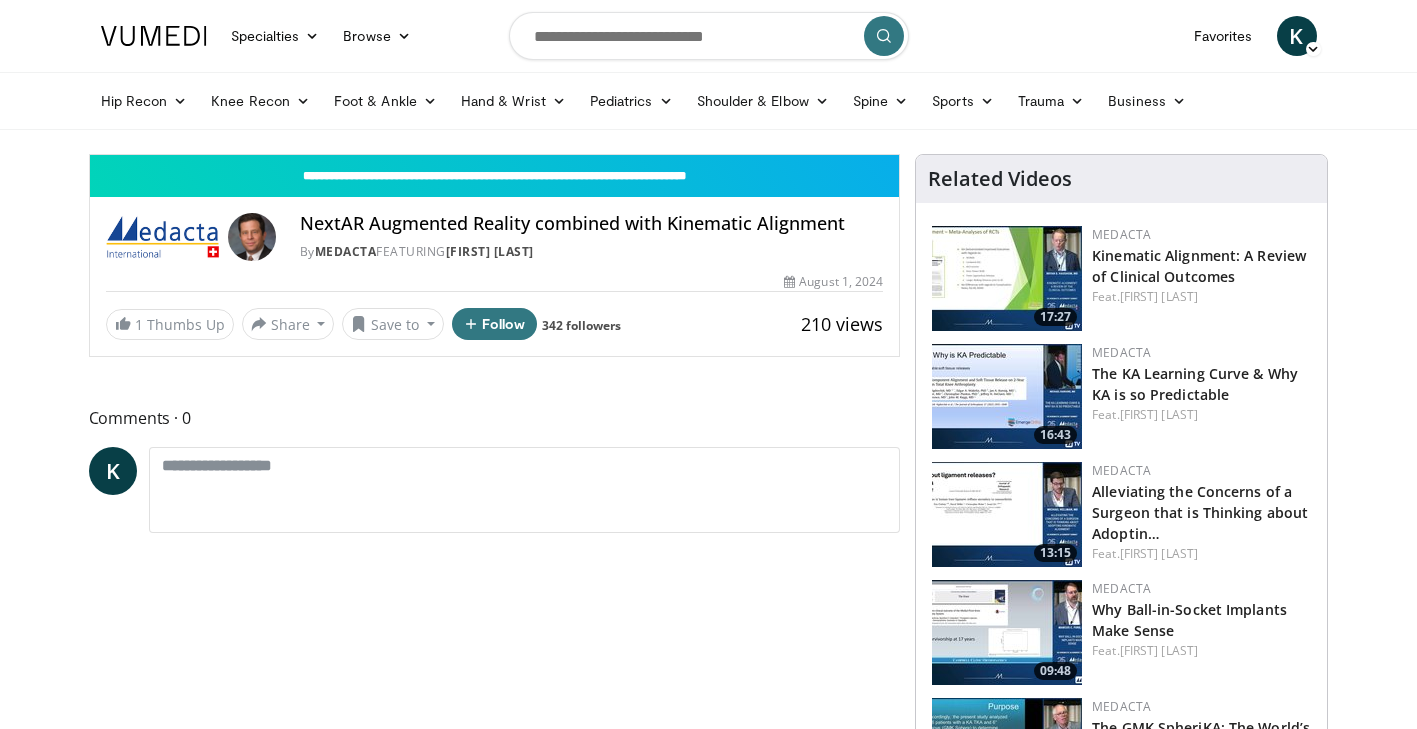 scroll, scrollTop: 0, scrollLeft: 0, axis: both 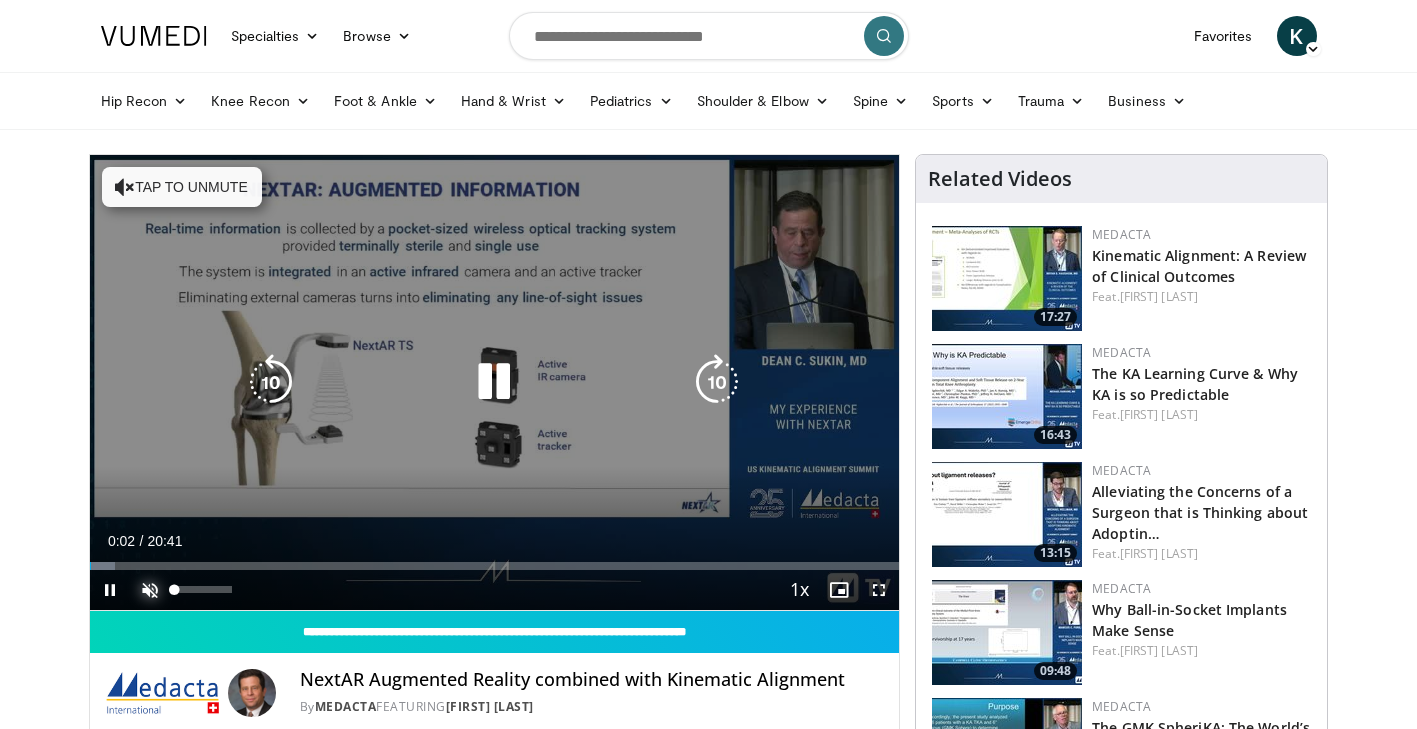 click at bounding box center [150, 590] 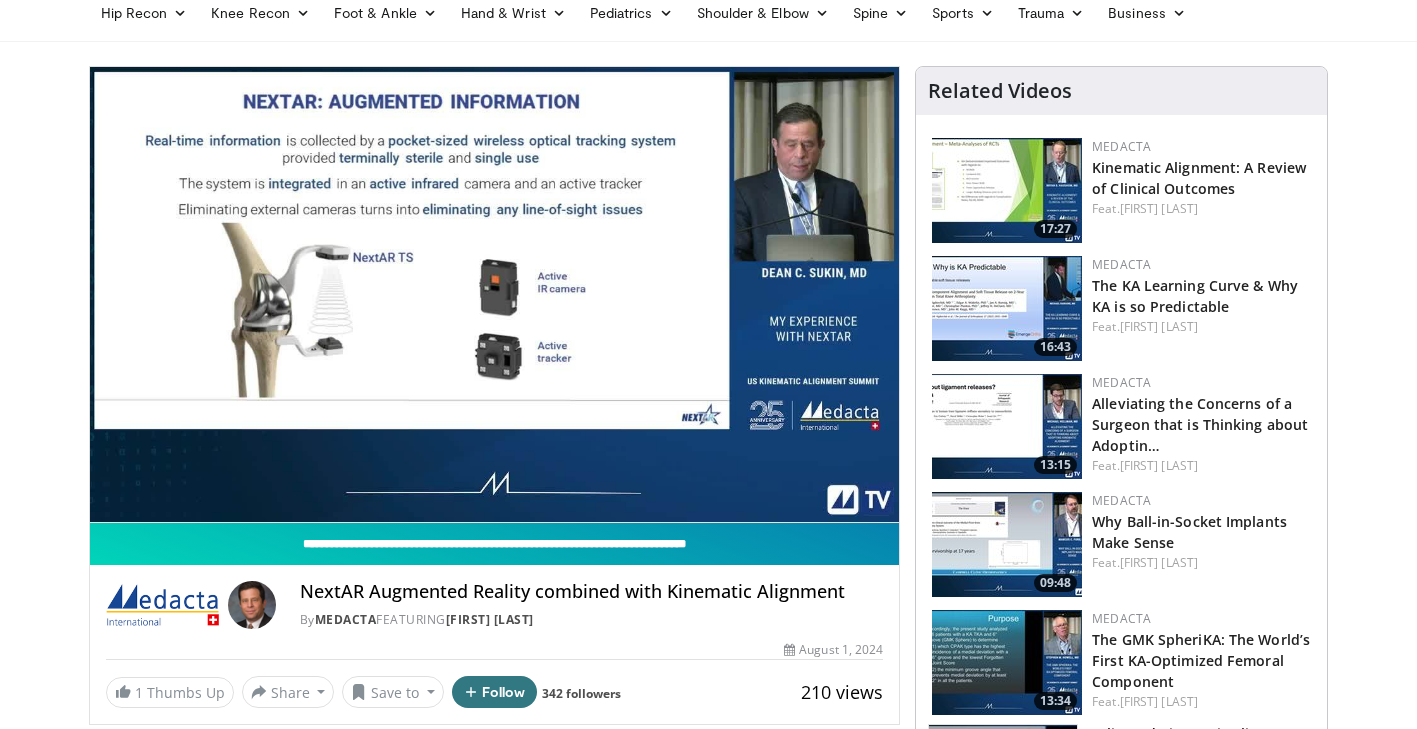 scroll, scrollTop: 76, scrollLeft: 0, axis: vertical 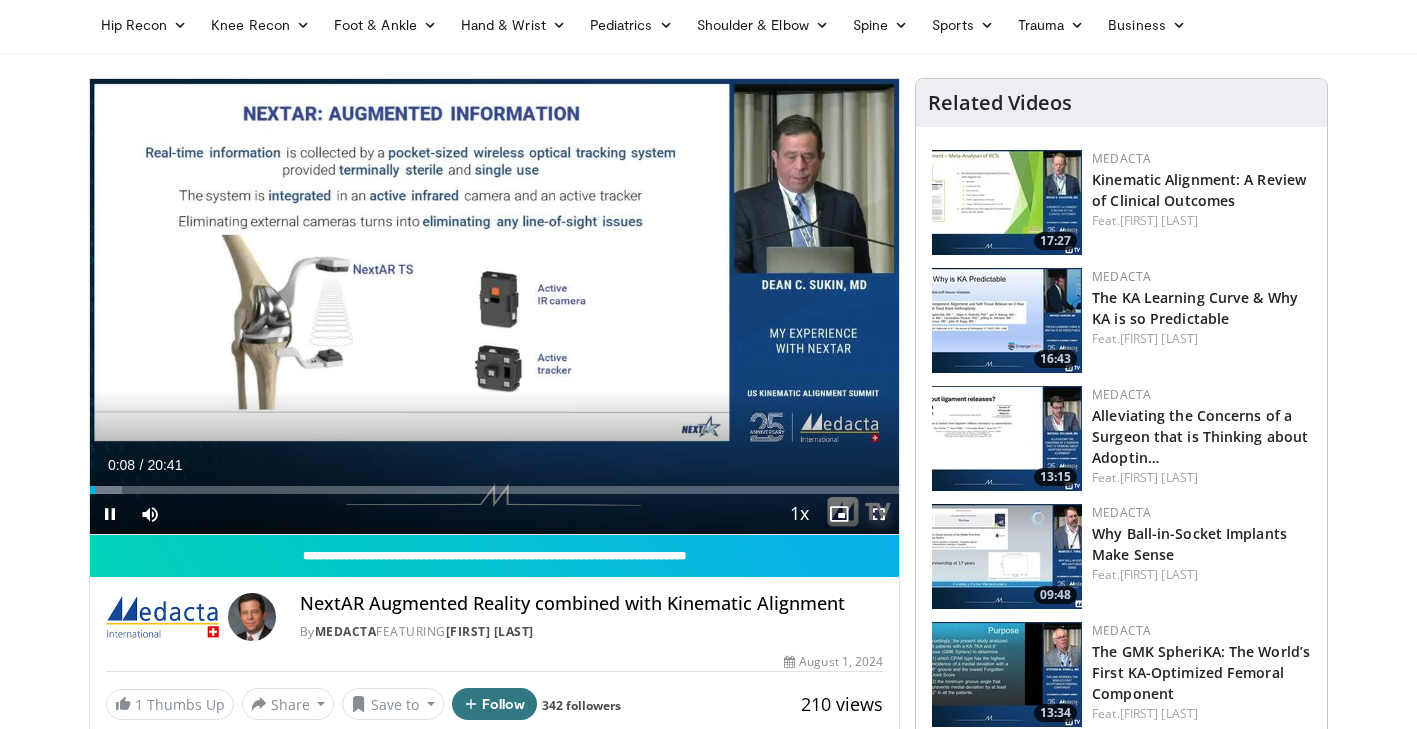 click at bounding box center (879, 514) 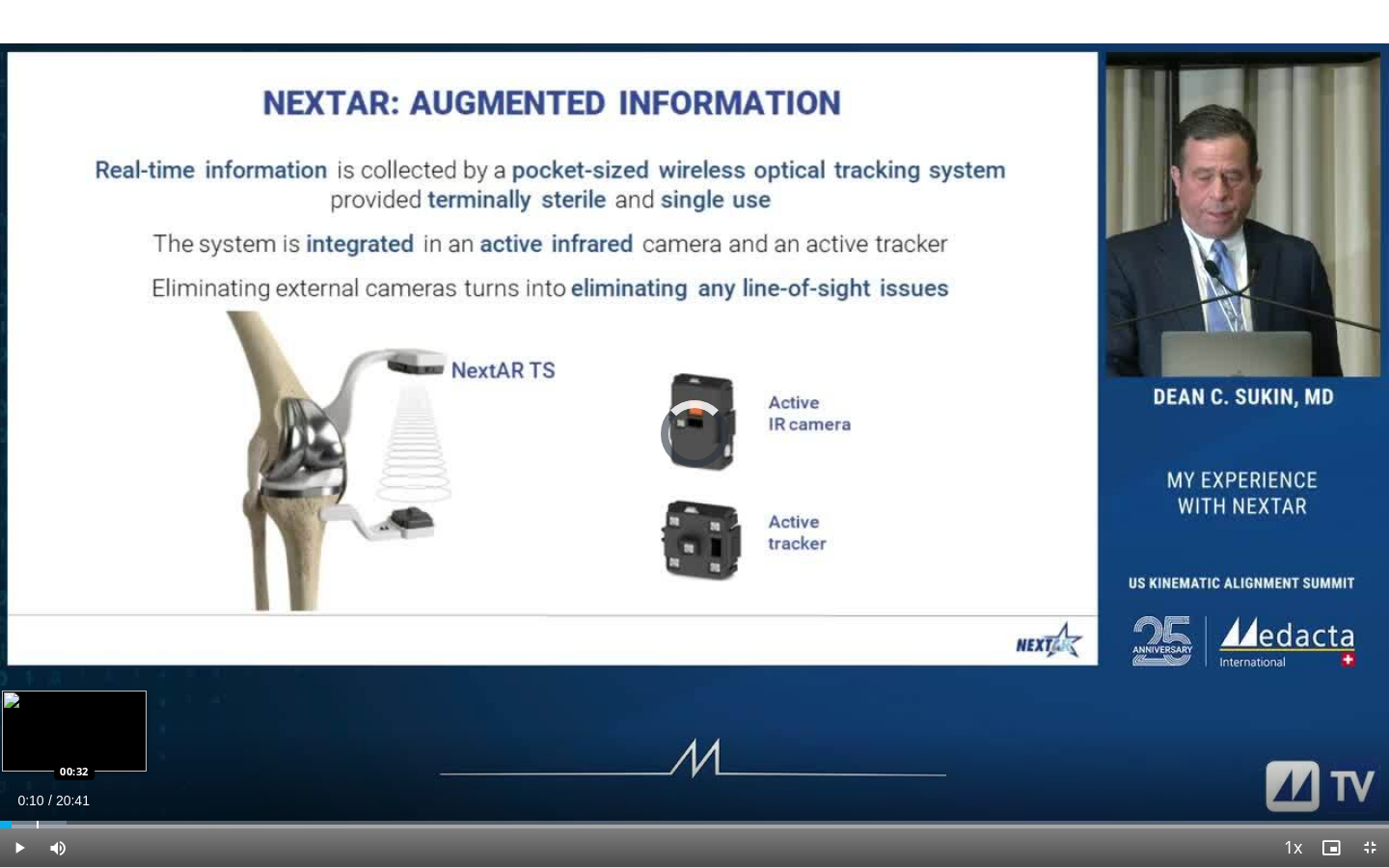click at bounding box center (38, 825) 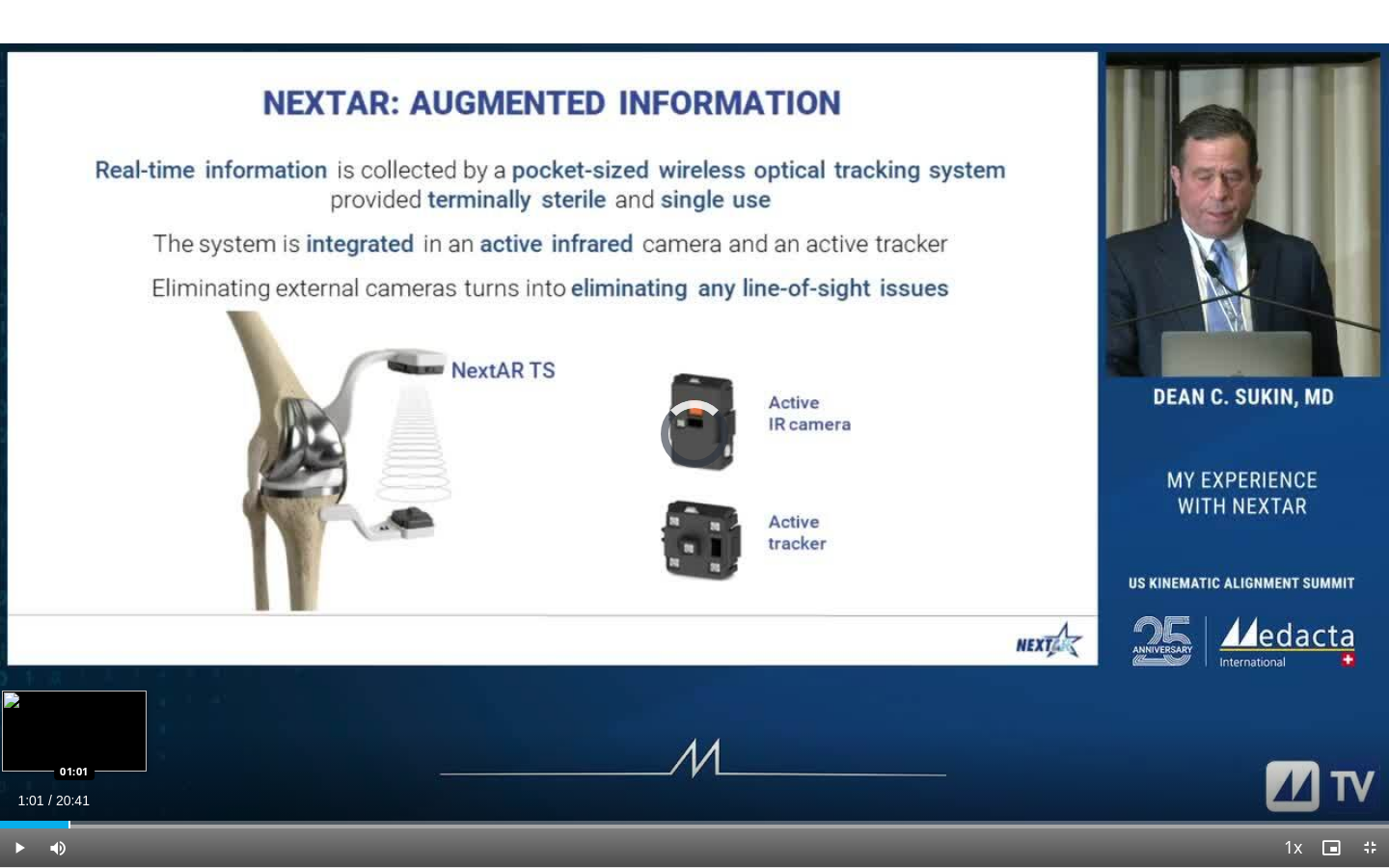 click at bounding box center (69, 825) 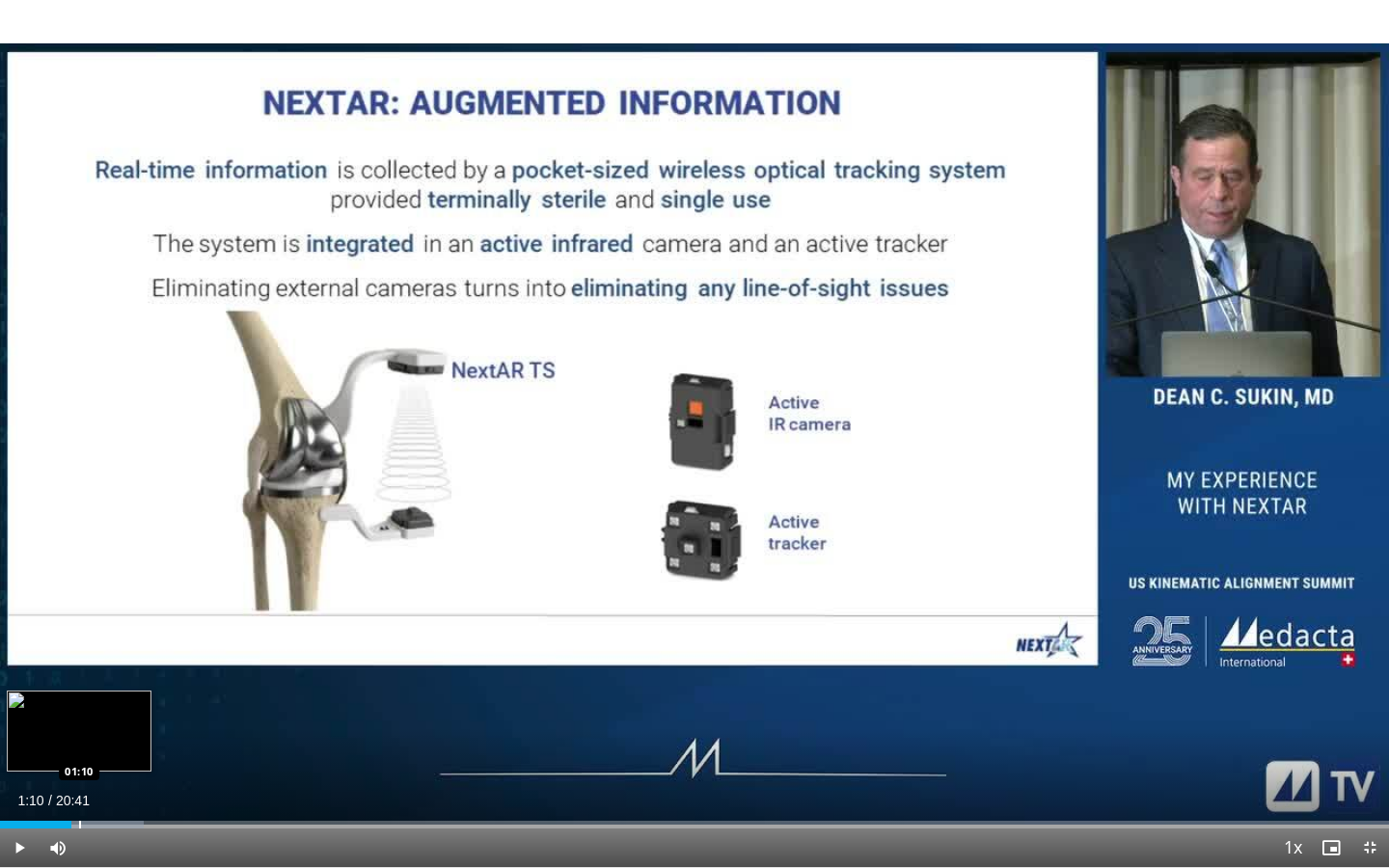 click at bounding box center [80, 825] 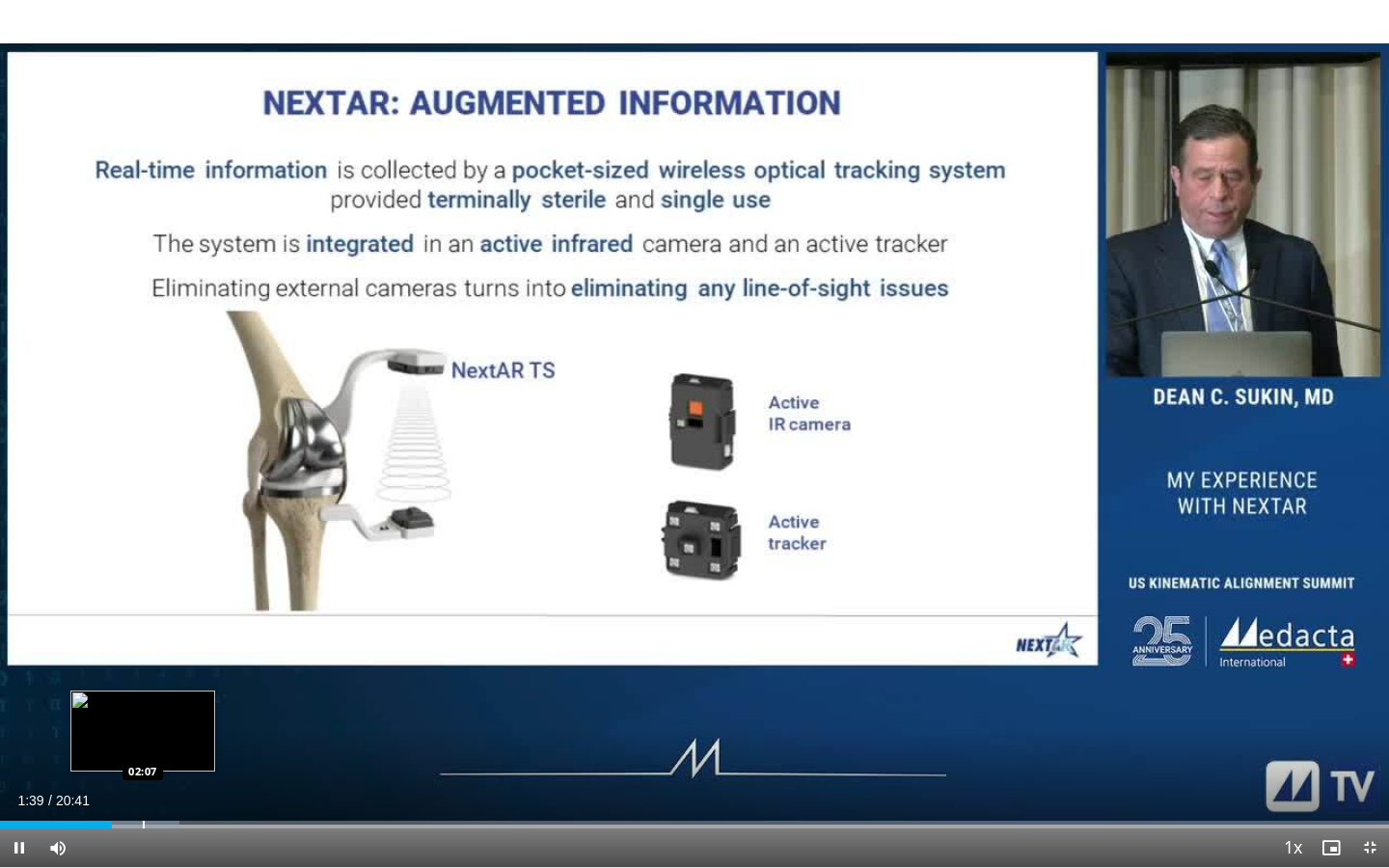 click at bounding box center [144, 825] 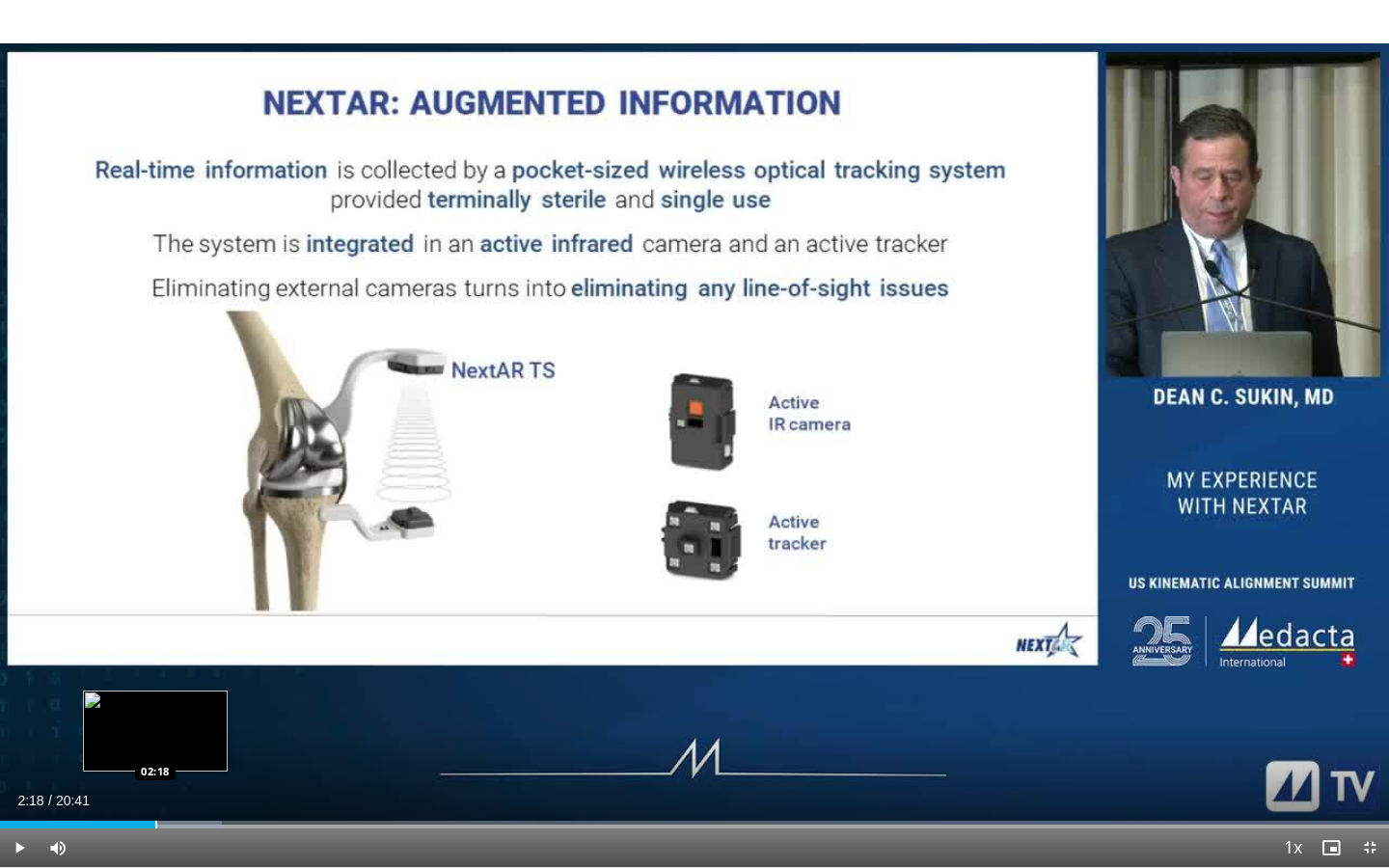 click at bounding box center [156, 825] 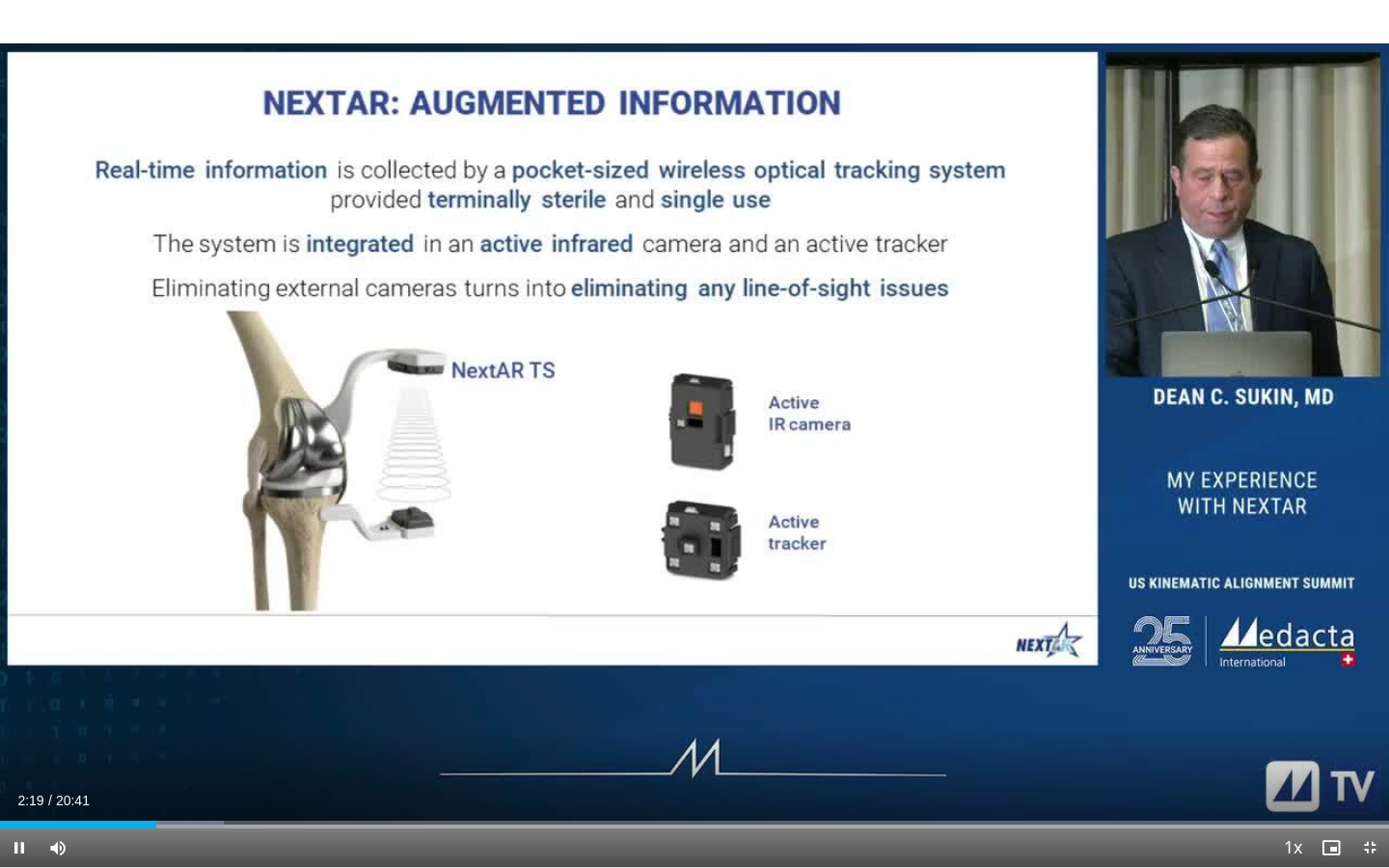 click on "Current Time  2:19 / Duration  20:41 Pause Skip Backward Skip Forward Mute Loaded :  16.13% 02:19 02:30 Stream Type  LIVE Seek to live, currently behind live LIVE   1x Playback Rate 0.5x 0.75x 1x , selected 1.25x 1.5x 1.75x 2x Chapters Chapters Descriptions descriptions off , selected Captions captions settings , opens captions settings dialog captions off , selected Audio Track en (Main) , selected Exit Fullscreen Enable picture-in-picture mode" at bounding box center (694, 848) 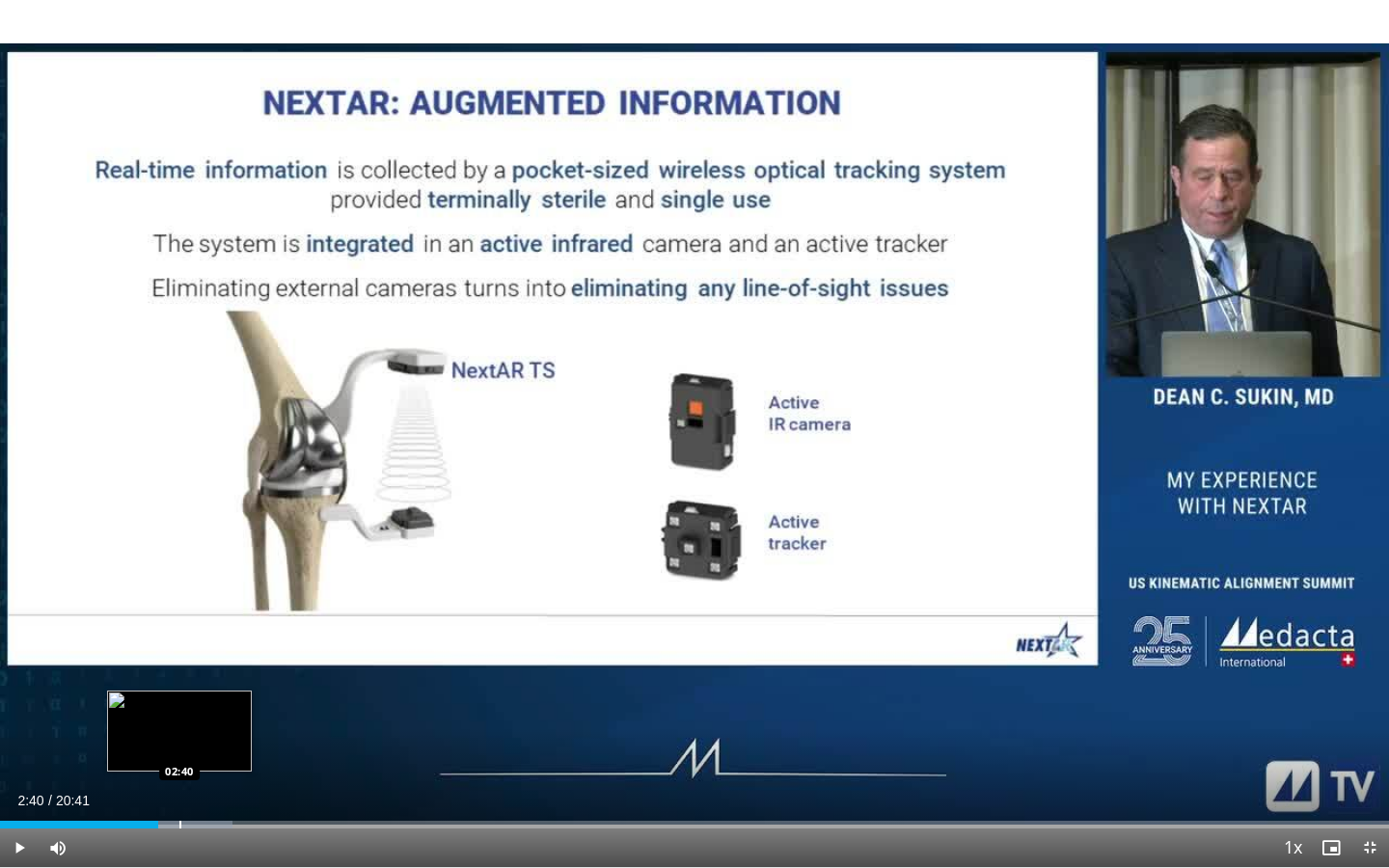 click at bounding box center (180, 825) 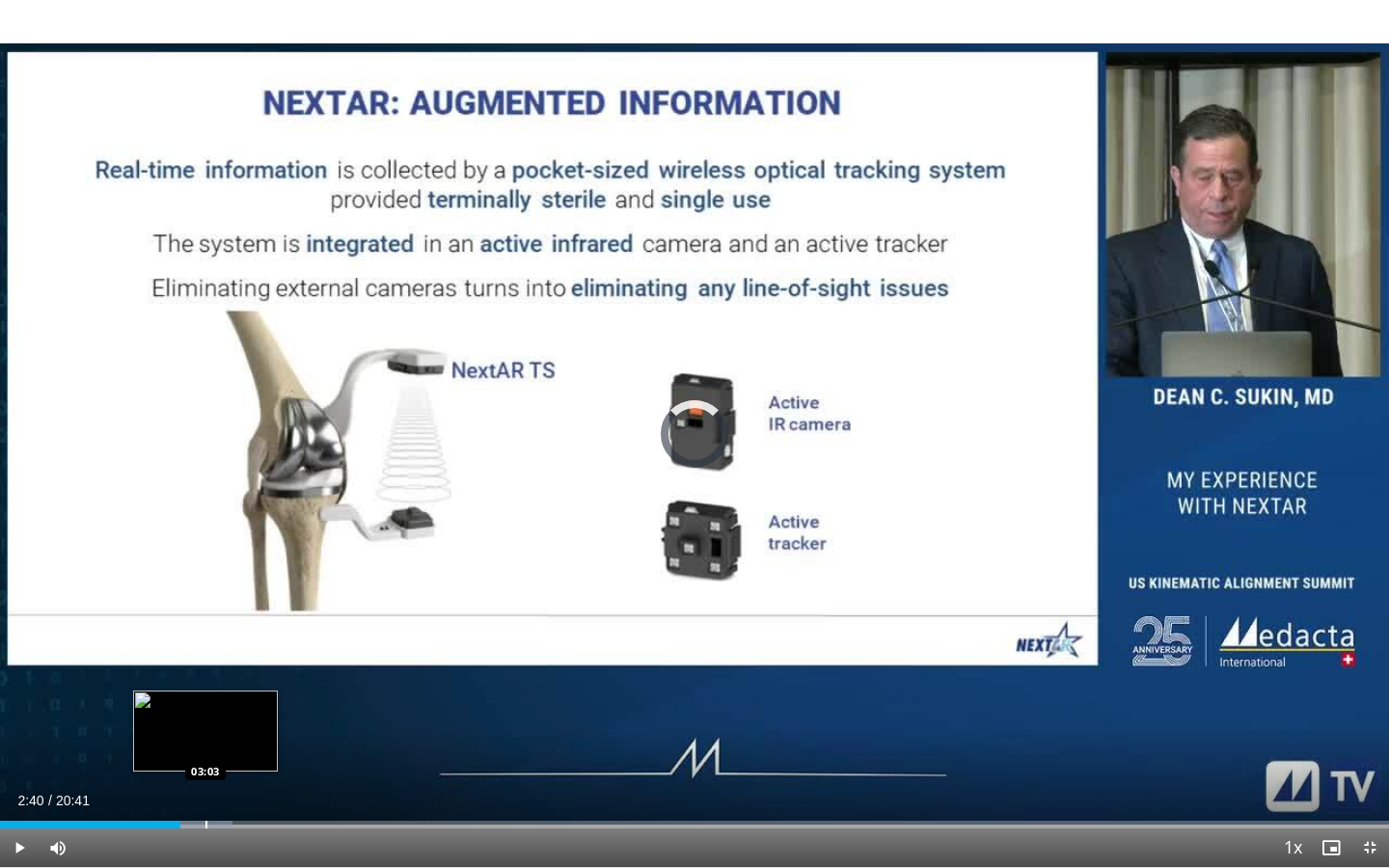 click at bounding box center (206, 825) 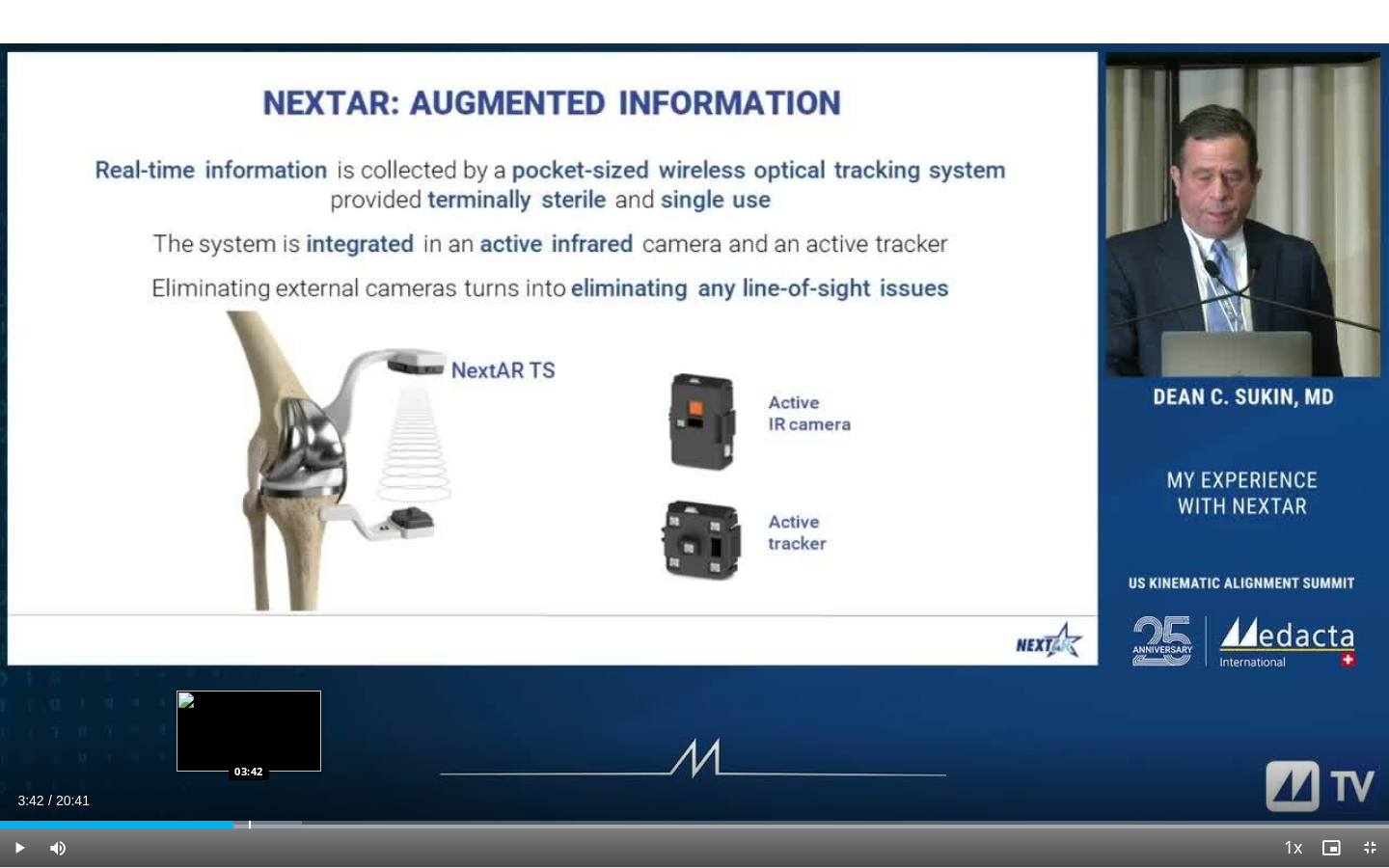 click at bounding box center (250, 825) 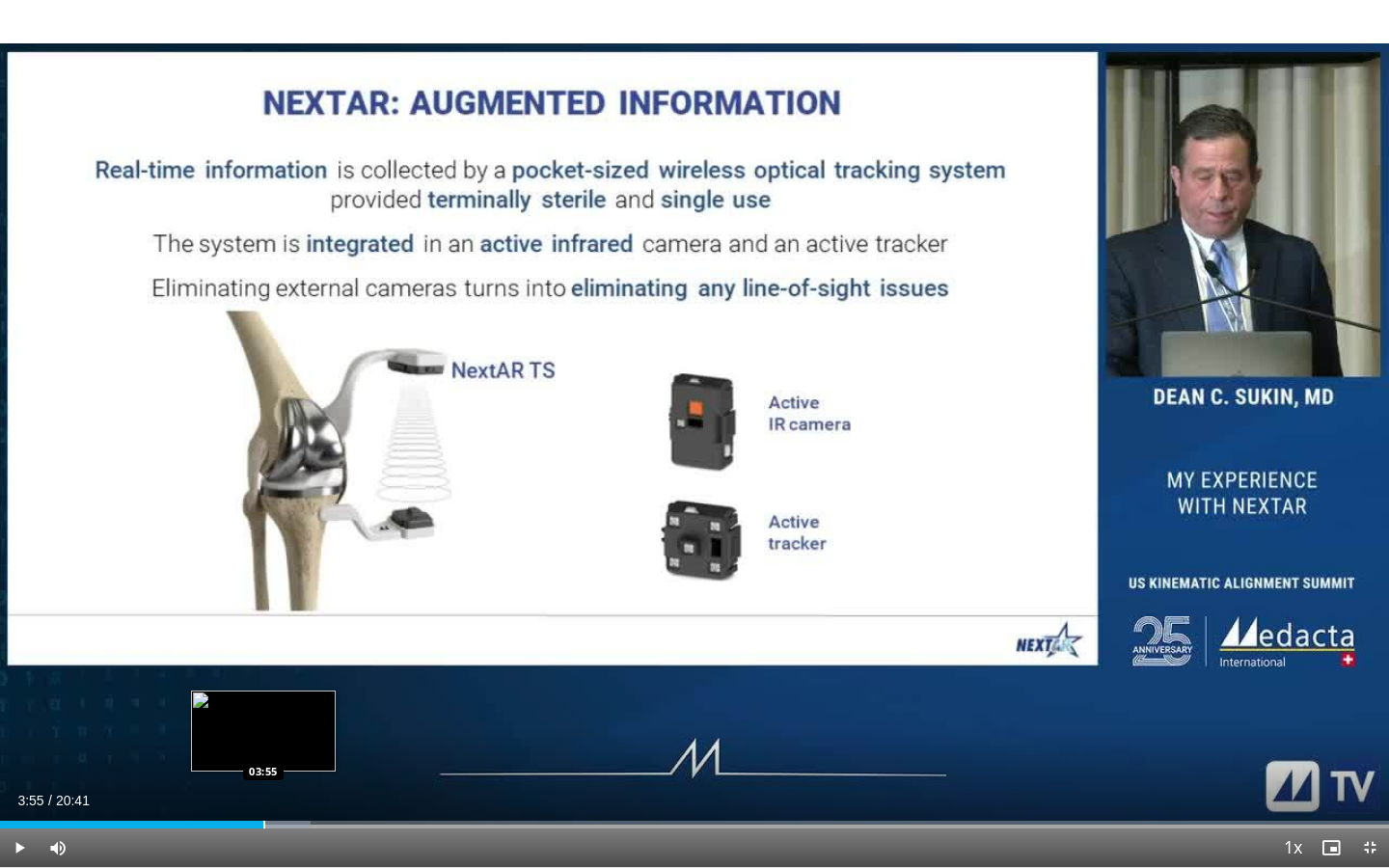 click at bounding box center (264, 825) 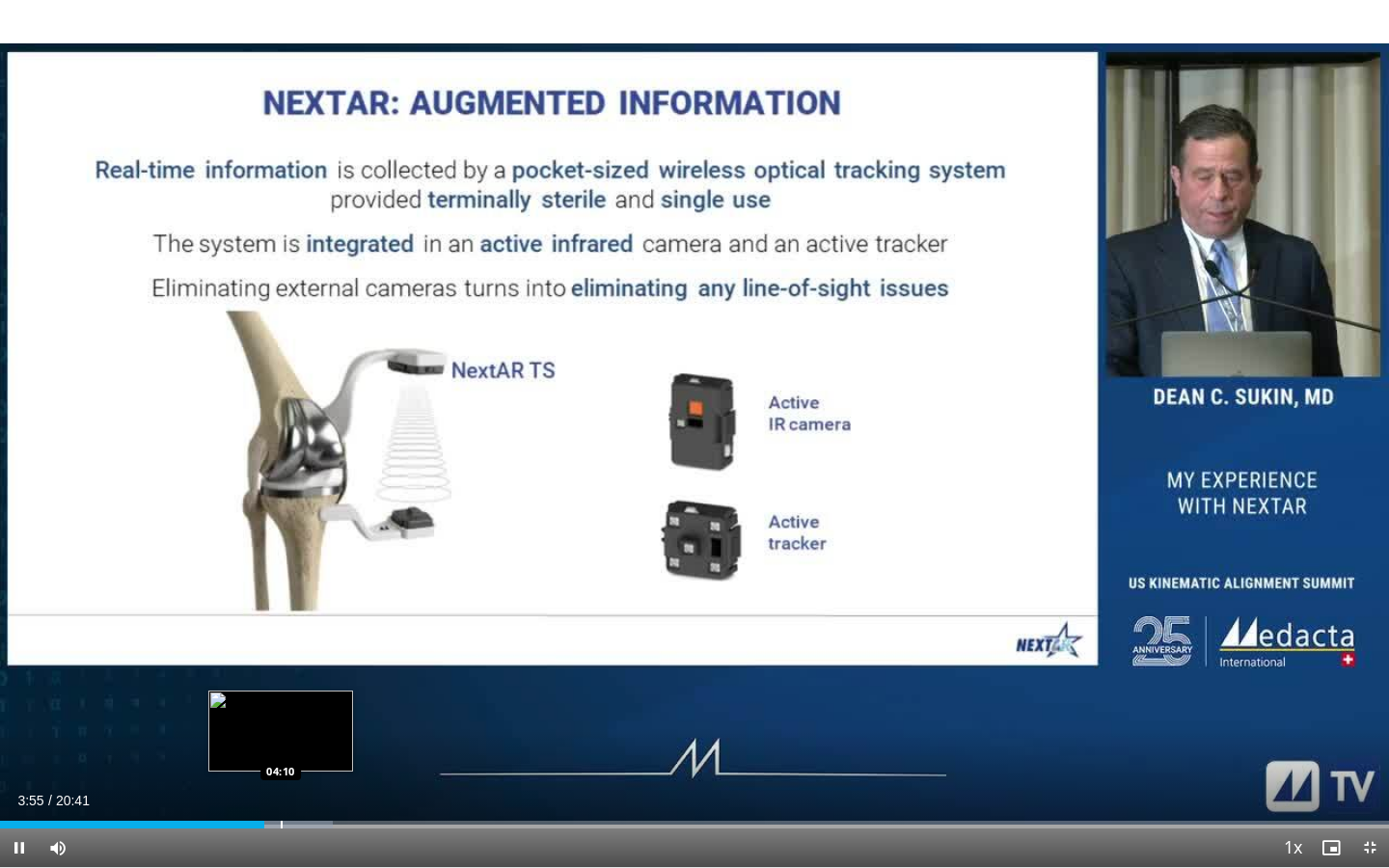 click at bounding box center [282, 825] 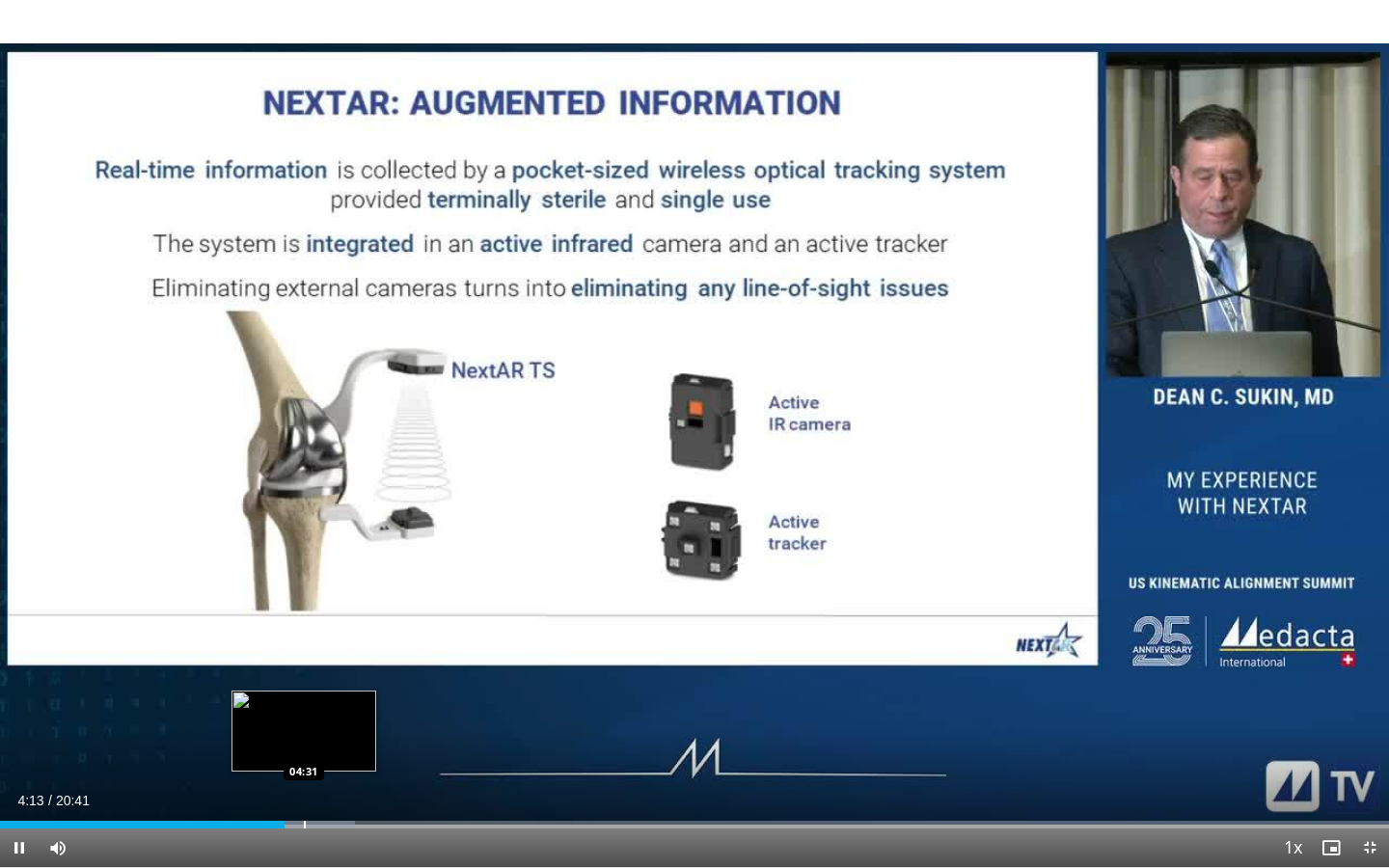 click at bounding box center [305, 825] 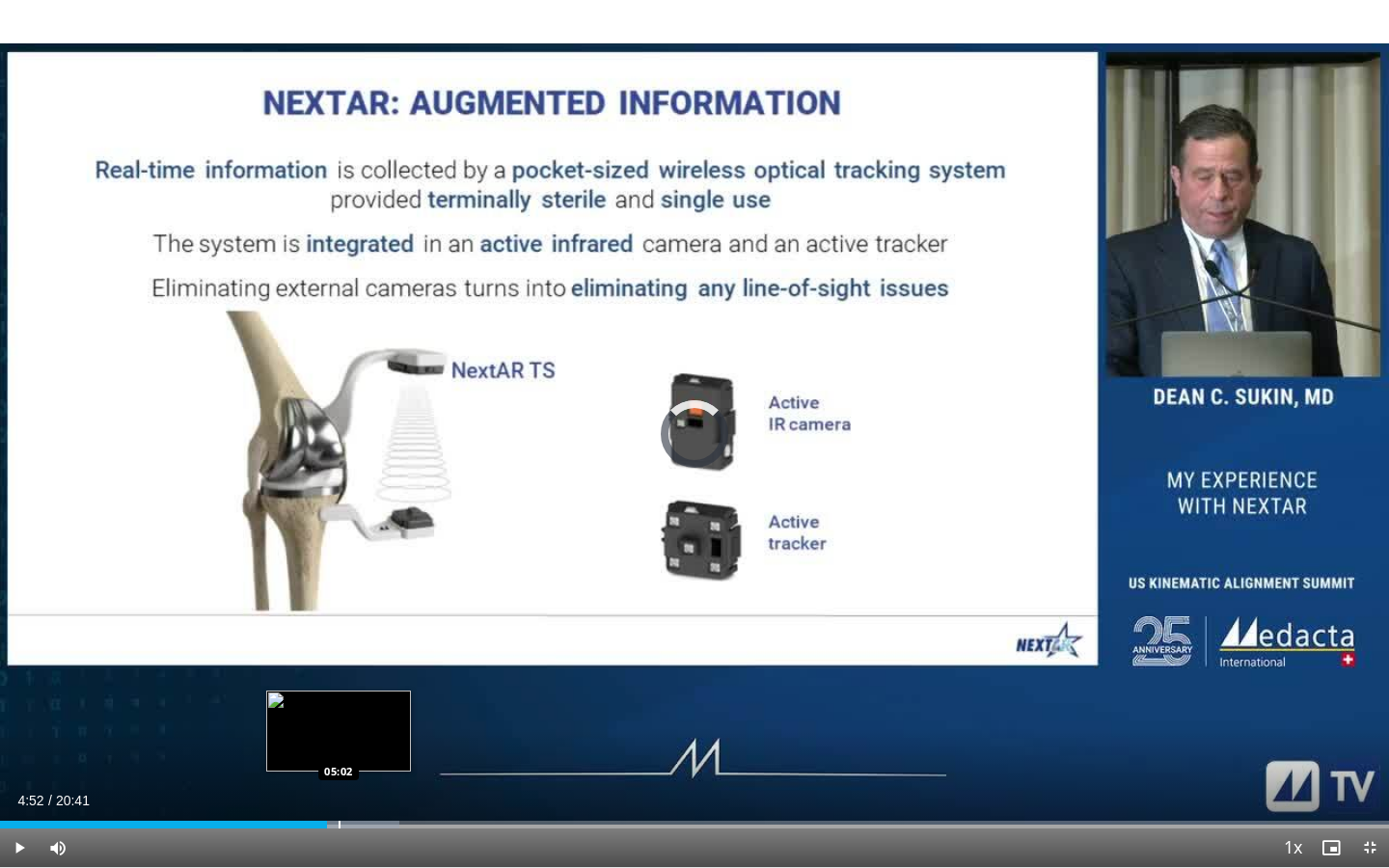 click at bounding box center [340, 825] 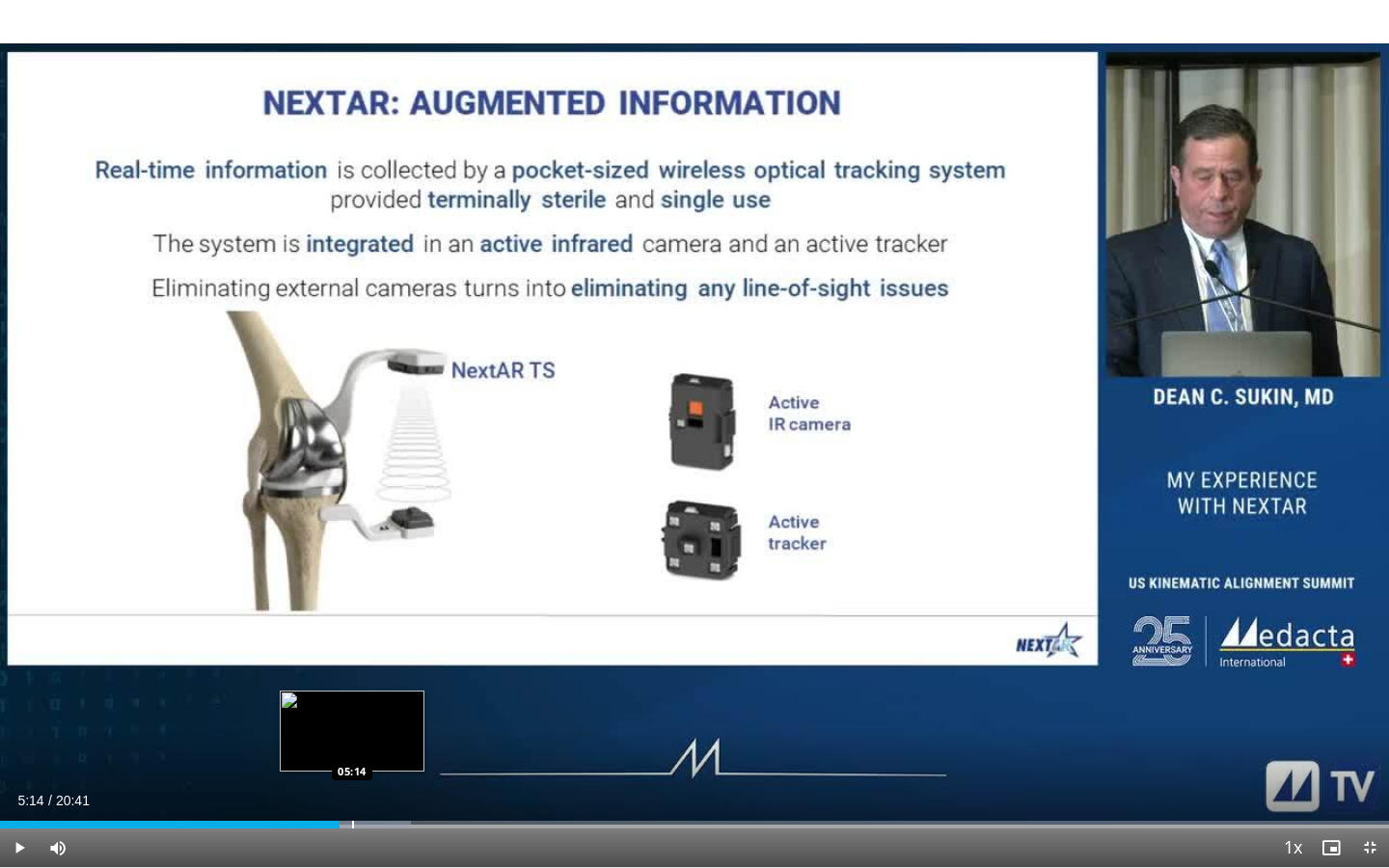 click at bounding box center (353, 825) 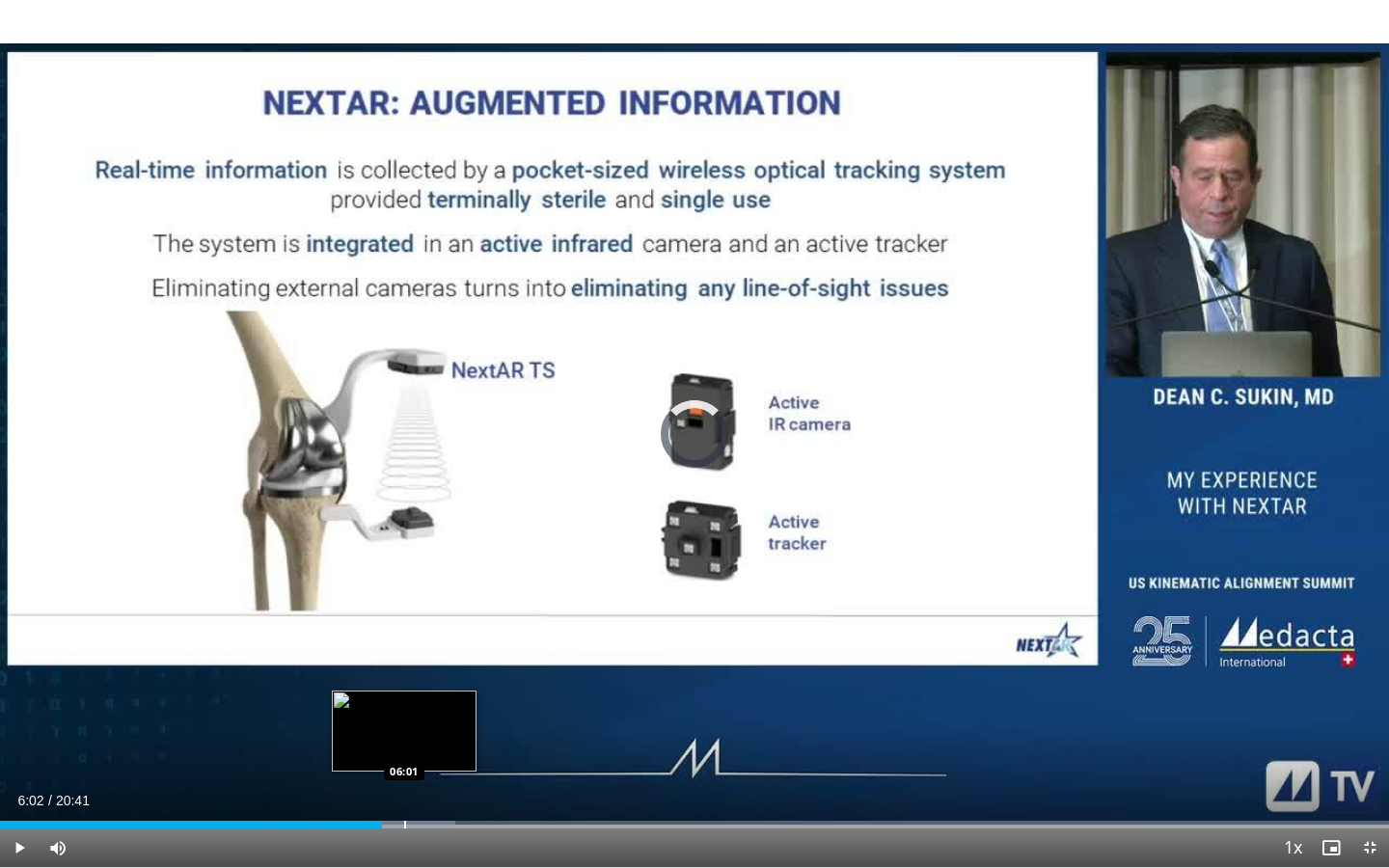click at bounding box center [405, 825] 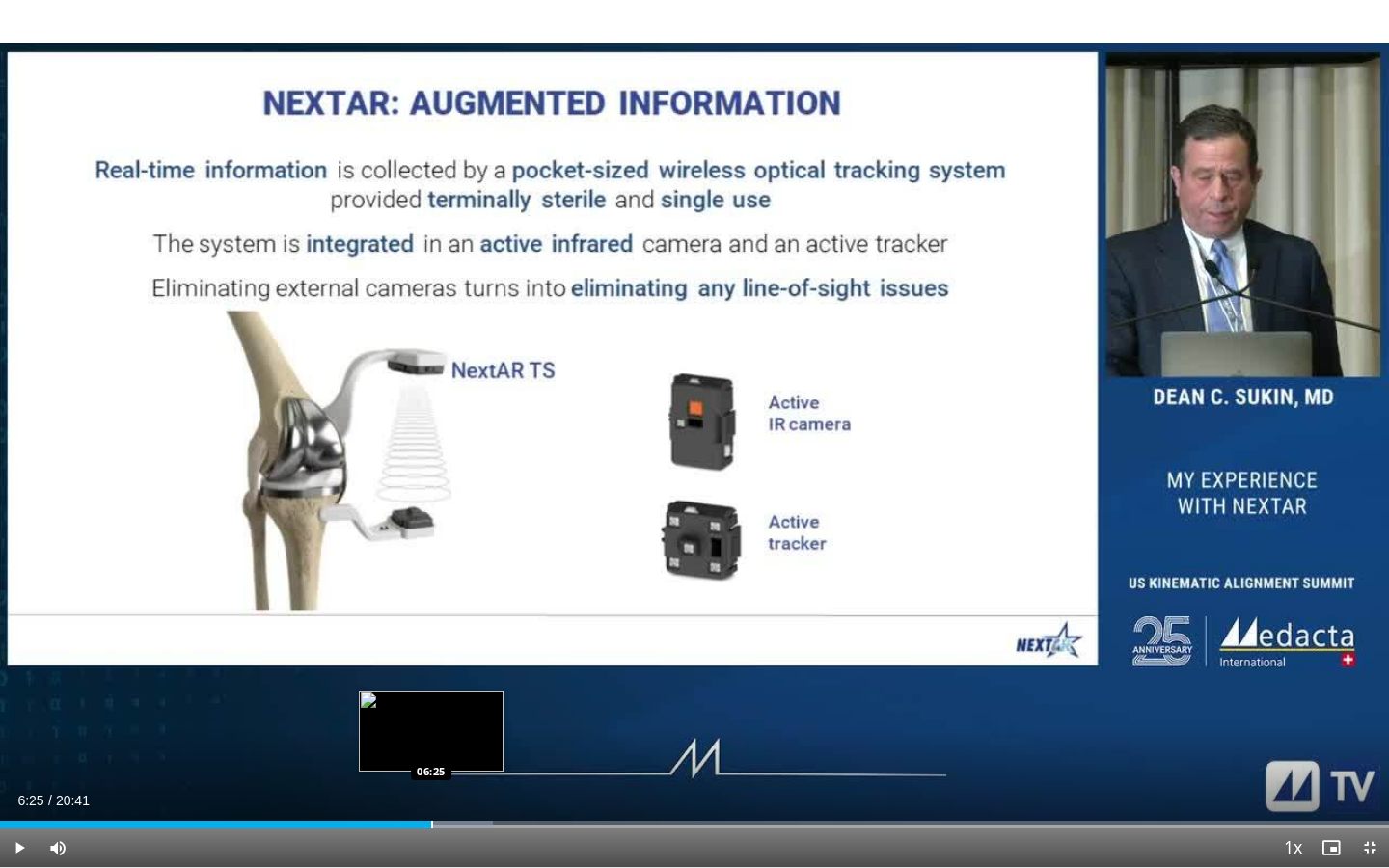 click at bounding box center [432, 825] 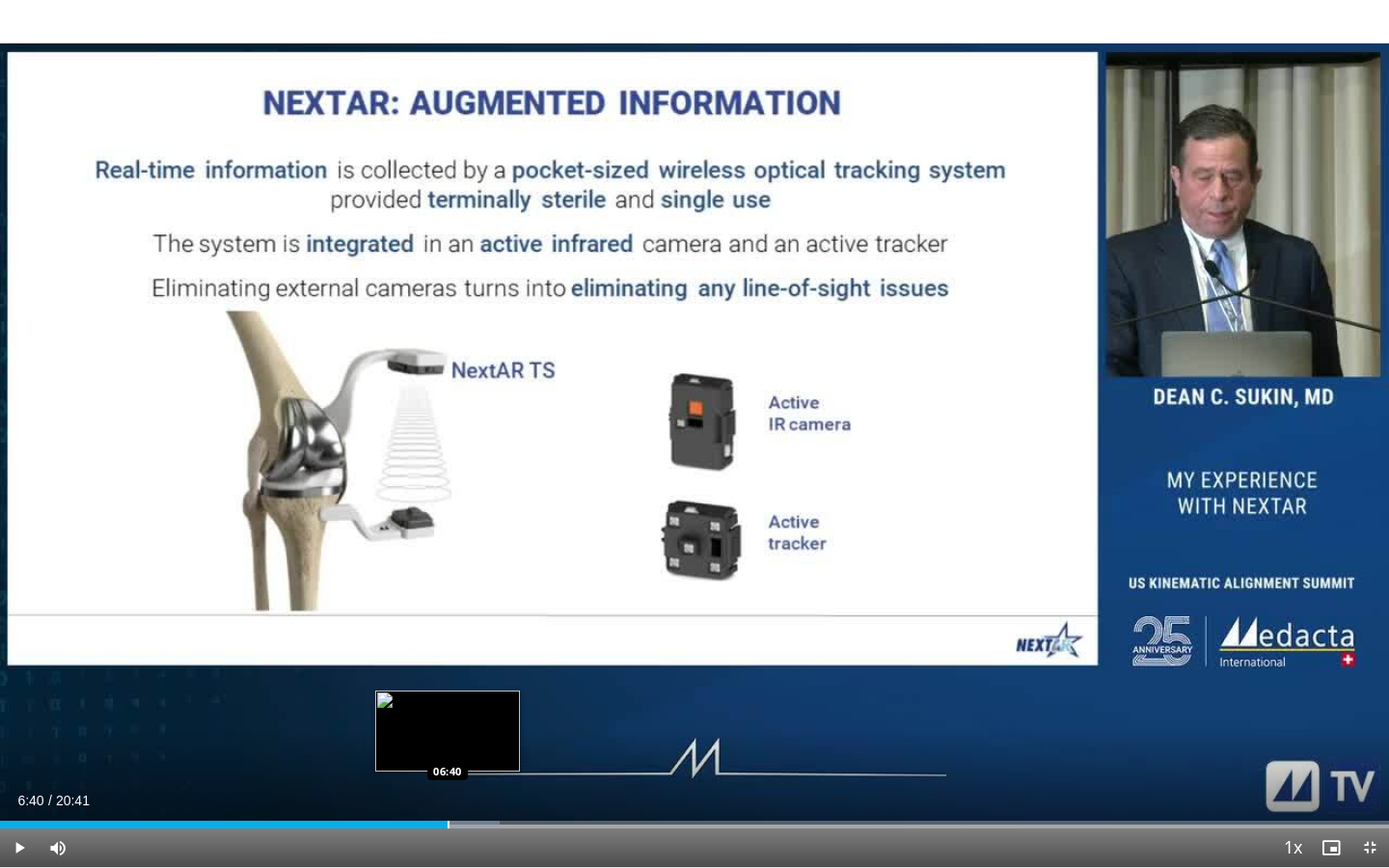 click at bounding box center [449, 825] 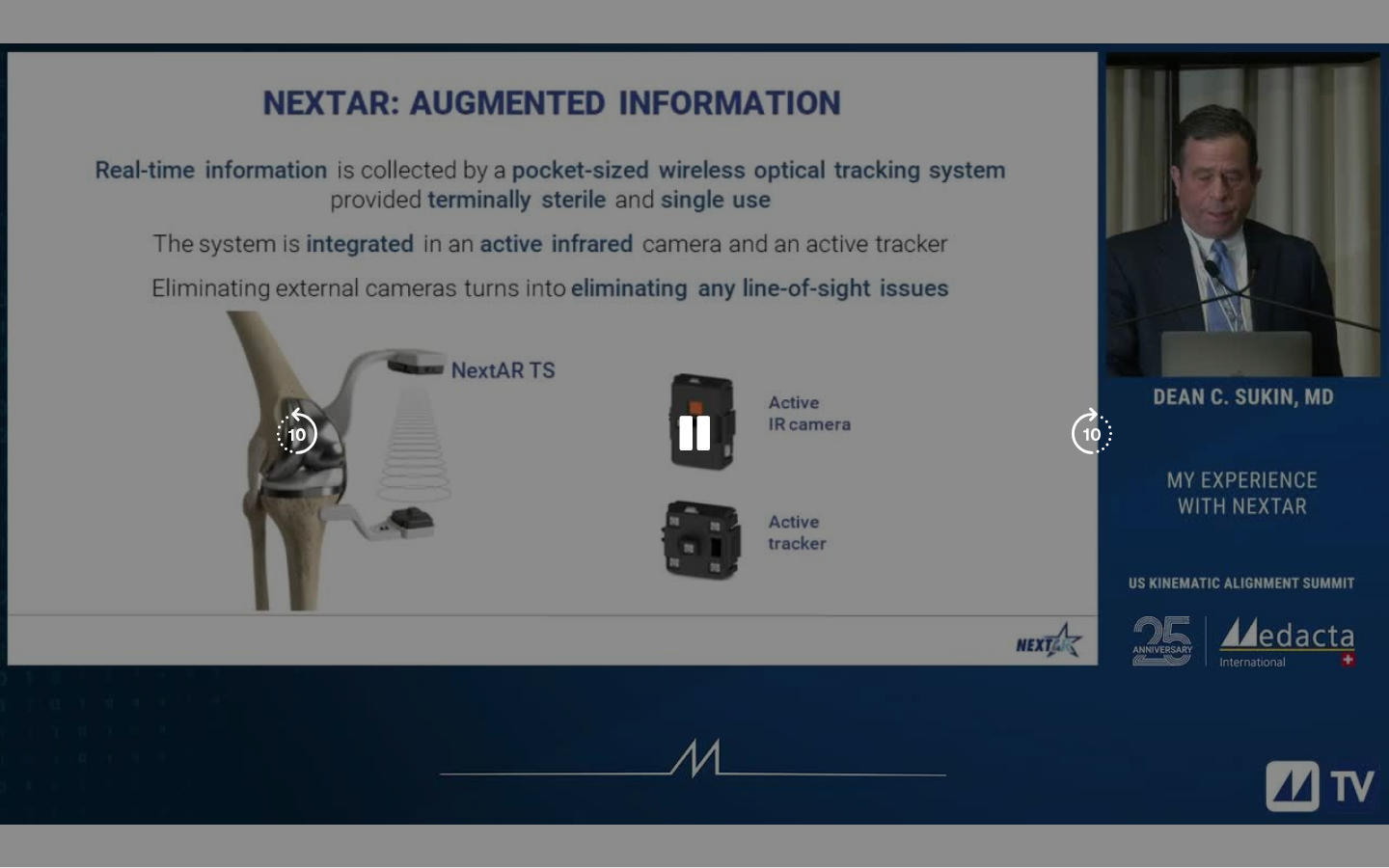 click on "**********" at bounding box center [694, 434] 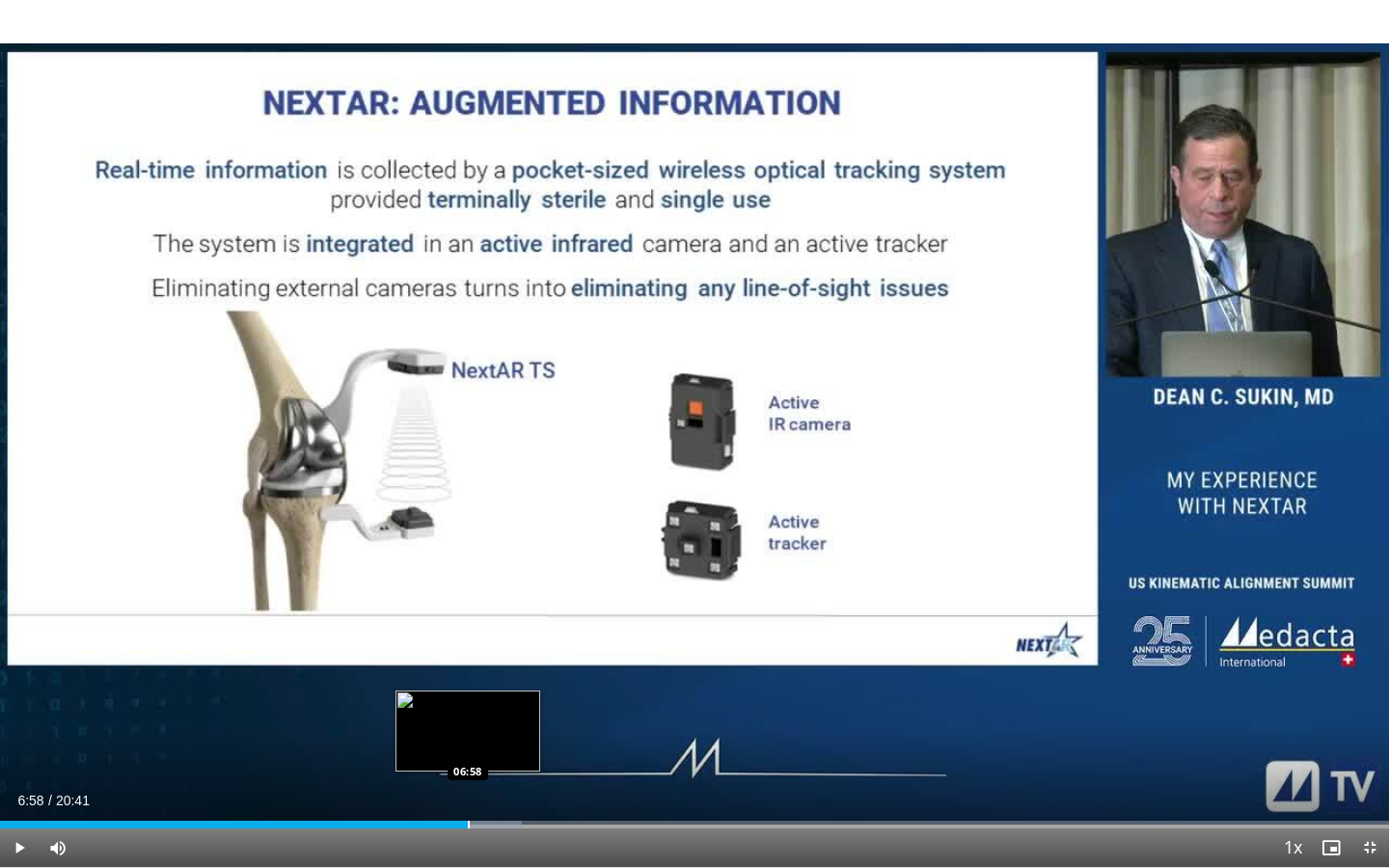 click on "Loaded :  37.55% 06:58 06:58" at bounding box center (694, 819) 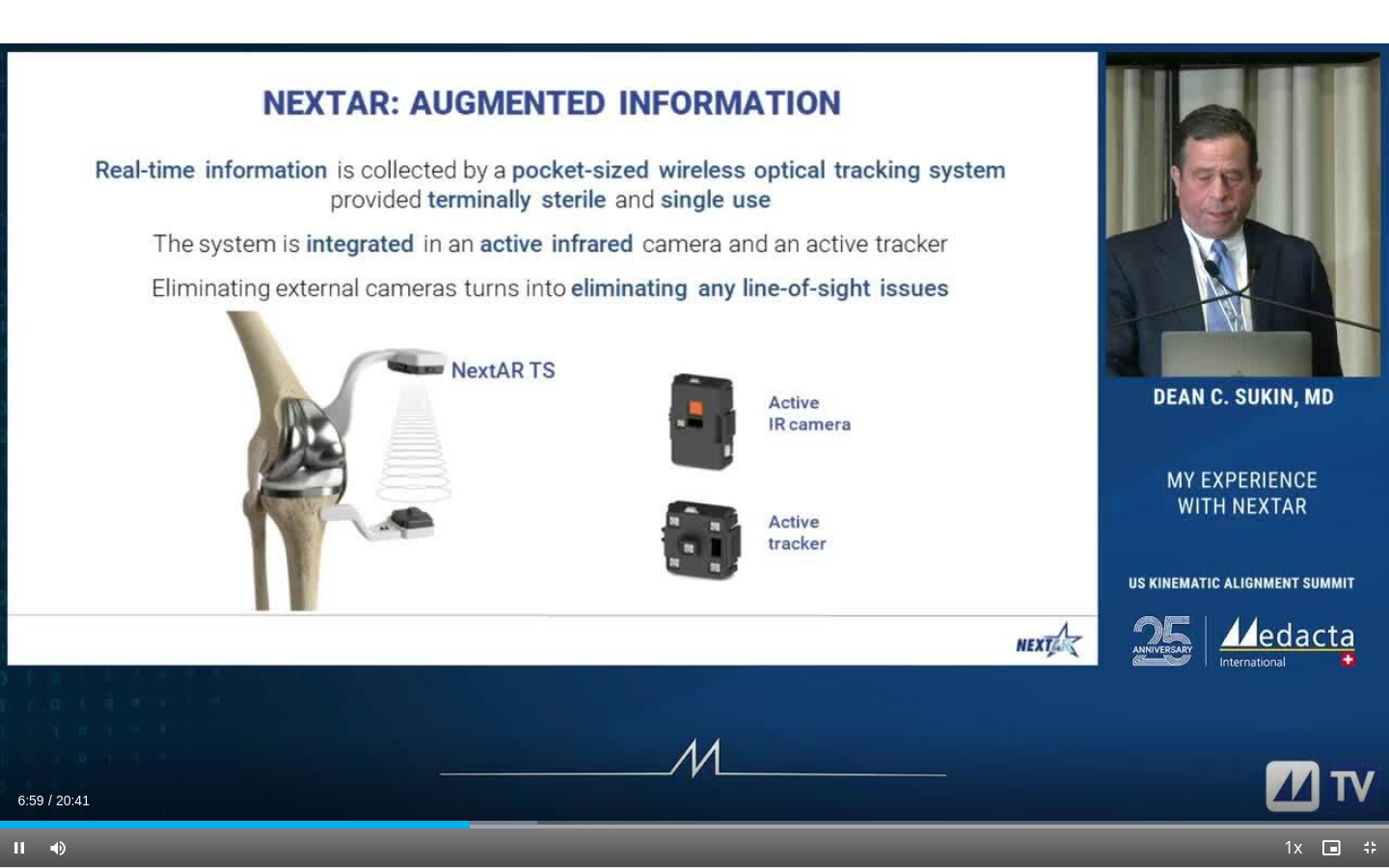 click on "Current Time  6:59 / Duration  20:41 Pause Skip Backward Skip Forward Mute Loaded :  38.70% 06:59 06:58 Stream Type  LIVE Seek to live, currently behind live LIVE   1x Playback Rate 0.5x 0.75x 1x , selected 1.25x 1.5x 1.75x 2x Chapters Chapters Descriptions descriptions off , selected Captions captions settings , opens captions settings dialog captions off , selected Audio Track en (Main) , selected Exit Fullscreen Enable picture-in-picture mode" at bounding box center (694, 848) 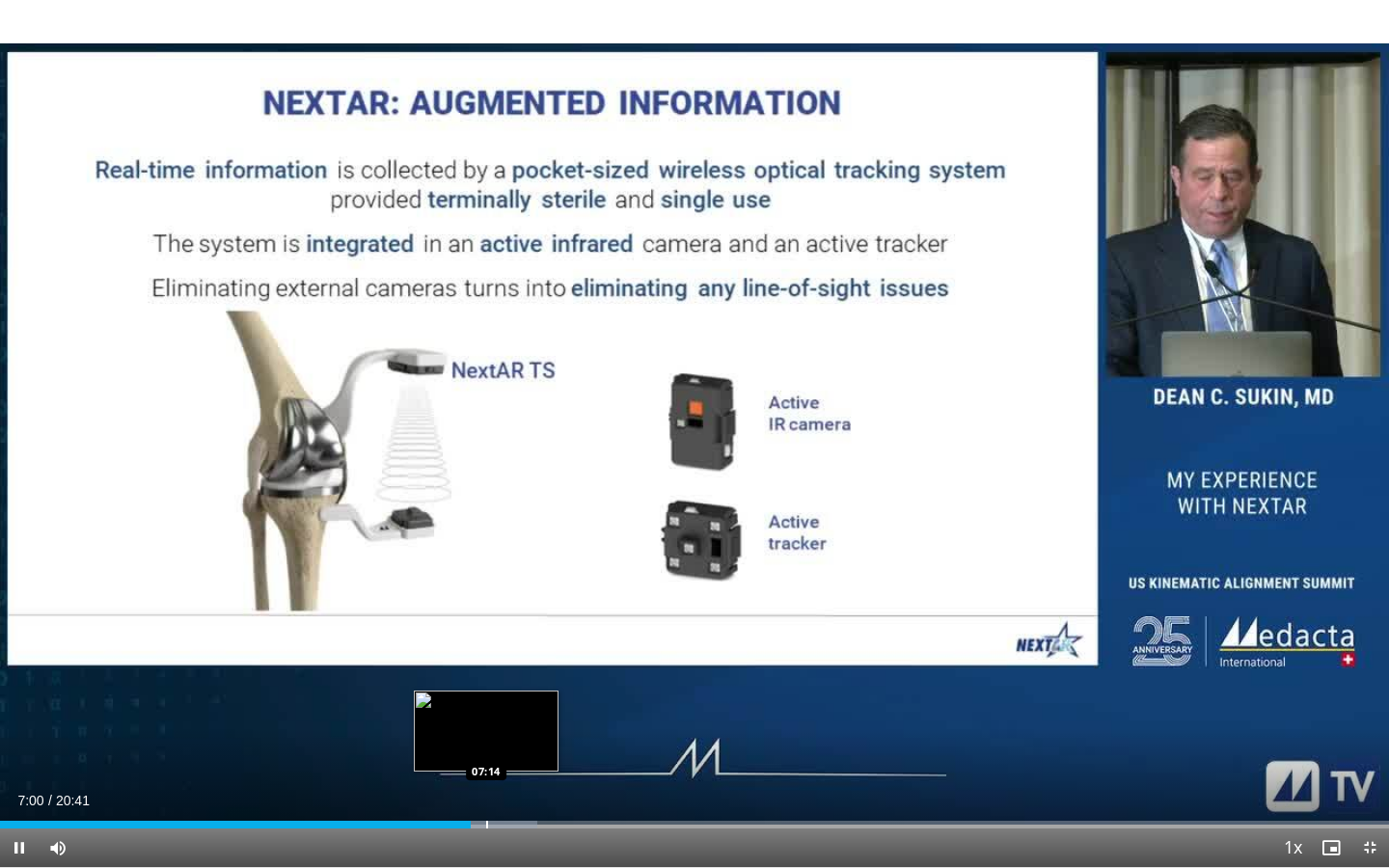 click at bounding box center (487, 825) 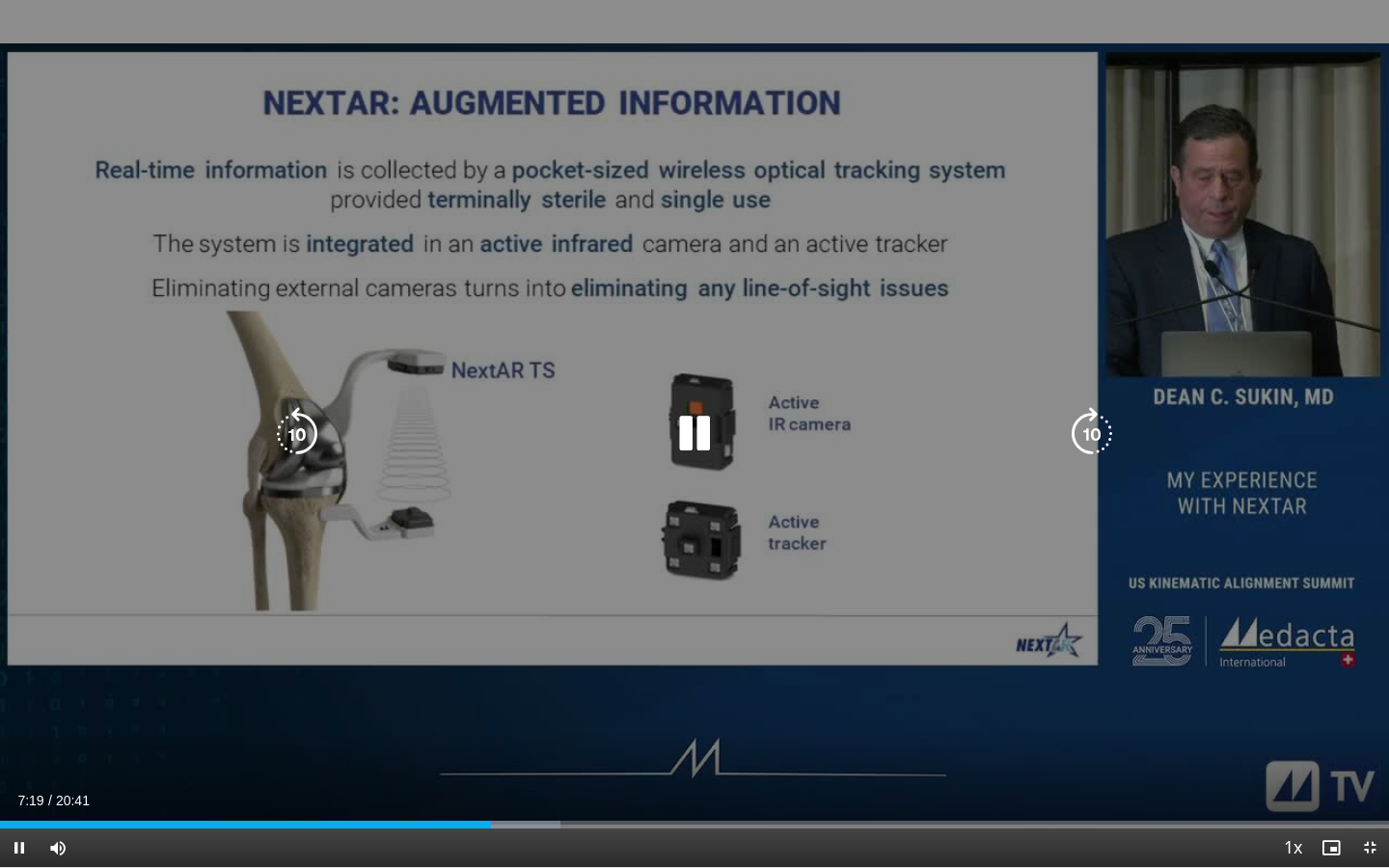 click on "10 seconds
Tap to unmute" at bounding box center (694, 433) 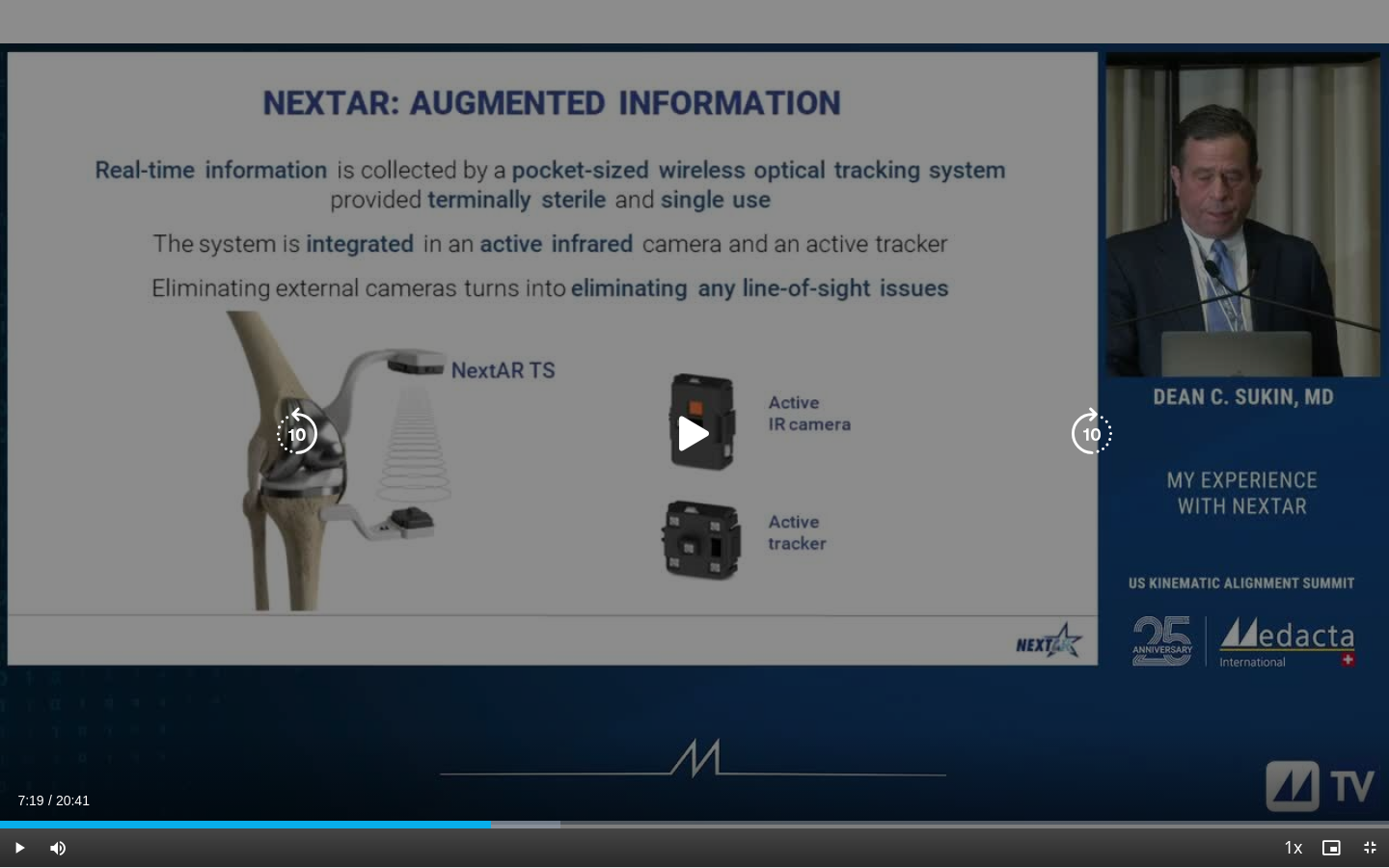 click at bounding box center (694, 434) 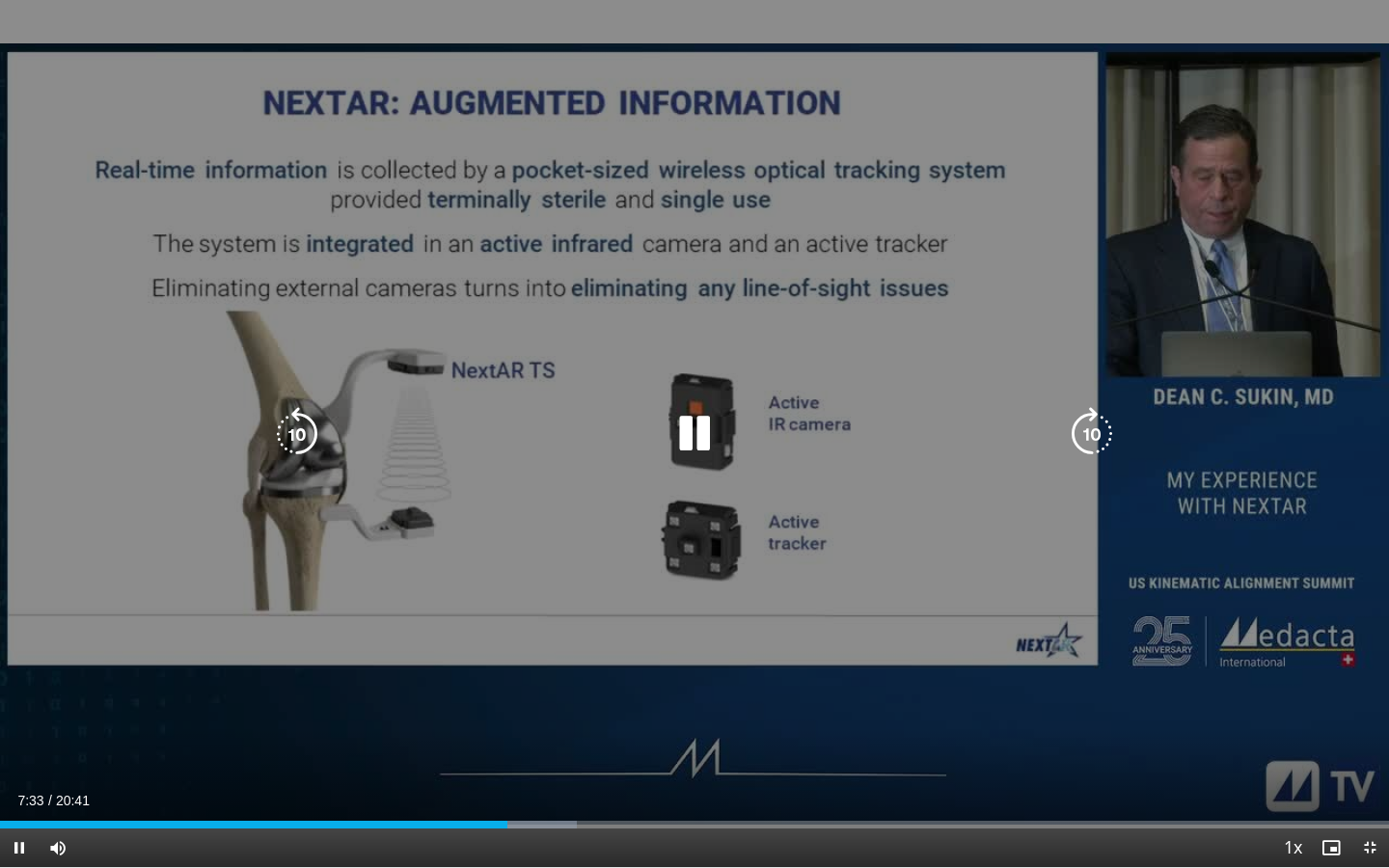 click on "10 seconds
Tap to unmute" at bounding box center (694, 433) 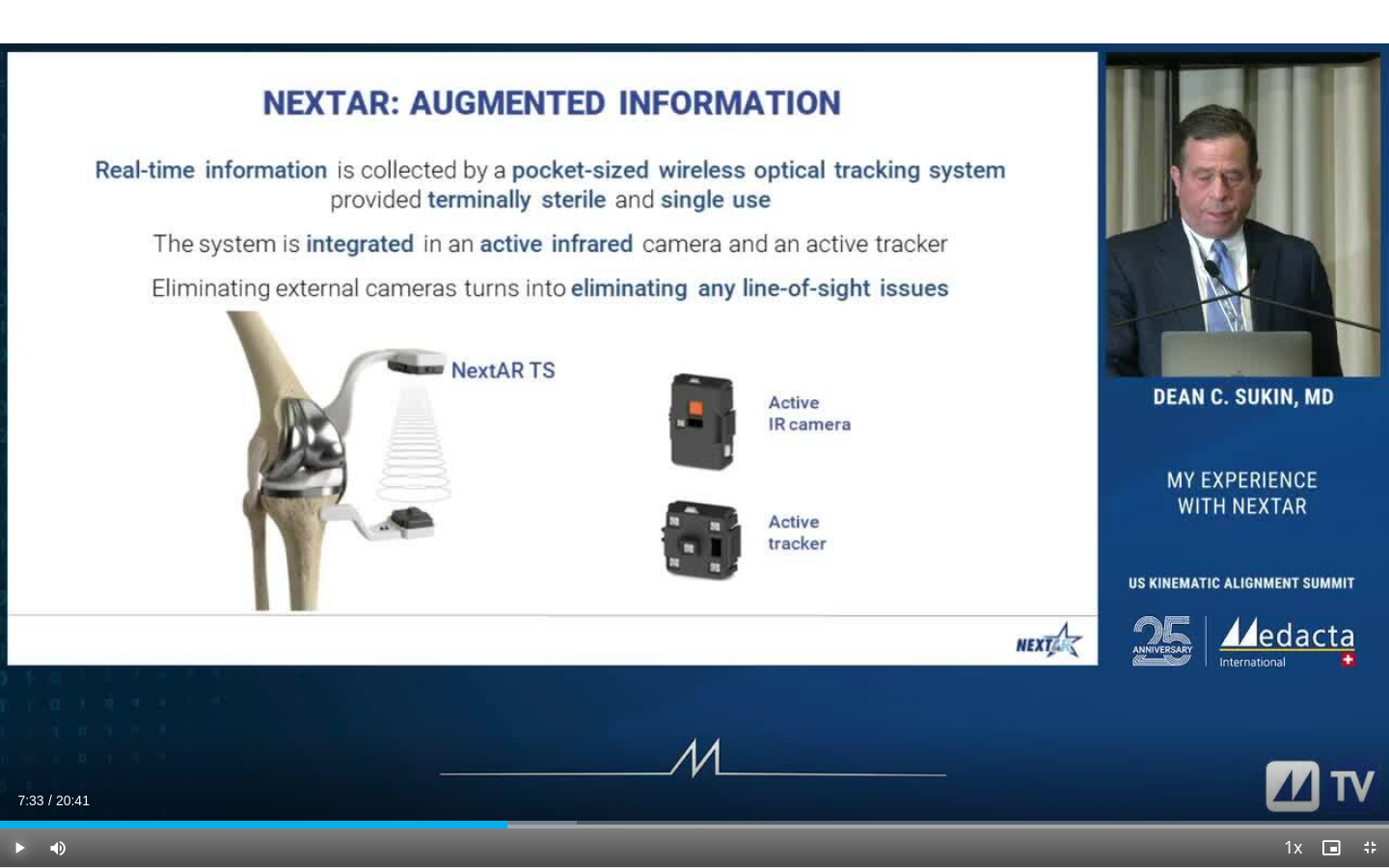 click at bounding box center (19, 848) 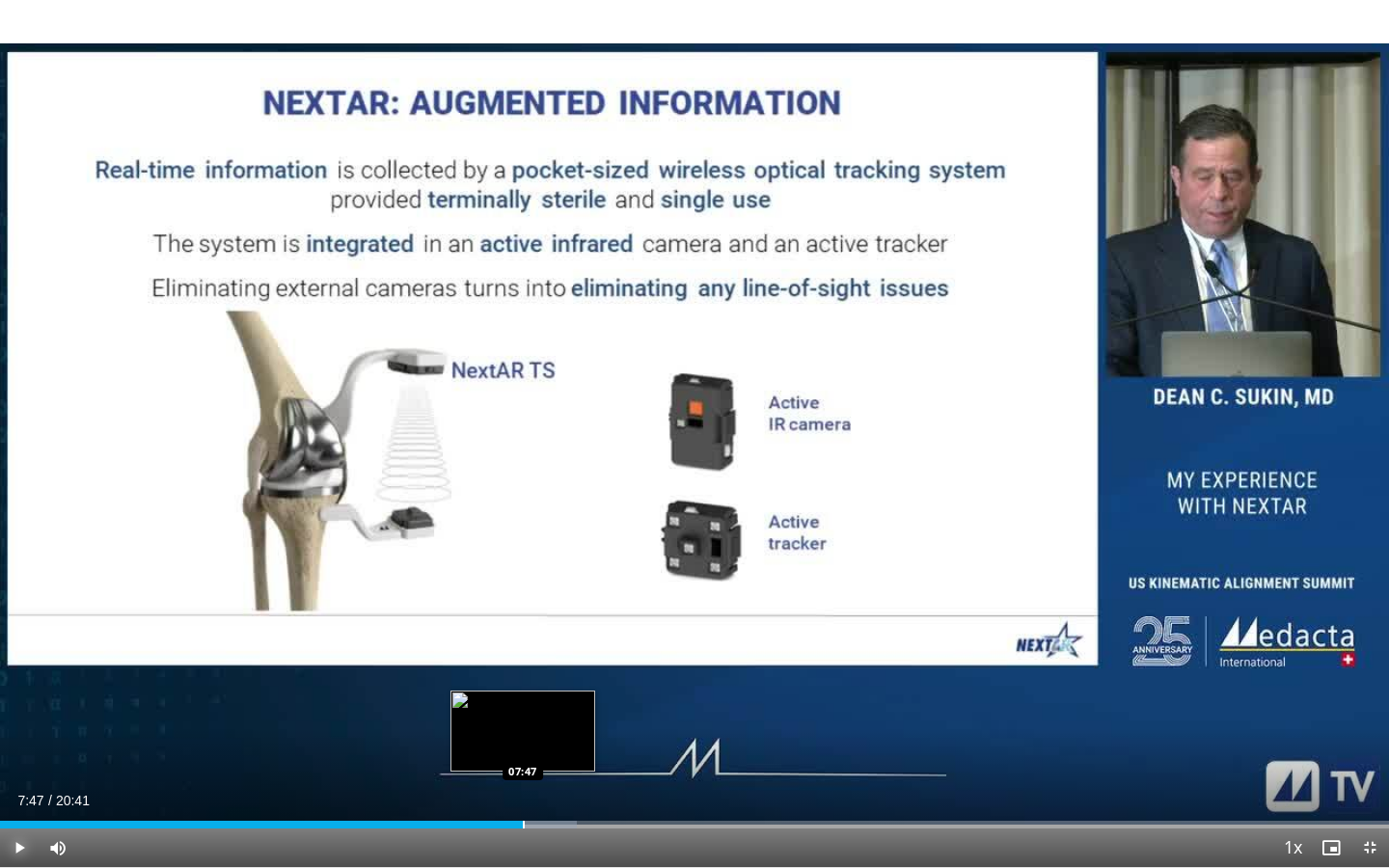 click at bounding box center [524, 825] 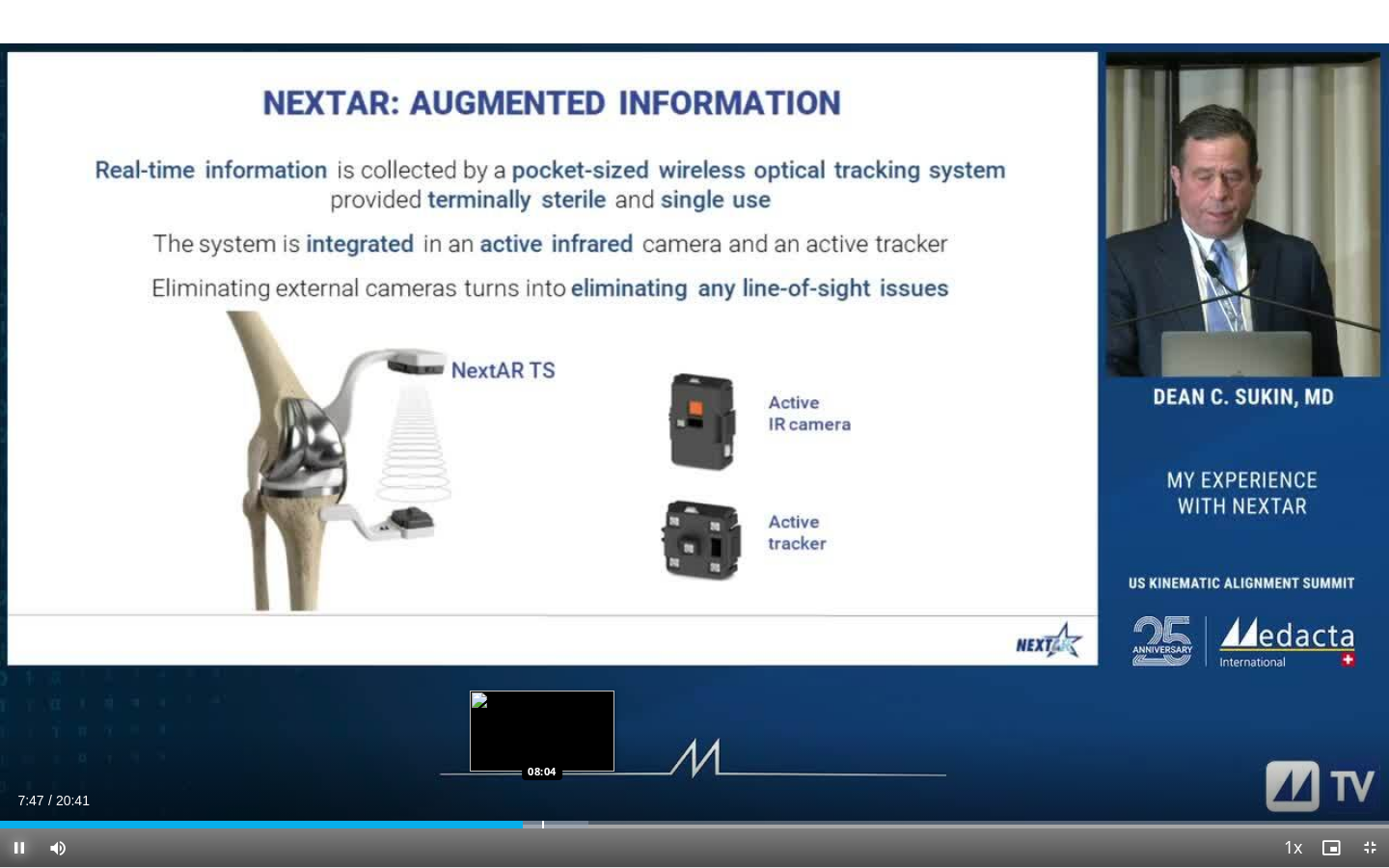 click at bounding box center (543, 825) 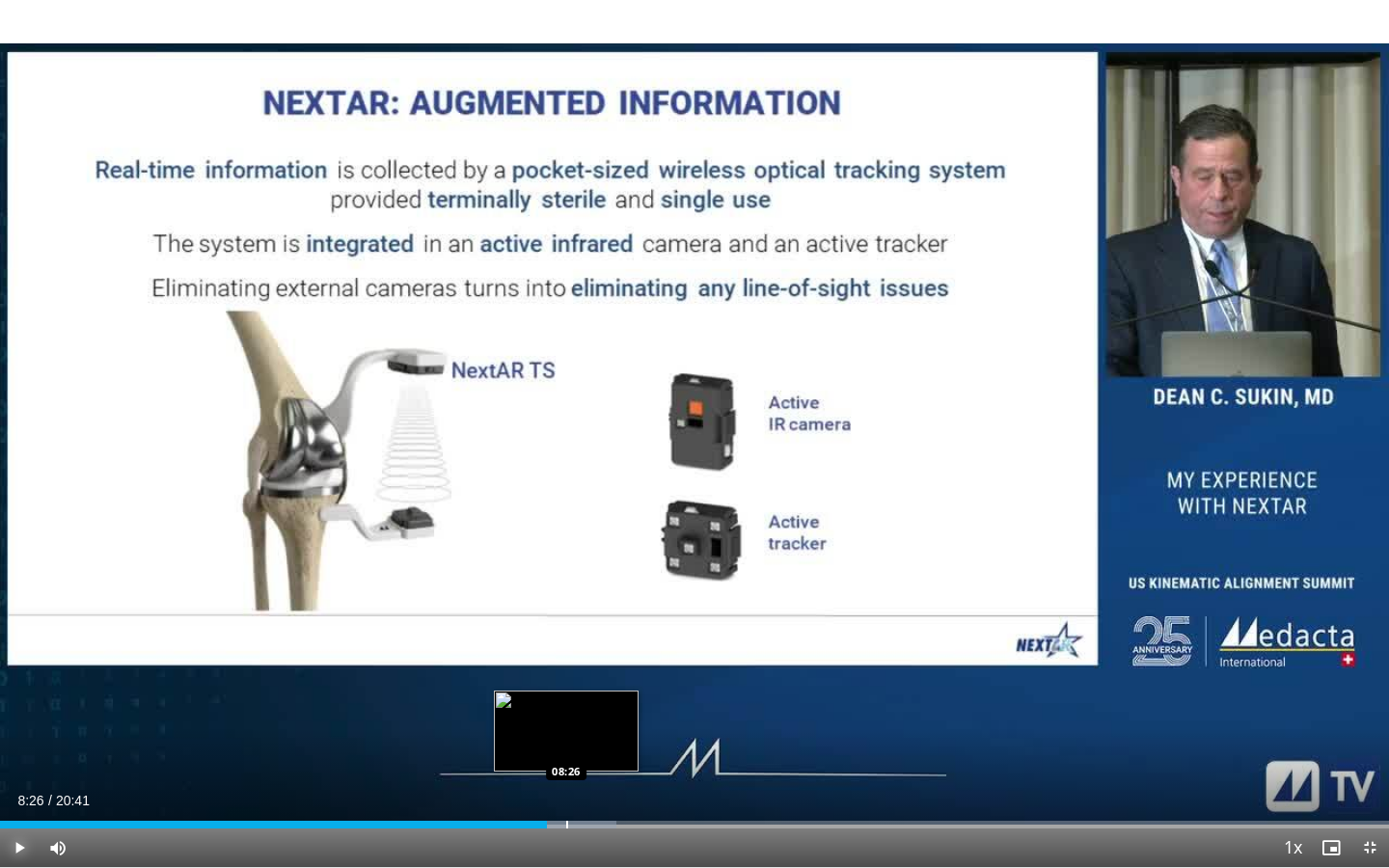 click at bounding box center (567, 825) 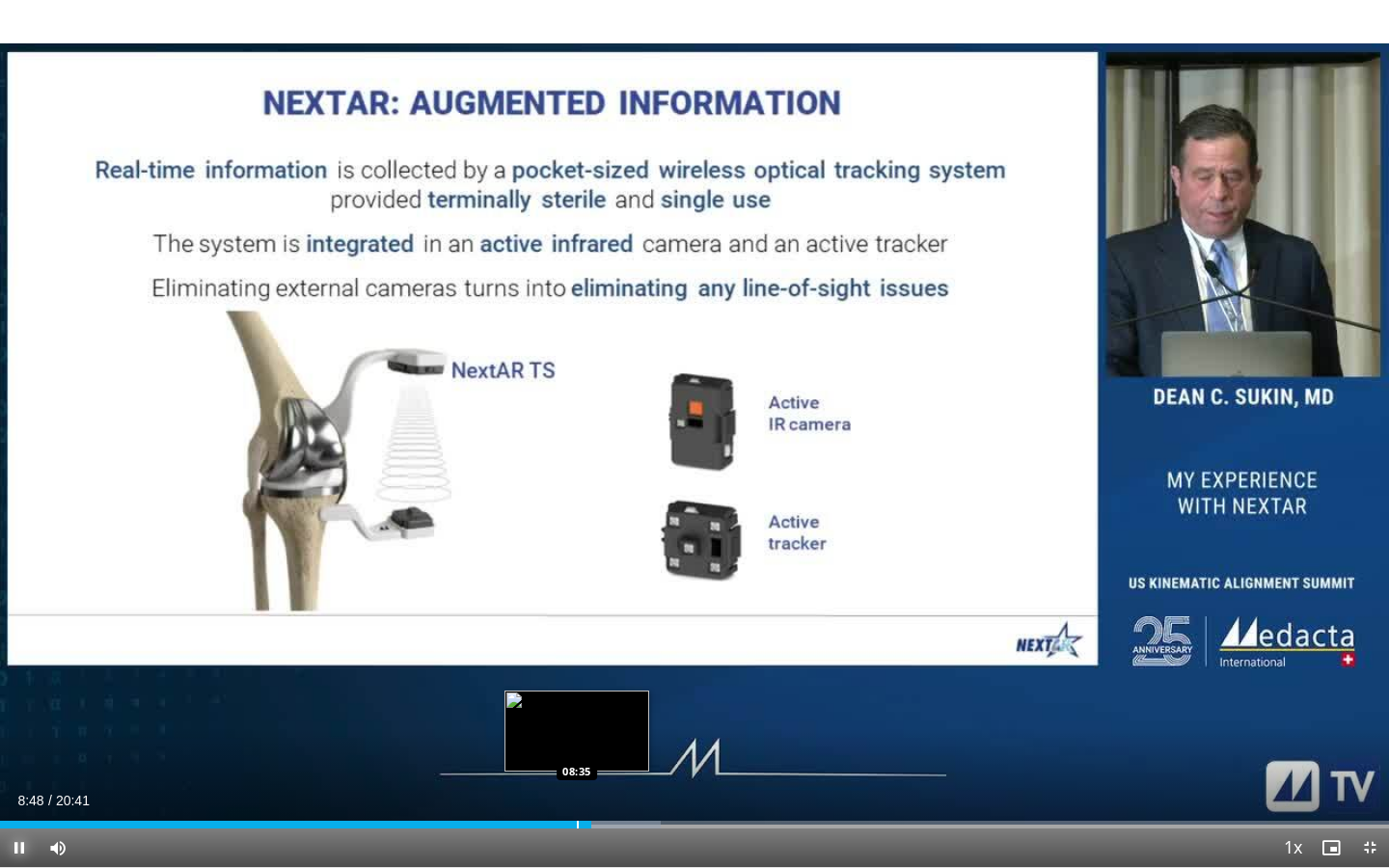 click at bounding box center (578, 825) 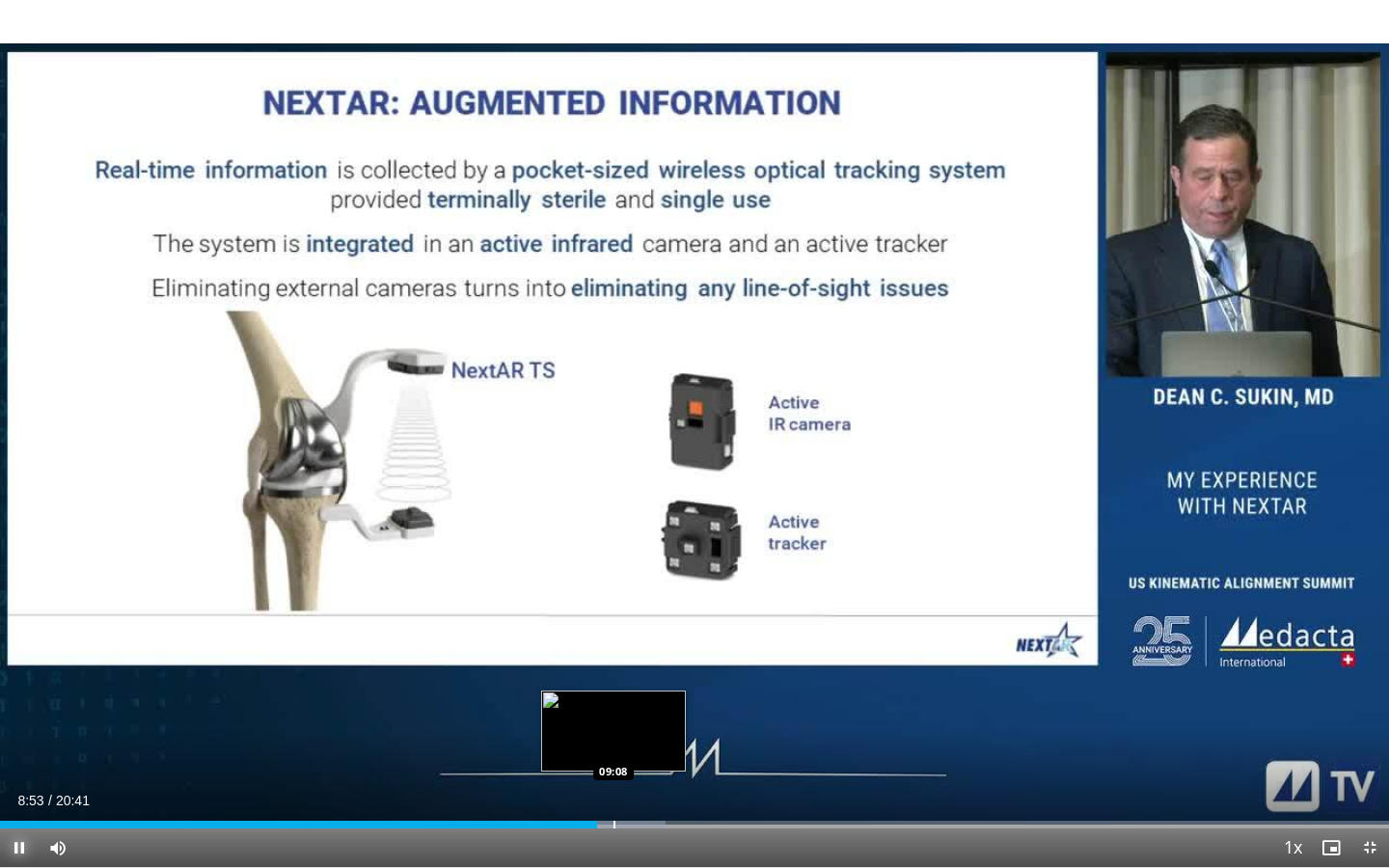 click at bounding box center (614, 825) 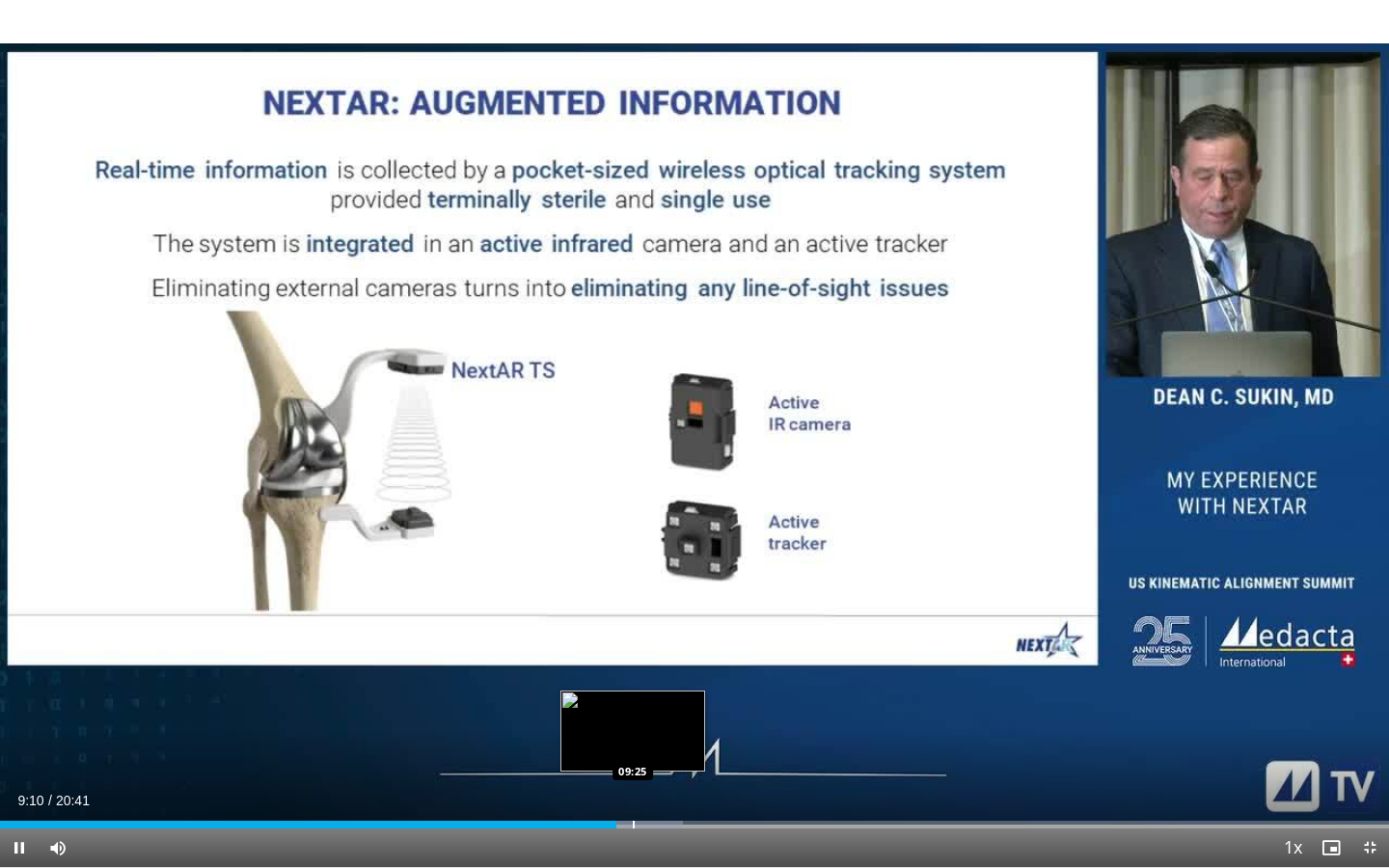 click on "10 seconds
Tap to unmute" at bounding box center [694, 433] 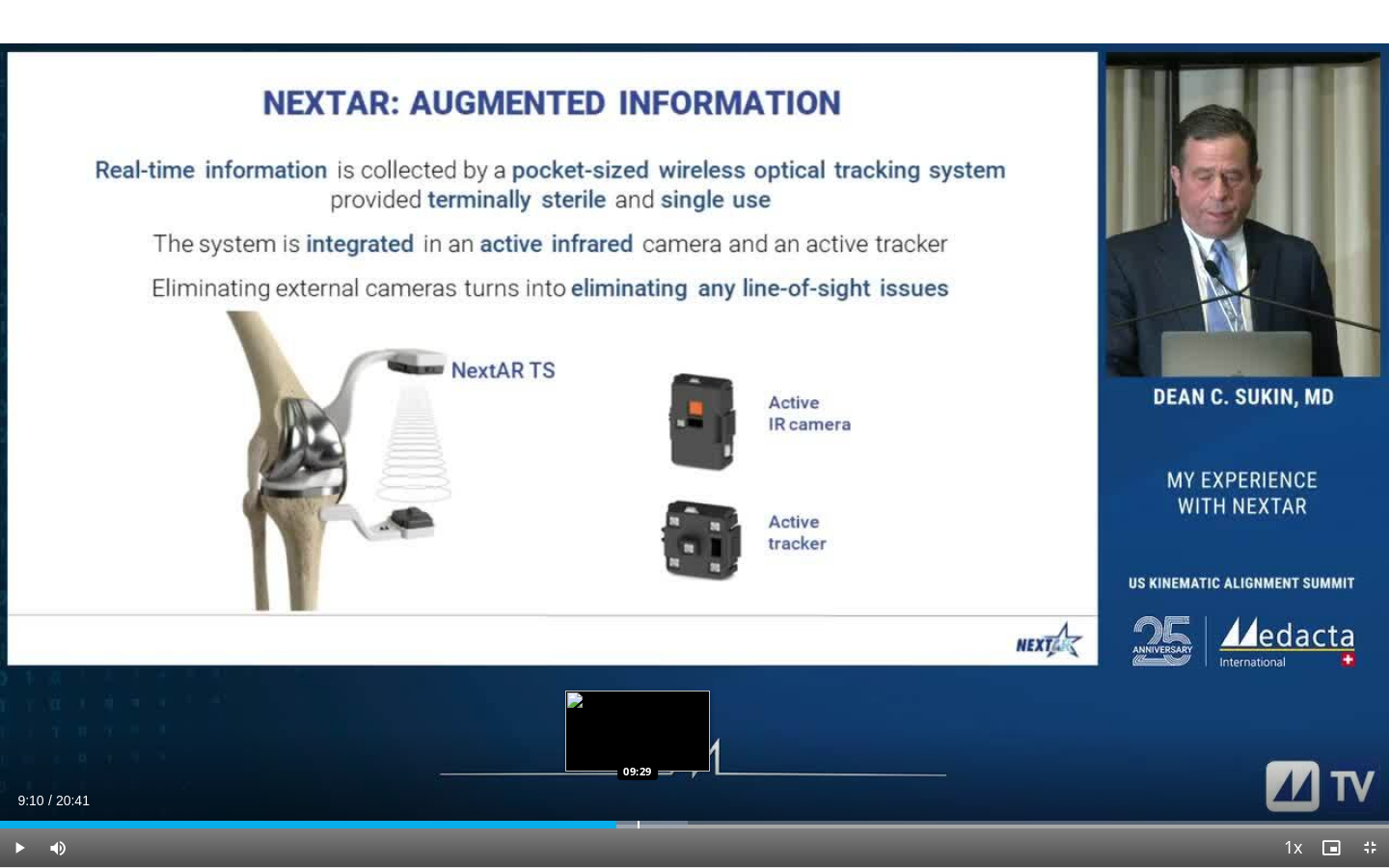 click at bounding box center [639, 825] 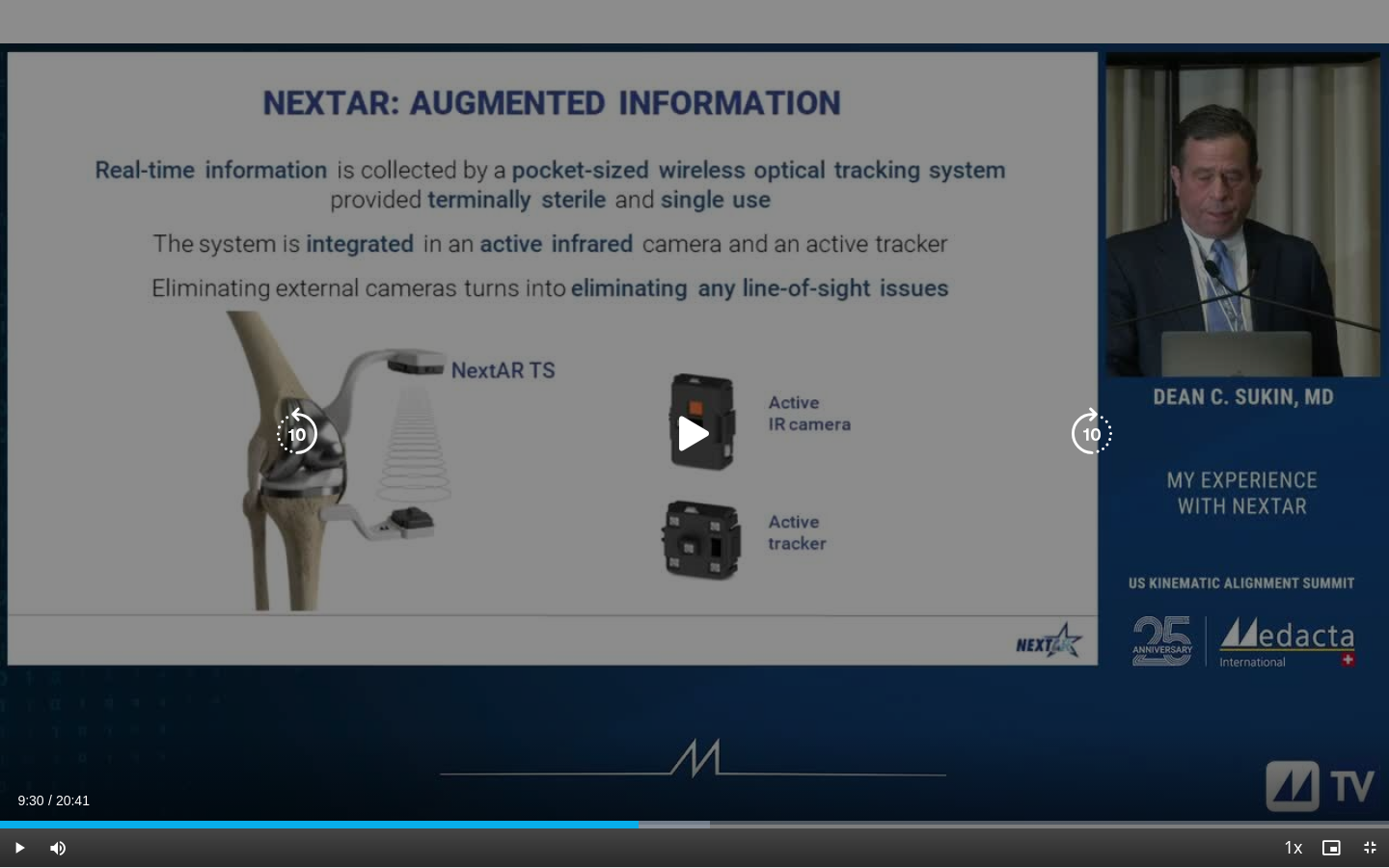 click on "10 seconds
Tap to unmute" at bounding box center (694, 433) 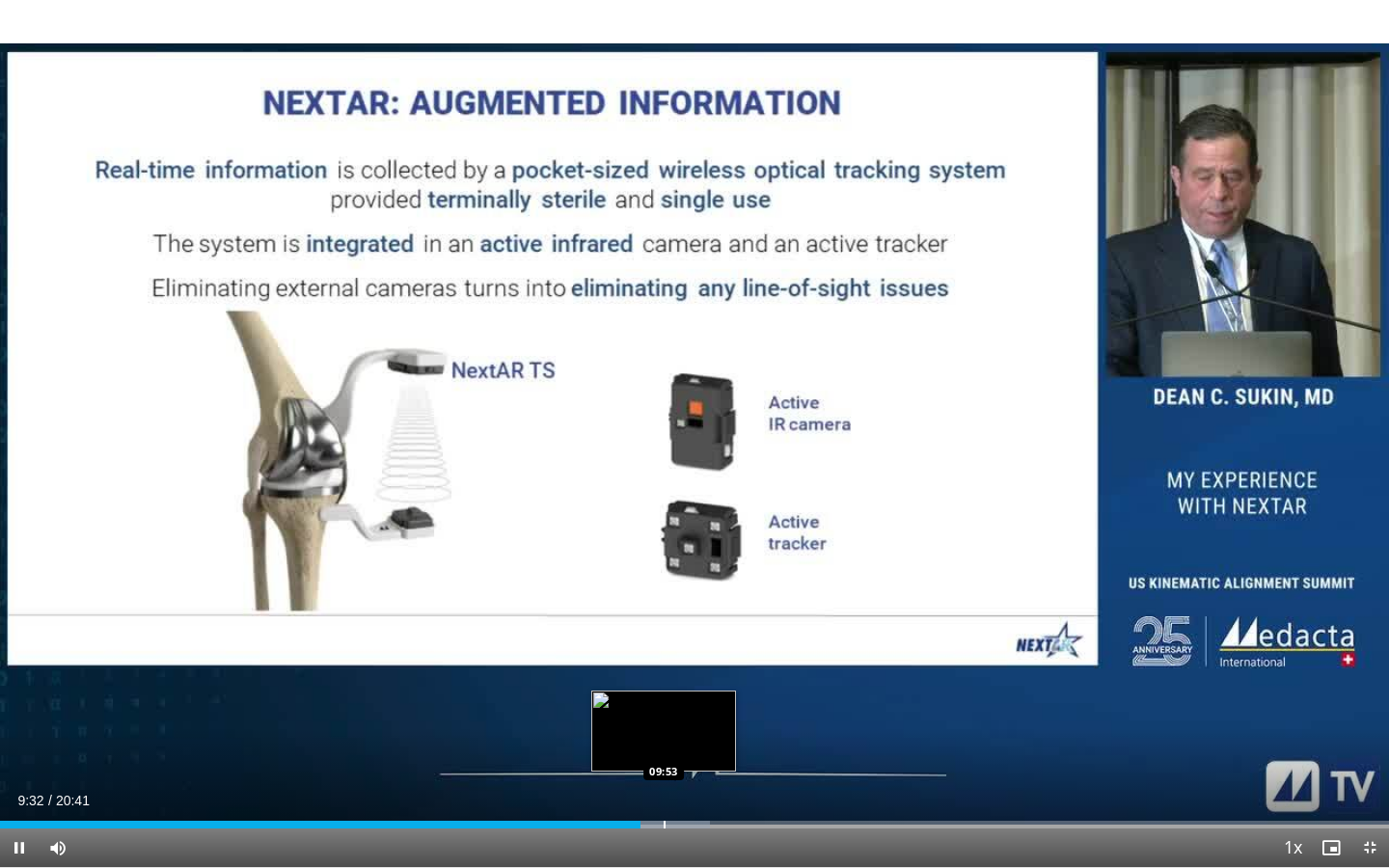 click at bounding box center (665, 825) 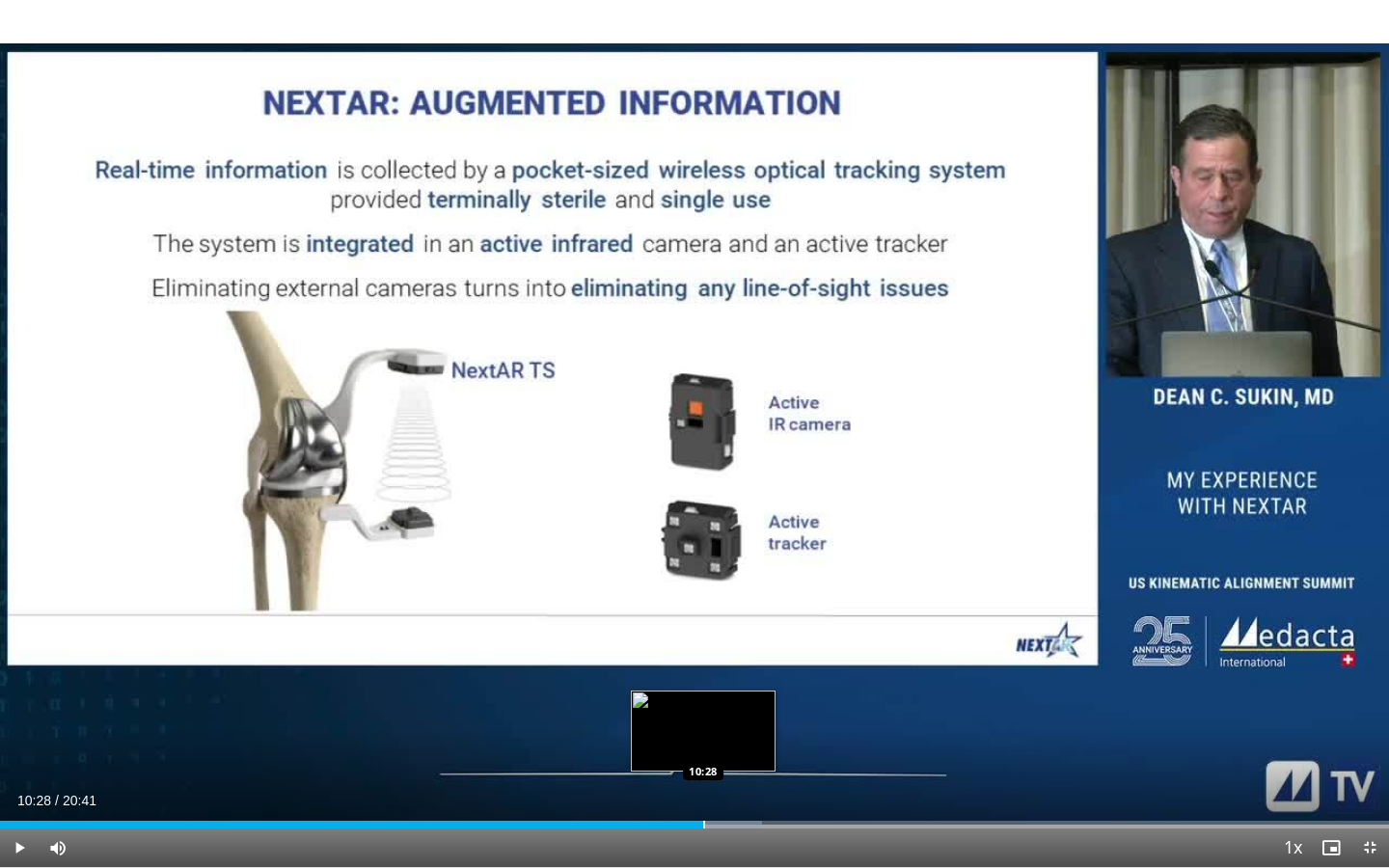 click at bounding box center (704, 825) 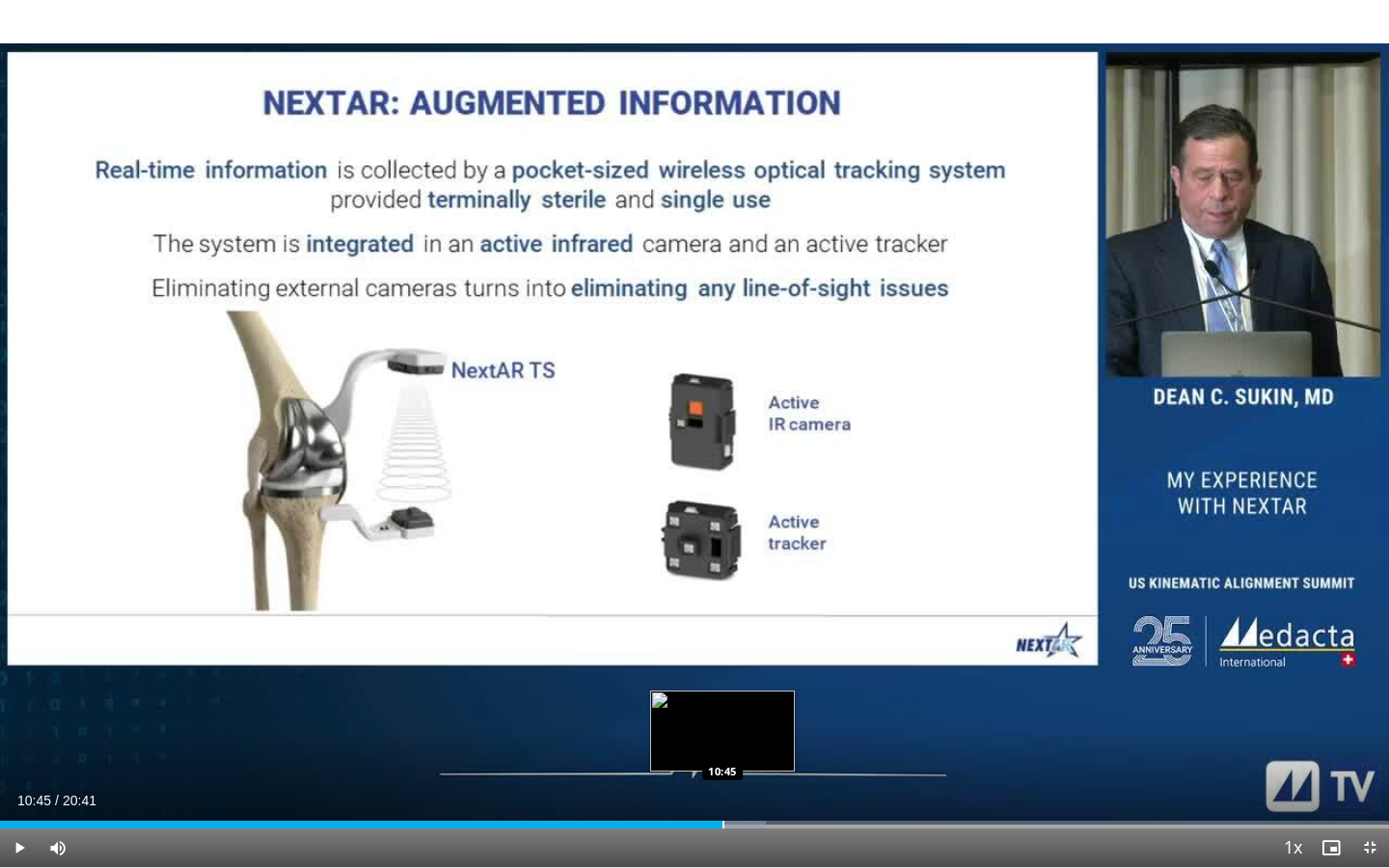 click on "Loaded :  55.13% 10:45 10:45" at bounding box center [694, 819] 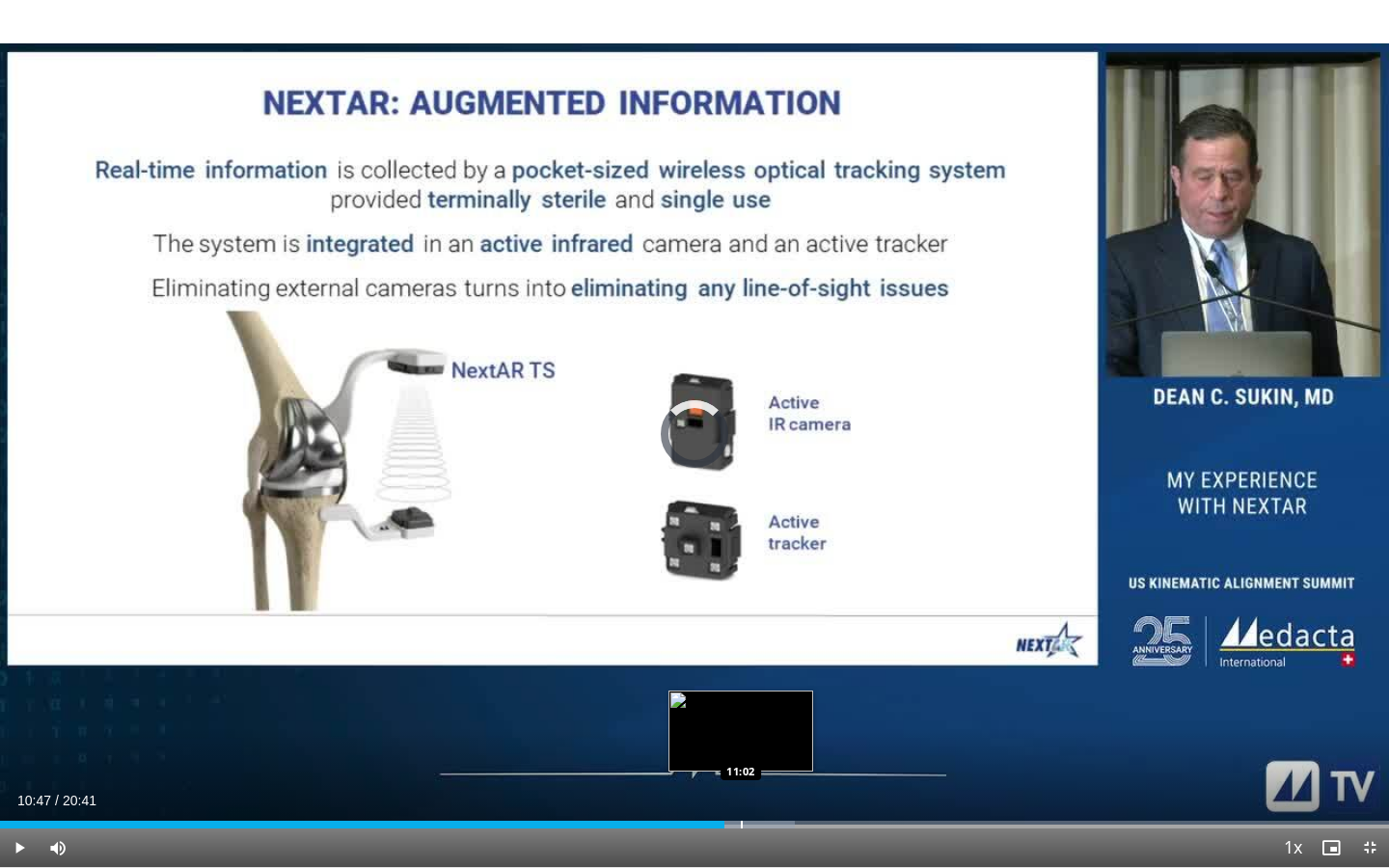 click at bounding box center [742, 825] 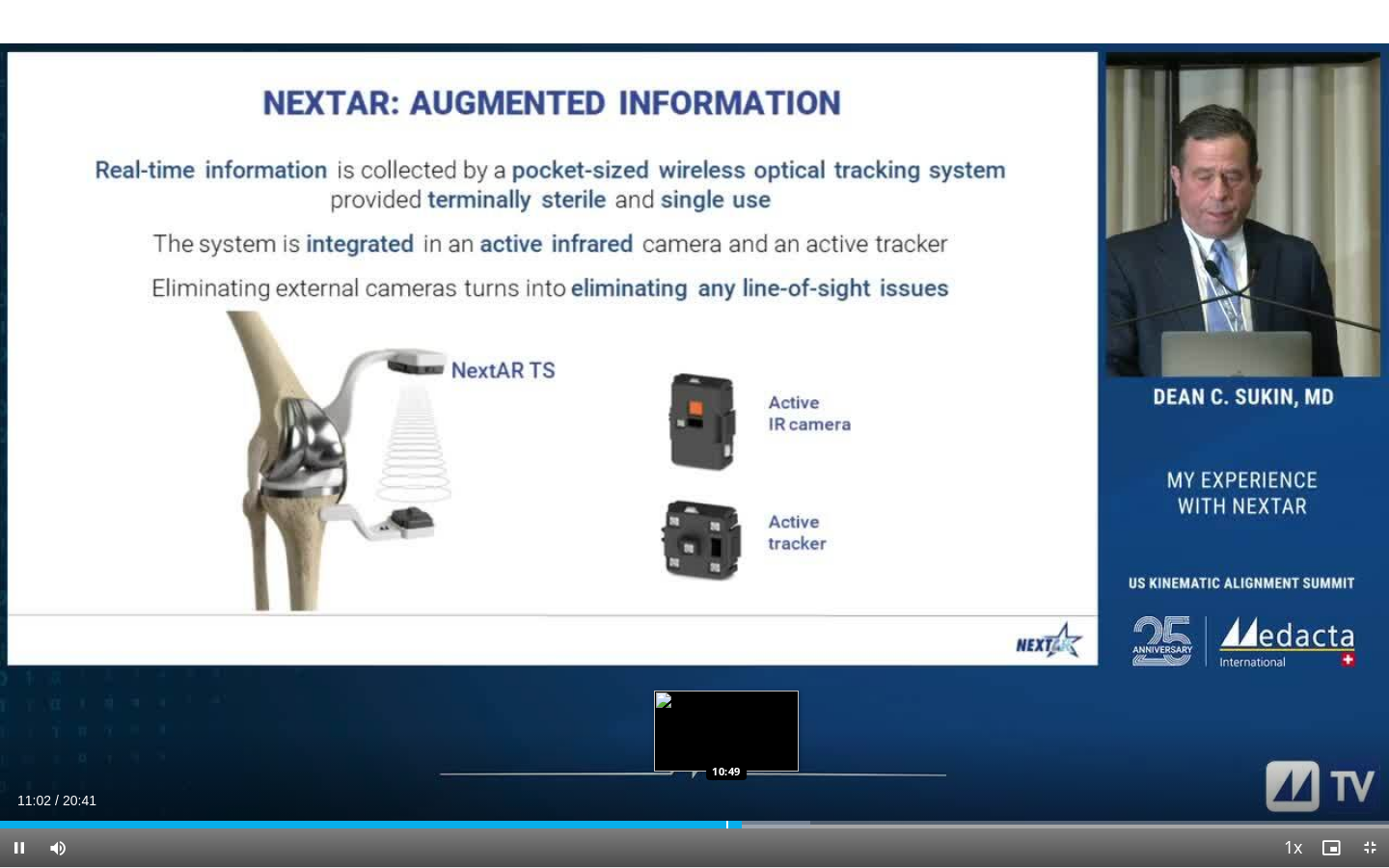 click at bounding box center [727, 825] 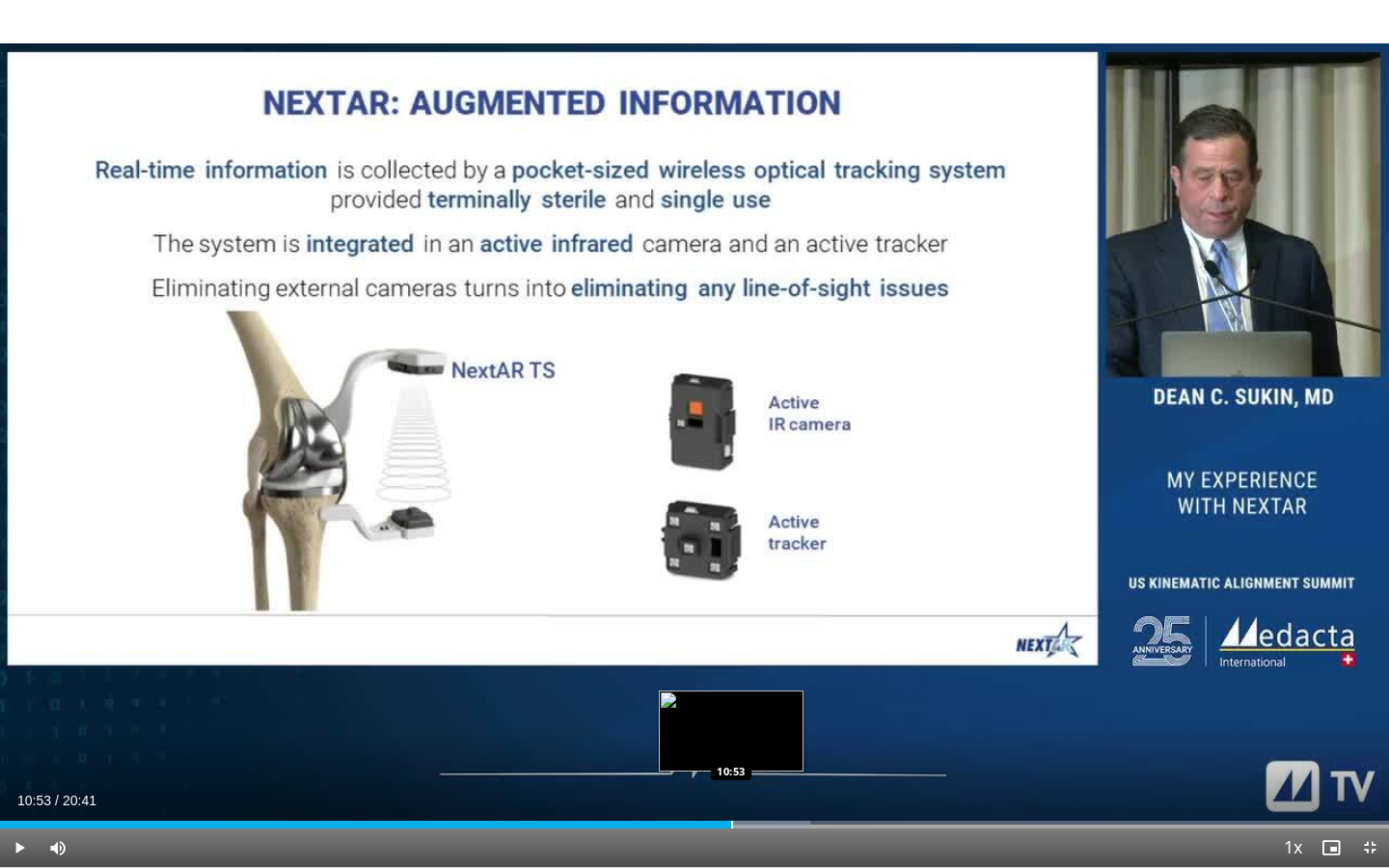click at bounding box center (732, 825) 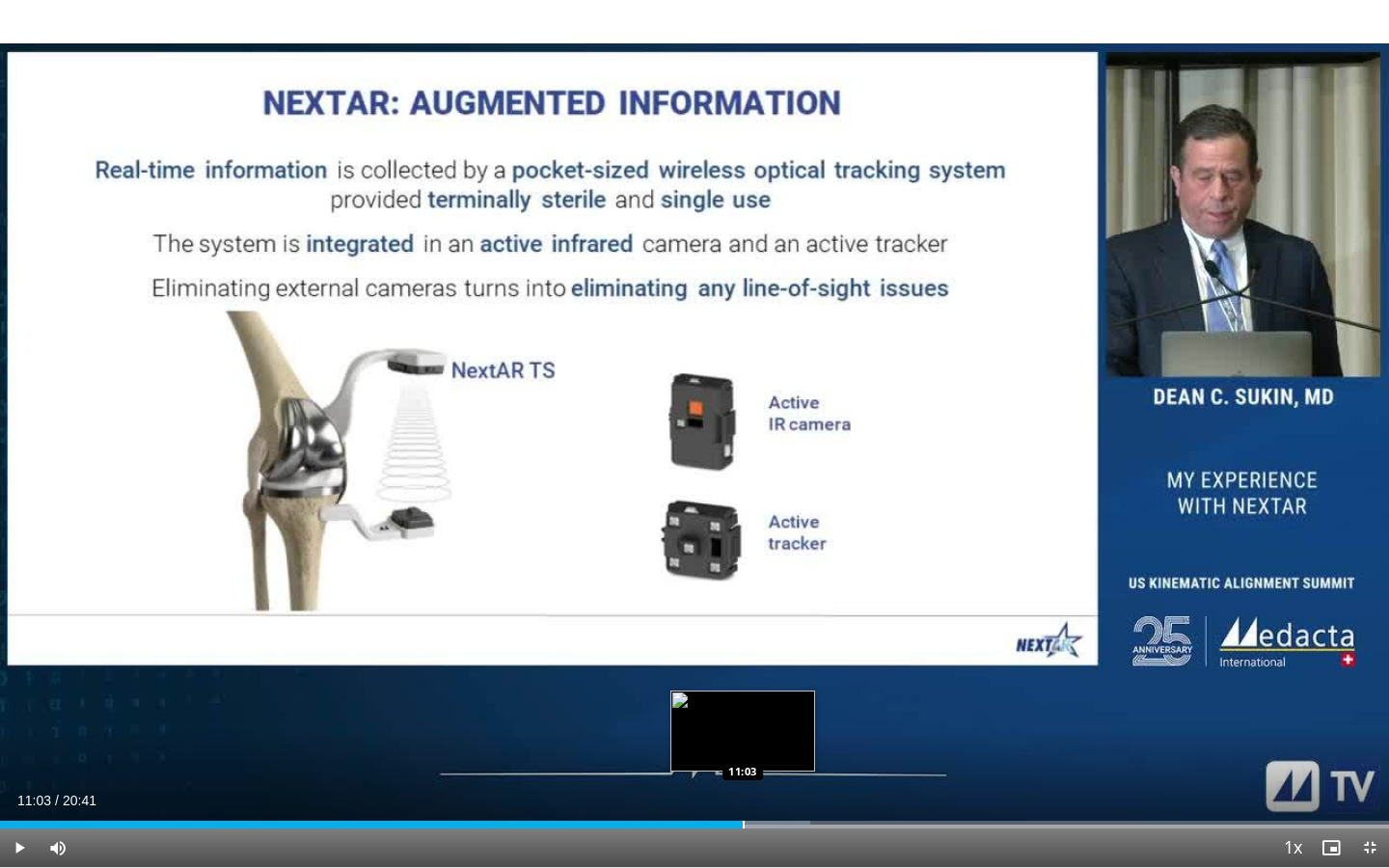 click at bounding box center (744, 825) 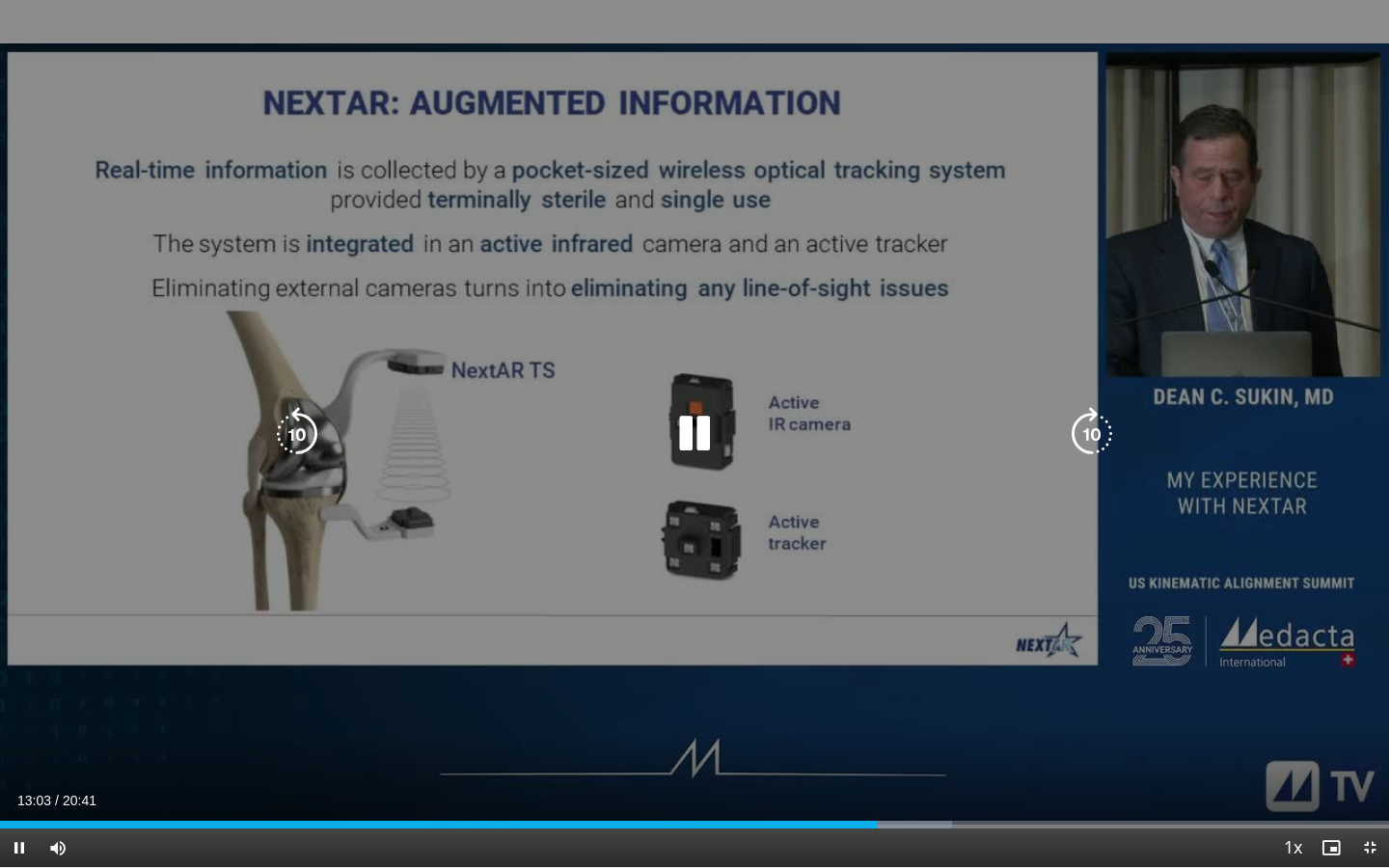 click on "10 seconds
Tap to unmute" at bounding box center (694, 433) 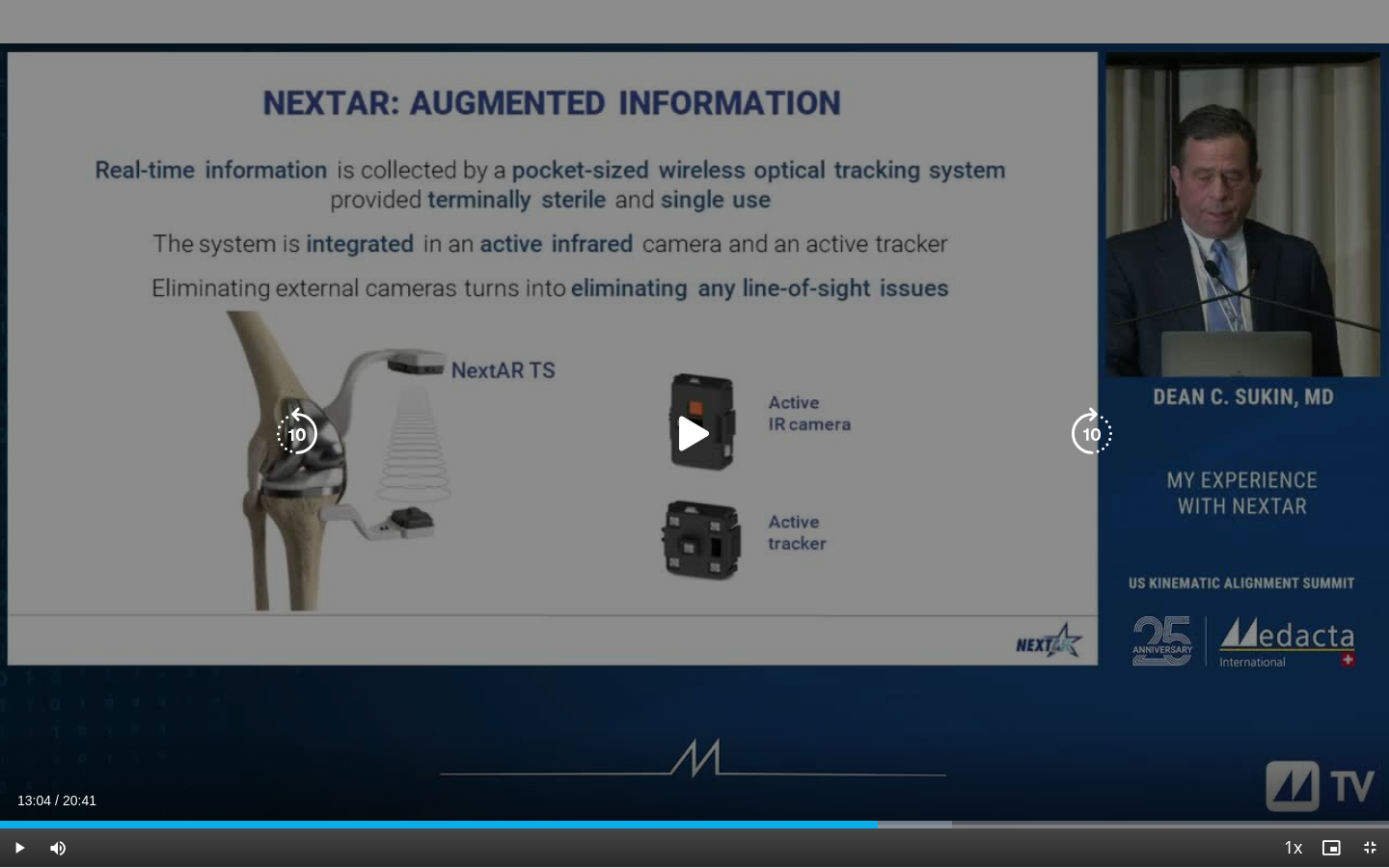 click on "10 seconds
Tap to unmute" at bounding box center [694, 433] 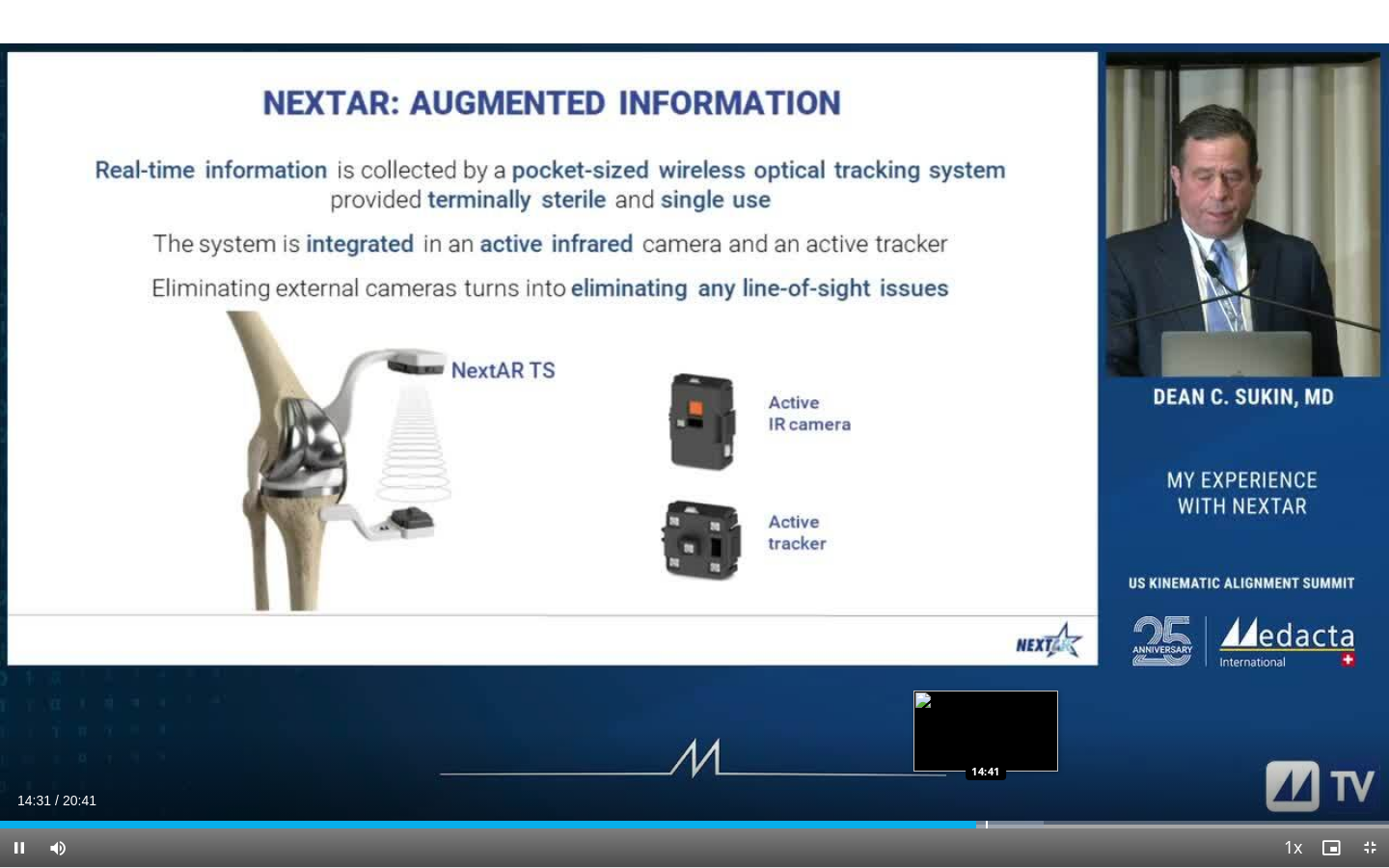 click on "Loaded :  75.11% 14:32 14:41" at bounding box center (694, 825) 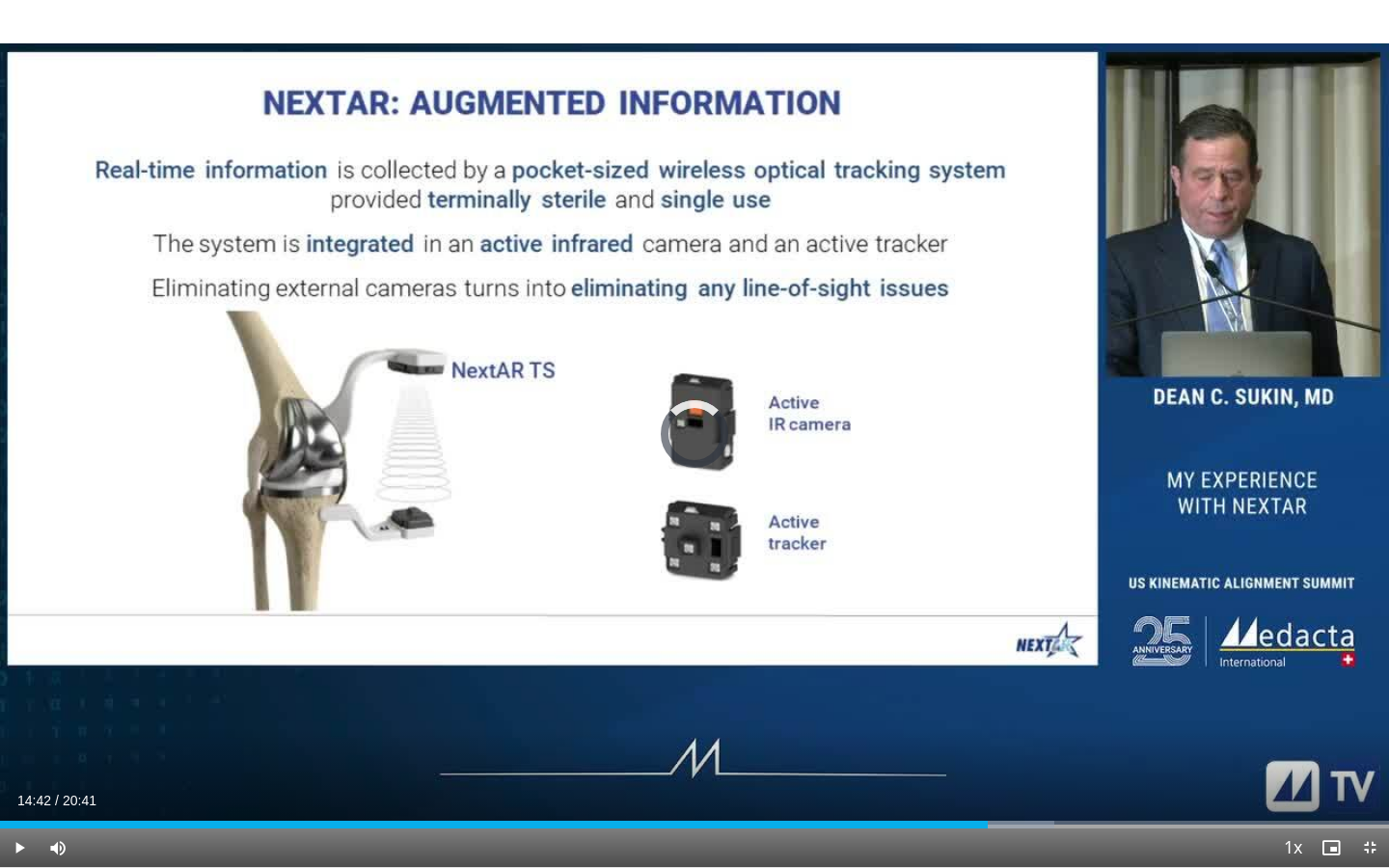 click at bounding box center (990, 825) 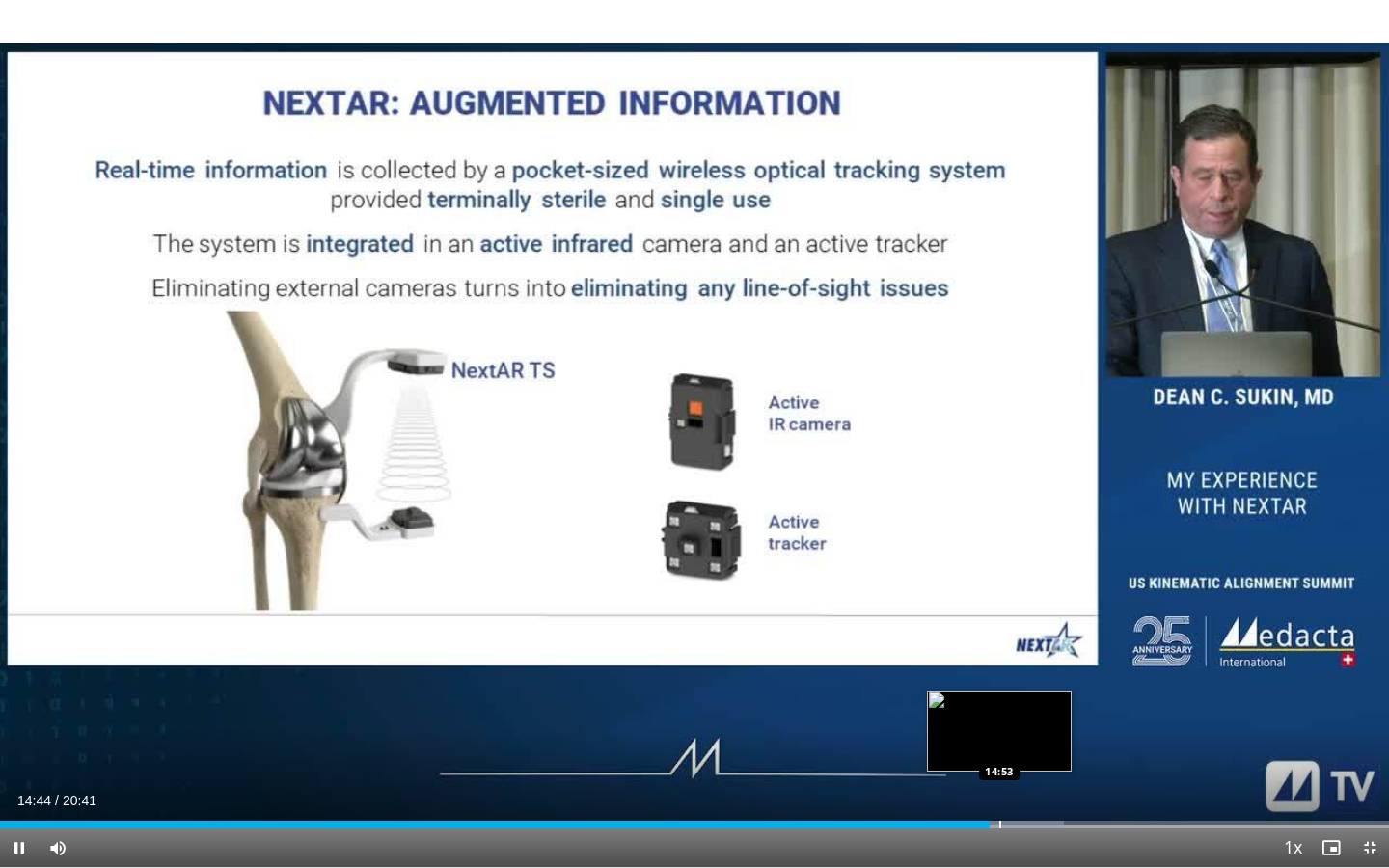 click at bounding box center (1000, 825) 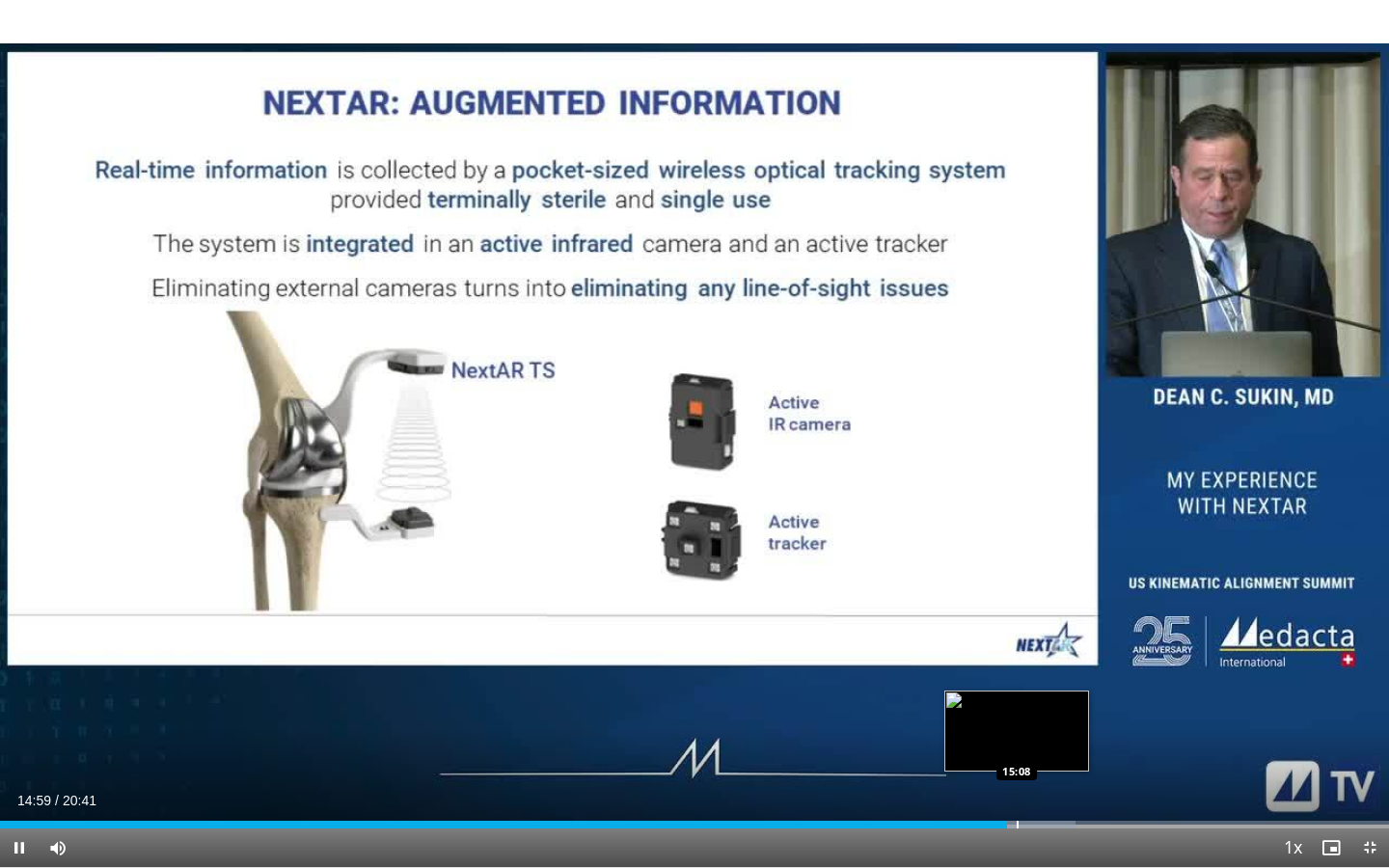 click at bounding box center (1018, 825) 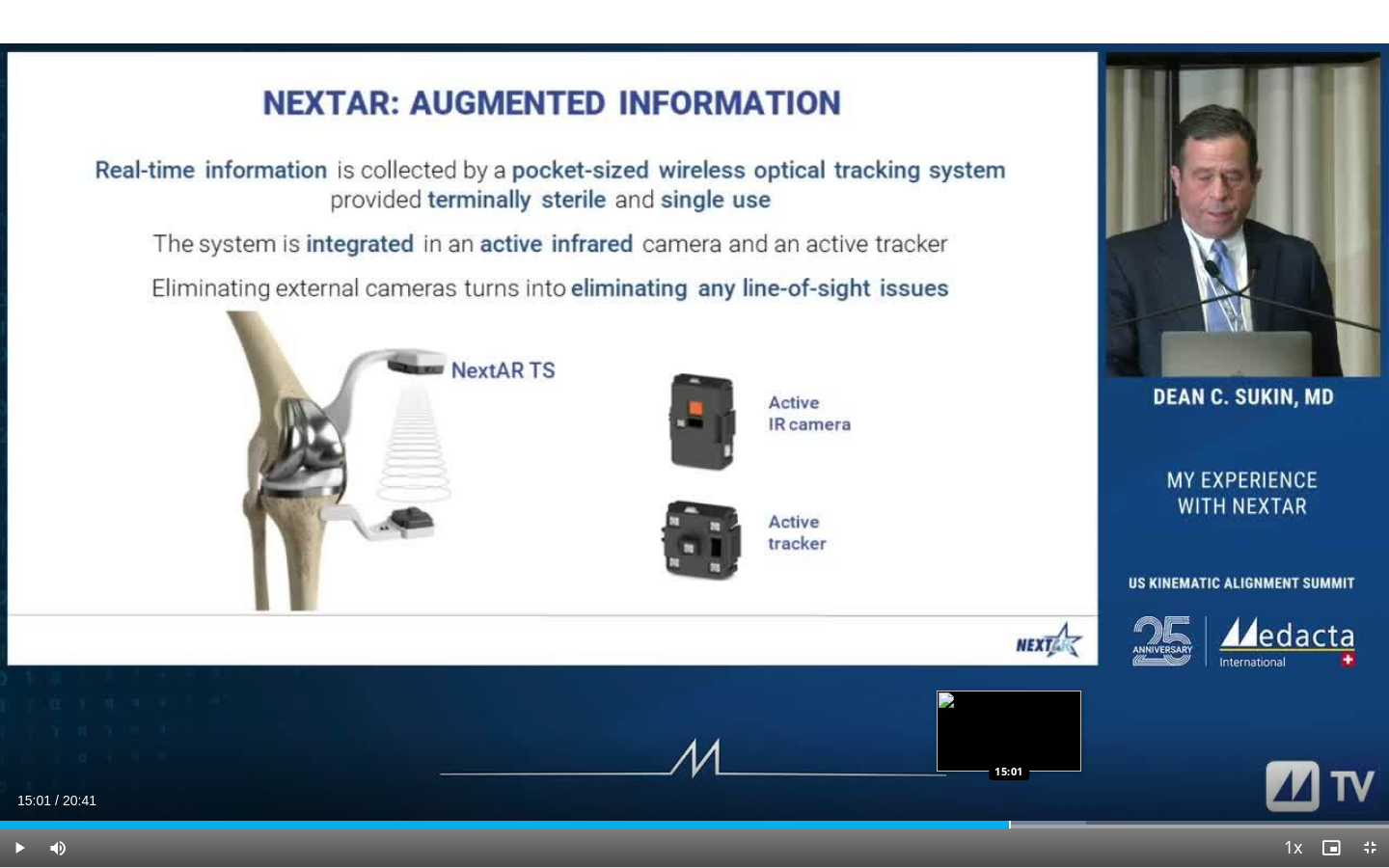 click at bounding box center (1010, 825) 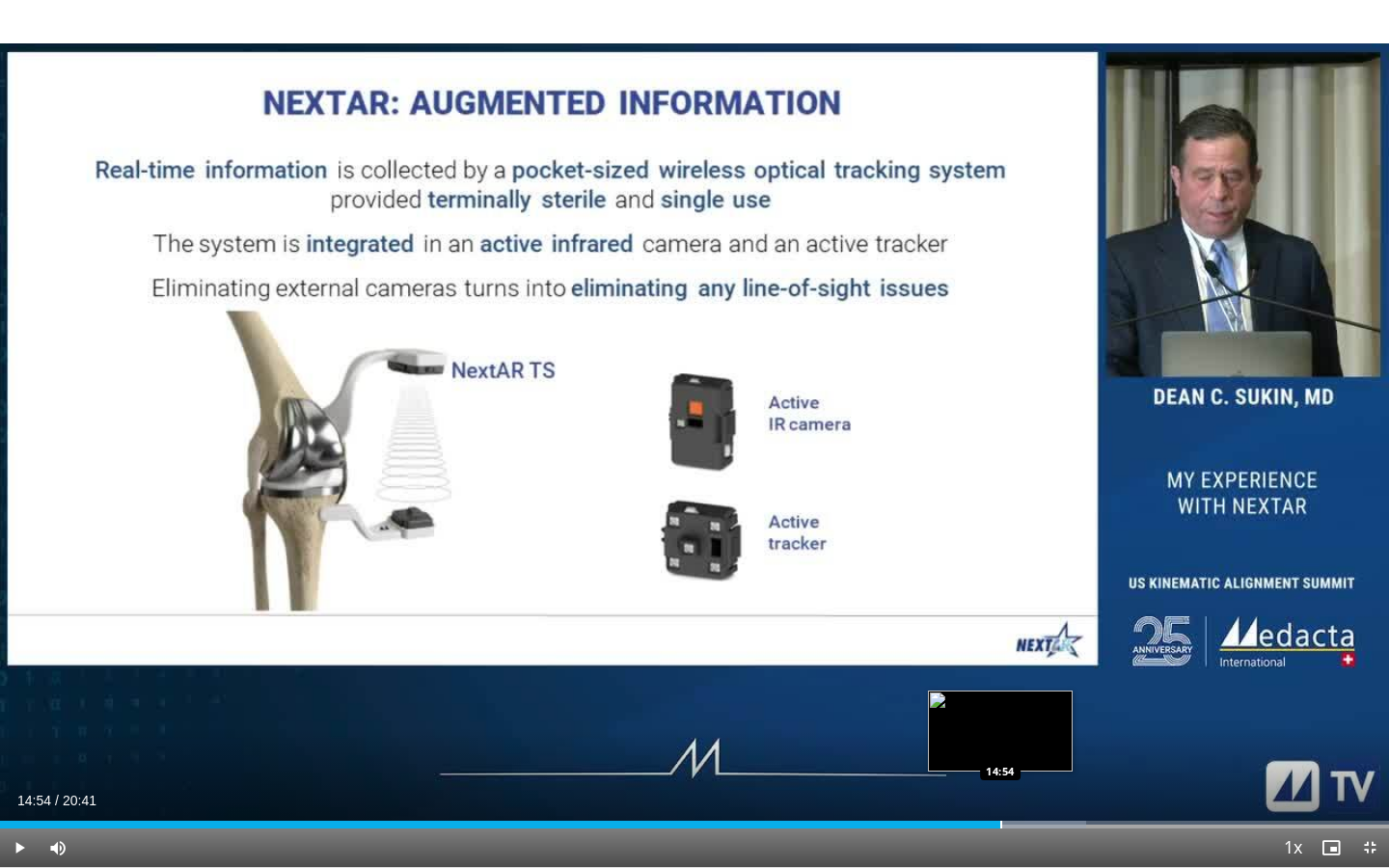 click at bounding box center (1001, 825) 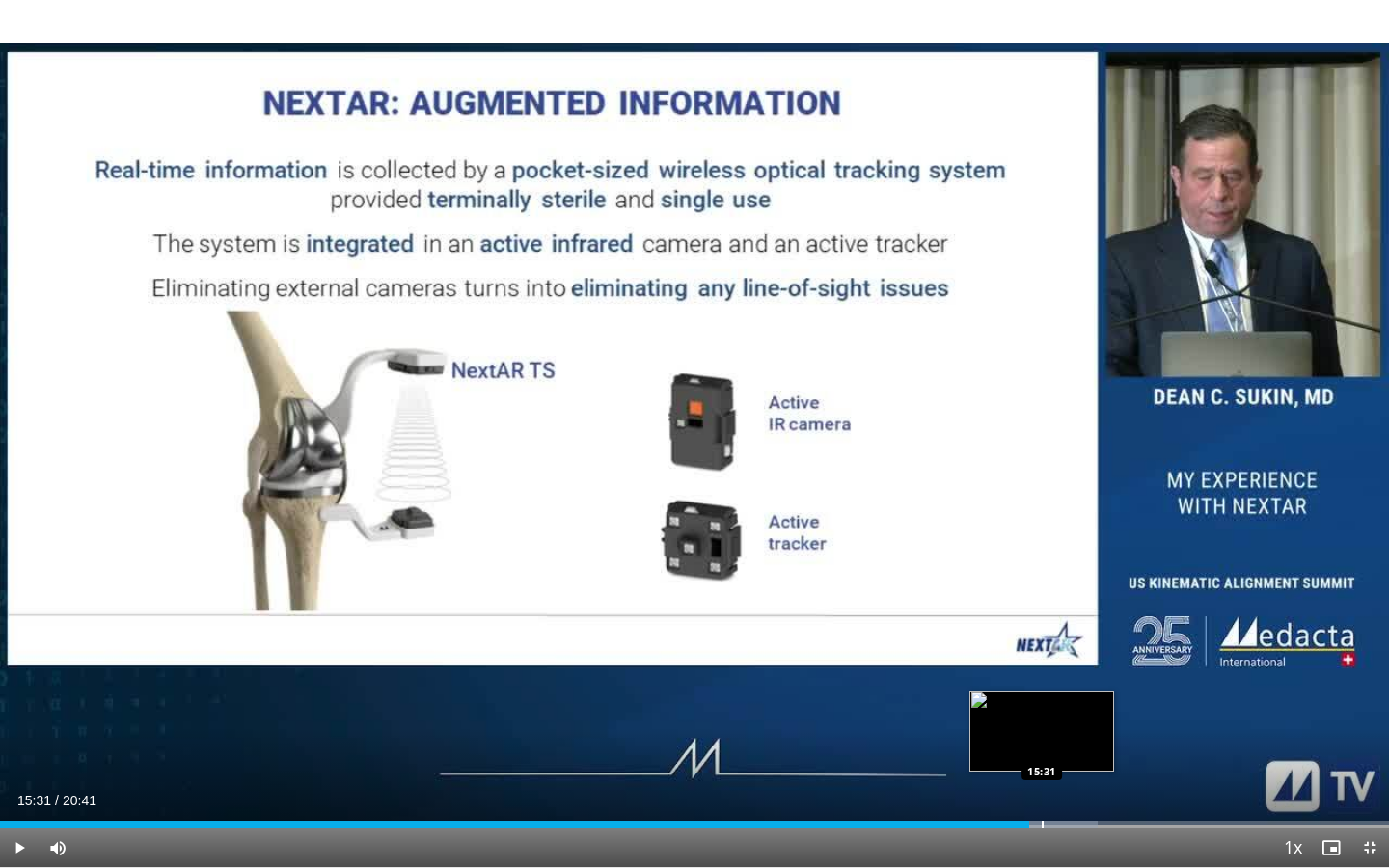 click at bounding box center [1043, 825] 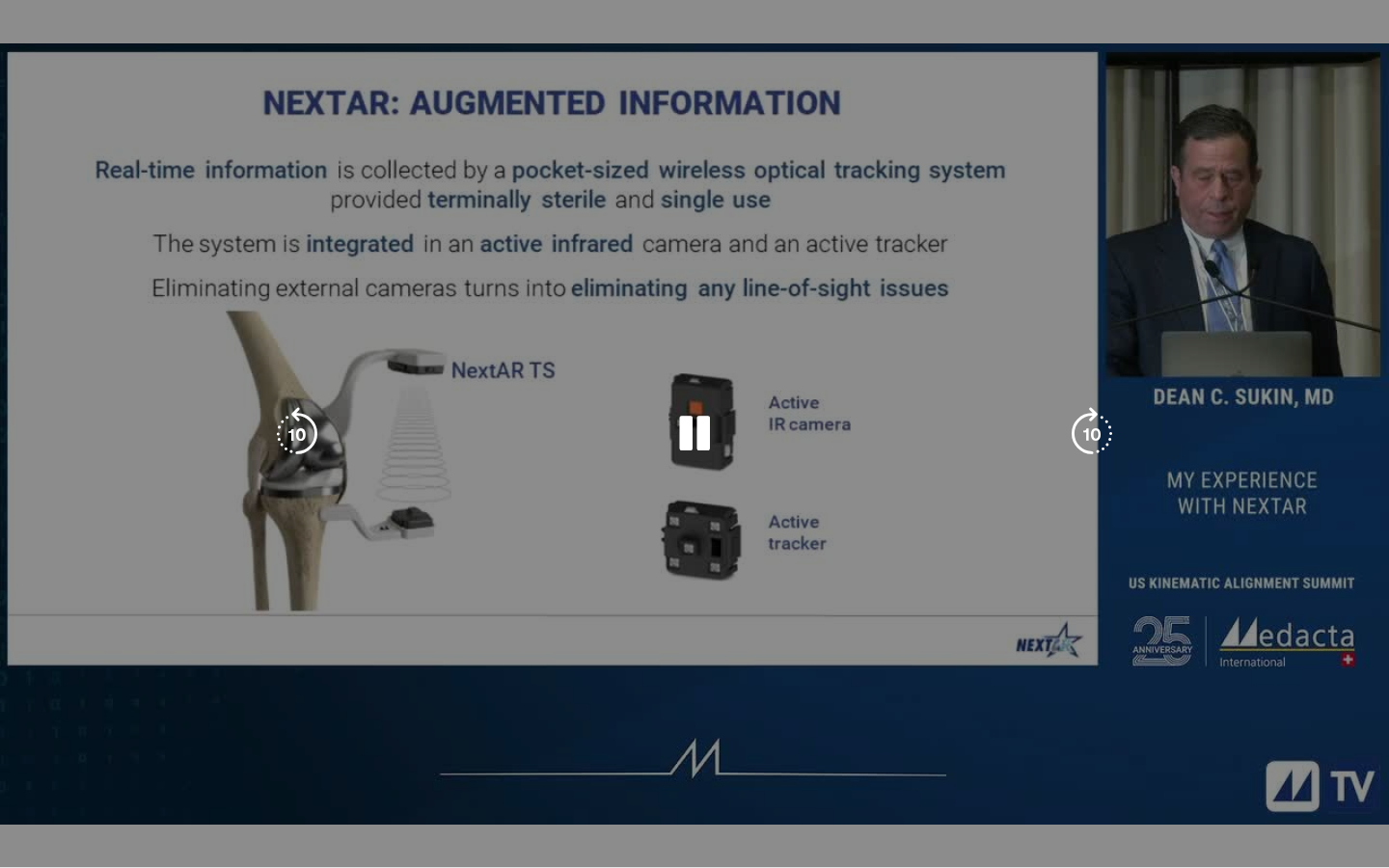 click on "Loaded :  79.90% 15:31 15:31" at bounding box center [694, 863] 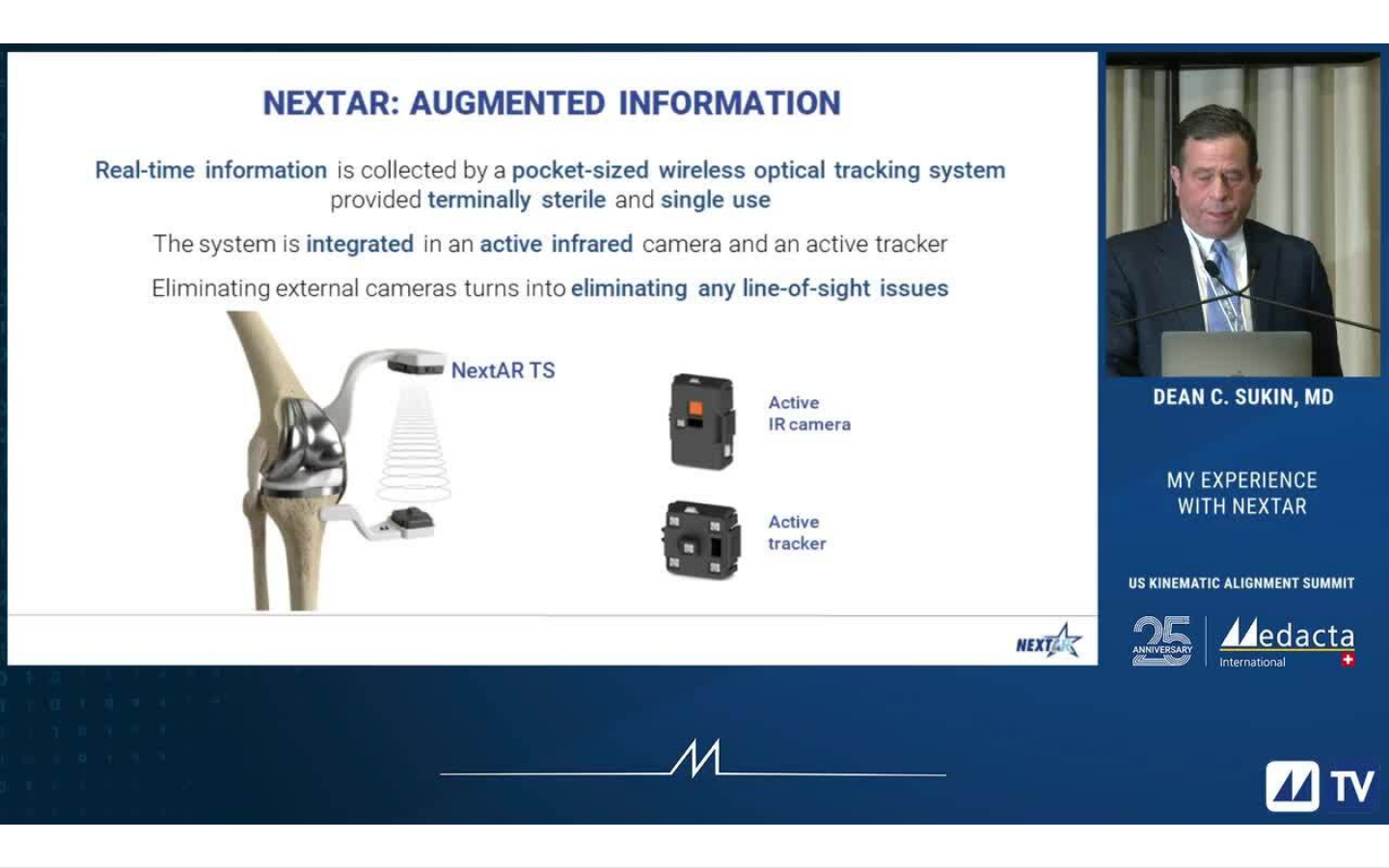 click on "**********" at bounding box center (694, 434) 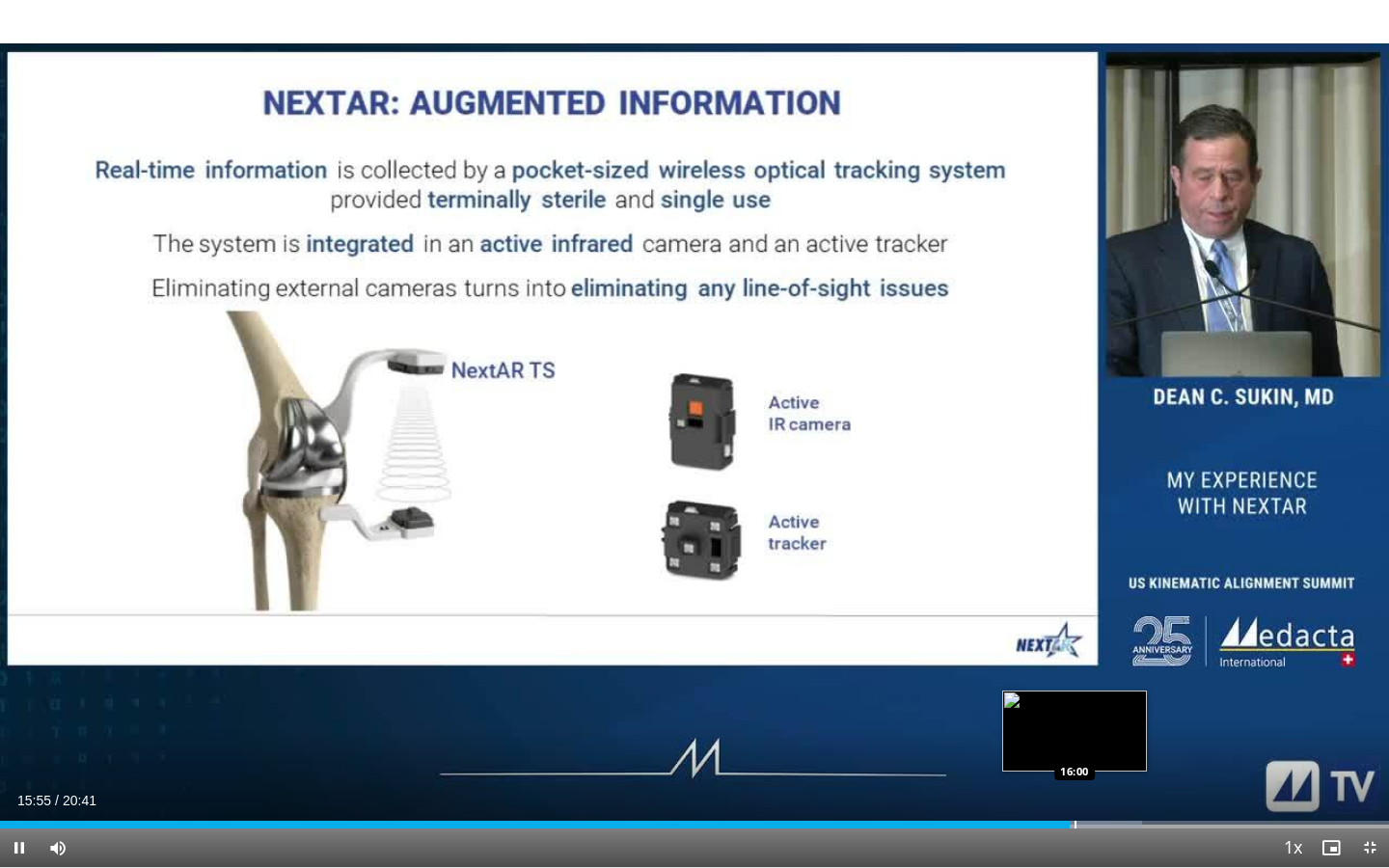 click at bounding box center [1076, 825] 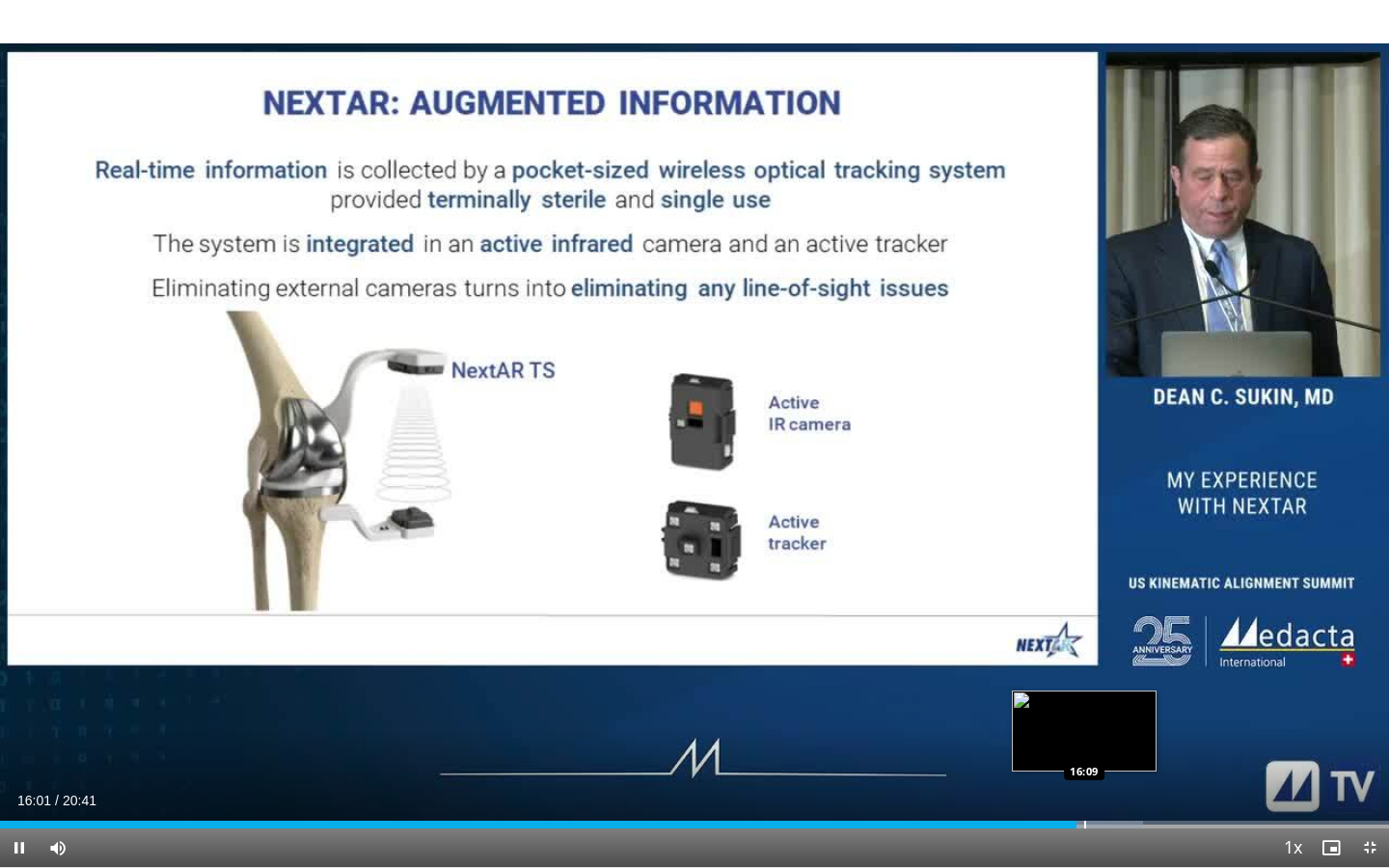 click at bounding box center (1085, 825) 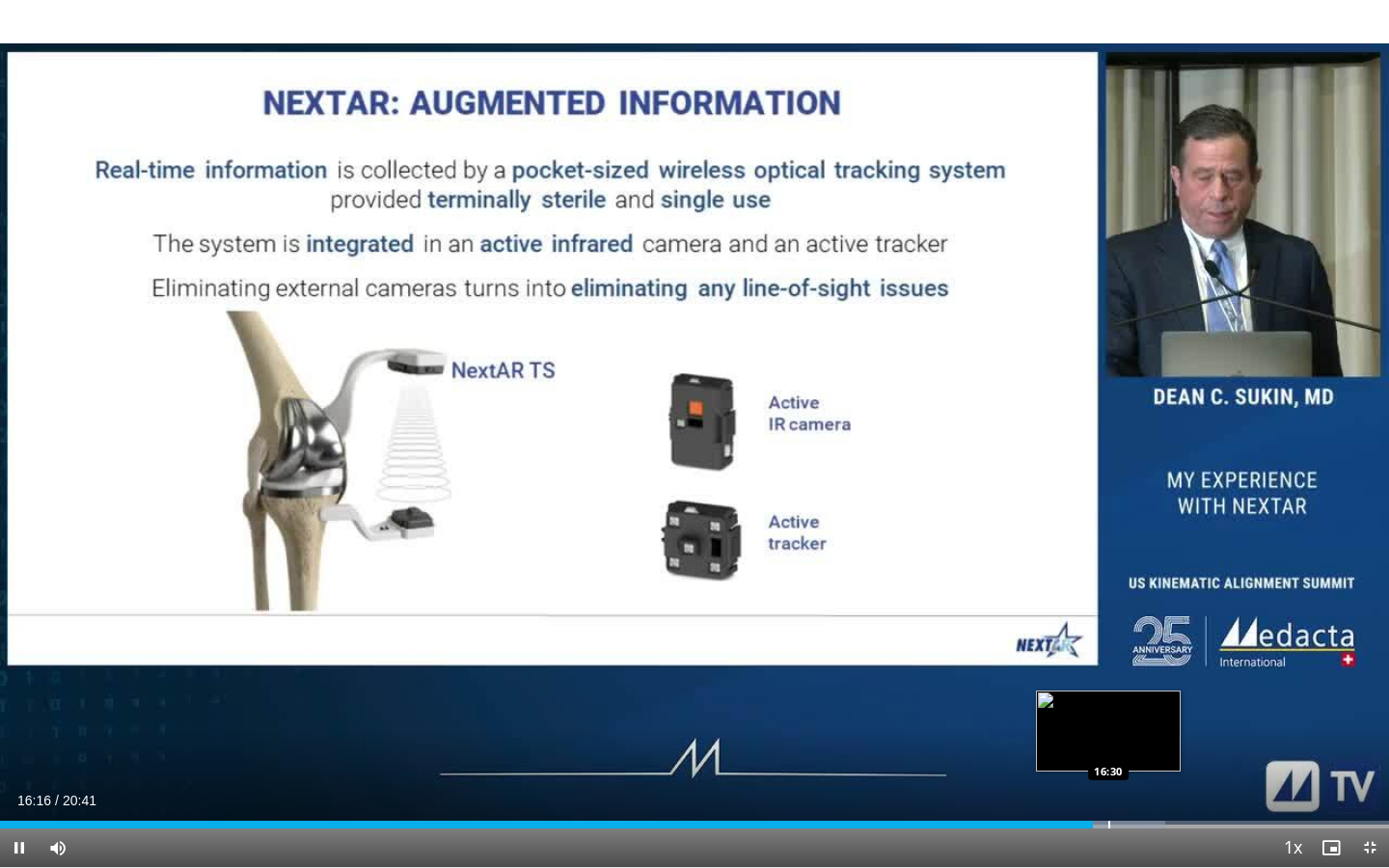 click at bounding box center [1109, 825] 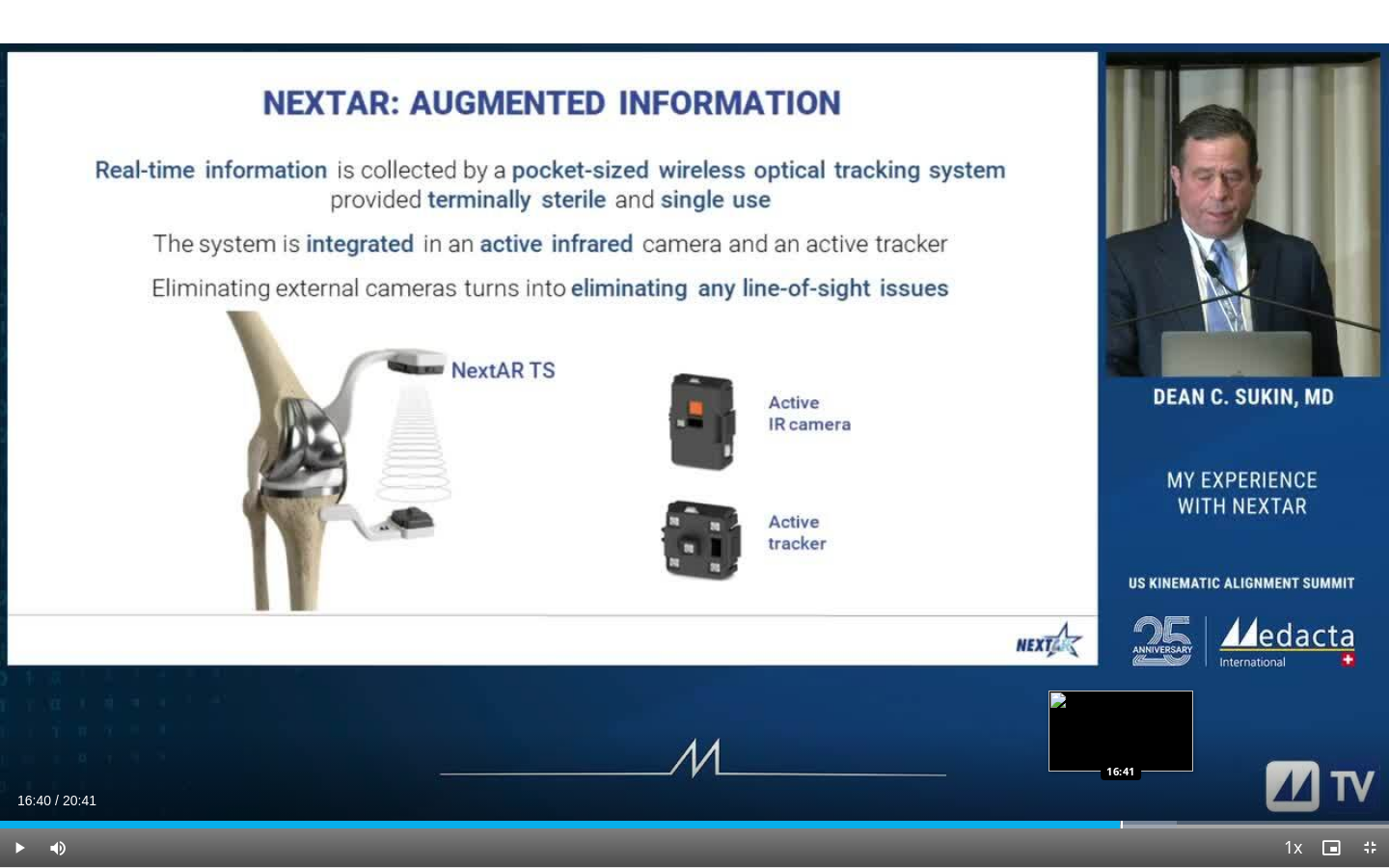 click at bounding box center (1127, 825) 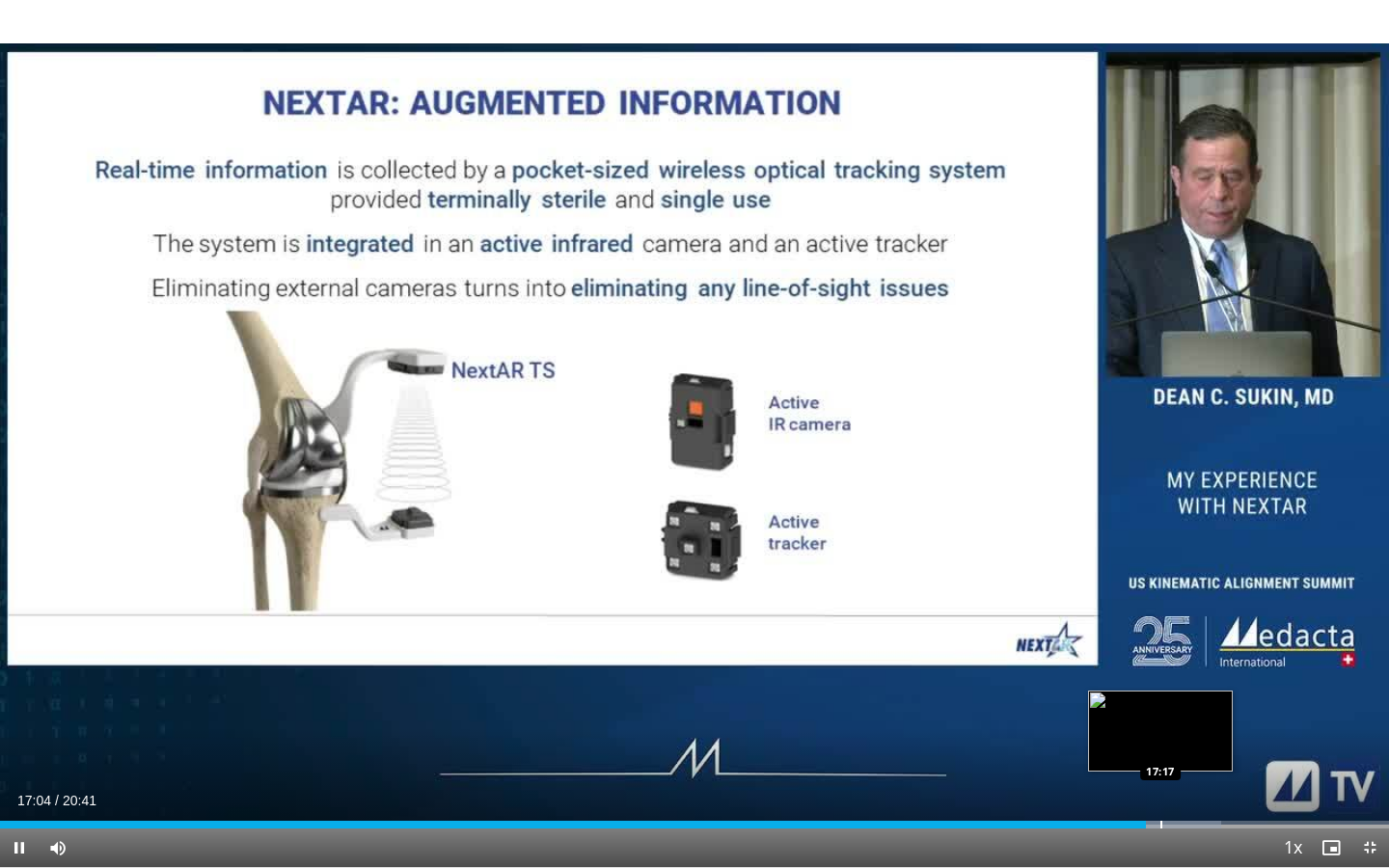 click at bounding box center (1161, 825) 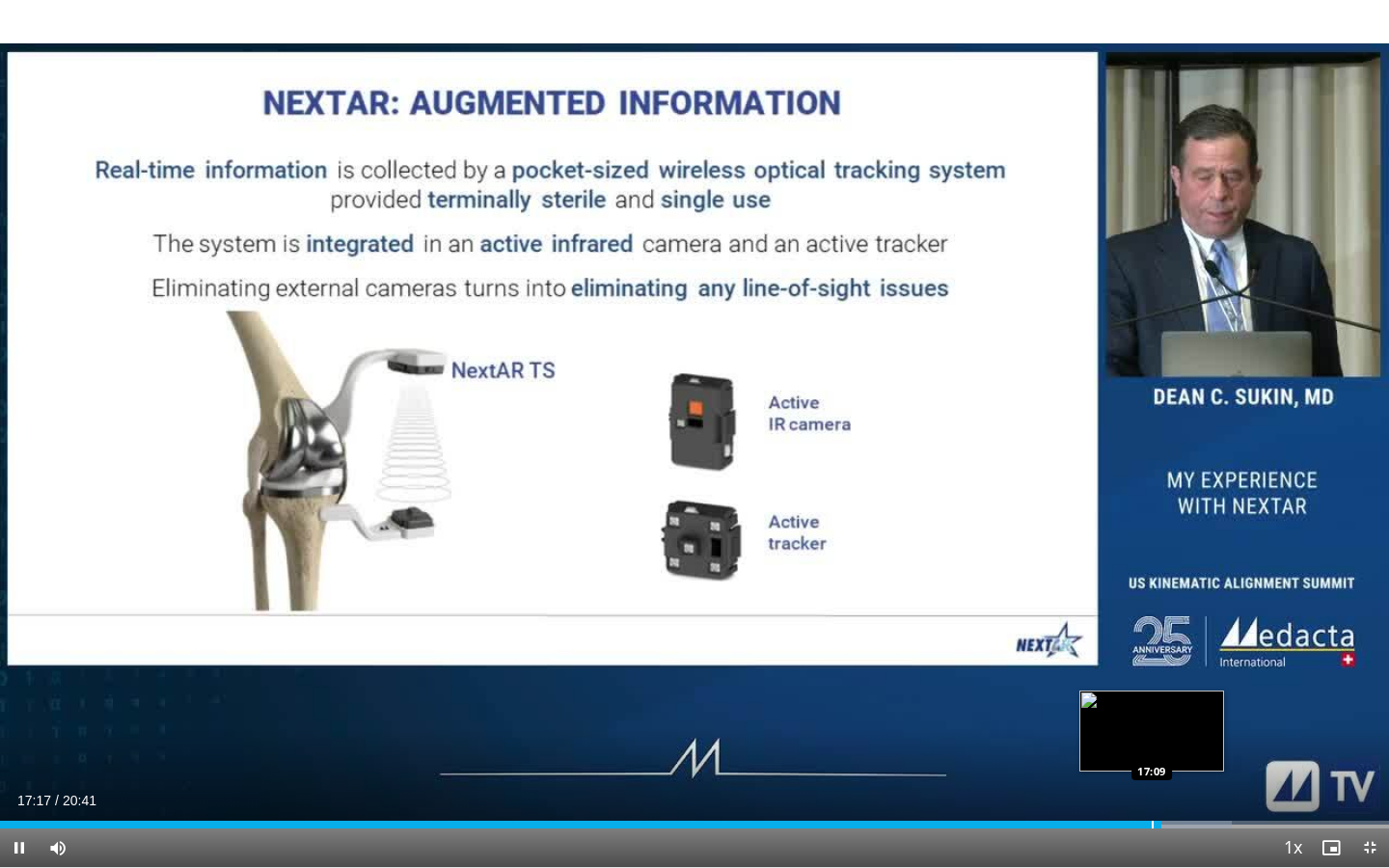 click at bounding box center [1153, 825] 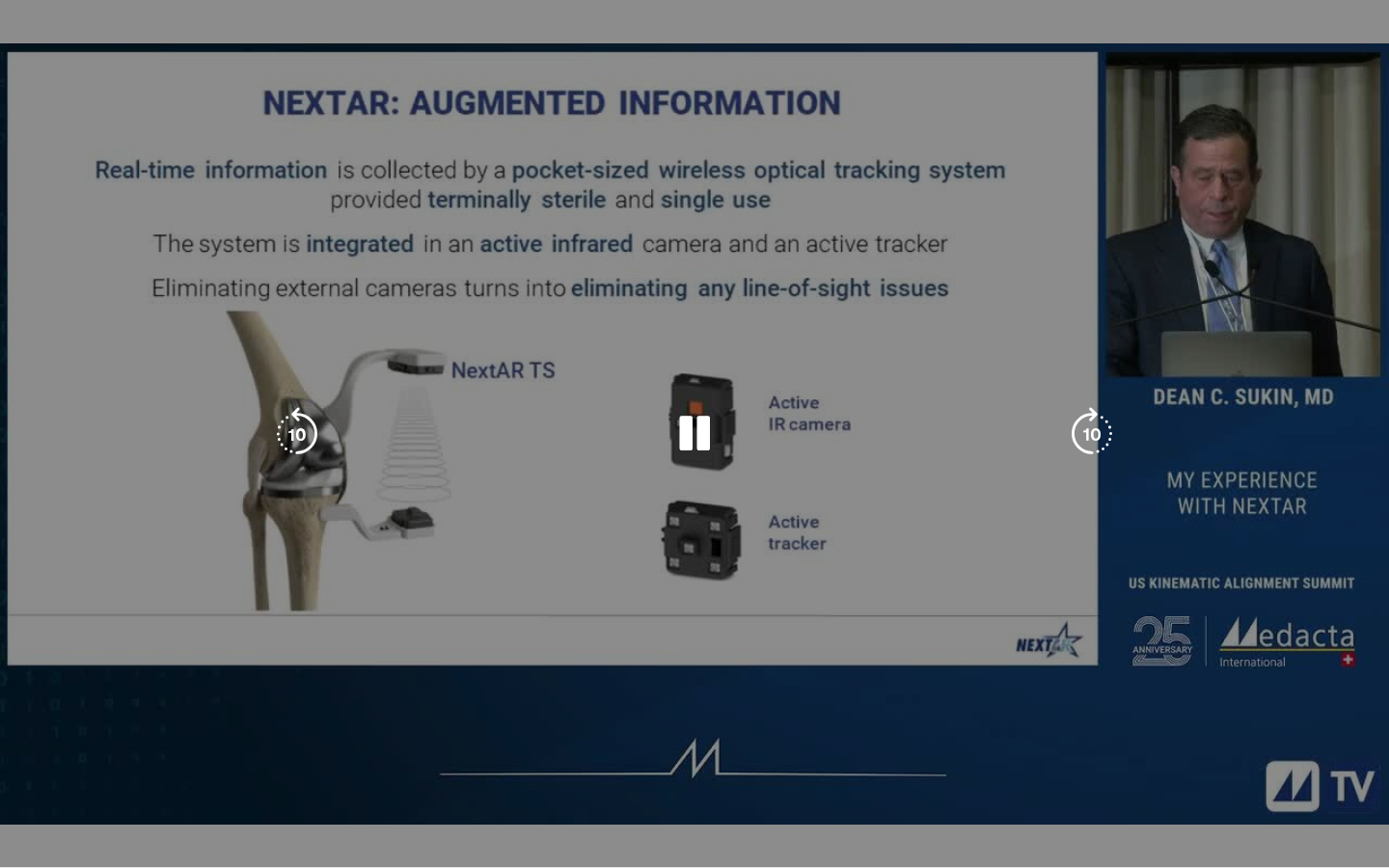 click on "**********" at bounding box center [694, 434] 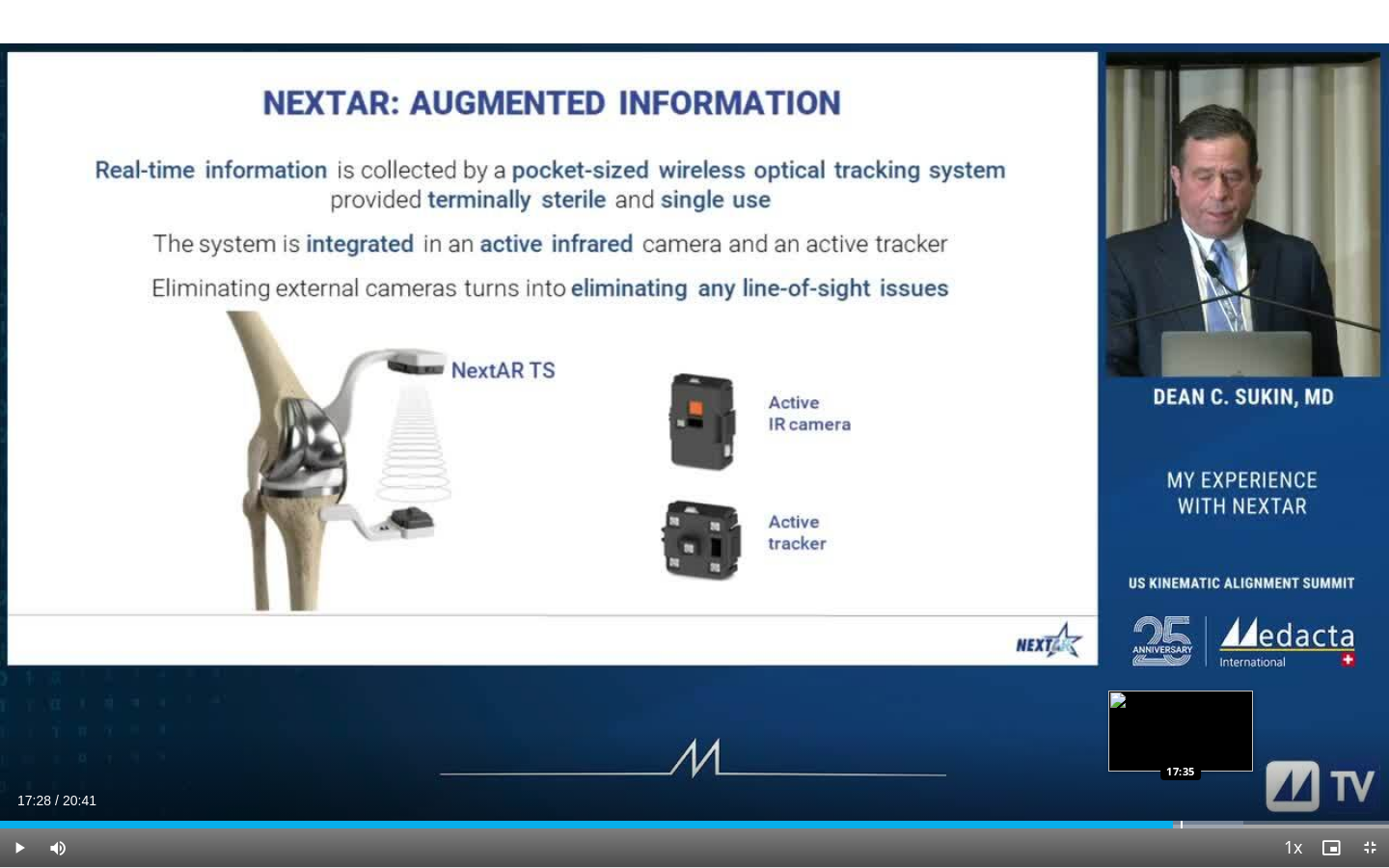 click at bounding box center [1182, 825] 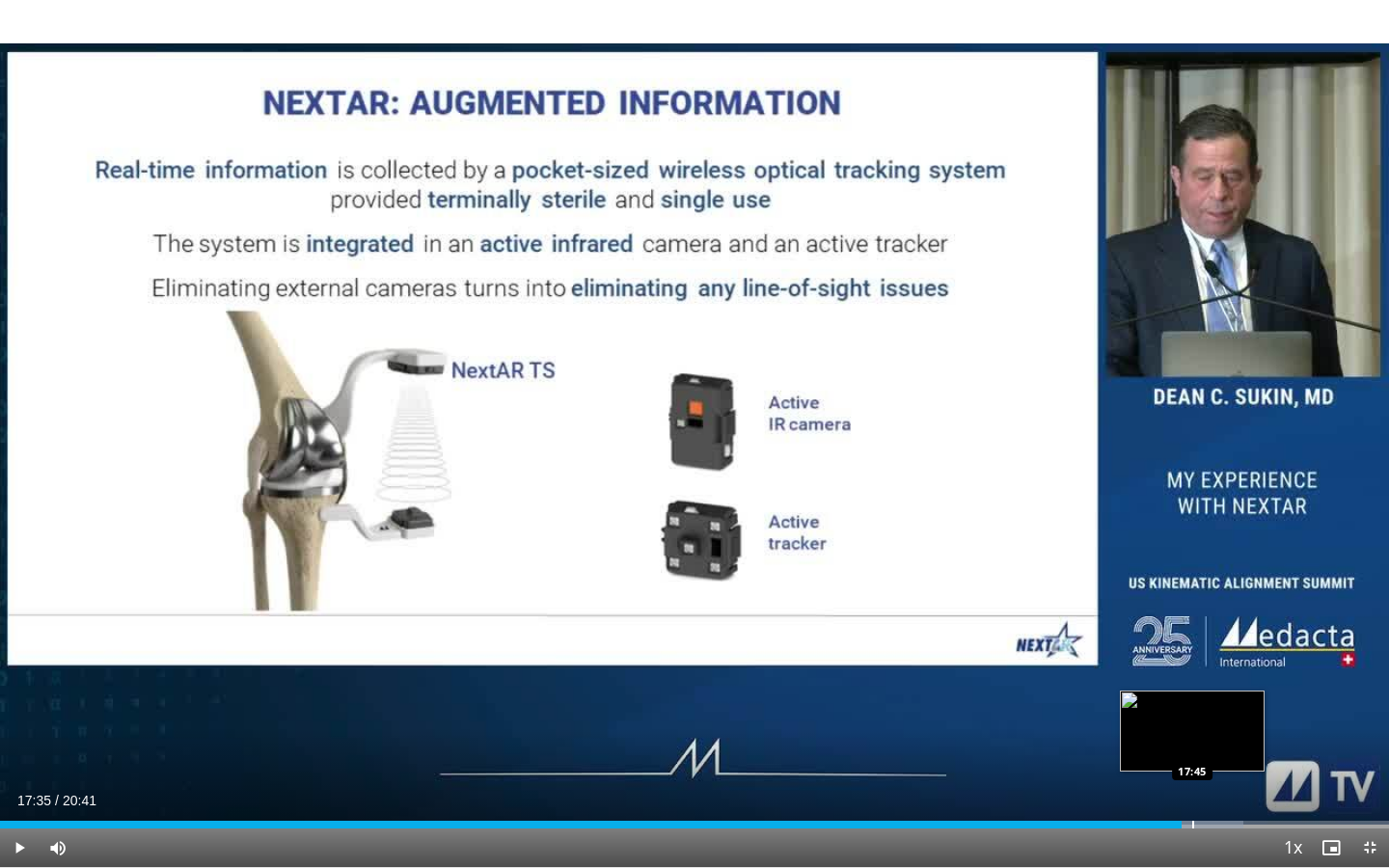 click at bounding box center [1193, 825] 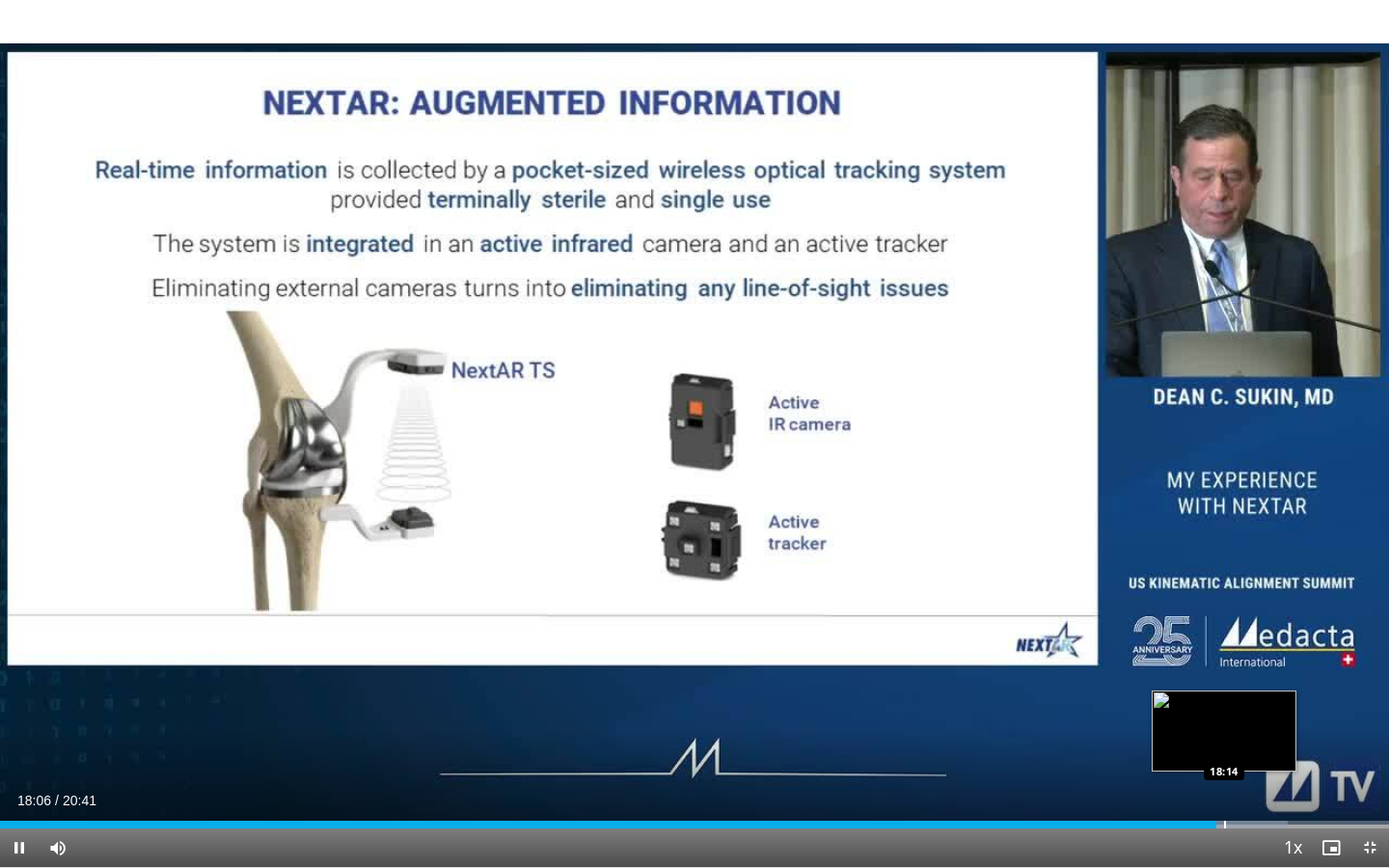 click at bounding box center [1225, 825] 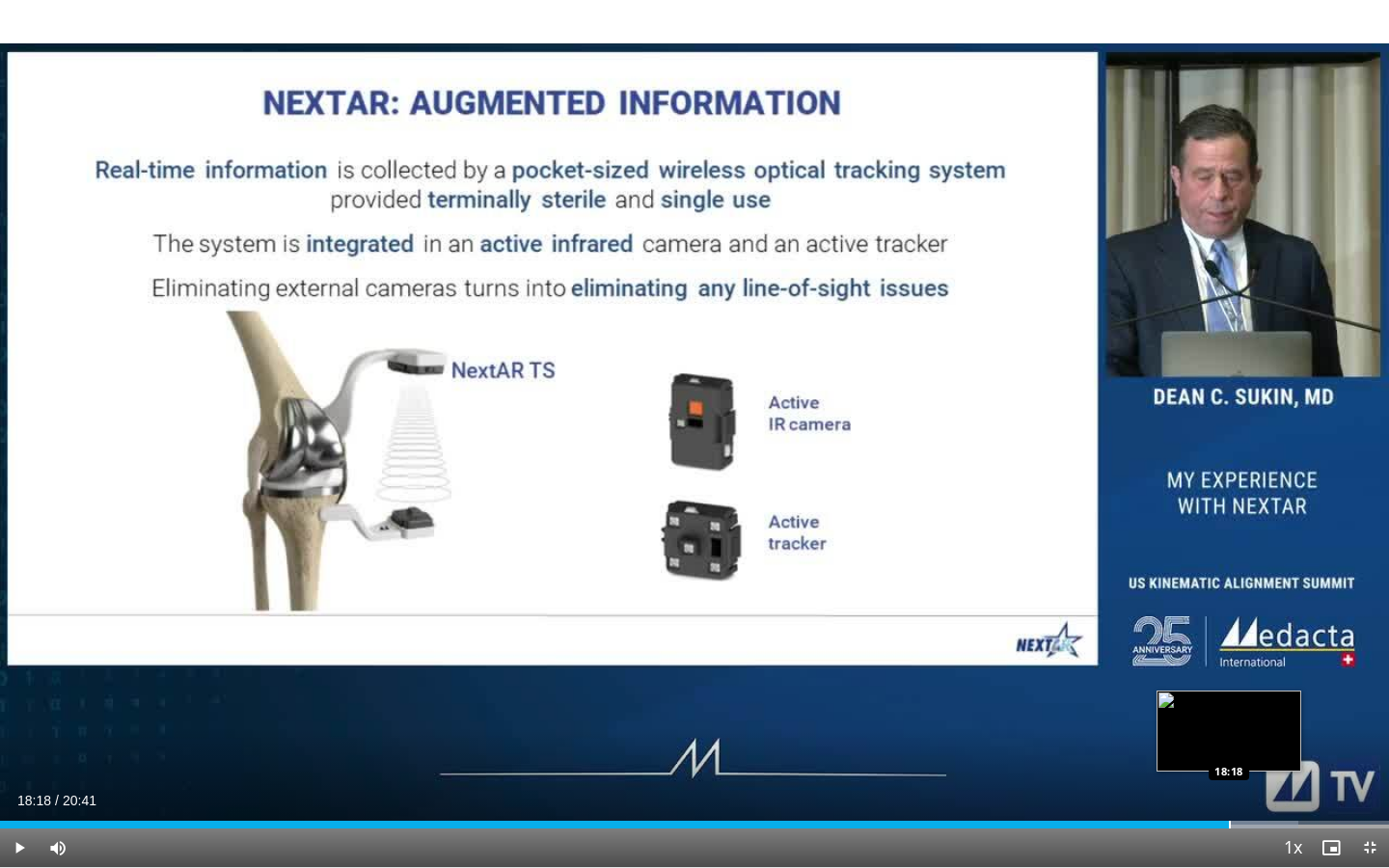 click at bounding box center (1230, 825) 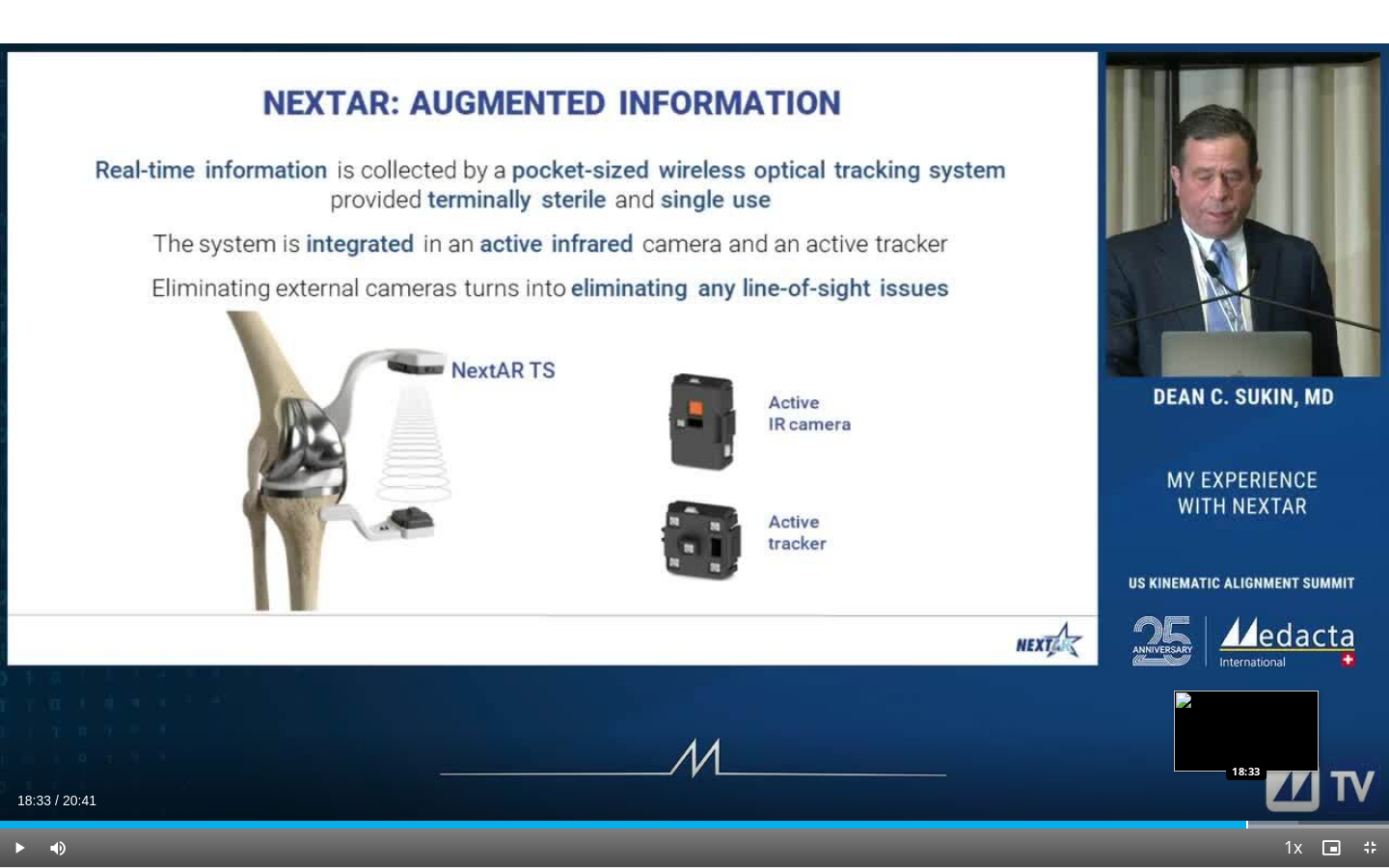 click at bounding box center (1247, 825) 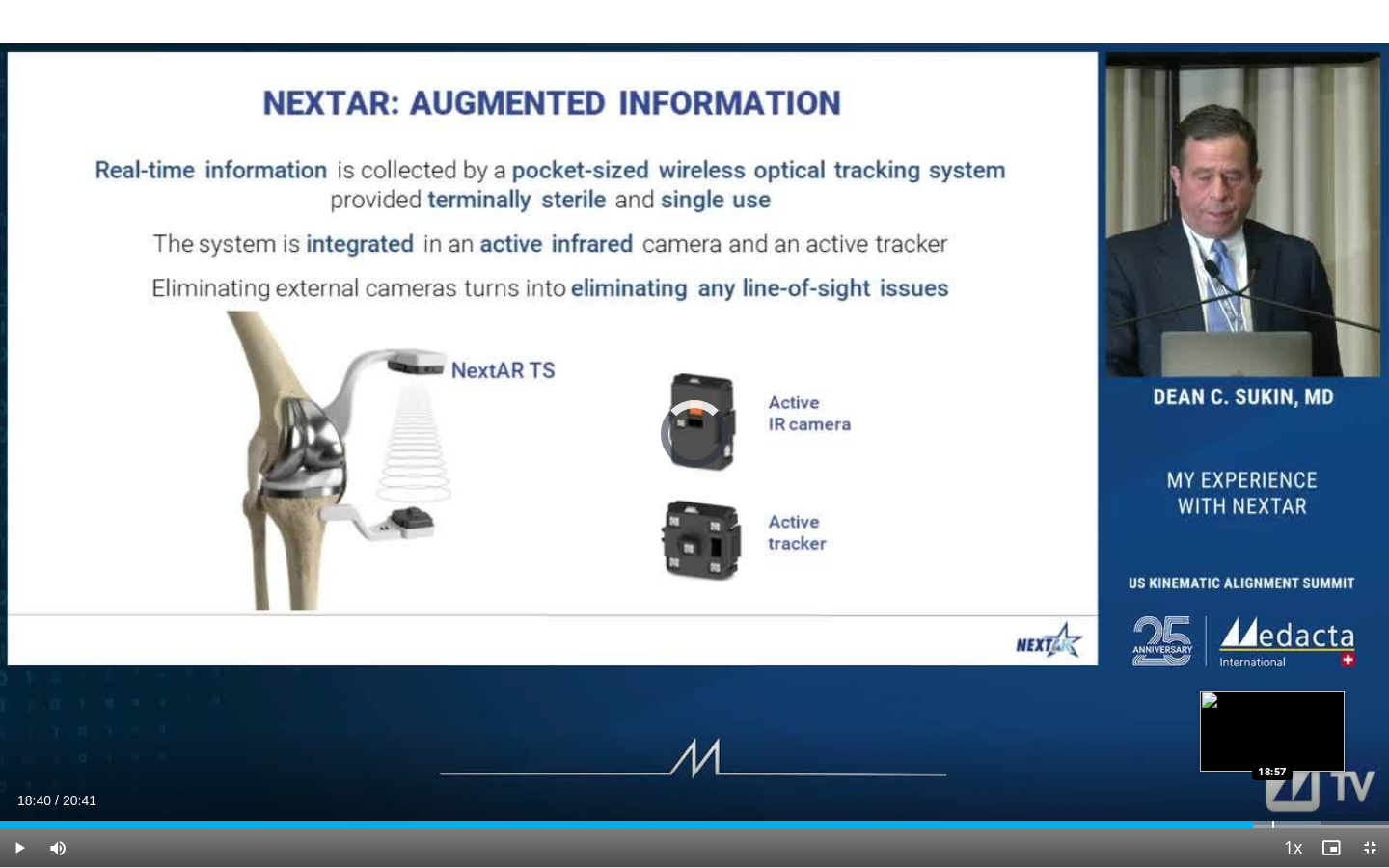 click at bounding box center [1273, 825] 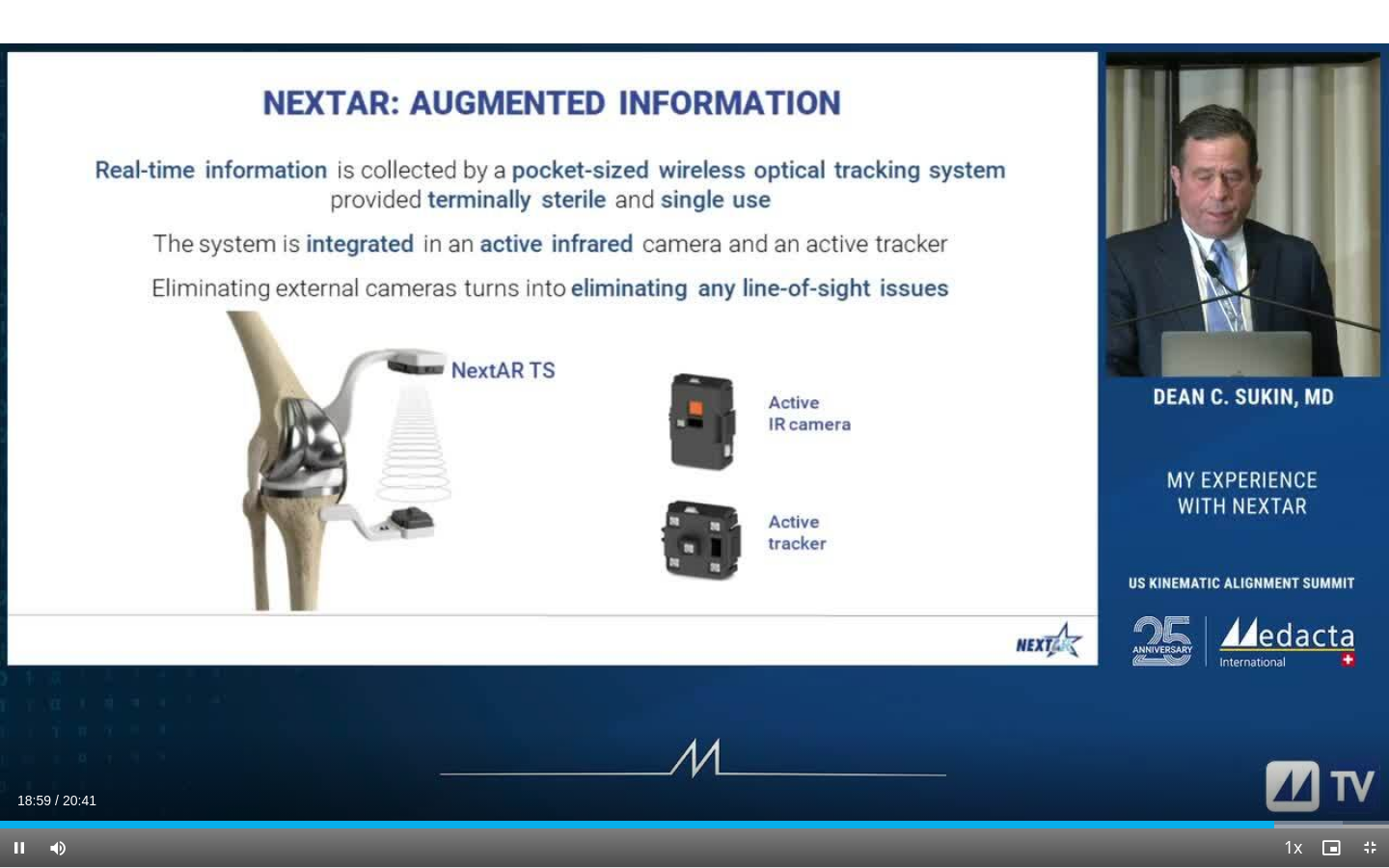 click on "Current Time  18:59 / Duration  20:41 Pause Skip Backward Skip Forward Mute Loaded :  96.68% 18:59 18:57 Stream Type  LIVE Seek to live, currently behind live LIVE   1x Playback Rate 0.5x 0.75x 1x , selected 1.25x 1.5x 1.75x 2x Chapters Chapters Descriptions descriptions off , selected Captions captions settings , opens captions settings dialog captions off , selected Audio Track en (Main) , selected Exit Fullscreen Enable picture-in-picture mode" at bounding box center (694, 848) 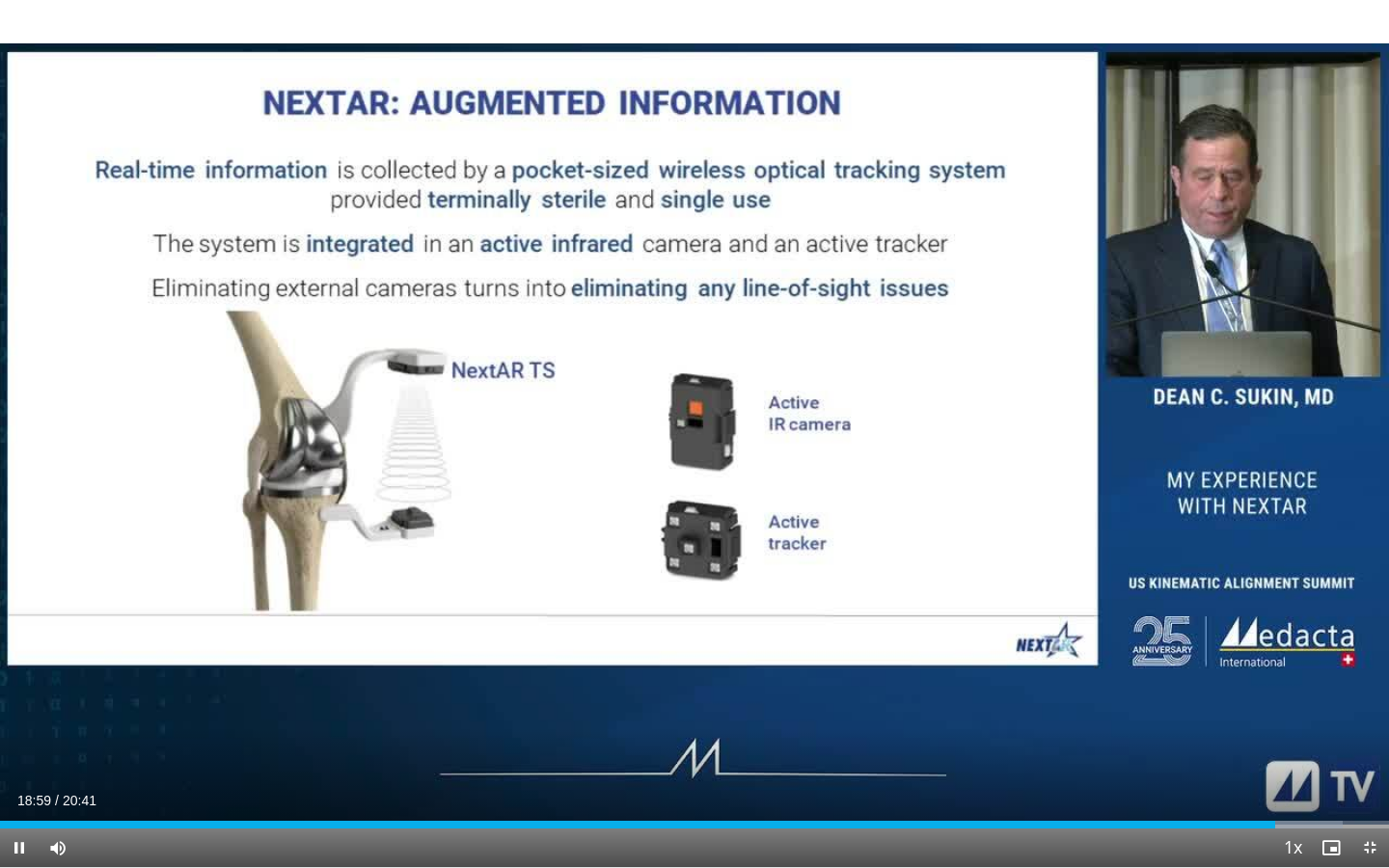 click on "Current Time  18:59 / Duration  20:41 Pause Skip Backward Skip Forward Mute Loaded :  96.68% 19:00 18:57 Stream Type  LIVE Seek to live, currently behind live LIVE   1x Playback Rate 0.5x 0.75x 1x , selected 1.25x 1.5x 1.75x 2x Chapters Chapters Descriptions descriptions off , selected Captions captions settings , opens captions settings dialog captions off , selected Audio Track en (Main) , selected Exit Fullscreen Enable picture-in-picture mode" at bounding box center (694, 848) 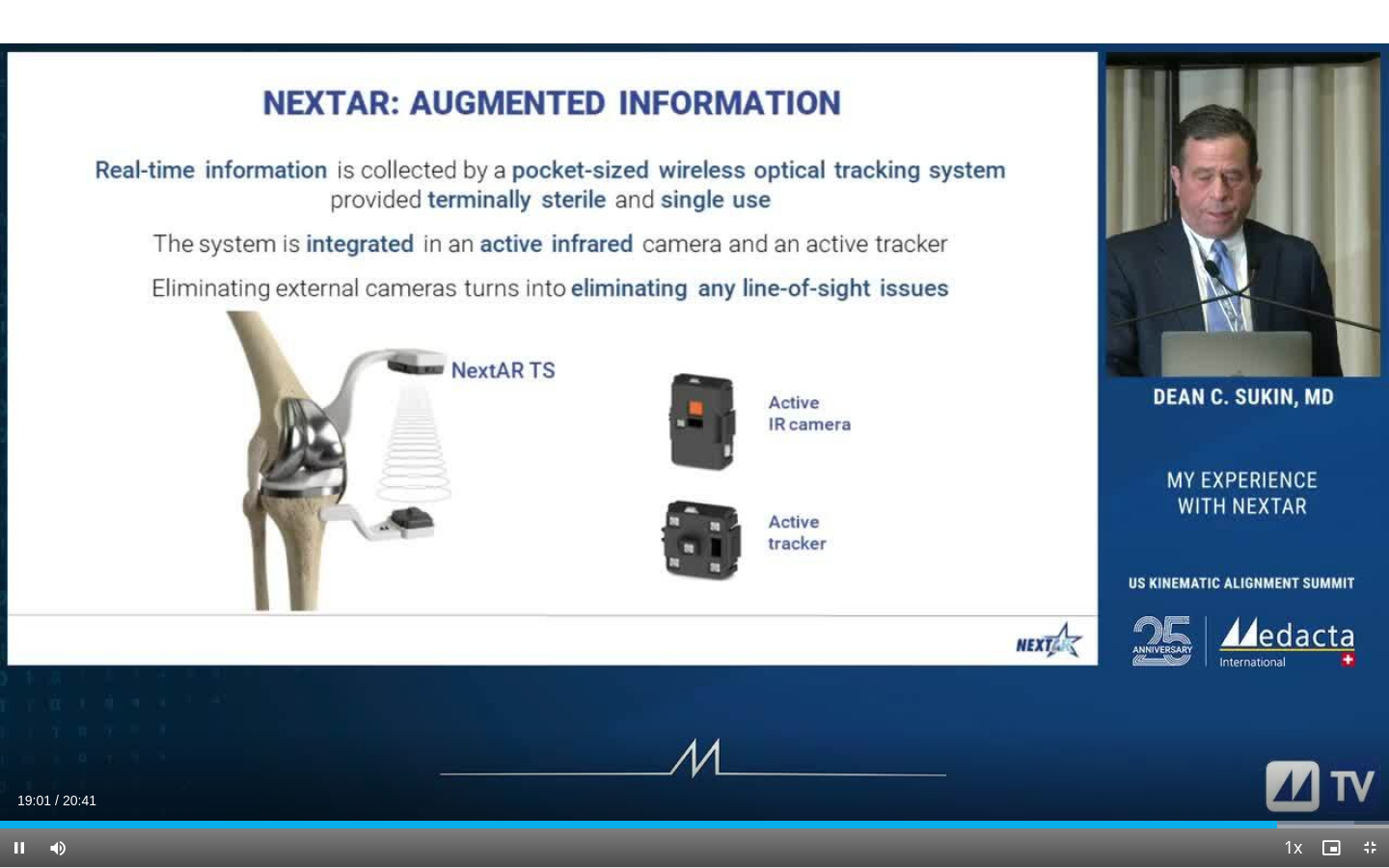 click on "Current Time  19:01 / Duration  20:41 Pause Skip Backward Skip Forward Mute Loaded :  97.48% 19:01 18:51 Stream Type  LIVE Seek to live, currently behind live LIVE   1x Playback Rate 0.5x 0.75x 1x , selected 1.25x 1.5x 1.75x 2x Chapters Chapters Descriptions descriptions off , selected Captions captions settings , opens captions settings dialog captions off , selected Audio Track en (Main) , selected Exit Fullscreen Enable picture-in-picture mode" at bounding box center [694, 848] 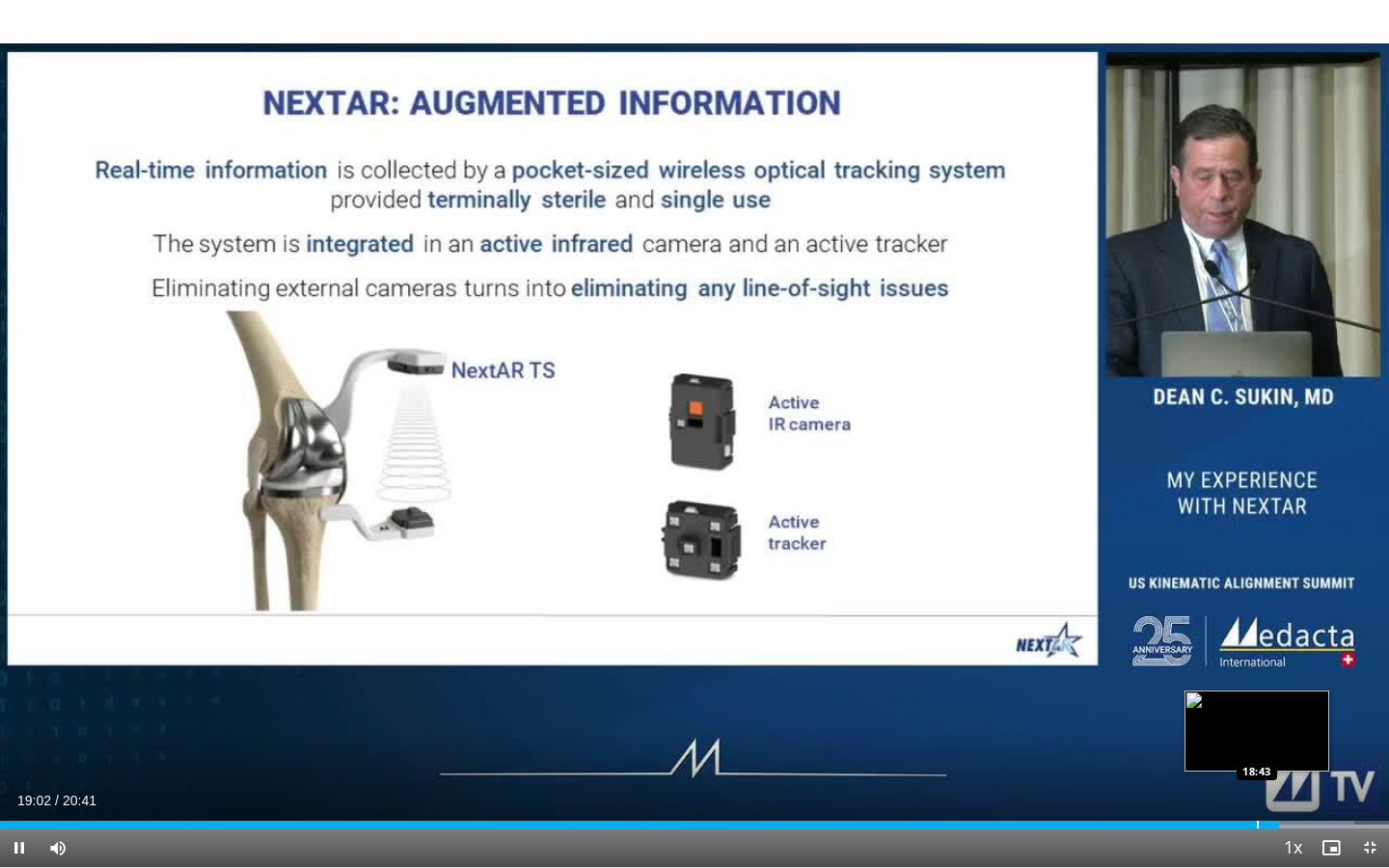 click at bounding box center [1258, 825] 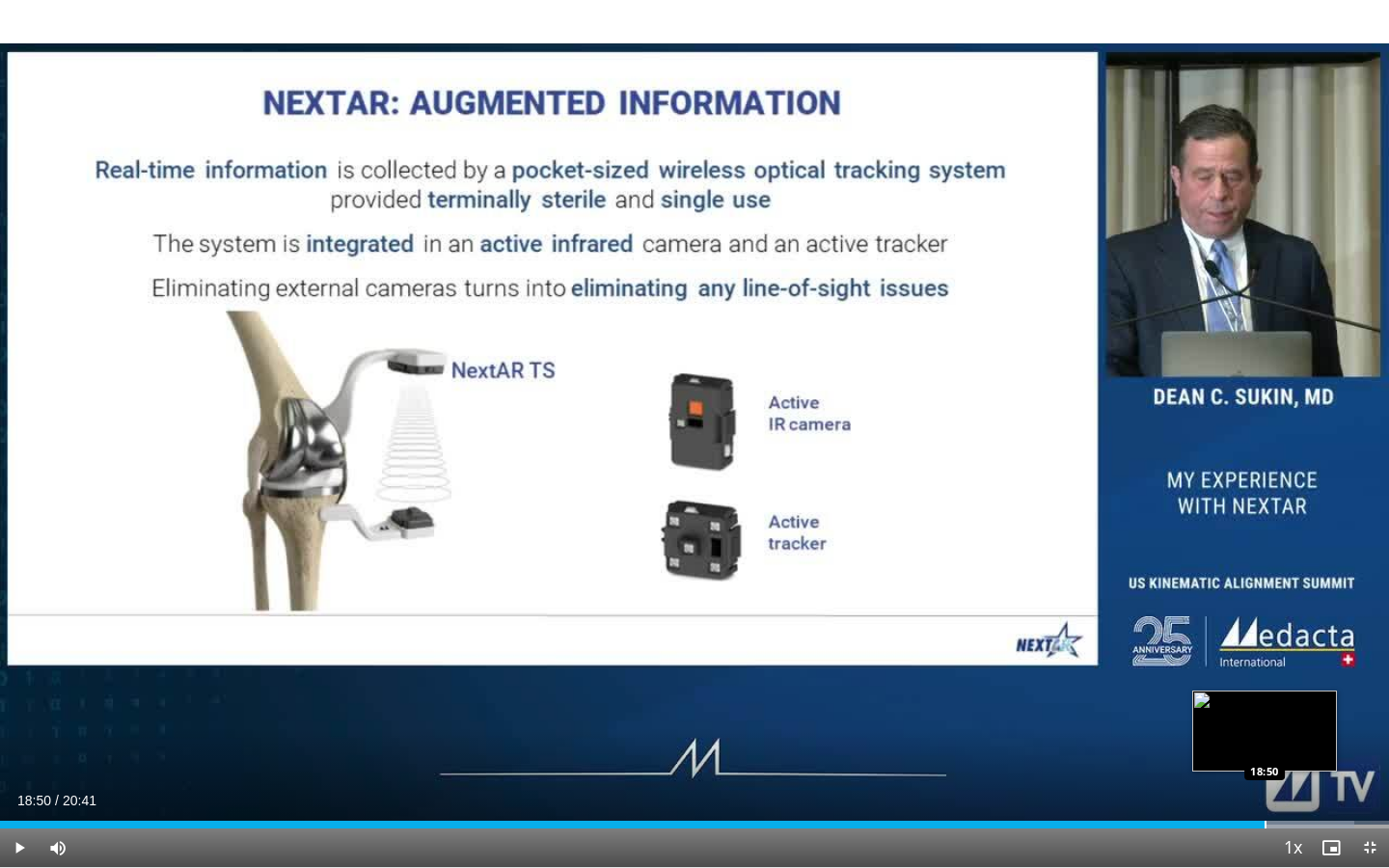 click at bounding box center [1266, 825] 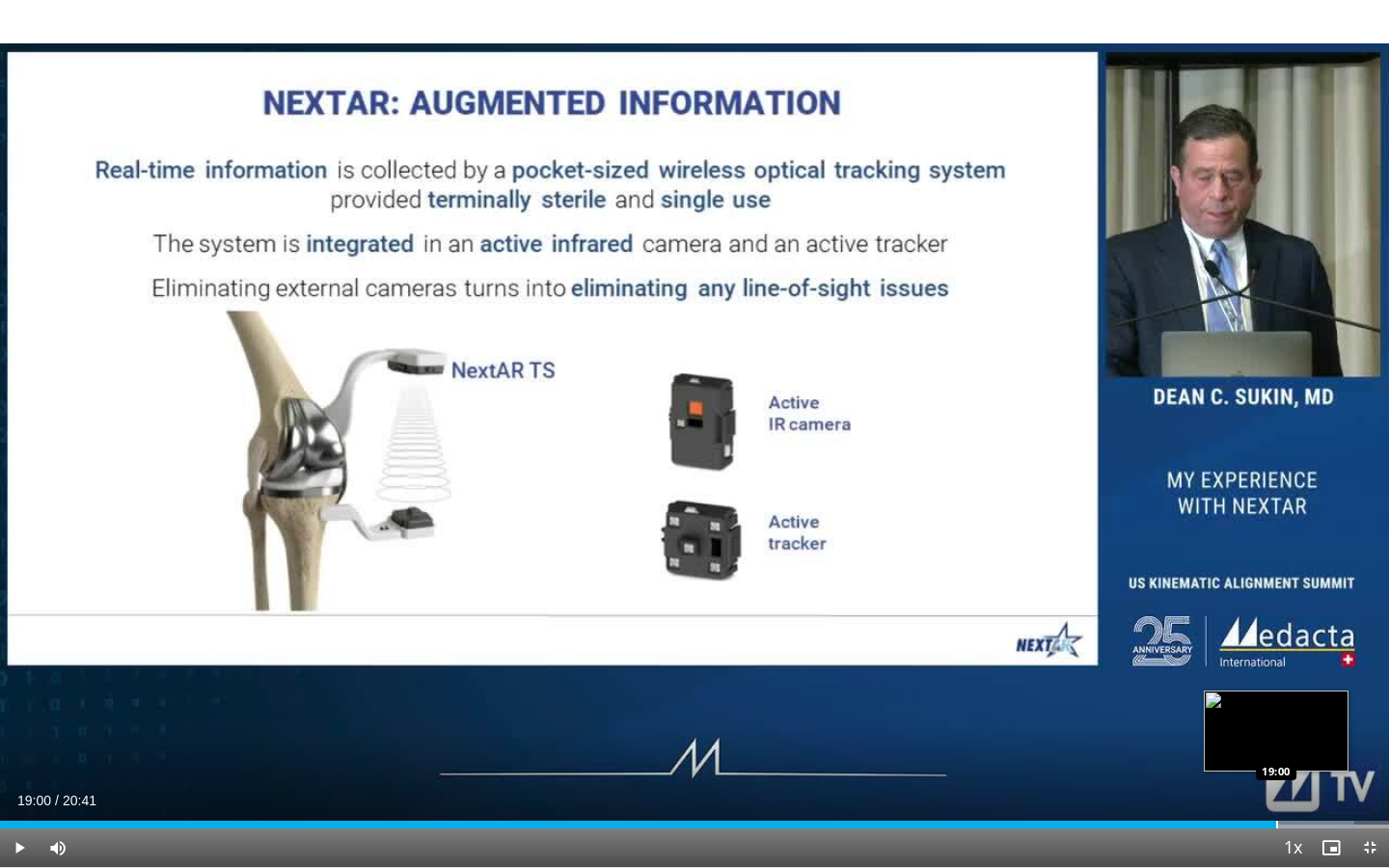 click at bounding box center (1277, 825) 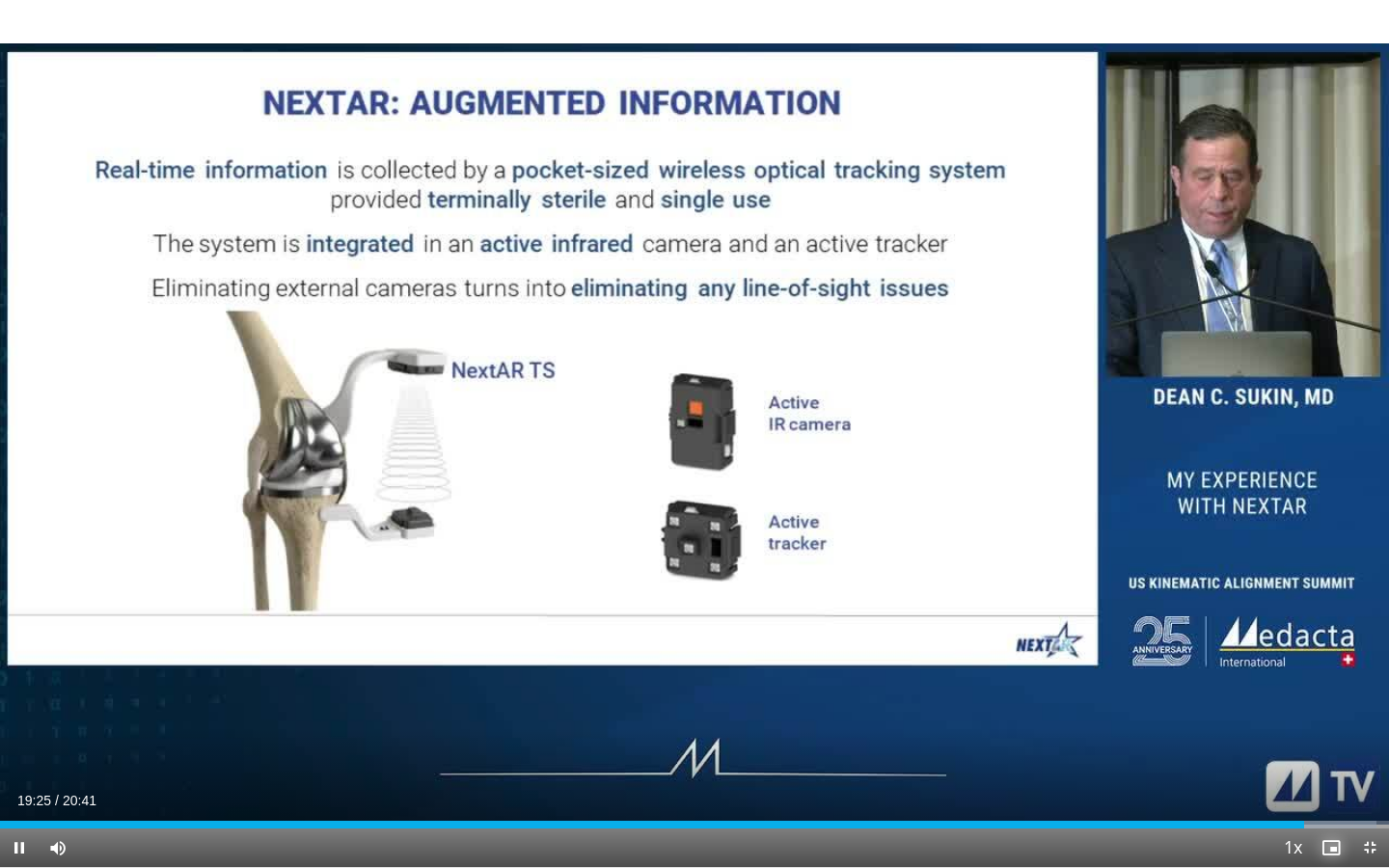 click at bounding box center (1331, 848) 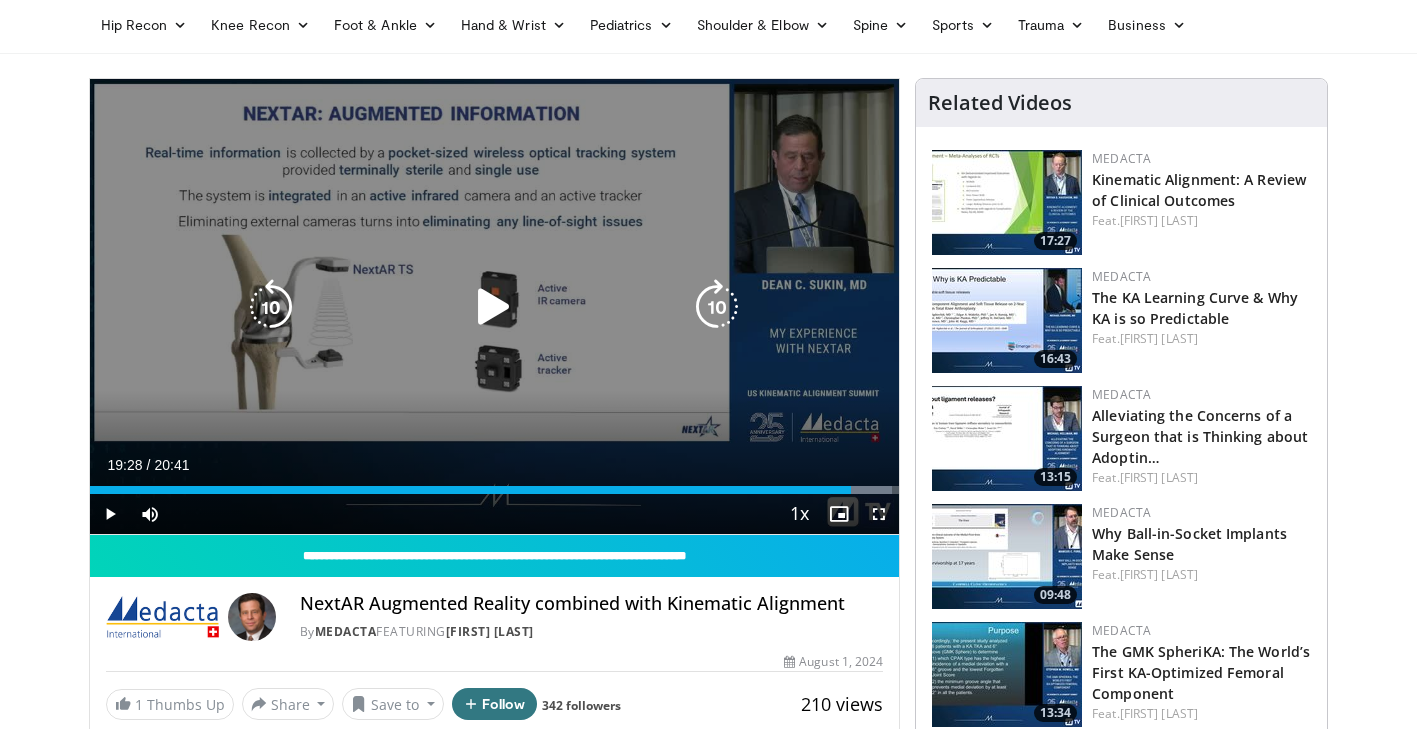 click on "10 seconds
Tap to unmute" at bounding box center [495, 306] 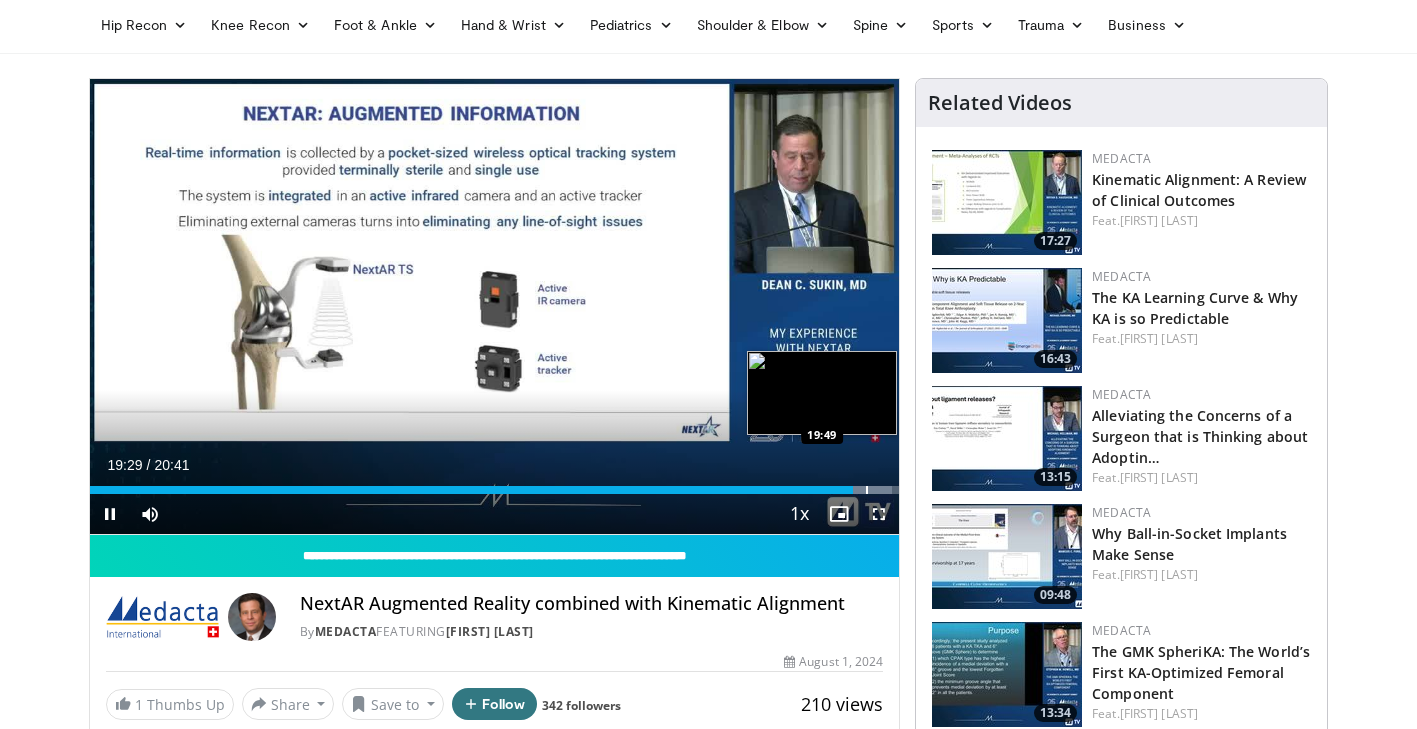 click at bounding box center (867, 490) 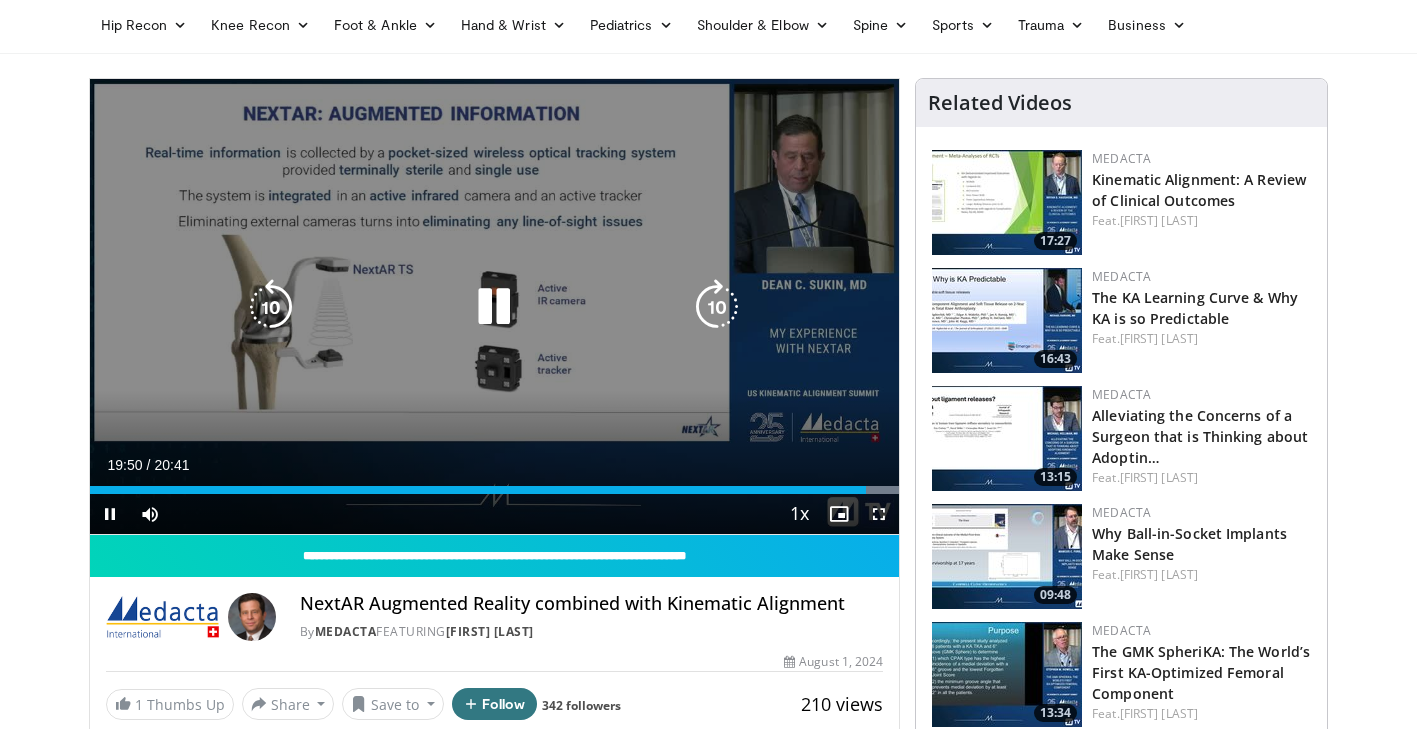 click on "10 seconds
Tap to unmute" at bounding box center [495, 306] 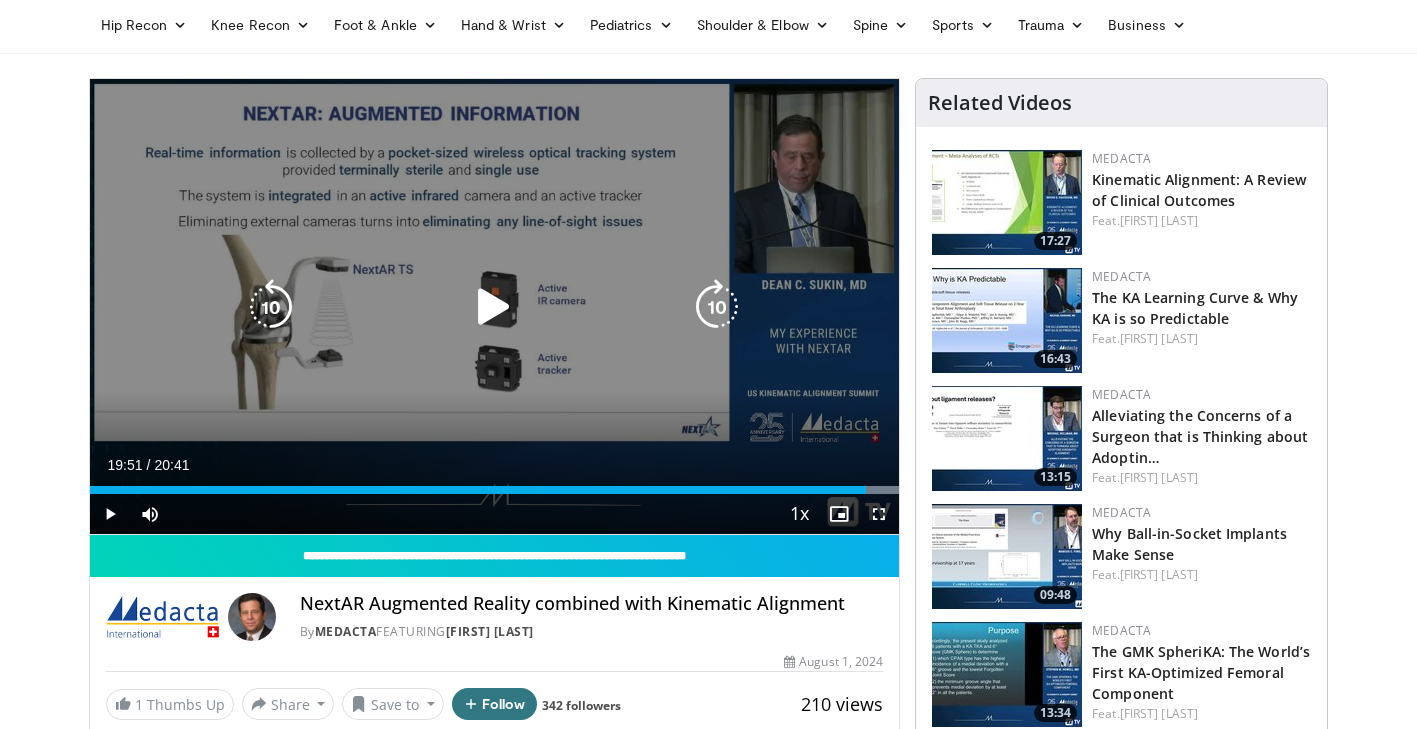click at bounding box center (494, 307) 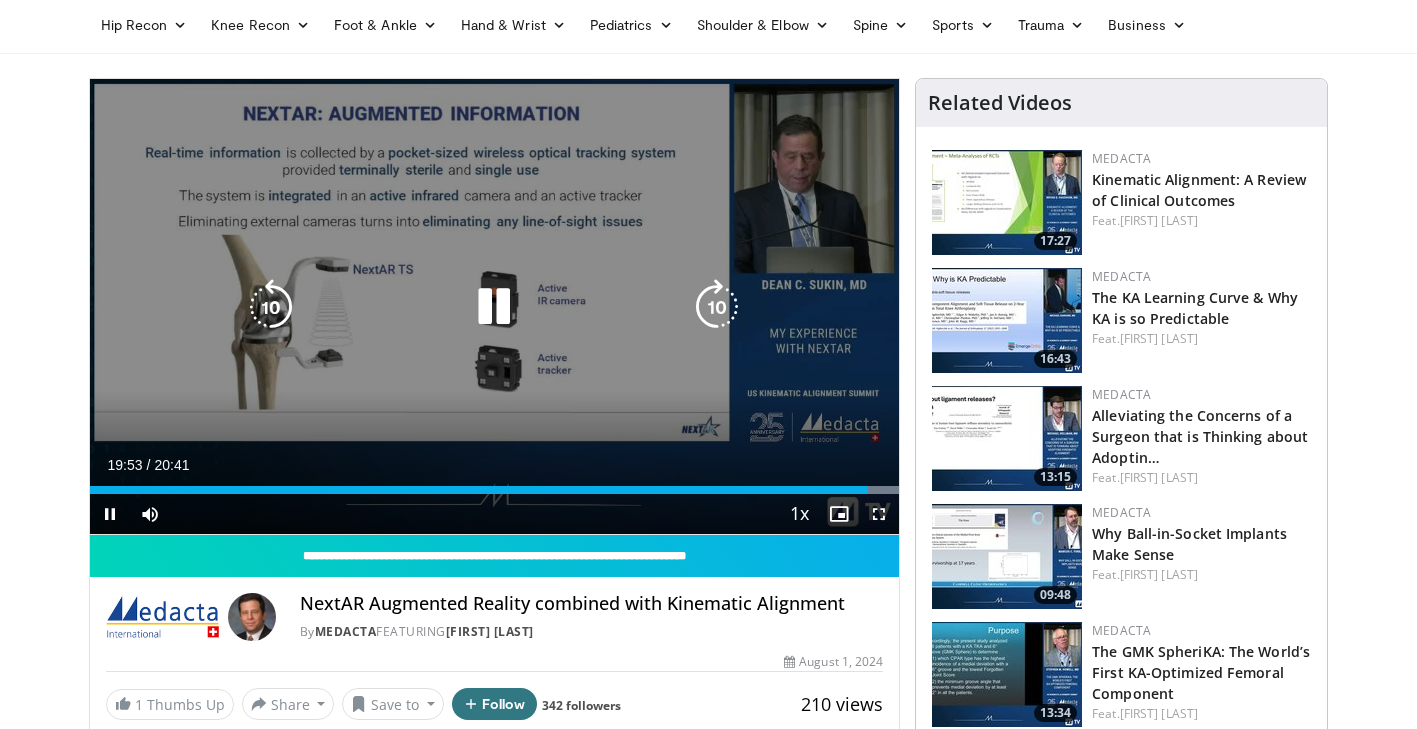 scroll, scrollTop: 458, scrollLeft: 0, axis: vertical 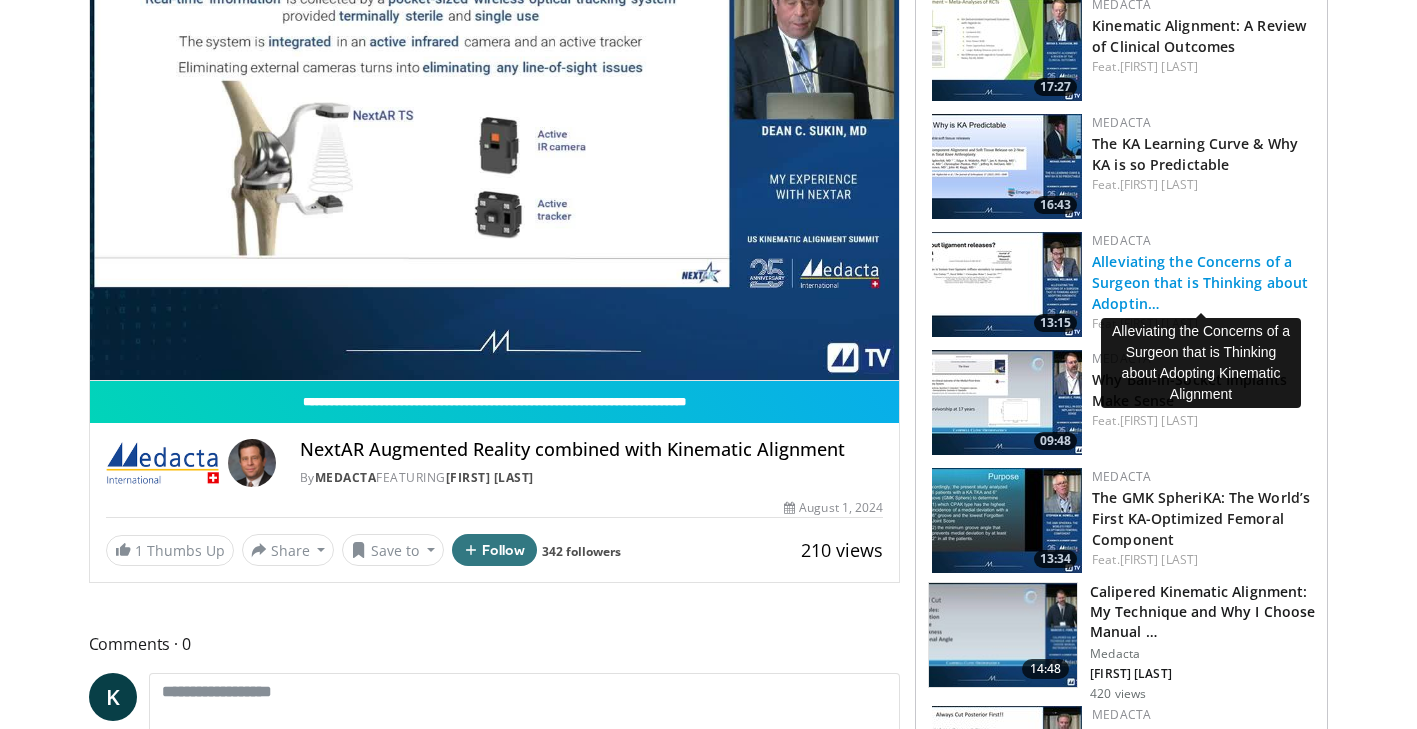 click on "Alleviating the Concerns of a Surgeon that is Thinking about Adoptin…" at bounding box center (1200, 282) 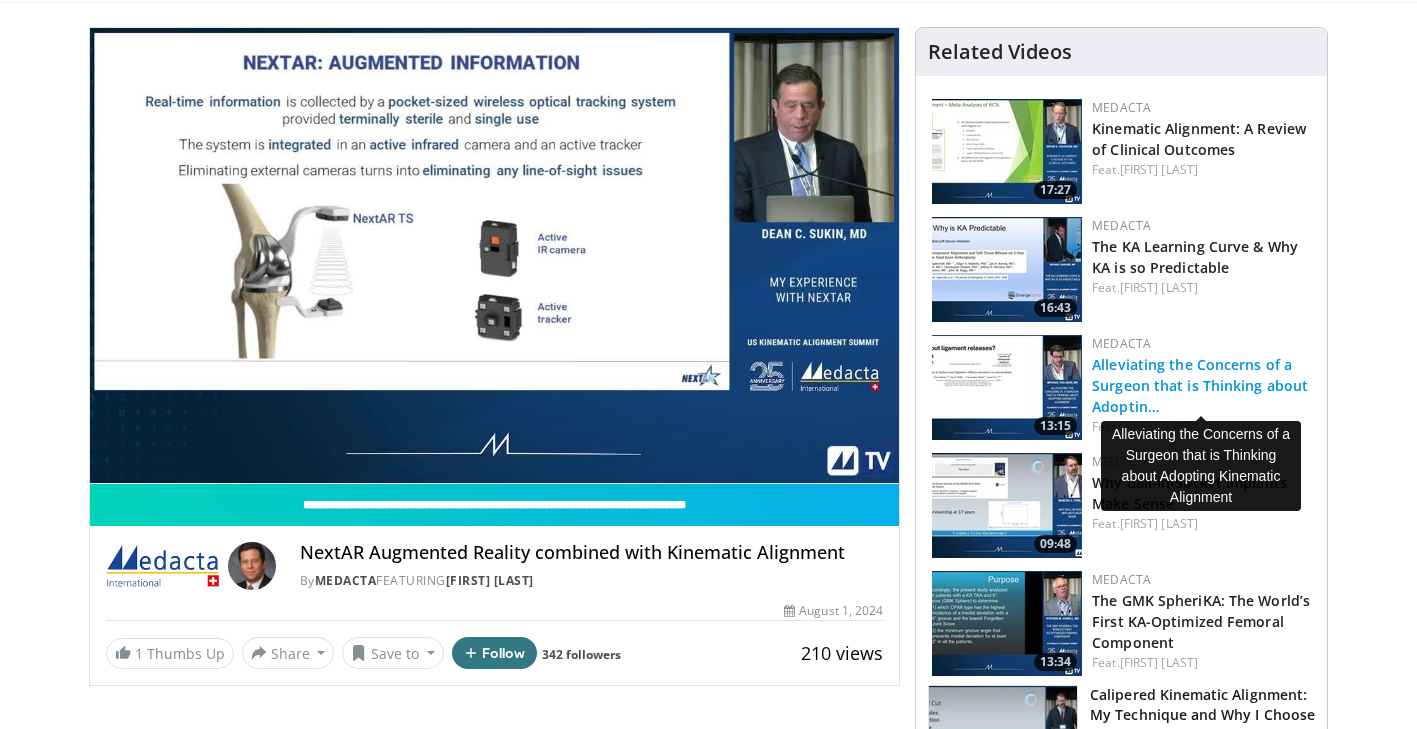 scroll, scrollTop: 126, scrollLeft: 0, axis: vertical 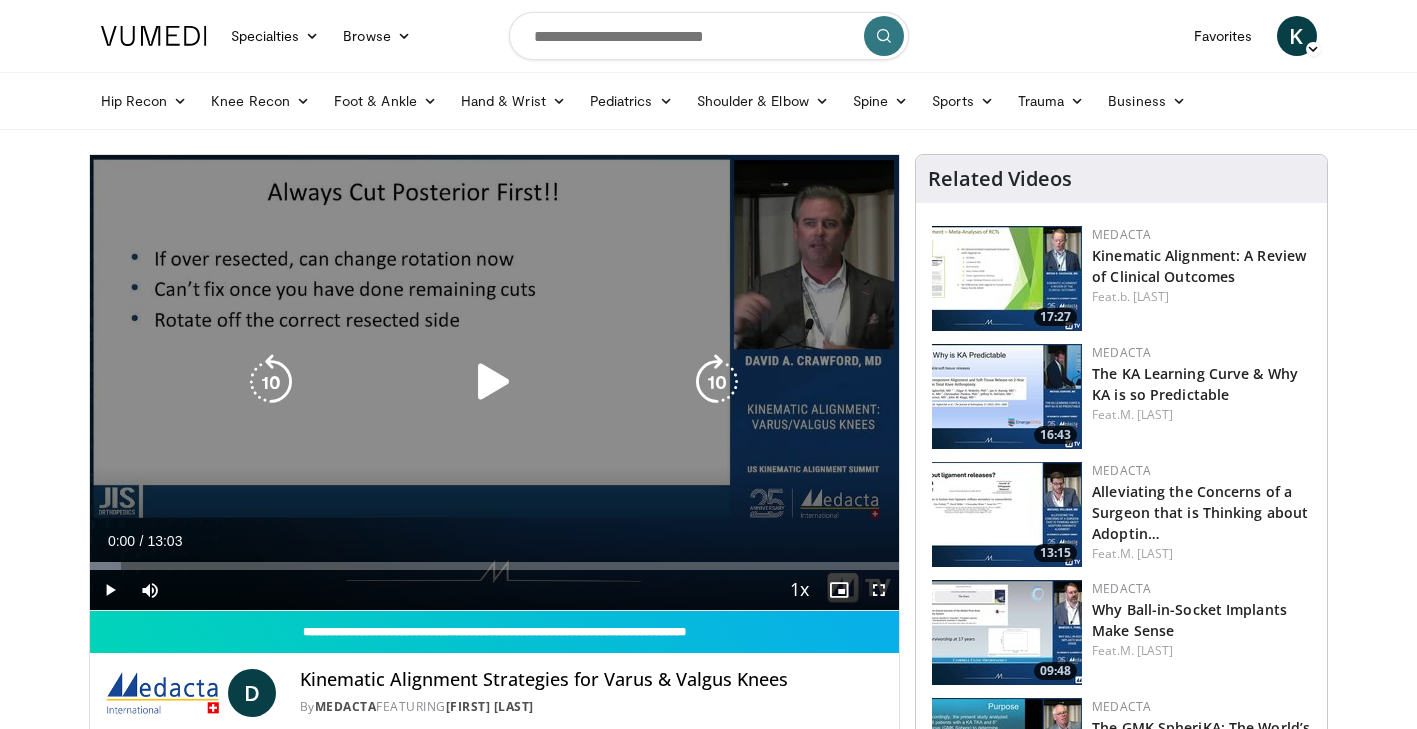 click at bounding box center [494, 382] 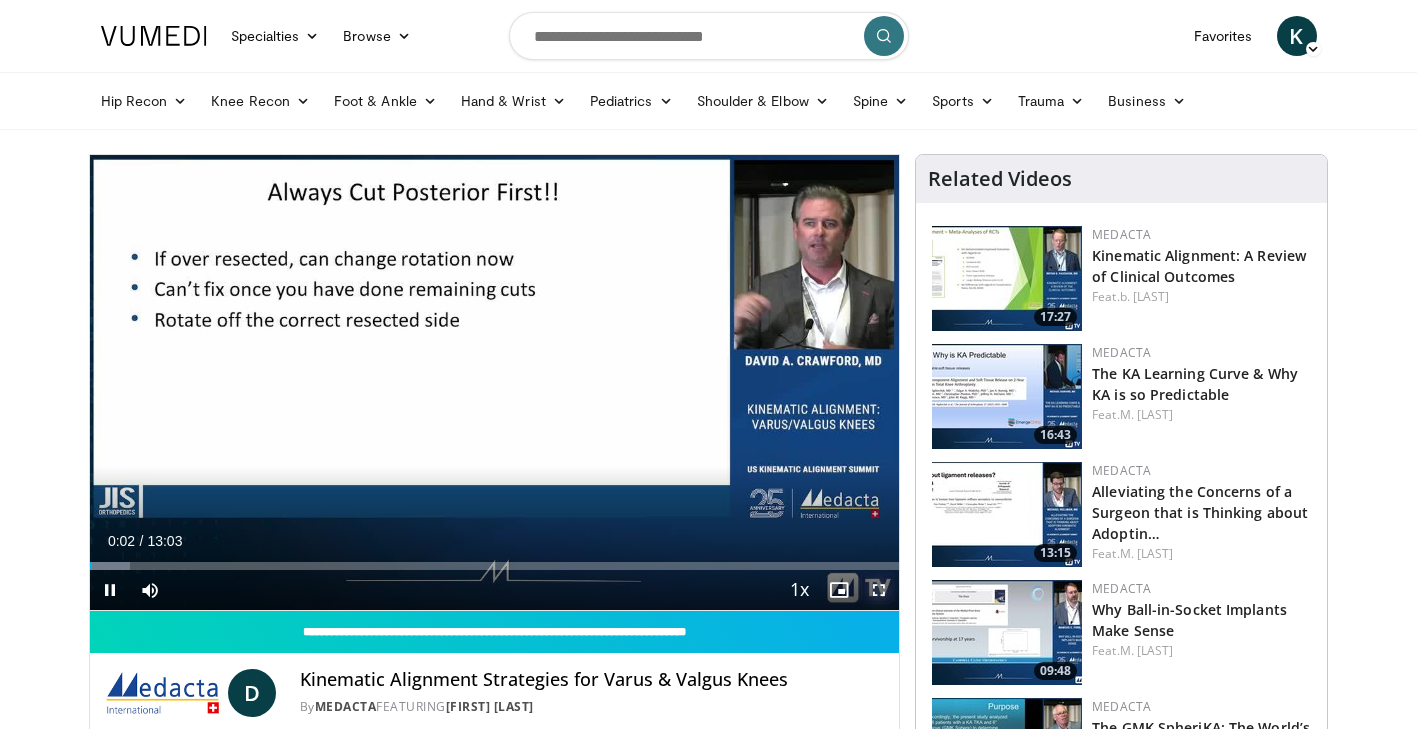 click at bounding box center [879, 590] 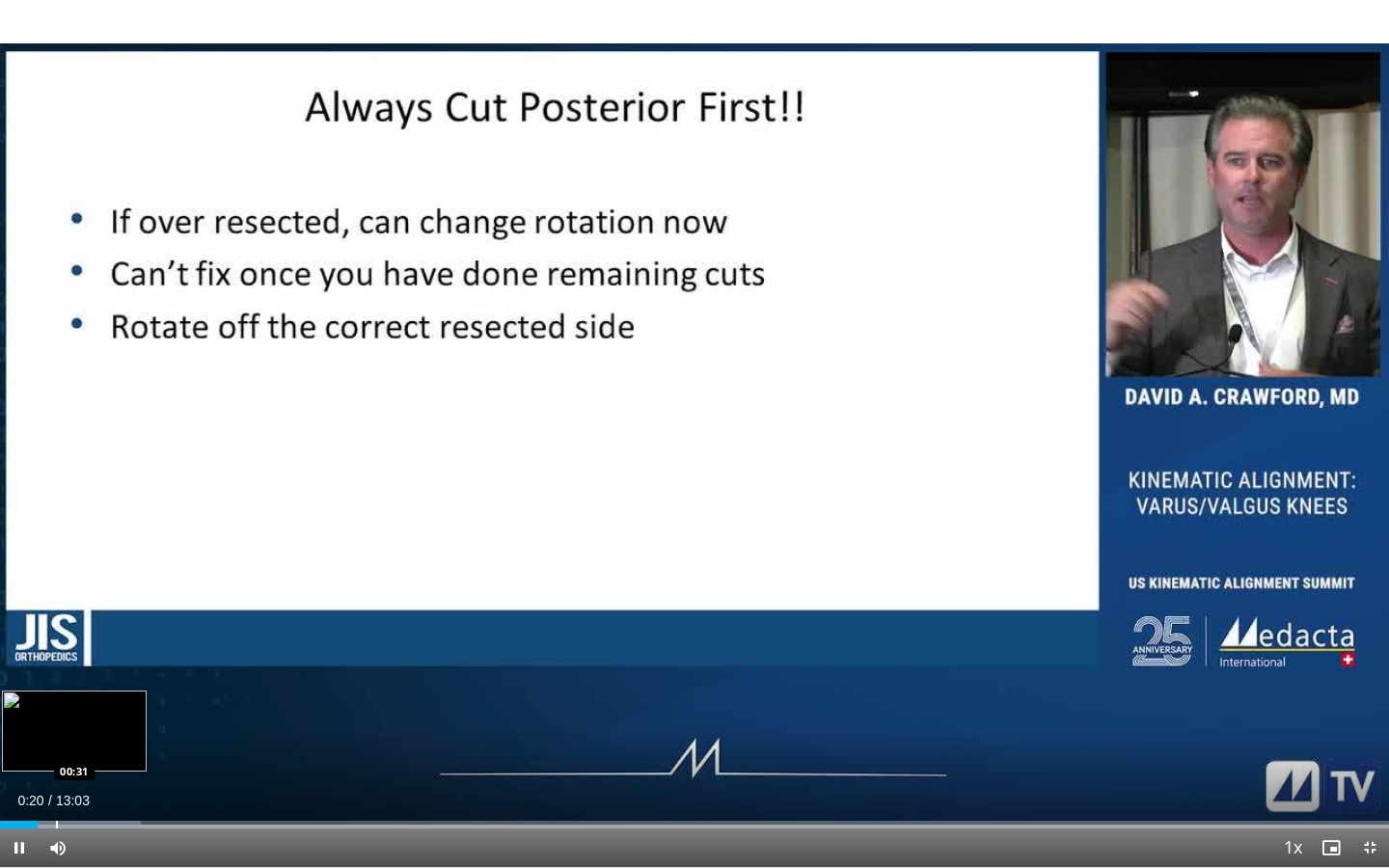 click at bounding box center (57, 825) 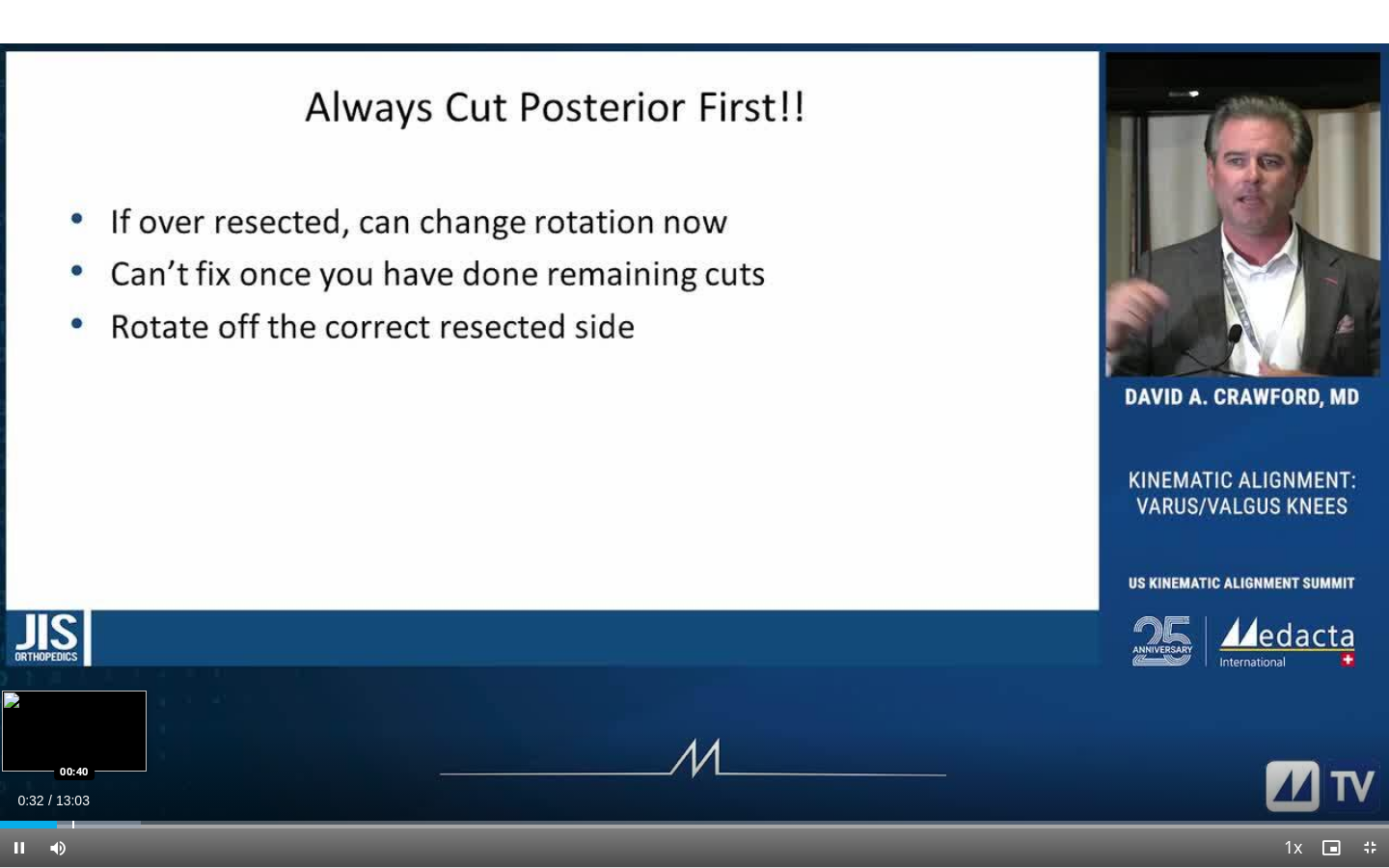 click at bounding box center (73, 825) 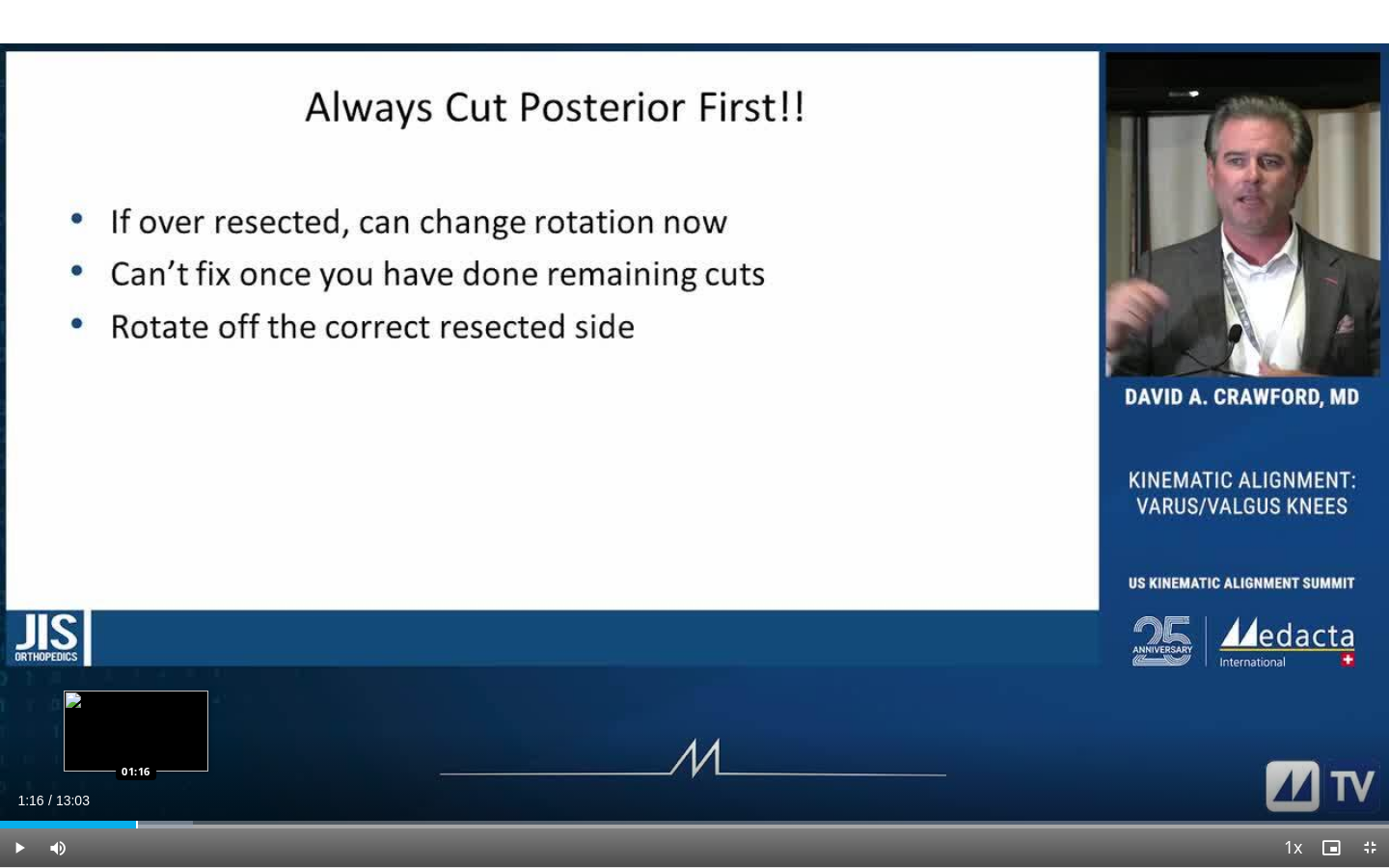 click at bounding box center (137, 825) 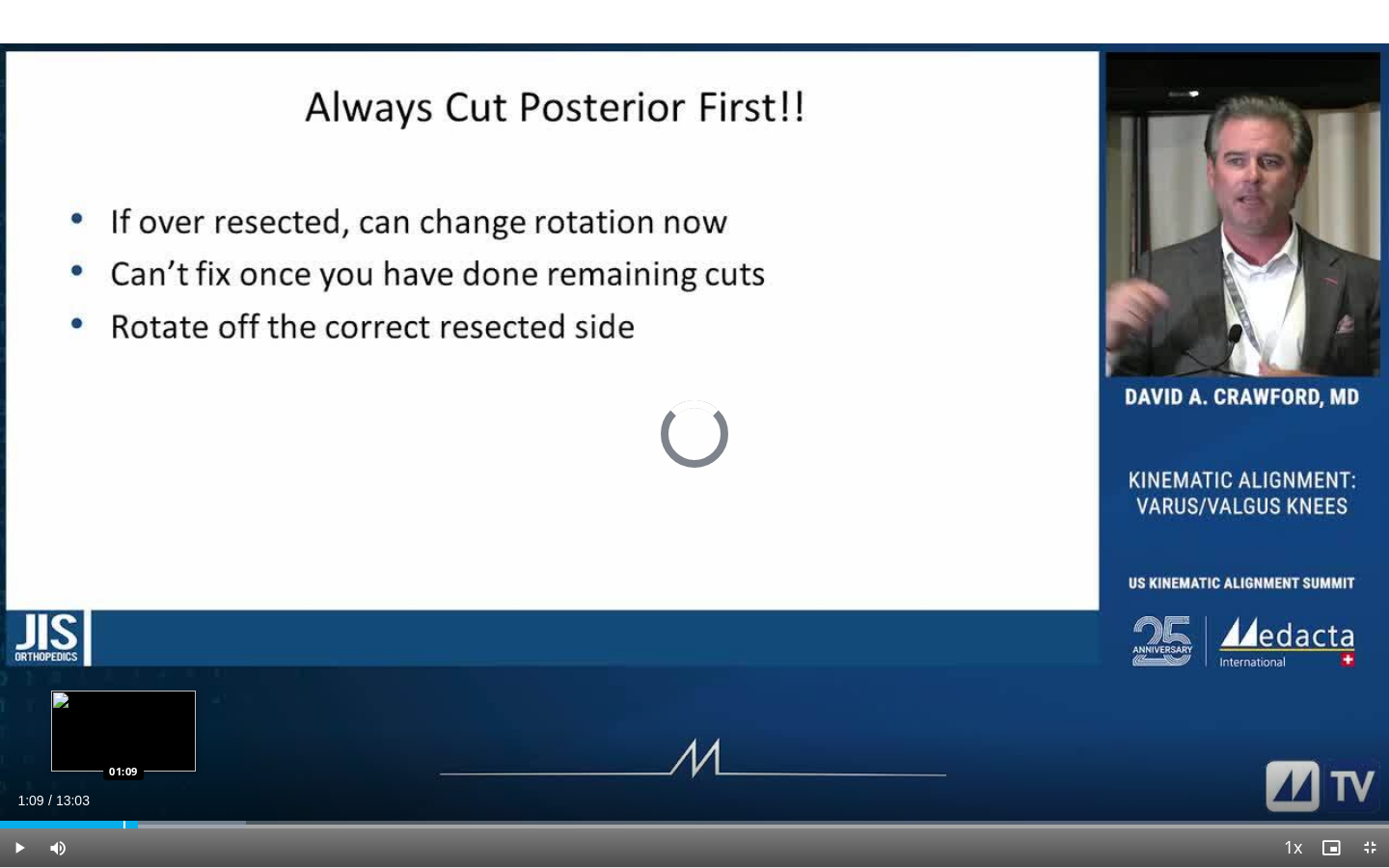 click at bounding box center (124, 825) 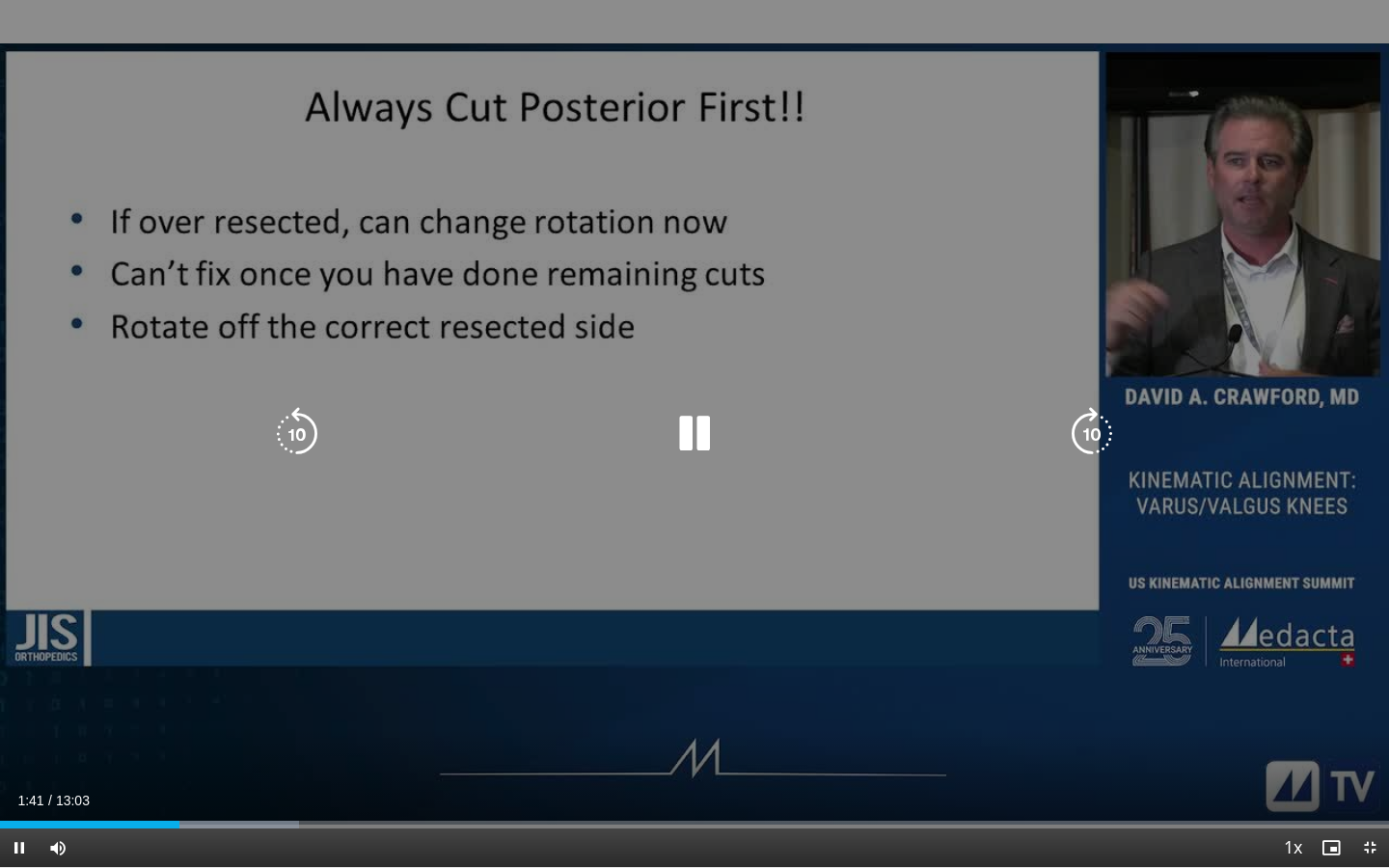 click on "10 seconds
Tap to unmute" at bounding box center (694, 433) 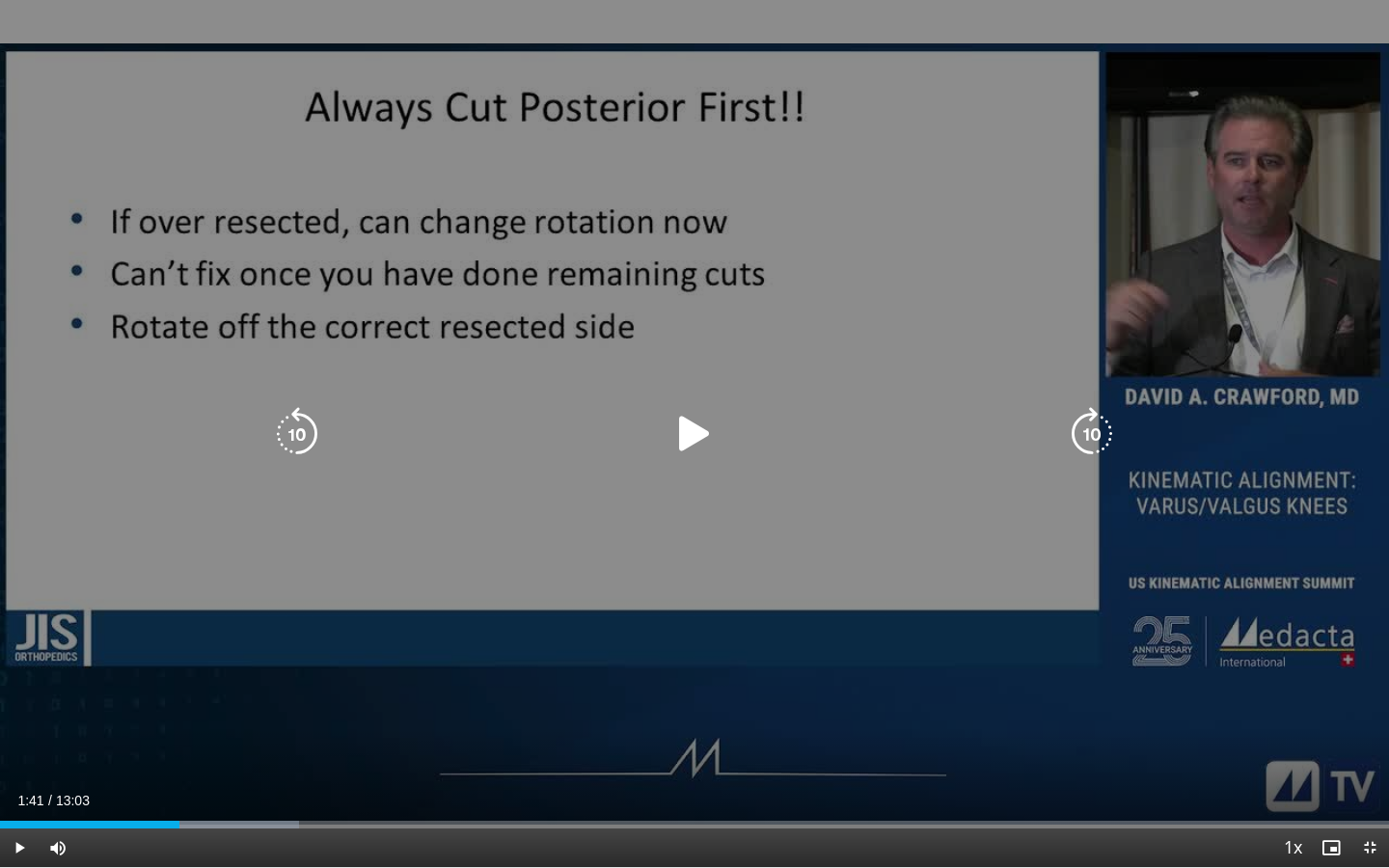 click on "10 seconds
Tap to unmute" at bounding box center [694, 433] 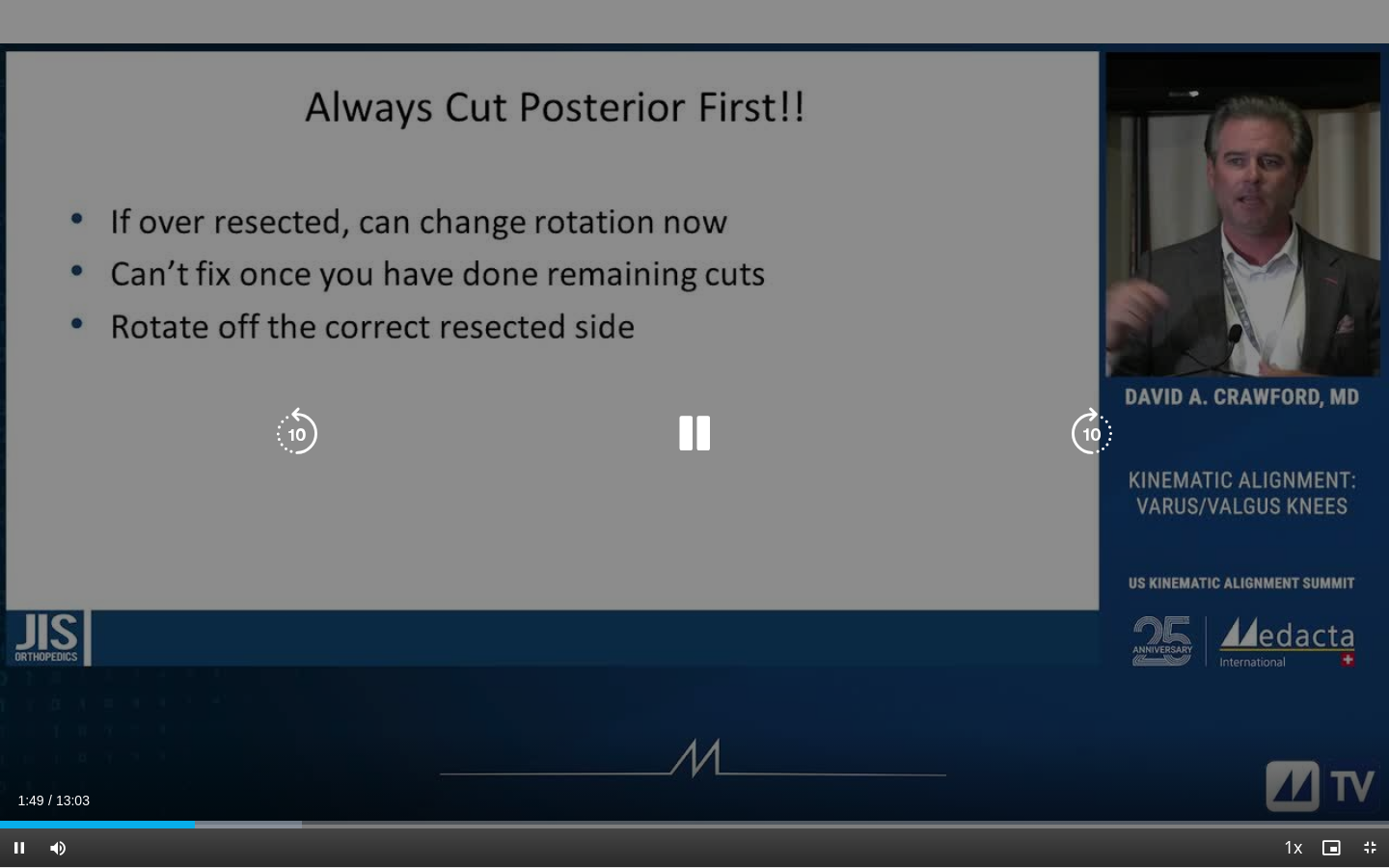 click on "10 seconds
Tap to unmute" at bounding box center [694, 433] 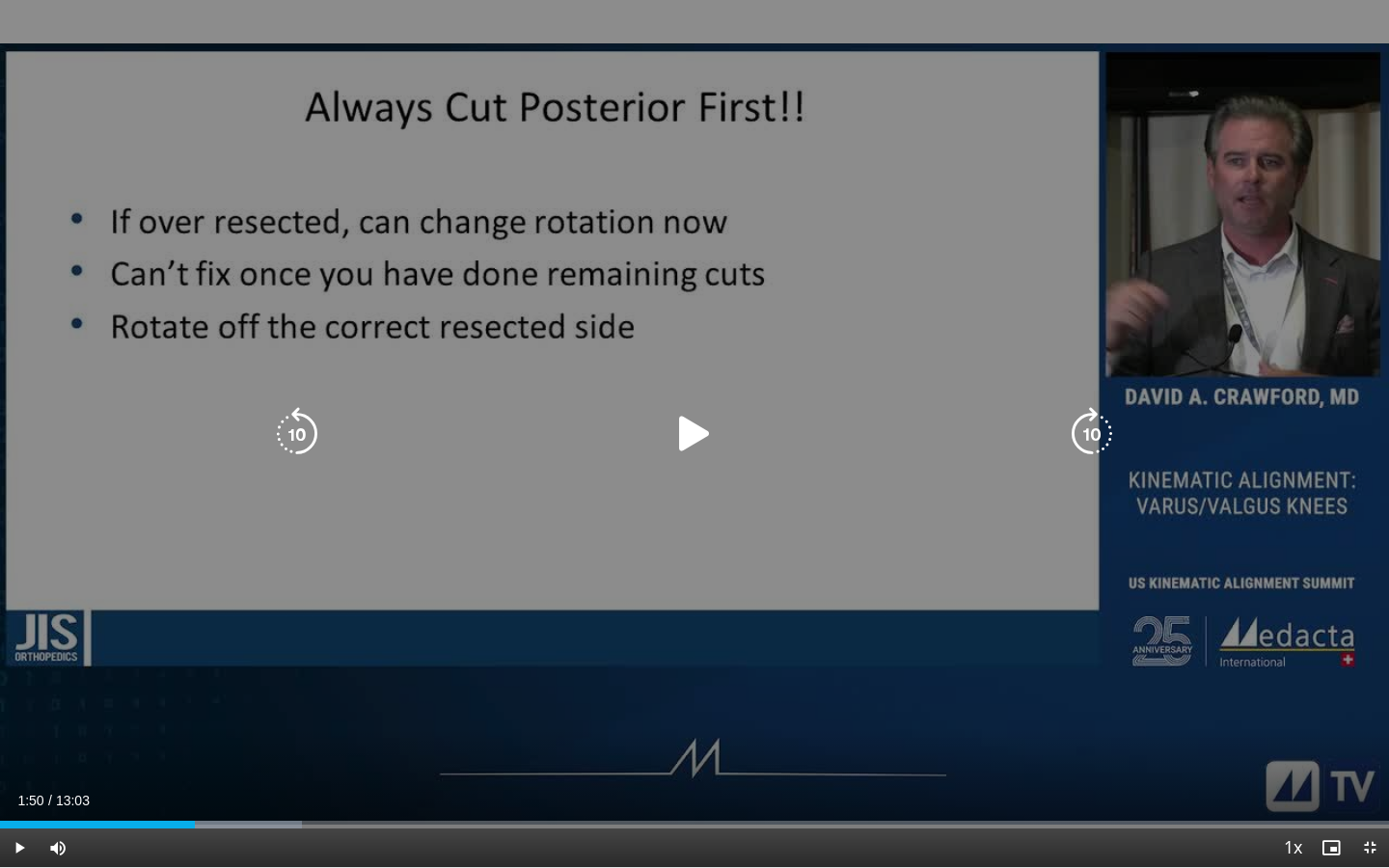 click on "10 seconds
Tap to unmute" at bounding box center [694, 433] 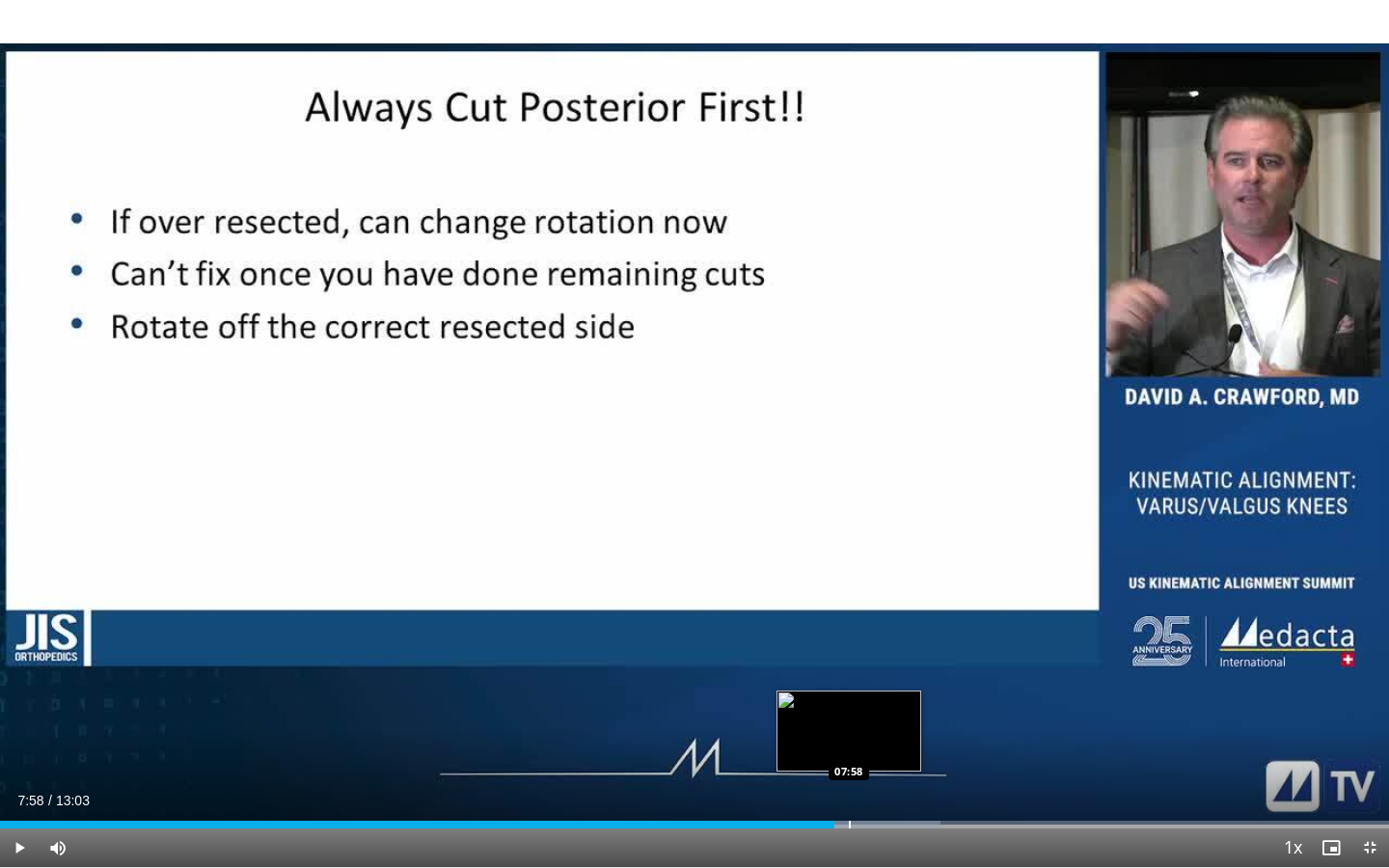 click at bounding box center (850, 825) 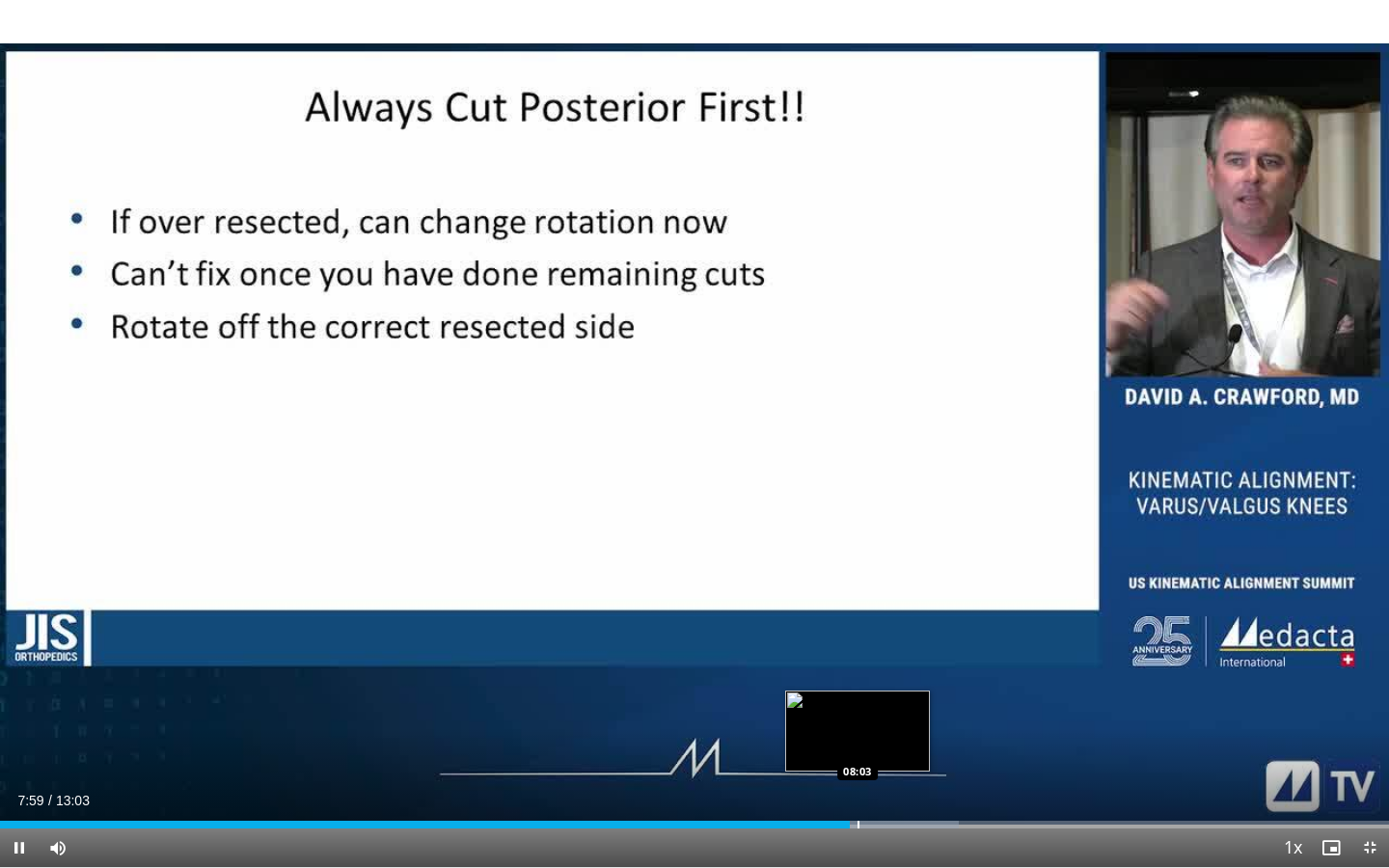 click at bounding box center [858, 825] 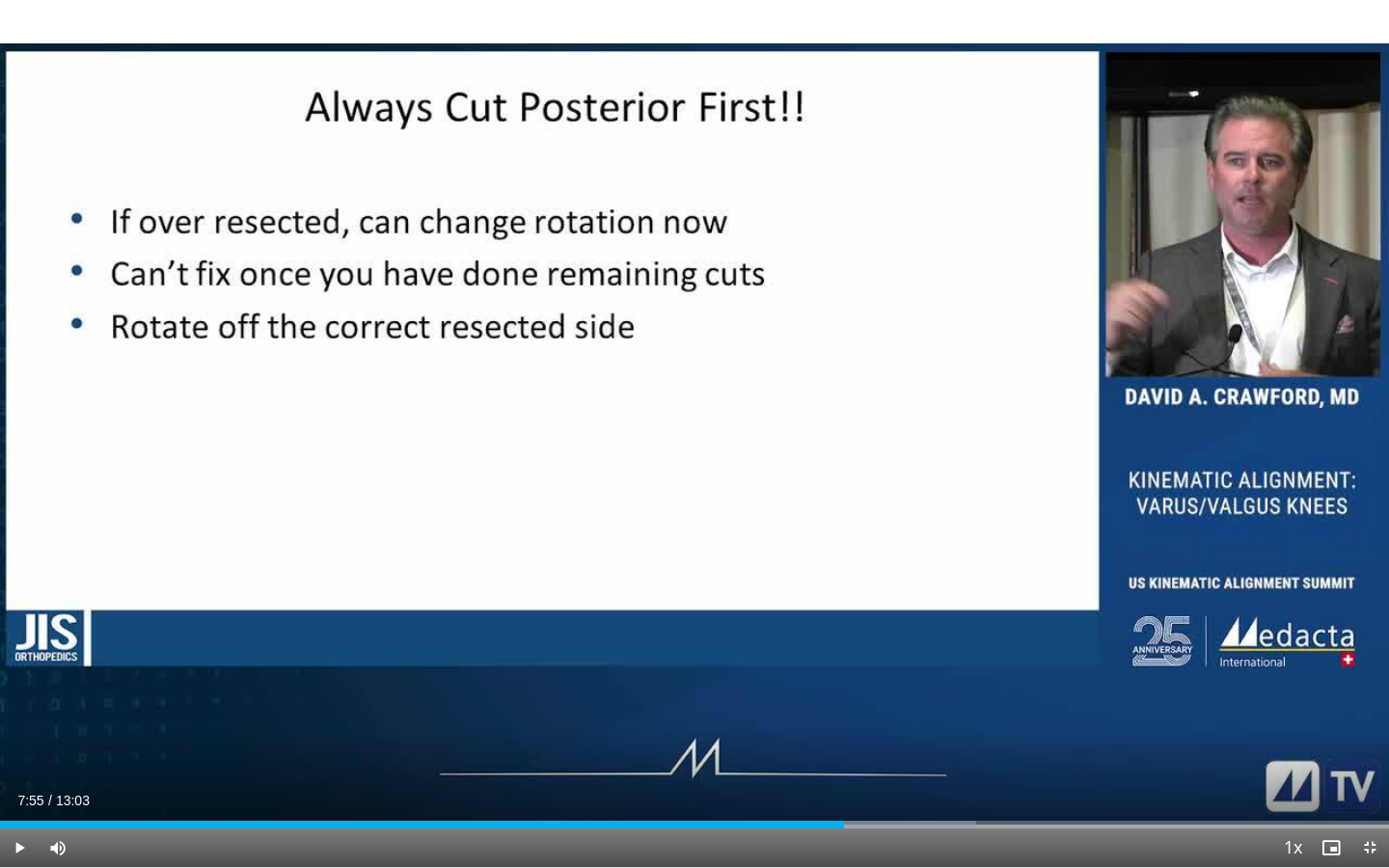 click at bounding box center [845, 825] 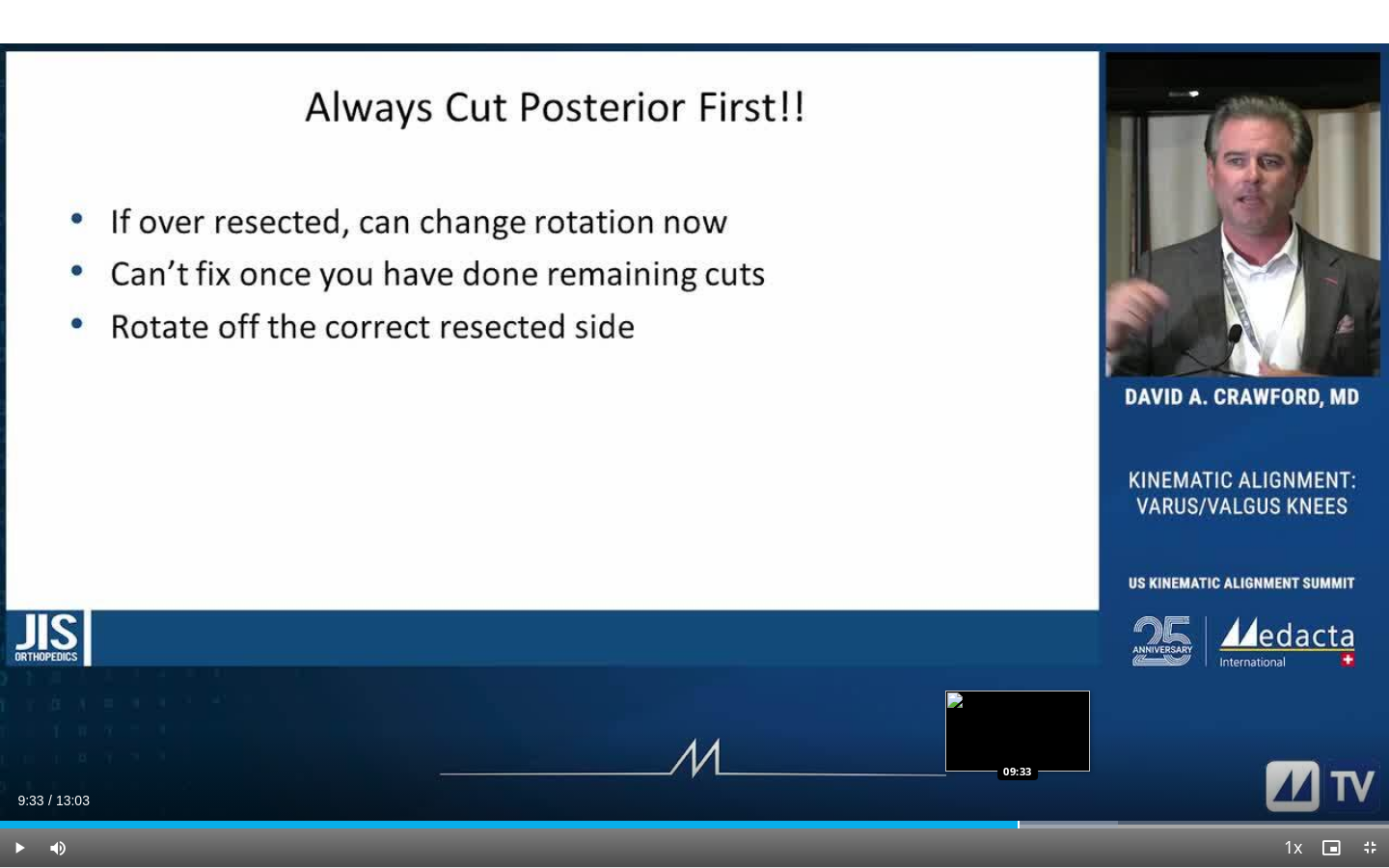 click at bounding box center (1019, 825) 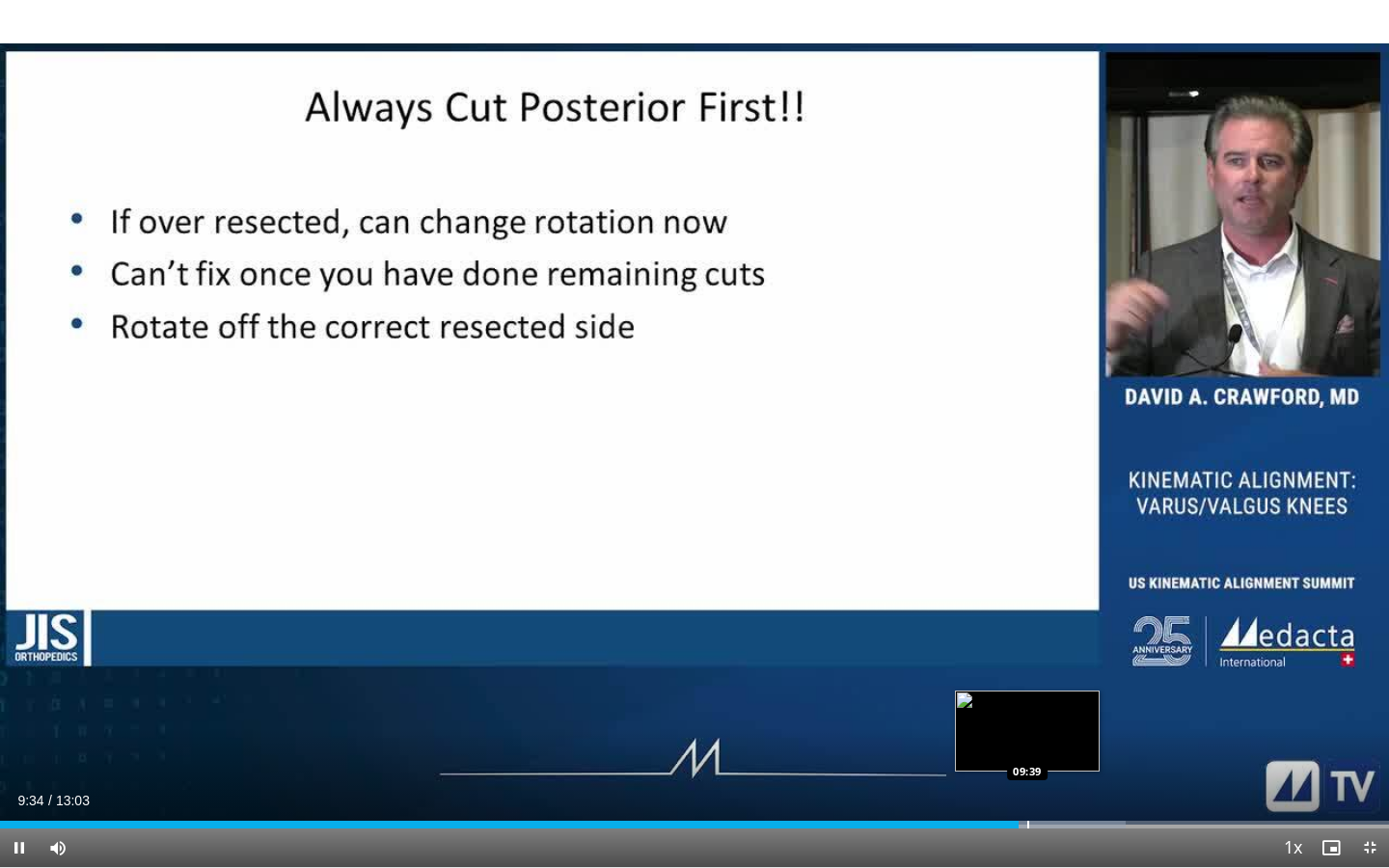 click at bounding box center (1028, 825) 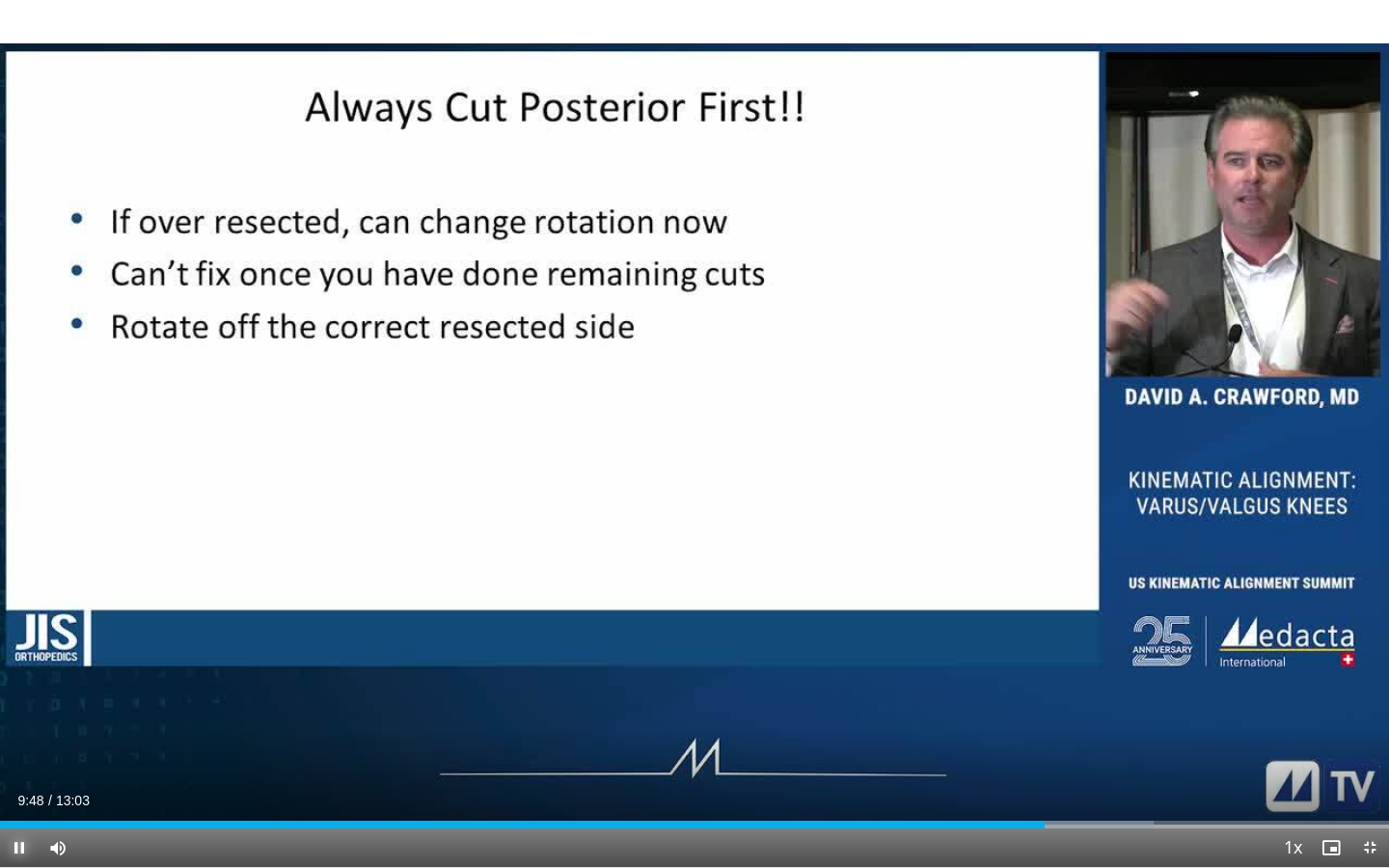 click at bounding box center [19, 848] 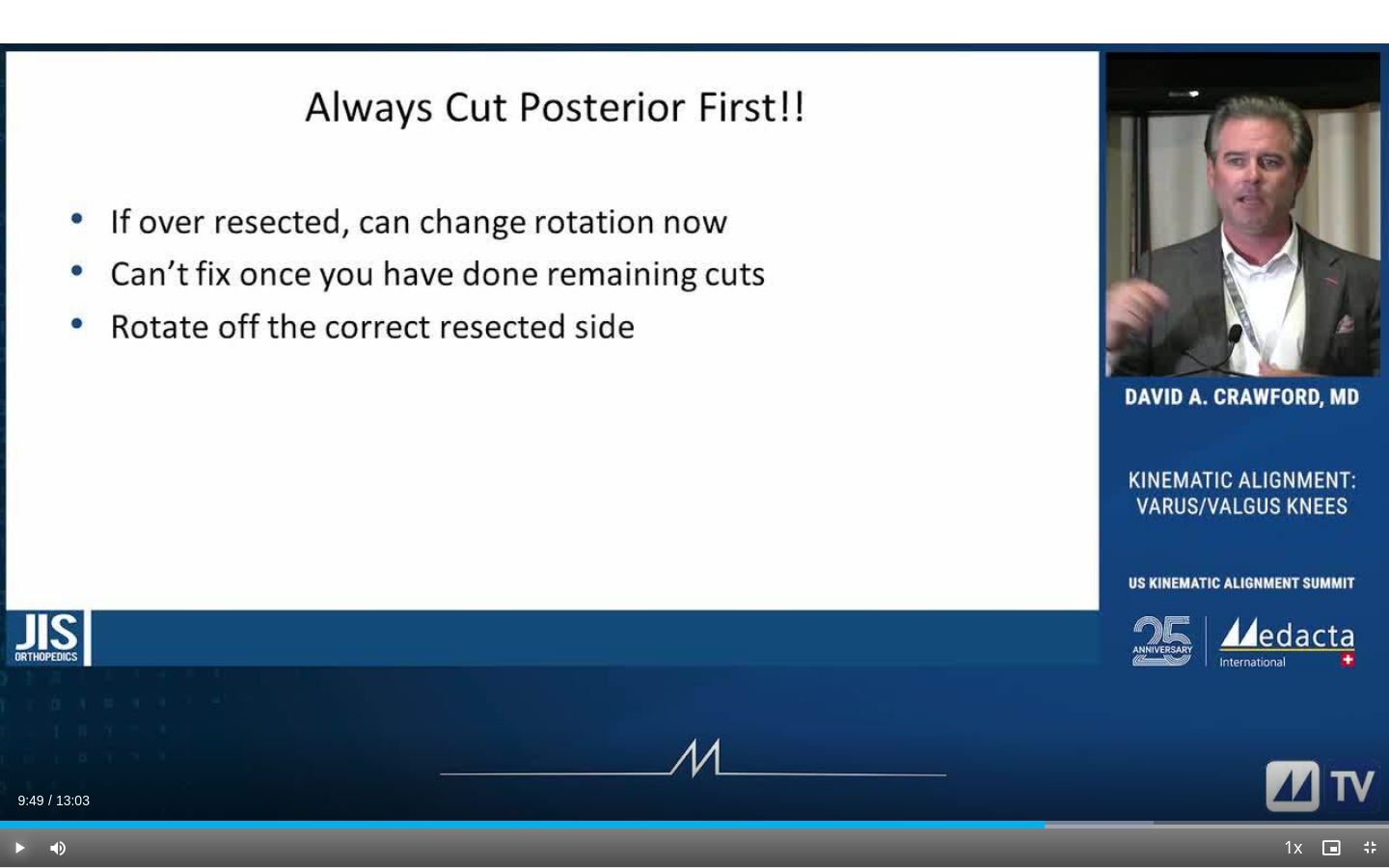 click at bounding box center (19, 848) 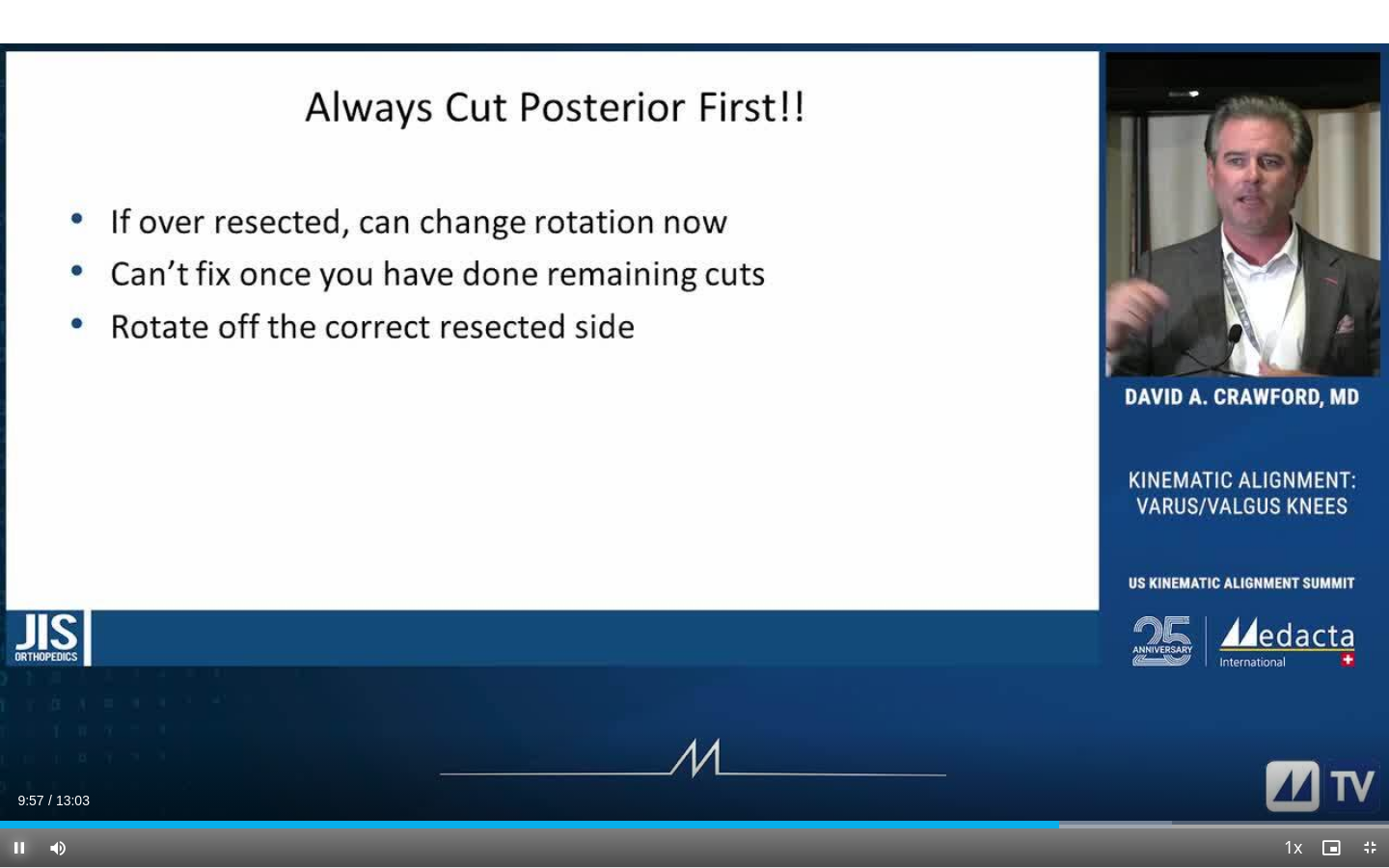 click on "**********" at bounding box center (694, 434) 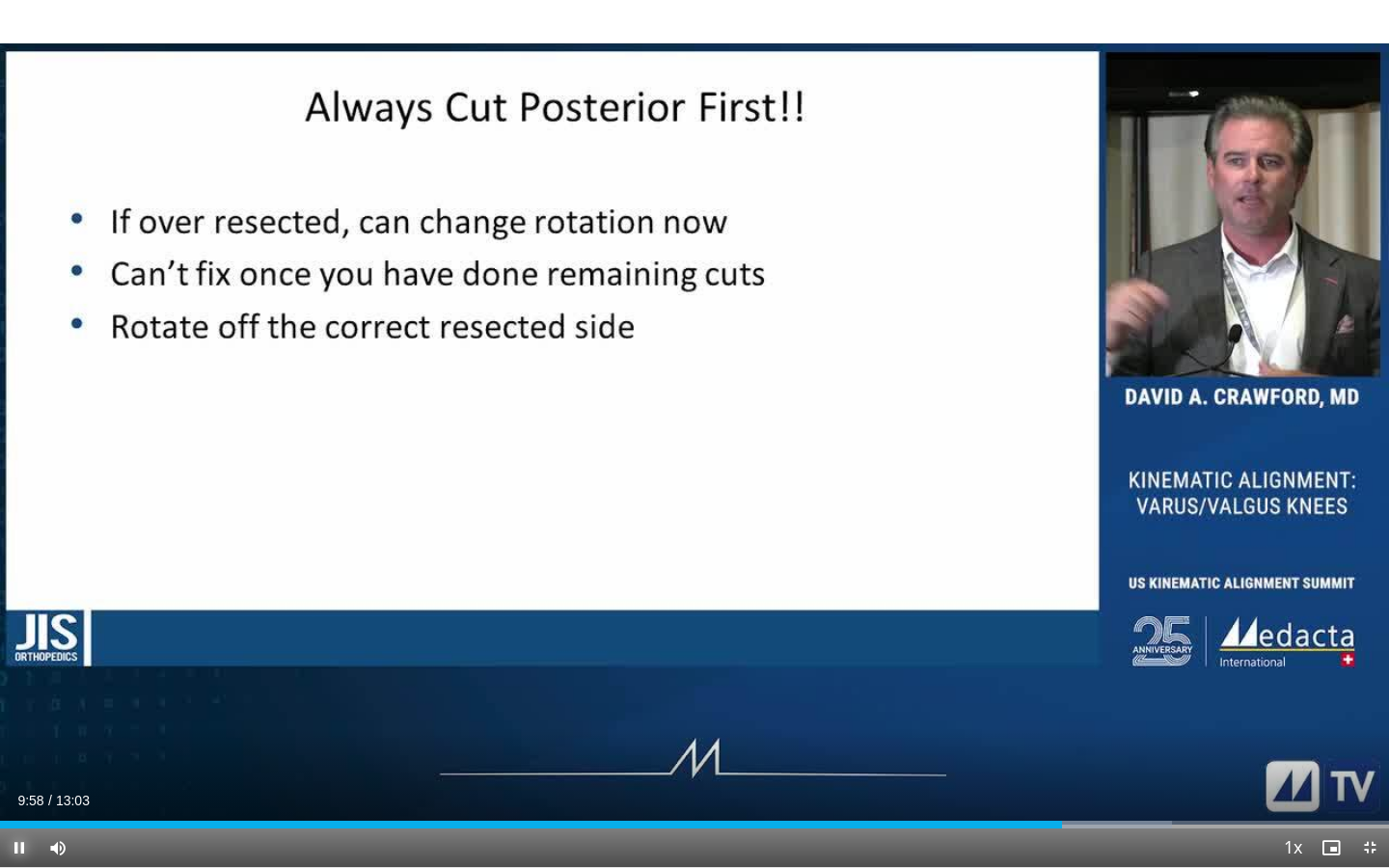 click at bounding box center (19, 848) 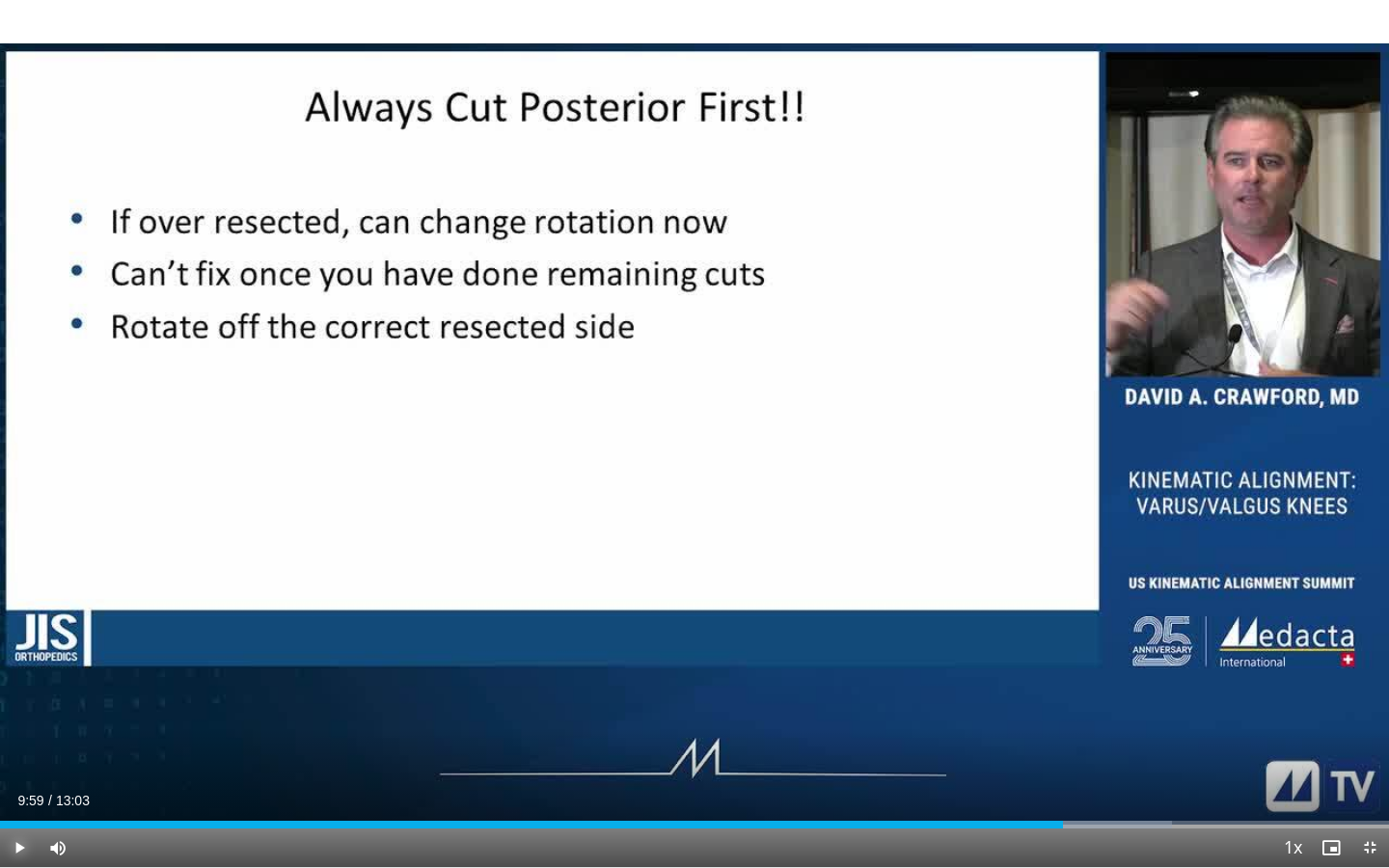 click at bounding box center (19, 848) 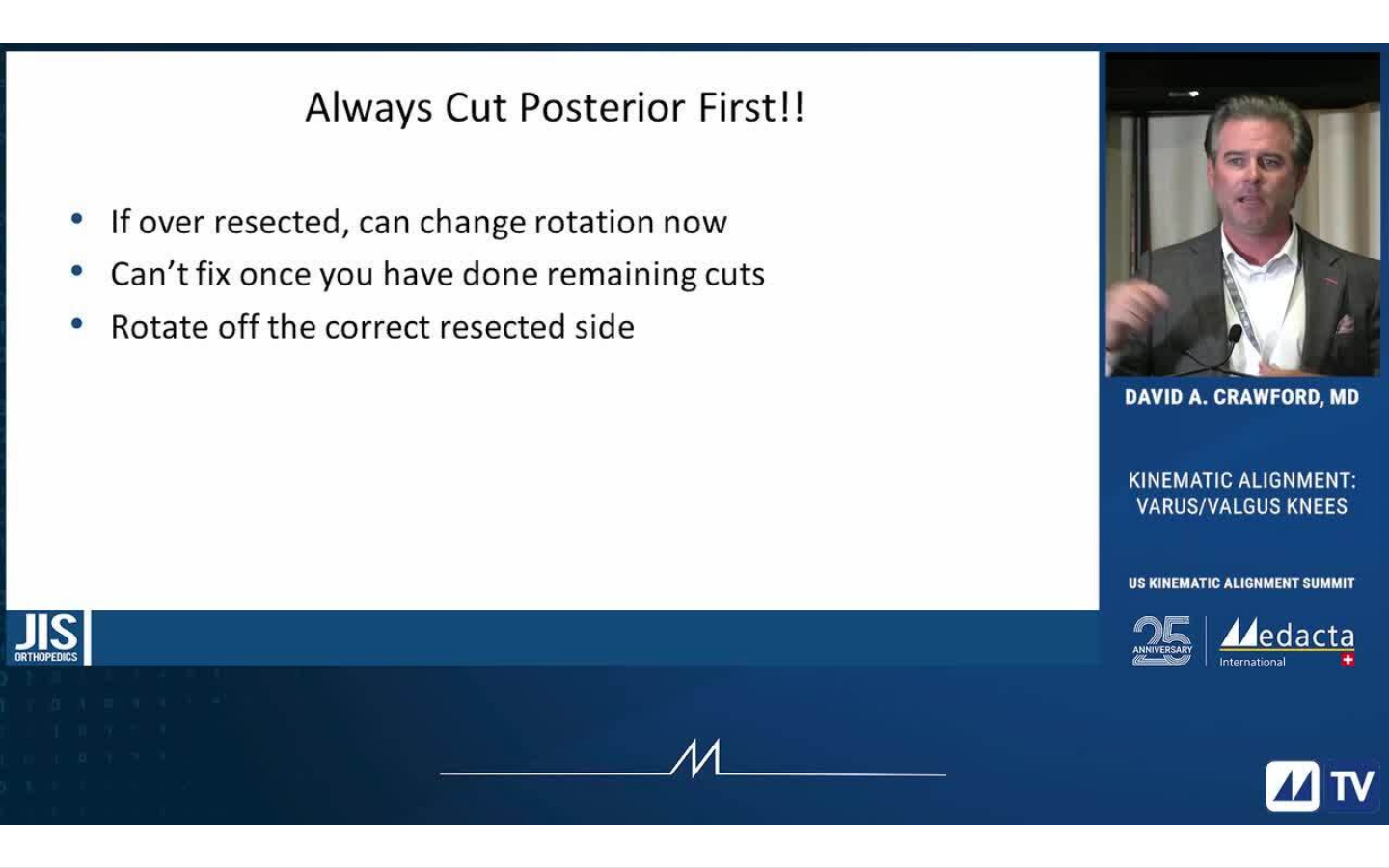 click on "10 seconds
Tap to unmute" at bounding box center (694, 433) 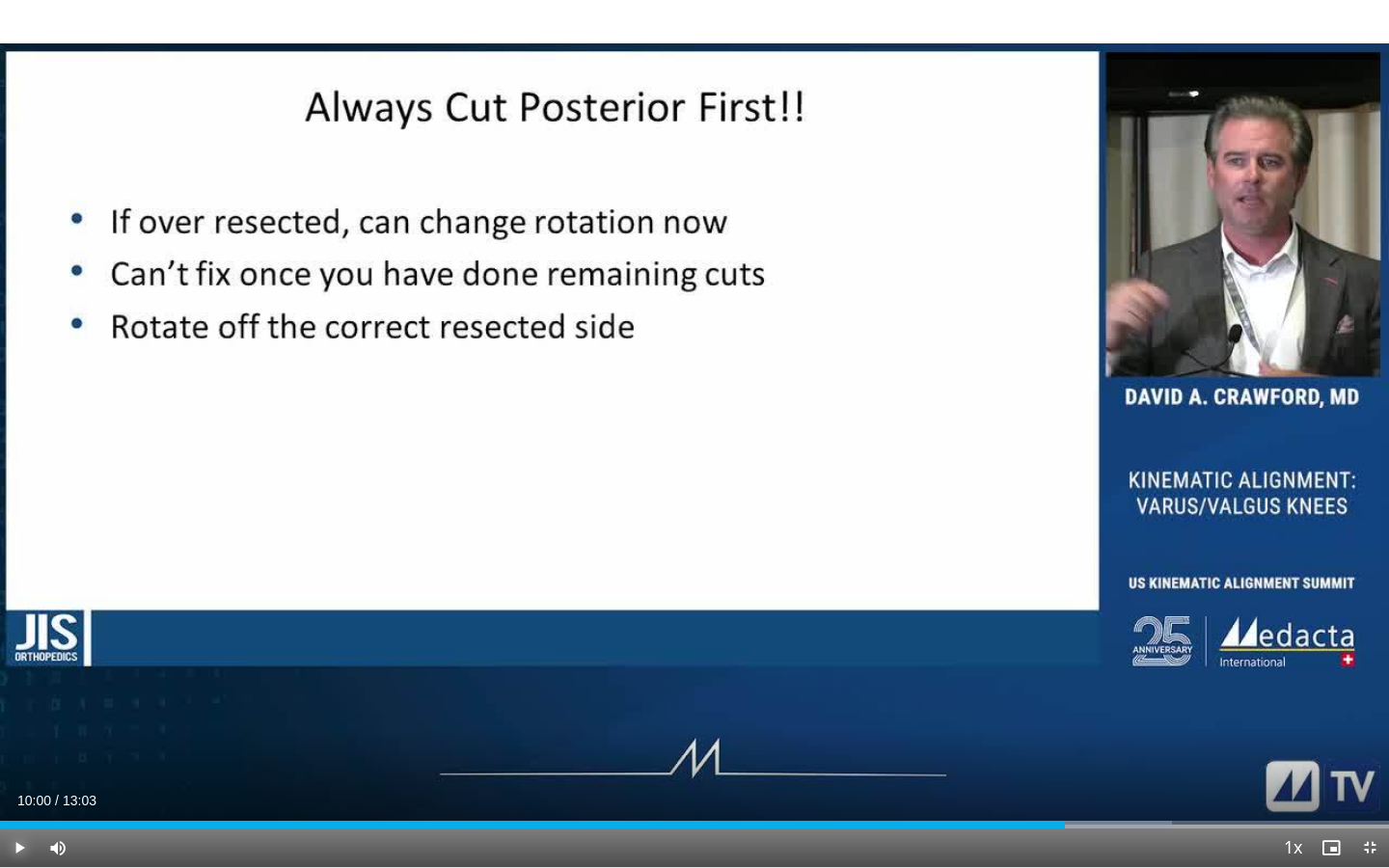 click at bounding box center [19, 848] 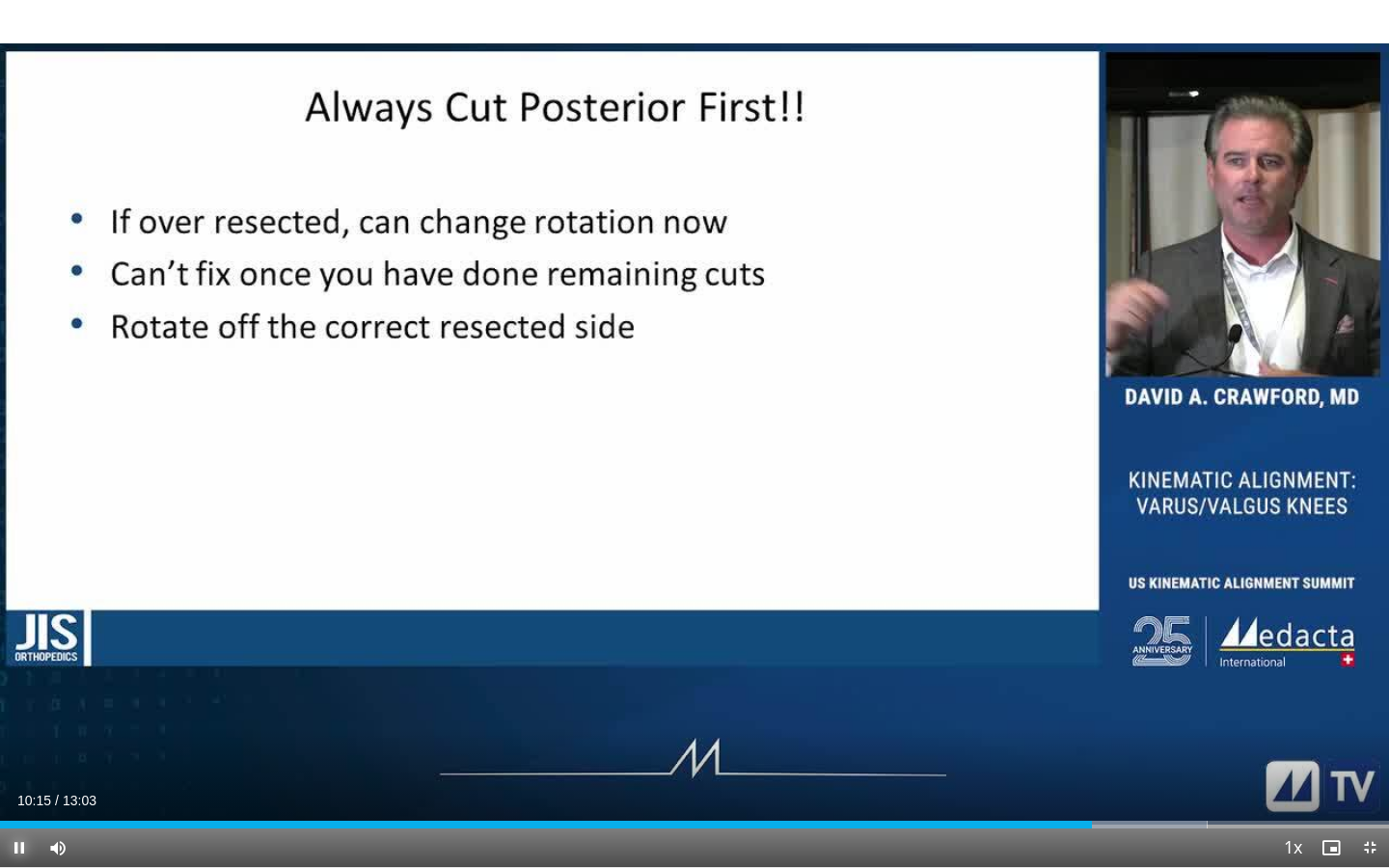 click at bounding box center (19, 848) 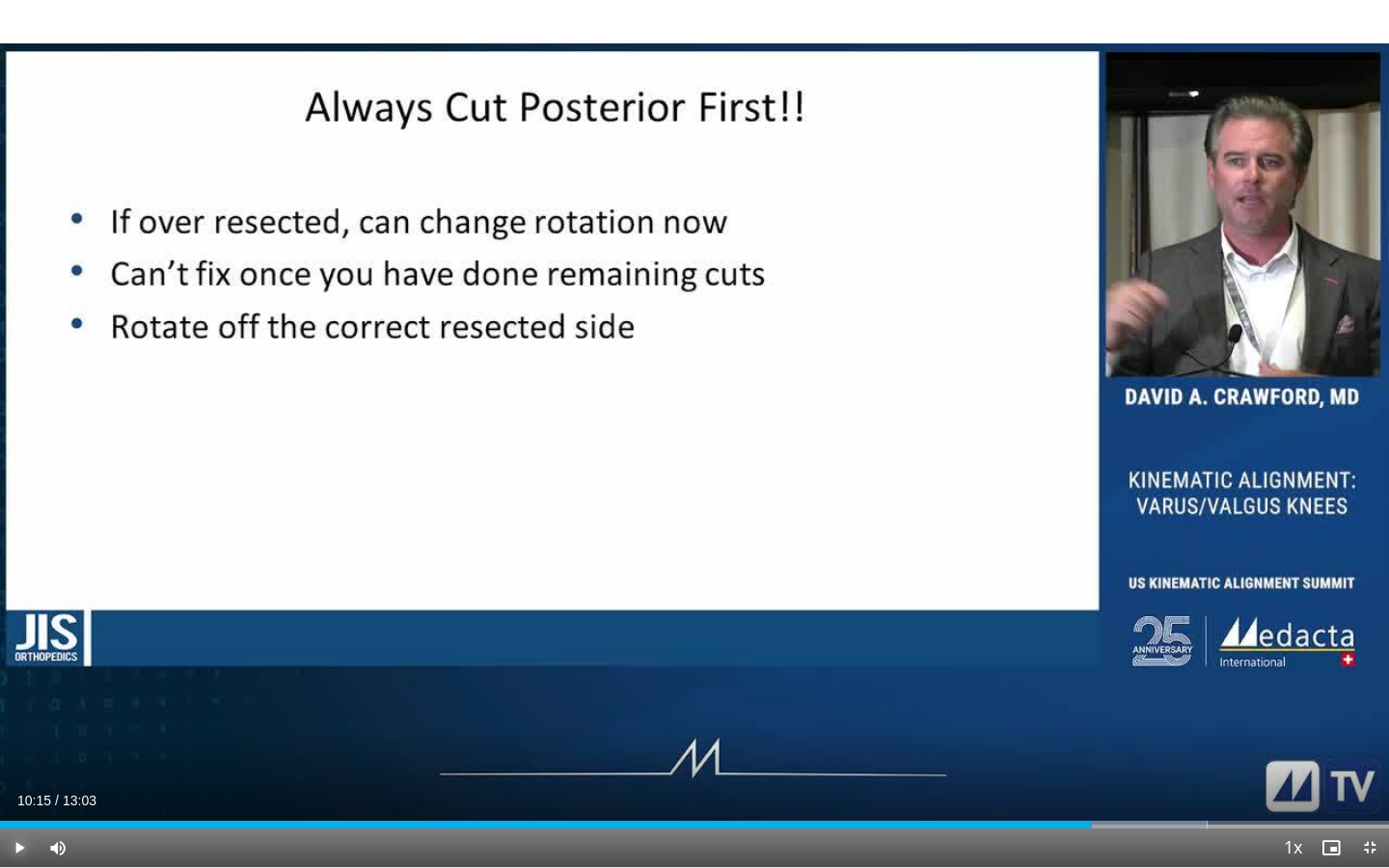 click at bounding box center [19, 848] 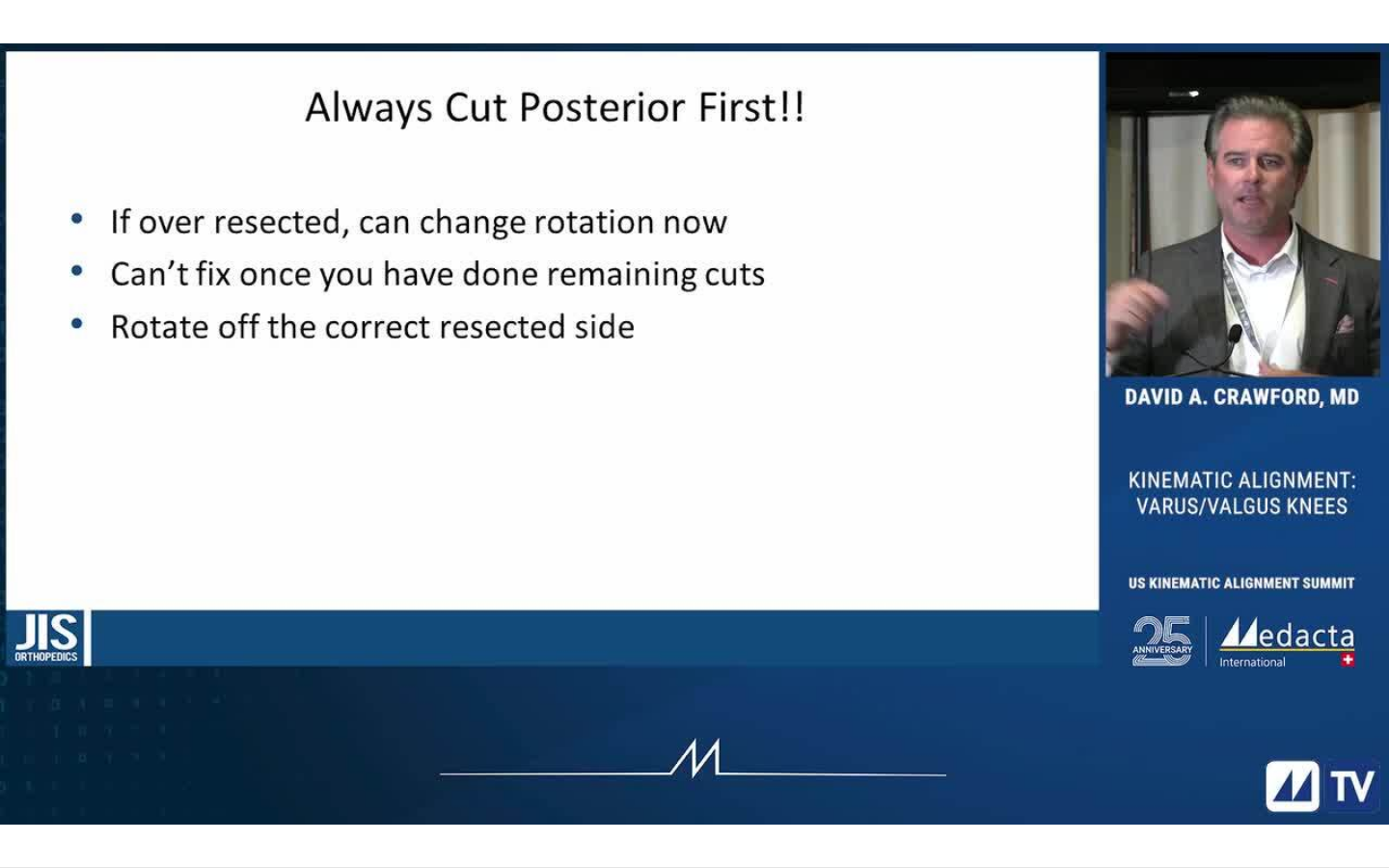 click on "**********" at bounding box center [694, 434] 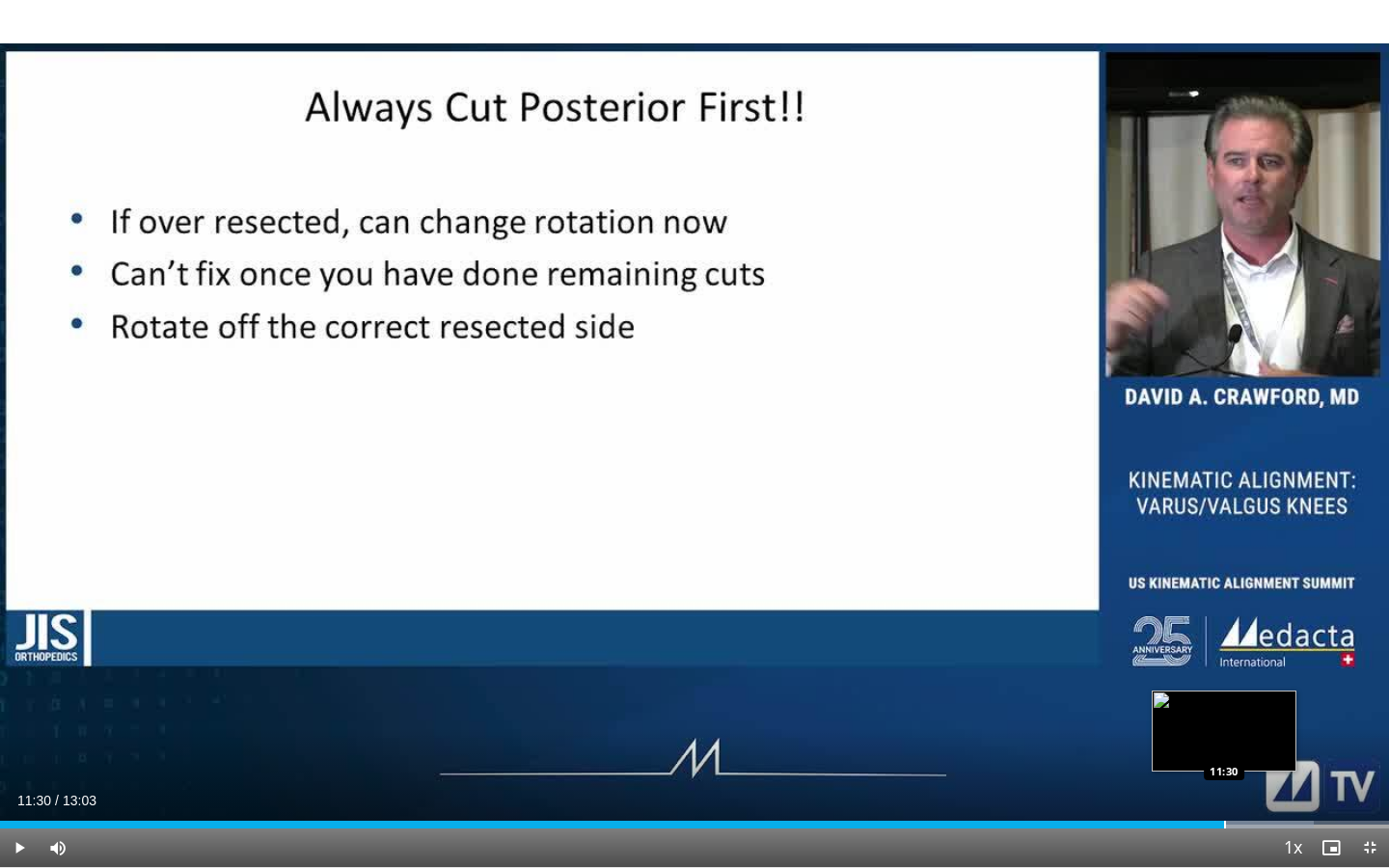 click at bounding box center [1225, 825] 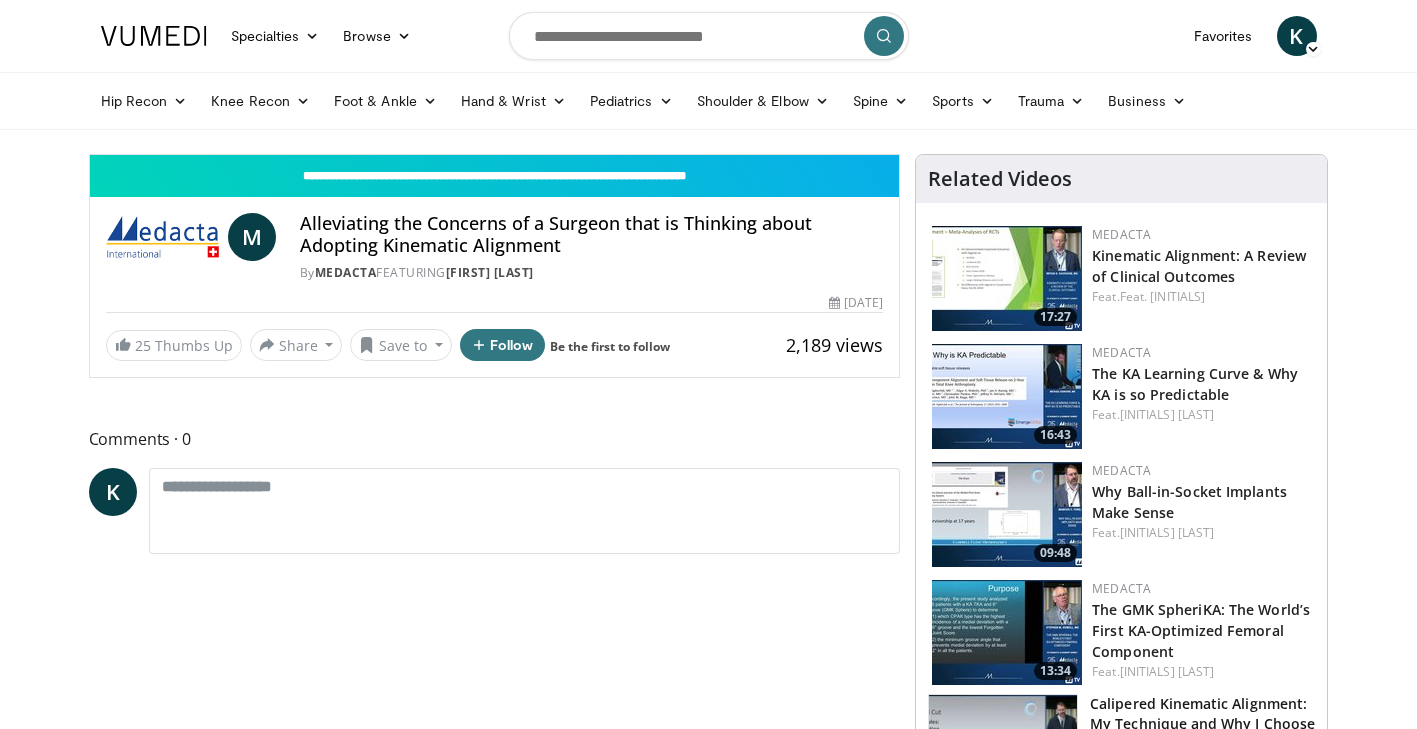 scroll, scrollTop: 0, scrollLeft: 0, axis: both 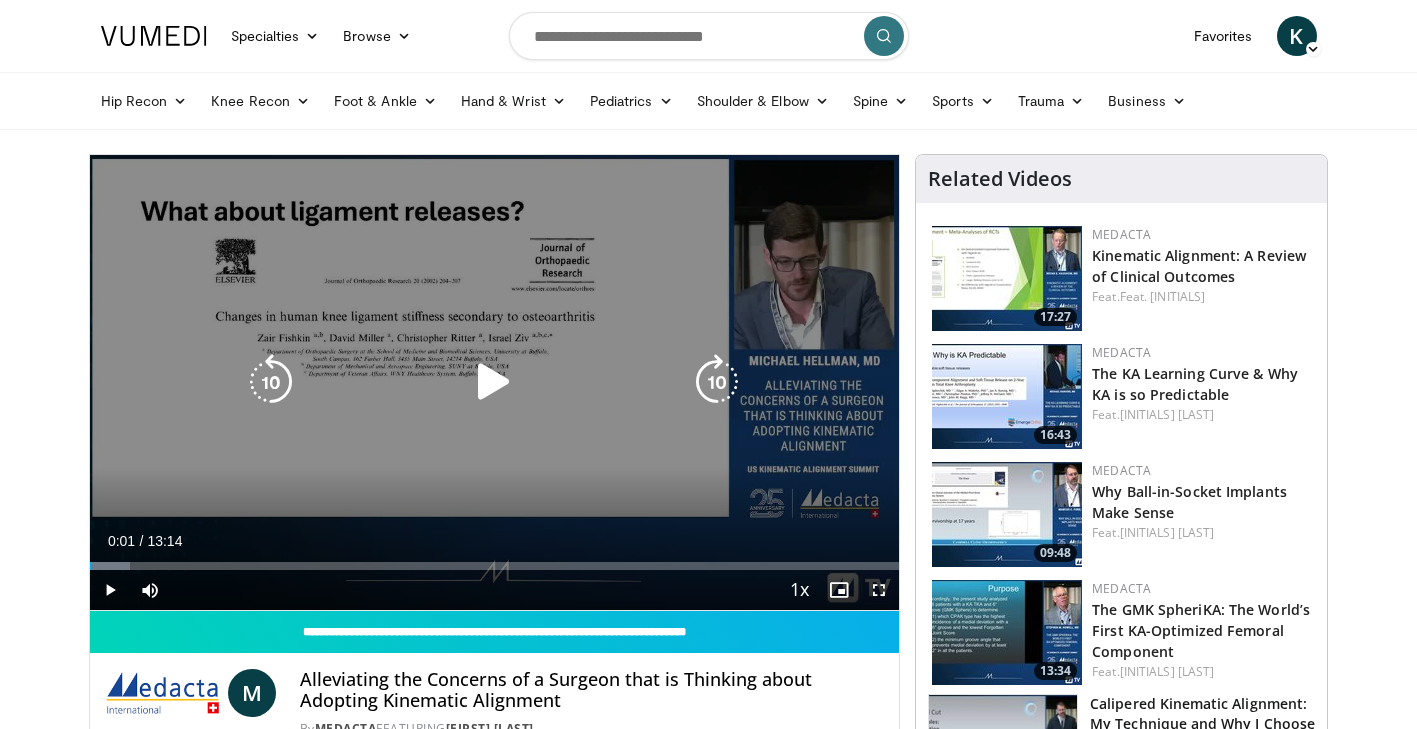click at bounding box center (494, 382) 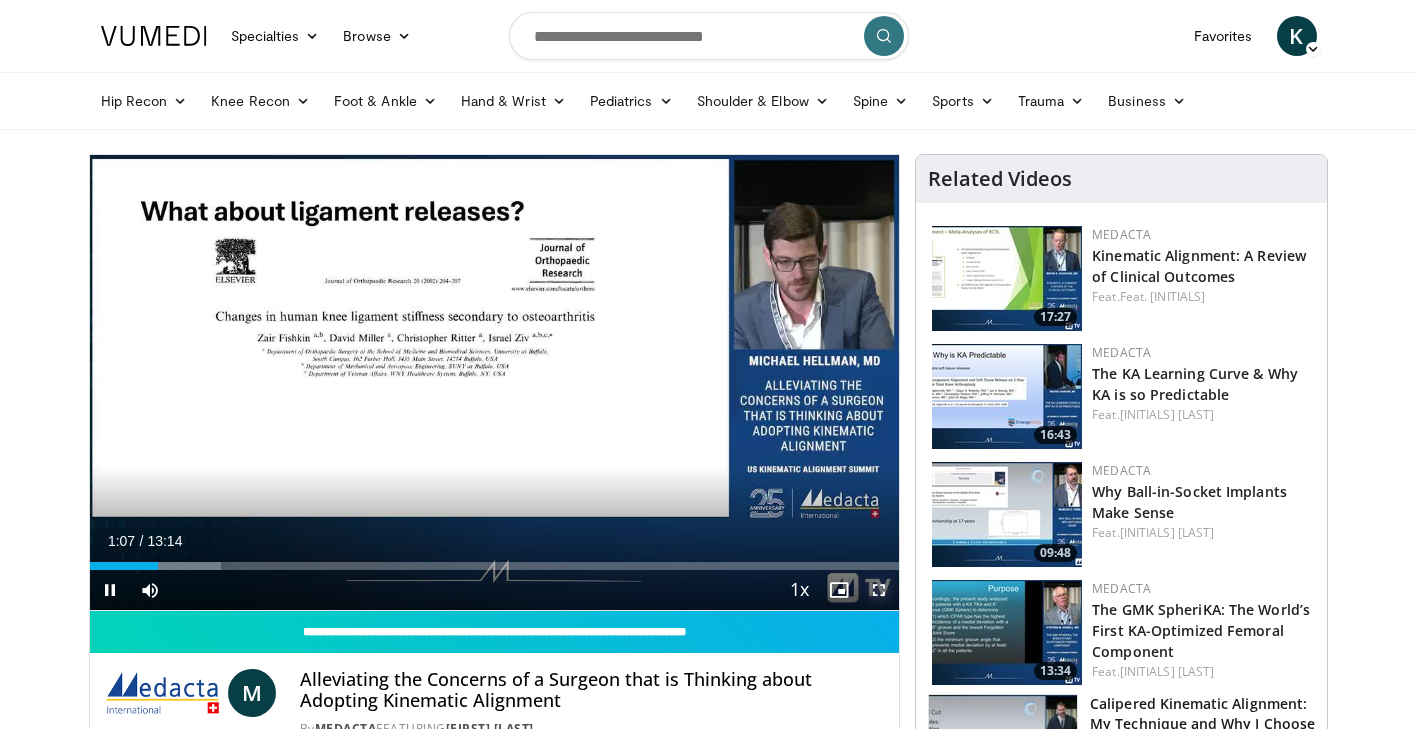 click at bounding box center [879, 590] 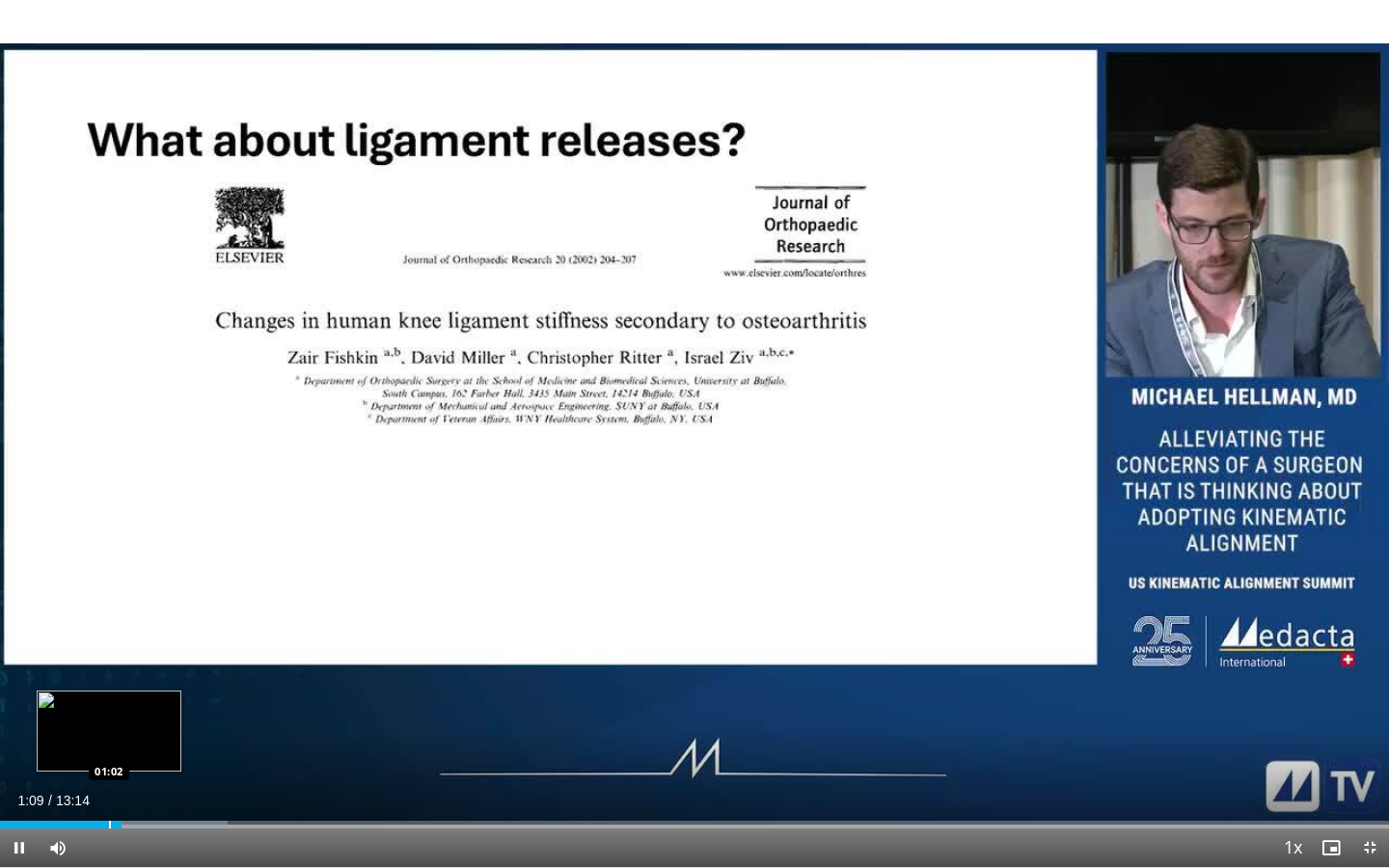 click at bounding box center (110, 825) 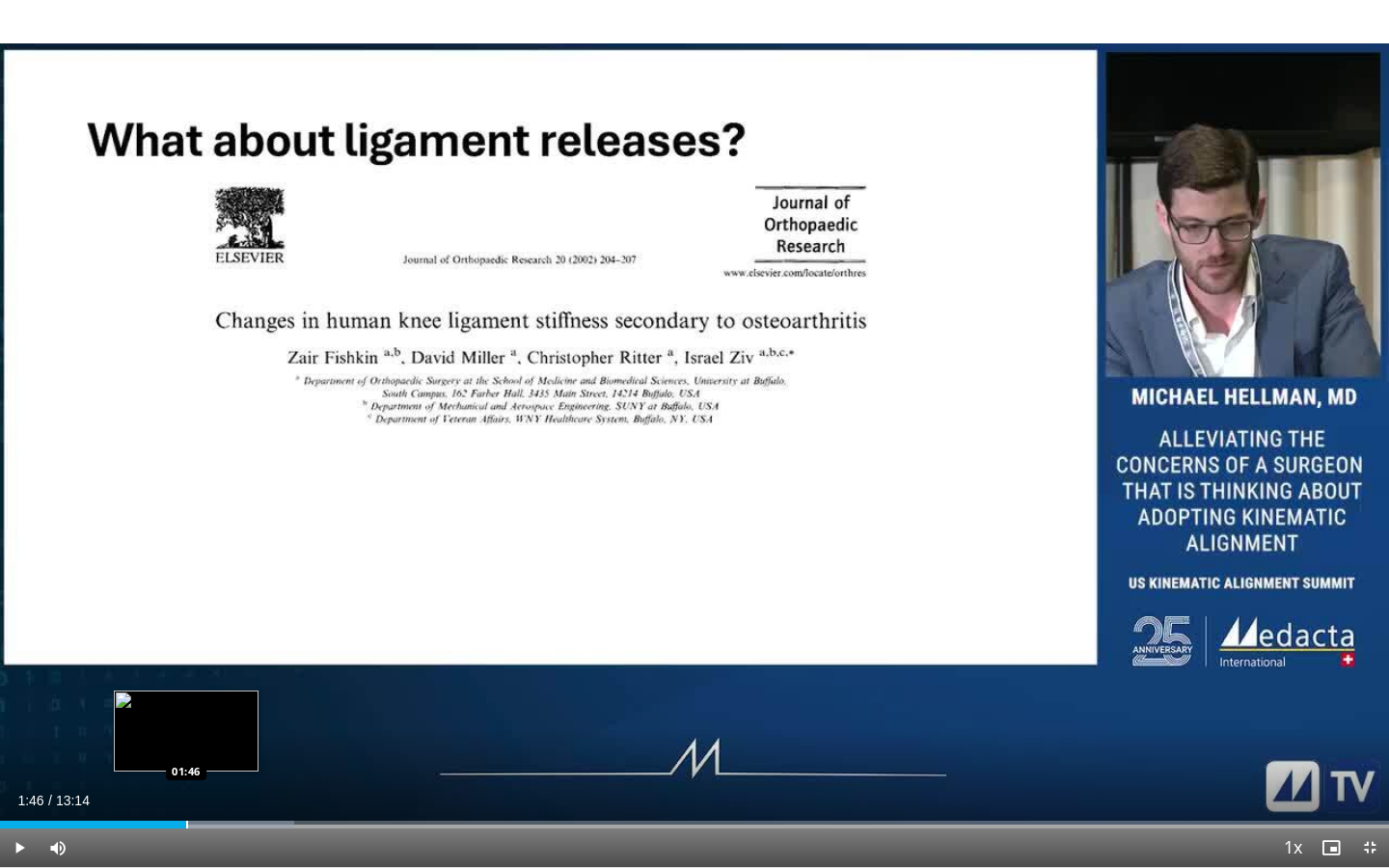 click at bounding box center [187, 825] 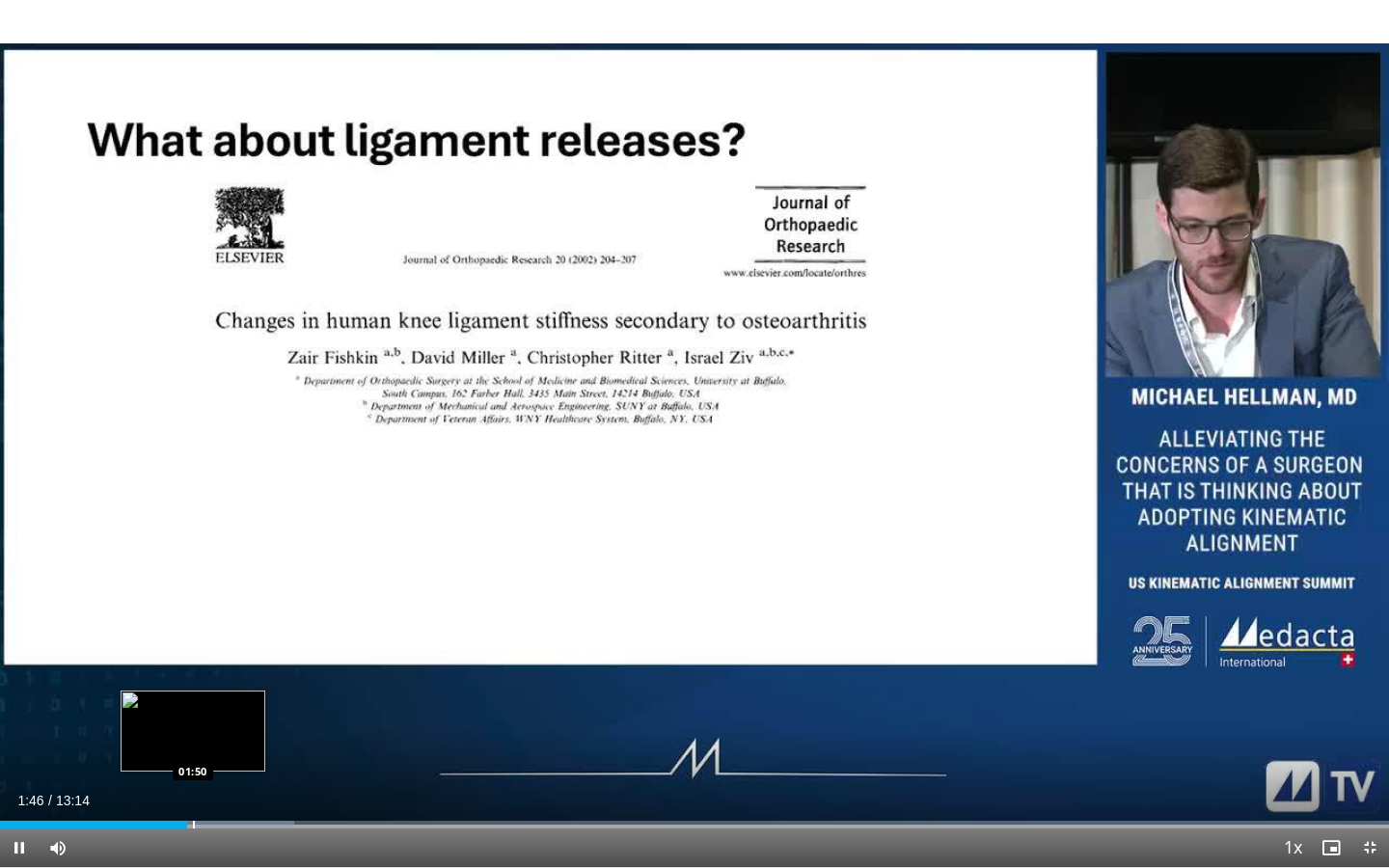 click at bounding box center [194, 825] 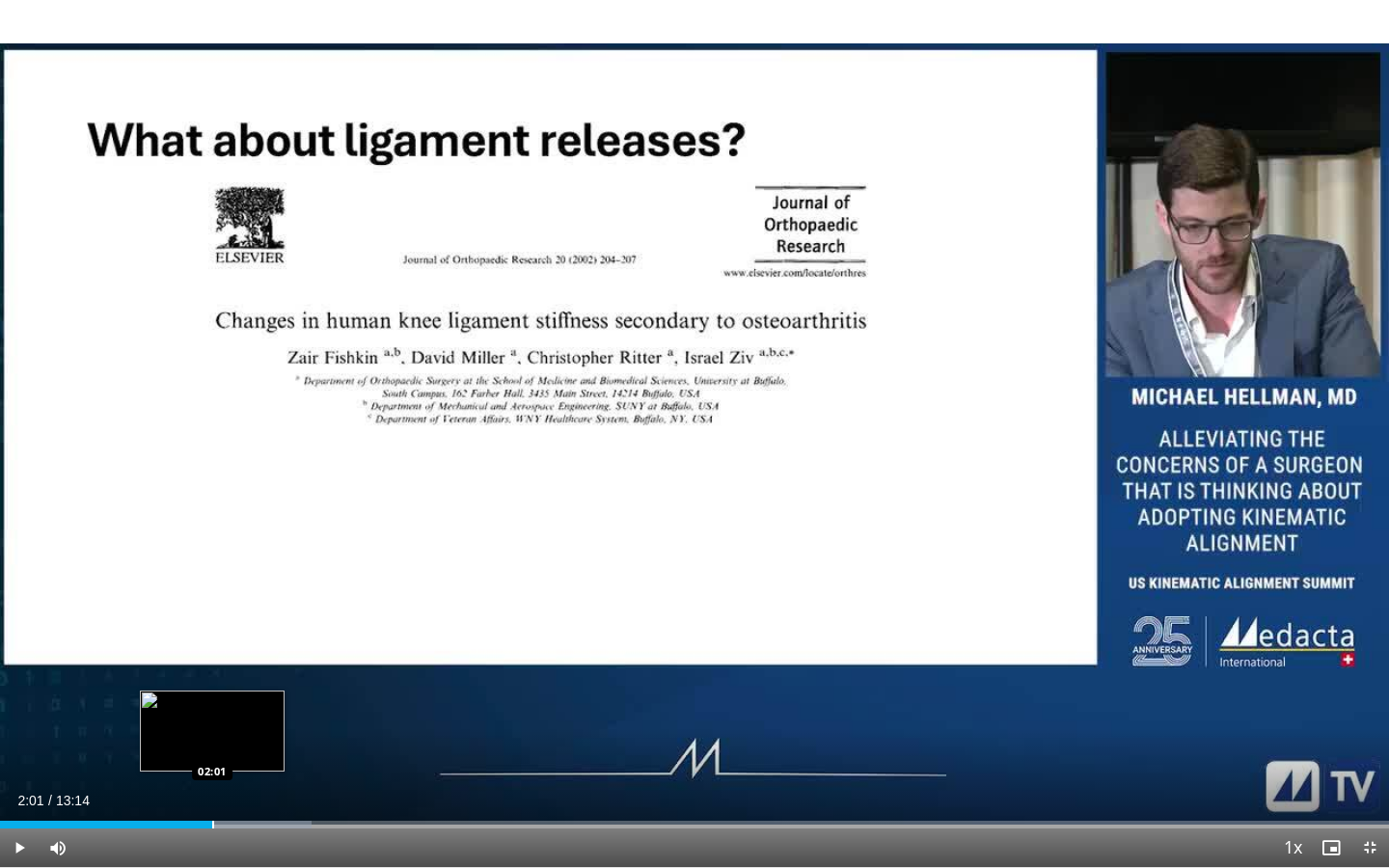 click at bounding box center [213, 825] 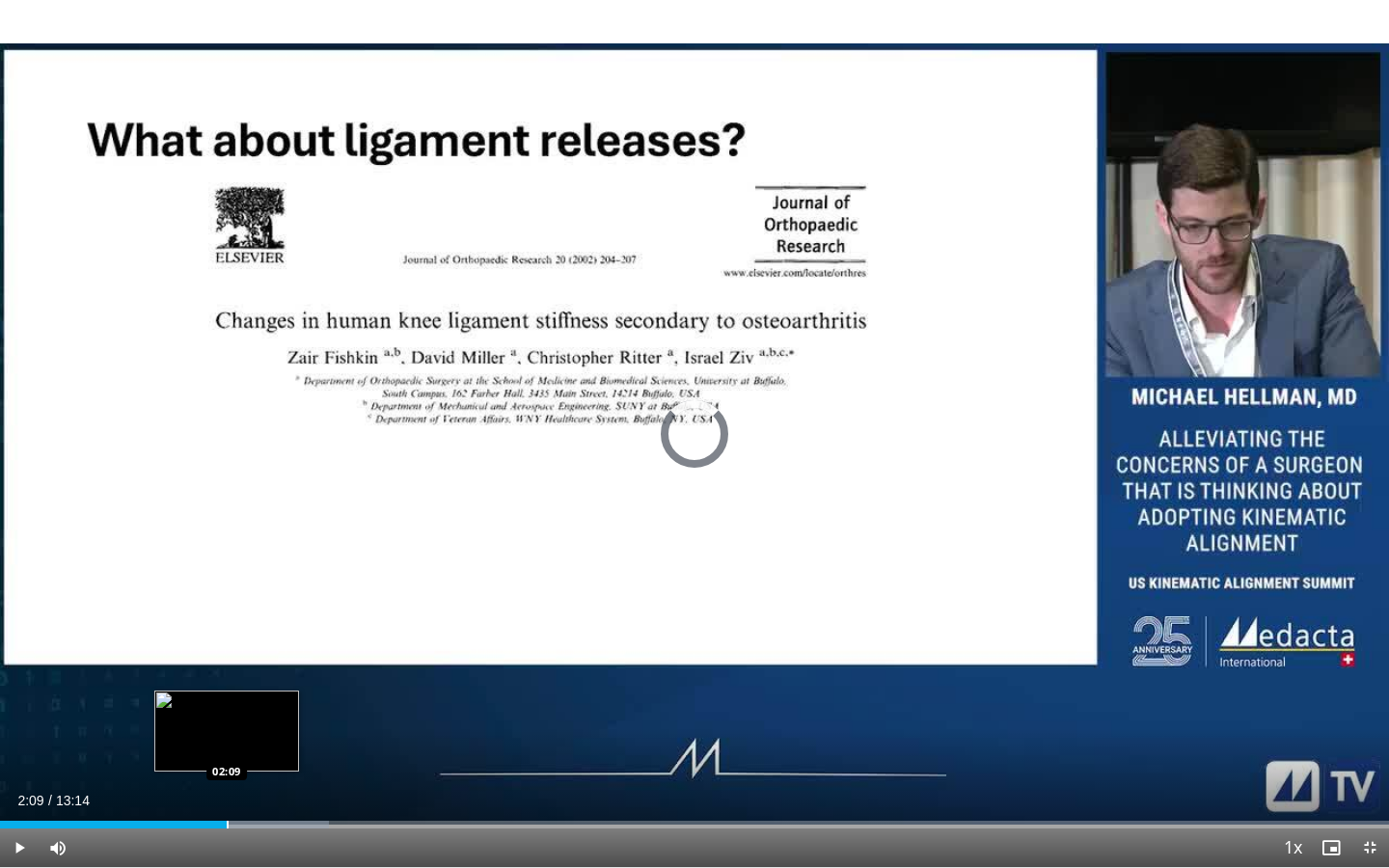 click at bounding box center (228, 825) 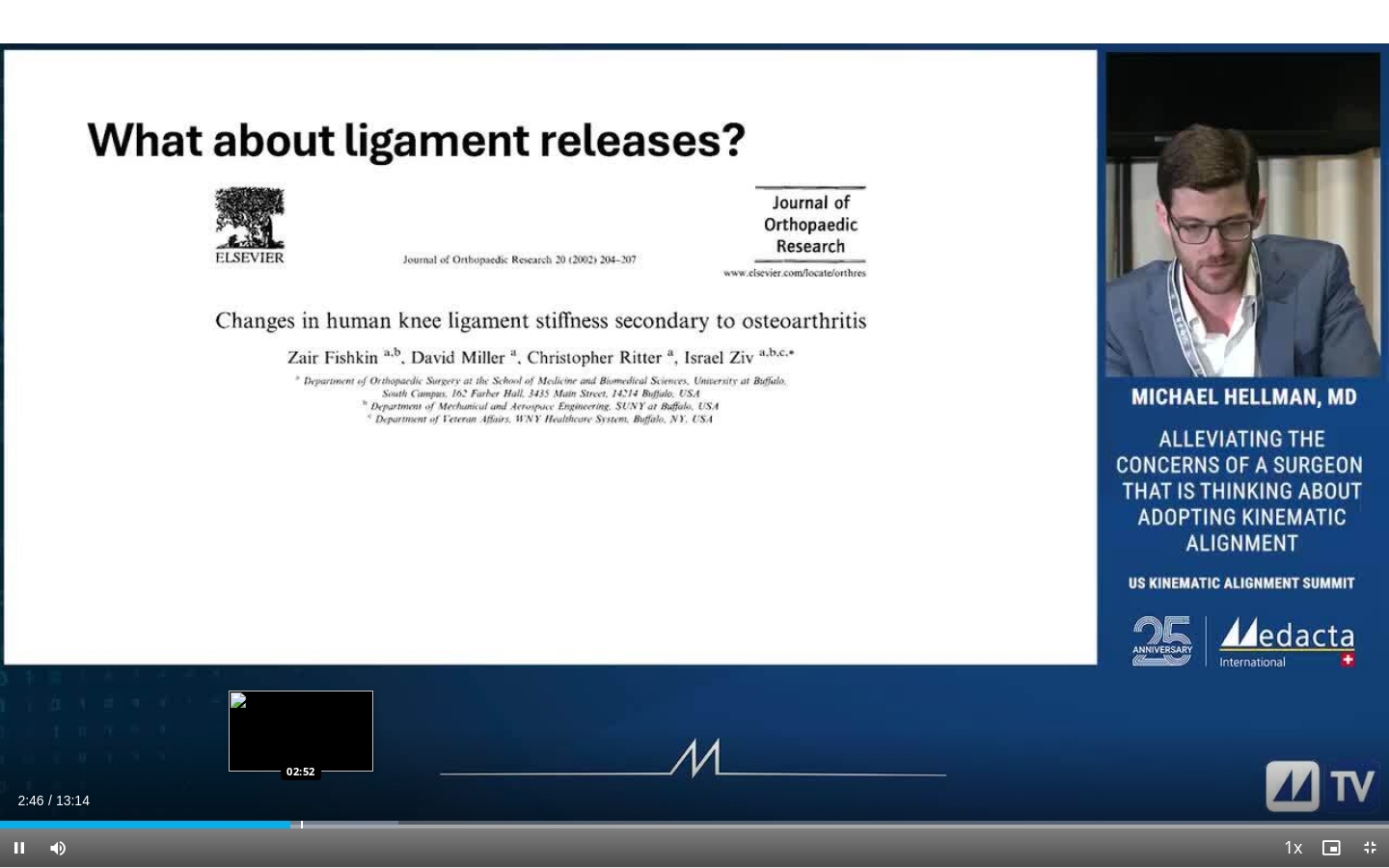 click at bounding box center [302, 825] 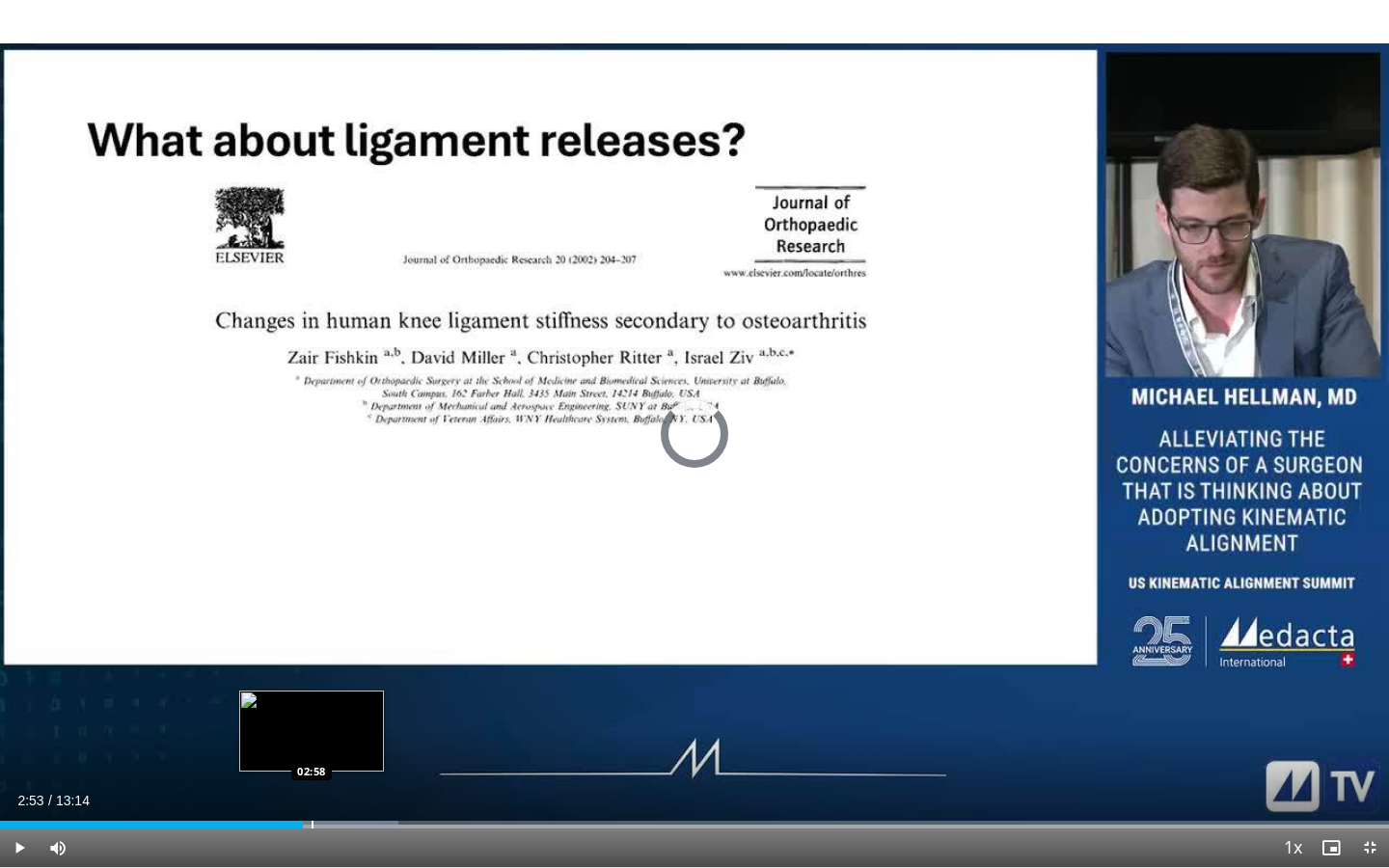 click at bounding box center [313, 825] 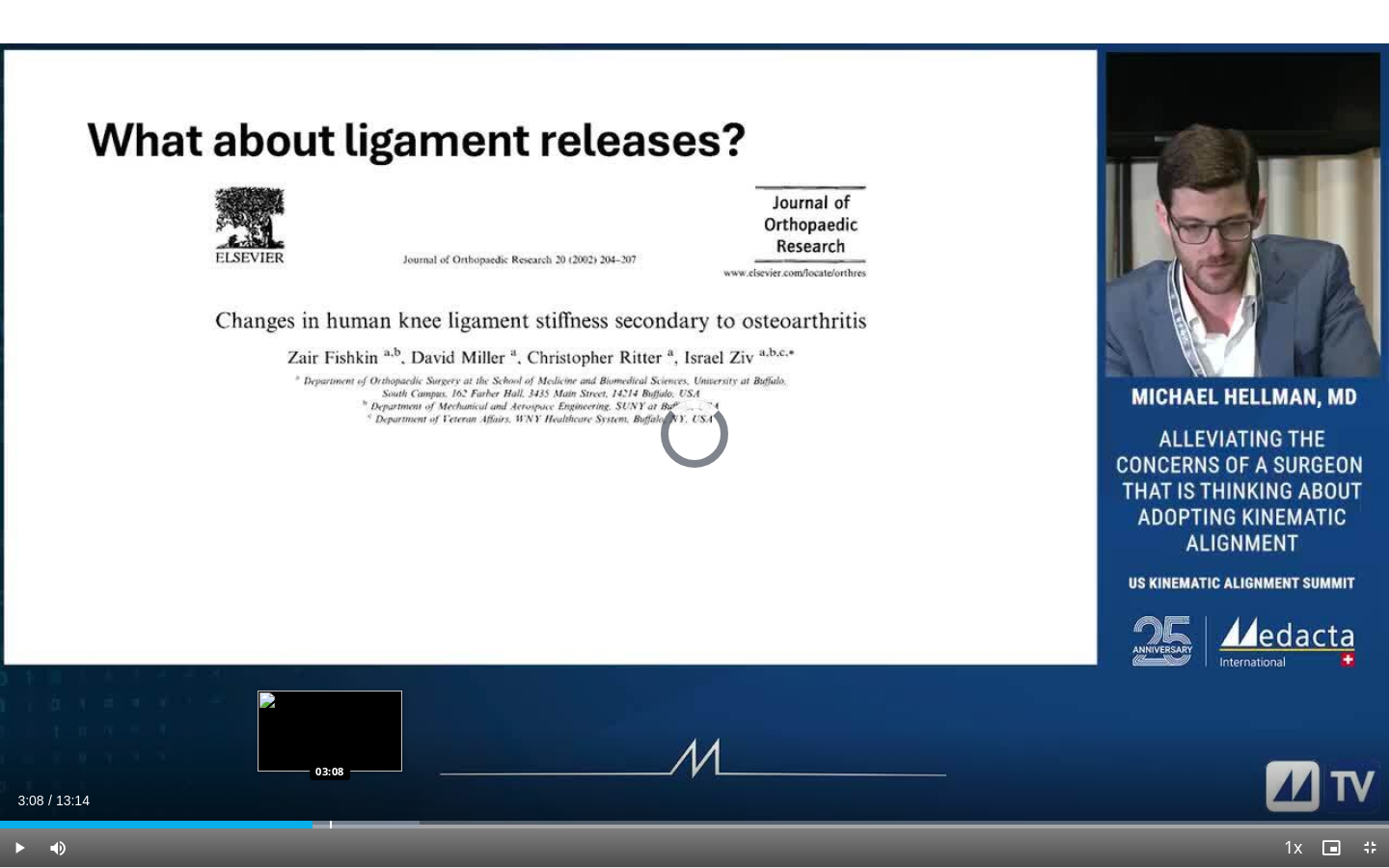 click at bounding box center [331, 825] 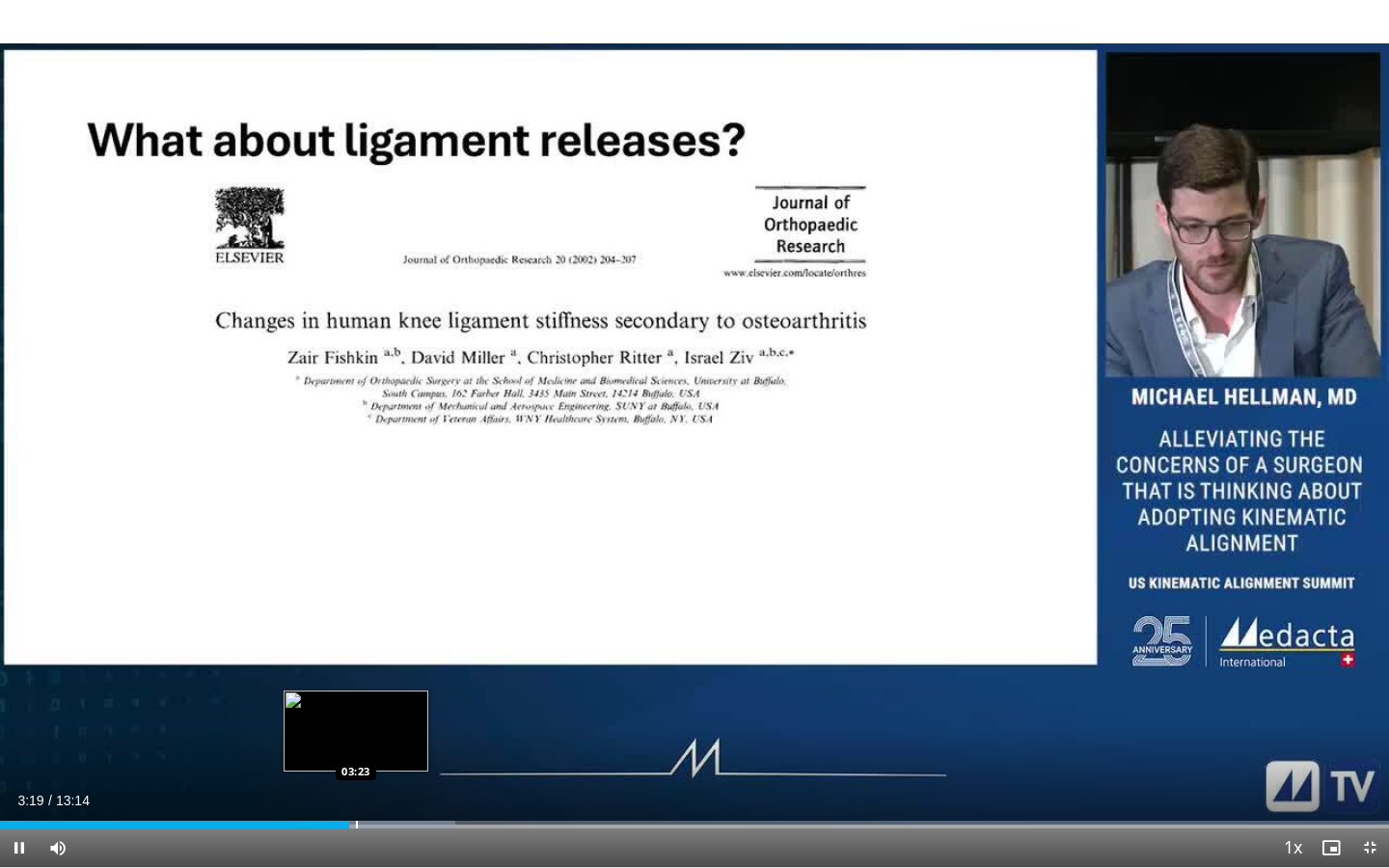 click at bounding box center (357, 825) 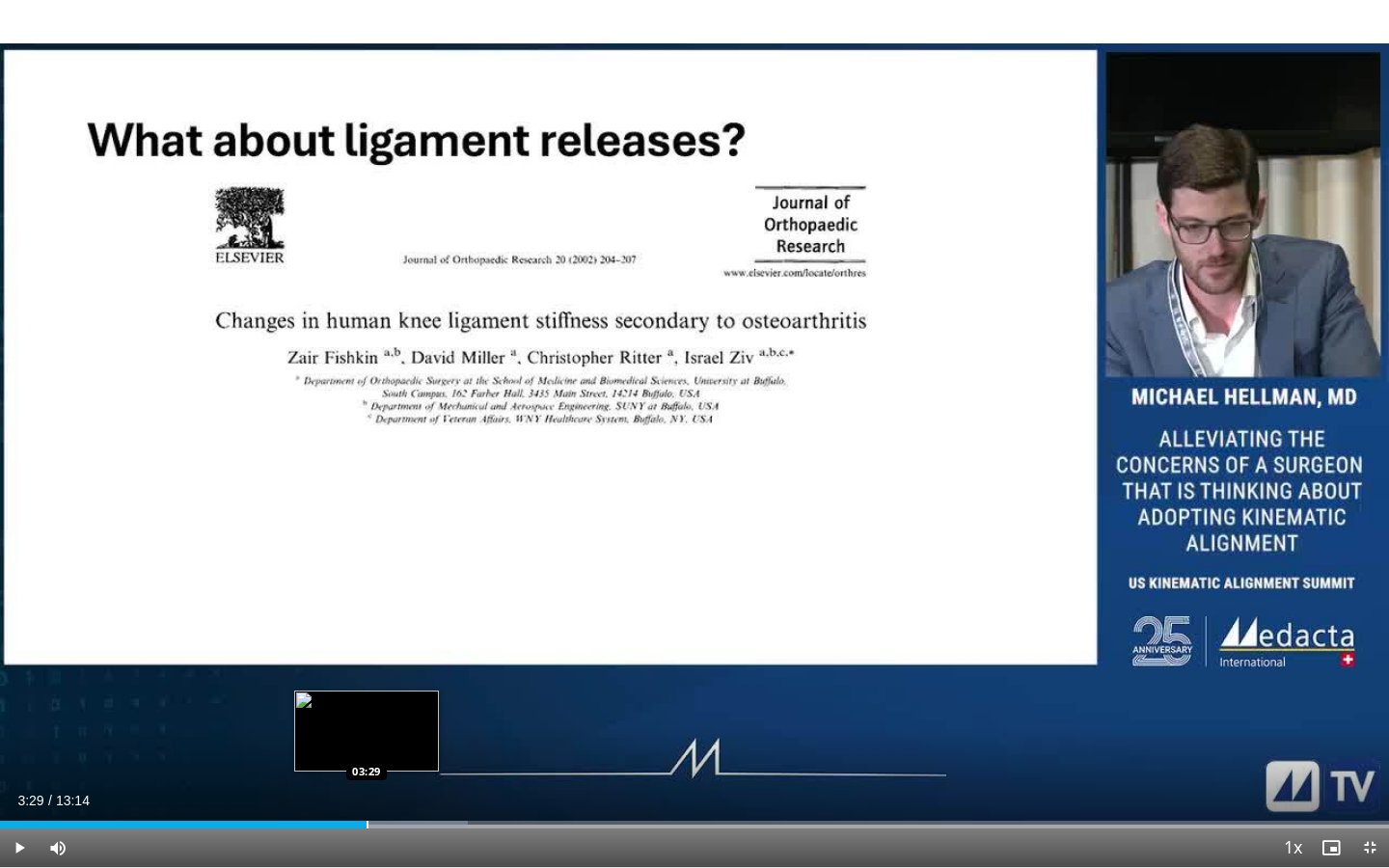 click at bounding box center (368, 825) 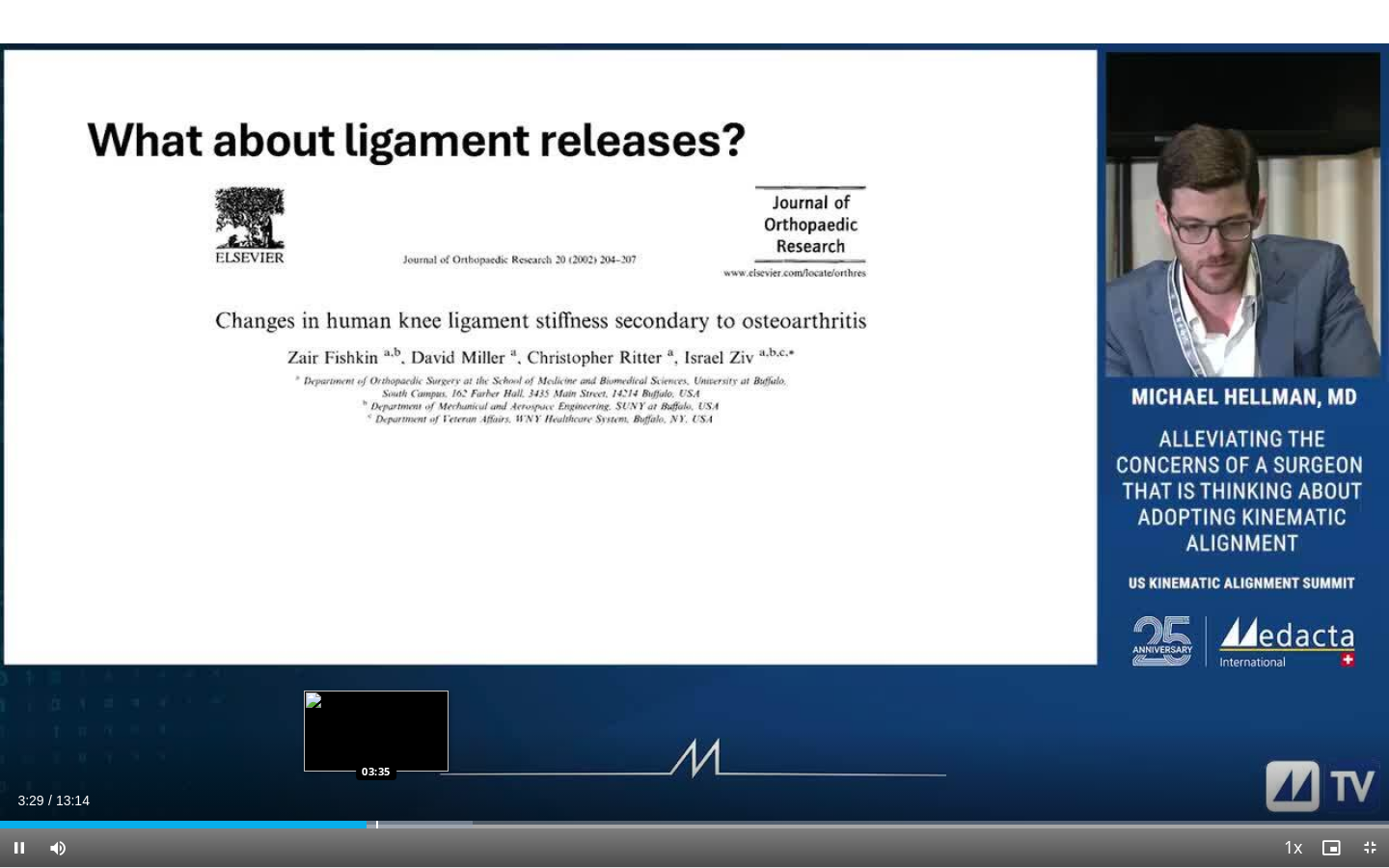 click at bounding box center (377, 825) 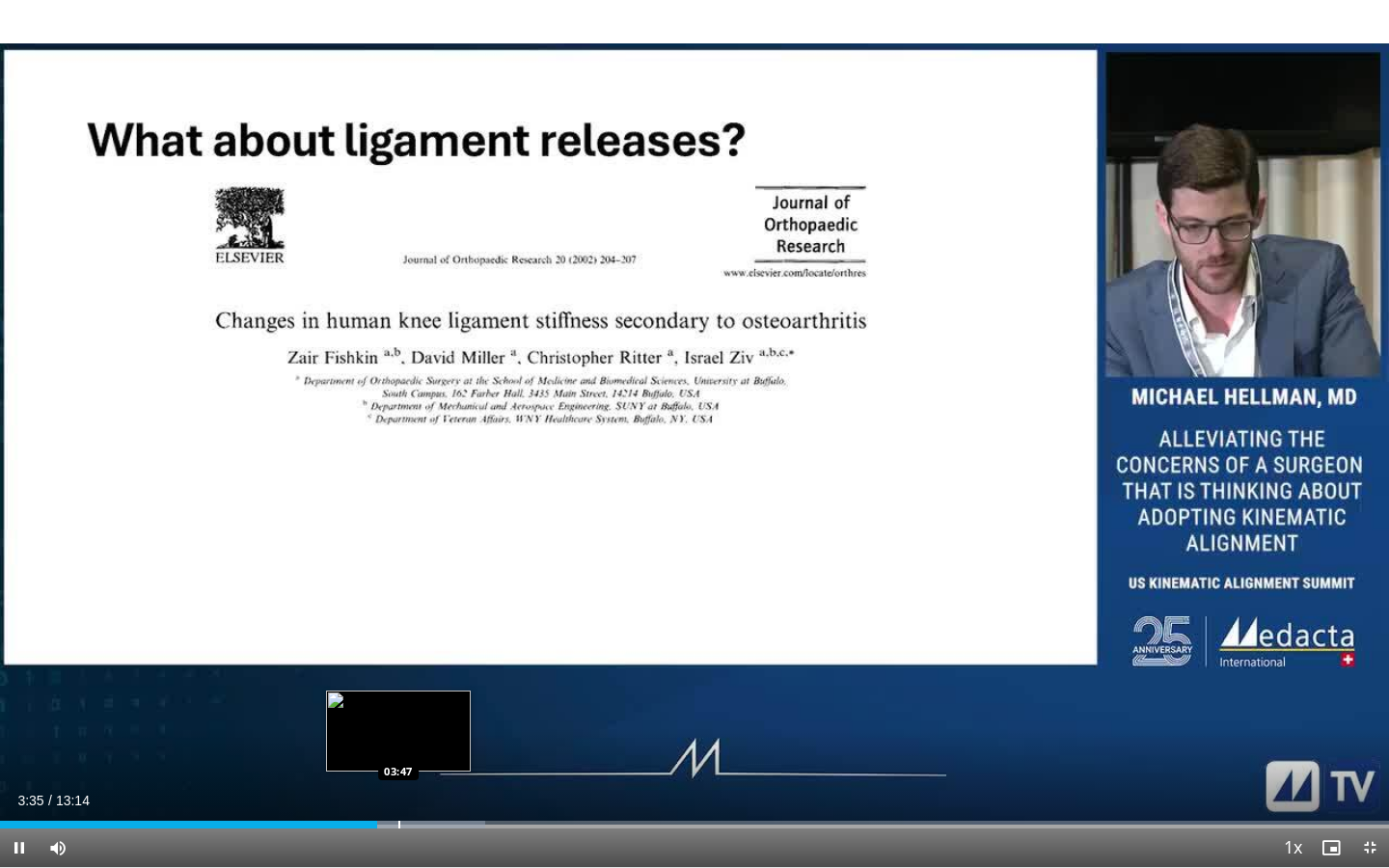 click at bounding box center [399, 825] 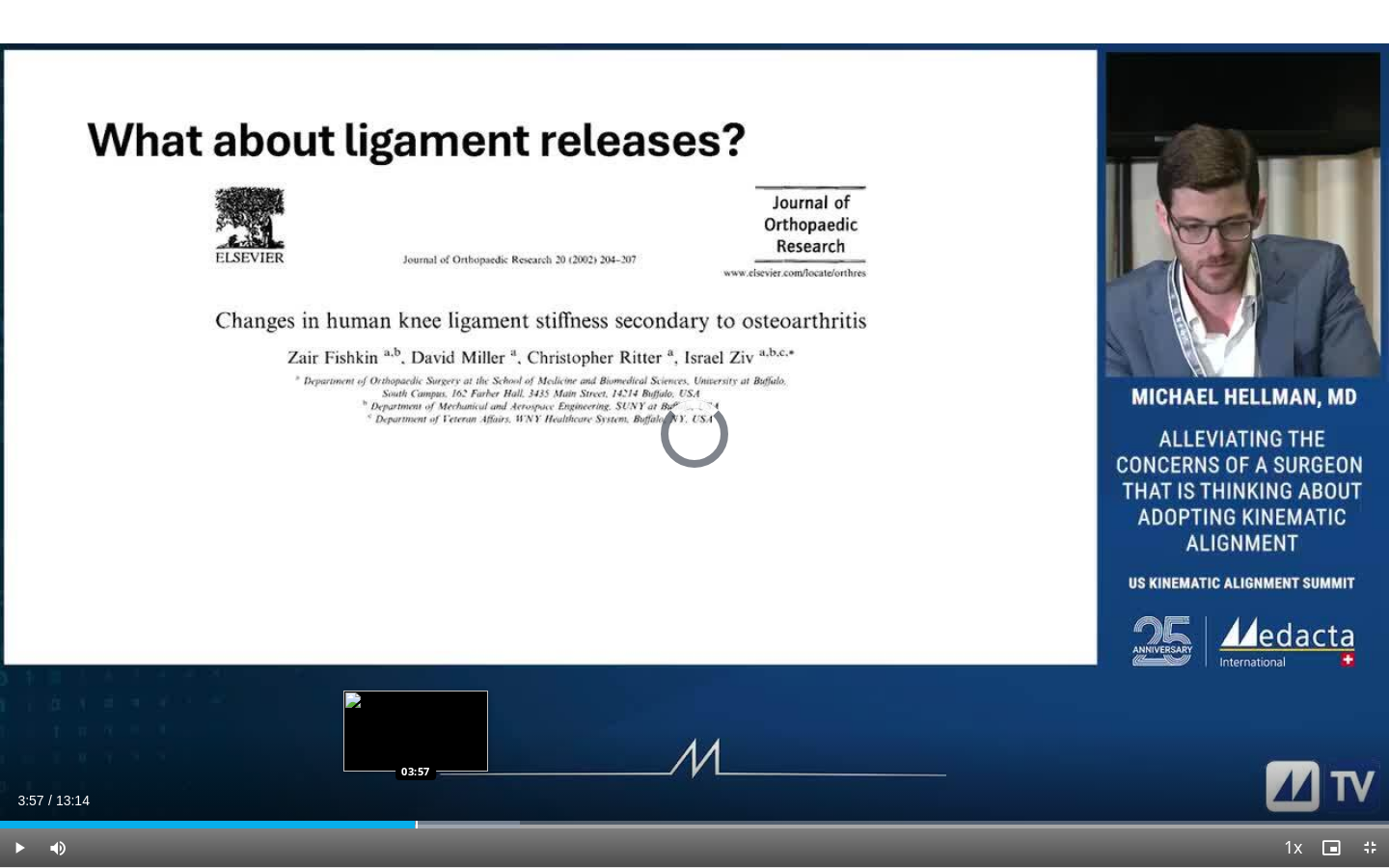 click at bounding box center [417, 825] 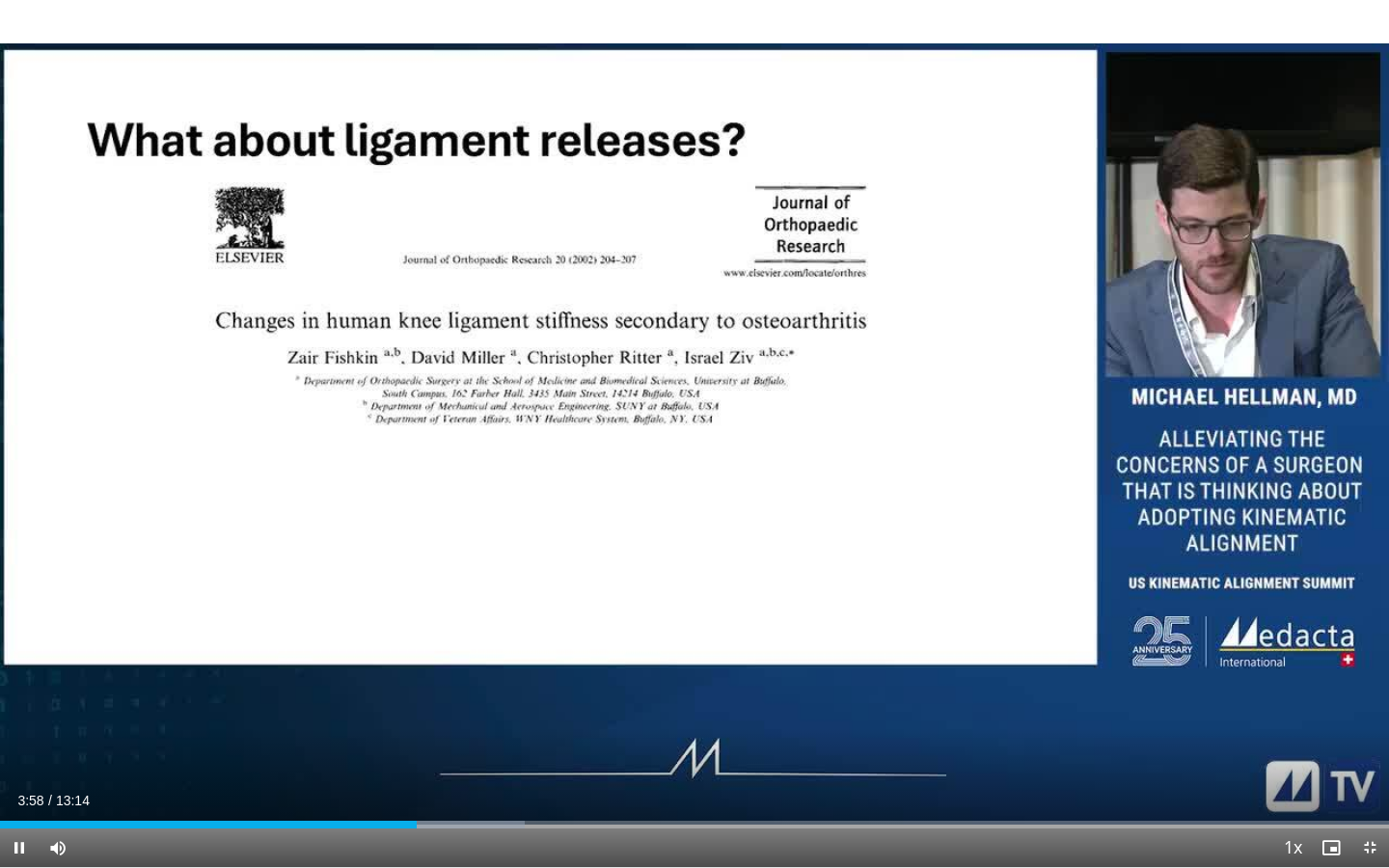 click on "Current Time  3:58 / Duration  13:14 Pause Skip Backward Skip Forward Mute Loaded :  37.79% 03:58 04:01 Stream Type  LIVE Seek to live, currently behind live LIVE   1x Playback Rate 0.5x 0.75x 1x , selected 1.25x 1.5x 1.75x 2x Chapters Chapters Descriptions descriptions off , selected Captions captions settings , opens captions settings dialog captions off , selected Audio Track en (Main) , selected Exit Fullscreen Enable picture-in-picture mode" at bounding box center [694, 848] 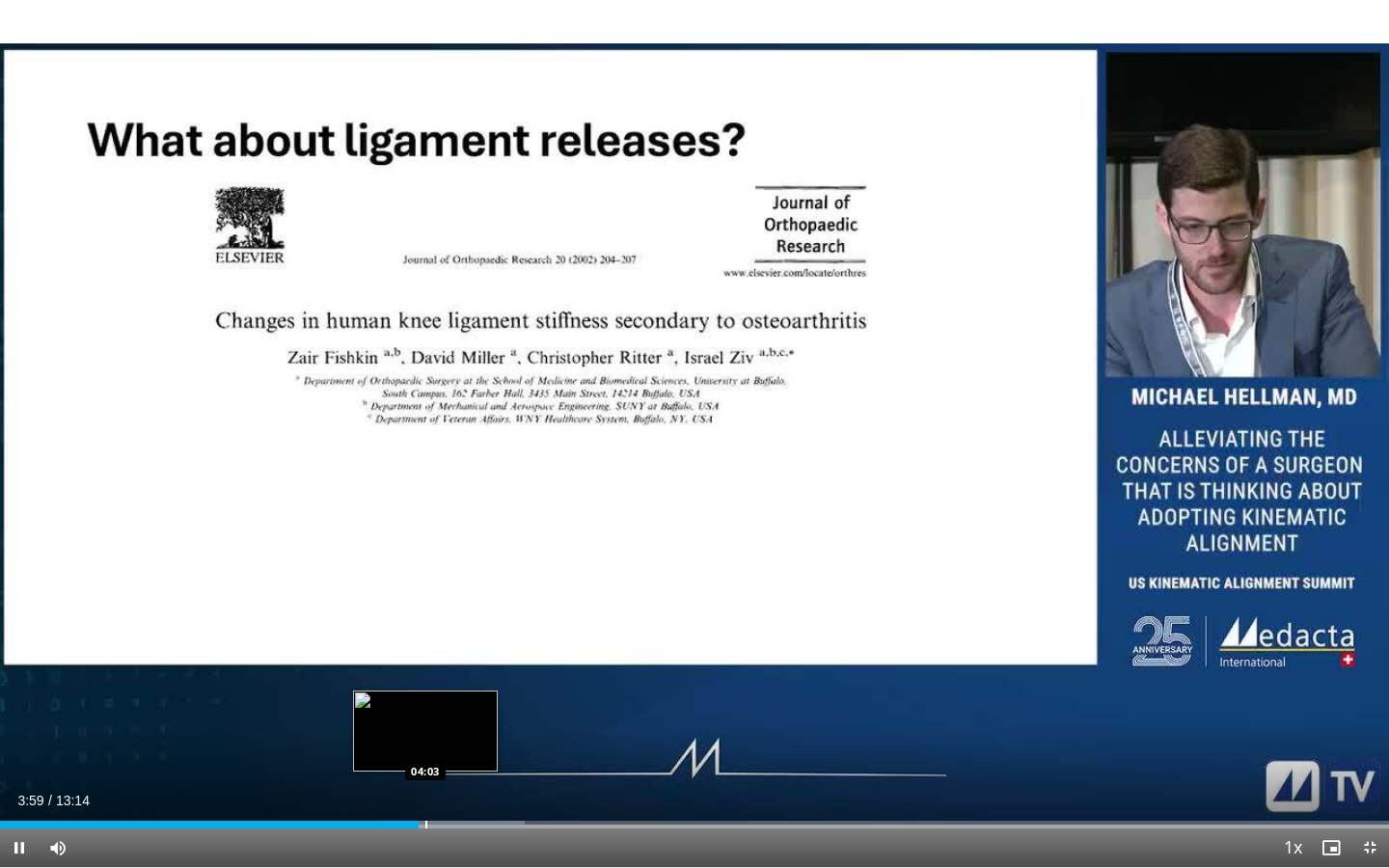 click at bounding box center [426, 825] 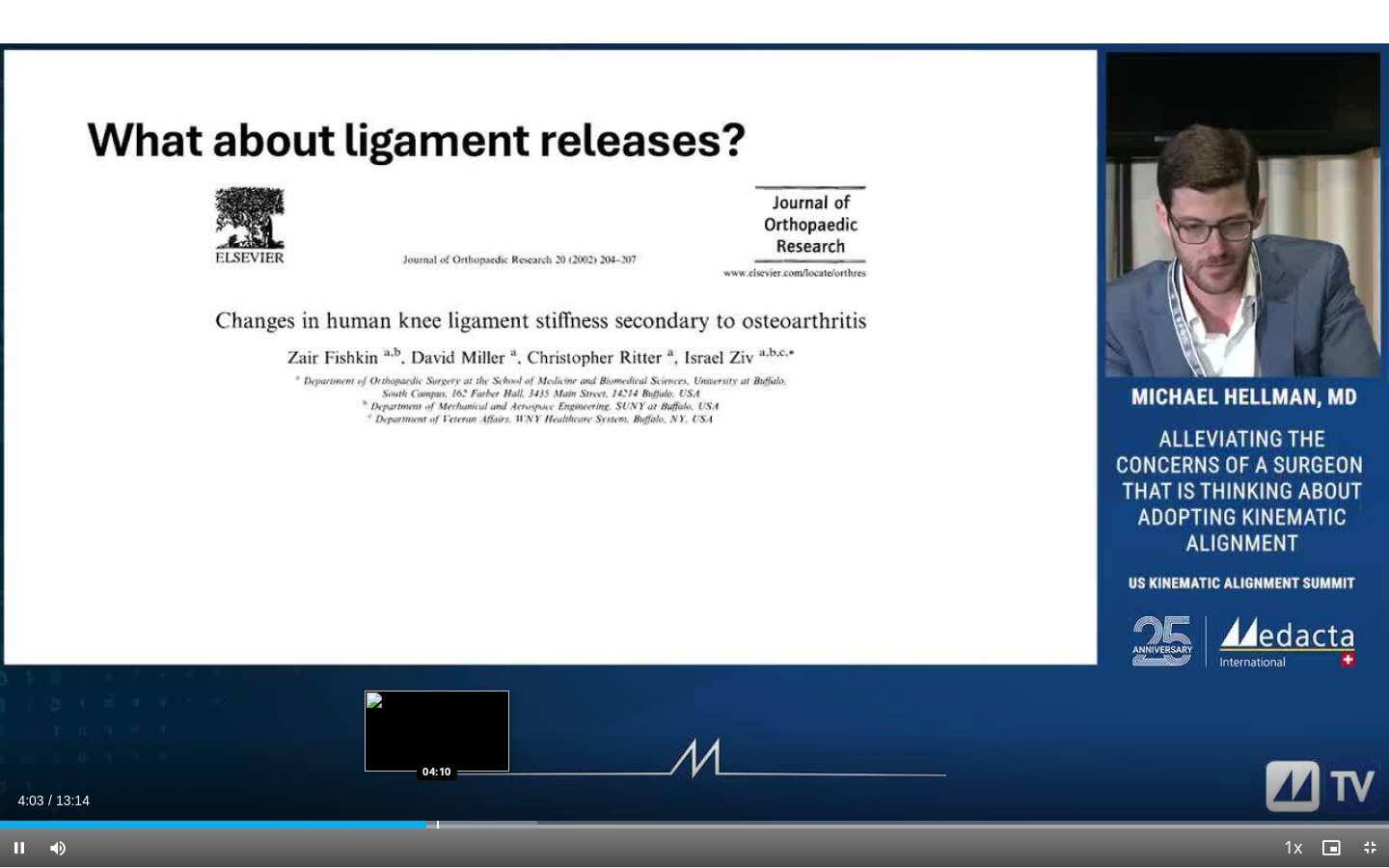 click at bounding box center (438, 825) 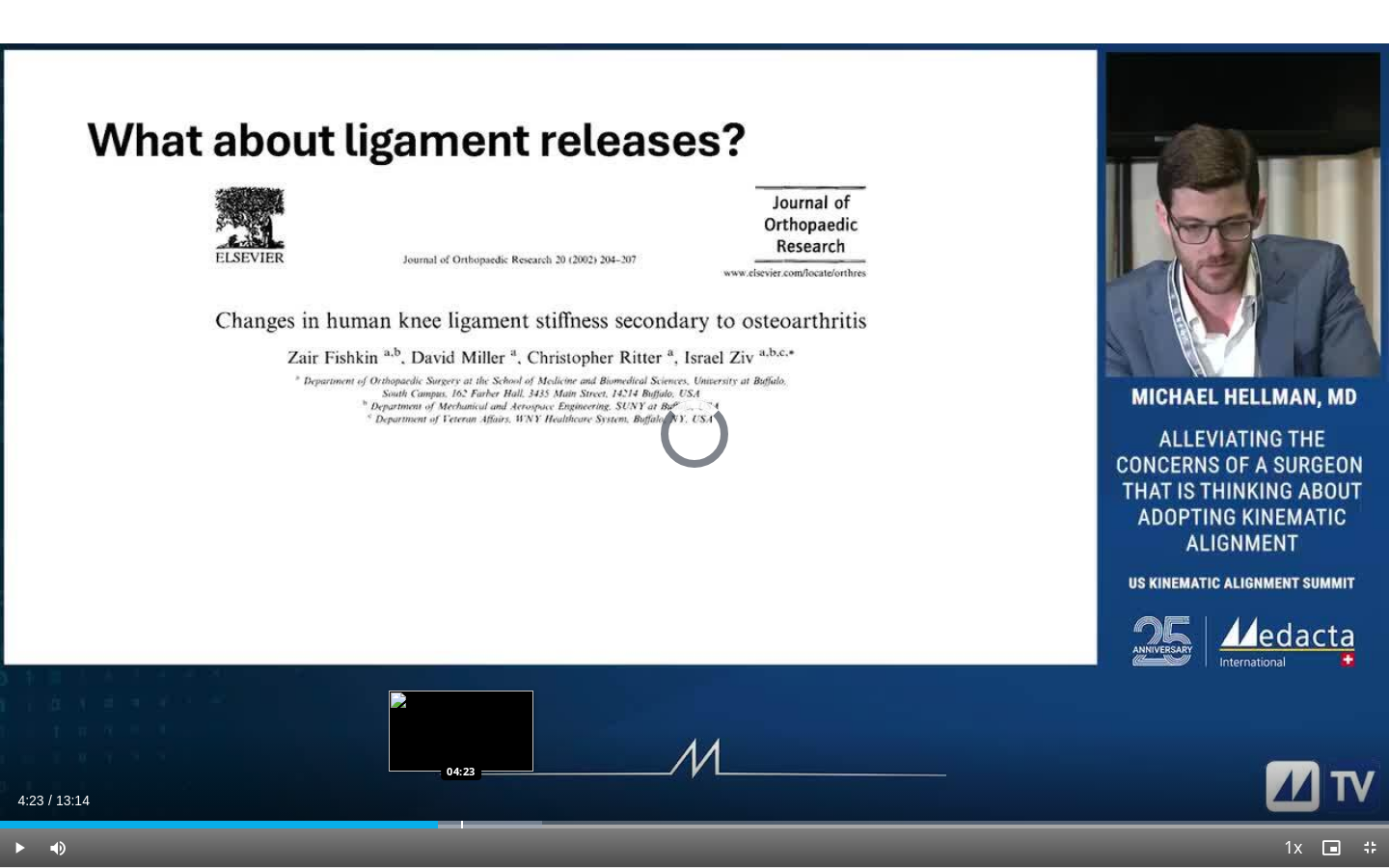 click at bounding box center [462, 825] 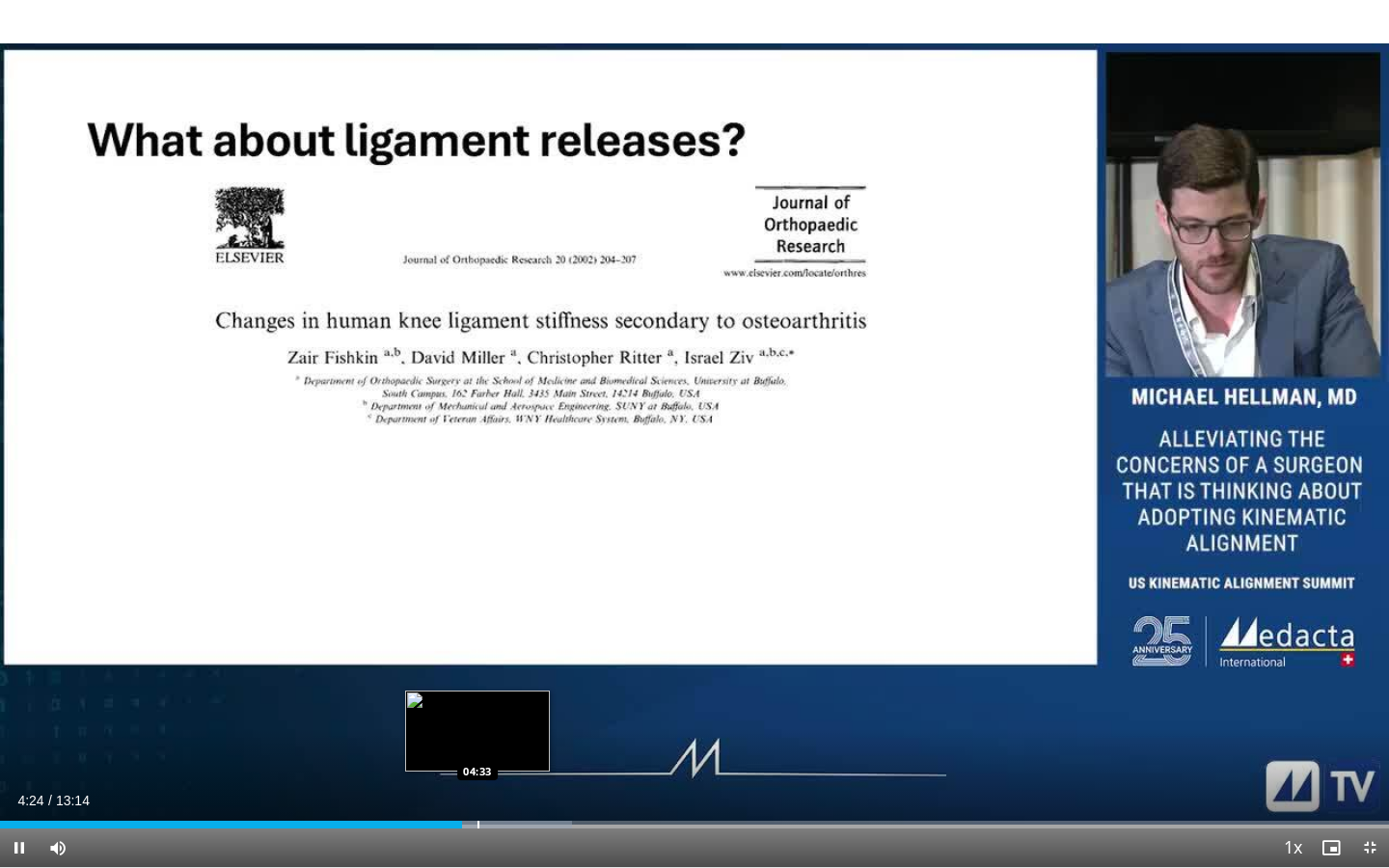 click at bounding box center [478, 825] 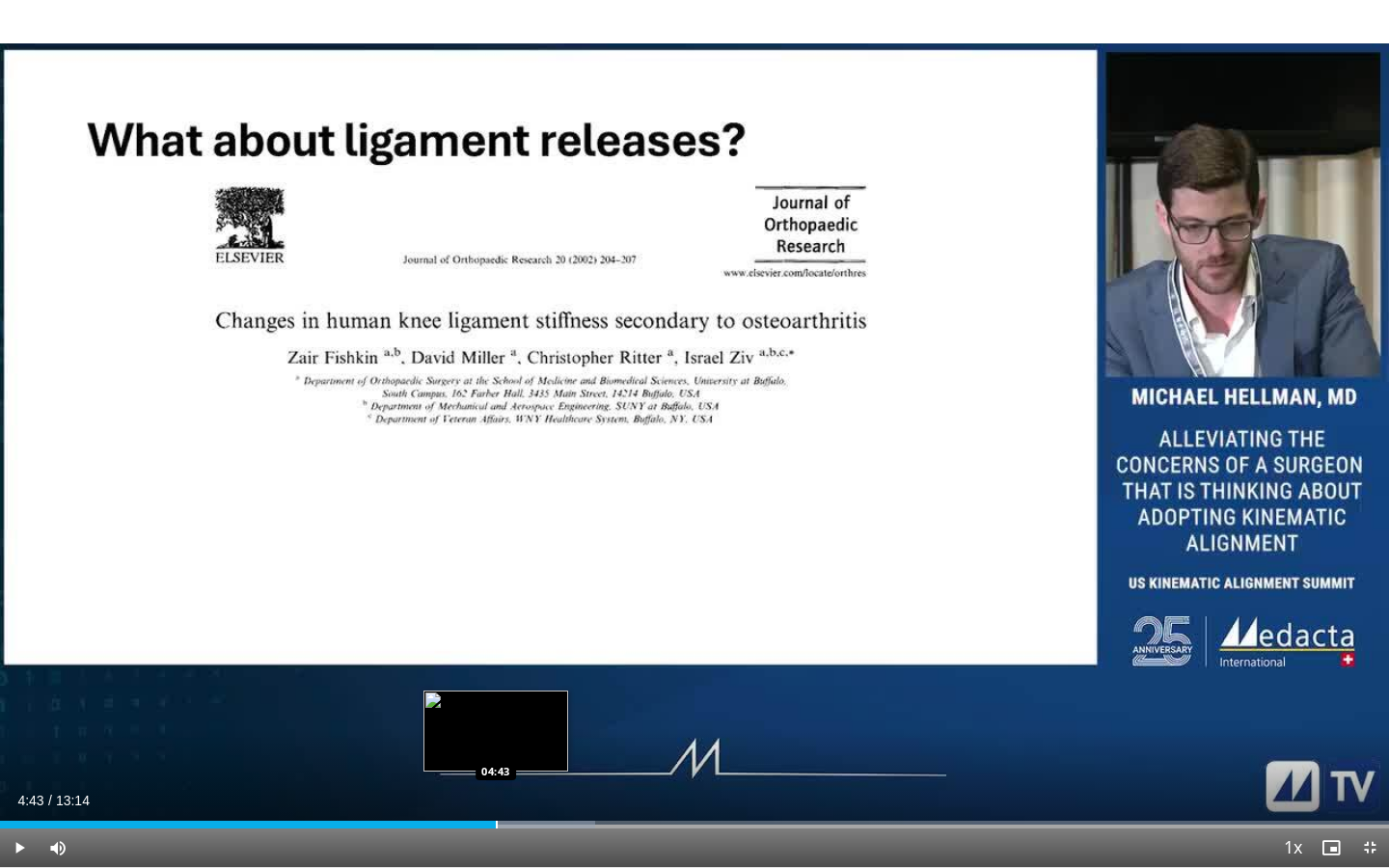 click at bounding box center (497, 825) 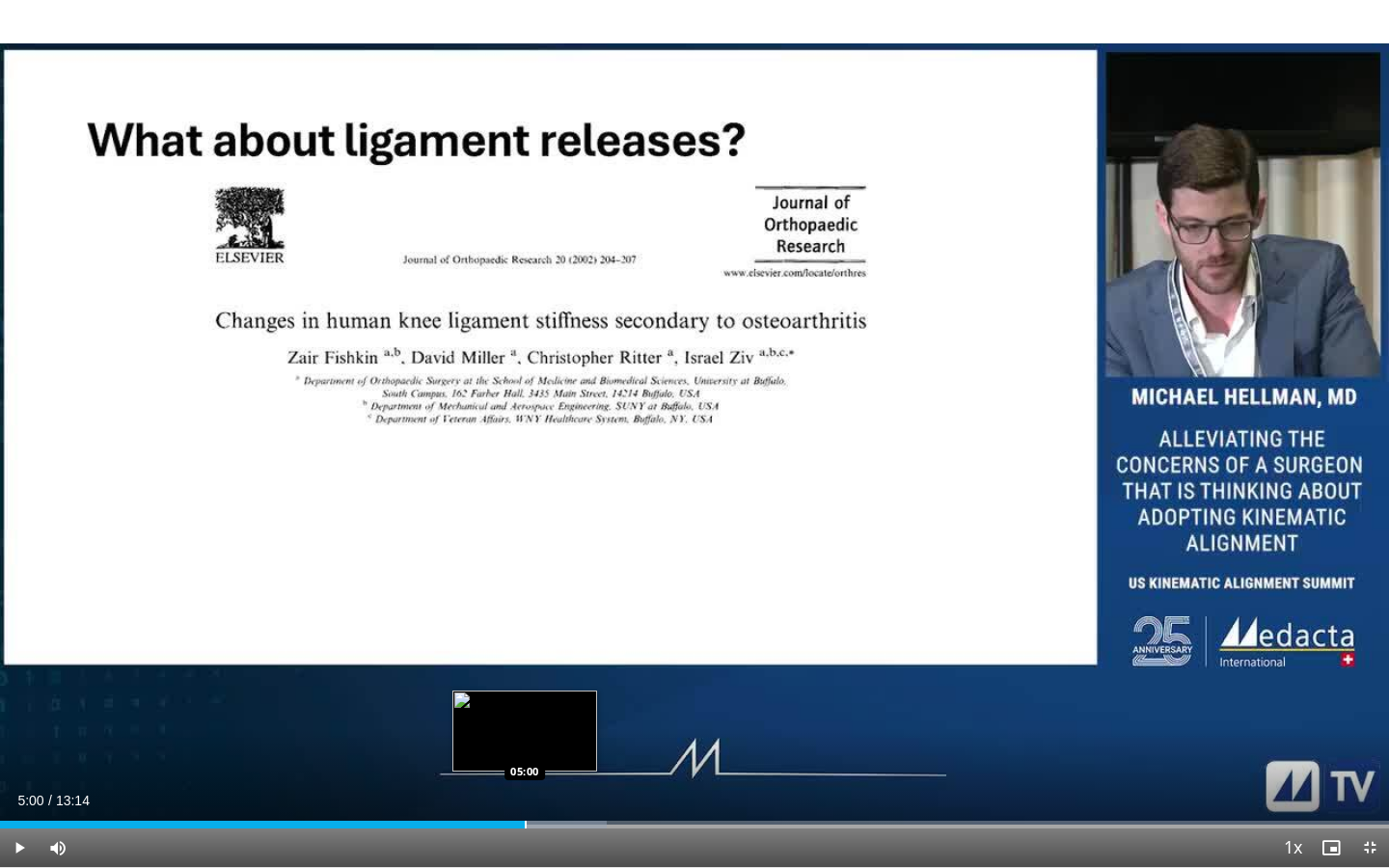 click at bounding box center [526, 825] 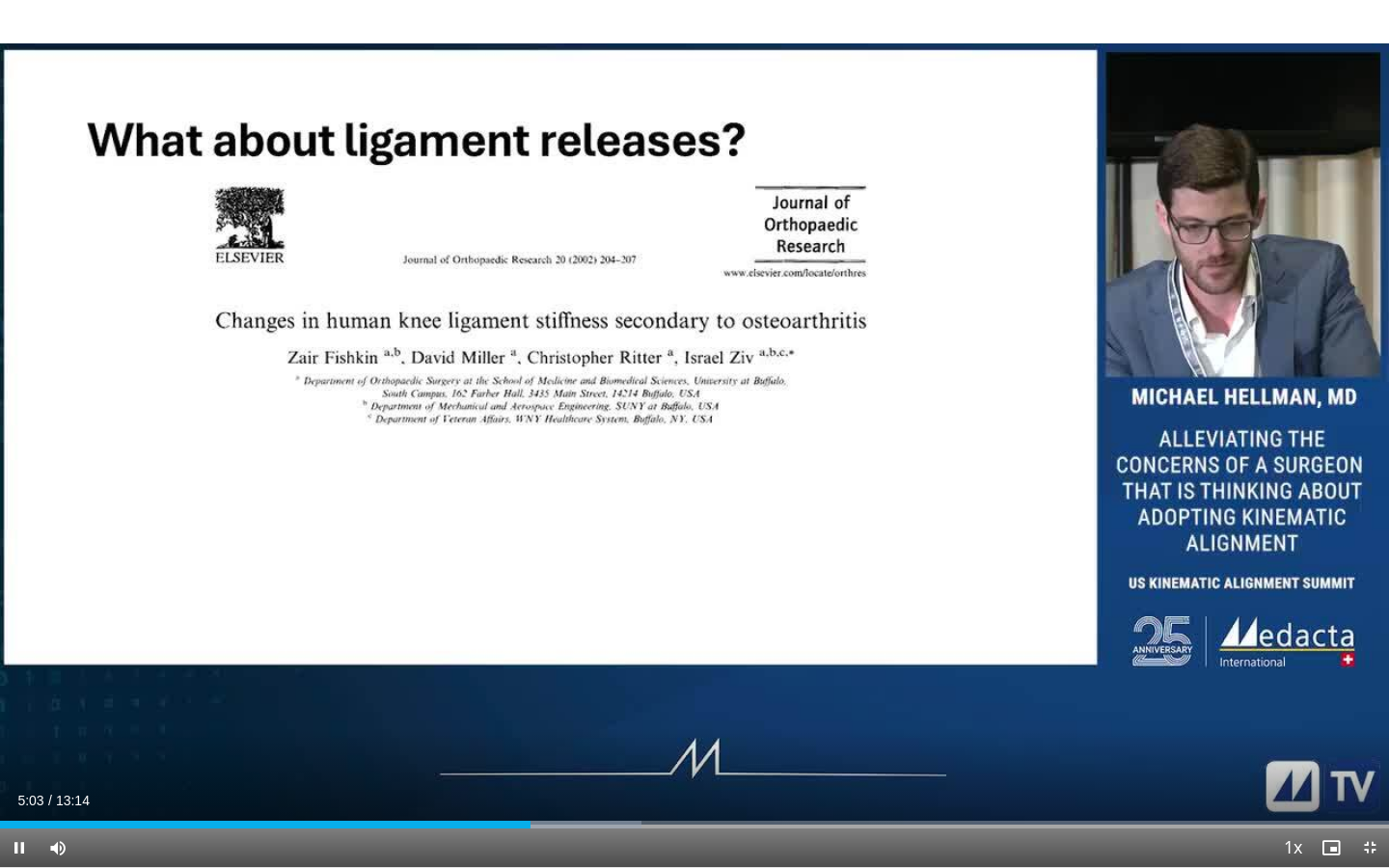 click on "Current Time  5:03 / Duration  13:14 Pause Skip Backward Skip Forward Mute Loaded :  46.17% 05:03 05:00 Stream Type  LIVE Seek to live, currently behind live LIVE   1x Playback Rate 0.5x 0.75x 1x , selected 1.25x 1.5x 1.75x 2x Chapters Chapters Descriptions descriptions off , selected Captions captions settings , opens captions settings dialog captions off , selected Audio Track en (Main) , selected Exit Fullscreen Enable picture-in-picture mode" at bounding box center (694, 848) 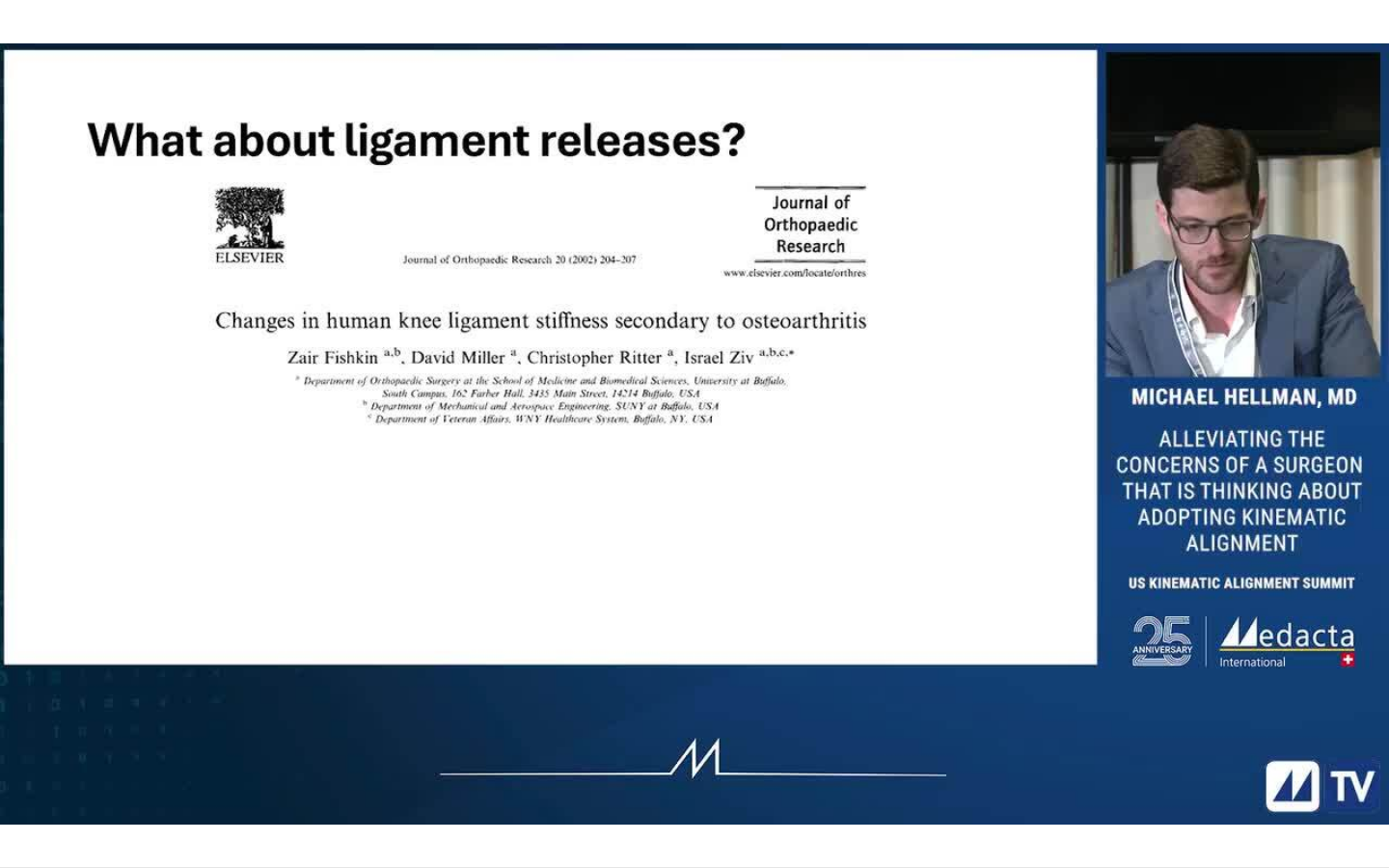 click on "10 seconds
Tap to unmute" at bounding box center [694, 433] 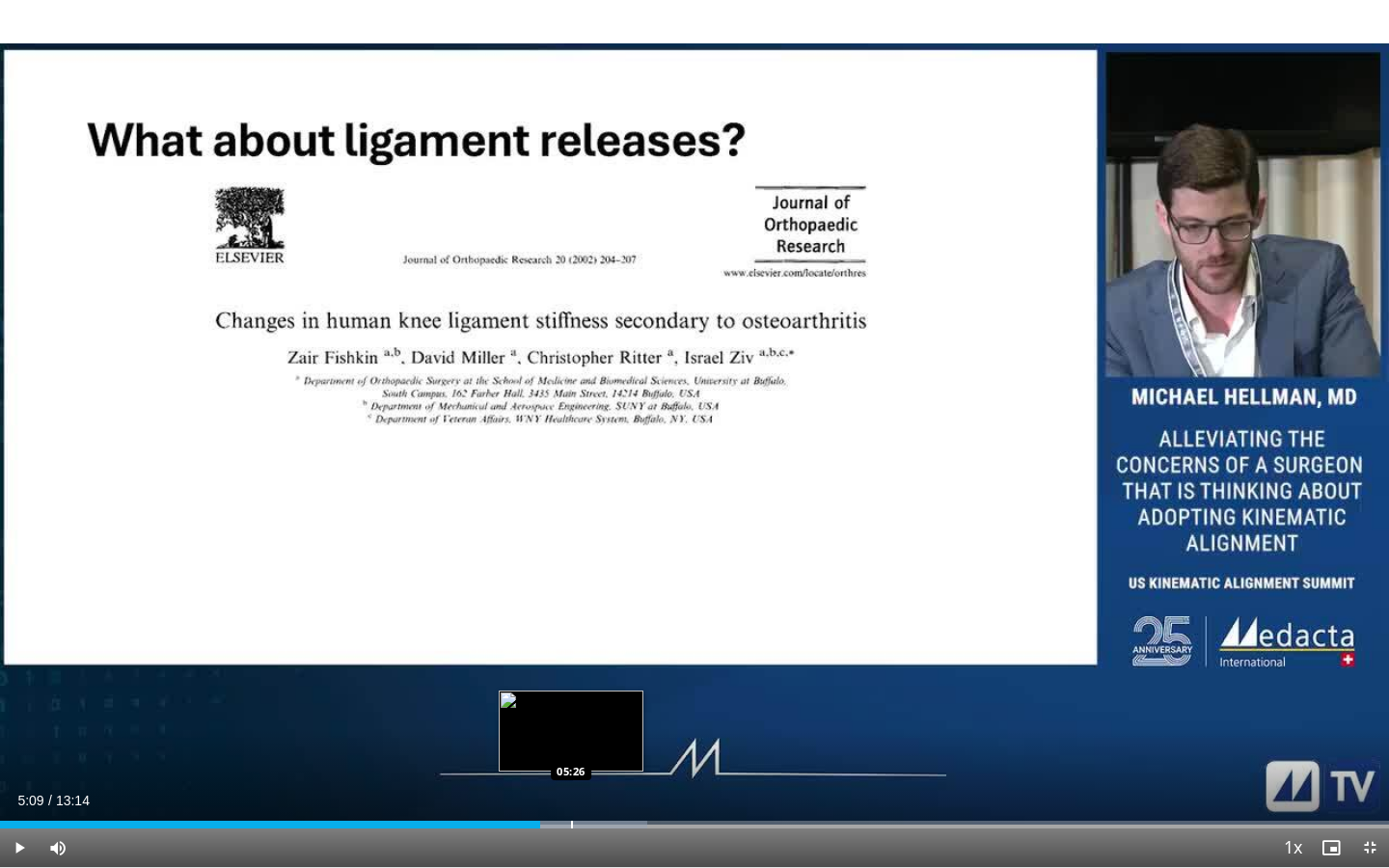click at bounding box center (572, 825) 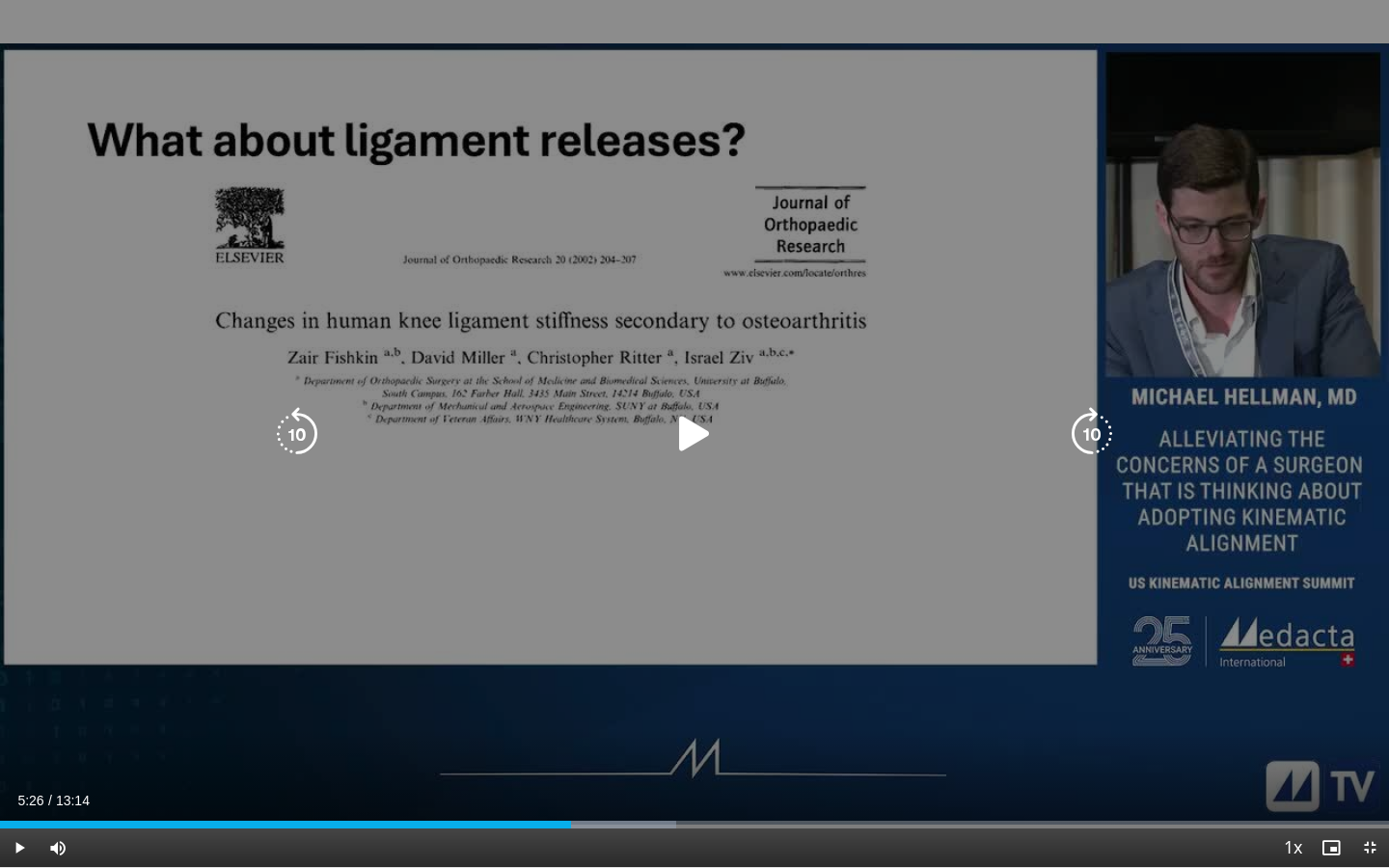 click on "10 seconds
Tap to unmute" at bounding box center (694, 433) 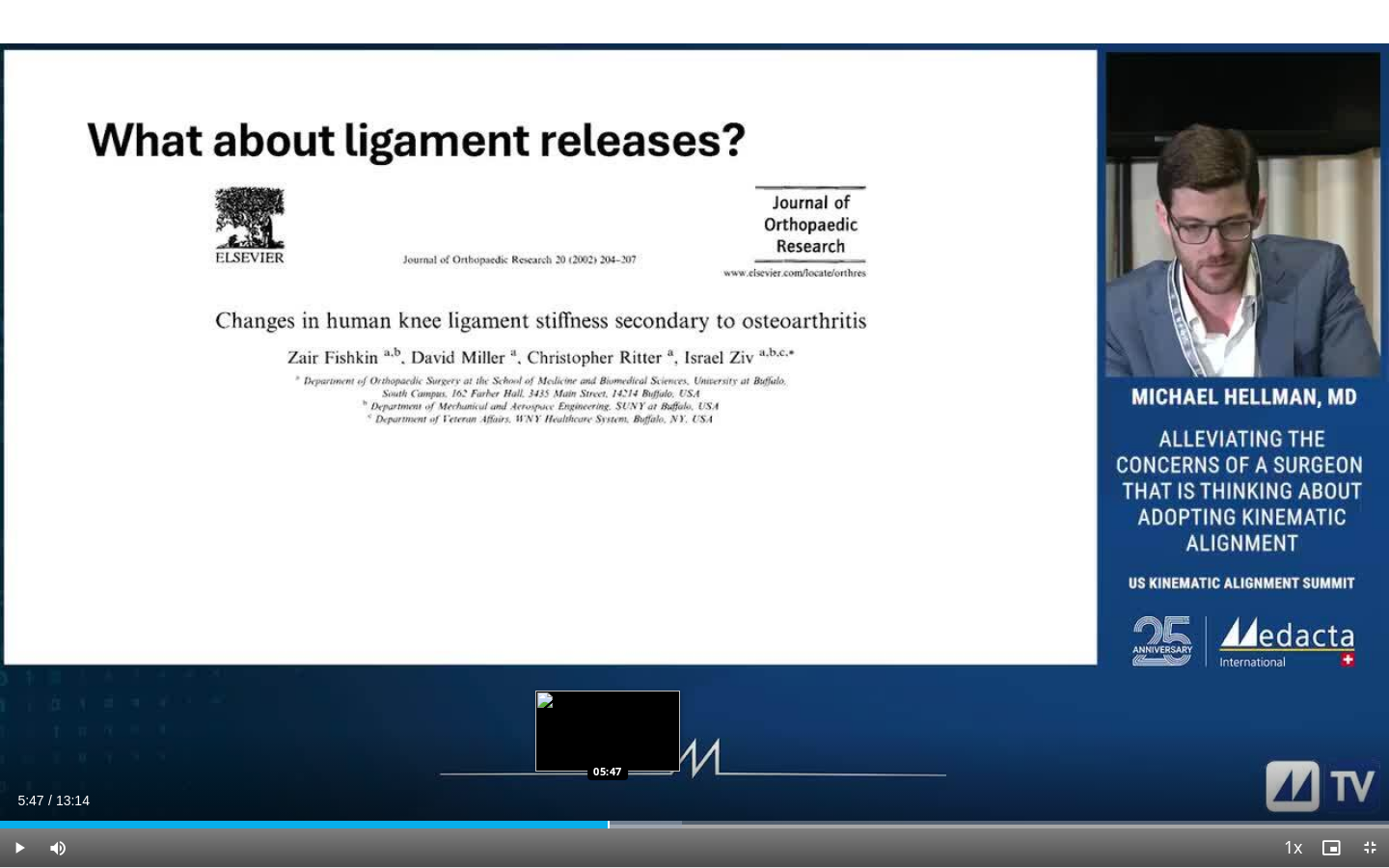 click at bounding box center [609, 825] 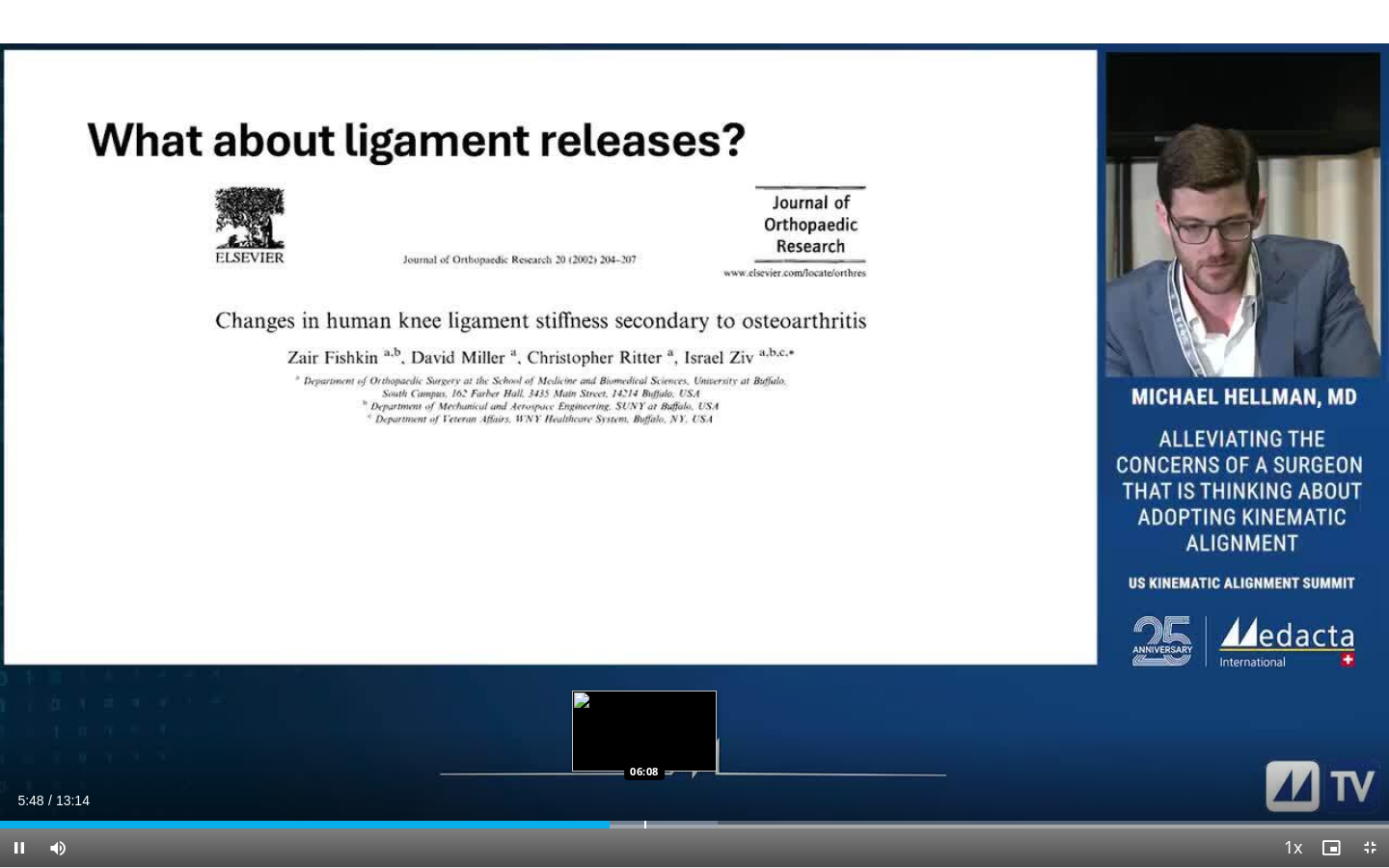 click at bounding box center (645, 825) 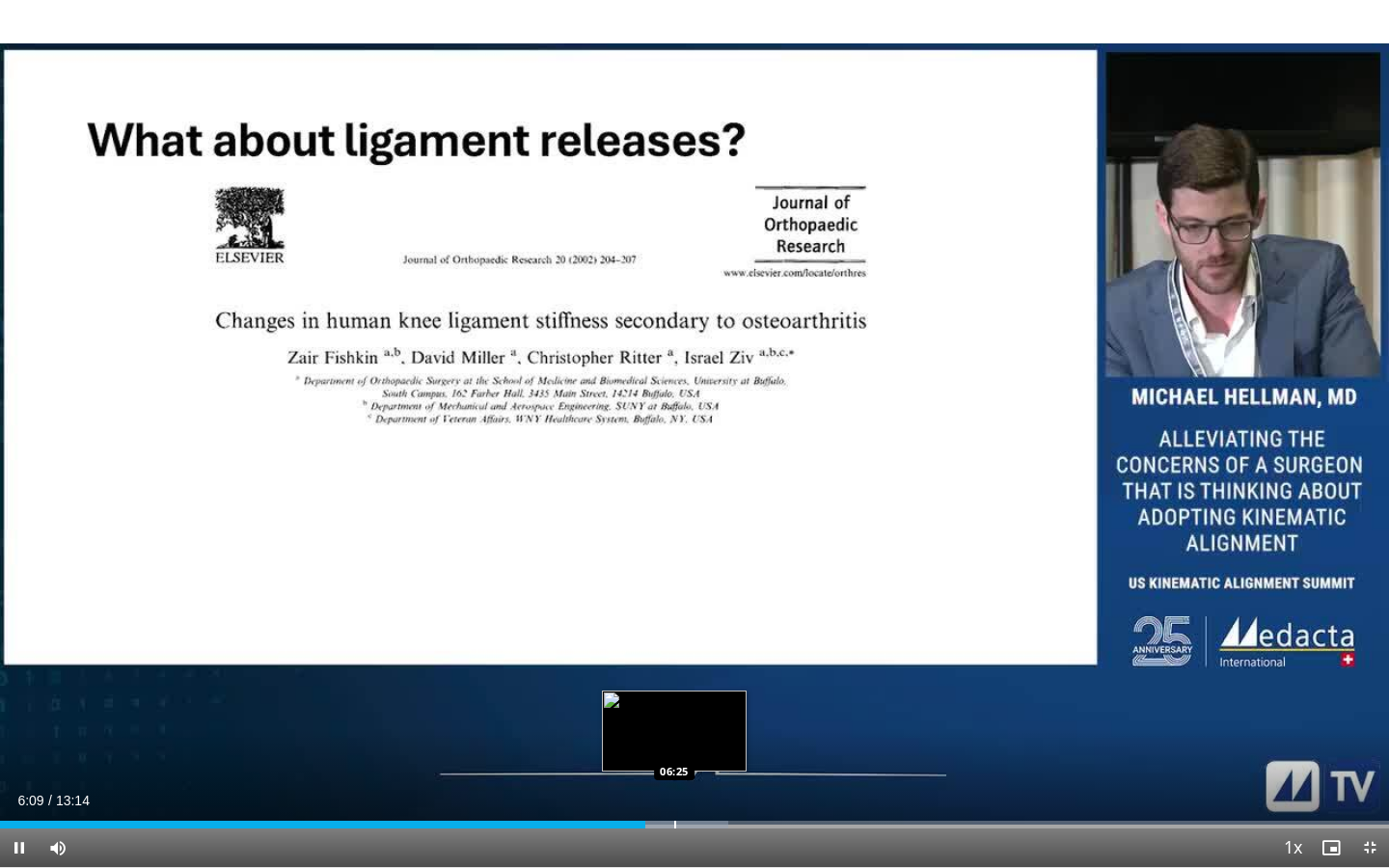 click at bounding box center (675, 825) 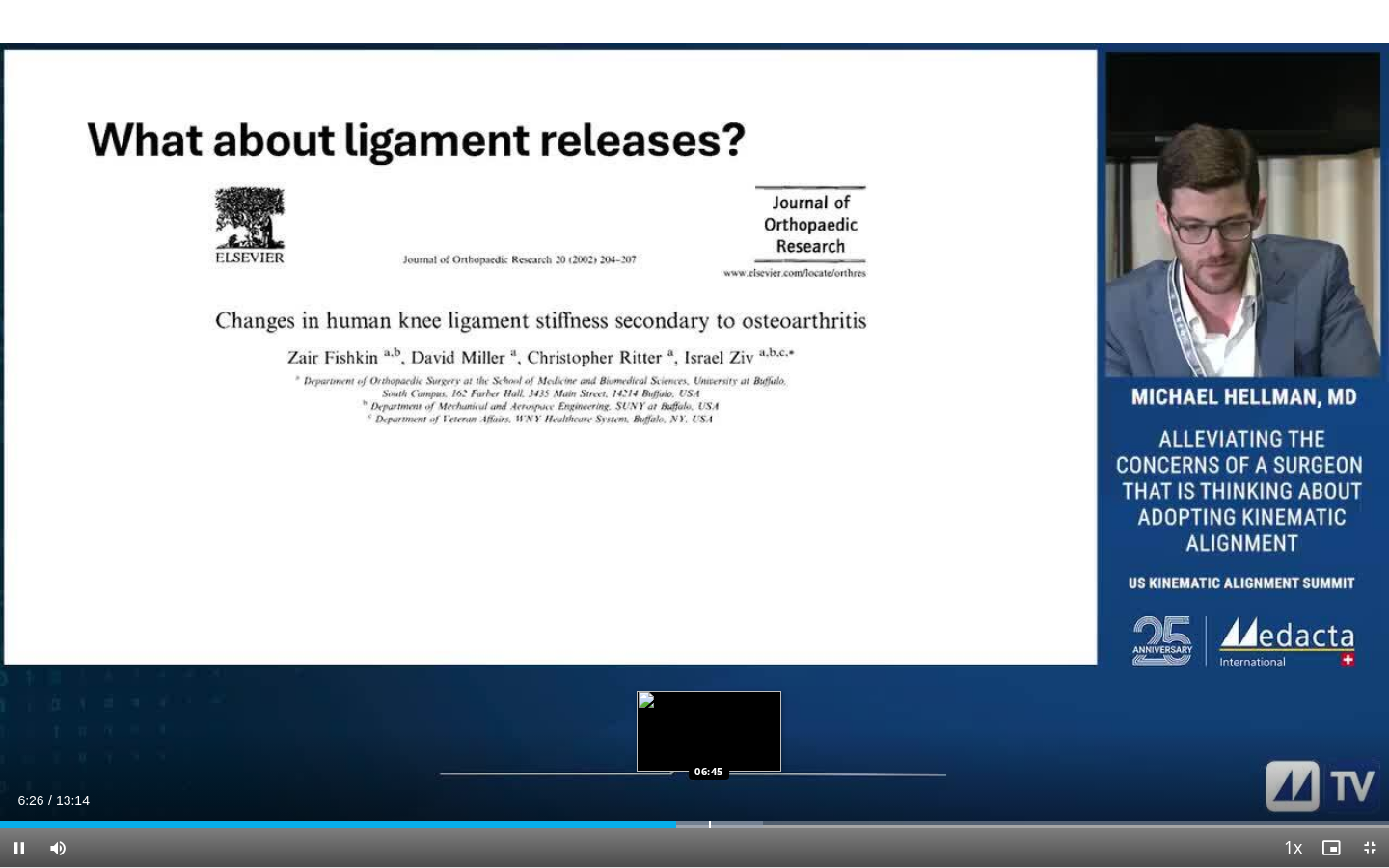 click at bounding box center [710, 825] 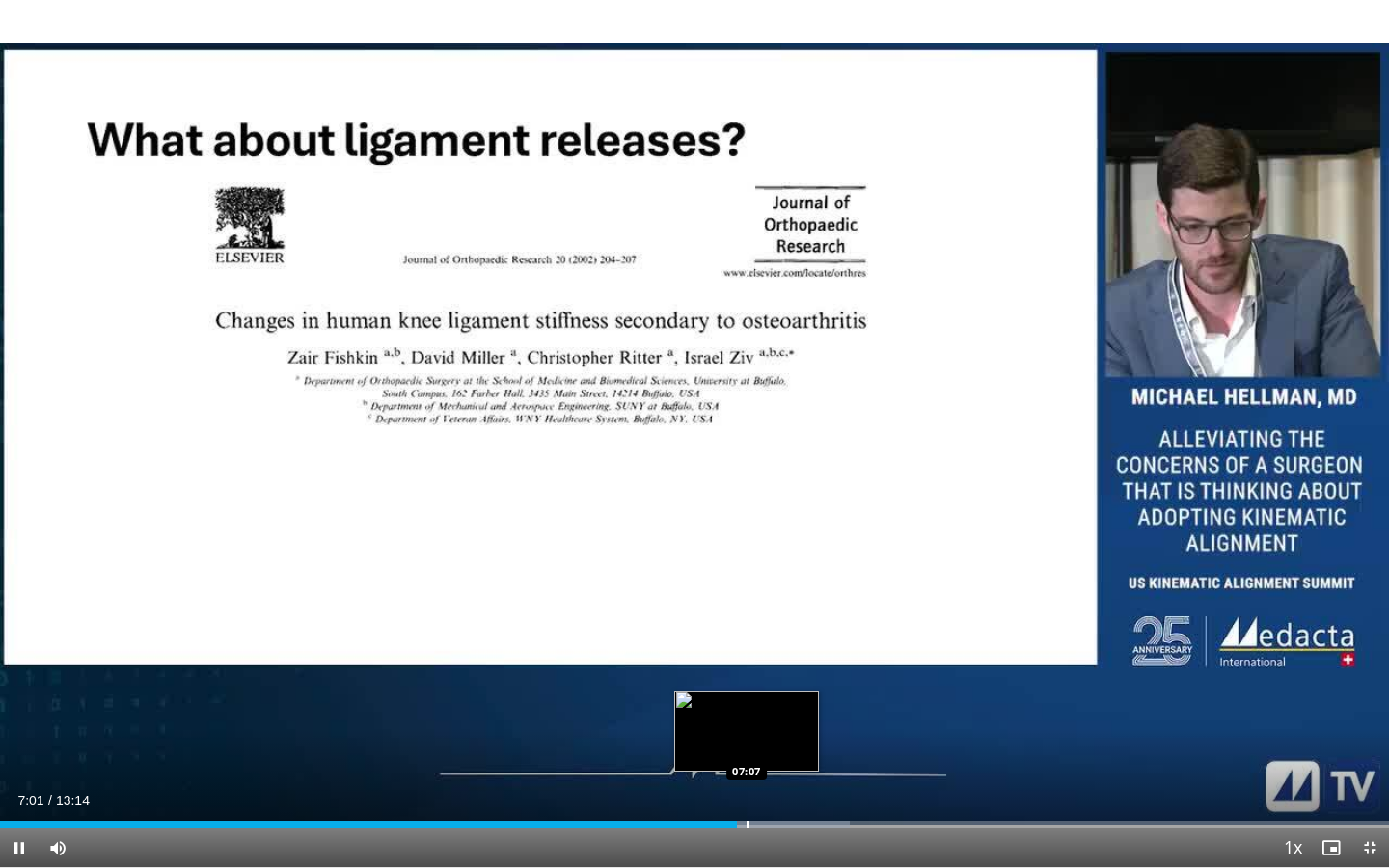 click at bounding box center [748, 825] 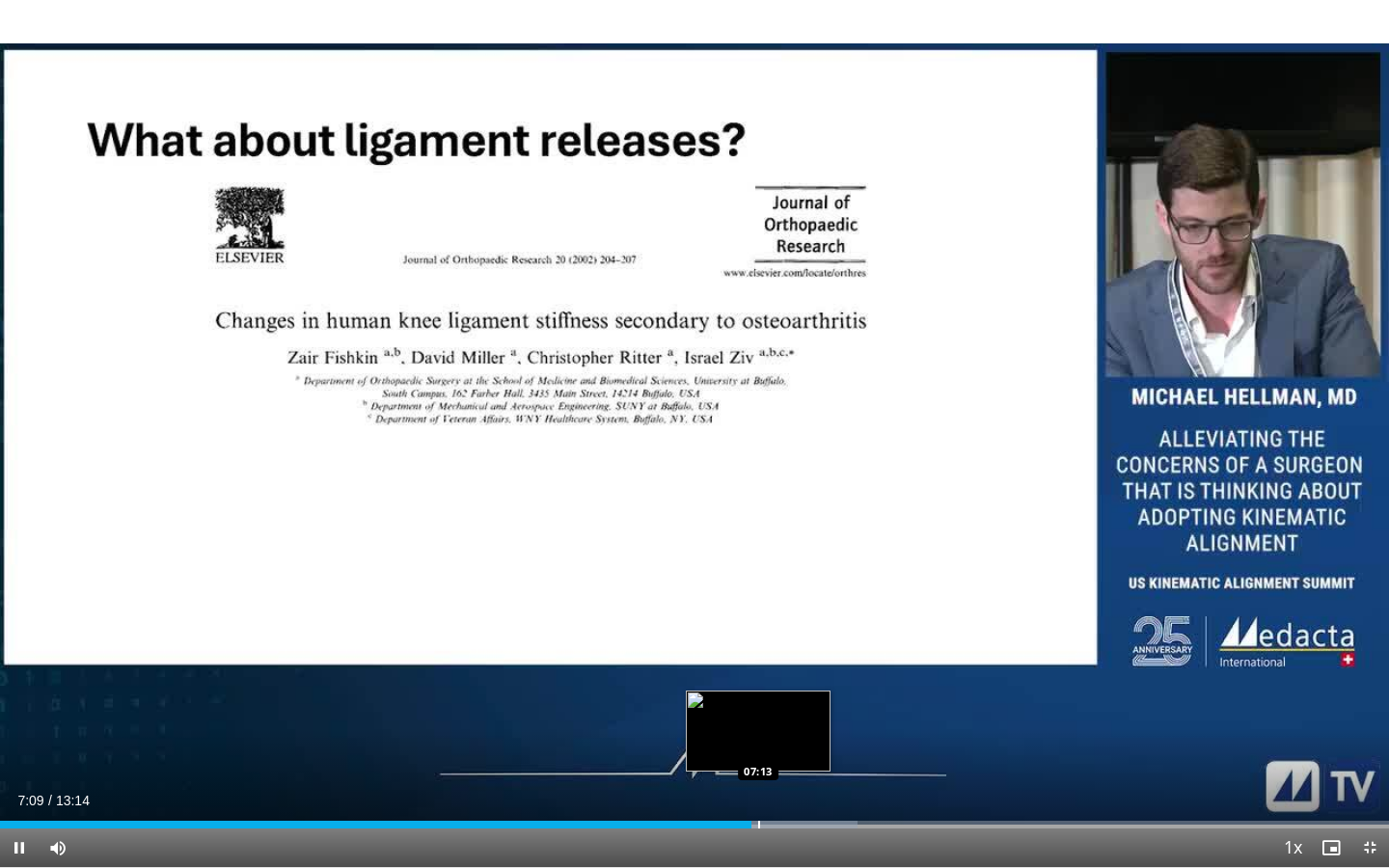 click at bounding box center (759, 825) 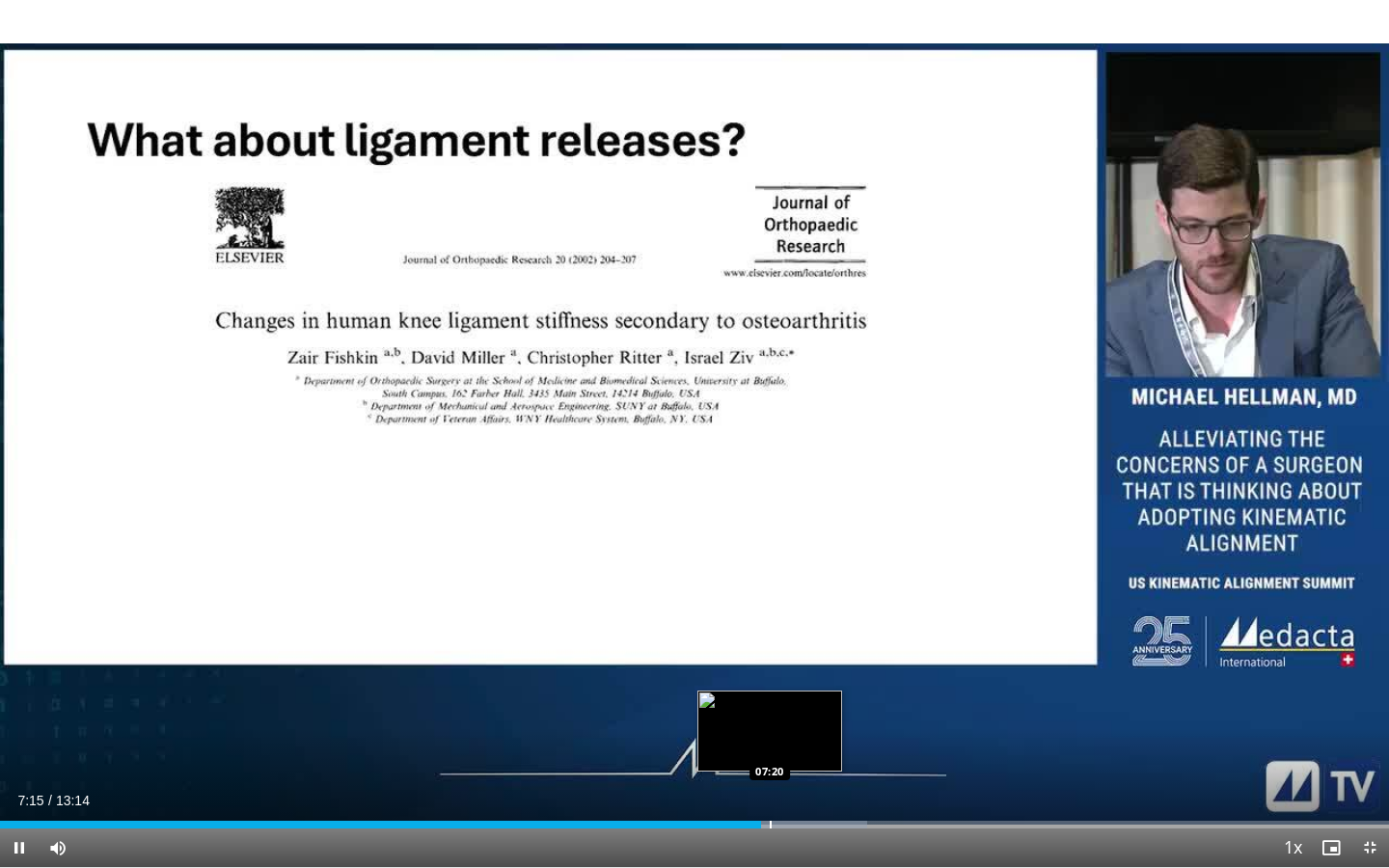 click at bounding box center [771, 825] 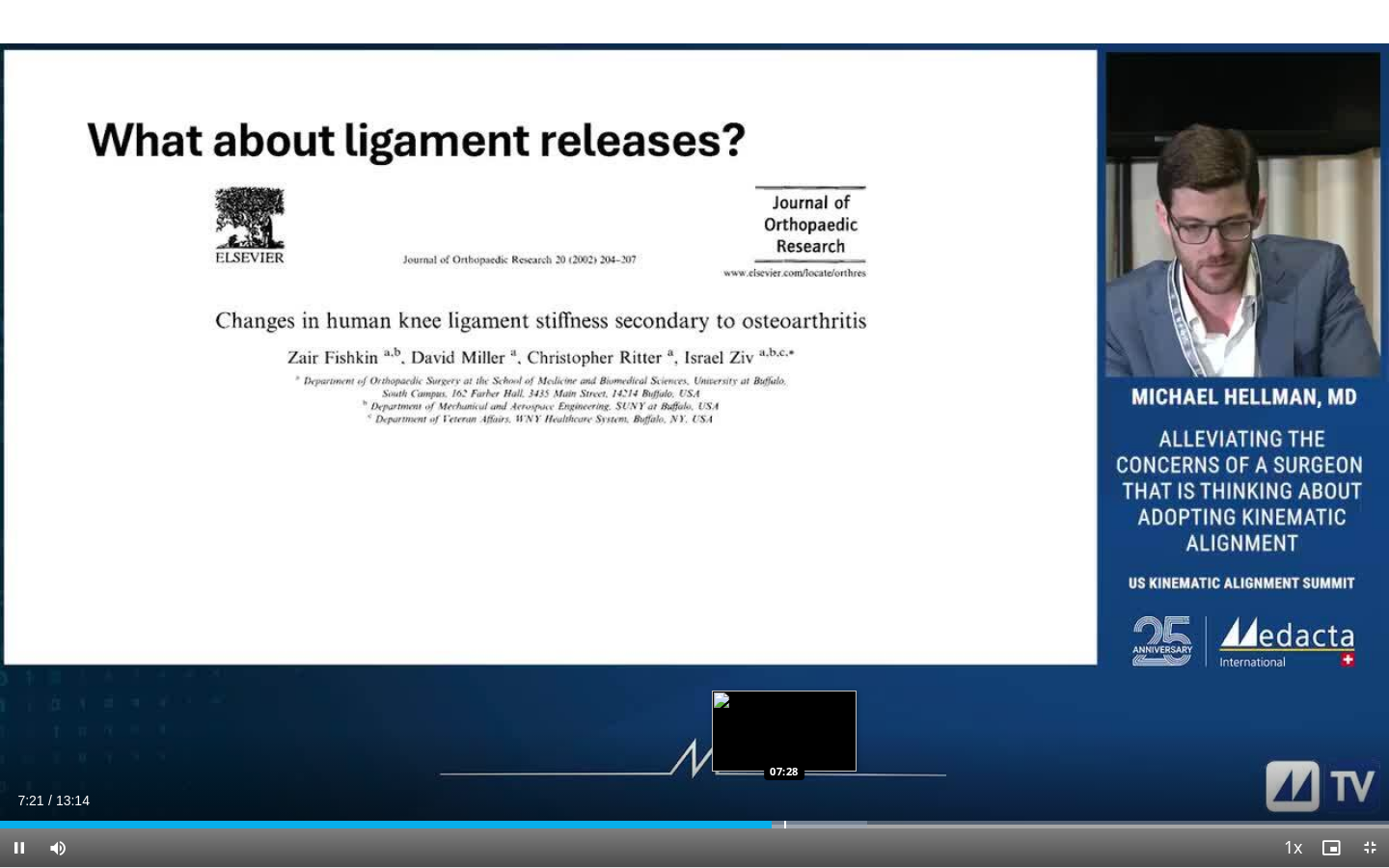 click at bounding box center (785, 825) 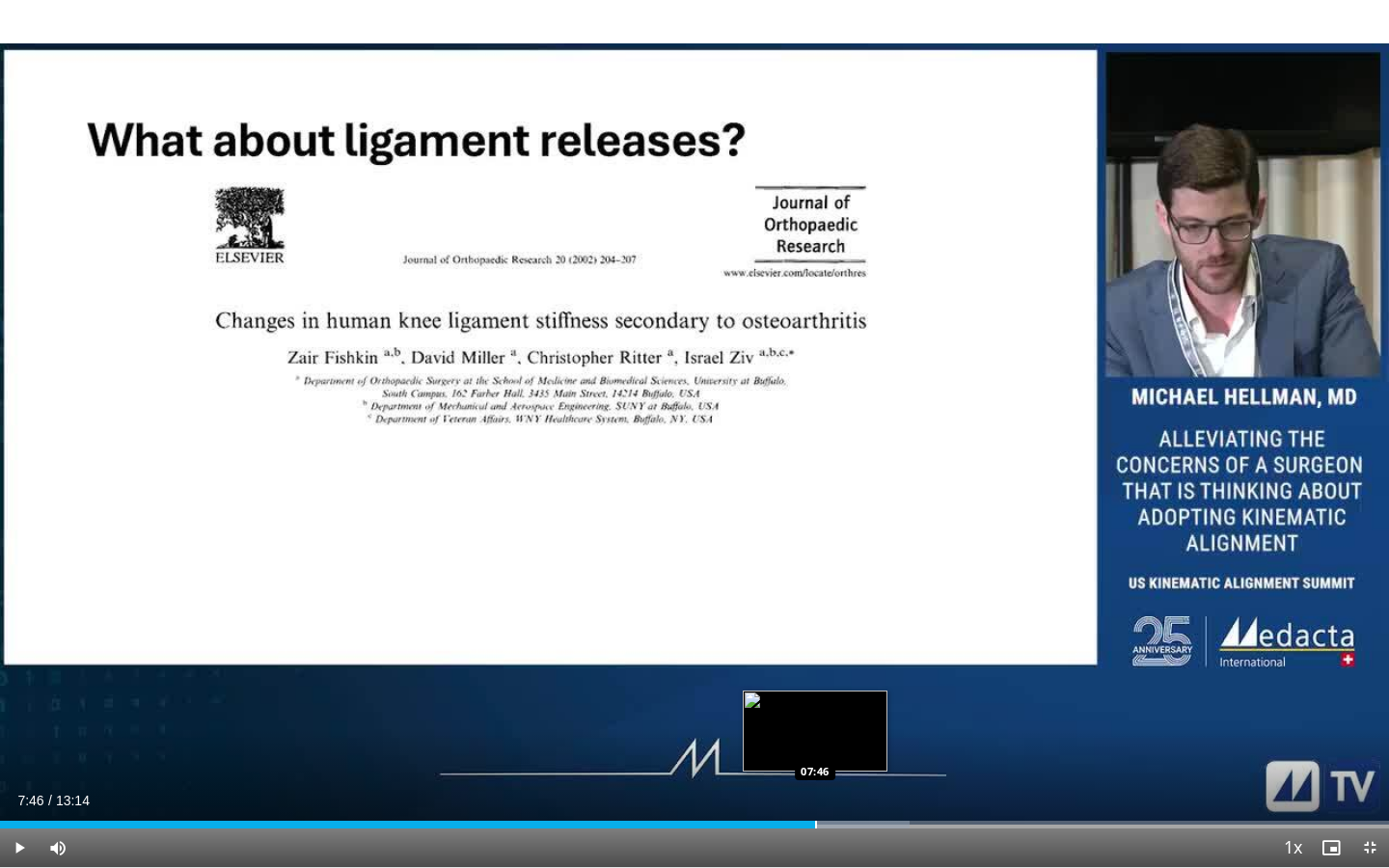 click at bounding box center [816, 825] 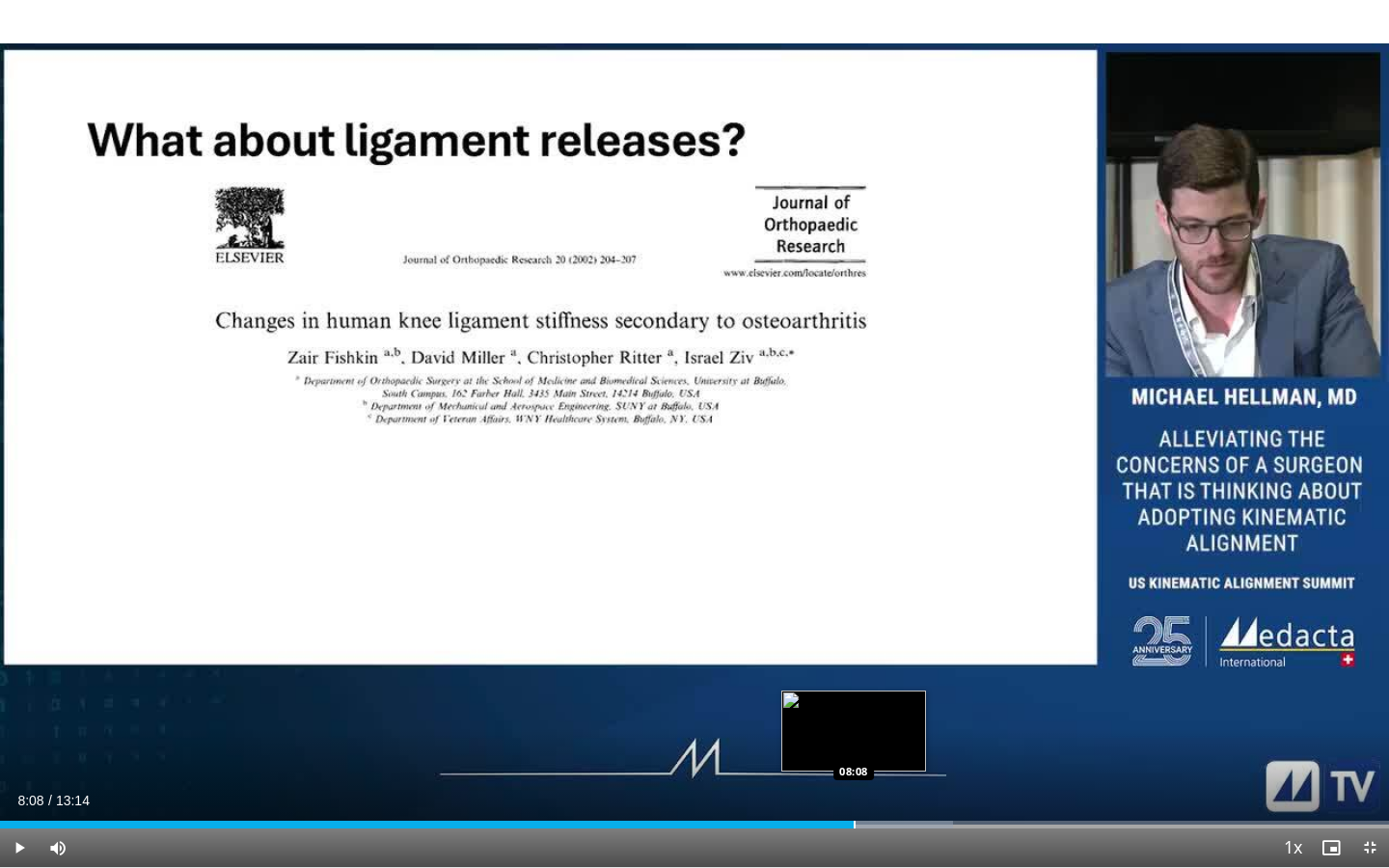 click at bounding box center [855, 825] 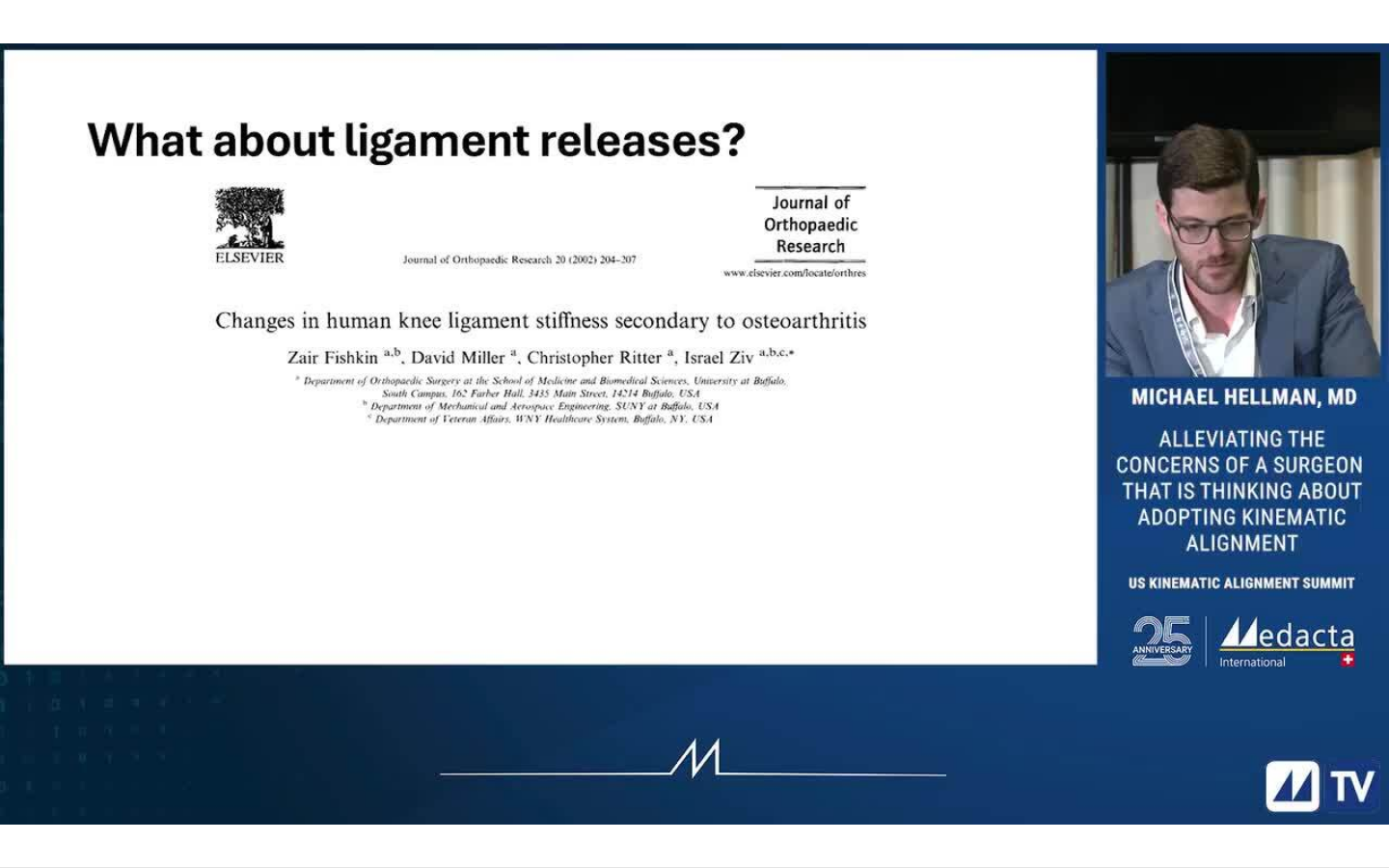 click on "10 seconds
Tap to unmute" at bounding box center [694, 433] 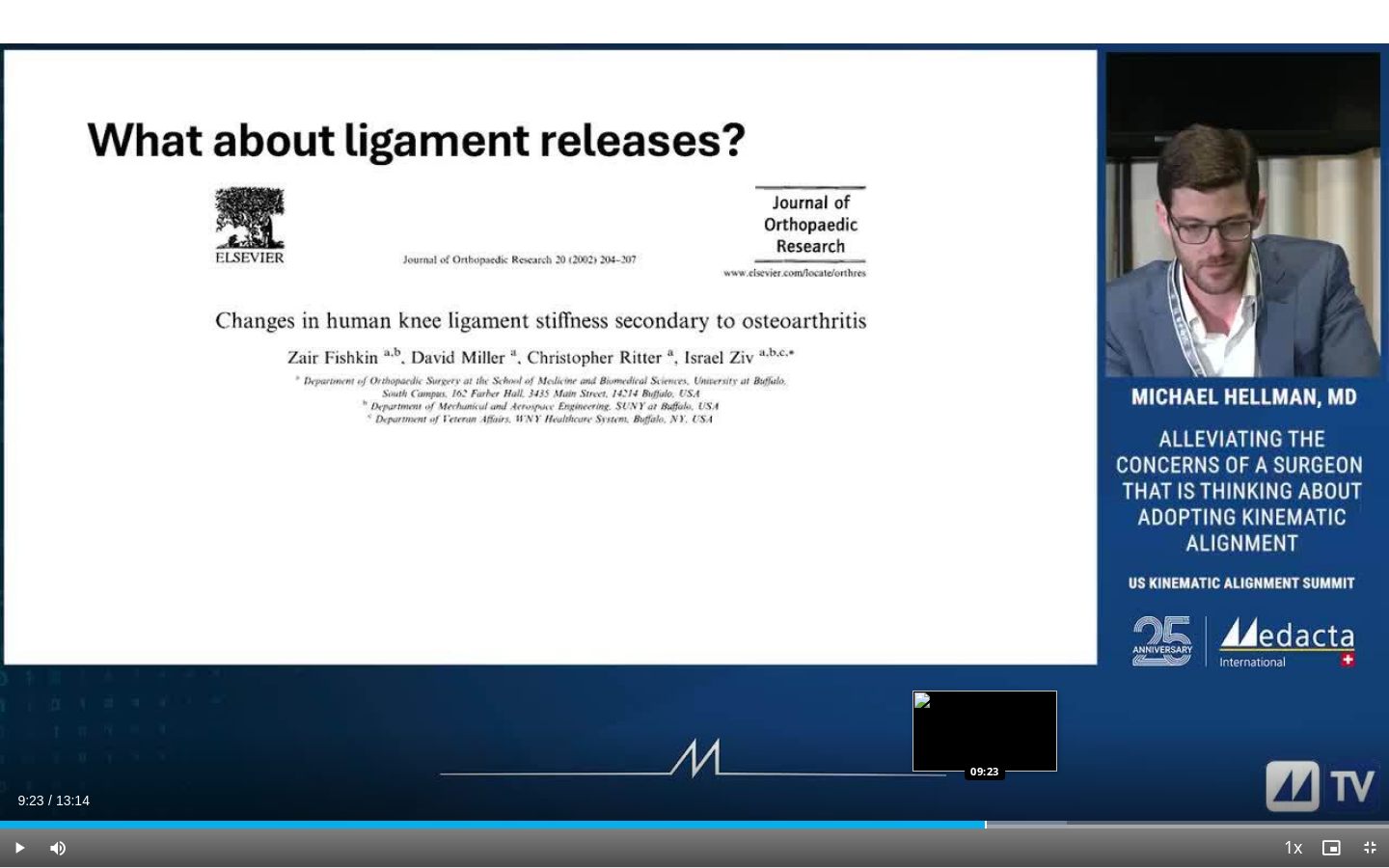 click at bounding box center [986, 825] 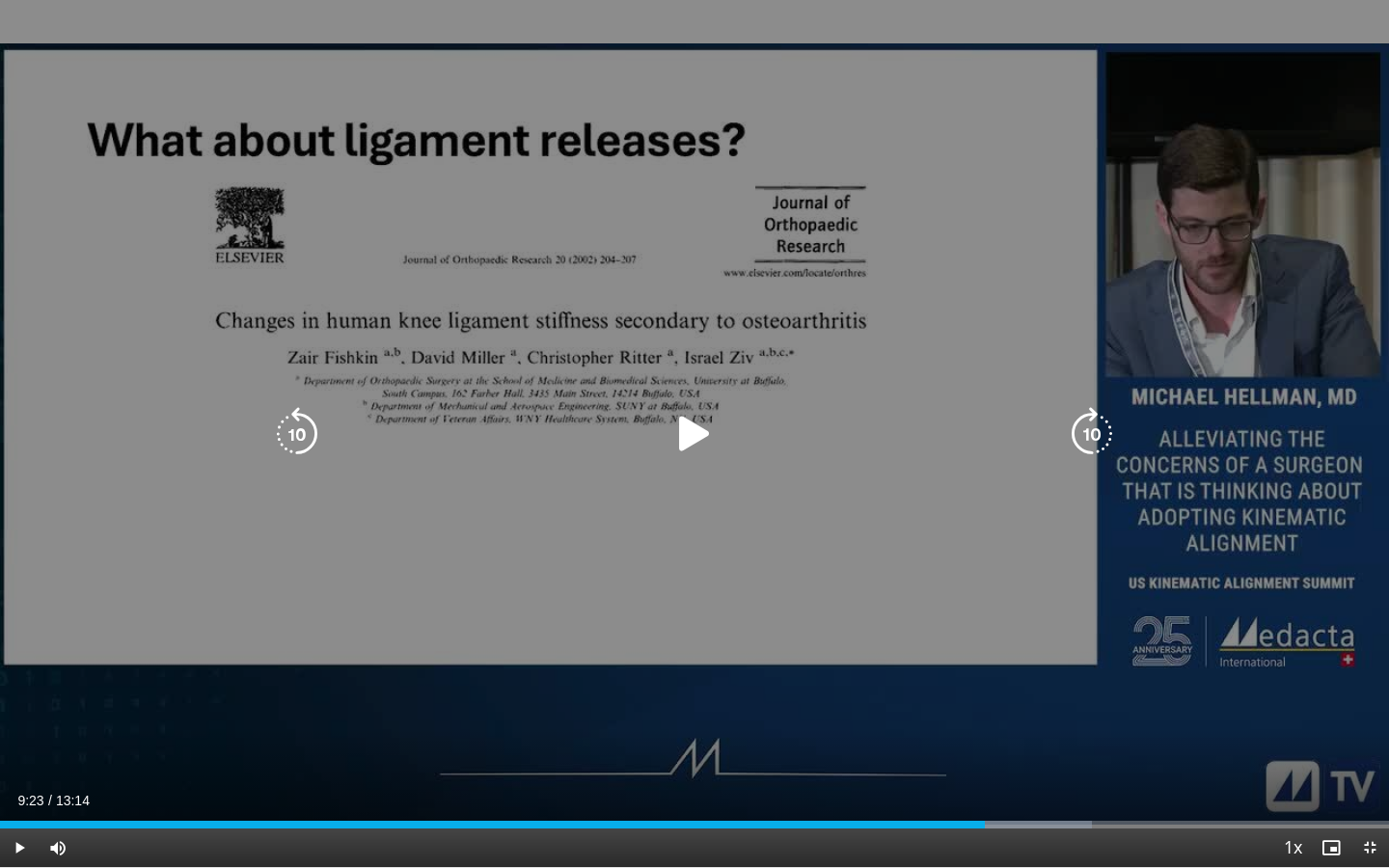 click on "10 seconds
Tap to unmute" at bounding box center (694, 433) 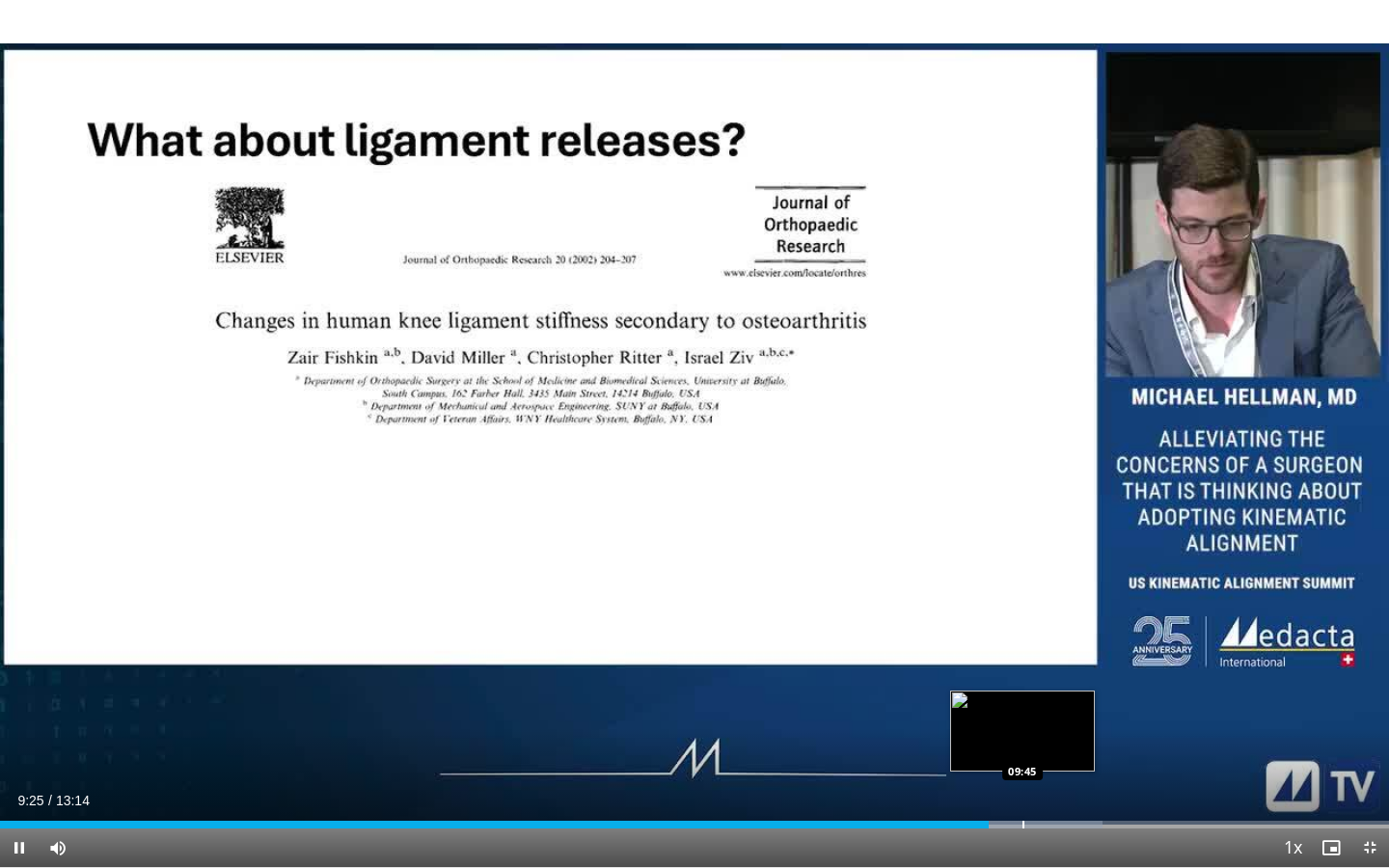 click at bounding box center (1023, 825) 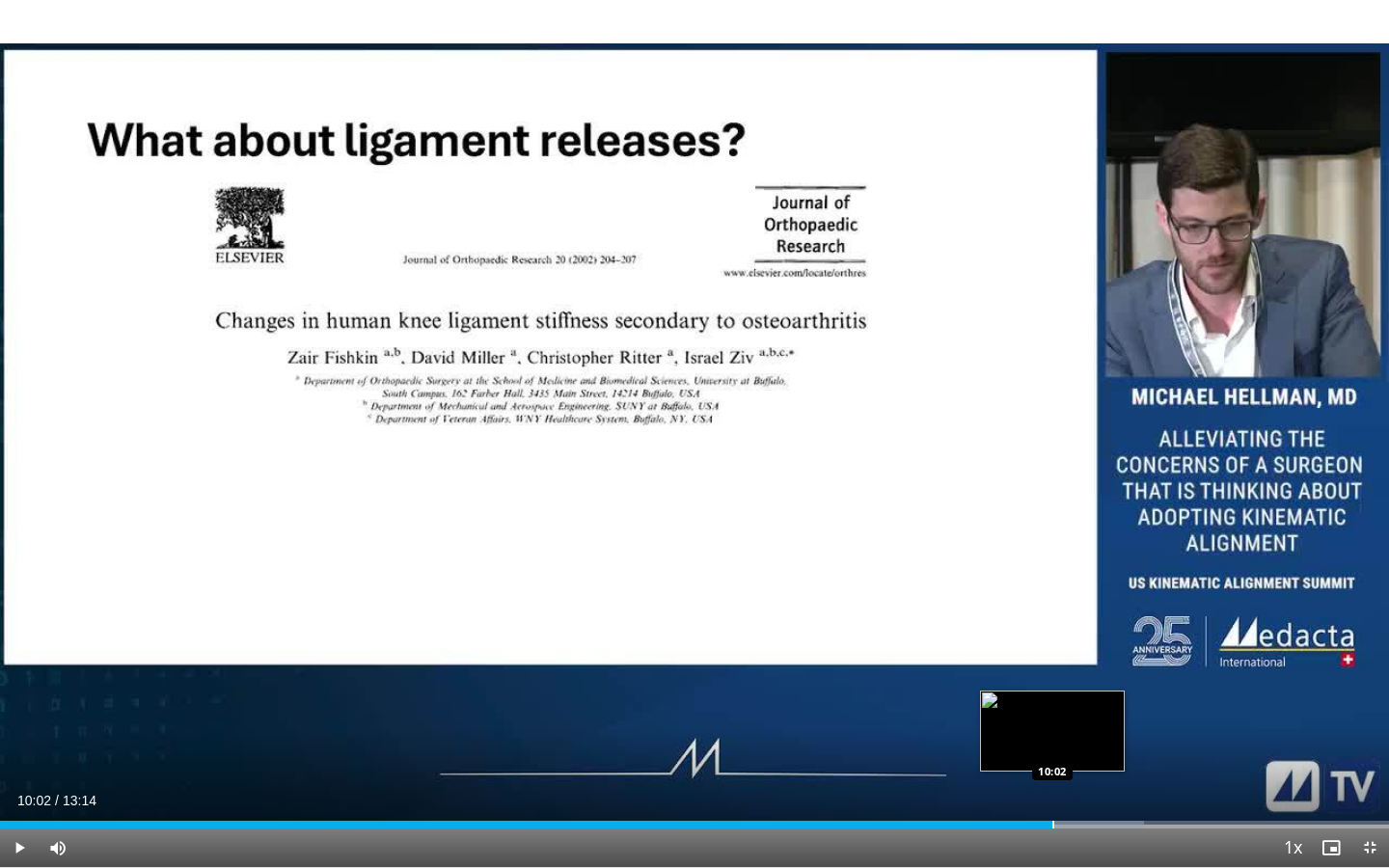 click at bounding box center (1053, 825) 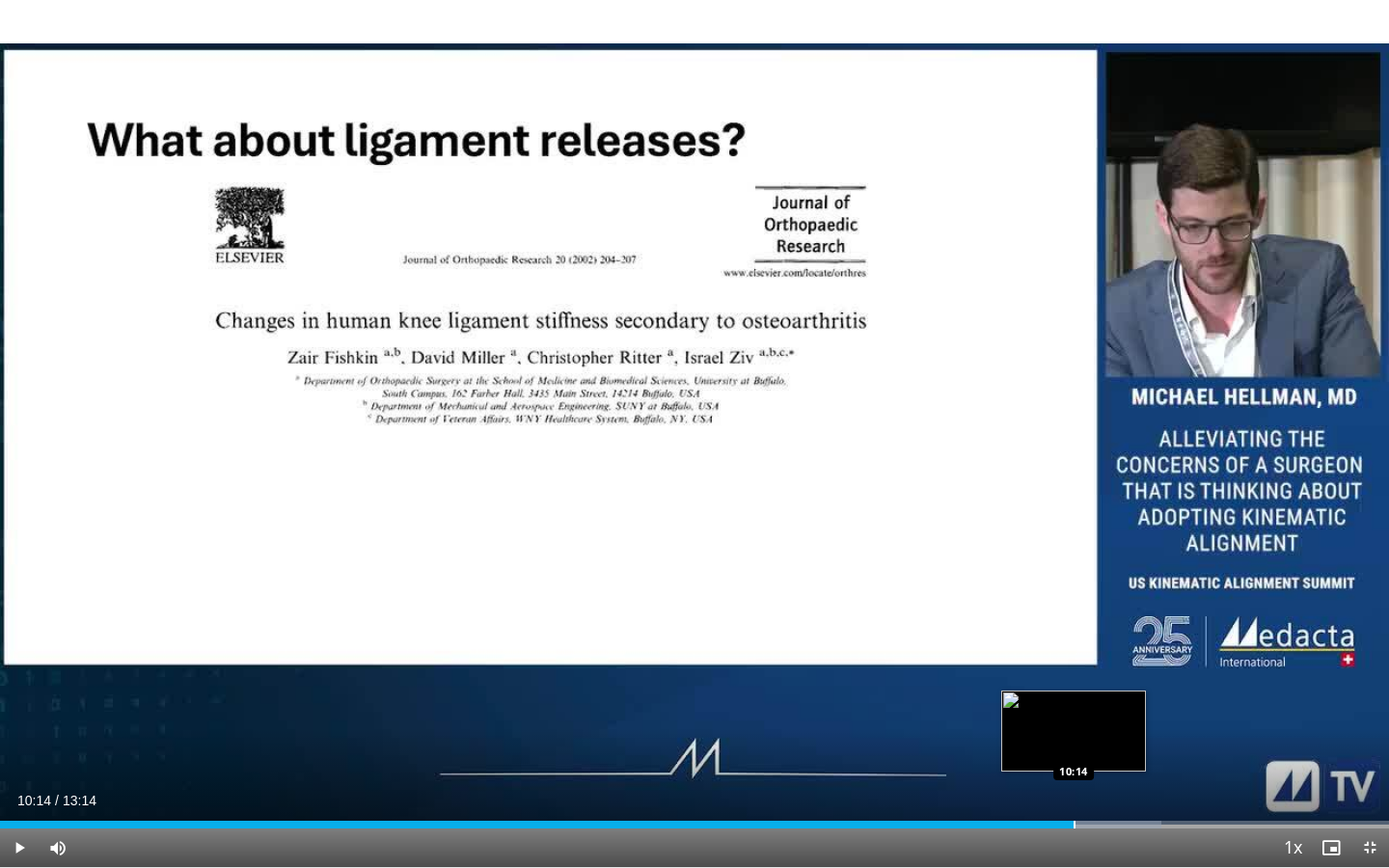 click at bounding box center (1075, 825) 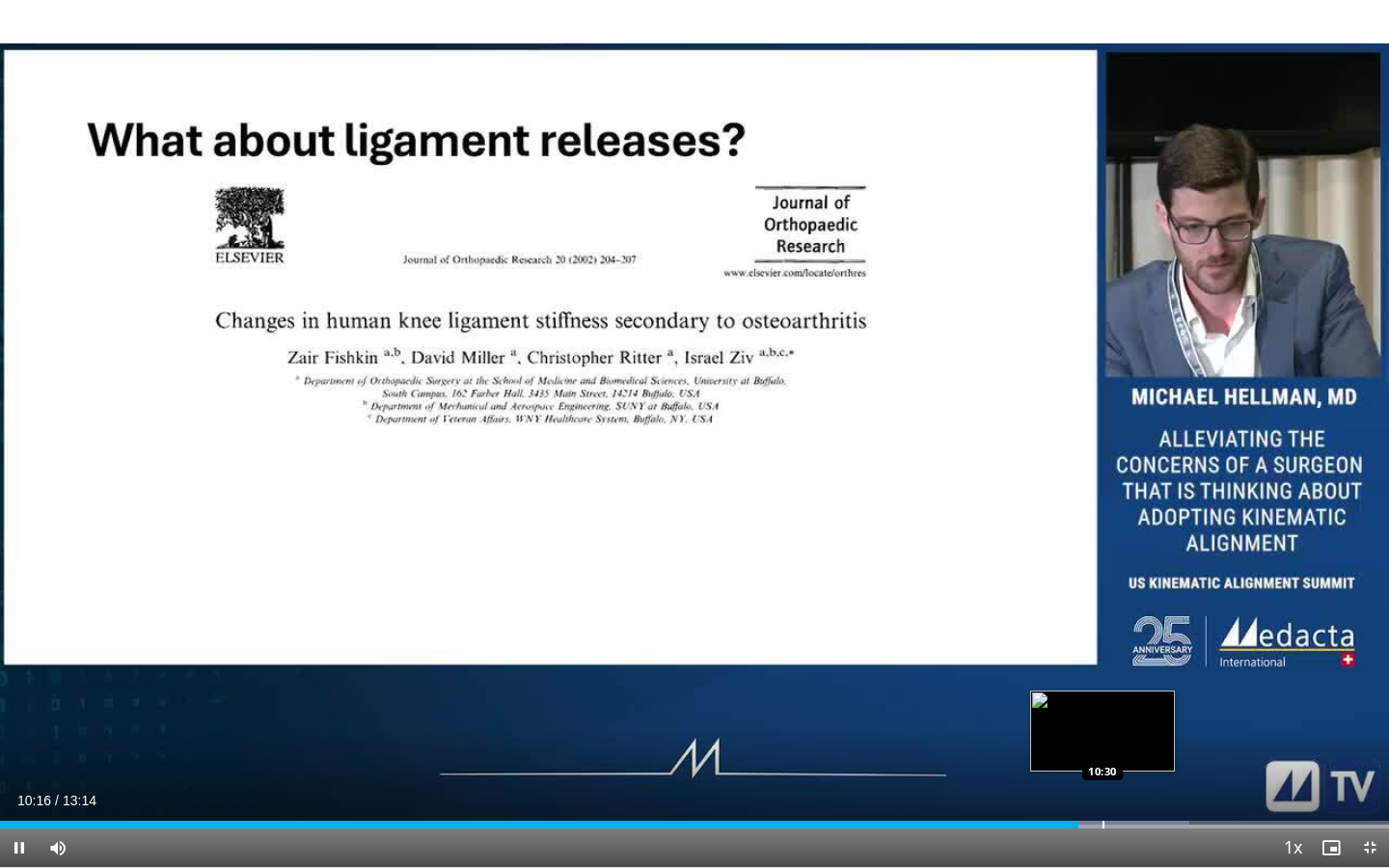 click at bounding box center [1103, 825] 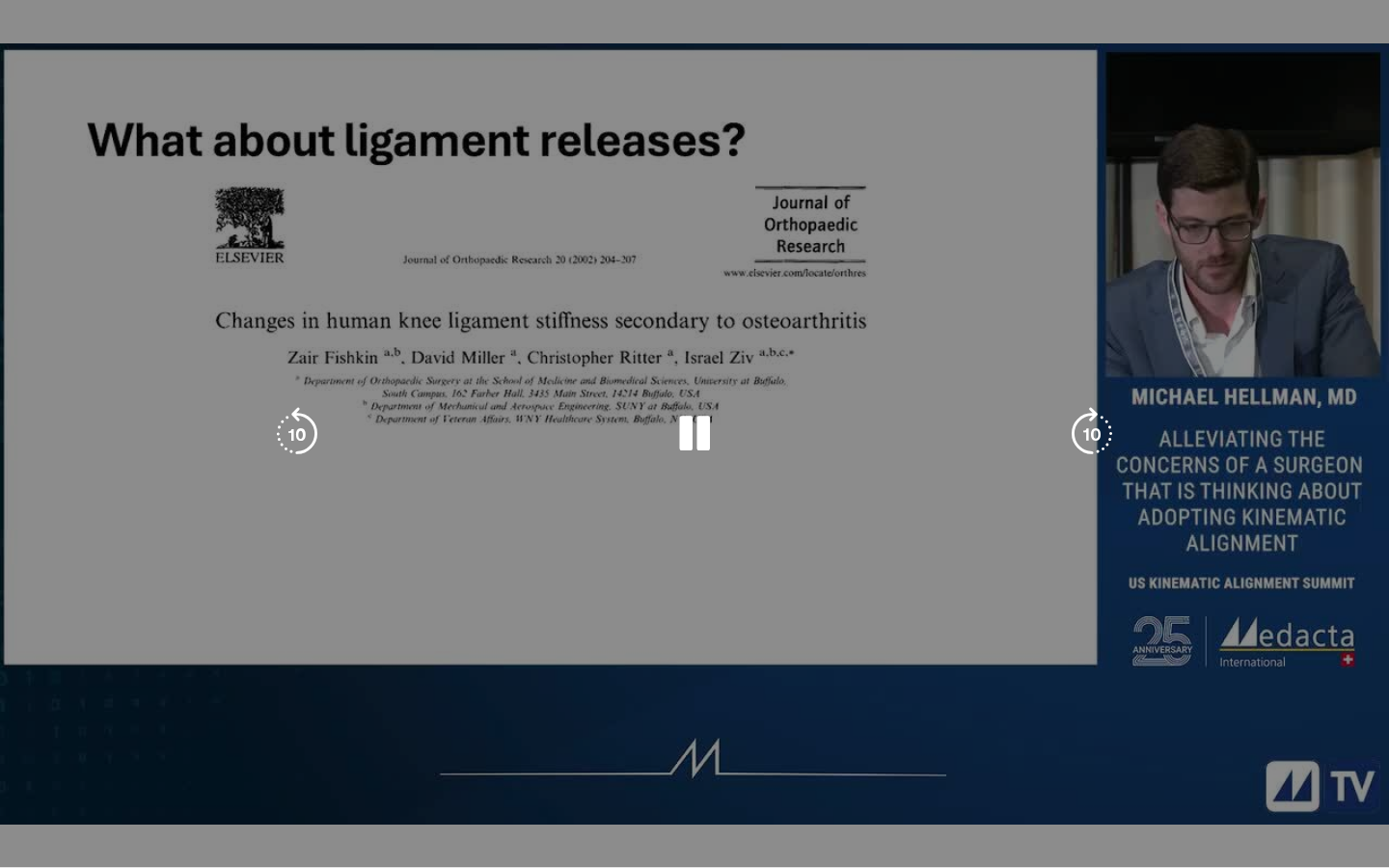 click on "**********" at bounding box center [694, 434] 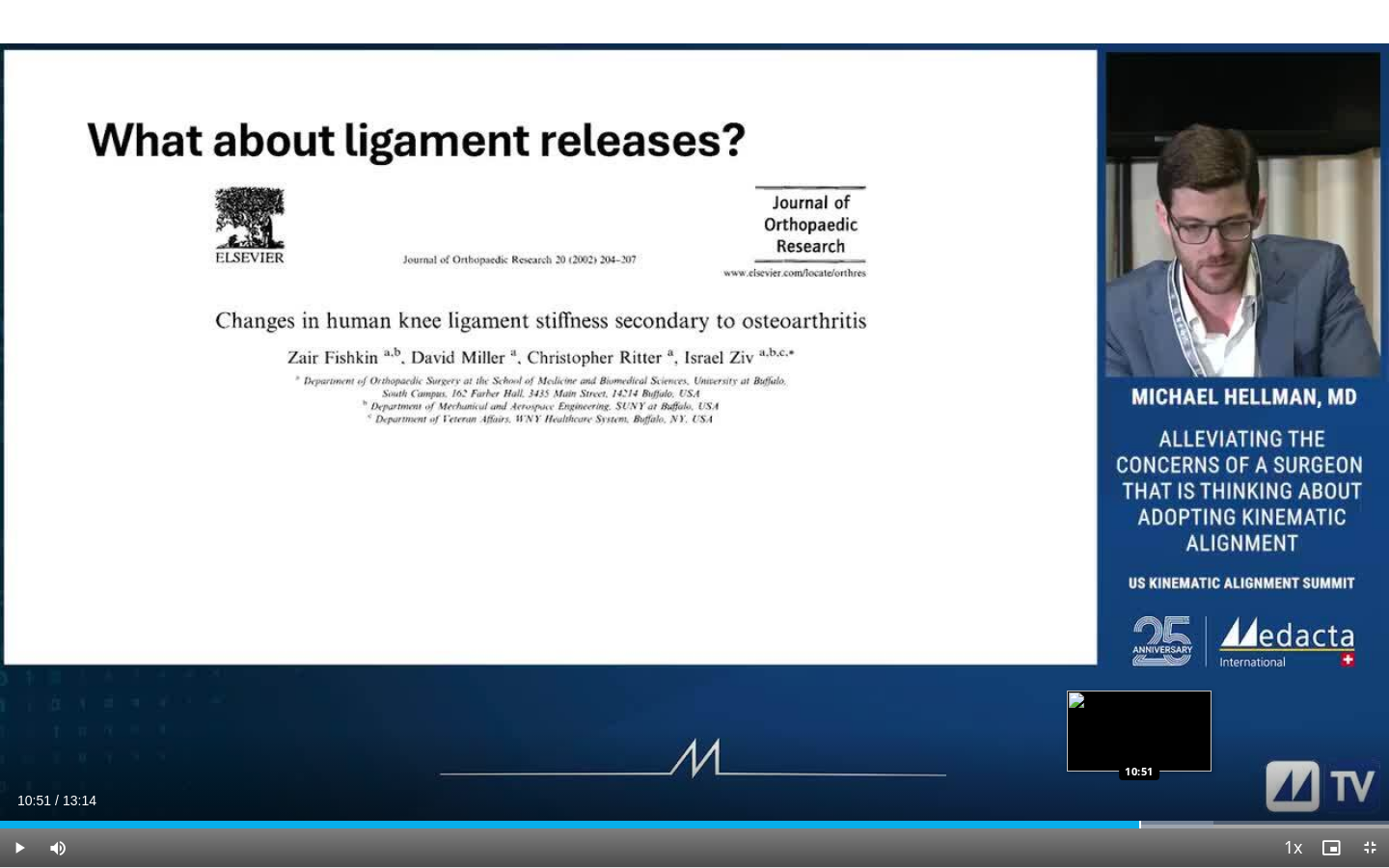 click at bounding box center [1140, 825] 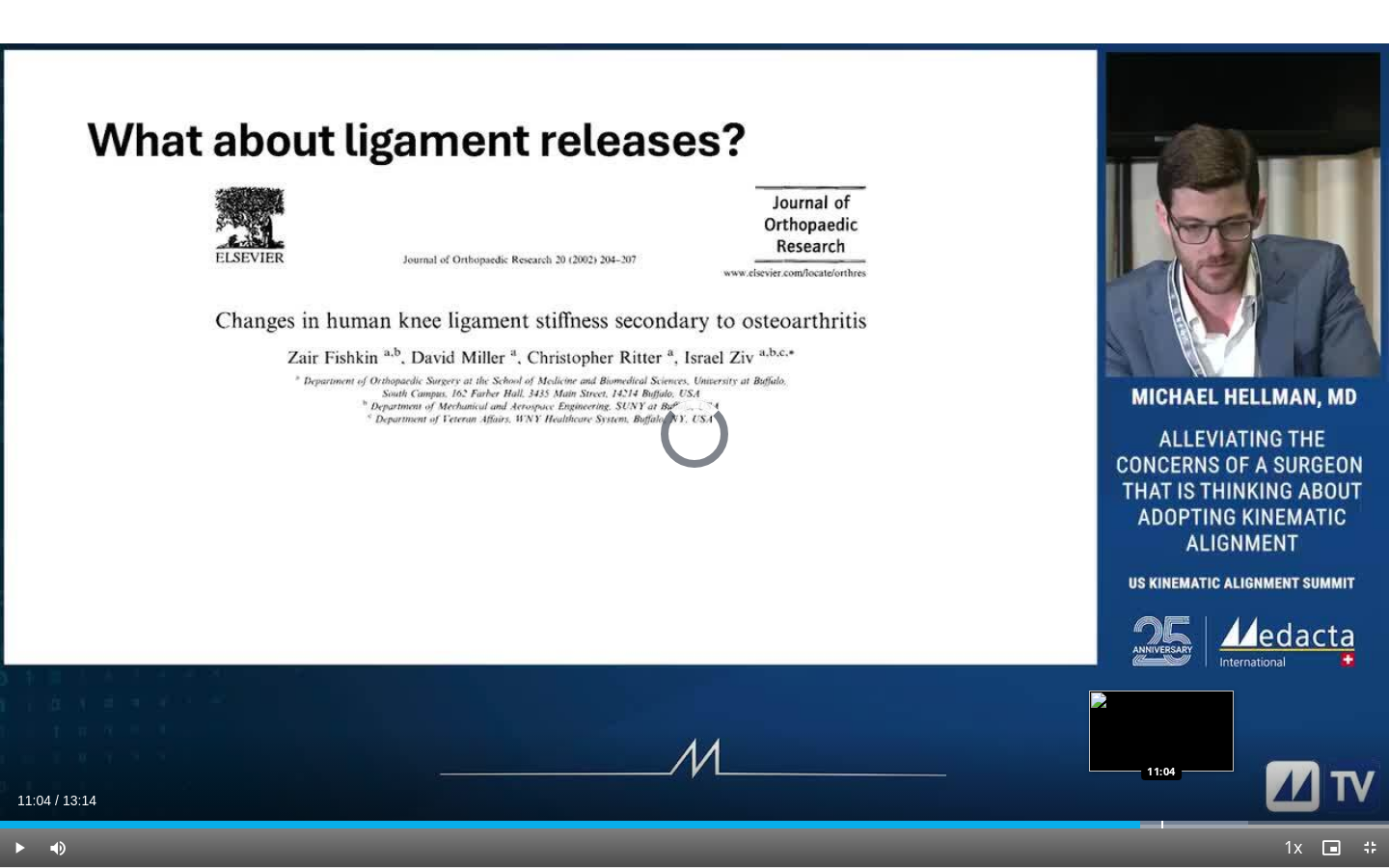 click at bounding box center [1162, 825] 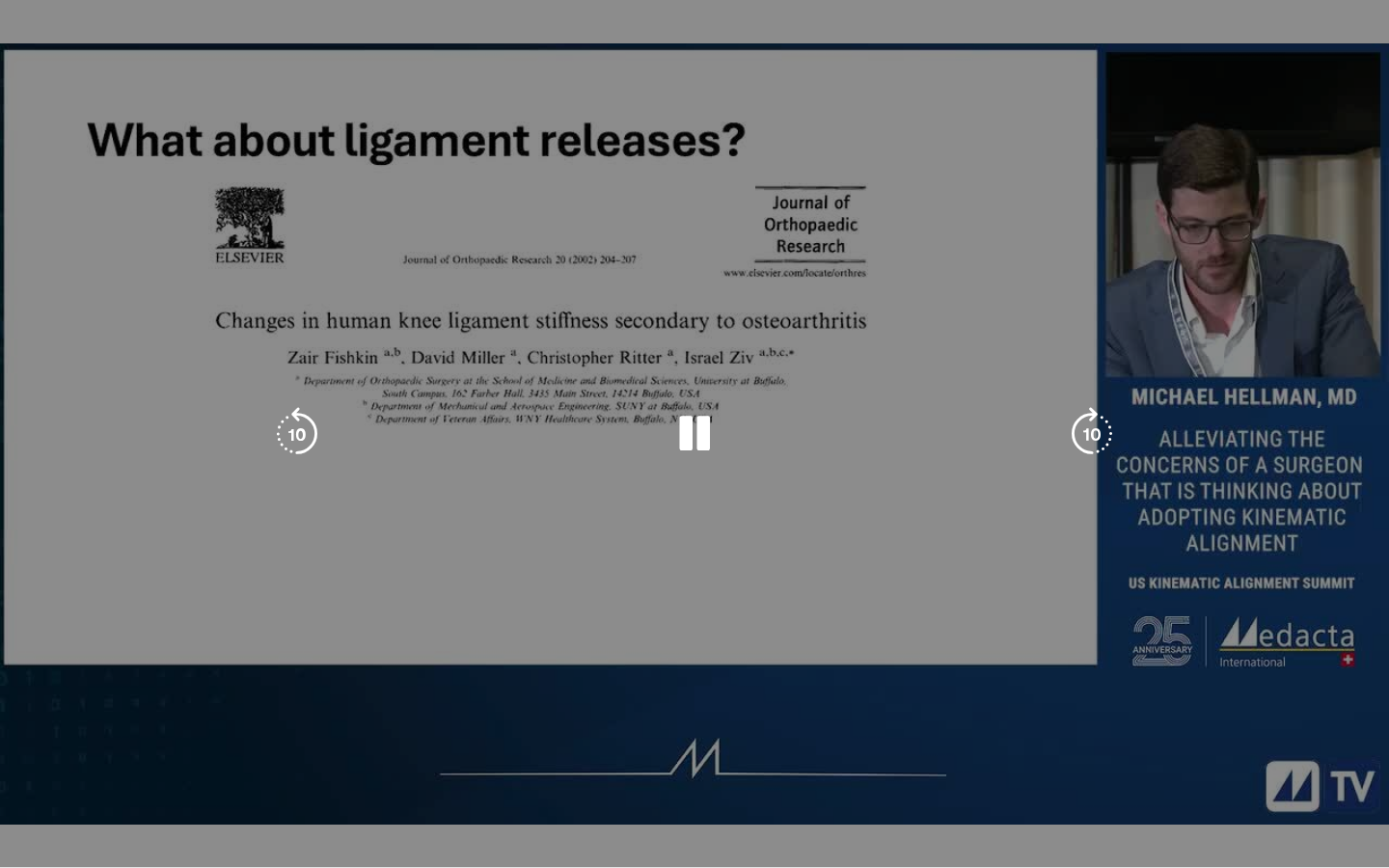 click on "10 seconds
Tap to unmute" at bounding box center [694, 433] 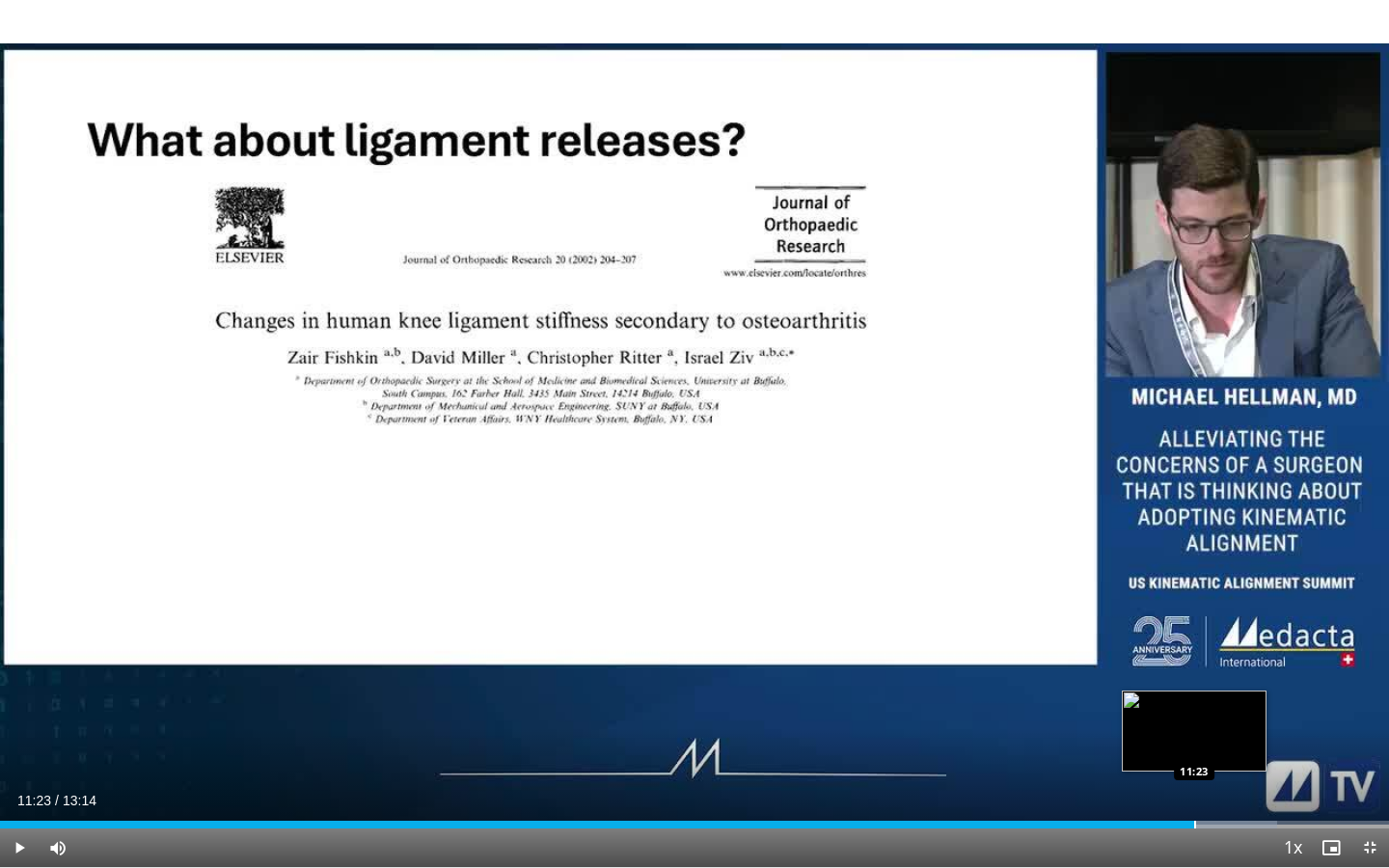 click on "Loaded :  91.94% 11:23 11:23" at bounding box center [694, 819] 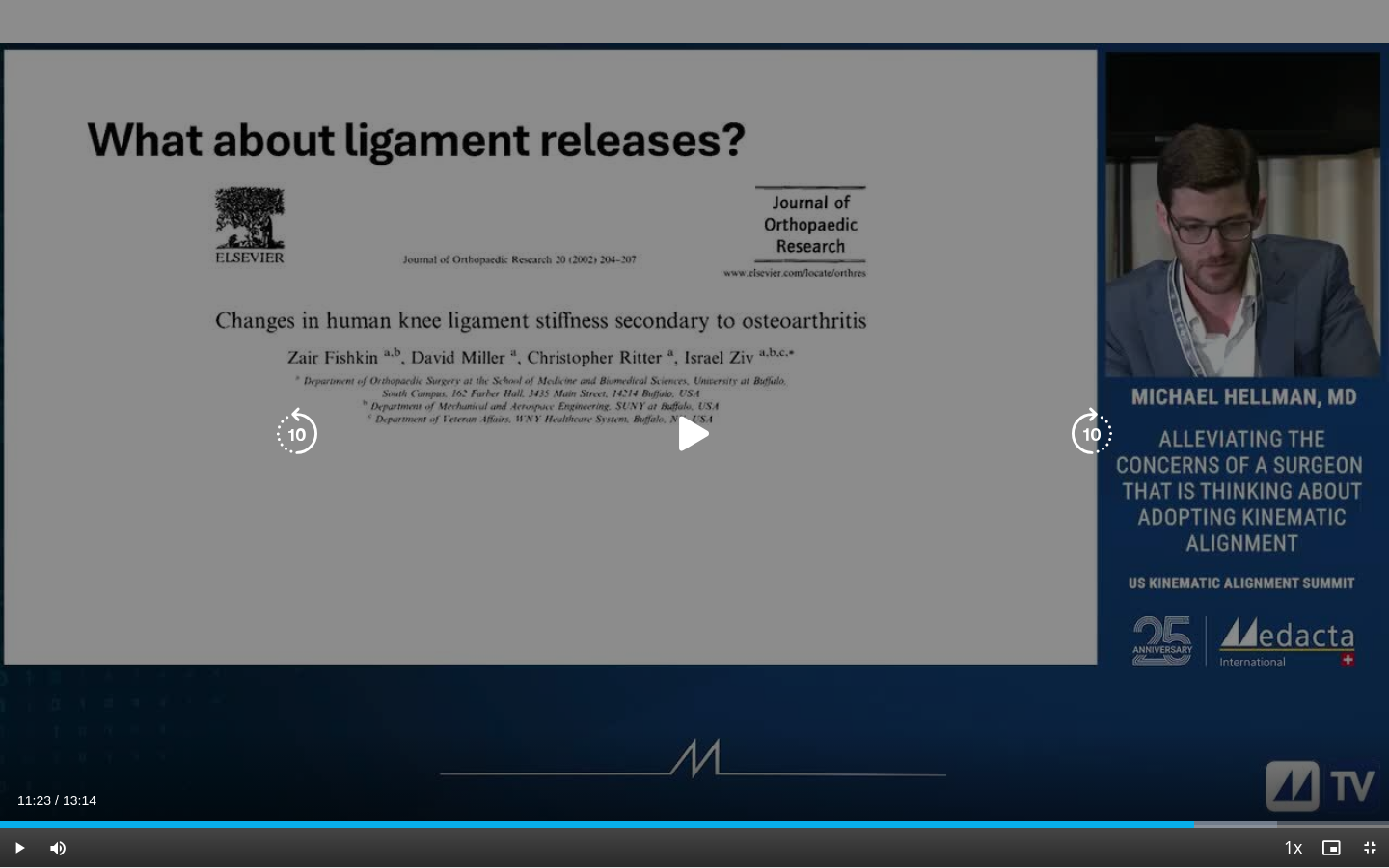 click on "10 seconds
Tap to unmute" at bounding box center [694, 433] 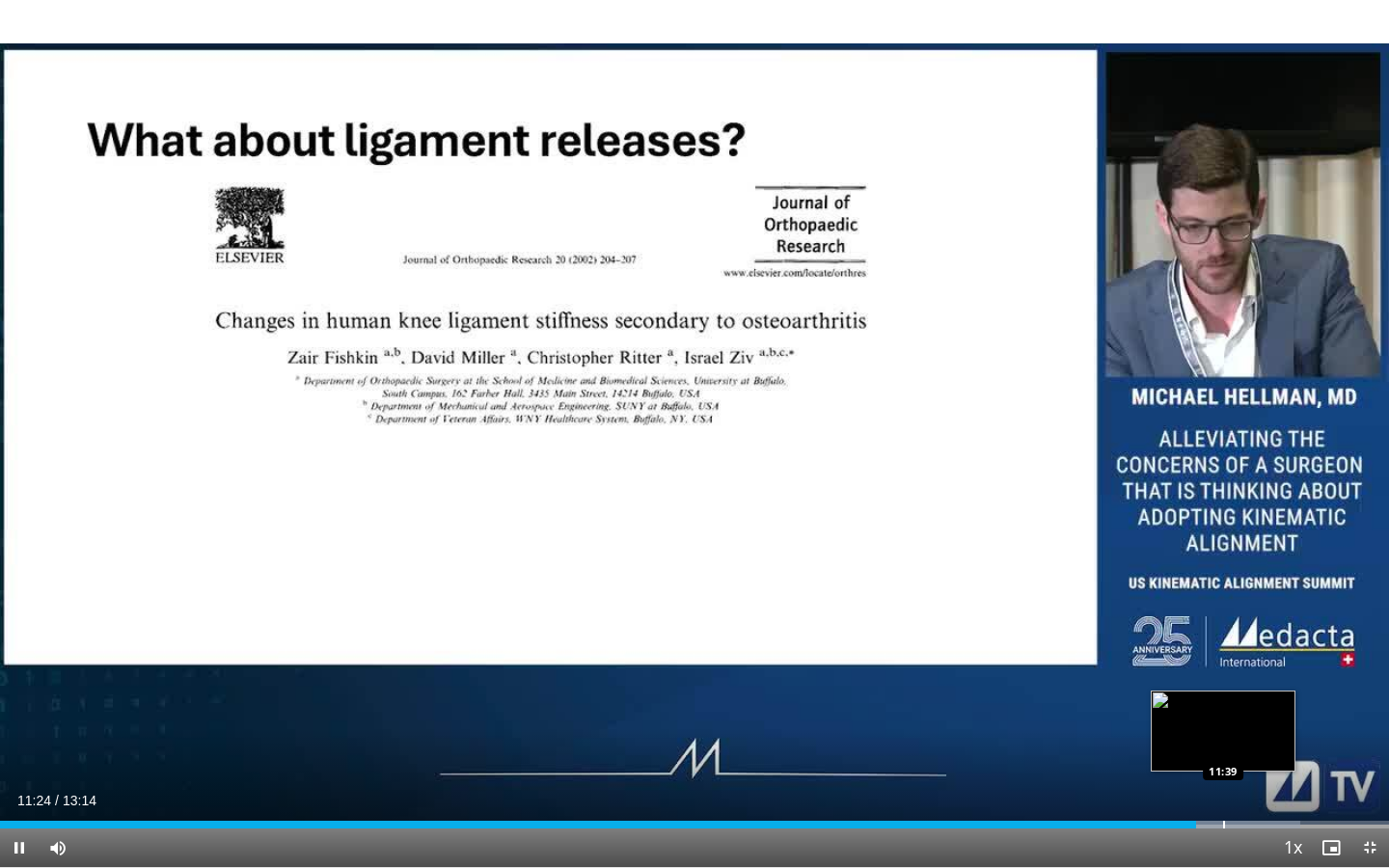 click at bounding box center (1224, 825) 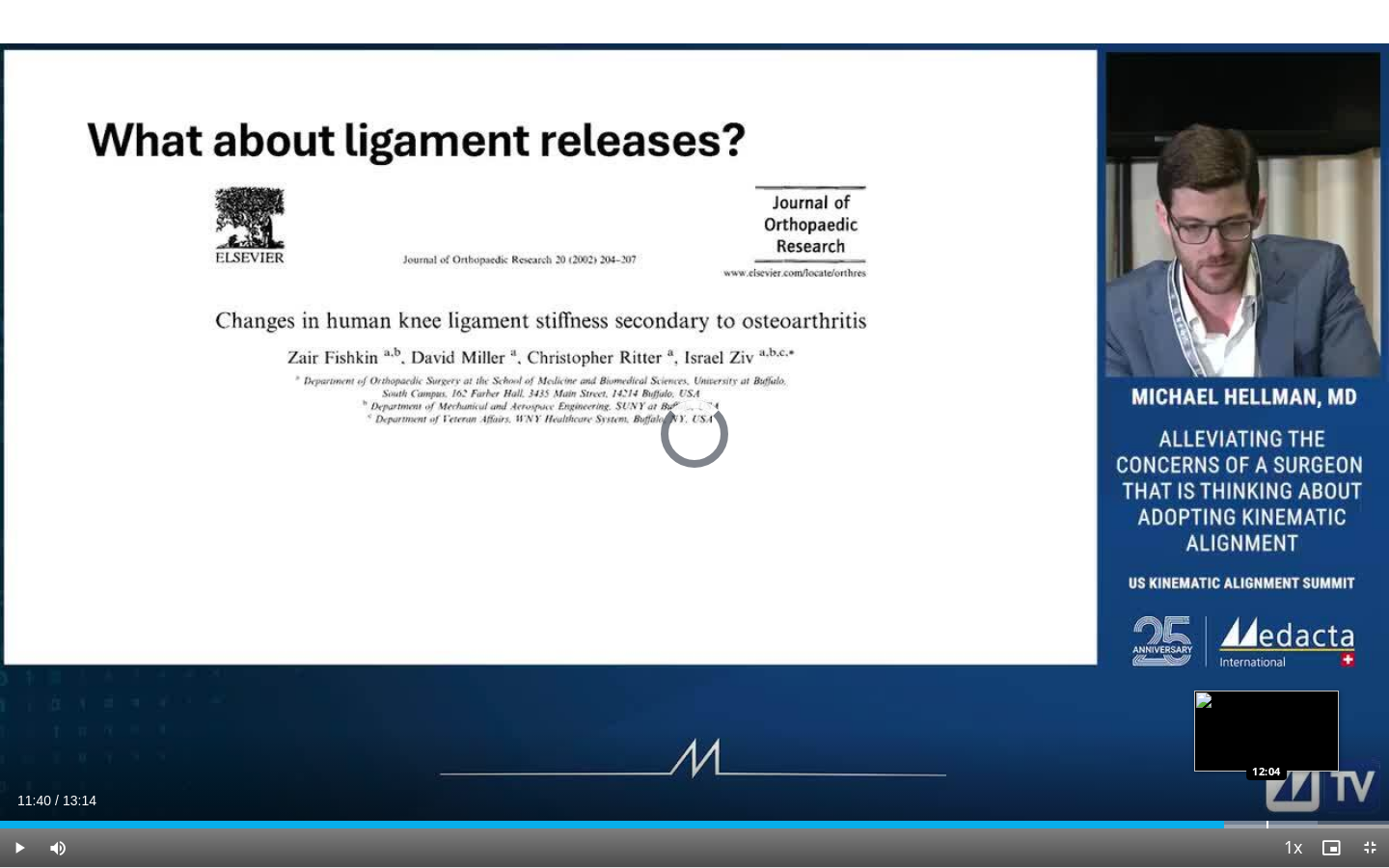 click at bounding box center (1267, 825) 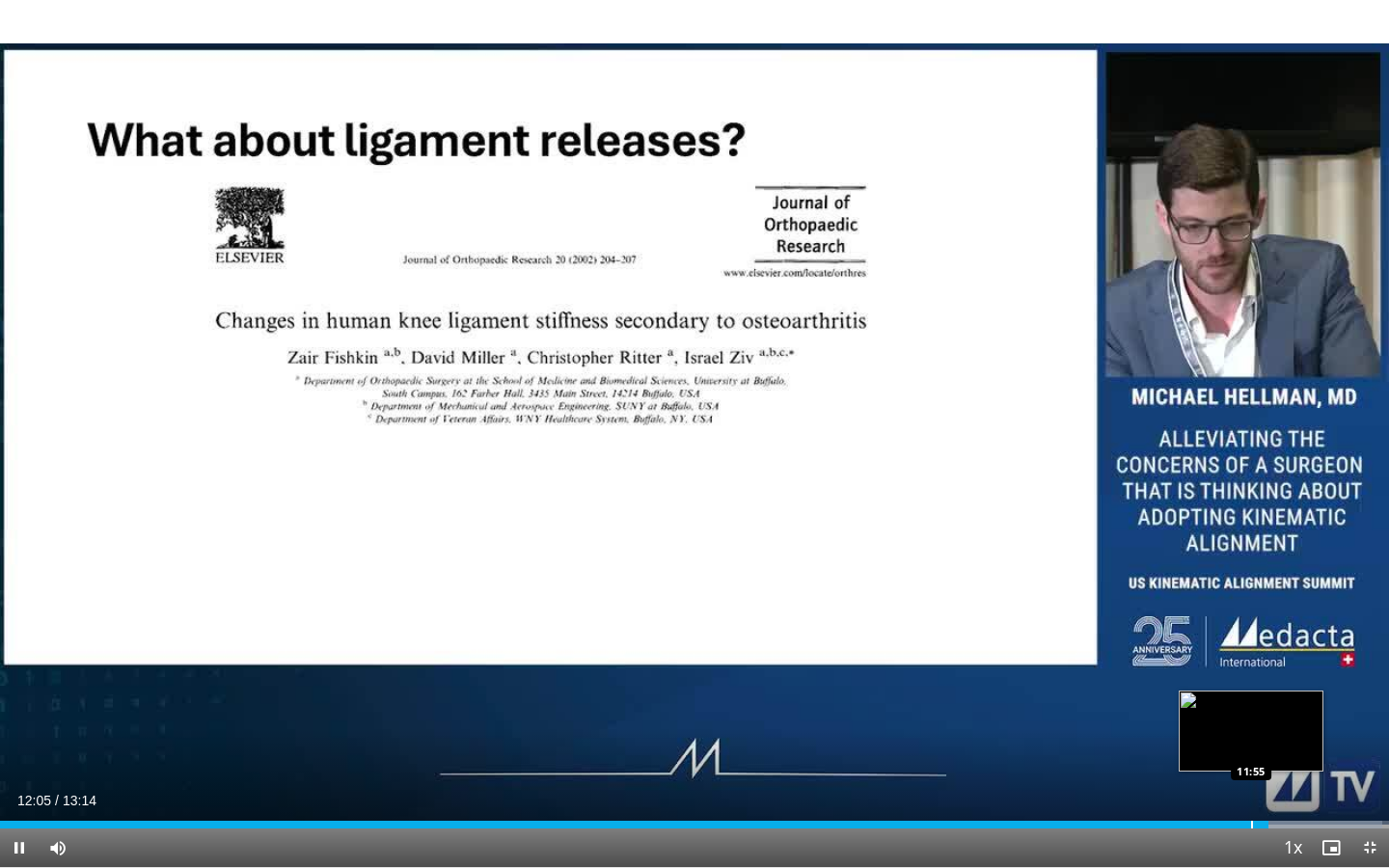 click at bounding box center (1252, 825) 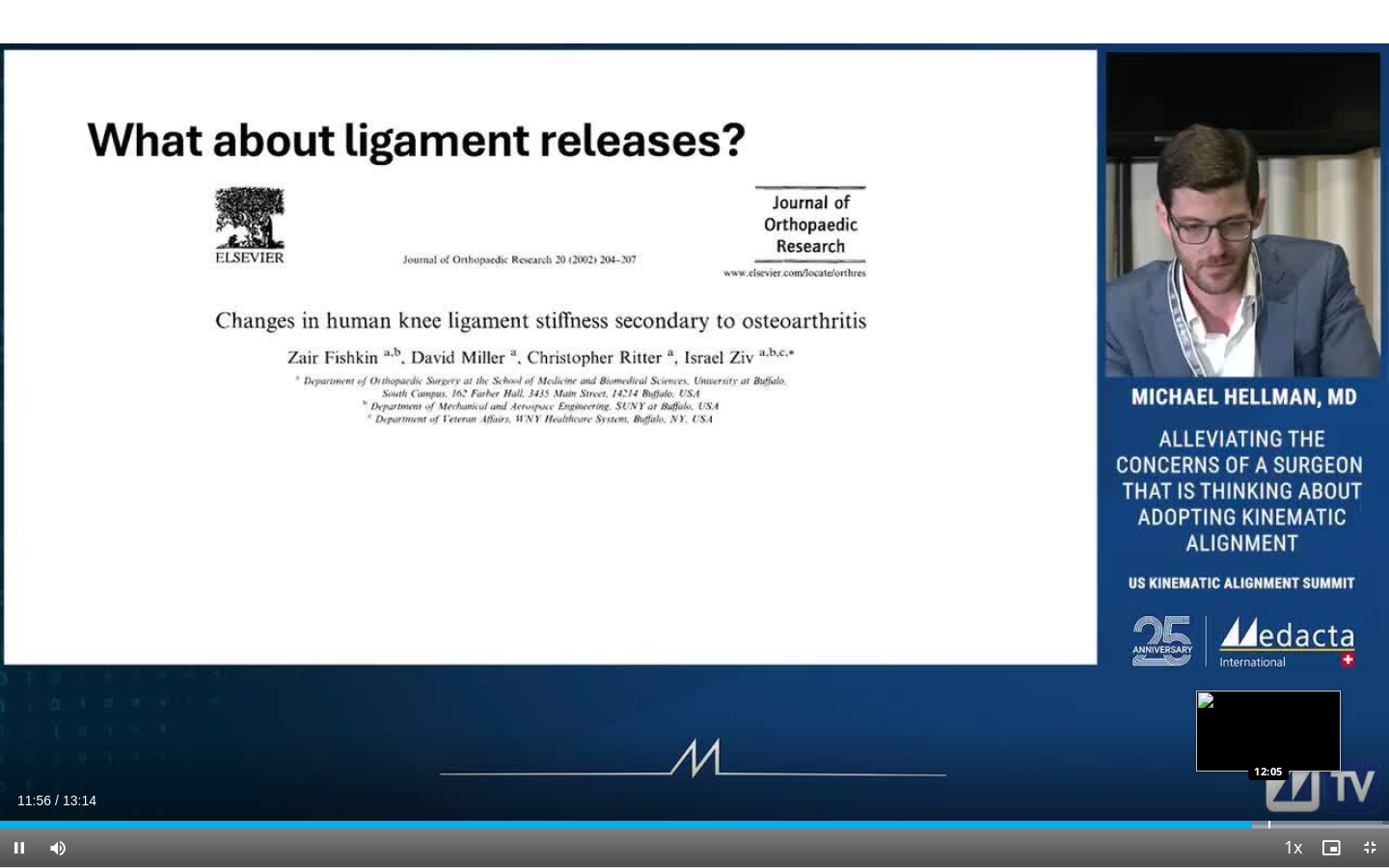 click at bounding box center [1269, 825] 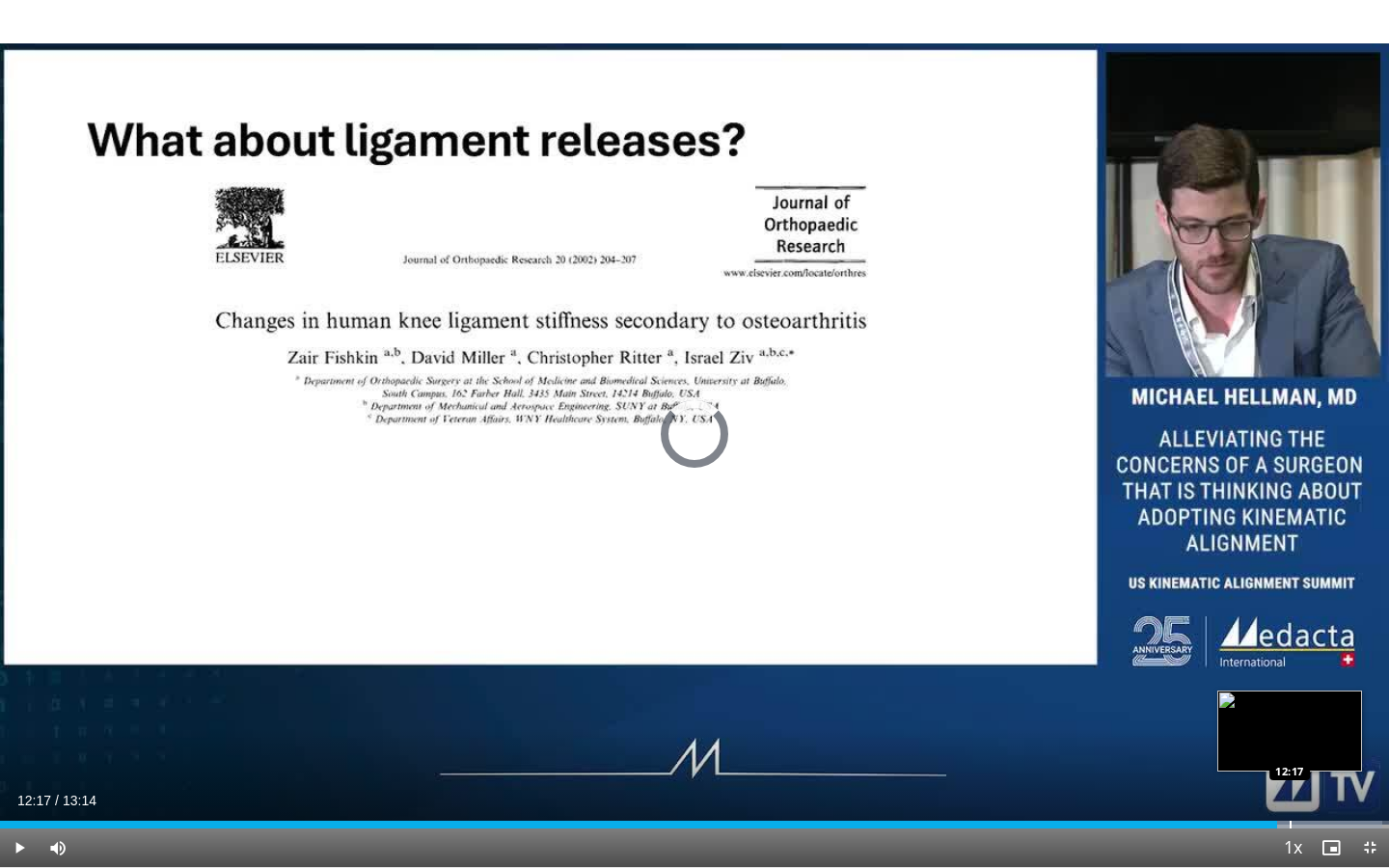 click at bounding box center [1291, 825] 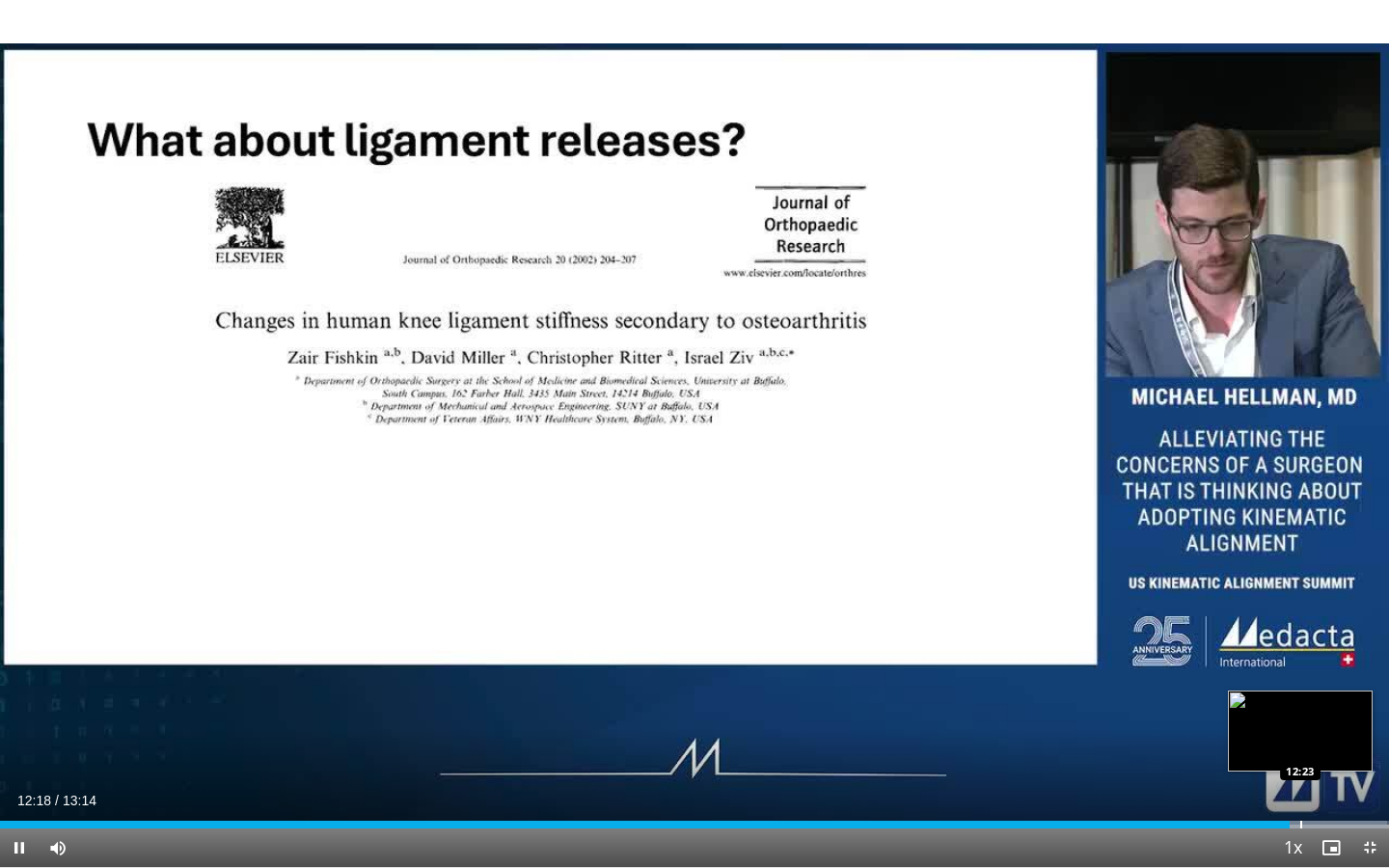 click at bounding box center [1301, 825] 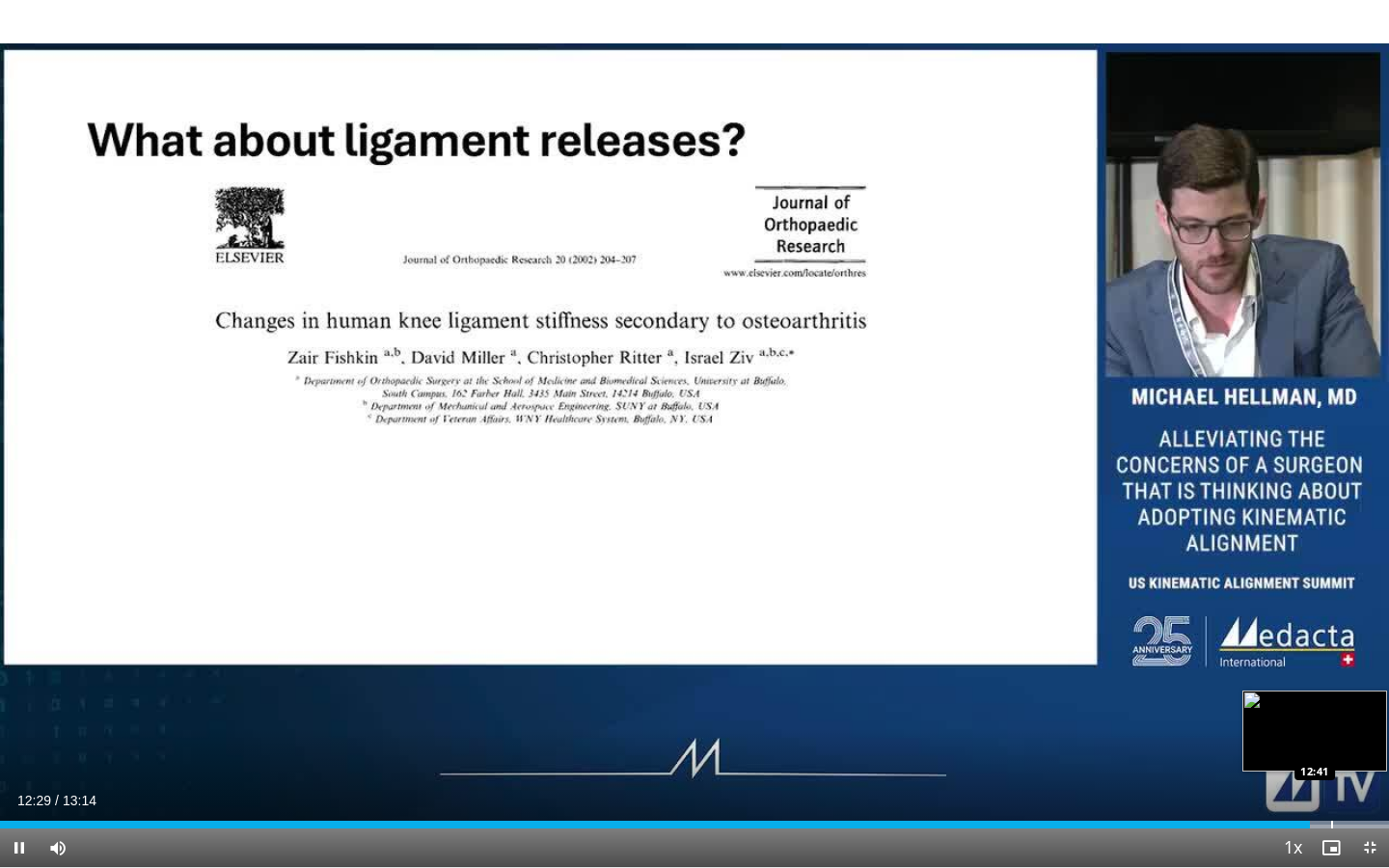 click on "Loaded :  100.00% 12:29 12:41" at bounding box center [694, 819] 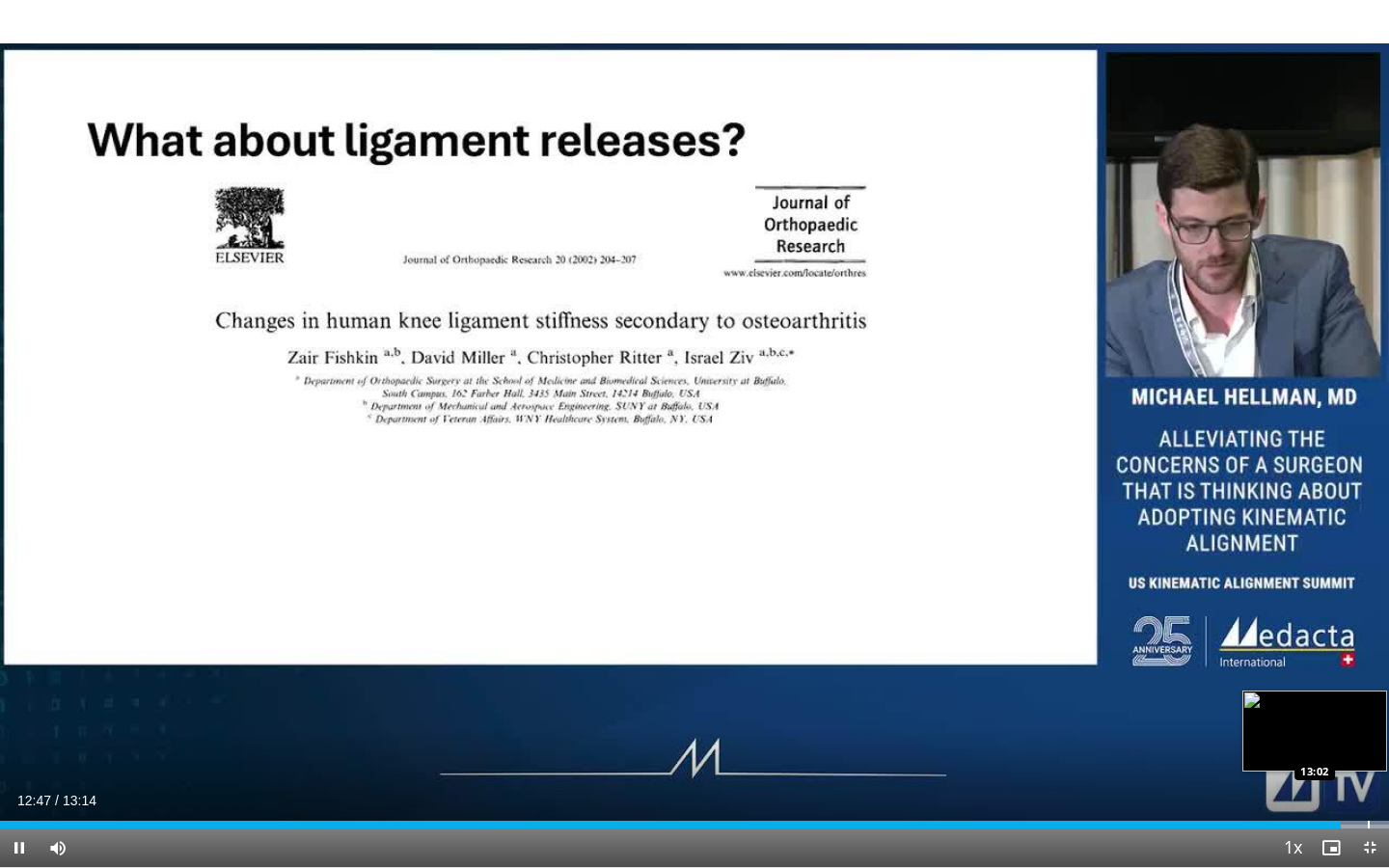 click at bounding box center (1369, 825) 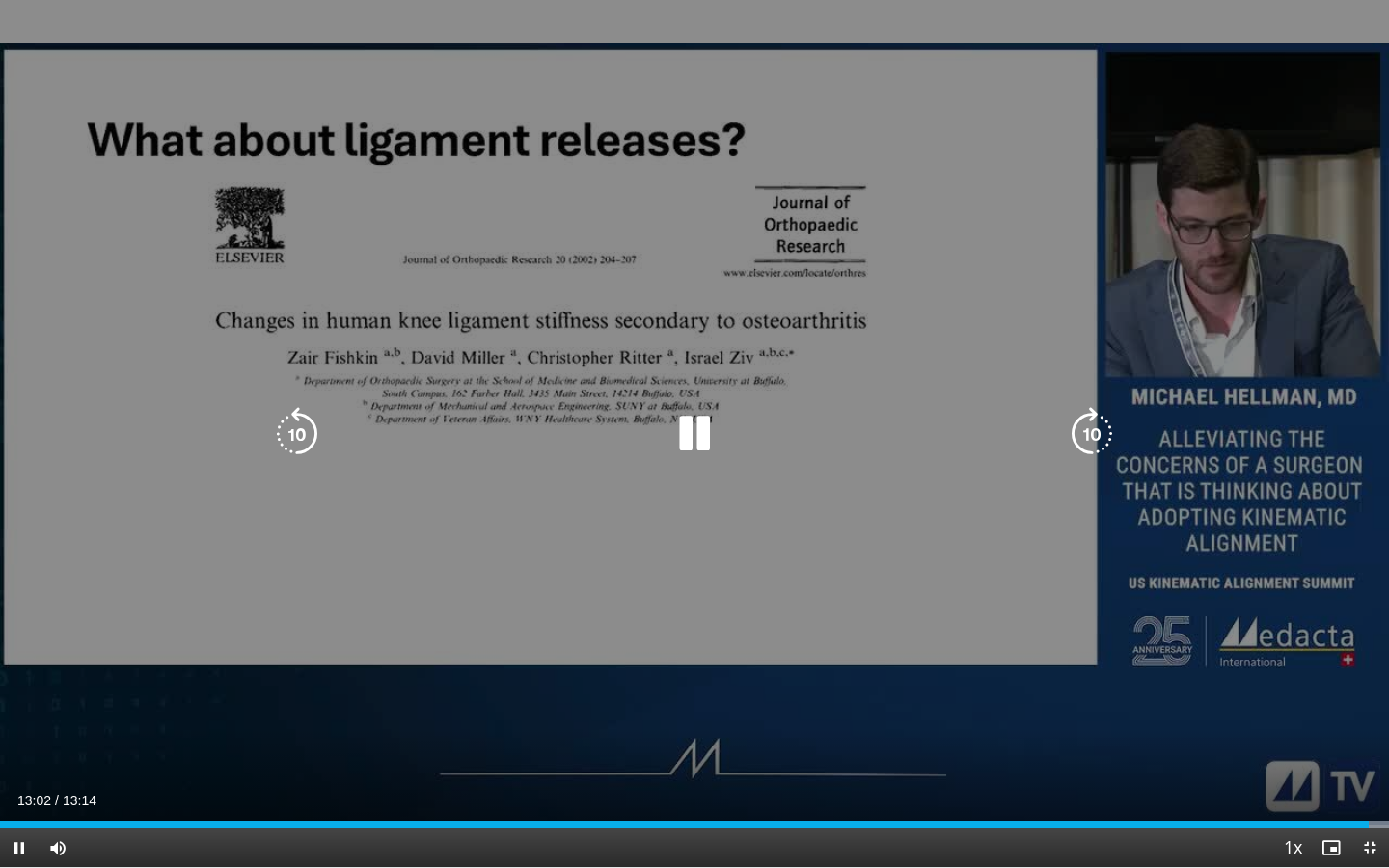 click on "10 seconds
Tap to unmute" at bounding box center [694, 433] 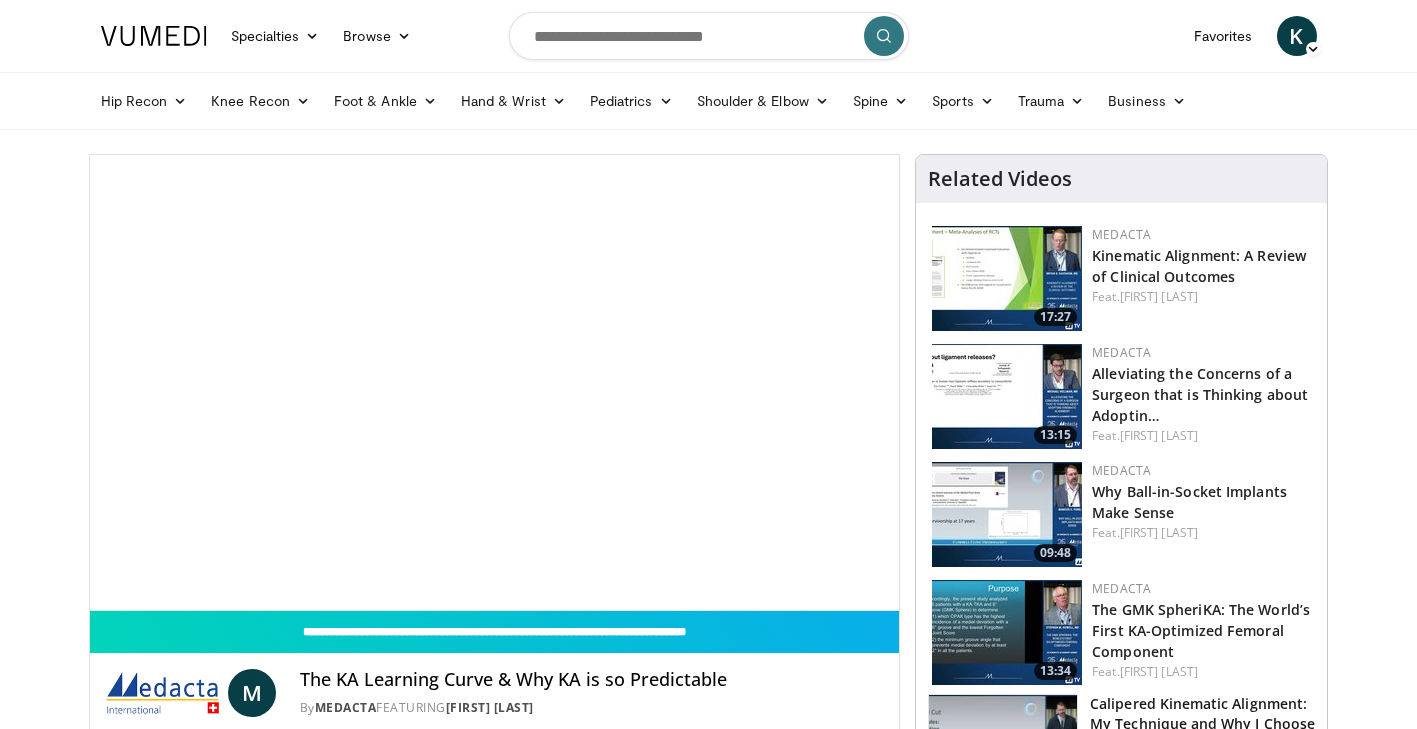 scroll, scrollTop: 0, scrollLeft: 0, axis: both 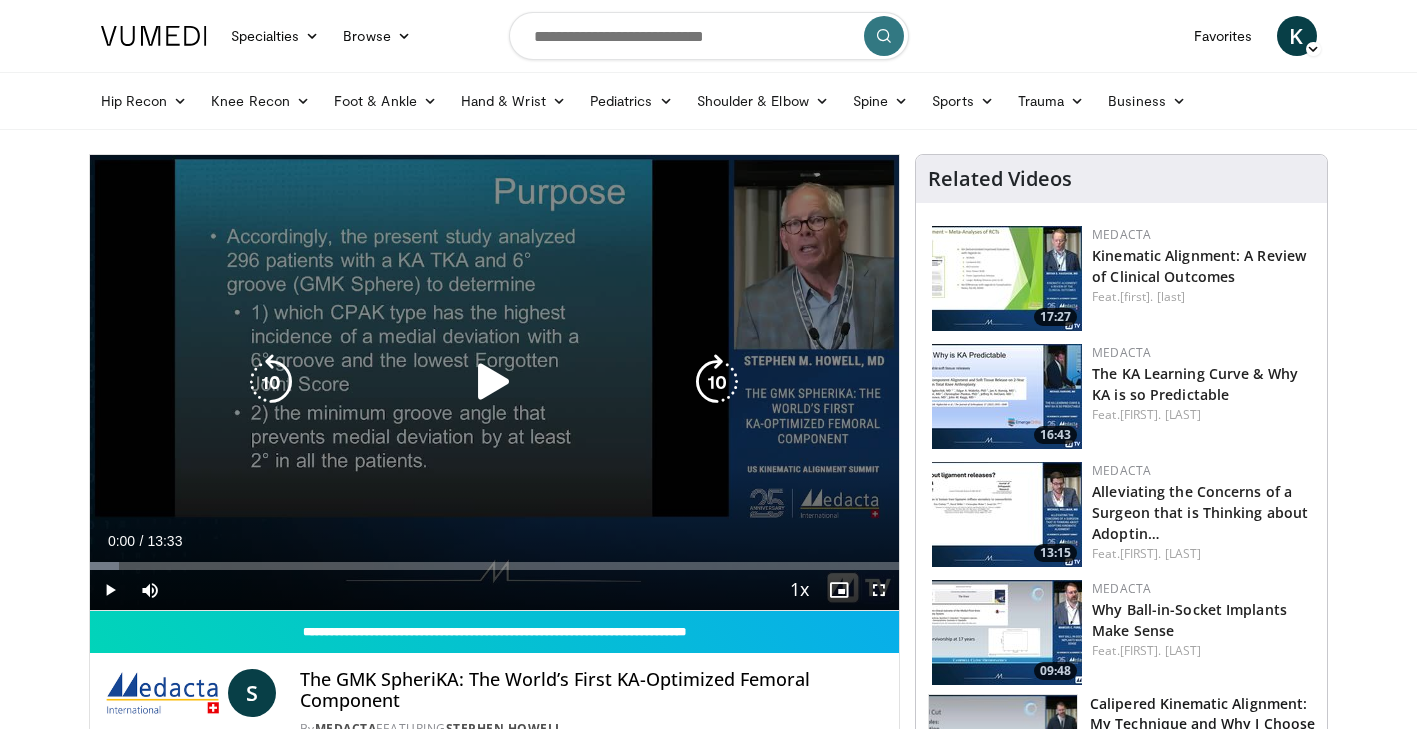 click at bounding box center (494, 382) 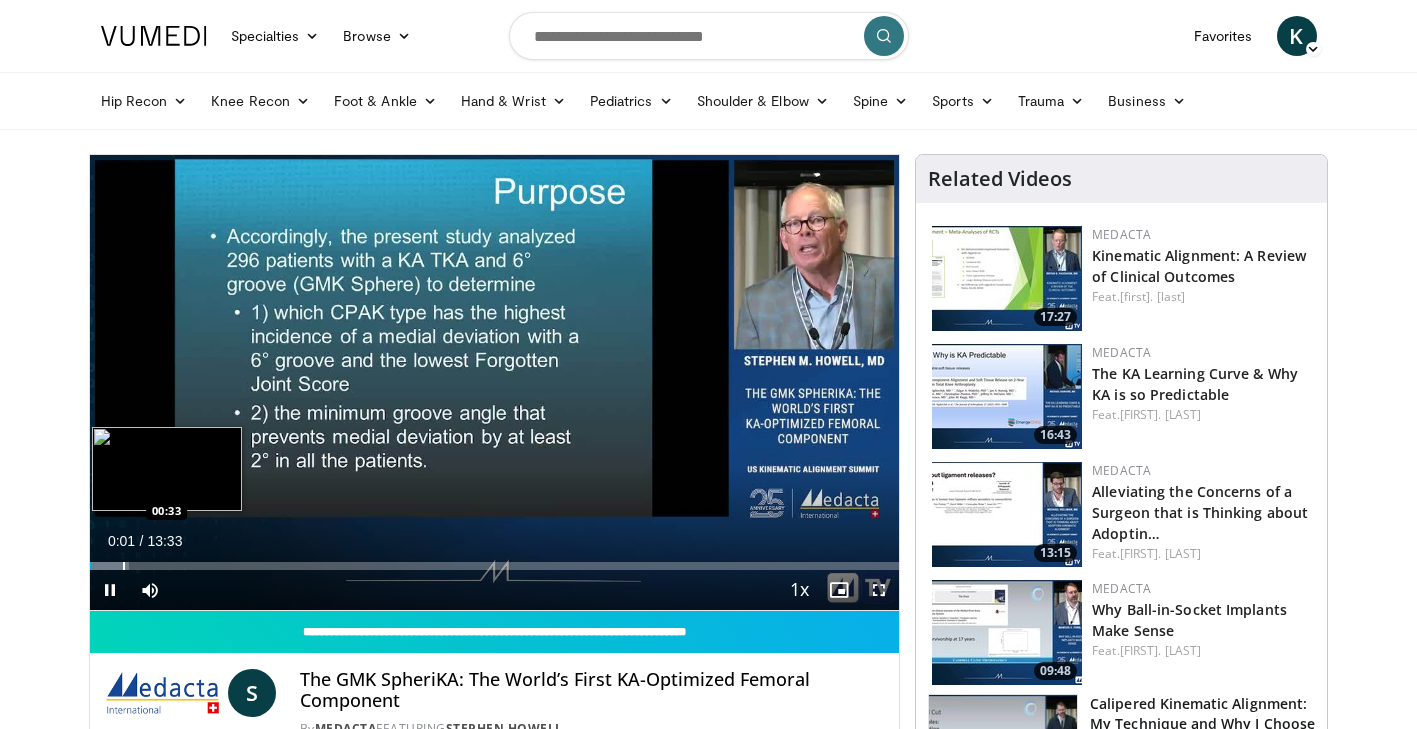 click at bounding box center (124, 566) 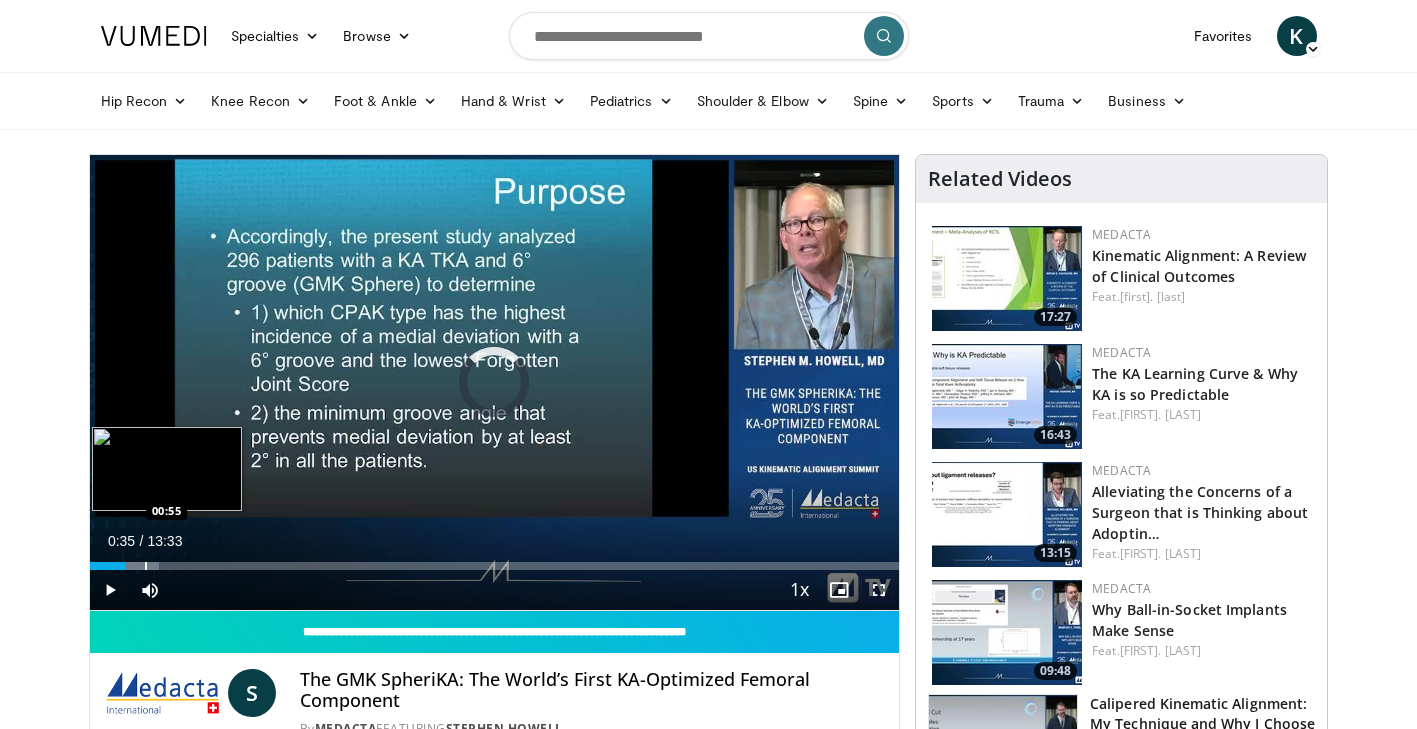 click at bounding box center (146, 566) 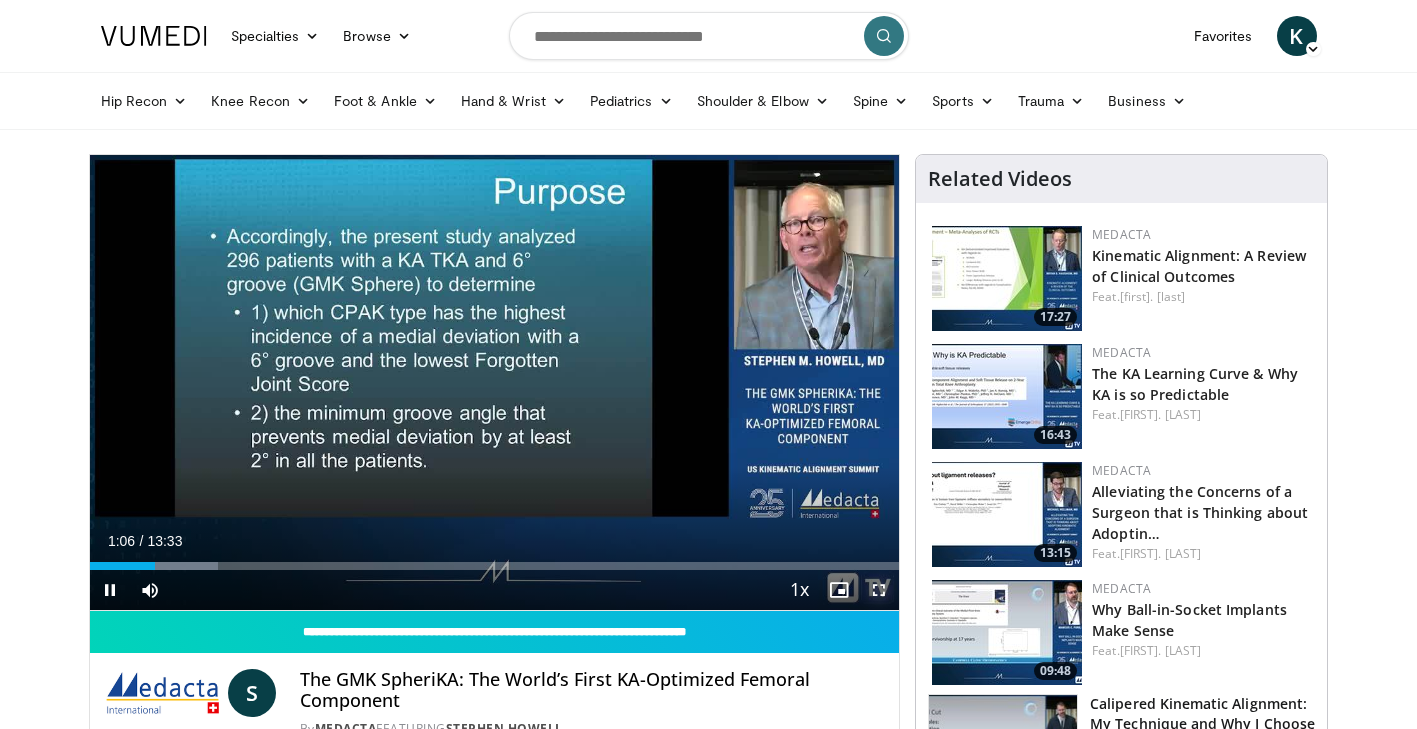 click at bounding box center (879, 590) 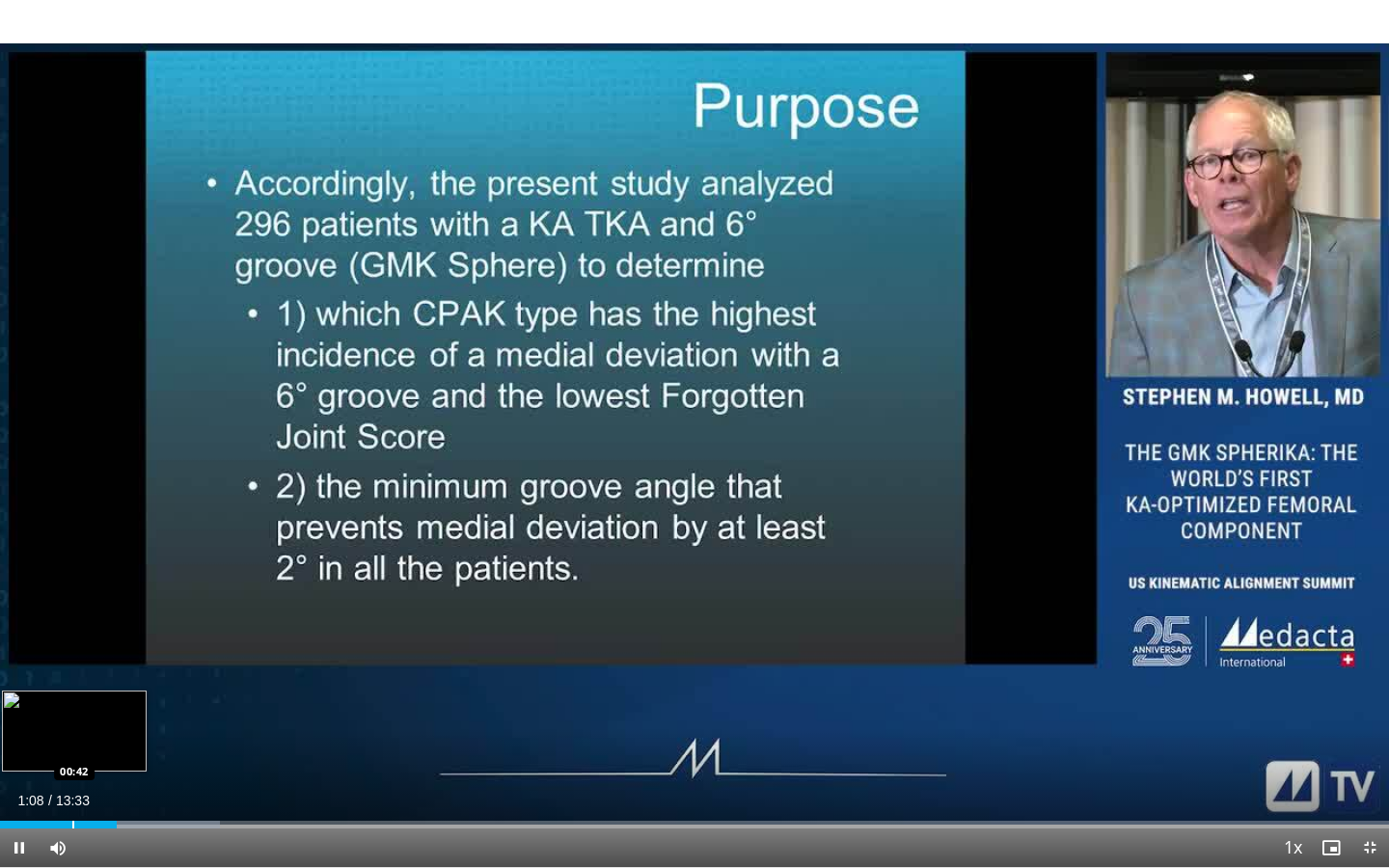 click at bounding box center (73, 825) 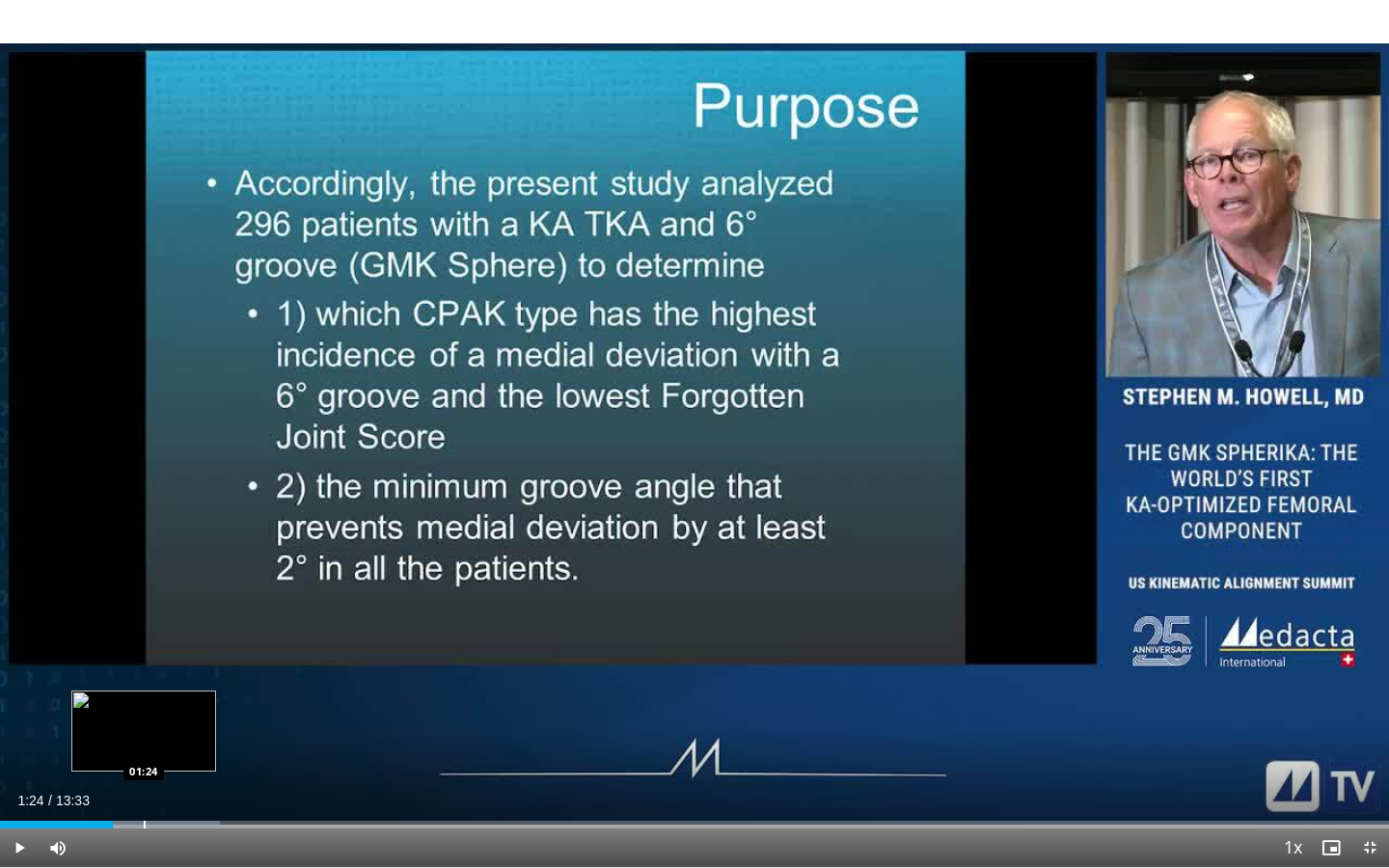 click at bounding box center [145, 825] 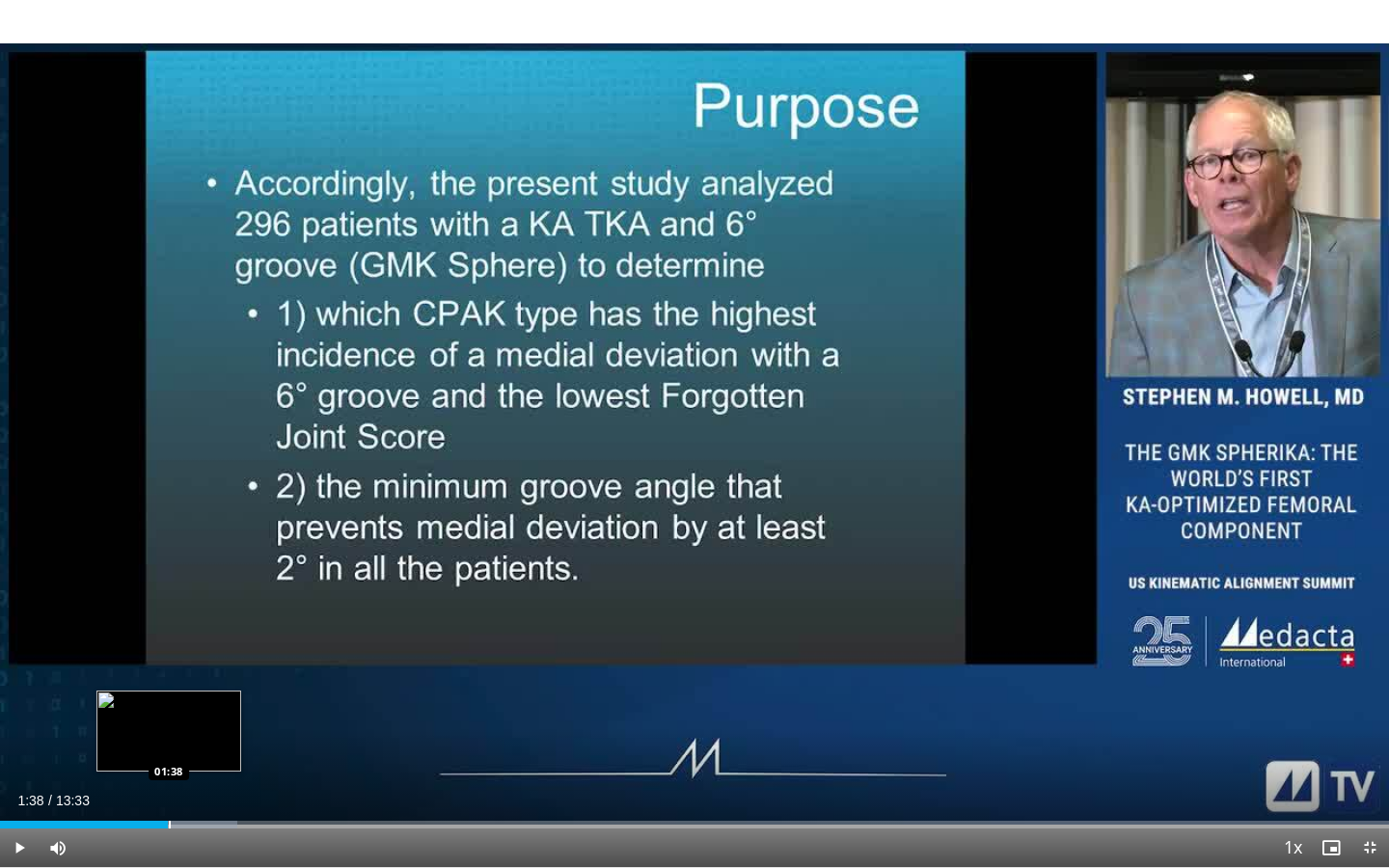 click at bounding box center (170, 825) 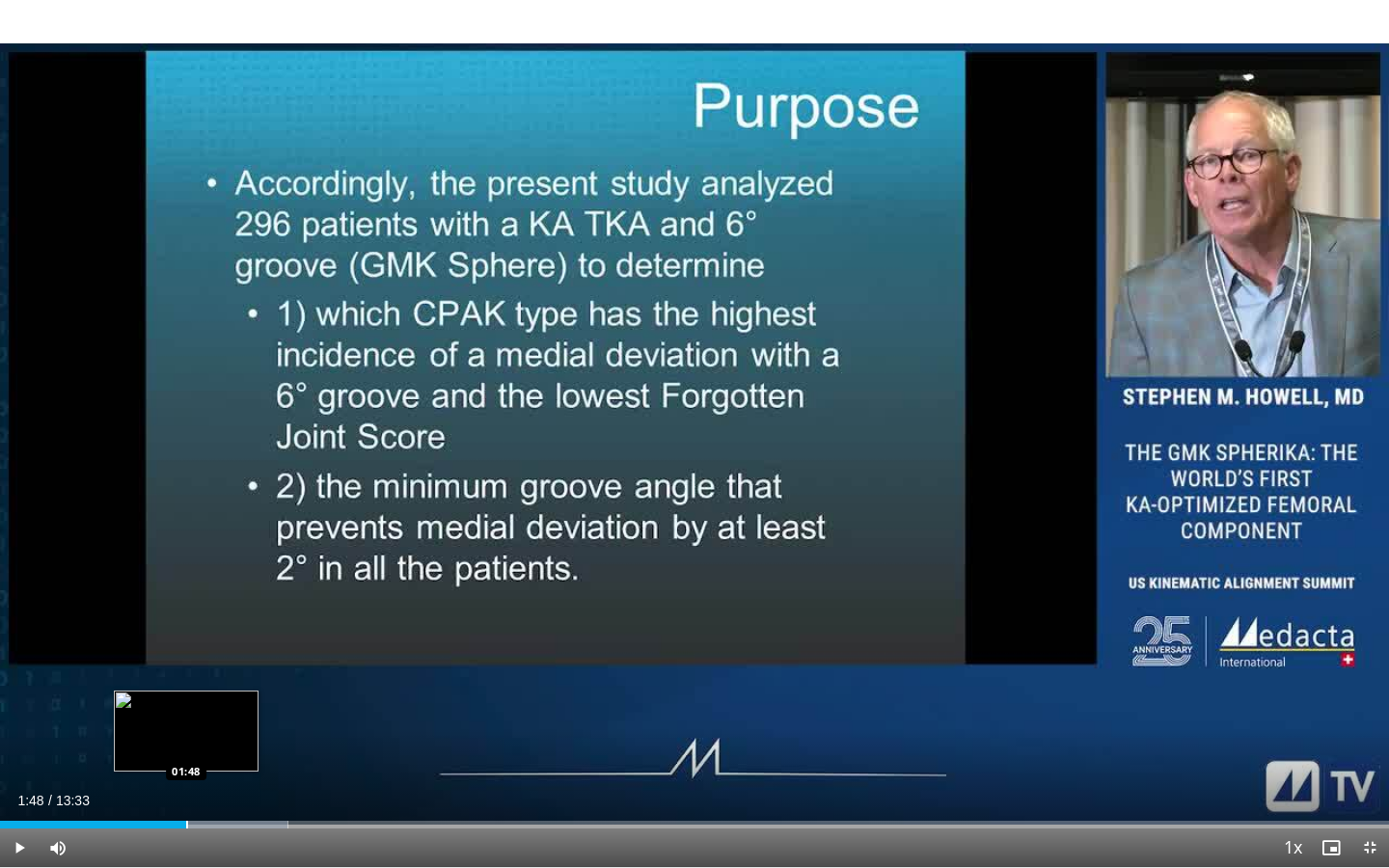 click on "Loaded : 20.73% 01:48 01:48" at bounding box center (694, 819) 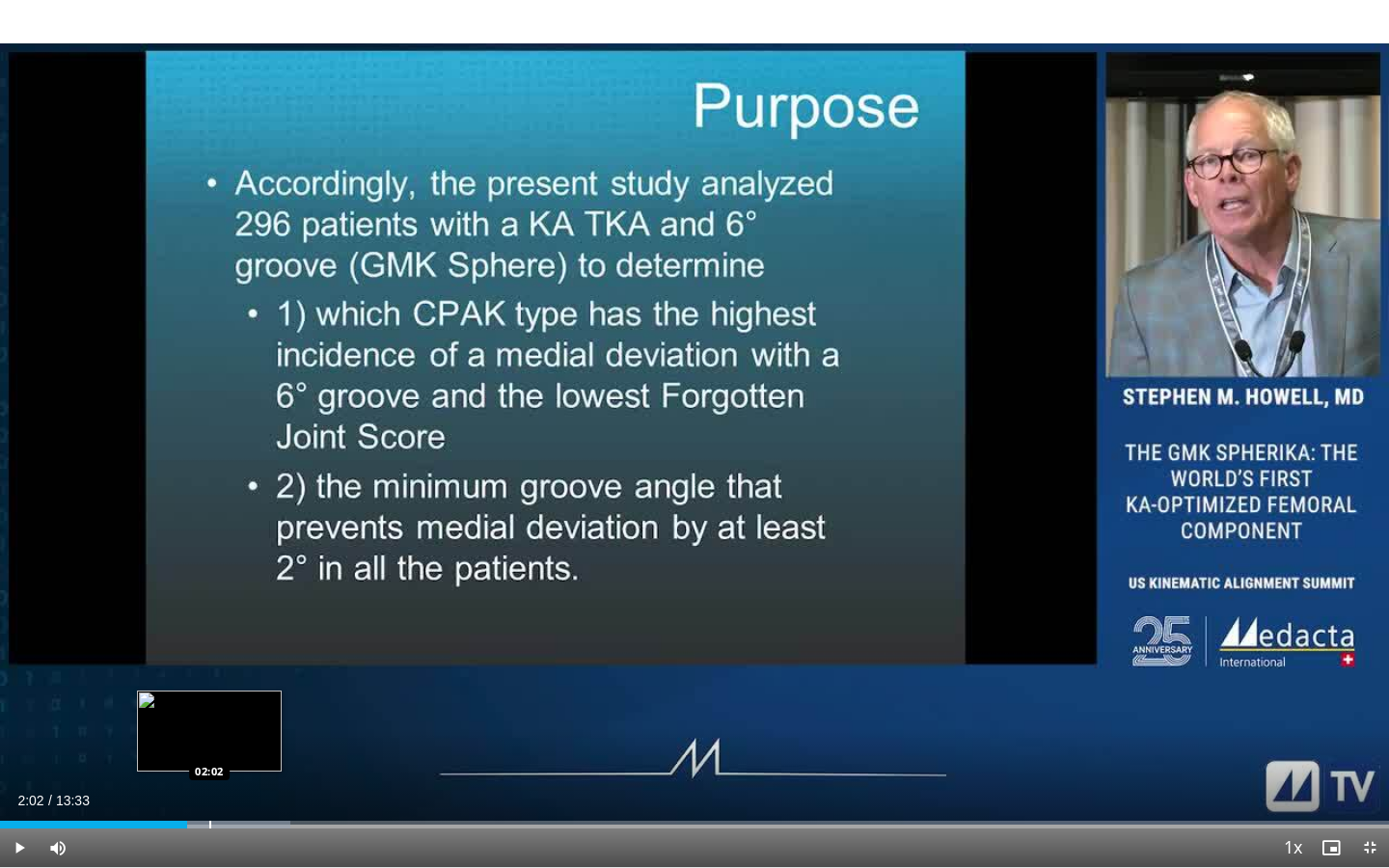 click on "Loaded : 20.91% 02:01 02:02" at bounding box center (694, 819) 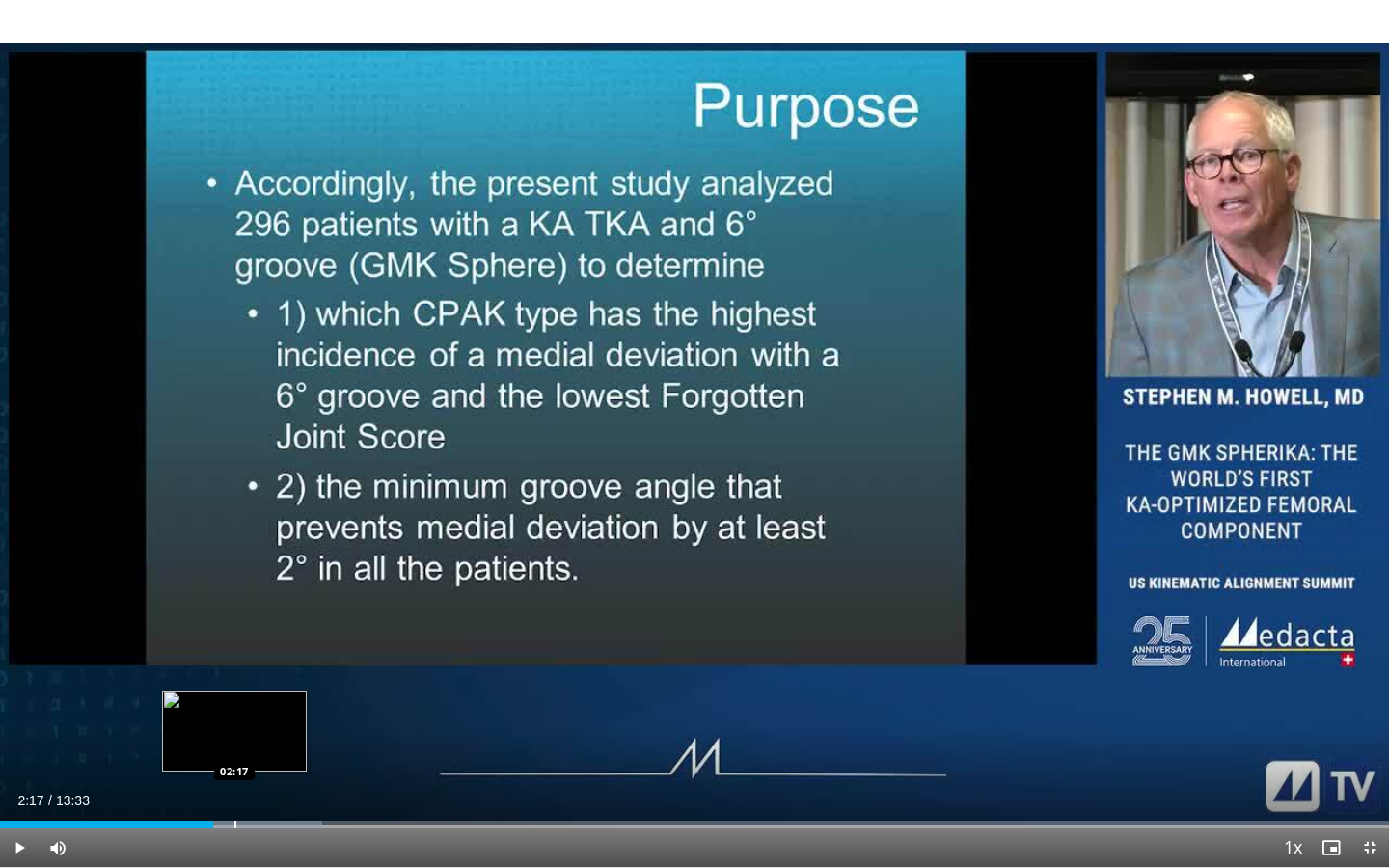 click at bounding box center [235, 825] 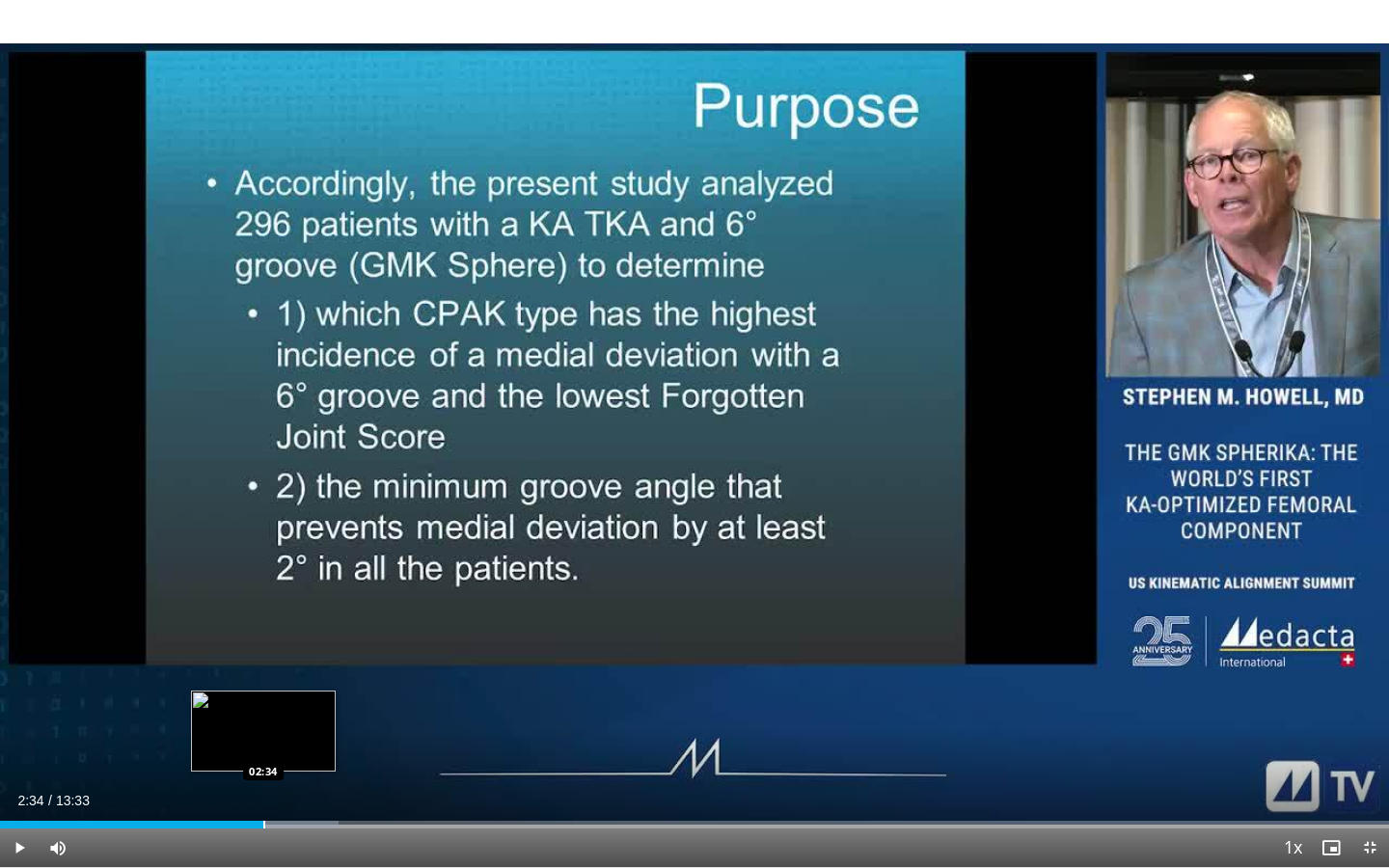 click at bounding box center [264, 825] 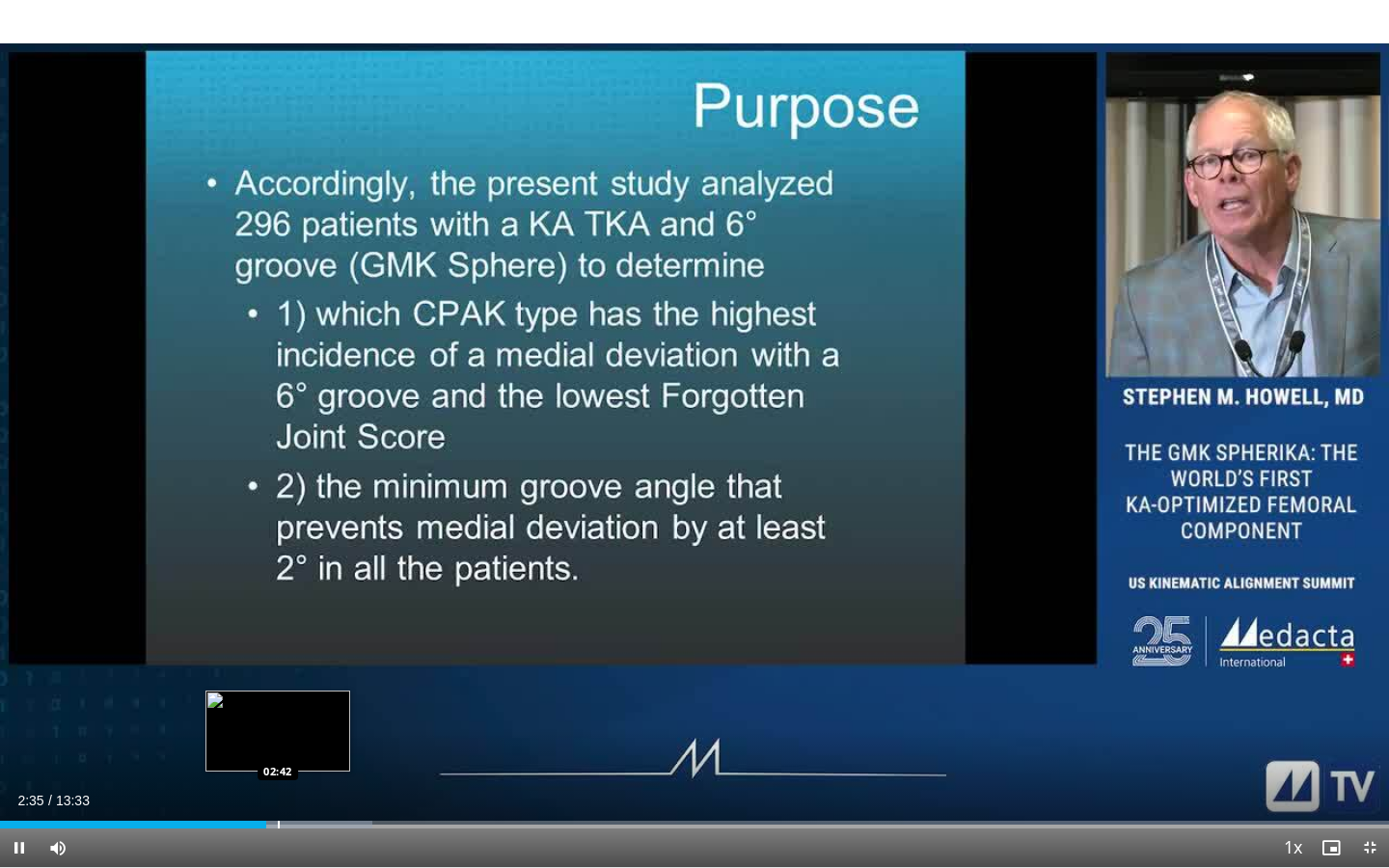 click at bounding box center (279, 825) 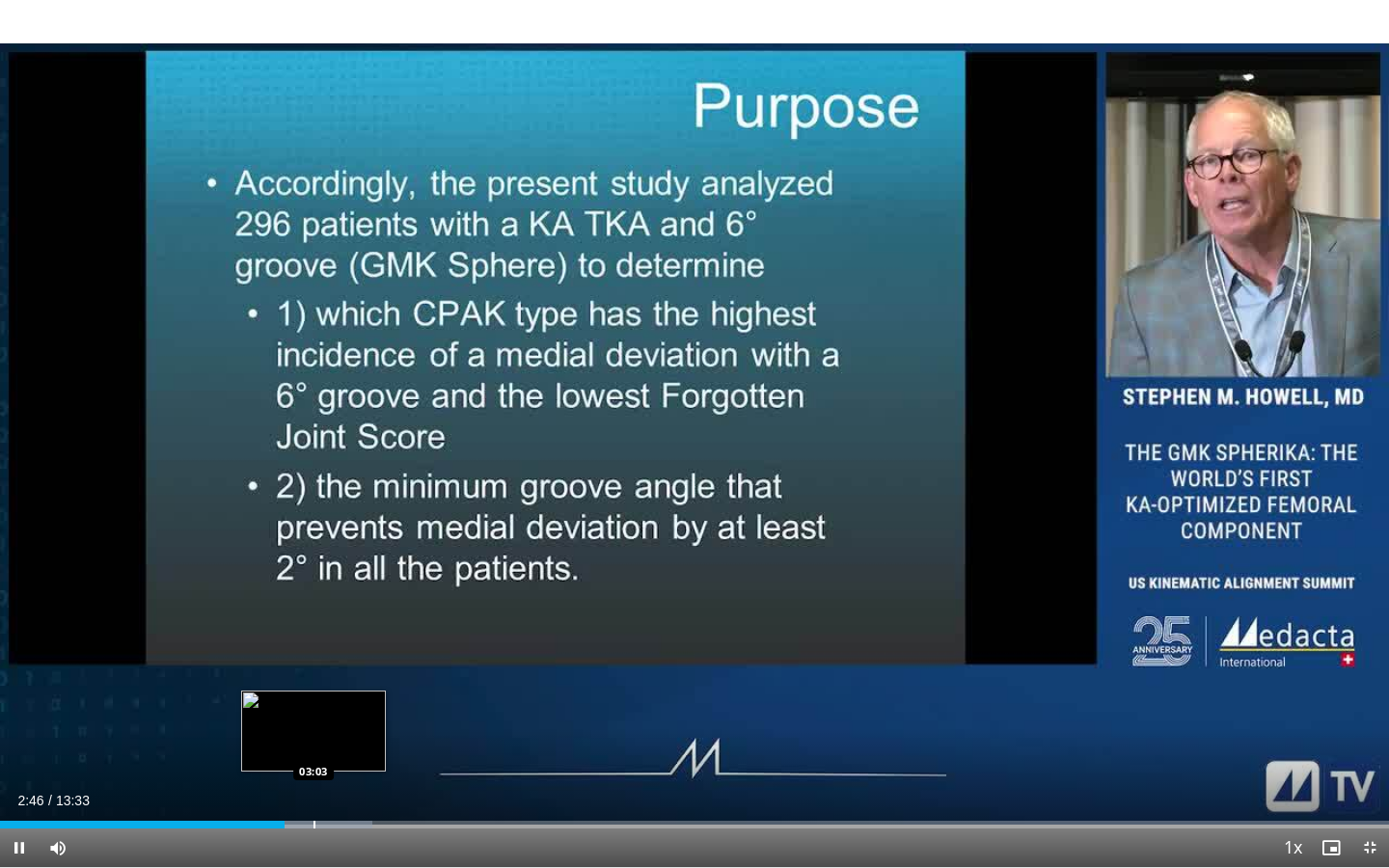 click at bounding box center (314, 825) 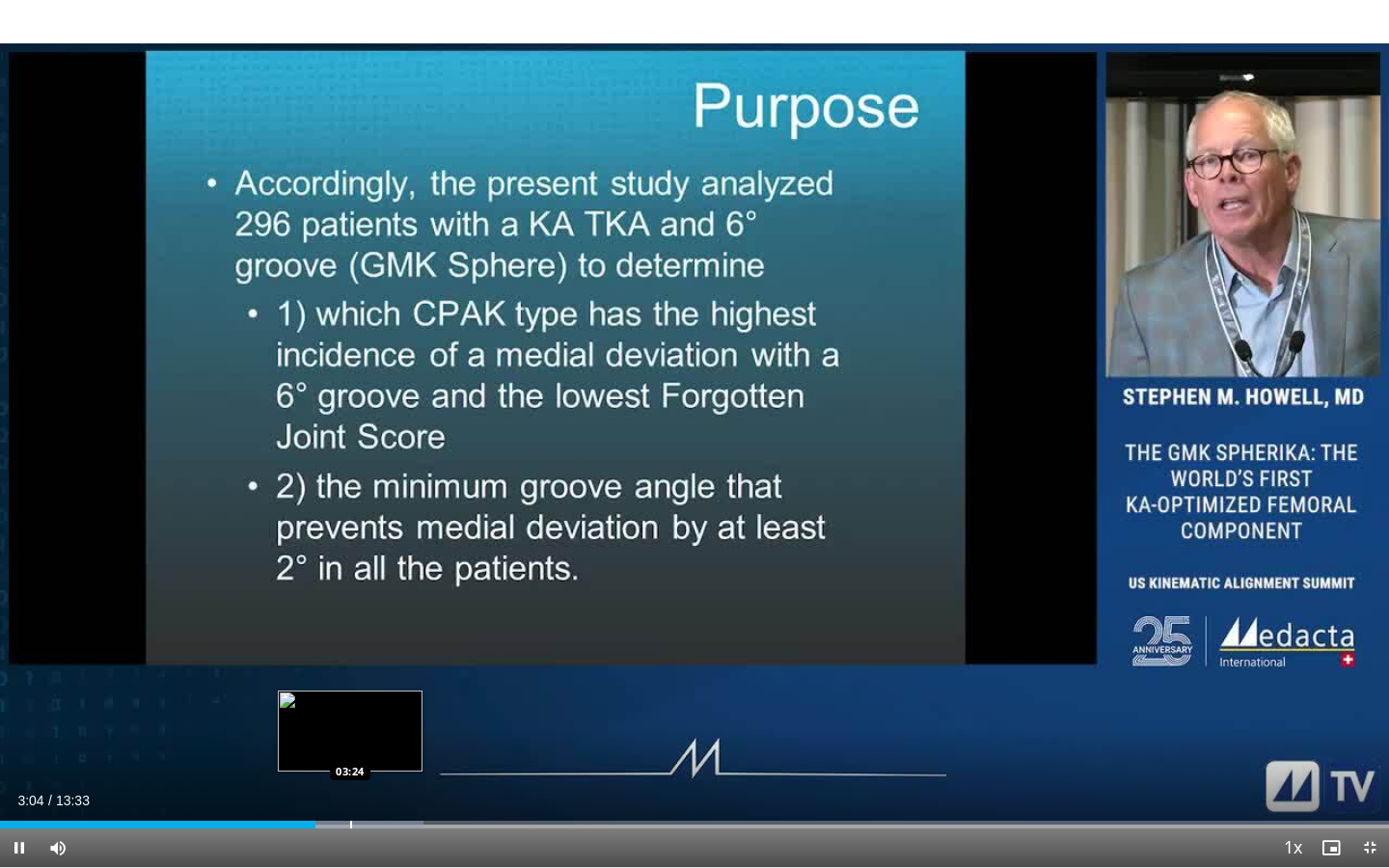 click on "Loaded : 30.49% 03:04 03:24" at bounding box center (694, 819) 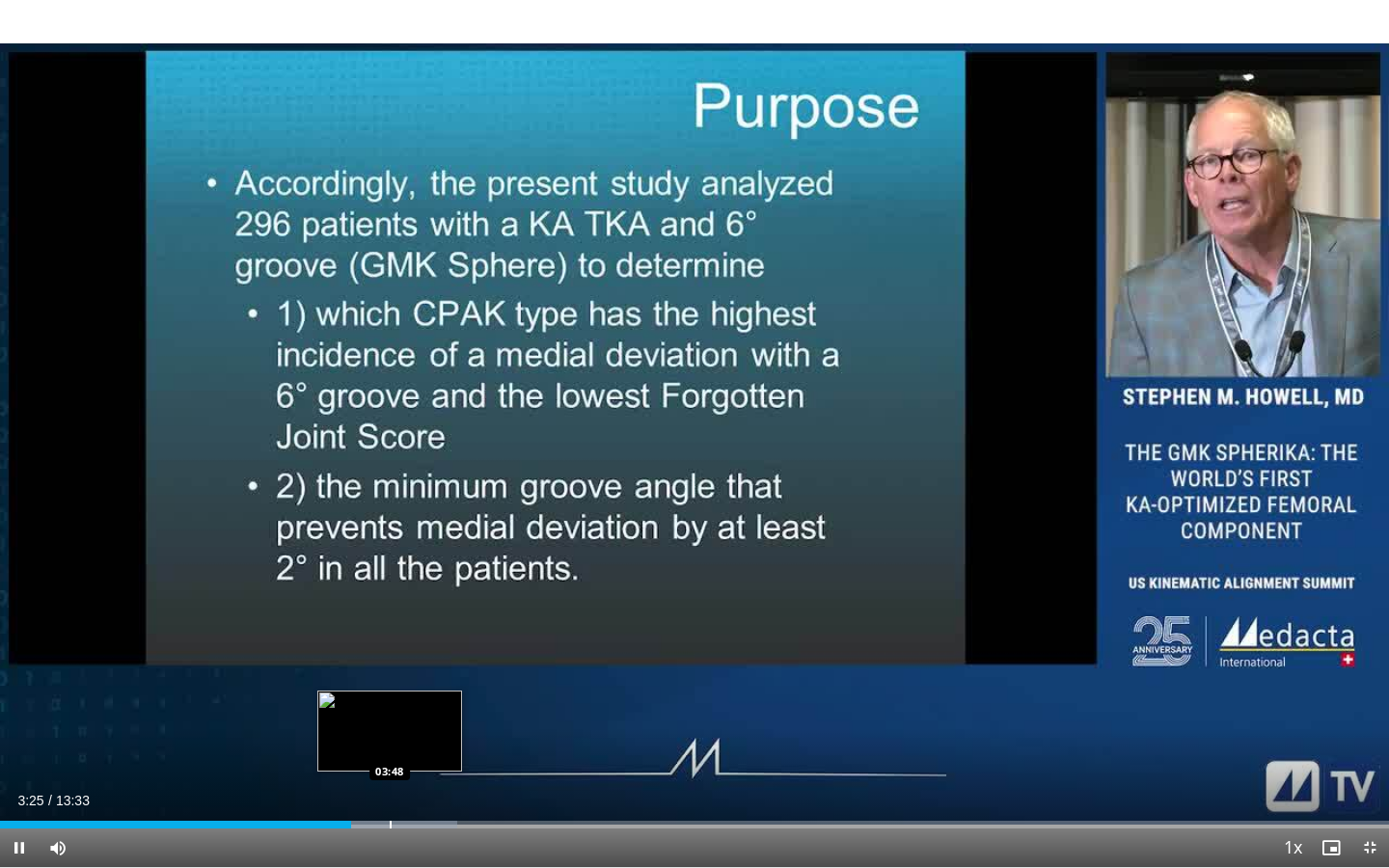 click on "Loaded : 32.93% 03:25 03:48" at bounding box center [694, 819] 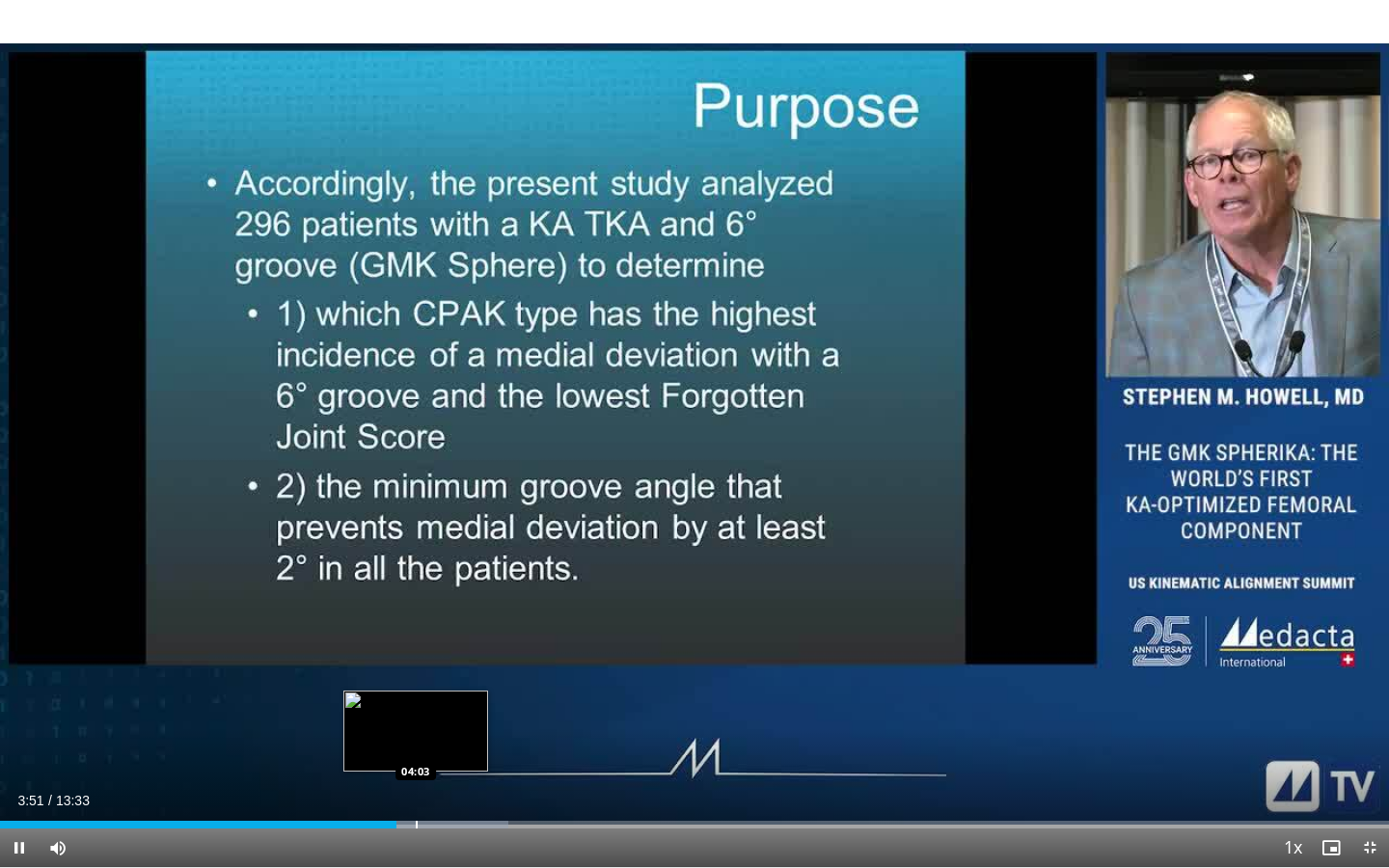 click on "Loaded : 36.59% 03:51 04:03" at bounding box center (694, 819) 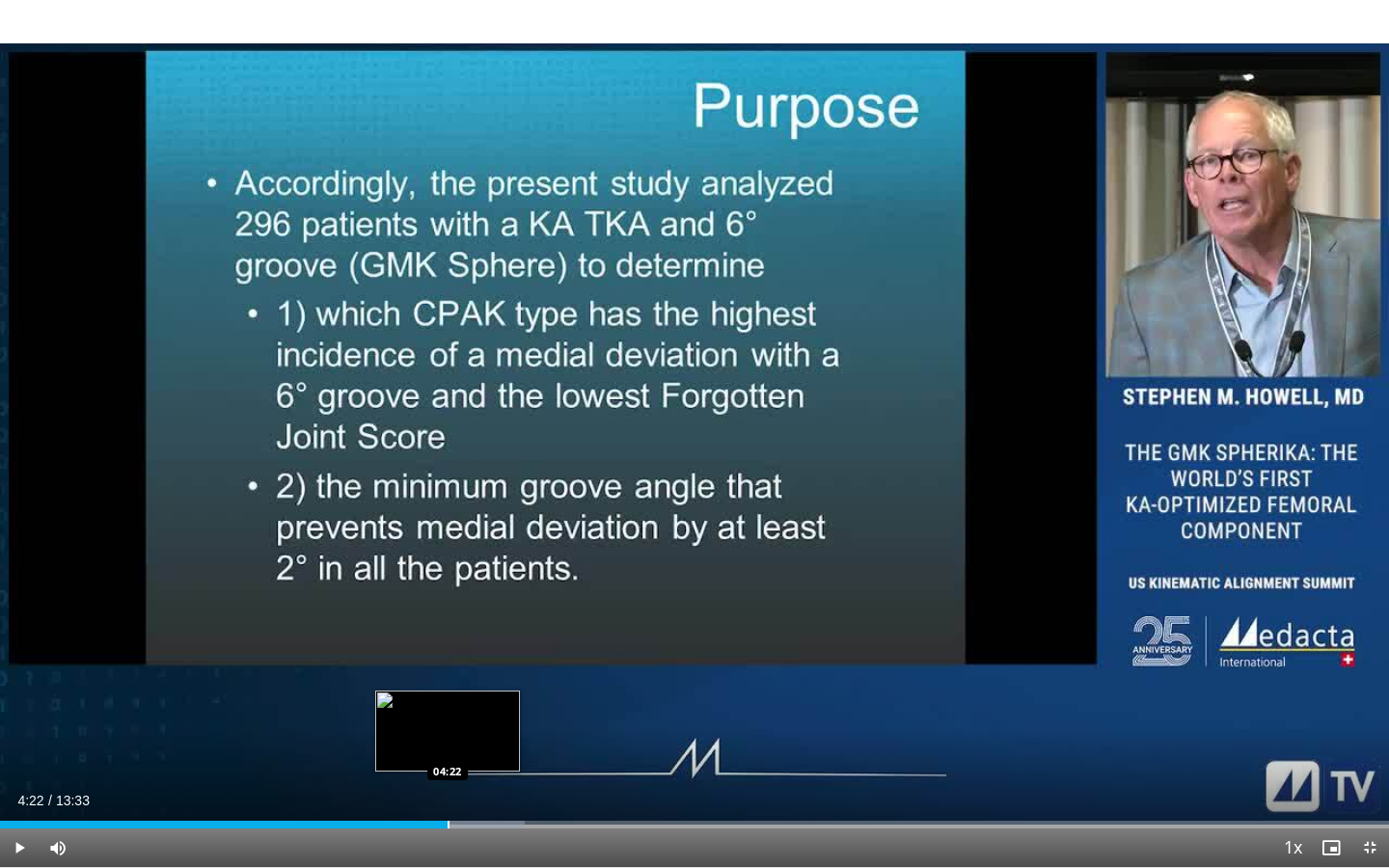 click at bounding box center [449, 825] 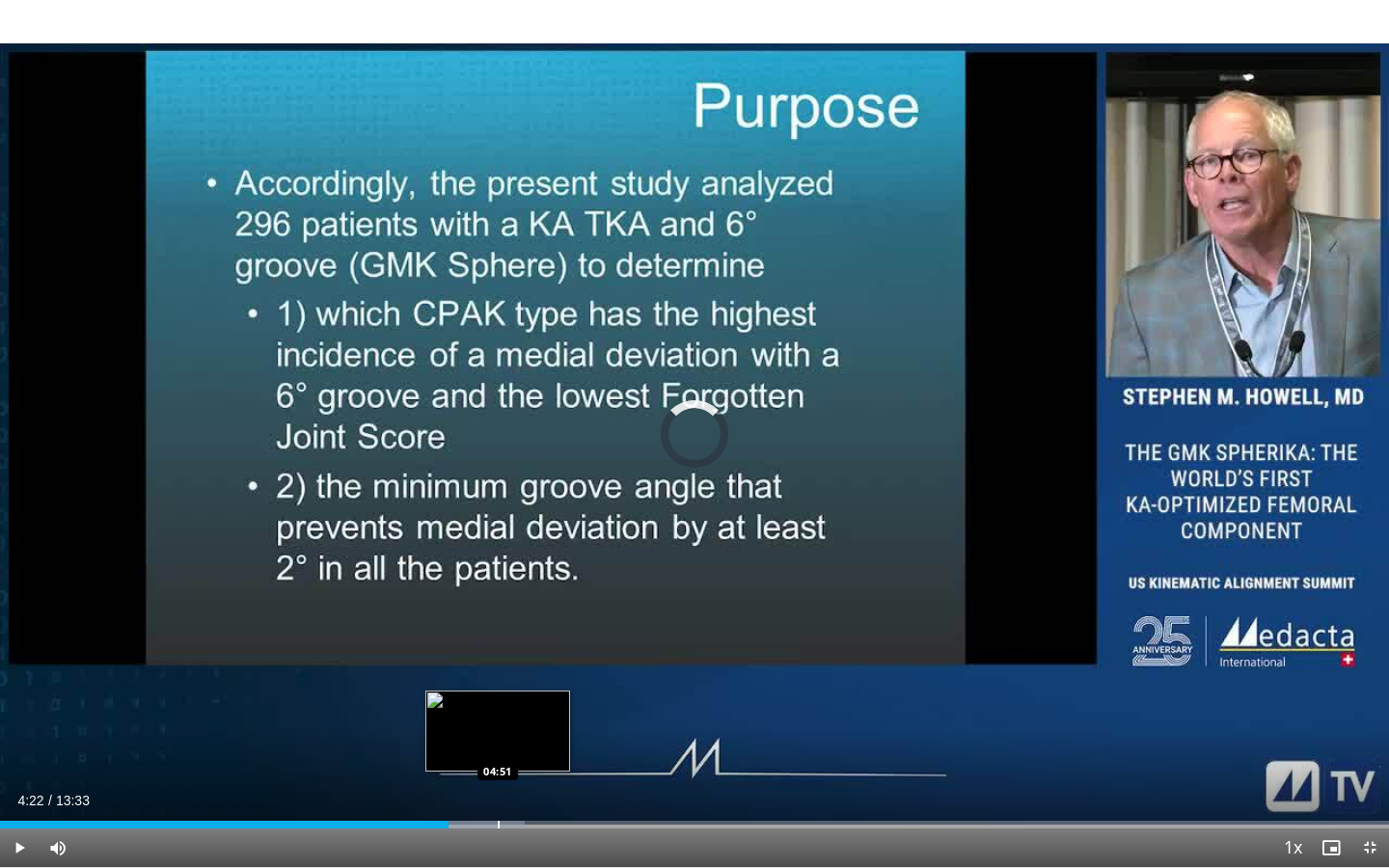 click at bounding box center [499, 825] 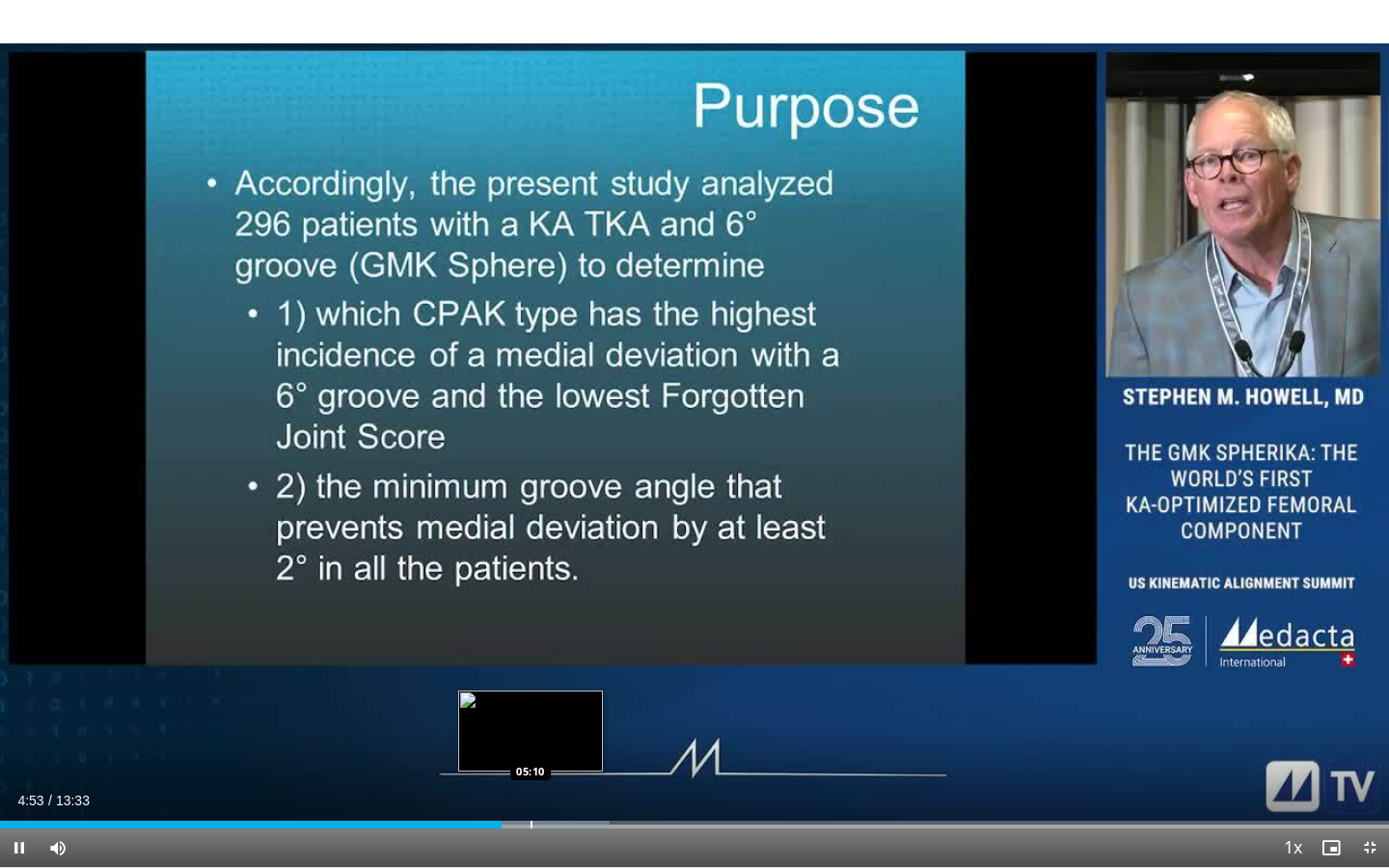 click on "Loaded : 43.91% 04:53 05:10" at bounding box center (694, 825) 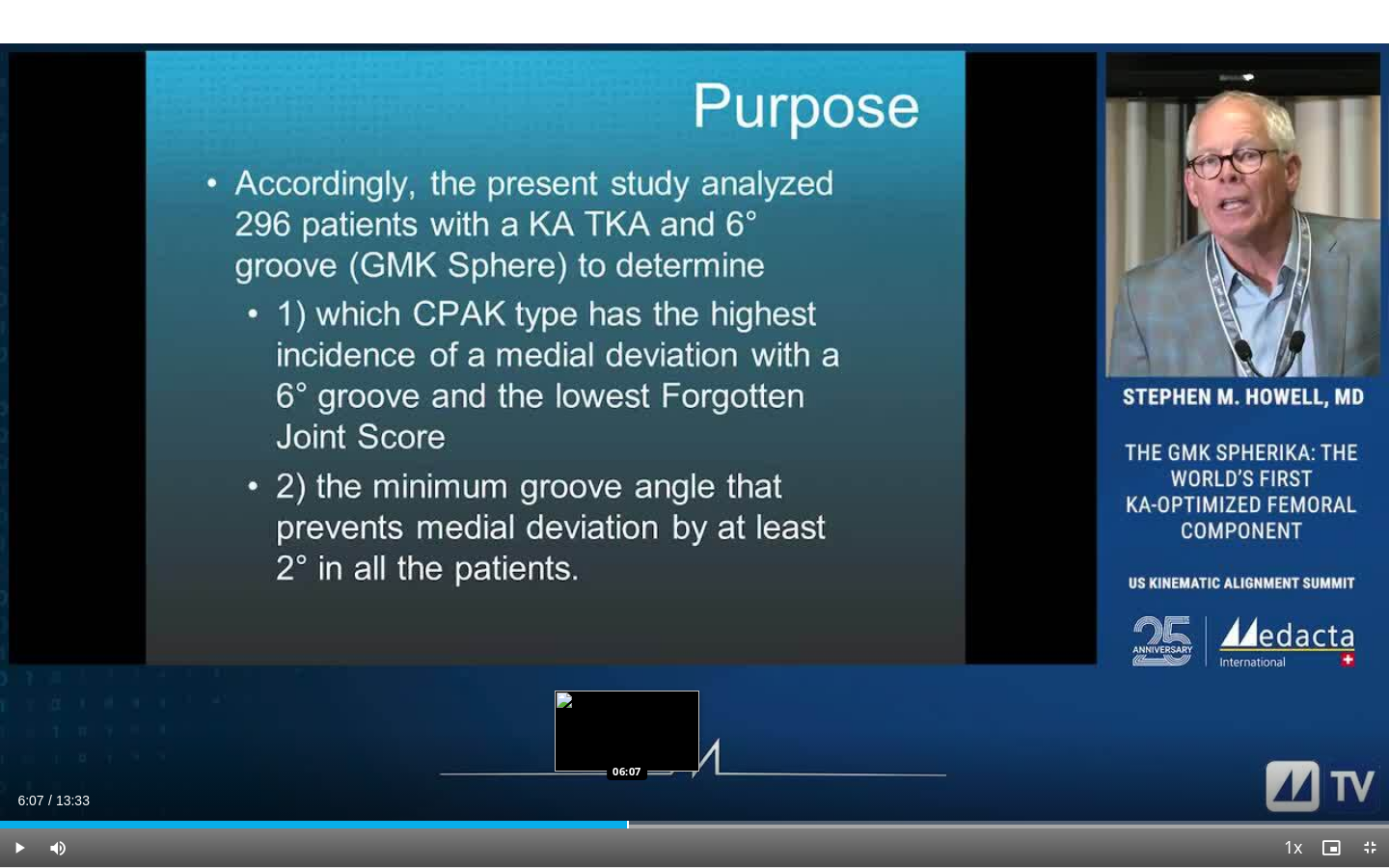click at bounding box center (628, 825) 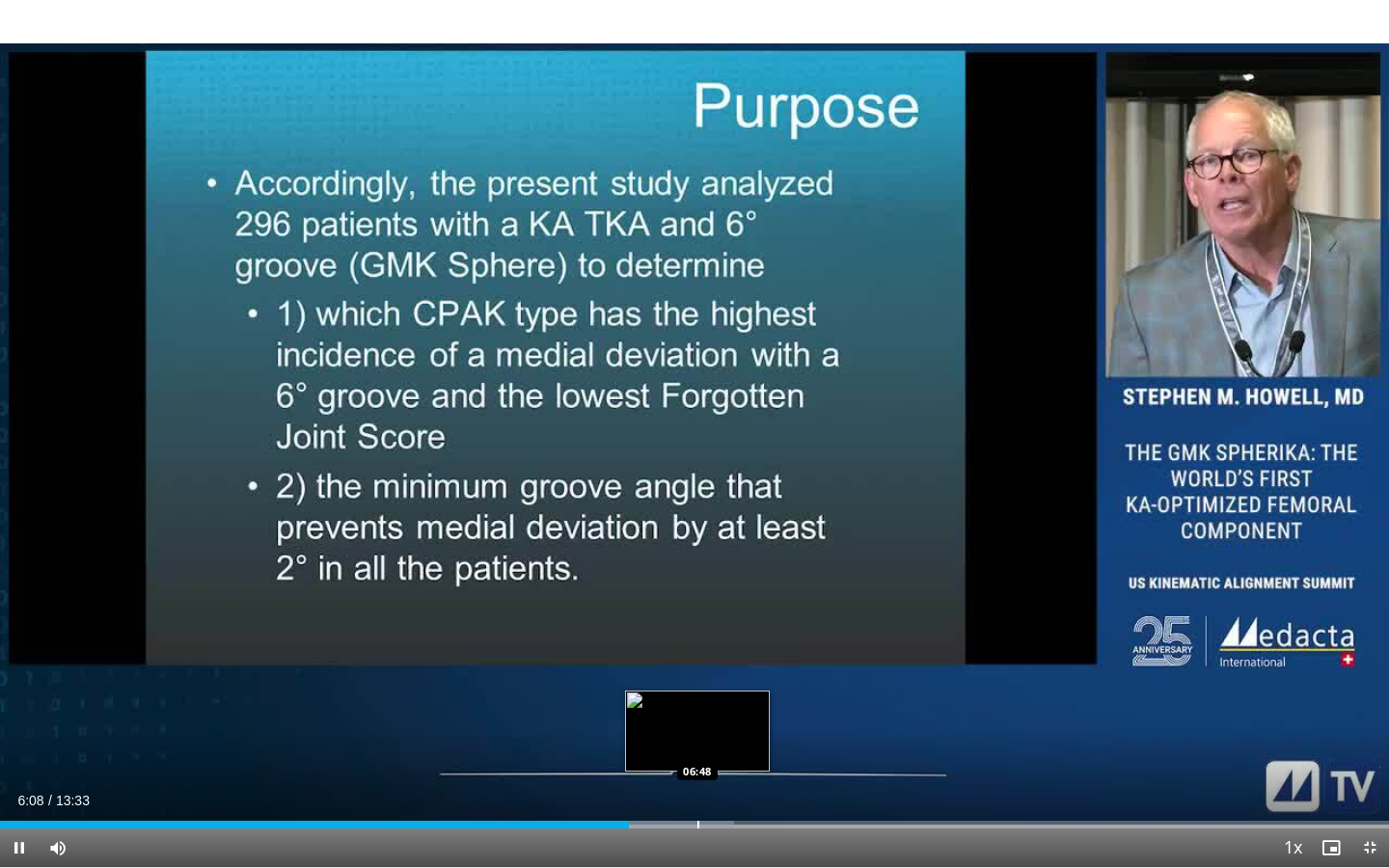 click on "Loaded : 52.88% 06:08 06:48" at bounding box center (694, 819) 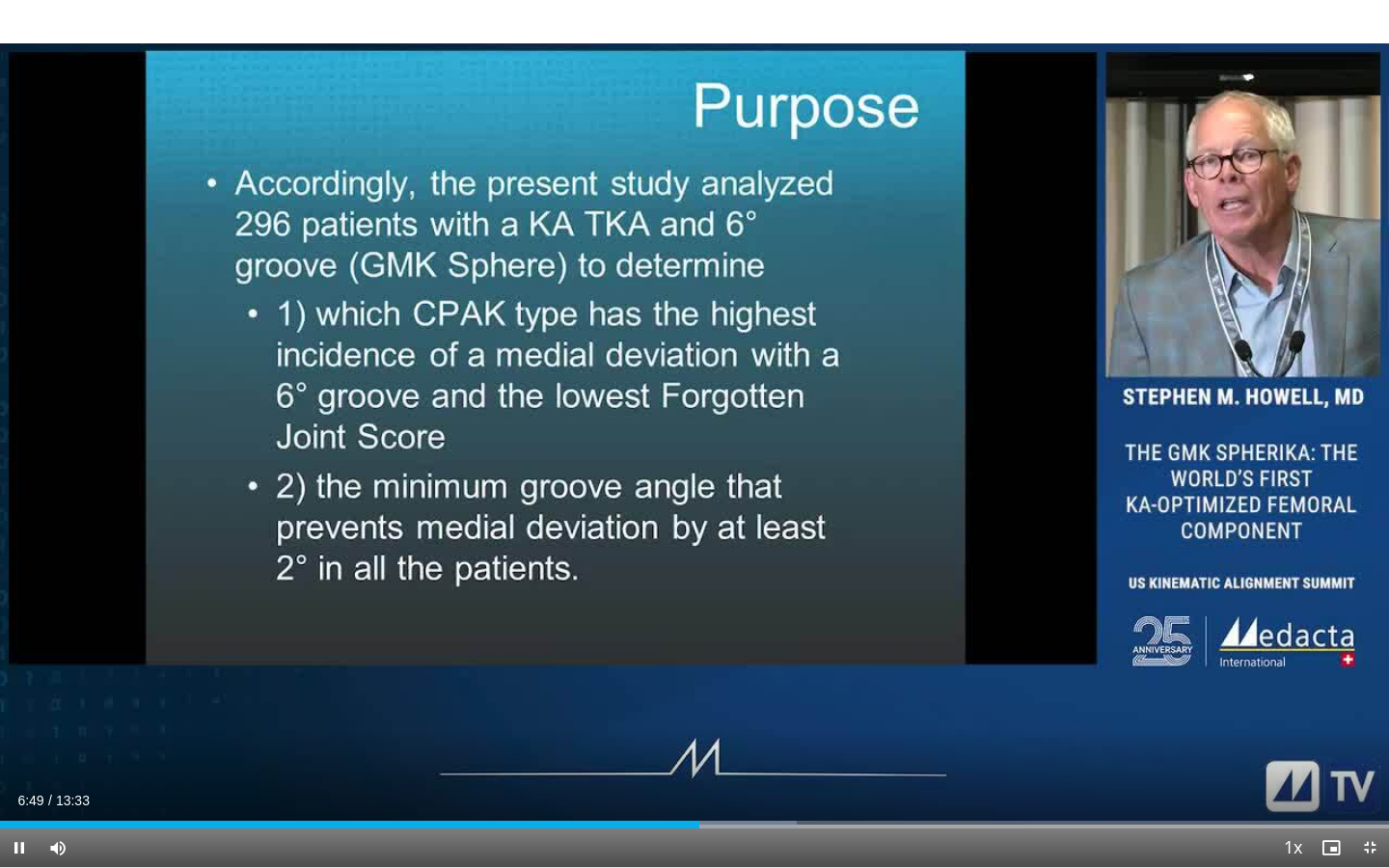 click on "Current Time 6:49 / Duration 13:33 Pause Skip Backward Skip Forward Mute 4% Loaded : 57.33% 06:49 07:52 Stream Type LIVE Seek to live, currently behind live LIVE 1x Playback Rate 0.5x 0.75x 1x , selected 1.25x 1.5x 1.75x 2x Chapters Chapters Descriptions descriptions off , selected Captions captions settings , opens captions settings dialog captions off , selected Audio Track en (Main) , selected Exit Fullscreen Enable picture-in-picture mode" at bounding box center [694, 848] 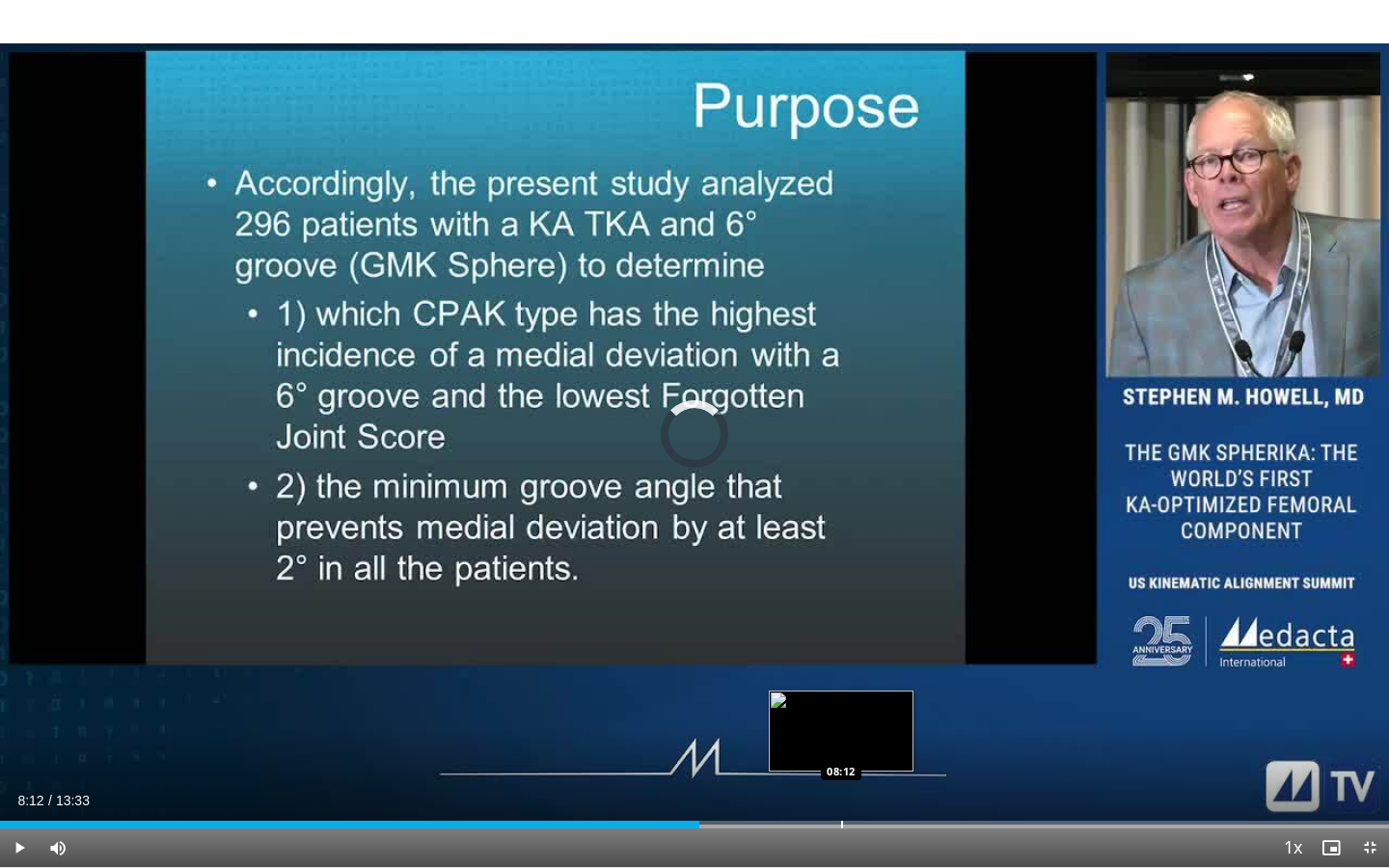 click at bounding box center (842, 825) 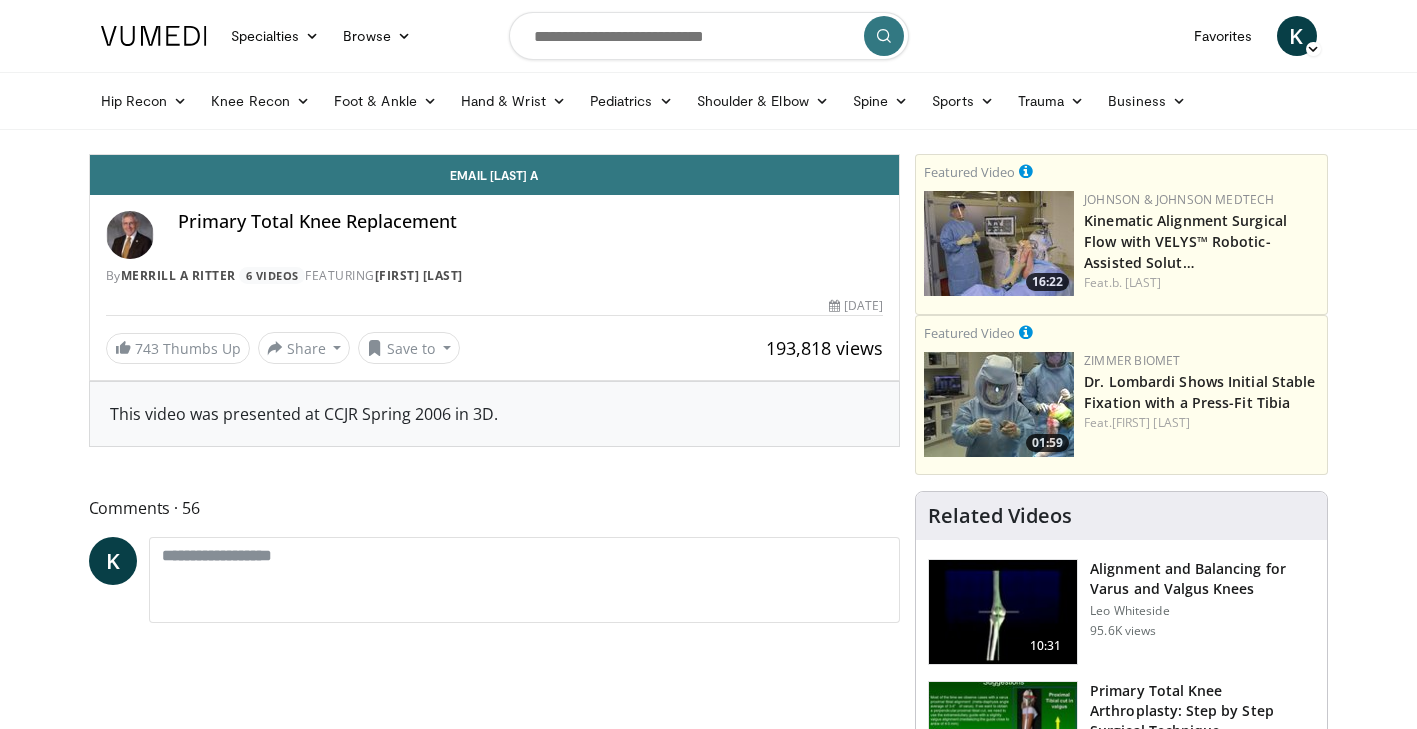 scroll, scrollTop: 0, scrollLeft: 0, axis: both 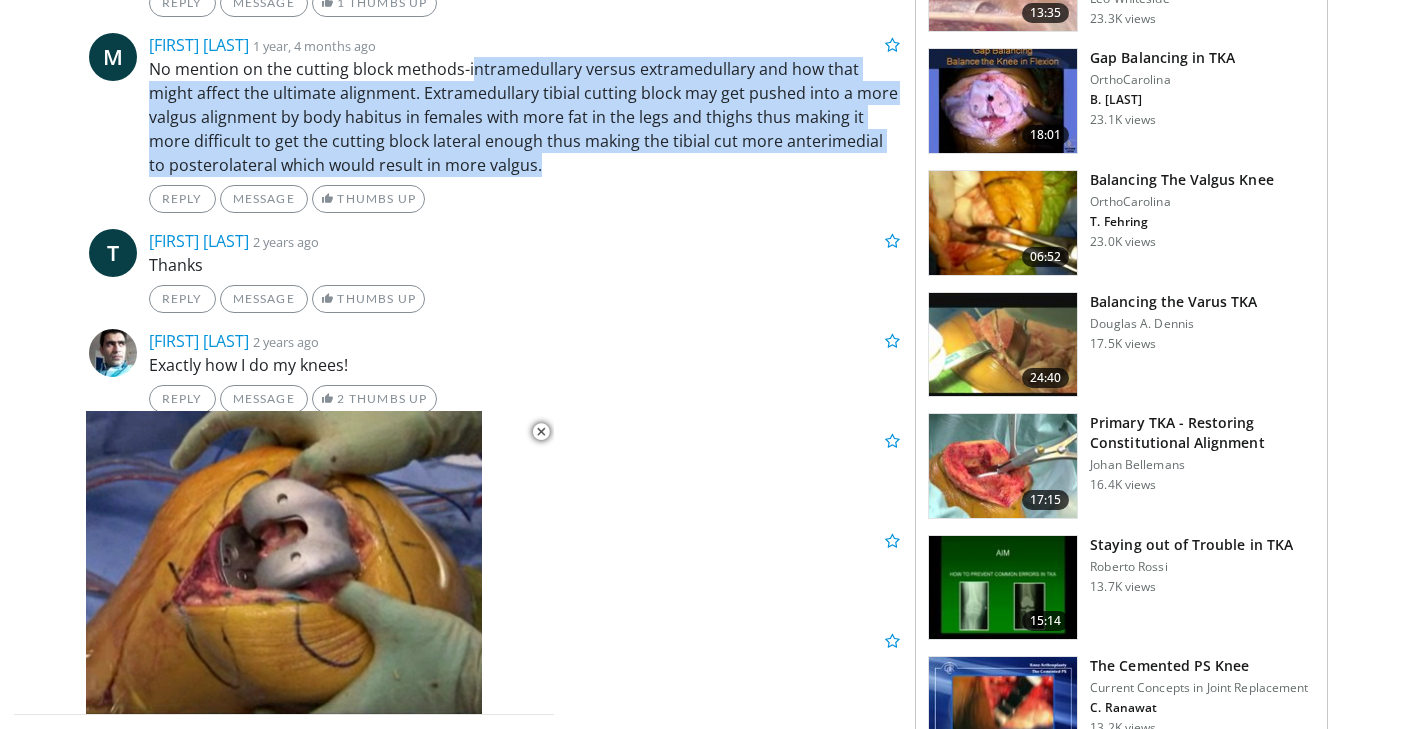 drag, startPoint x: 470, startPoint y: 61, endPoint x: 655, endPoint y: 154, distance: 207.06038 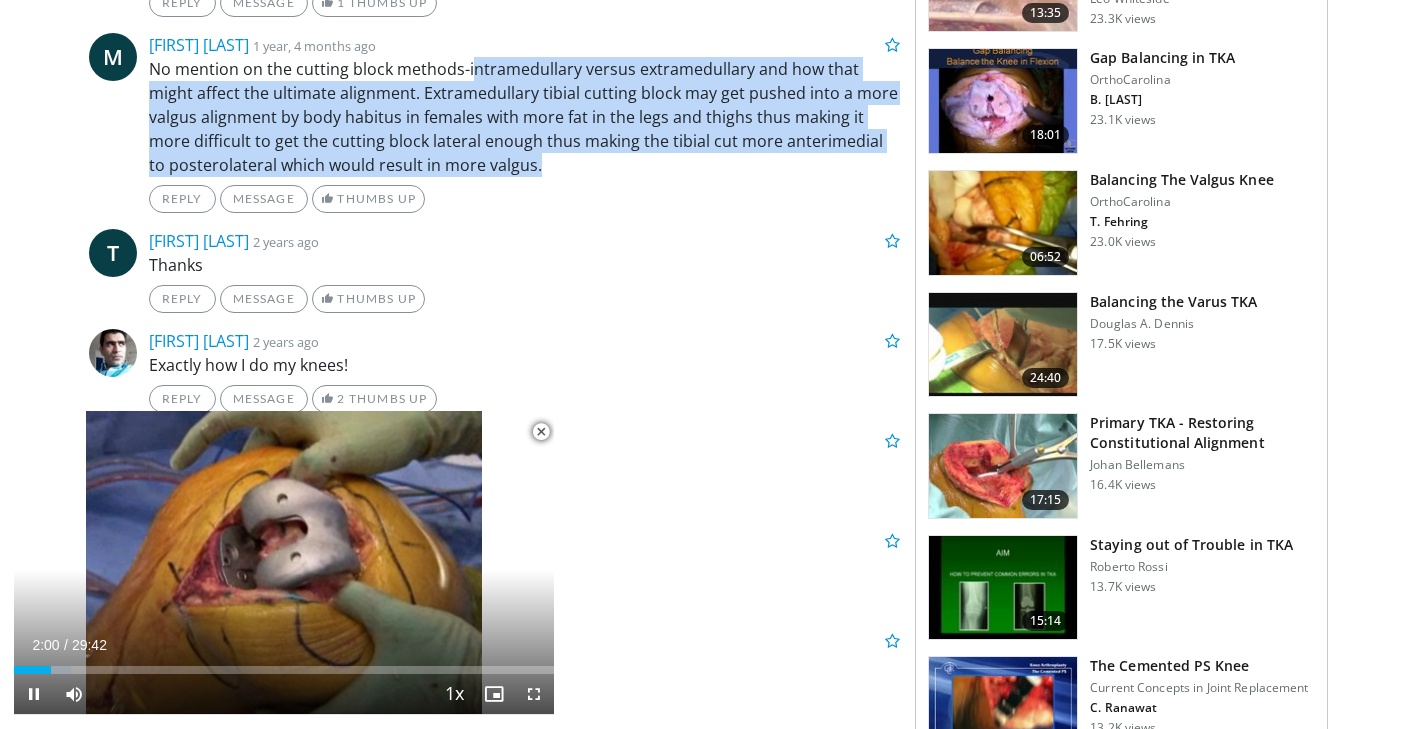click at bounding box center (541, 432) 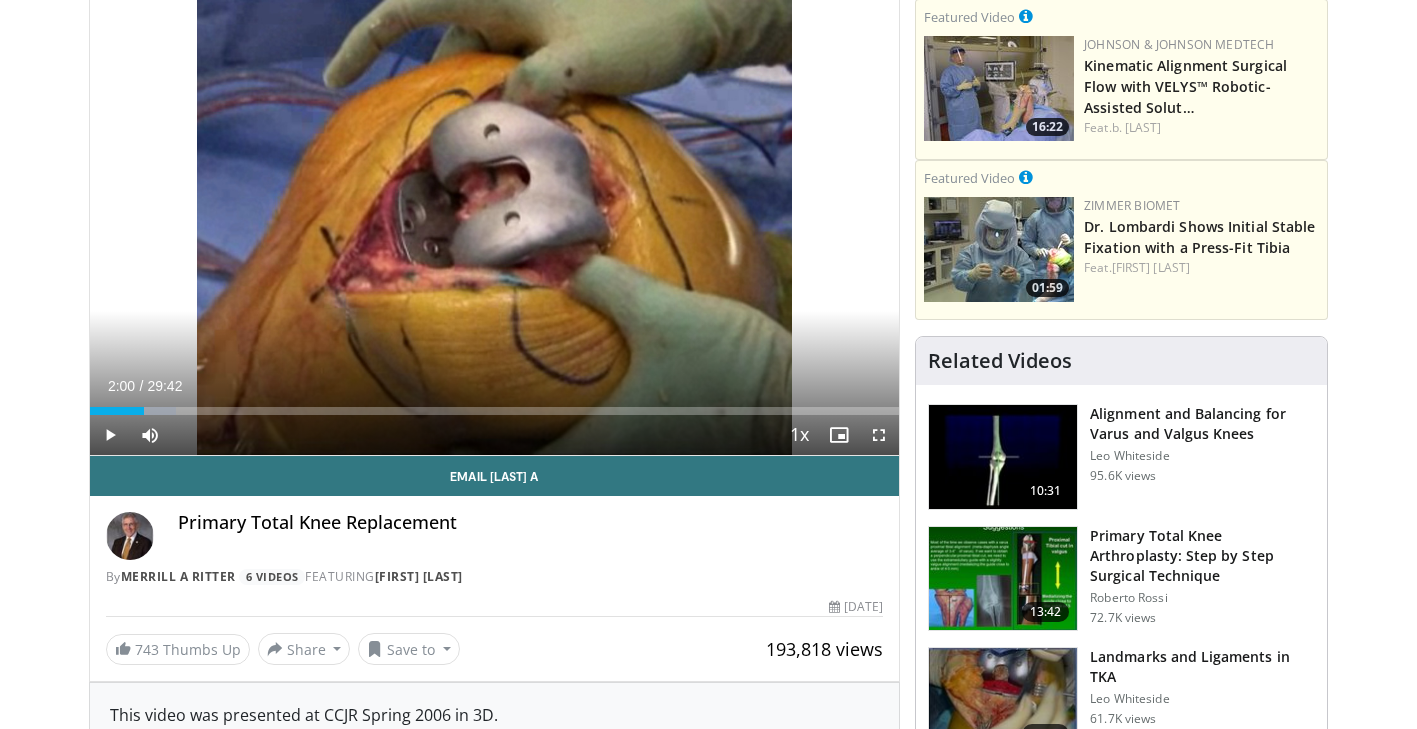 scroll, scrollTop: 151, scrollLeft: 0, axis: vertical 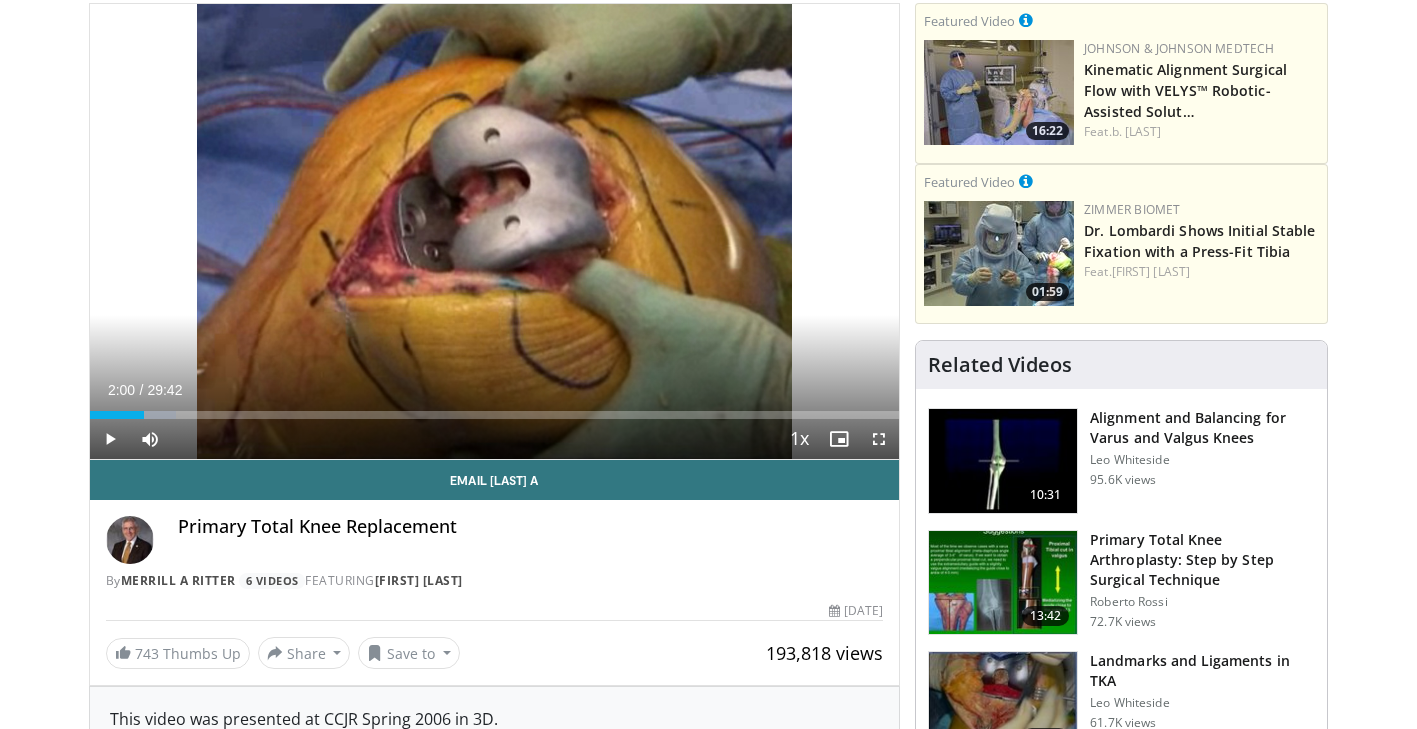 click on "Current Time  [TIME] / Duration  [DURATION]" at bounding box center (495, 390) 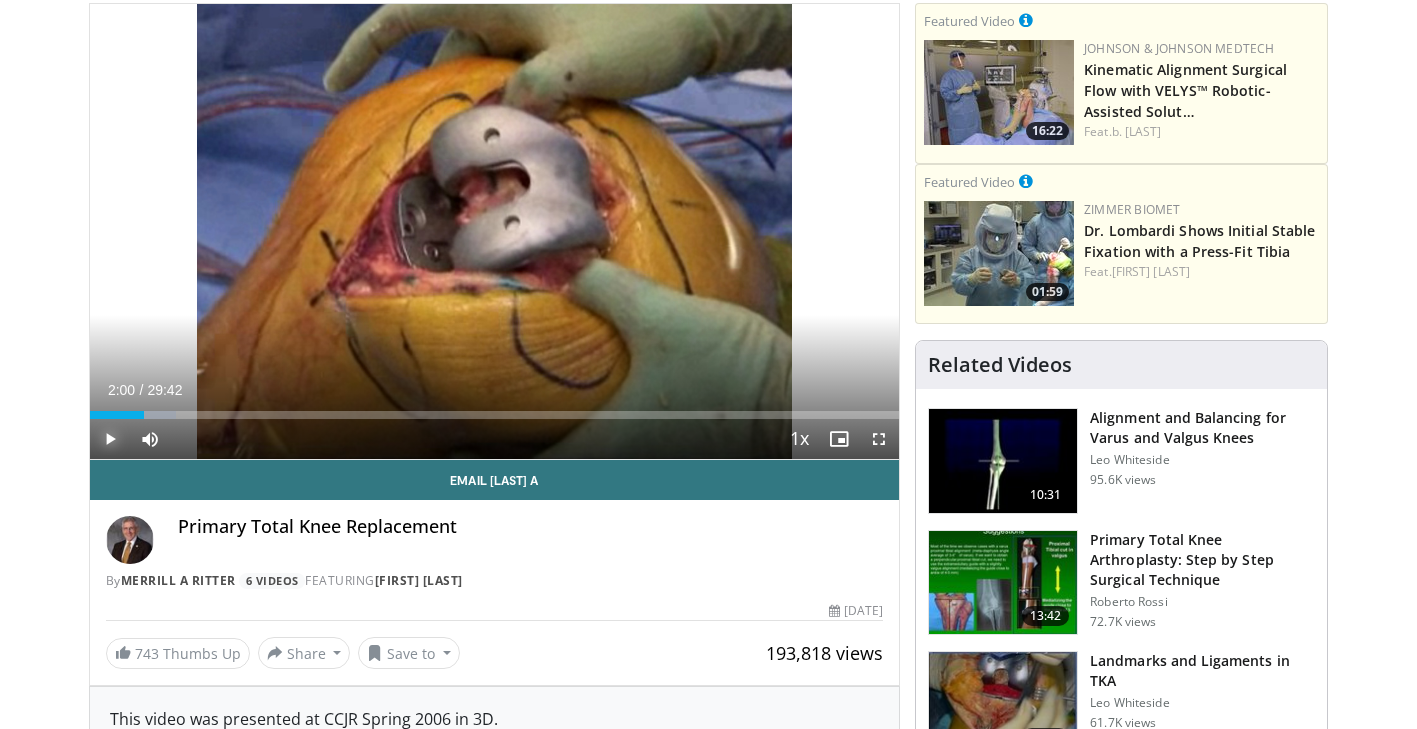 click at bounding box center [110, 439] 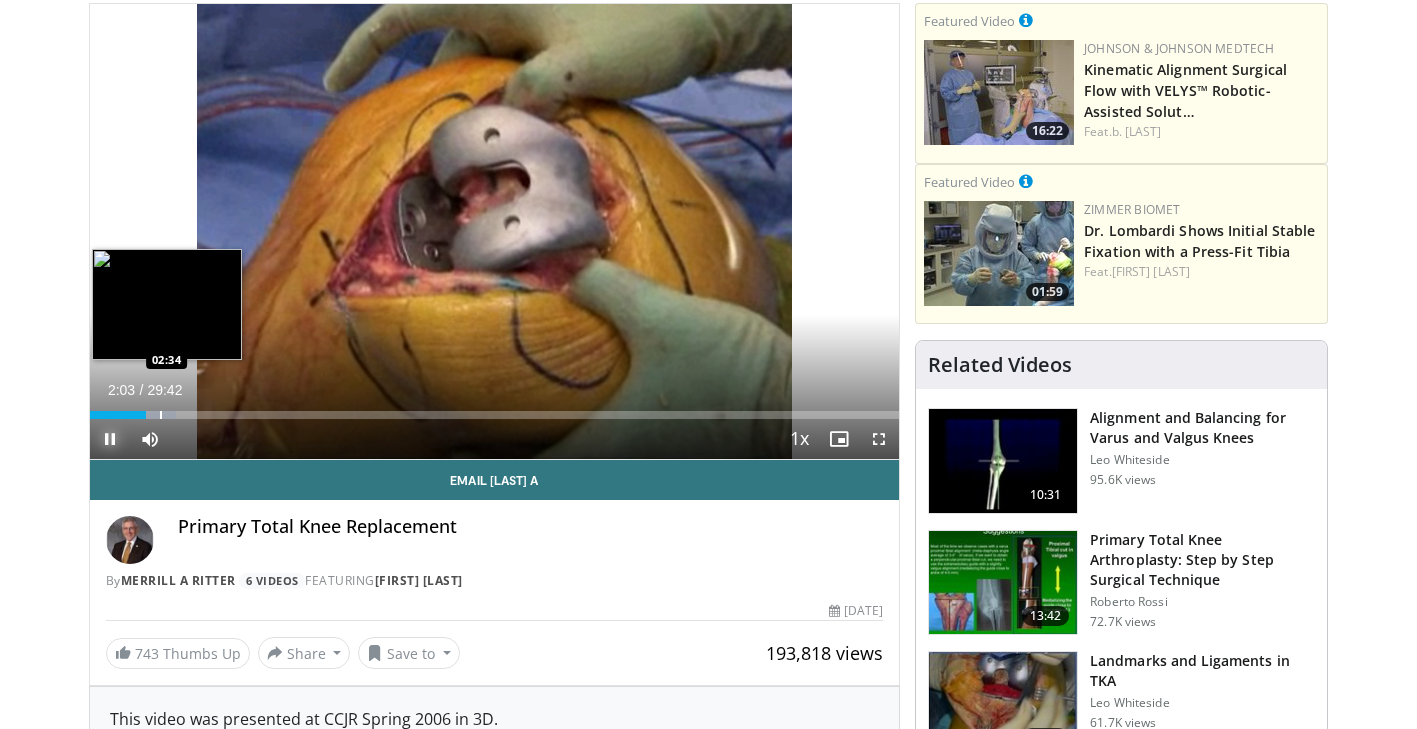 click at bounding box center [161, 415] 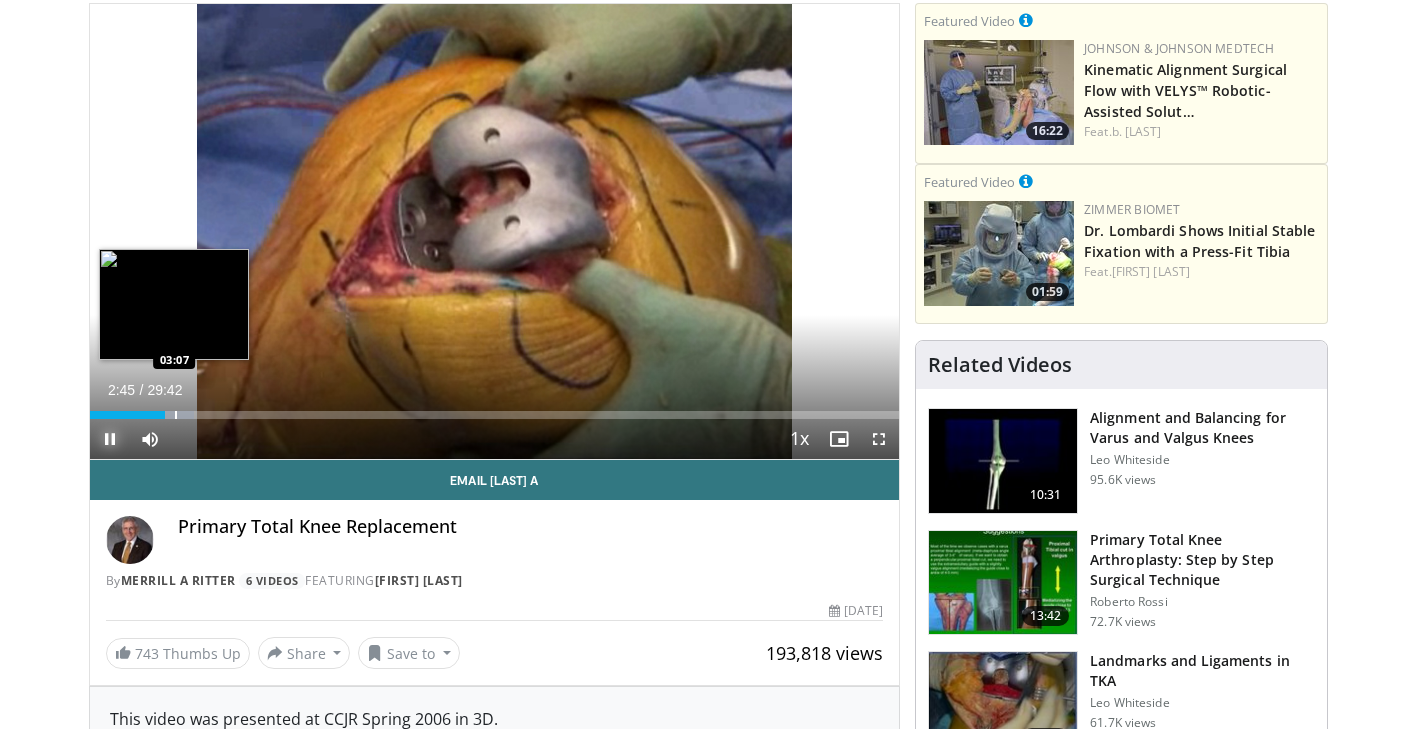click at bounding box center (176, 415) 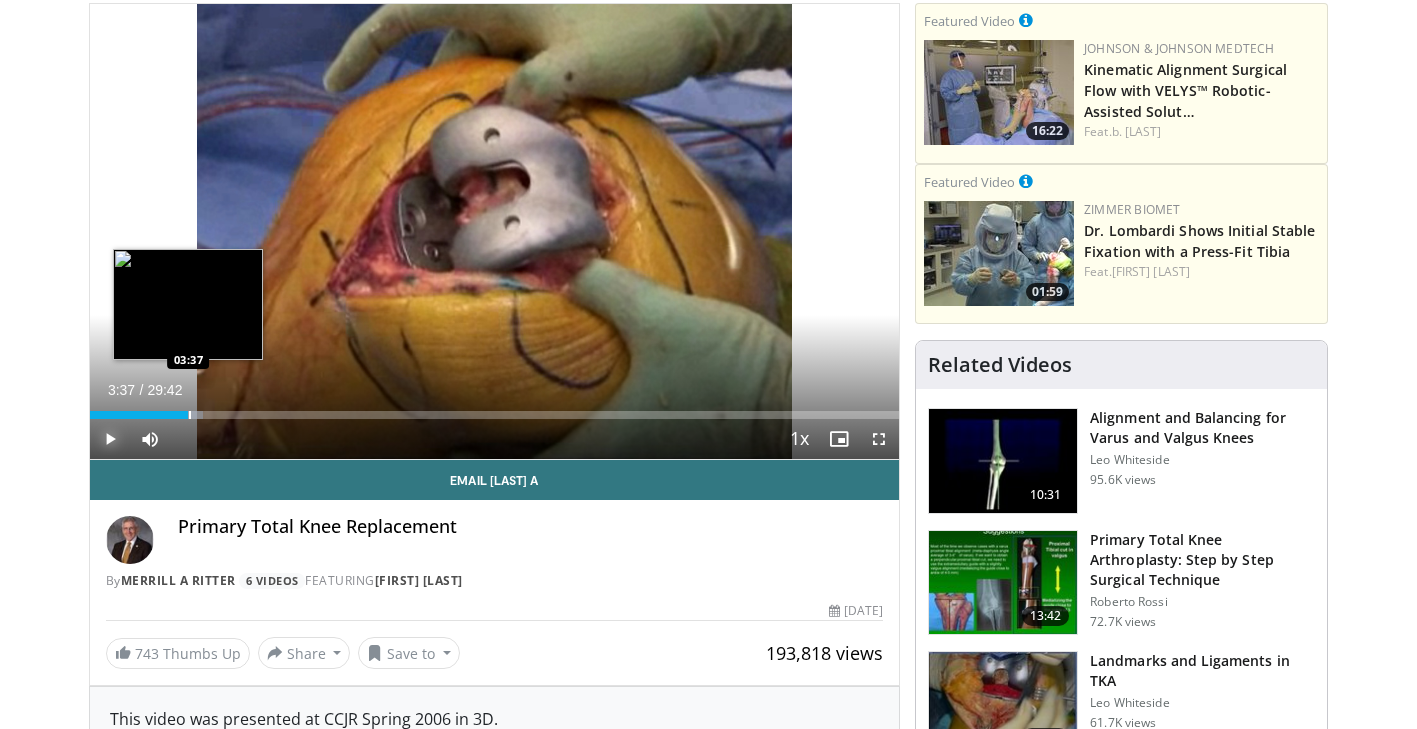 click on "Loaded :  14.00% [TIME] [TIME]" at bounding box center [495, 415] 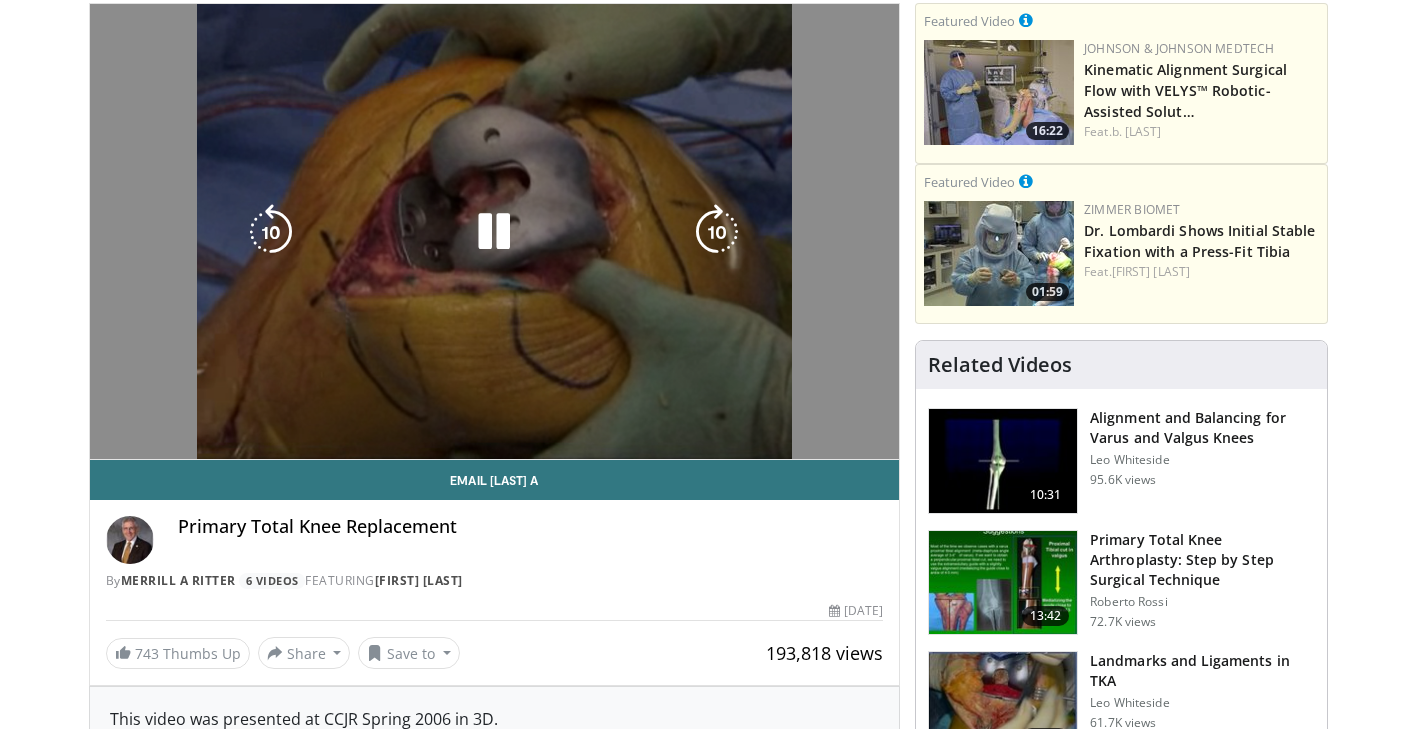click on "**********" at bounding box center (495, 232) 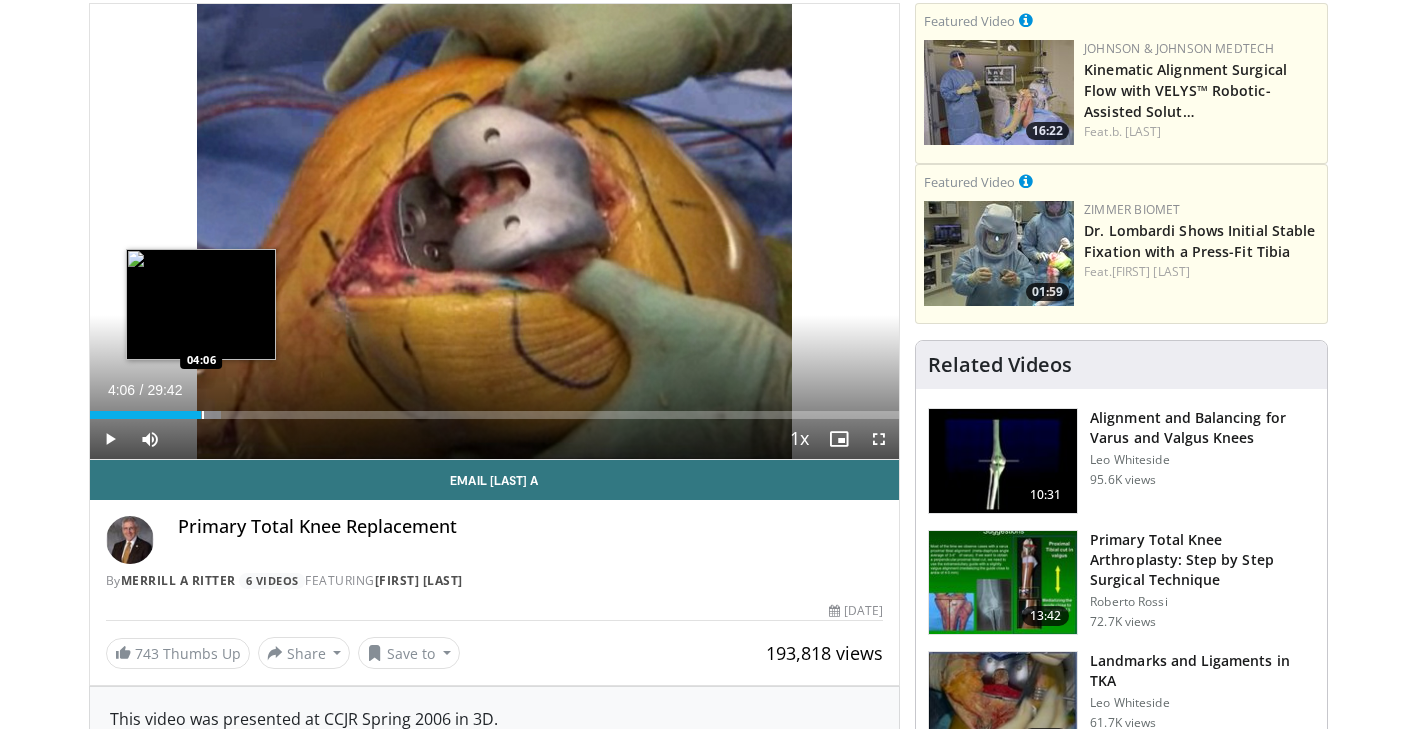 click at bounding box center [203, 415] 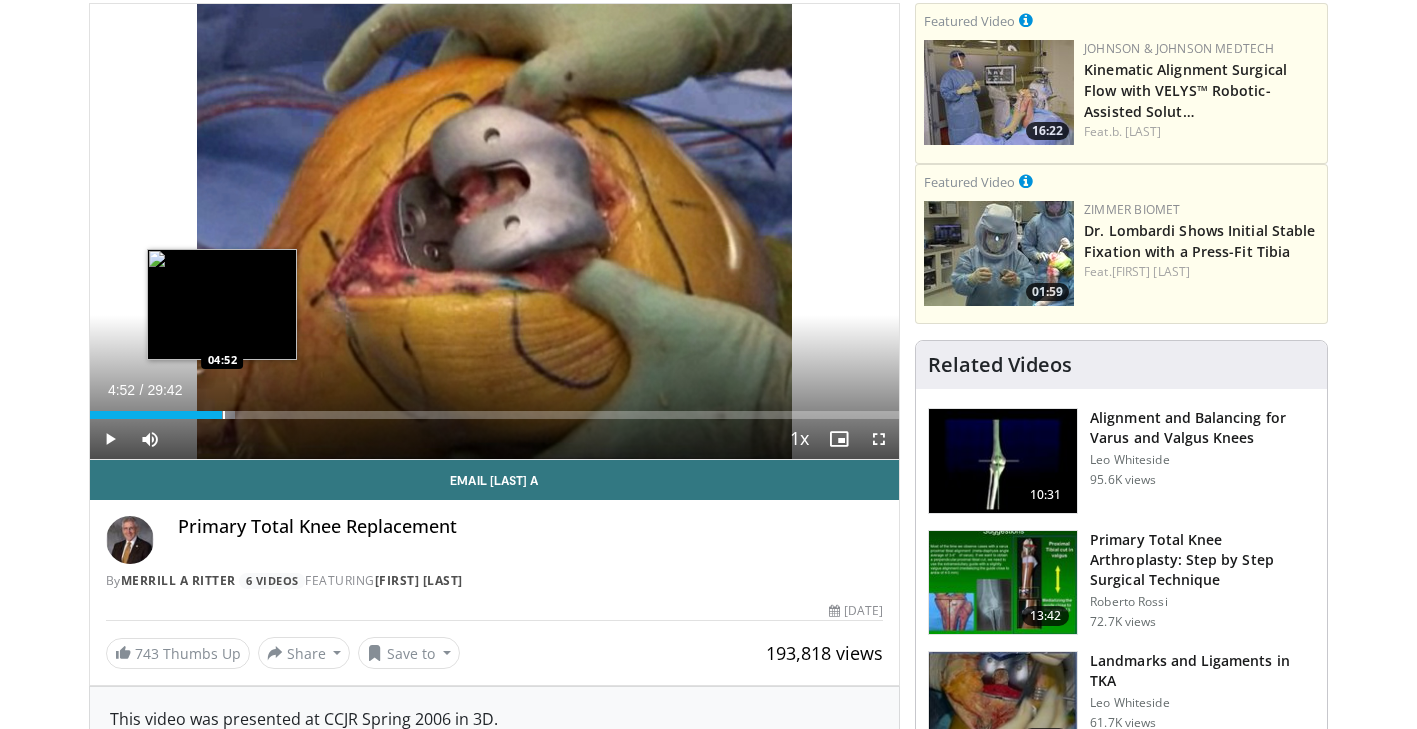 click at bounding box center (224, 415) 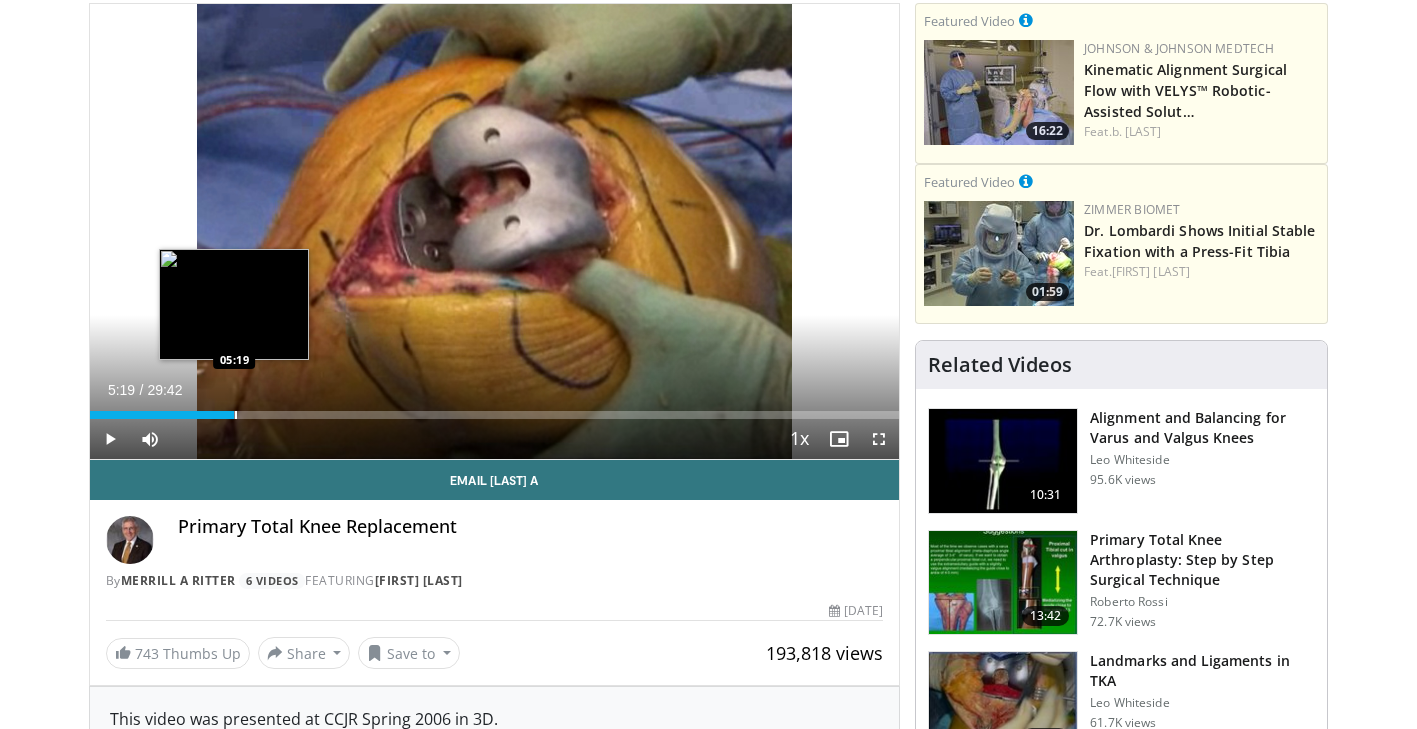 click at bounding box center [236, 415] 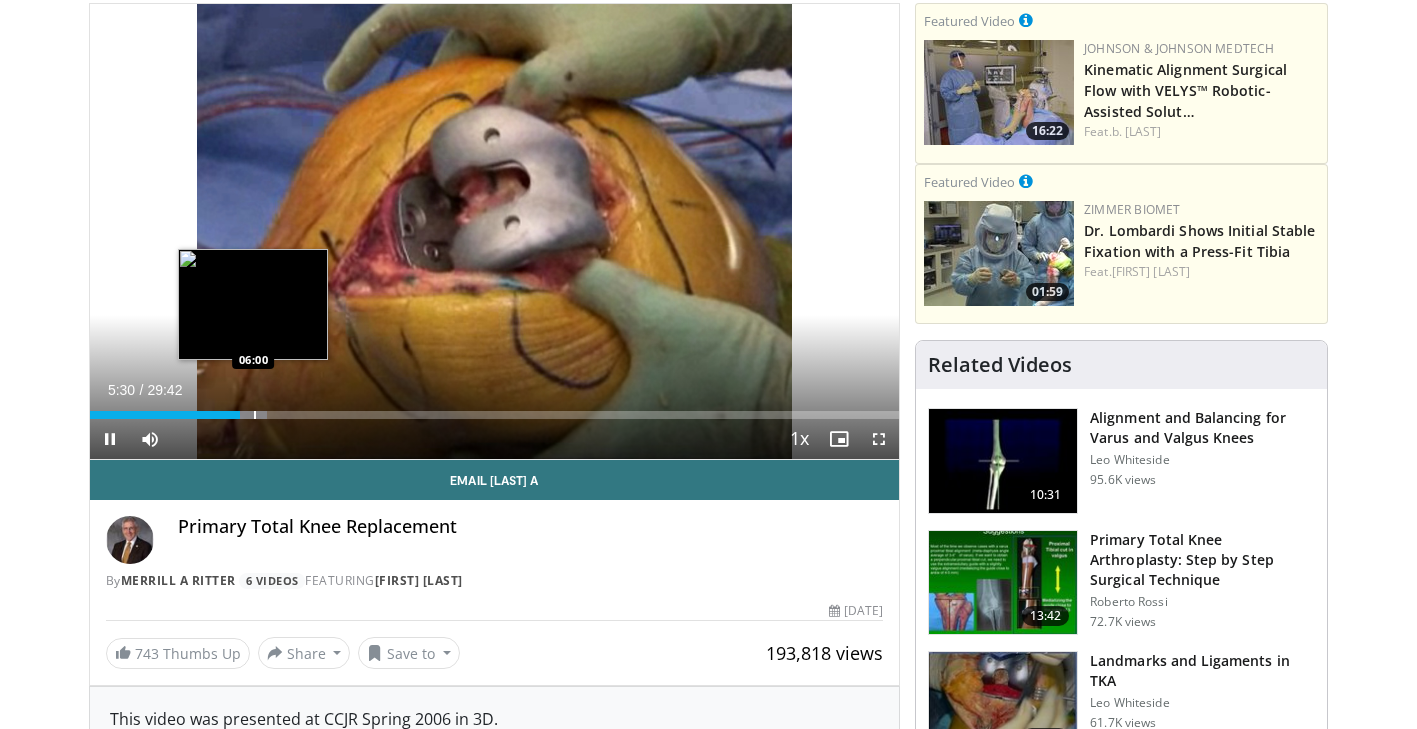 click at bounding box center [255, 415] 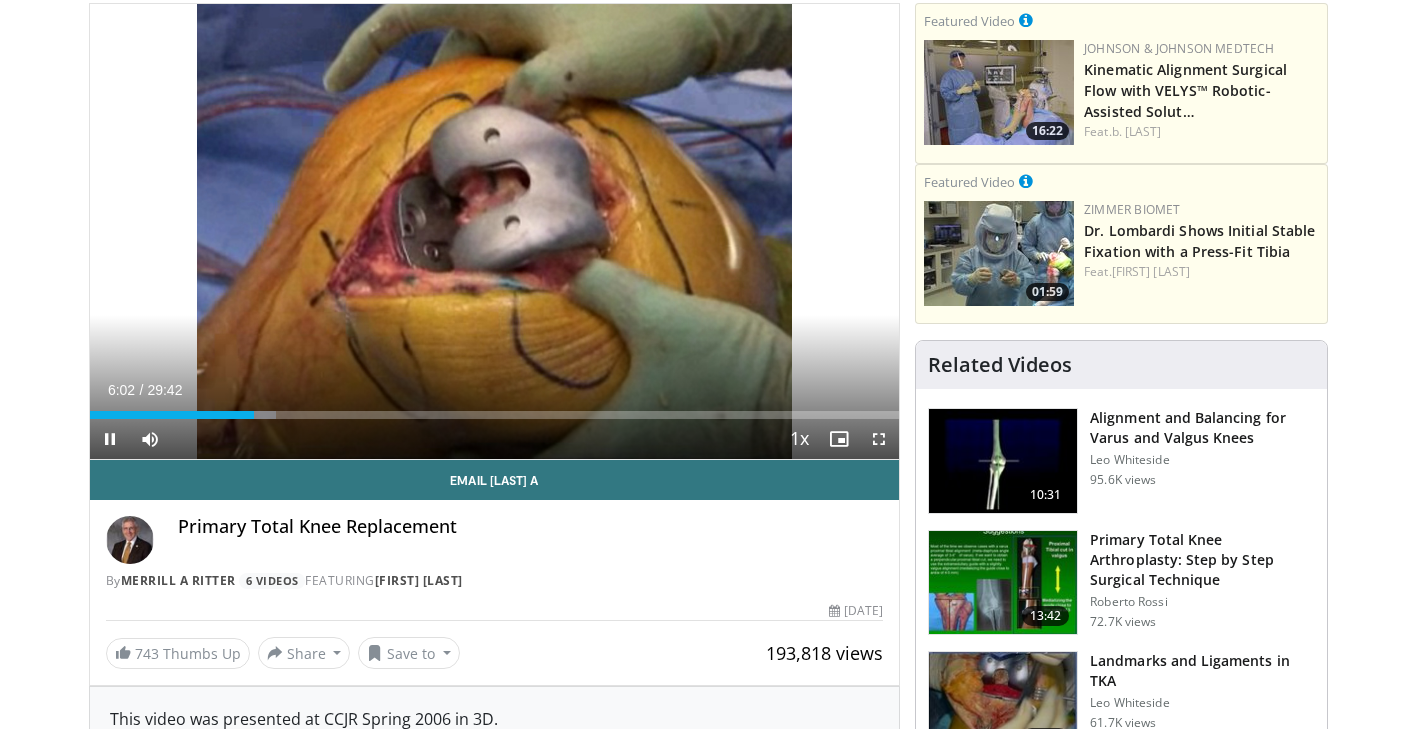 click on "Current Time  6:02 / Duration  29:42 Pause Skip Backward Skip Forward Mute Loaded :  23.02% 06:02 06:05 Stream Type  LIVE Seek to live, currently behind live LIVE   1x Playback Rate 0.5x 0.75x 1x , selected 1.25x 1.5x 1.75x 2x Chapters Chapters Descriptions descriptions off , selected Captions captions settings , opens captions settings dialog captions off , selected Audio Track en (Main) , selected Fullscreen Enable picture-in-picture mode" at bounding box center (495, 439) 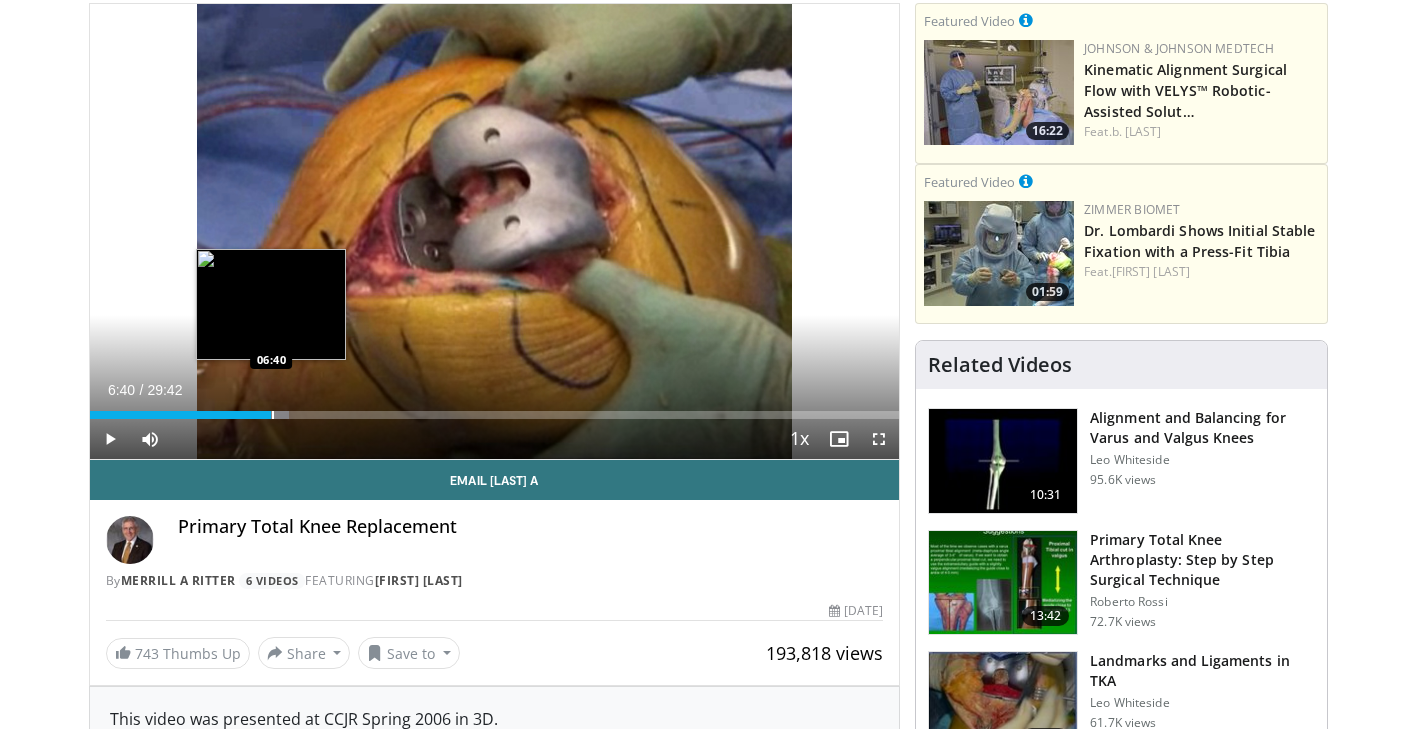 click at bounding box center [273, 415] 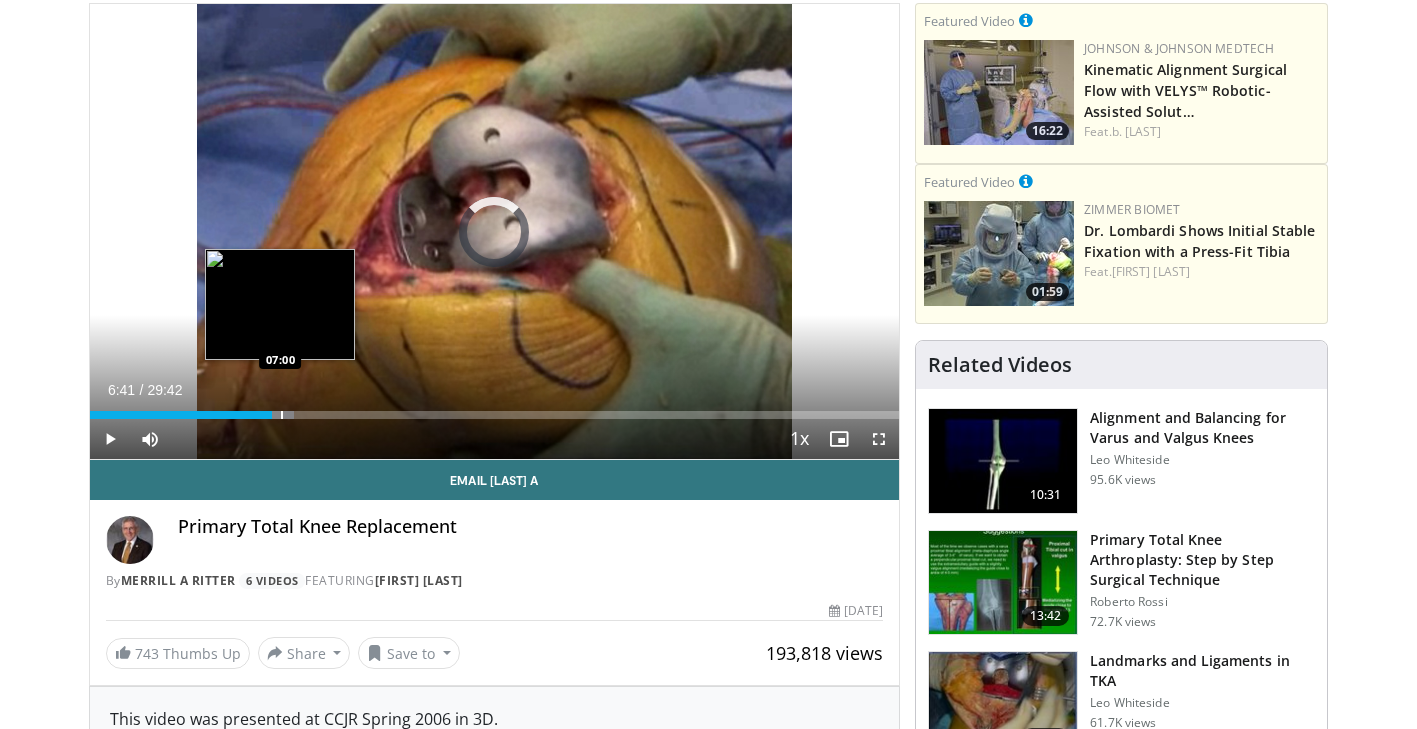 click at bounding box center [282, 415] 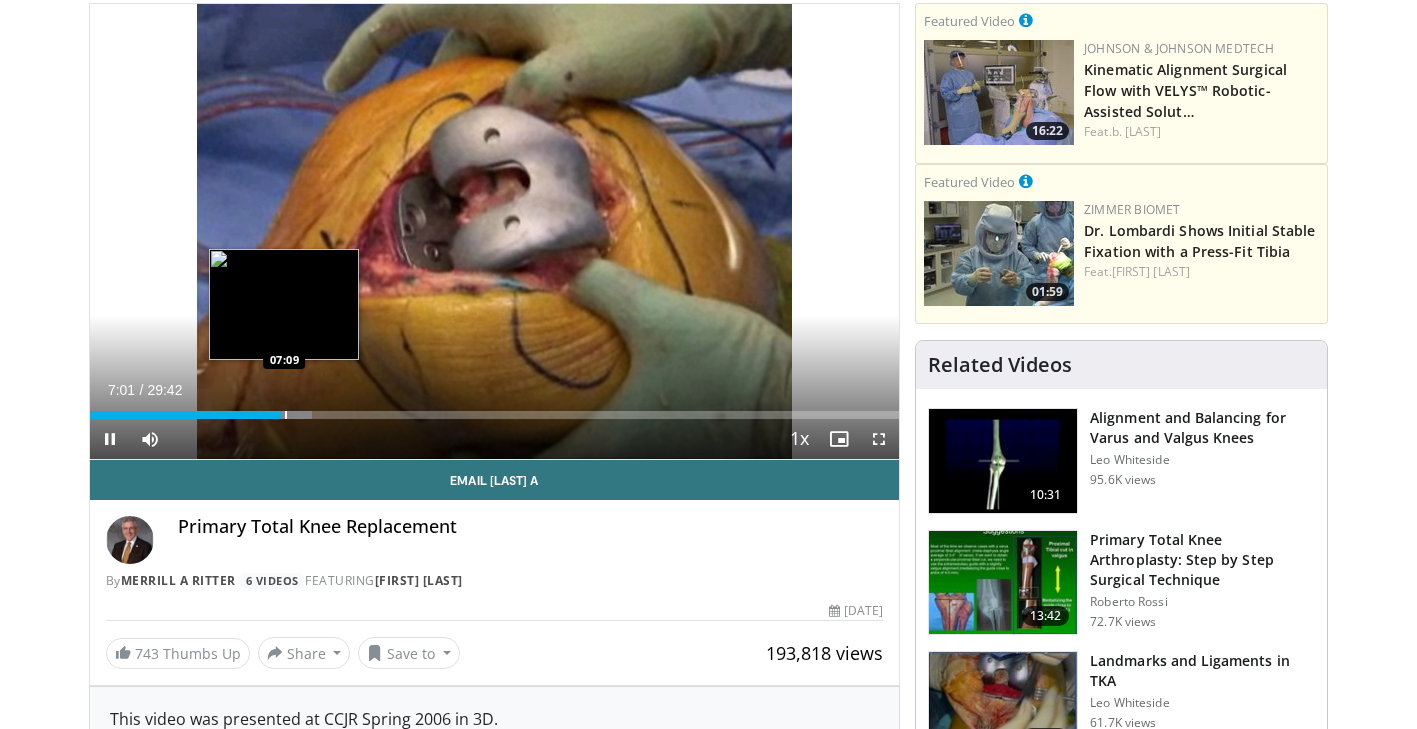 click at bounding box center [286, 415] 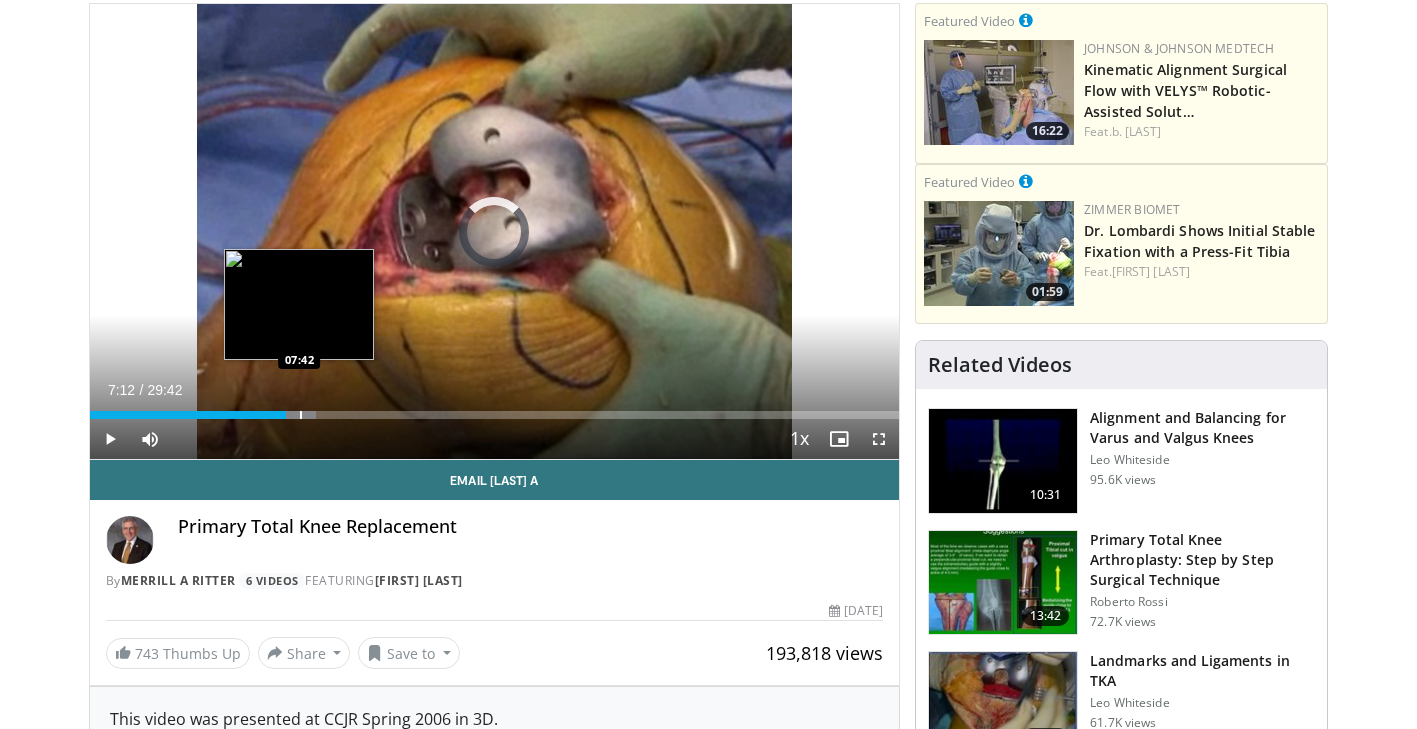 click at bounding box center [301, 415] 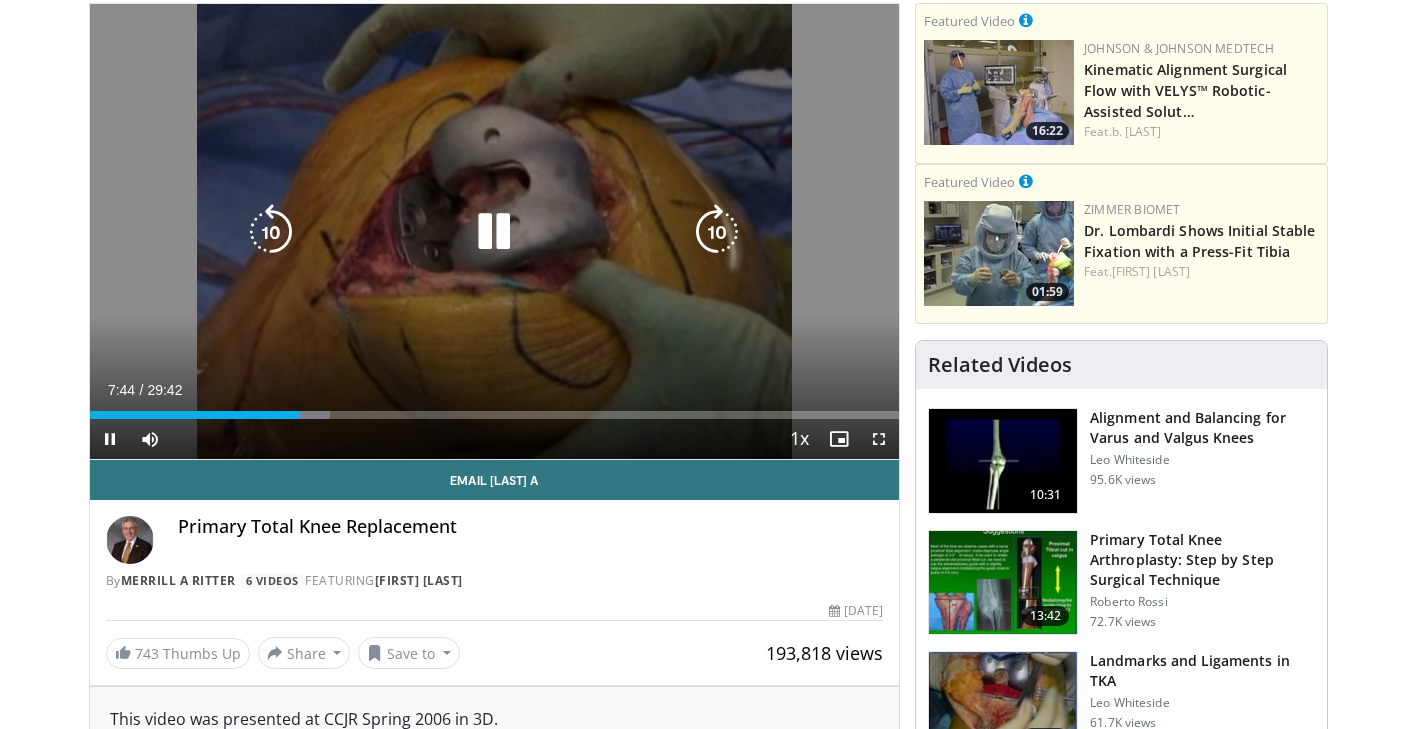 click at bounding box center (0, 0) 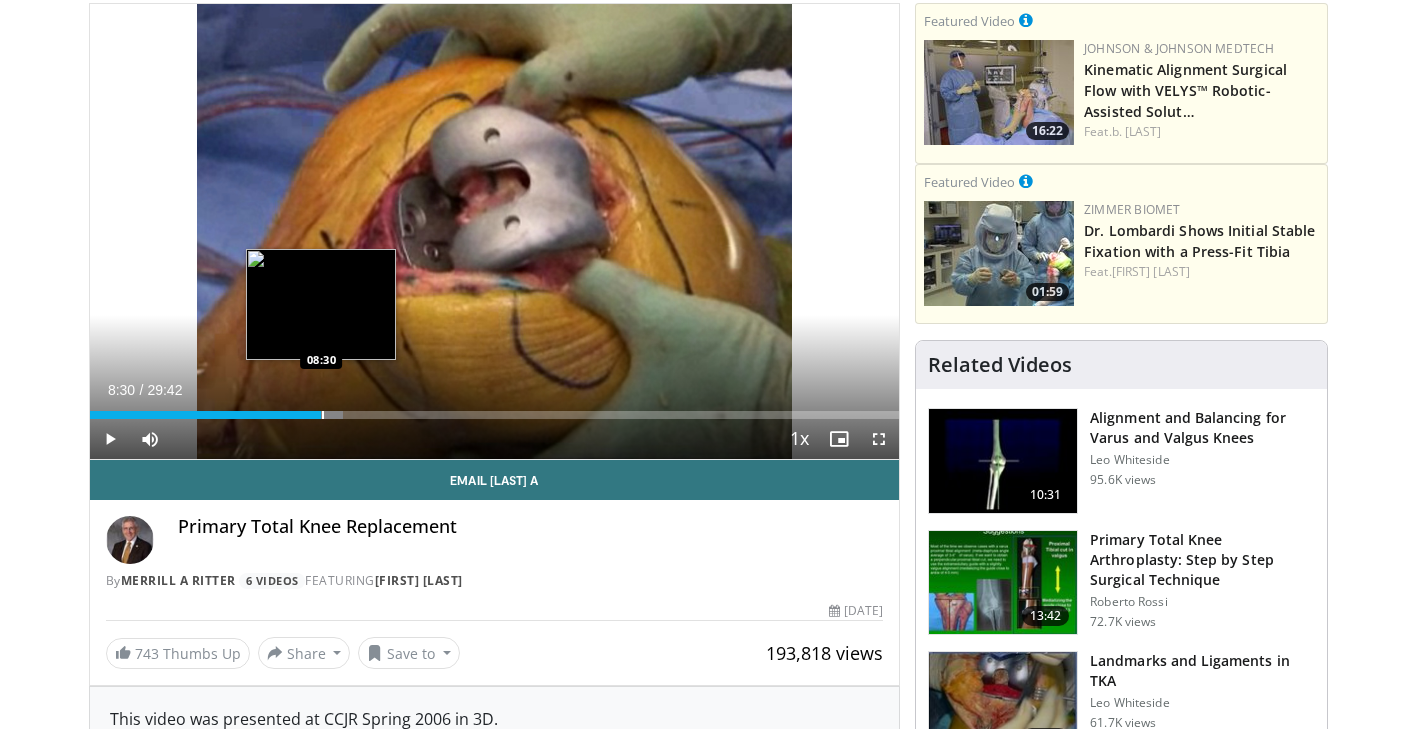 click on "Loaded :  31.36% 08:14 08:30" at bounding box center [495, 409] 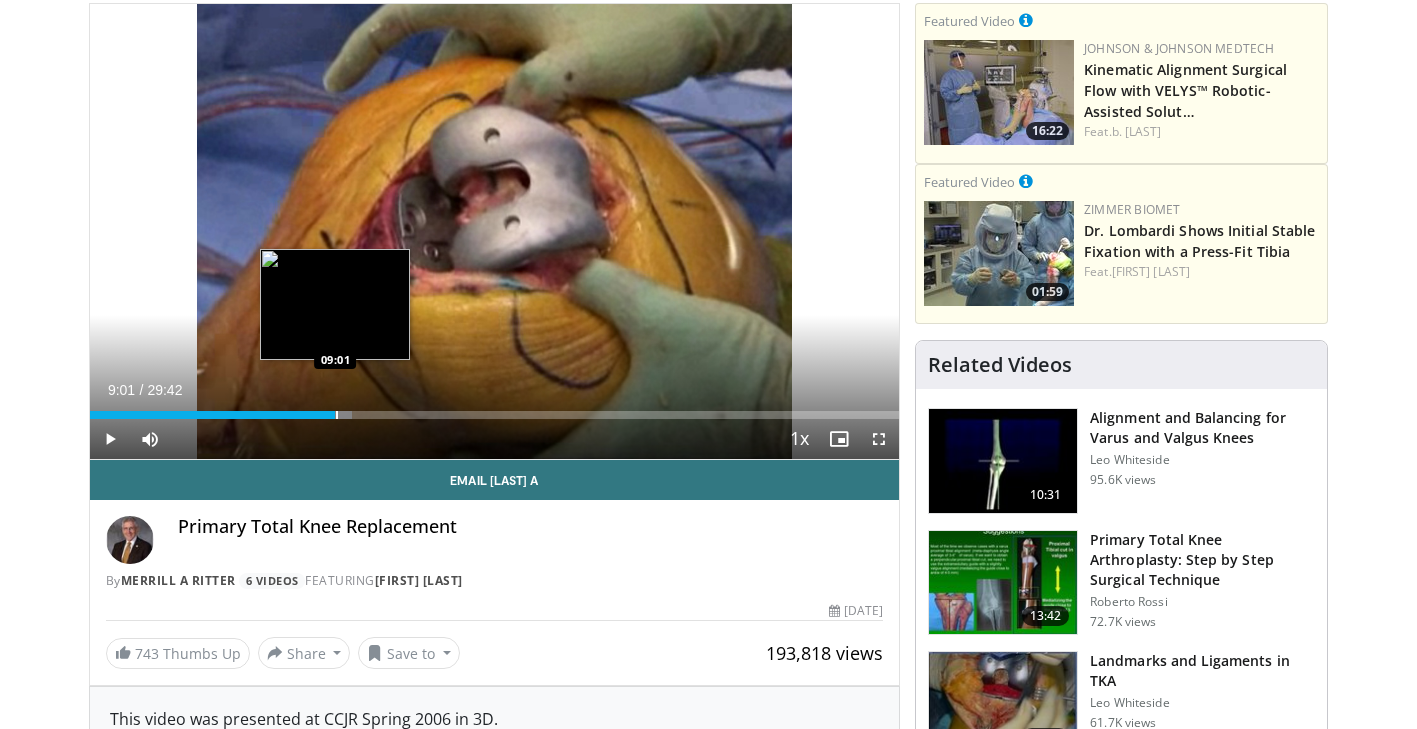 click at bounding box center (337, 415) 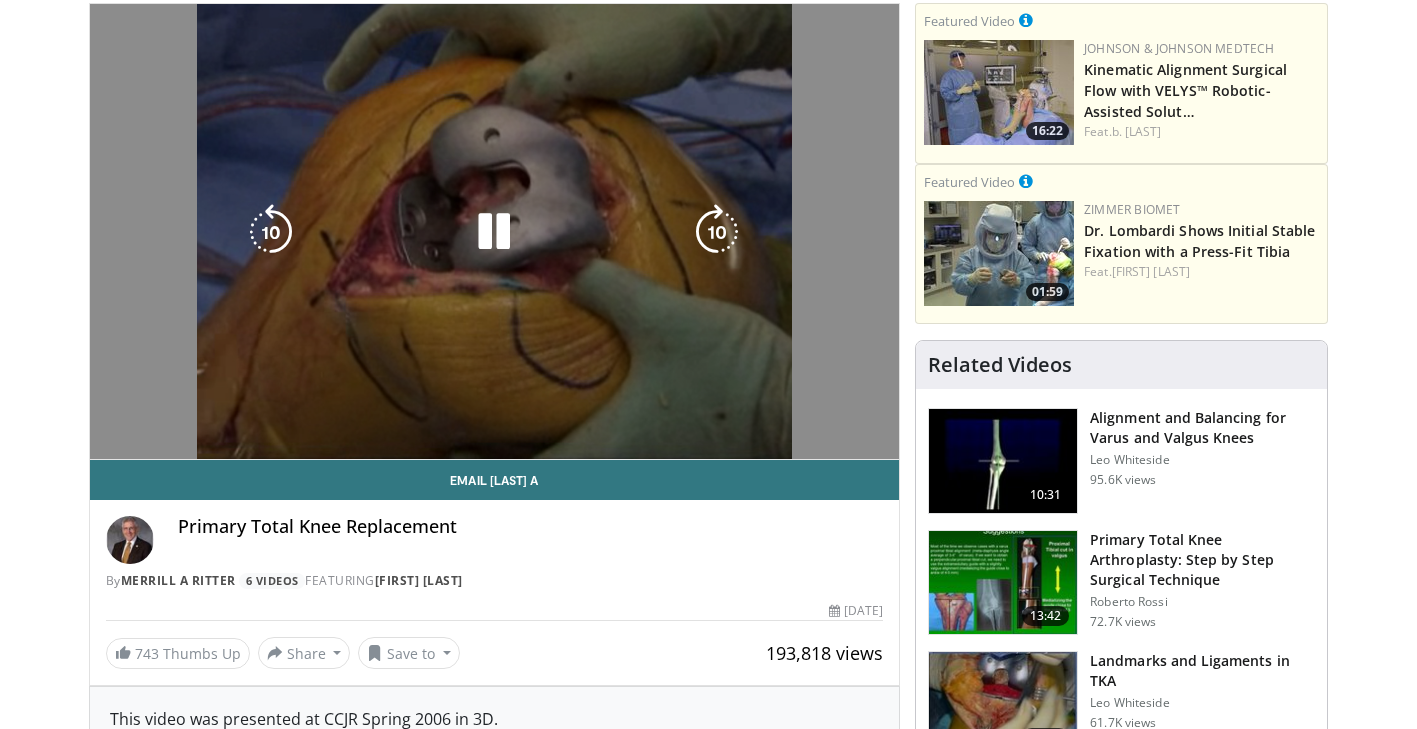 click on "10 seconds
Tap to unmute" at bounding box center [495, 231] 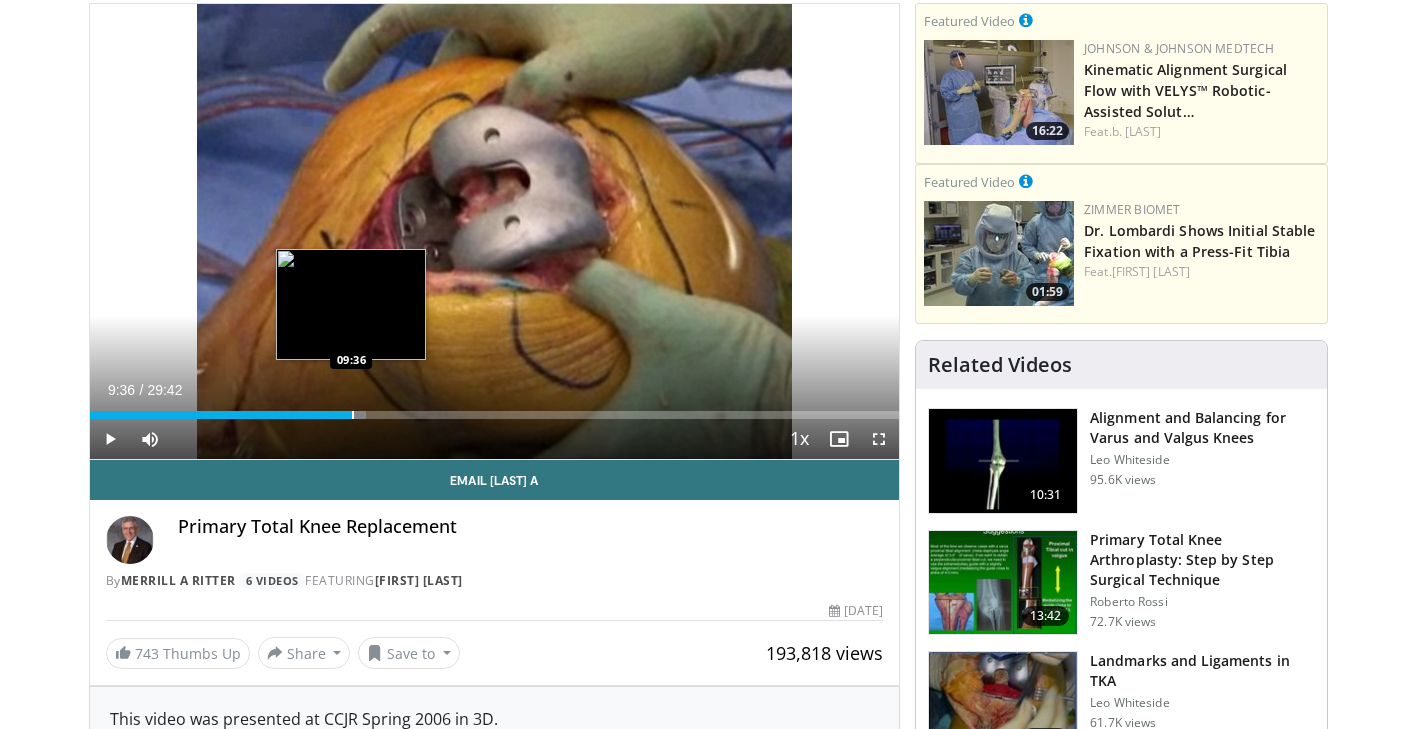 click at bounding box center (353, 415) 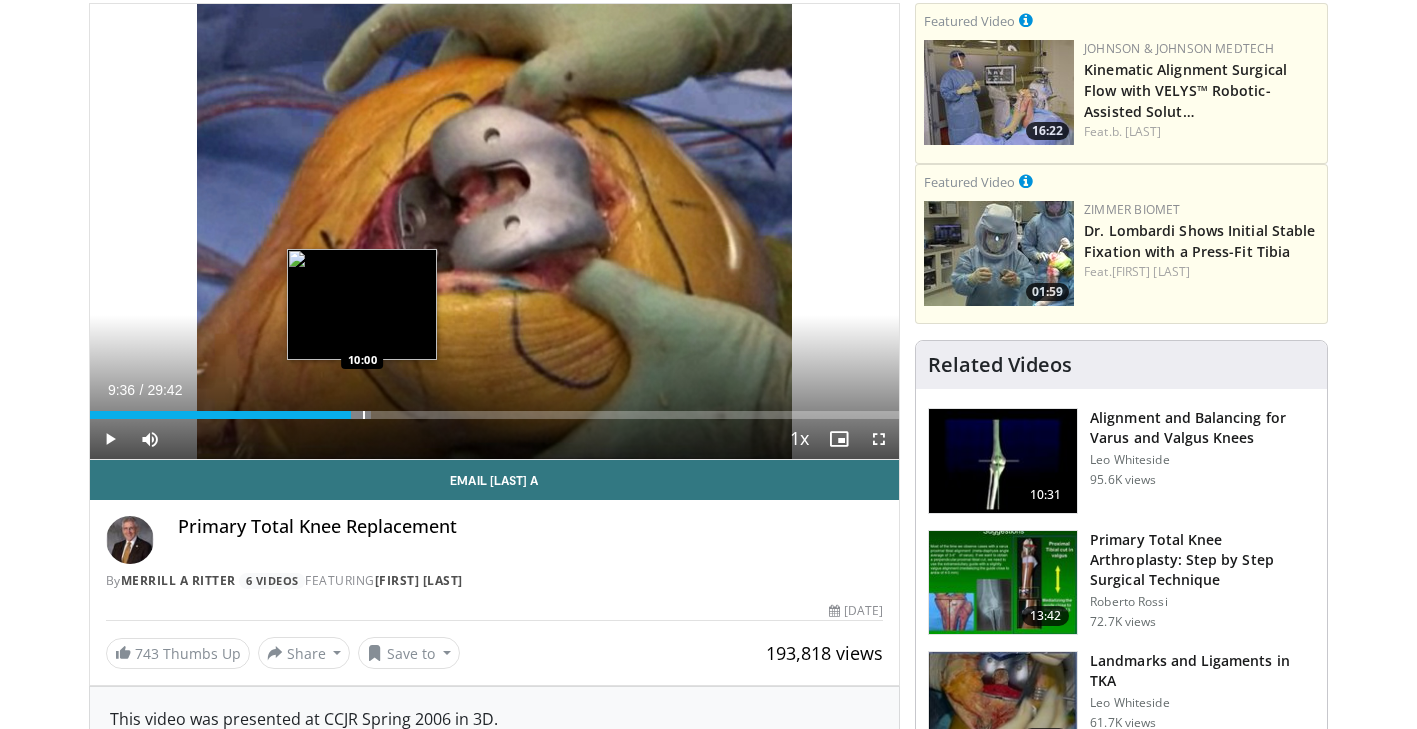 click at bounding box center (364, 415) 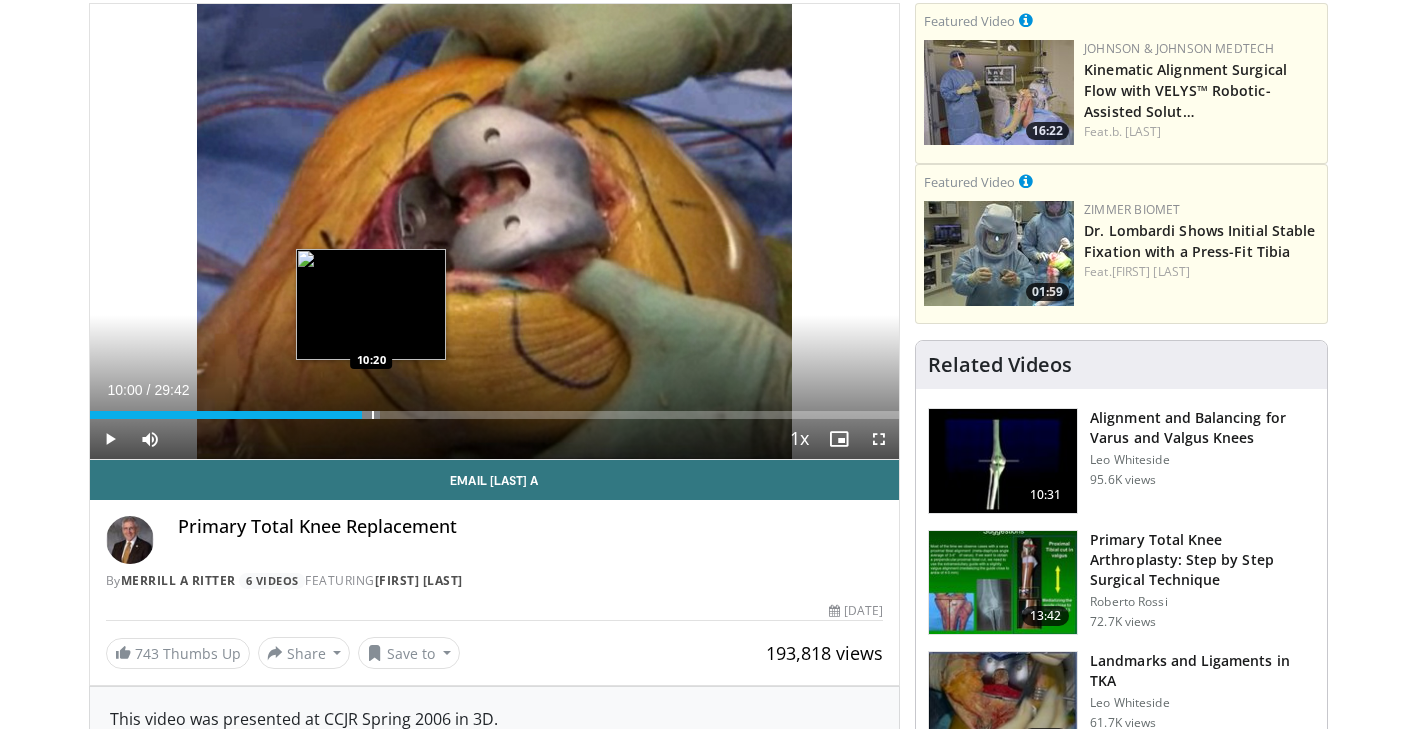 click at bounding box center (373, 415) 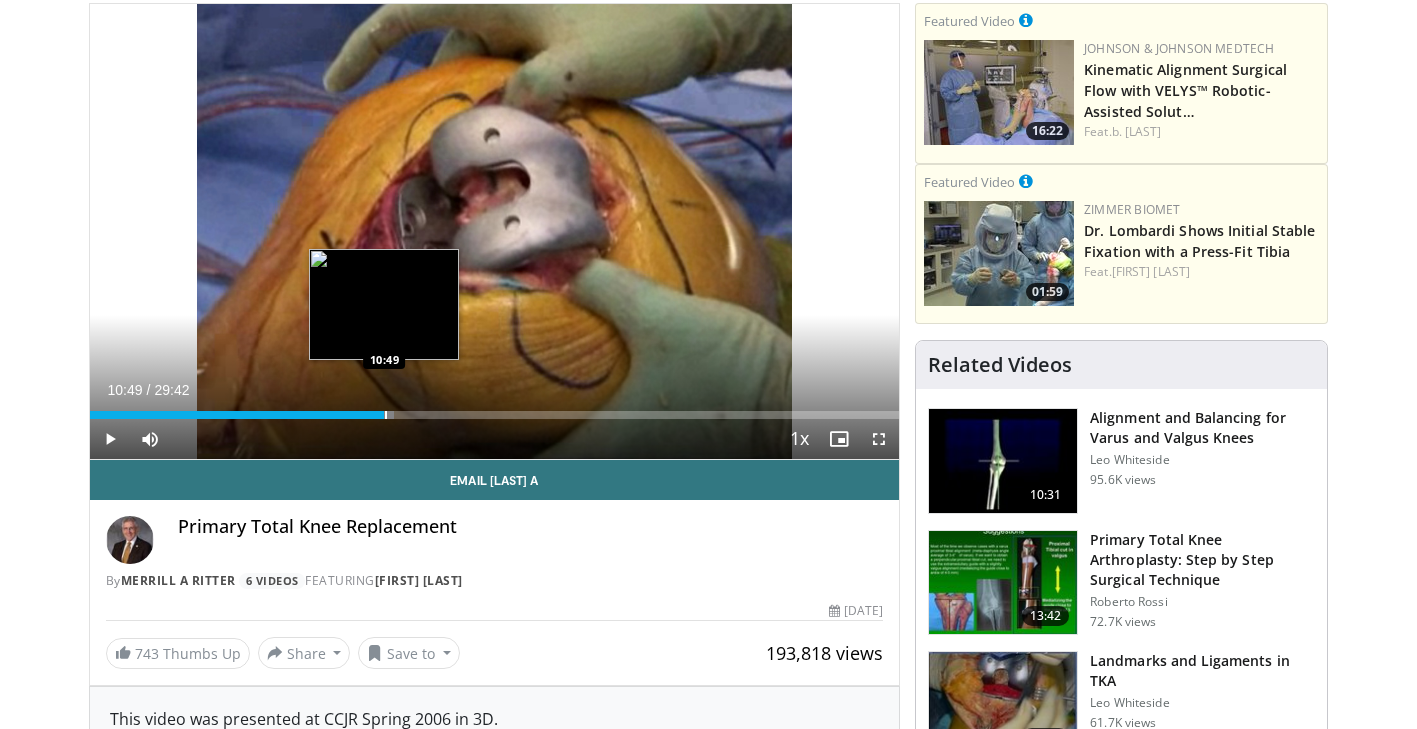 click at bounding box center (386, 415) 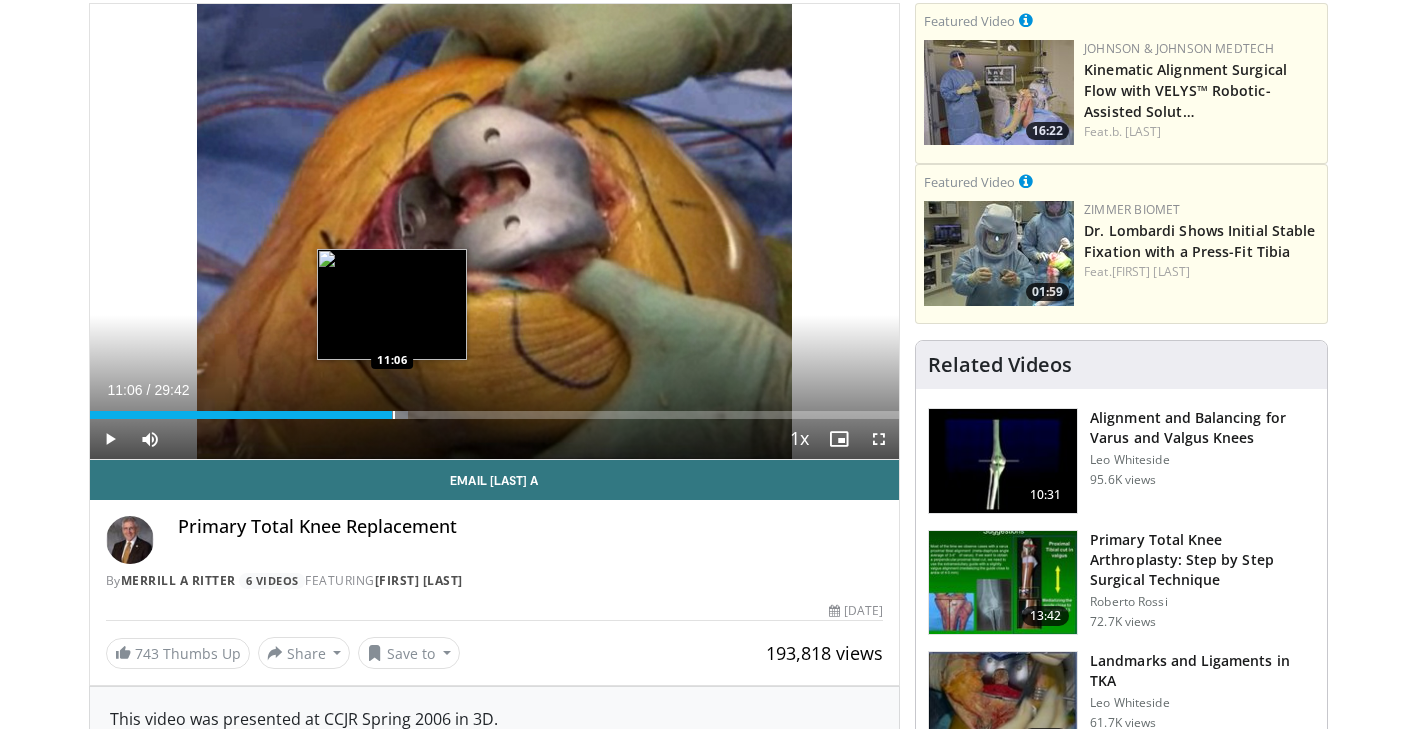 click at bounding box center [394, 415] 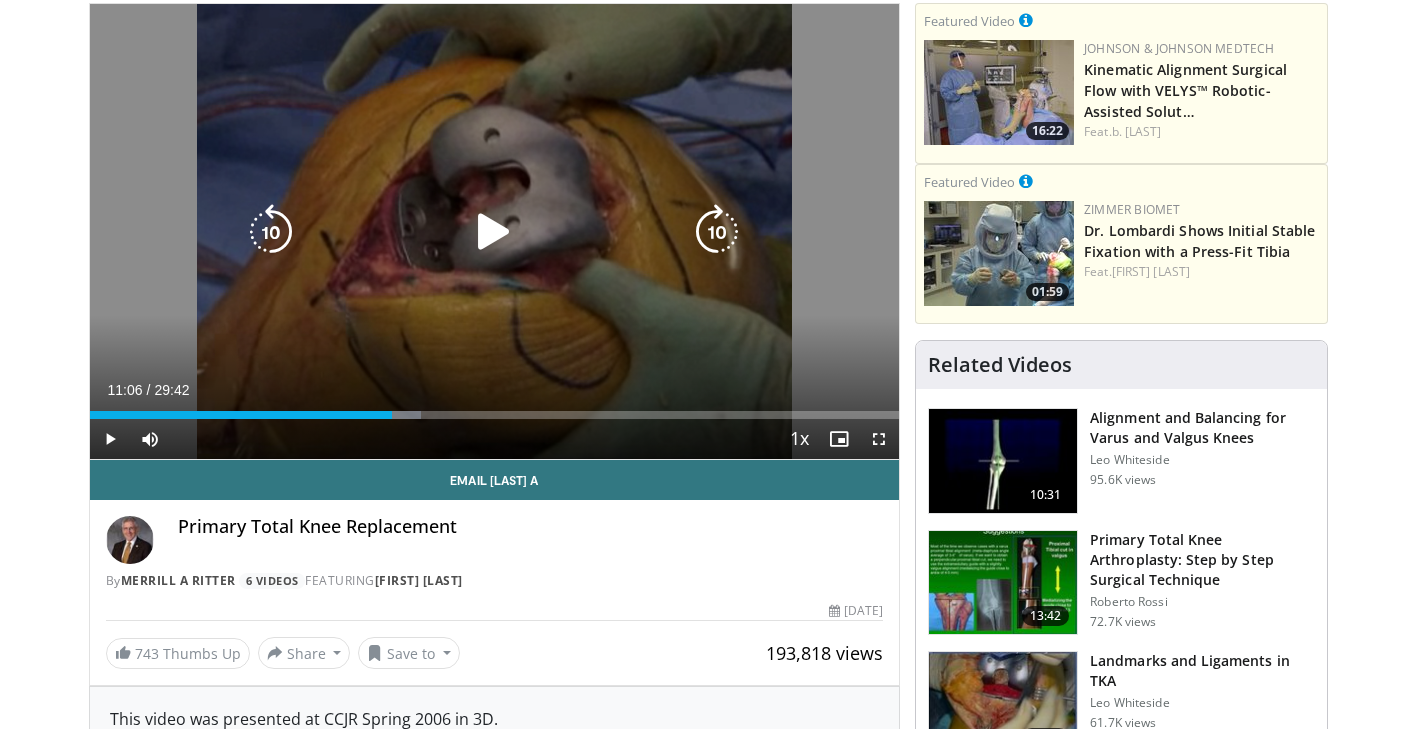 click on "10 seconds
Tap to unmute" at bounding box center (495, 231) 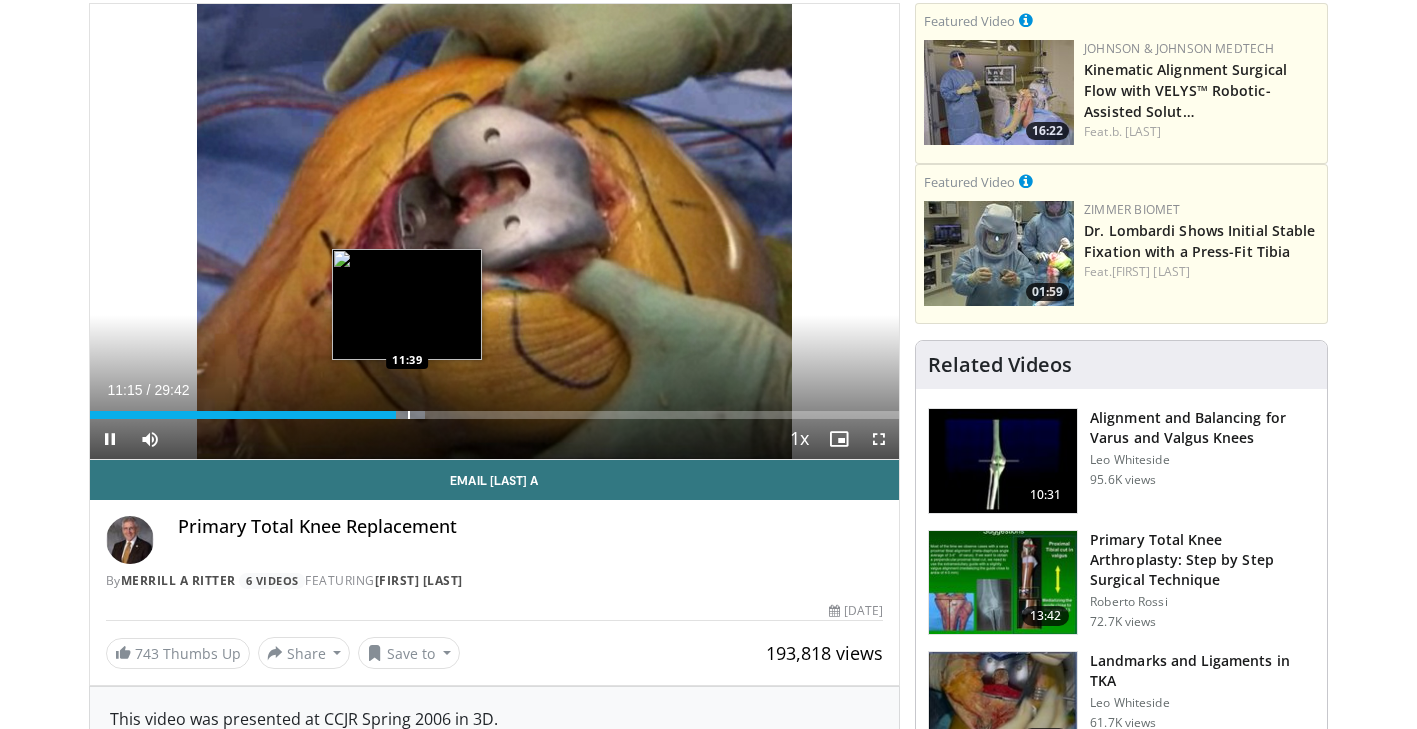 click at bounding box center (409, 415) 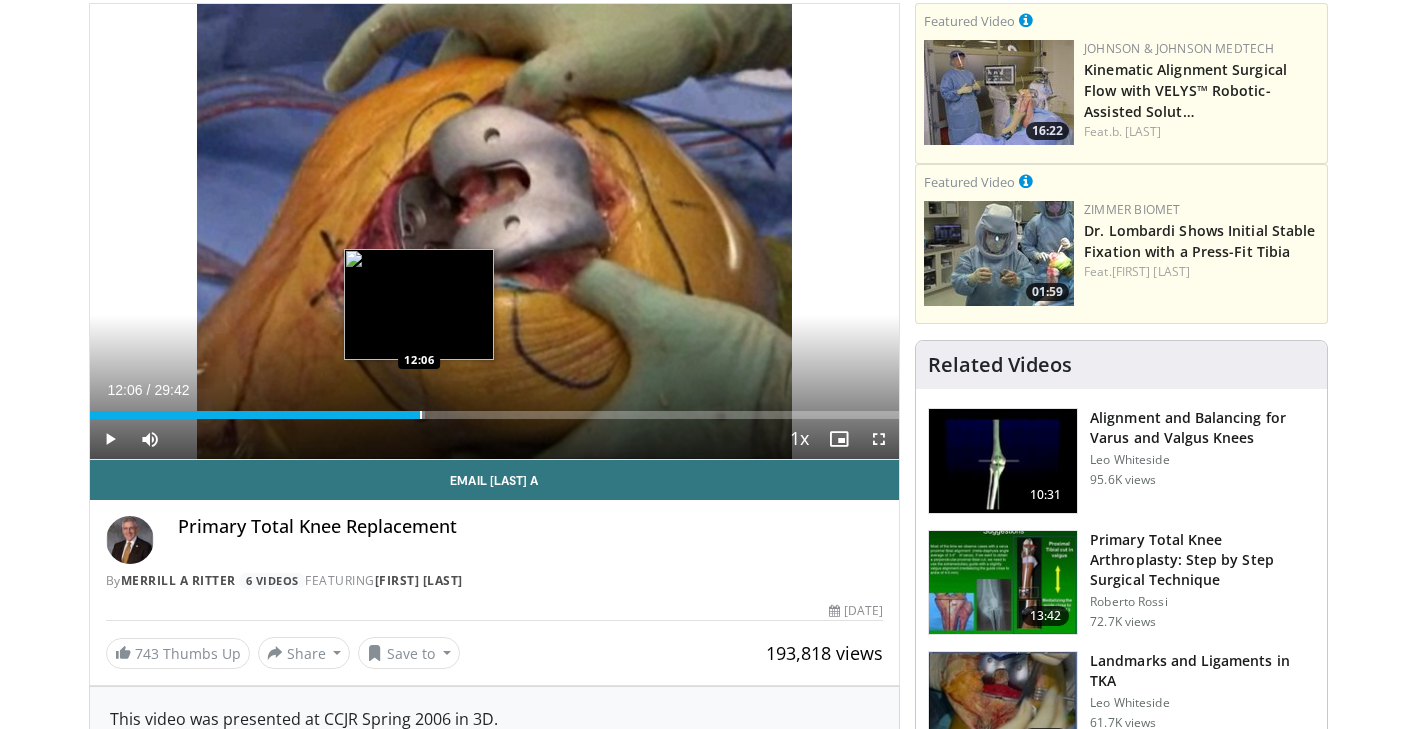 click at bounding box center (421, 415) 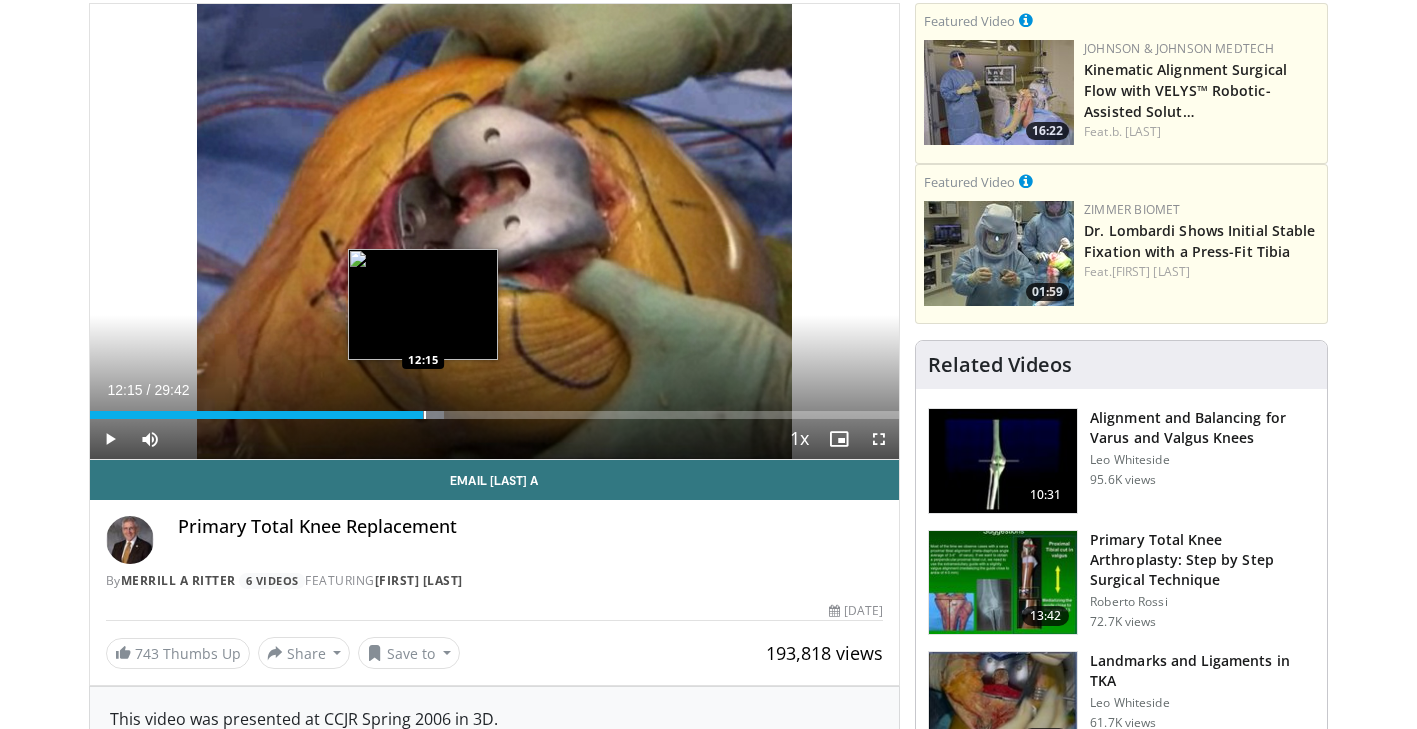 click at bounding box center (425, 415) 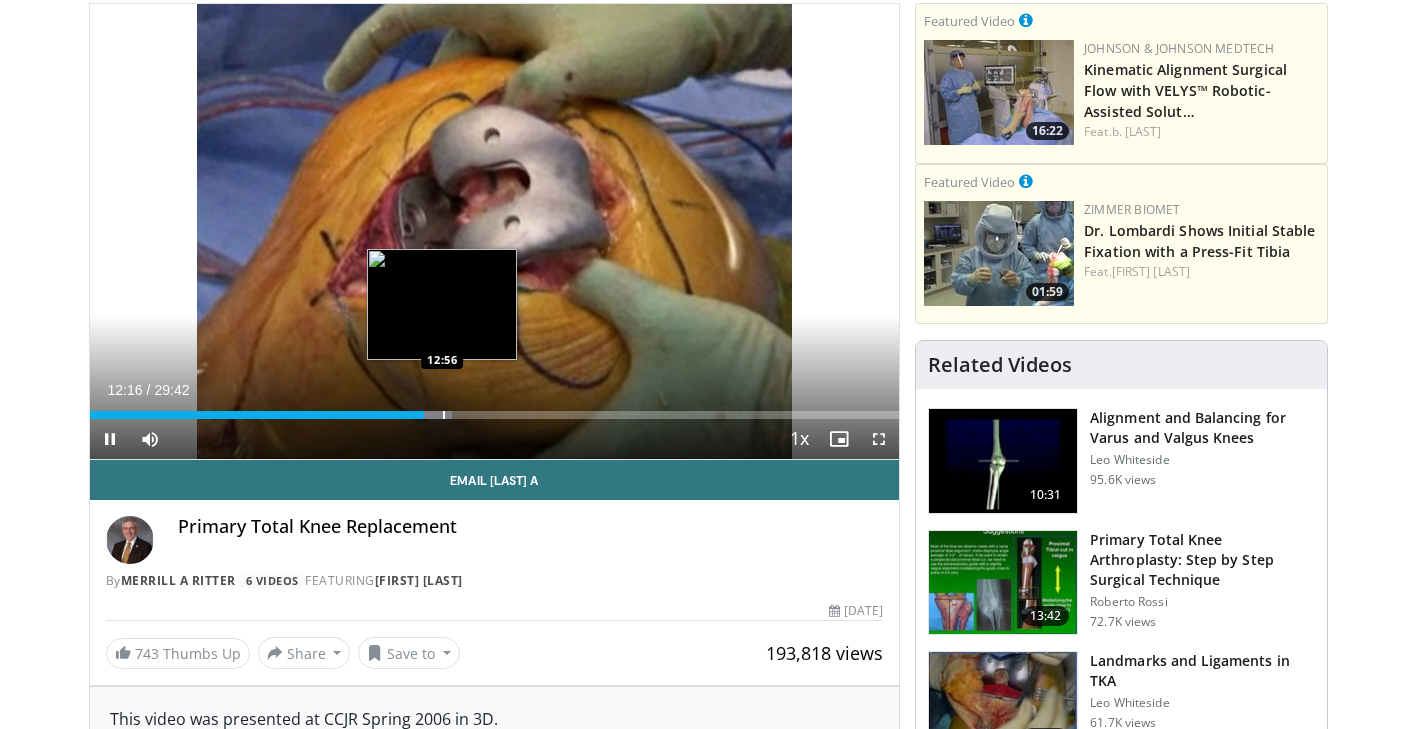 click at bounding box center (444, 415) 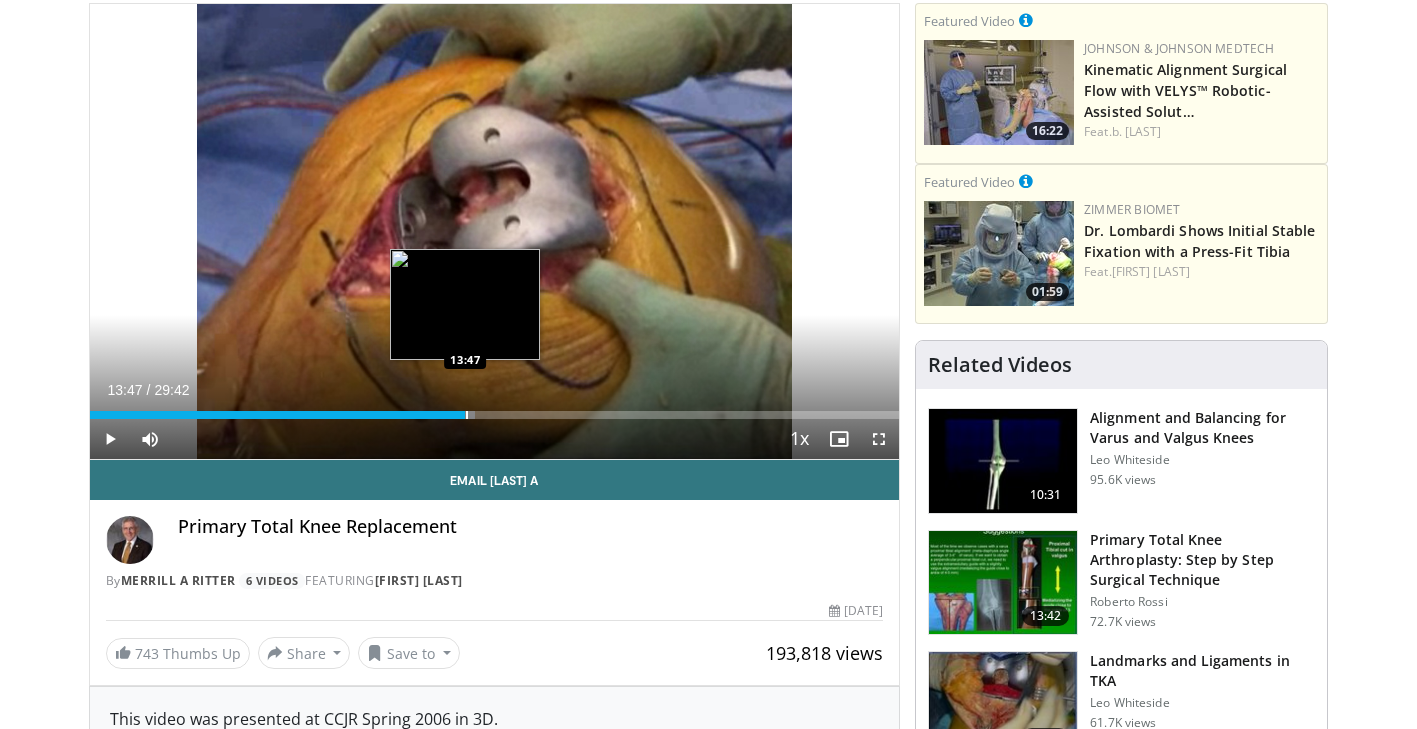 click at bounding box center (467, 415) 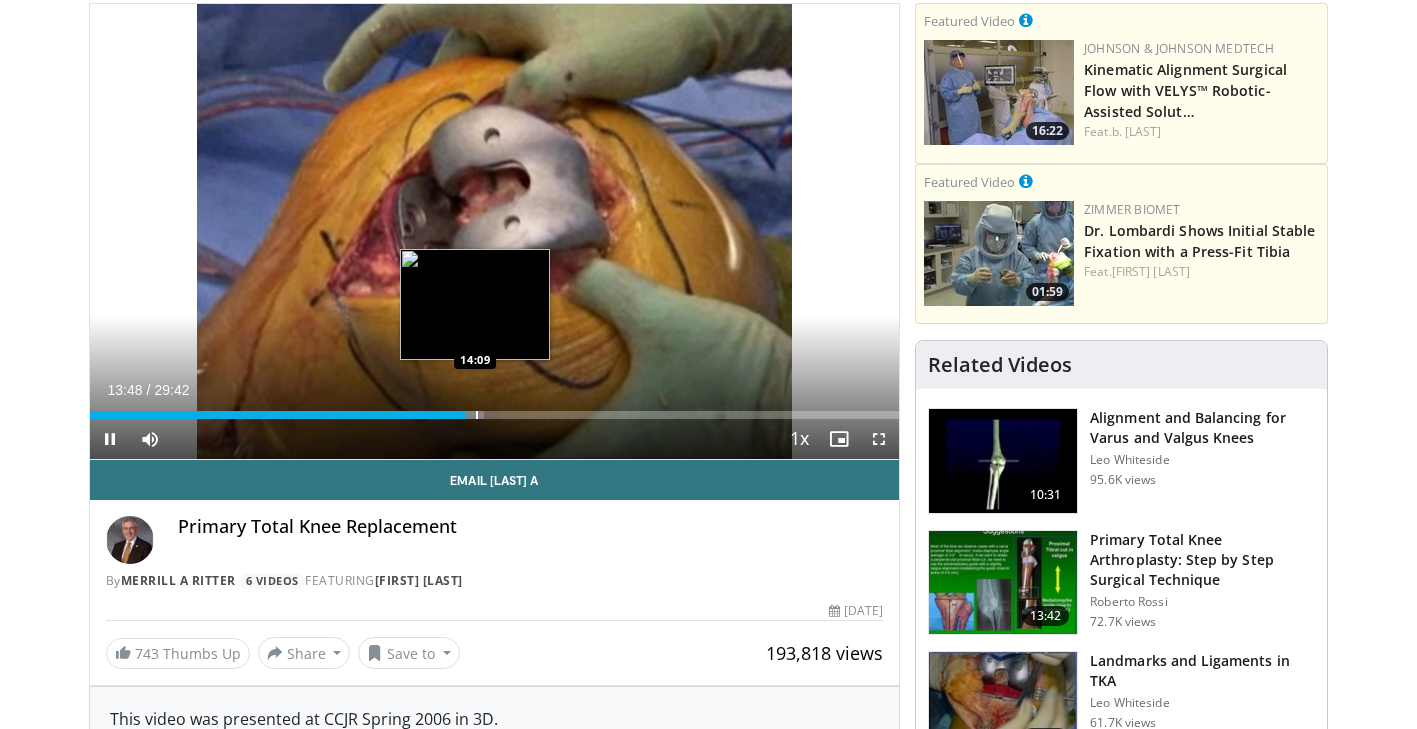 click at bounding box center [477, 415] 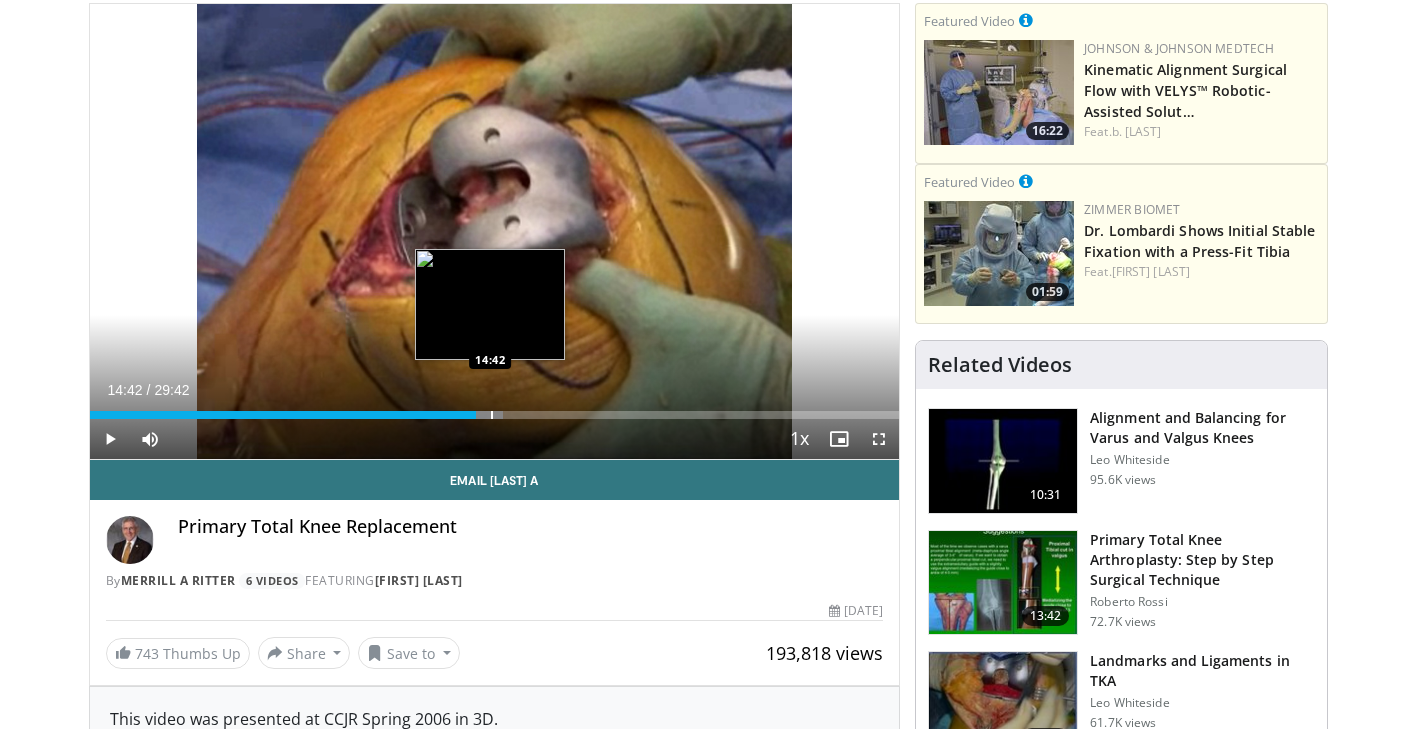 click at bounding box center [492, 415] 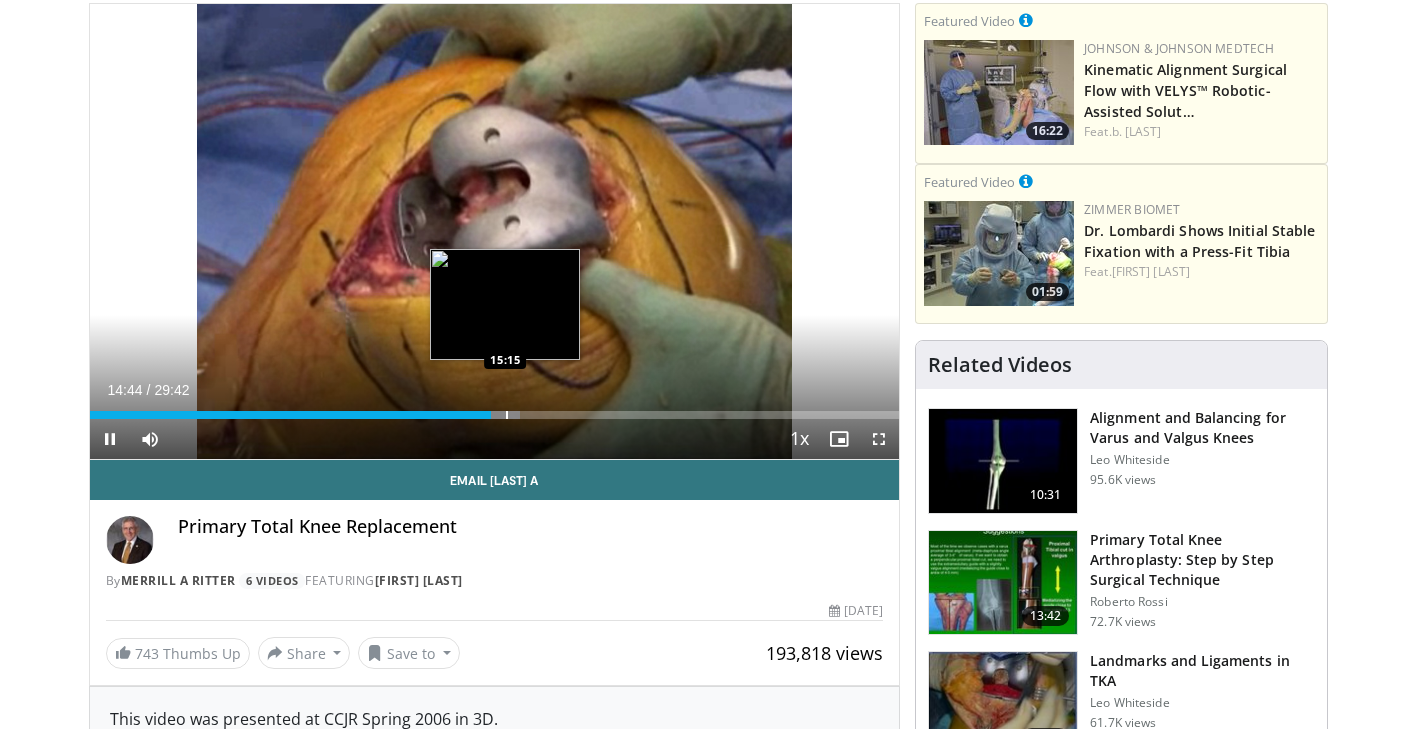 click at bounding box center (507, 415) 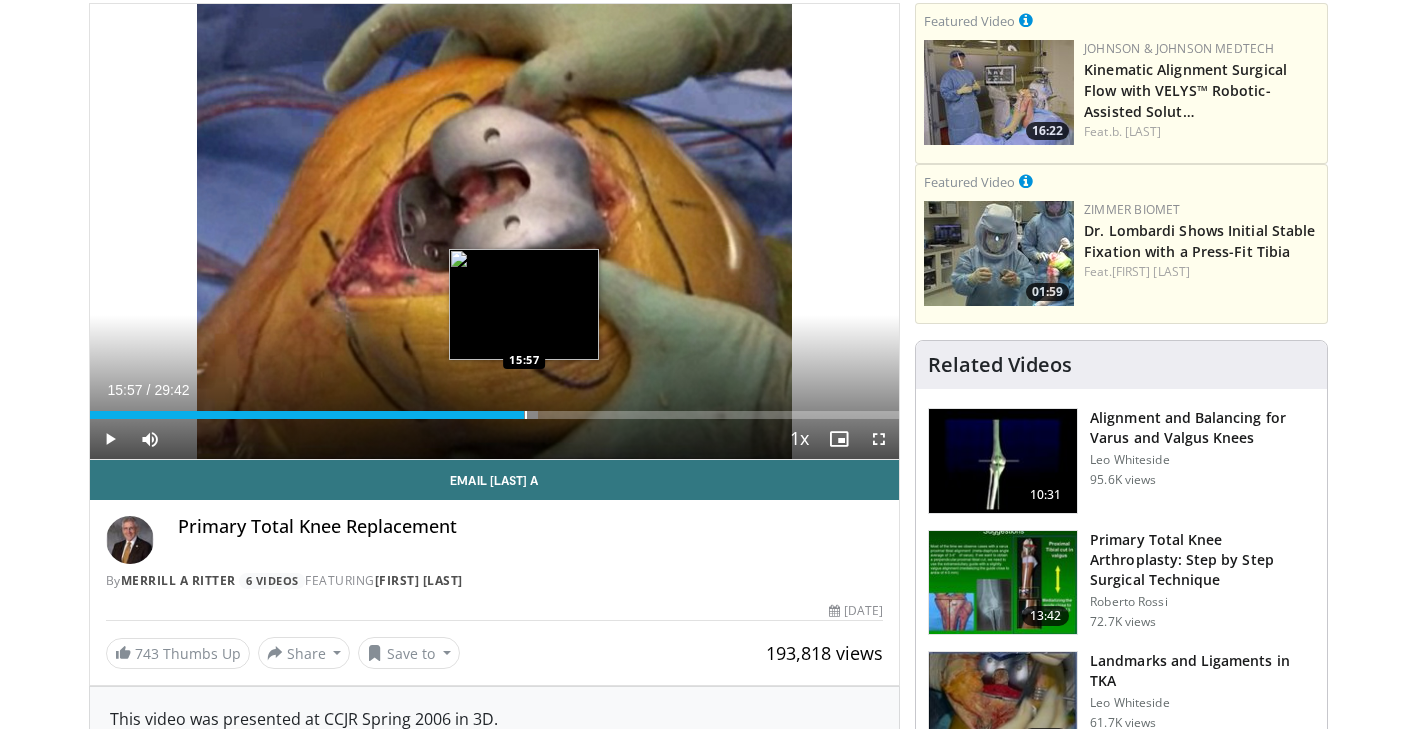 click at bounding box center [526, 415] 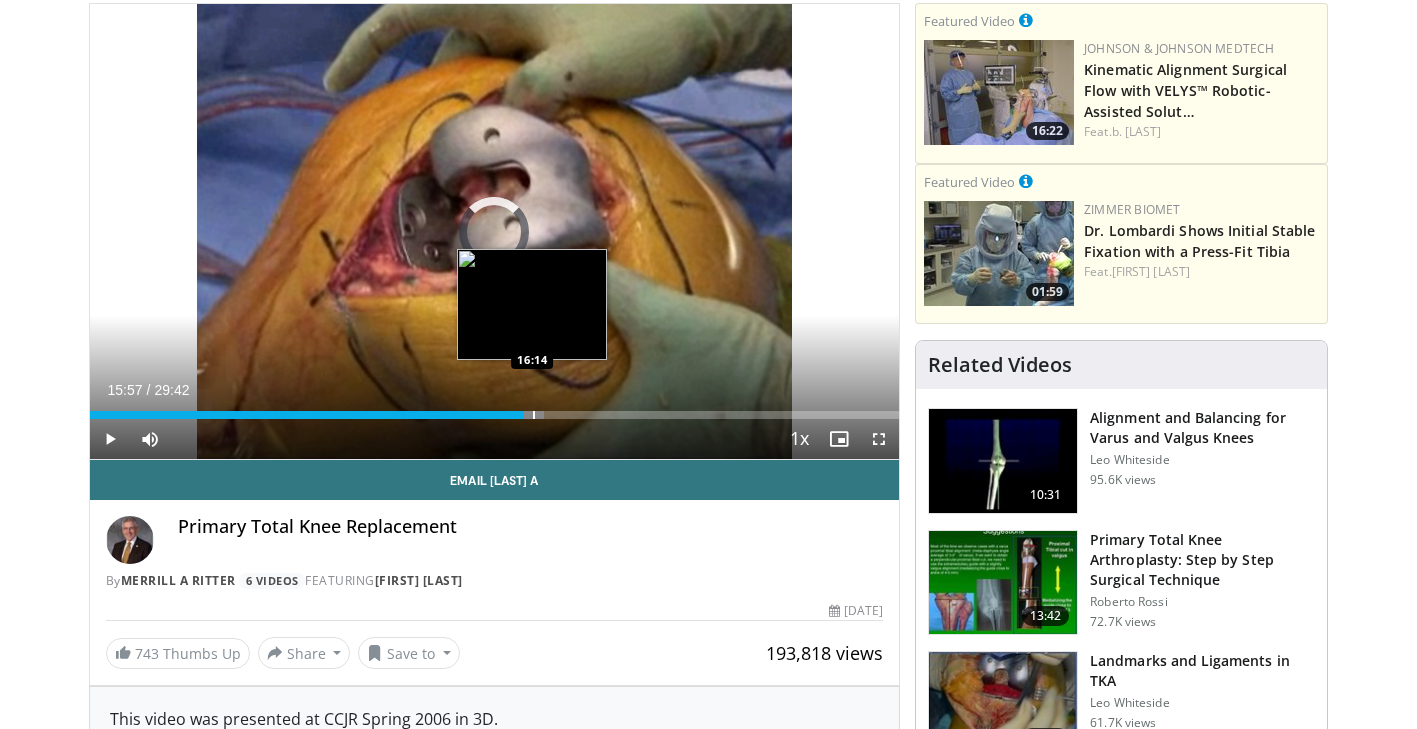 click on "Loaded :  56.16% 15:57 16:14" at bounding box center (495, 415) 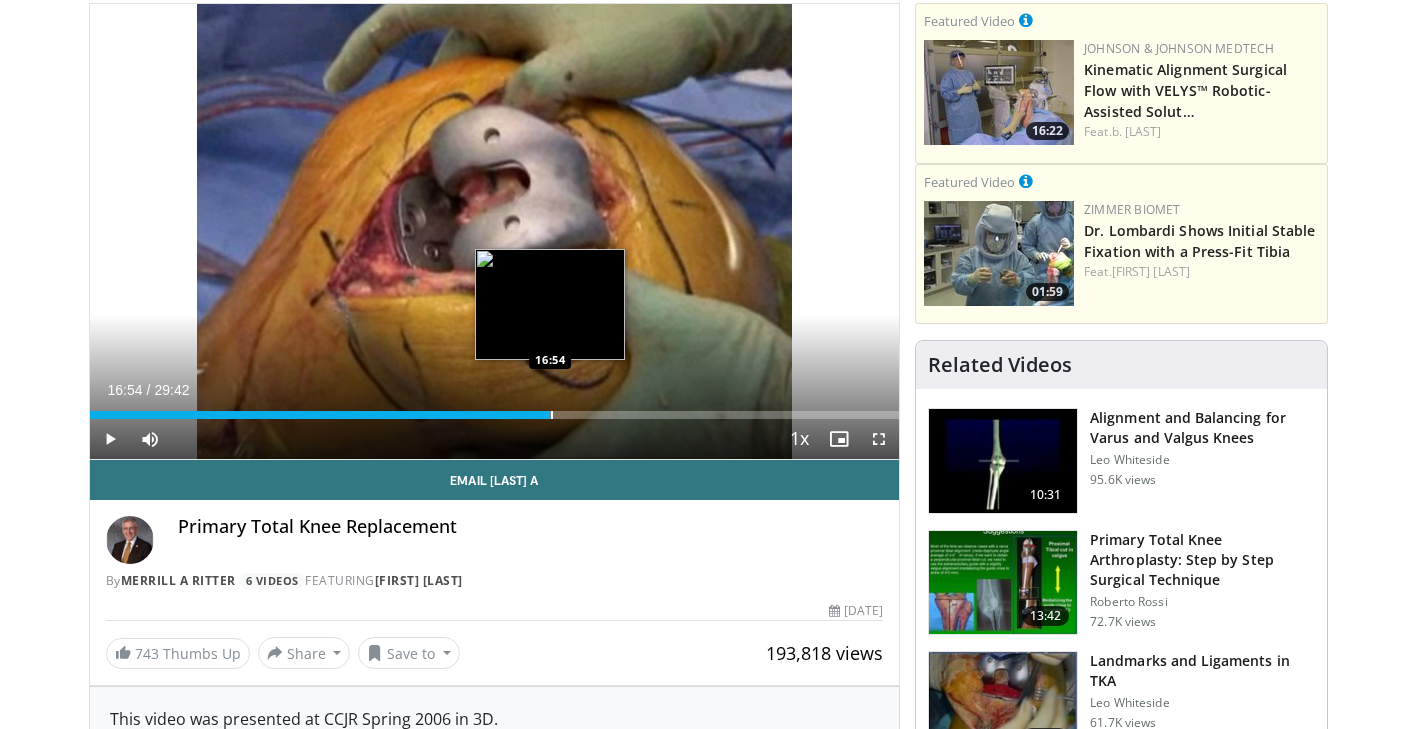 click on "Loaded :  57.28% 16:54 16:54" at bounding box center (495, 409) 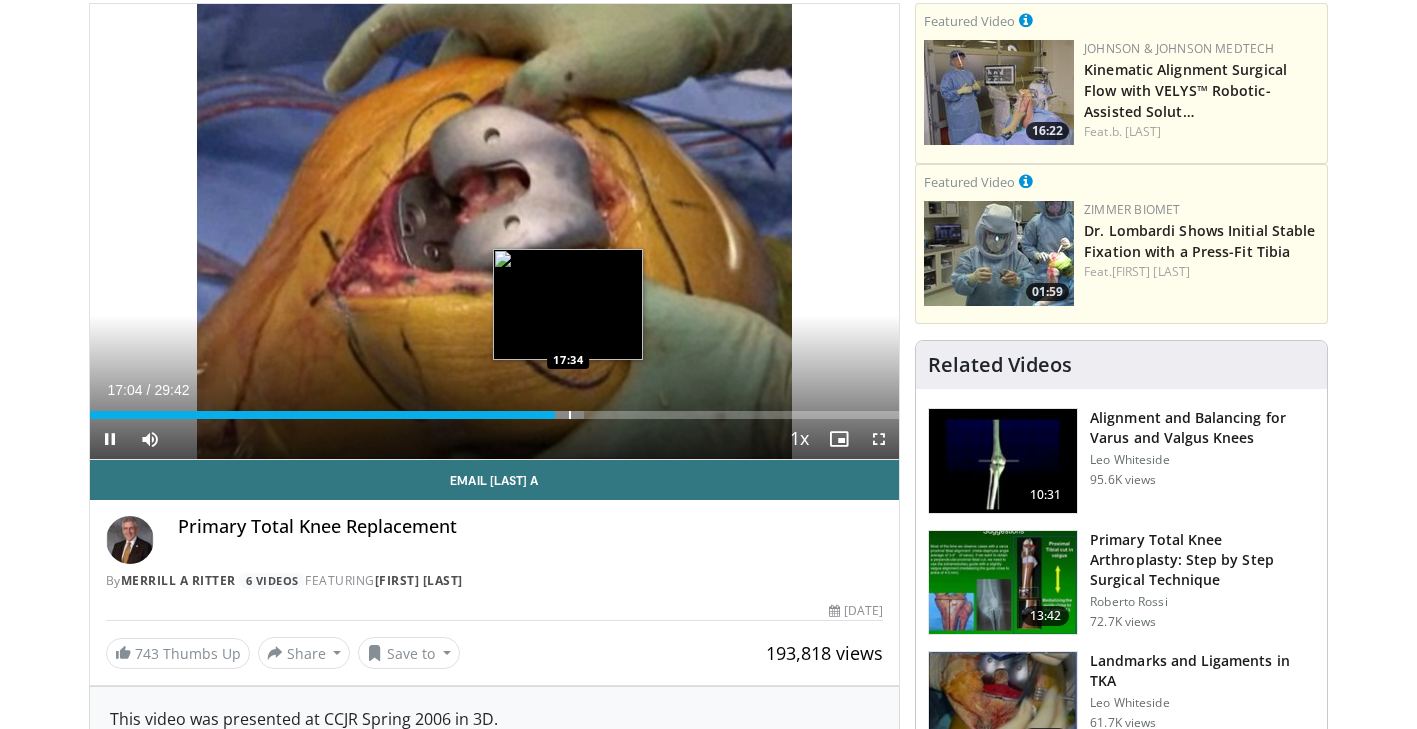 click at bounding box center [570, 415] 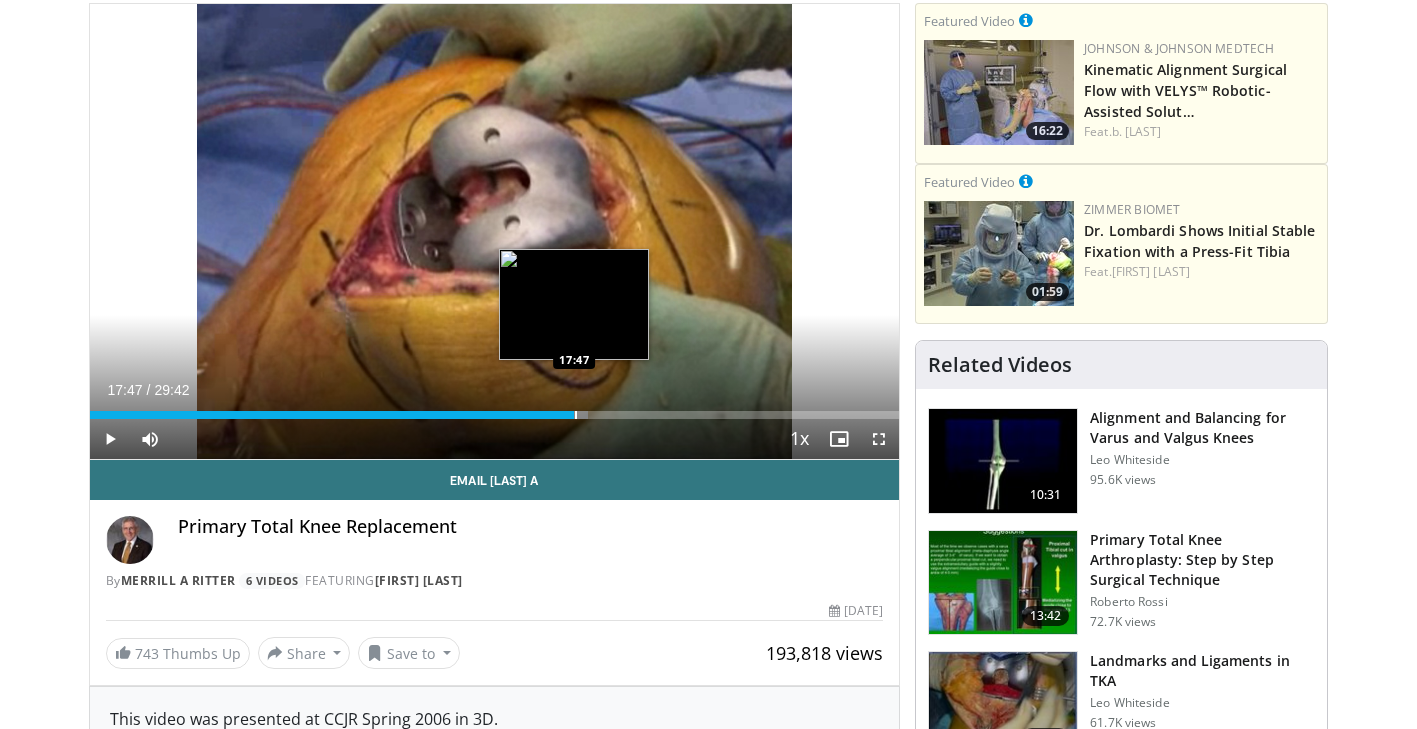 click at bounding box center [576, 415] 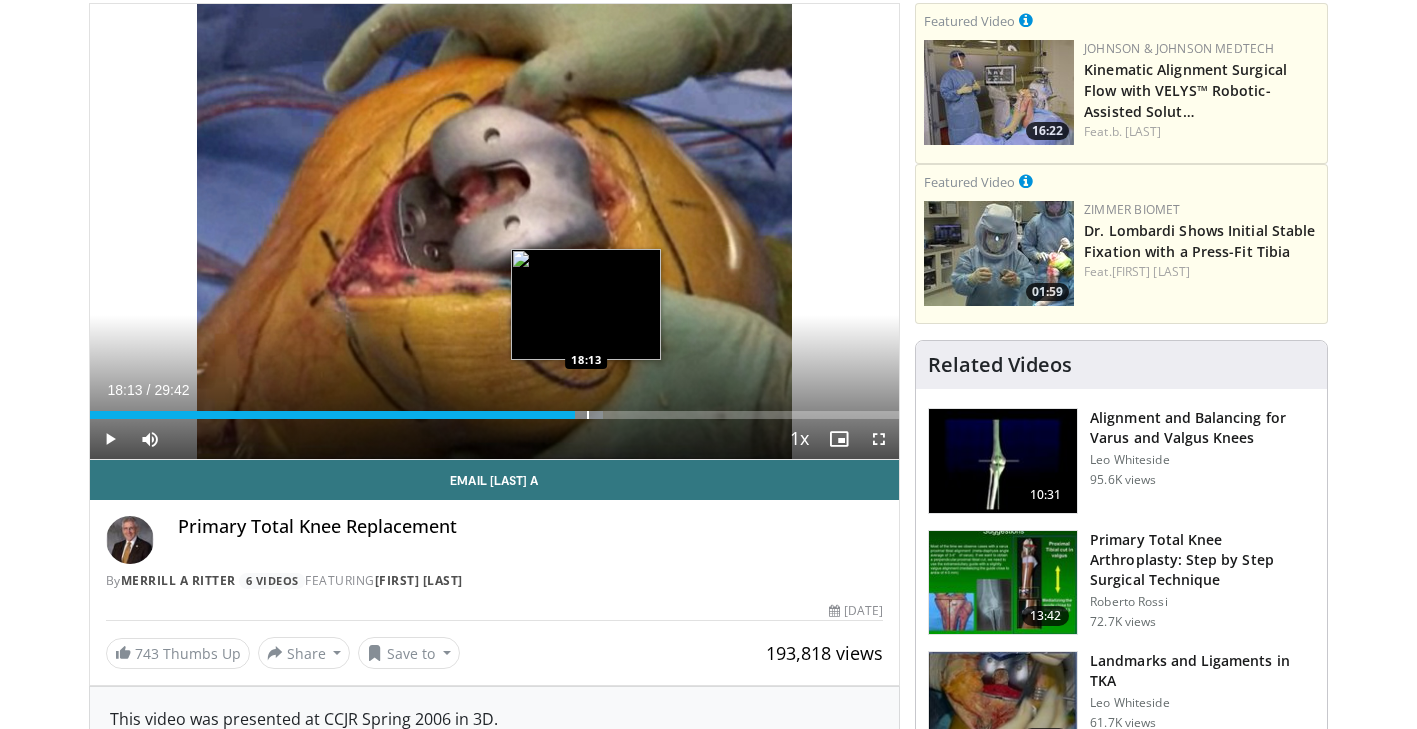 click at bounding box center [588, 415] 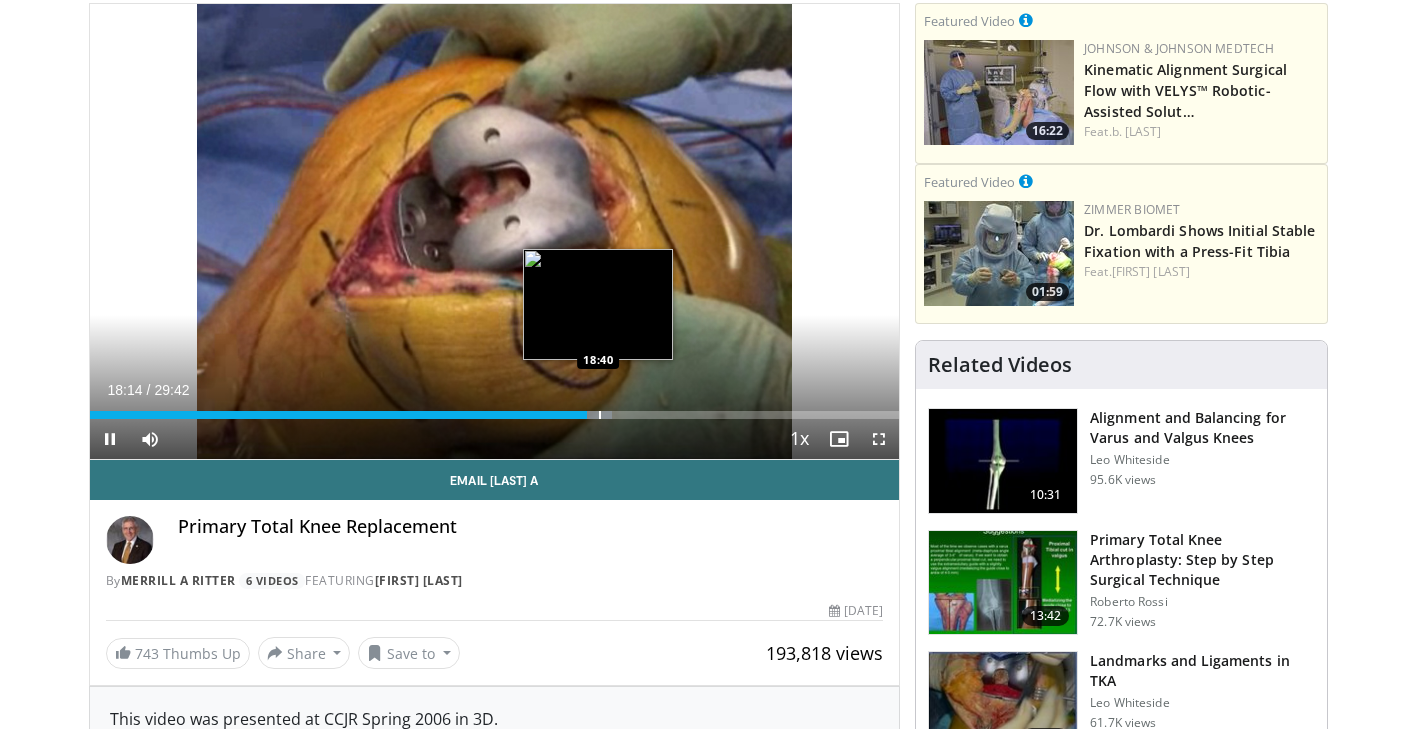 click at bounding box center [600, 415] 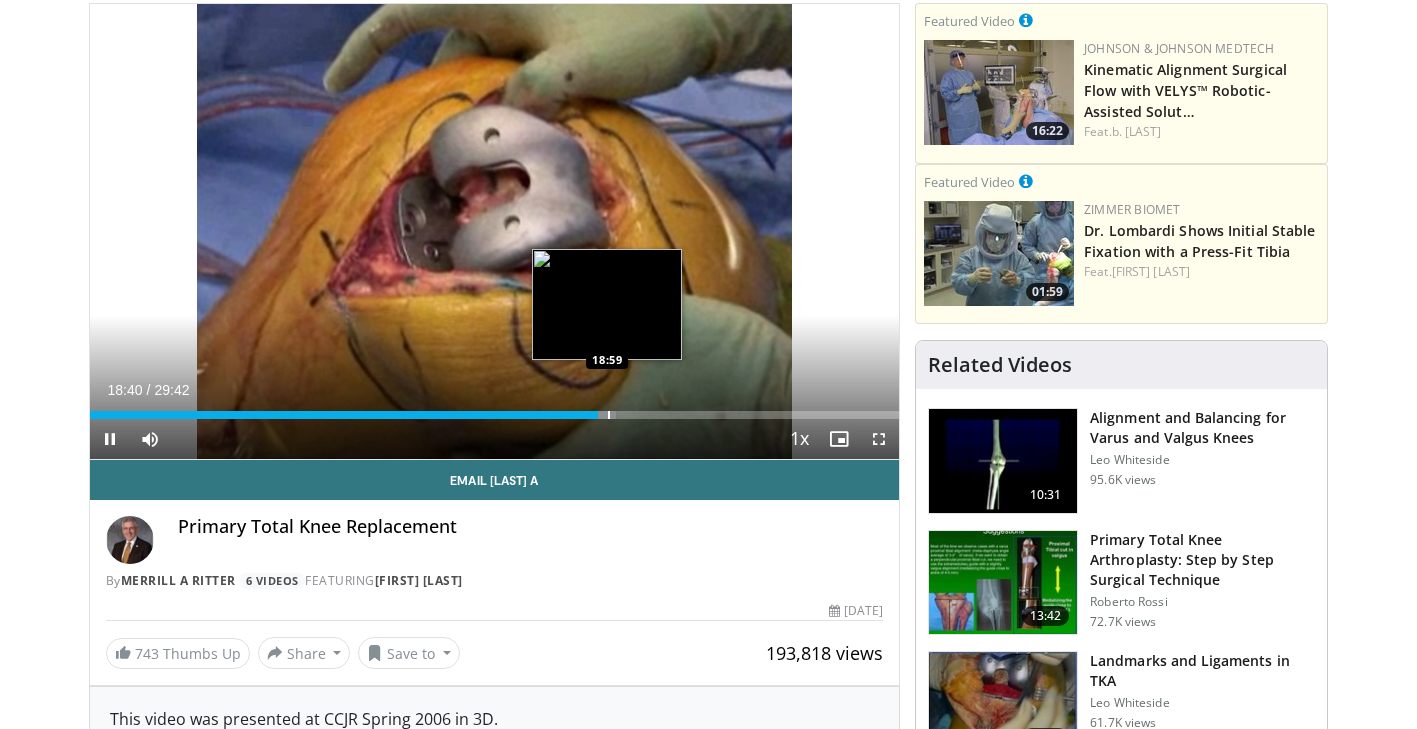 click at bounding box center [609, 415] 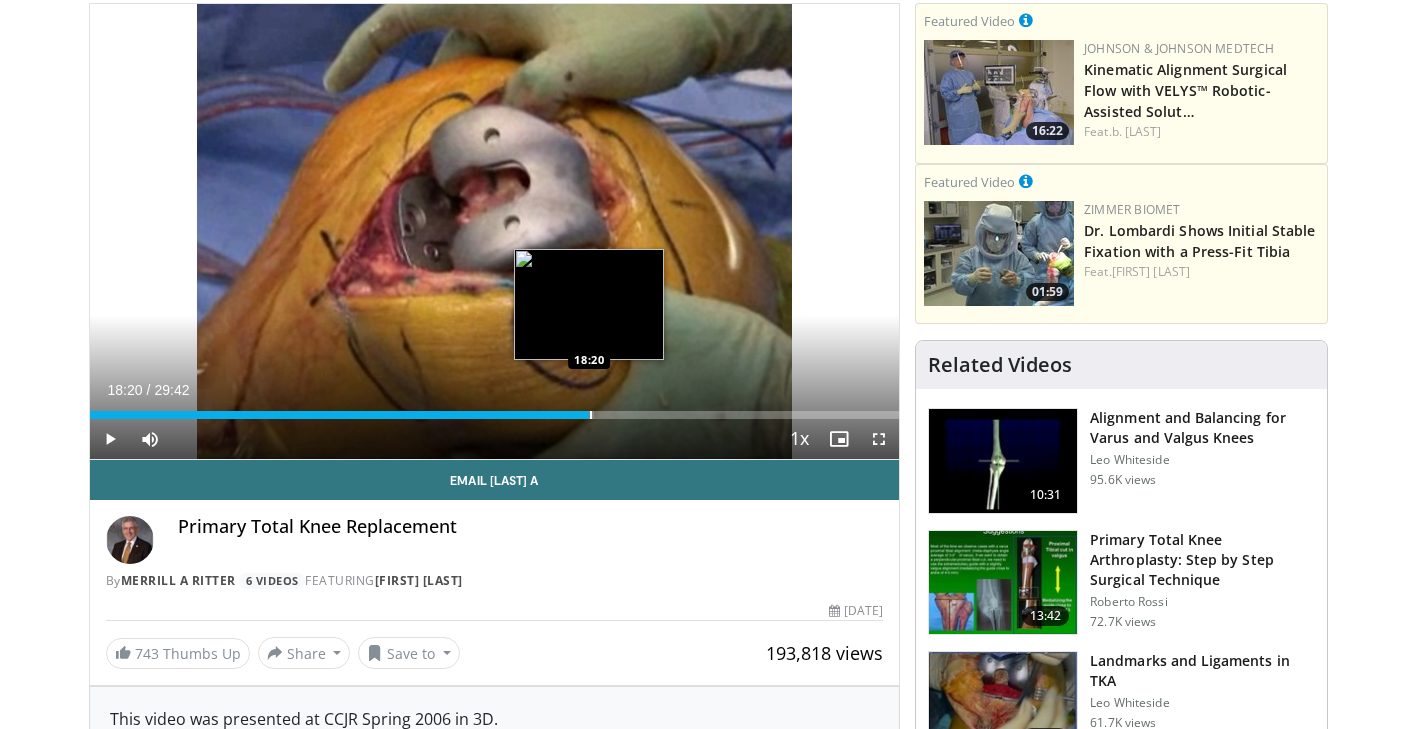 click at bounding box center [591, 415] 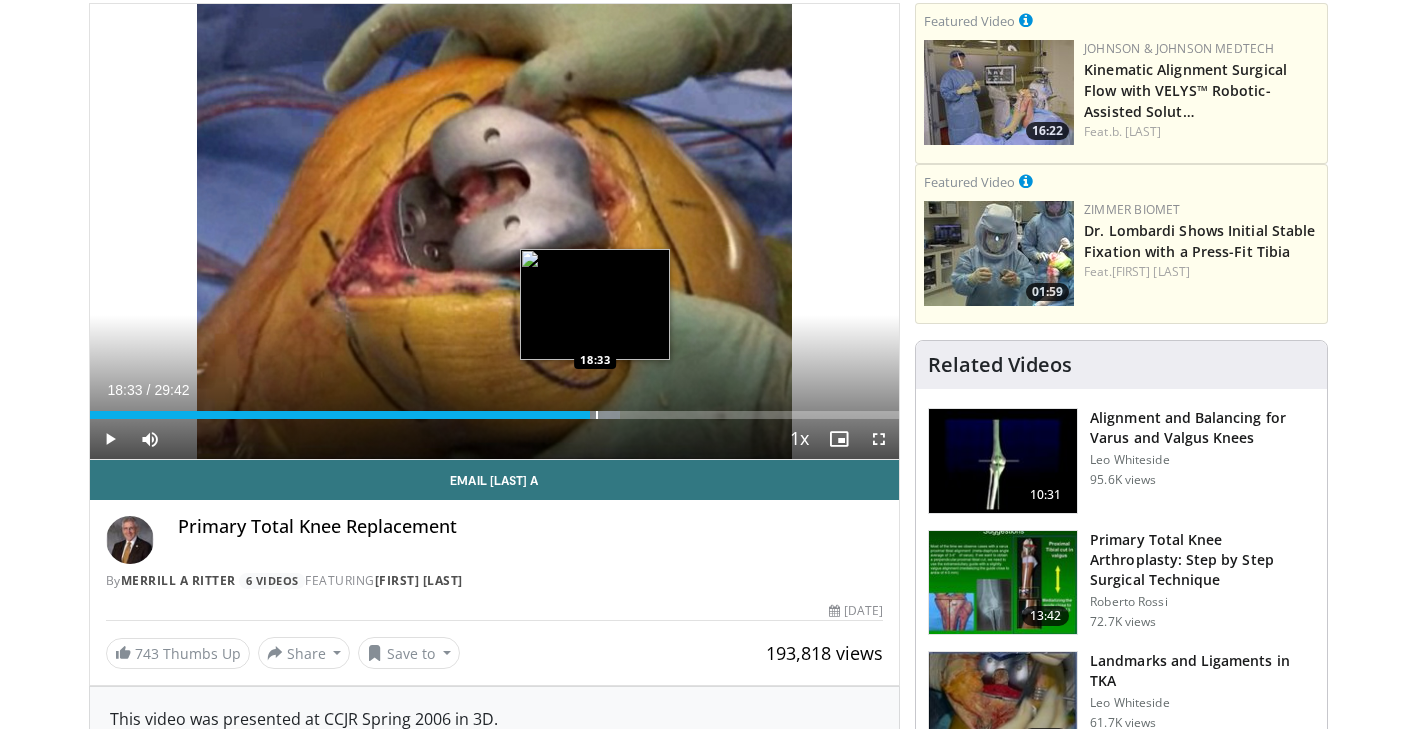 click at bounding box center (597, 415) 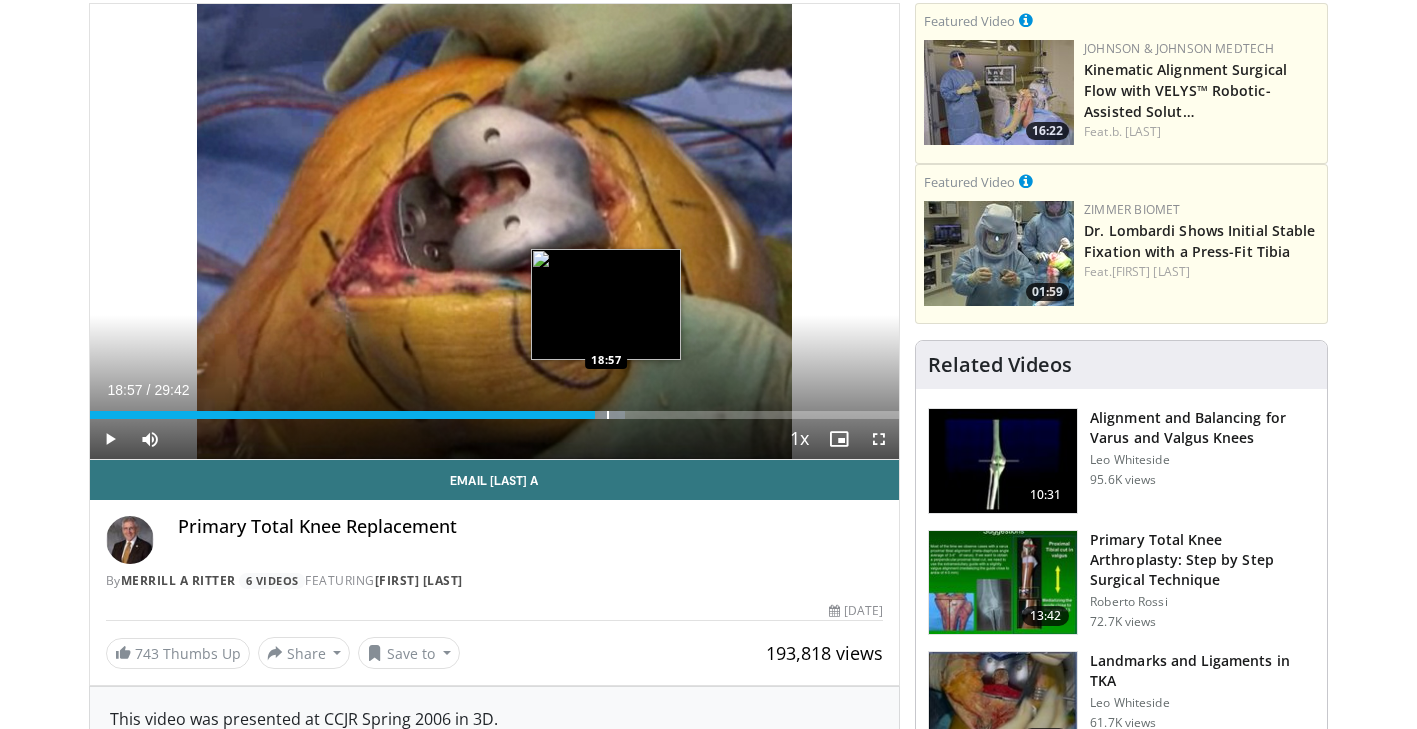 click at bounding box center [608, 415] 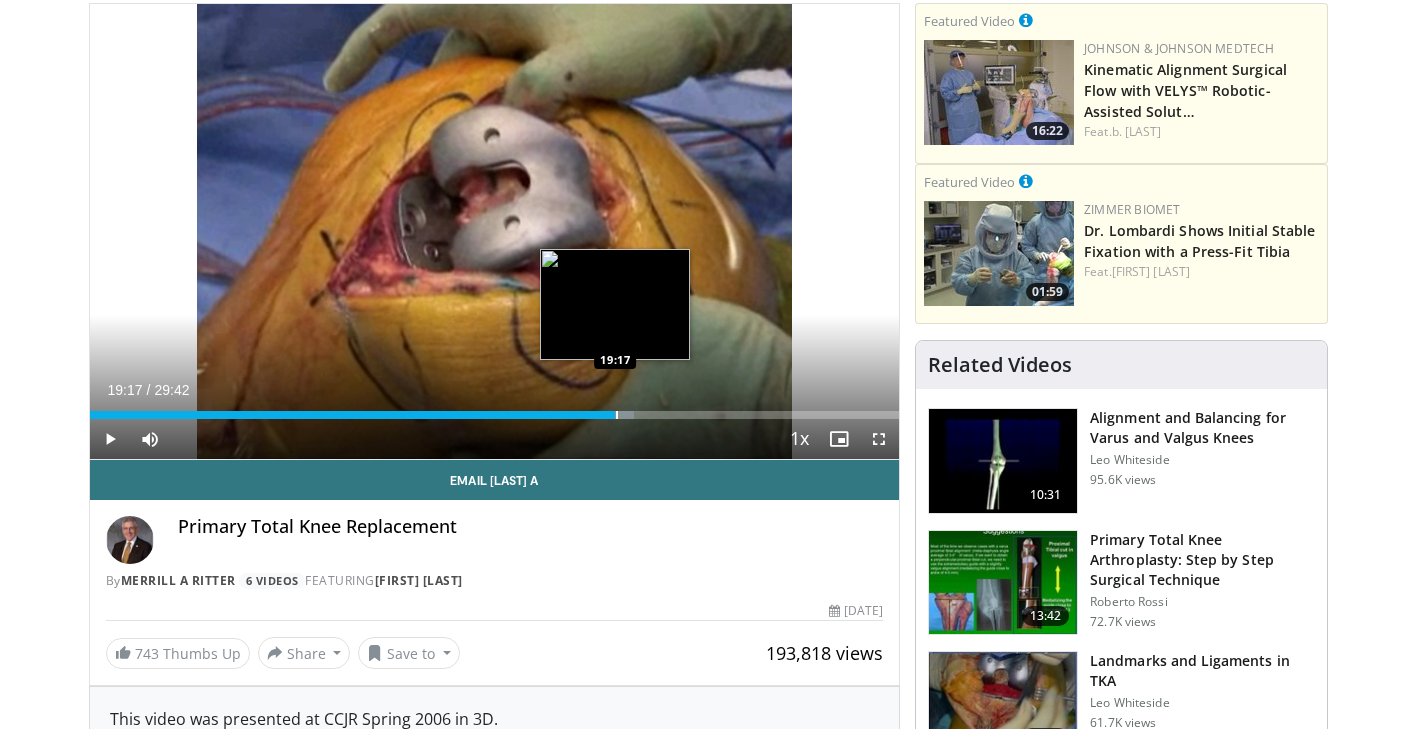 click at bounding box center (617, 415) 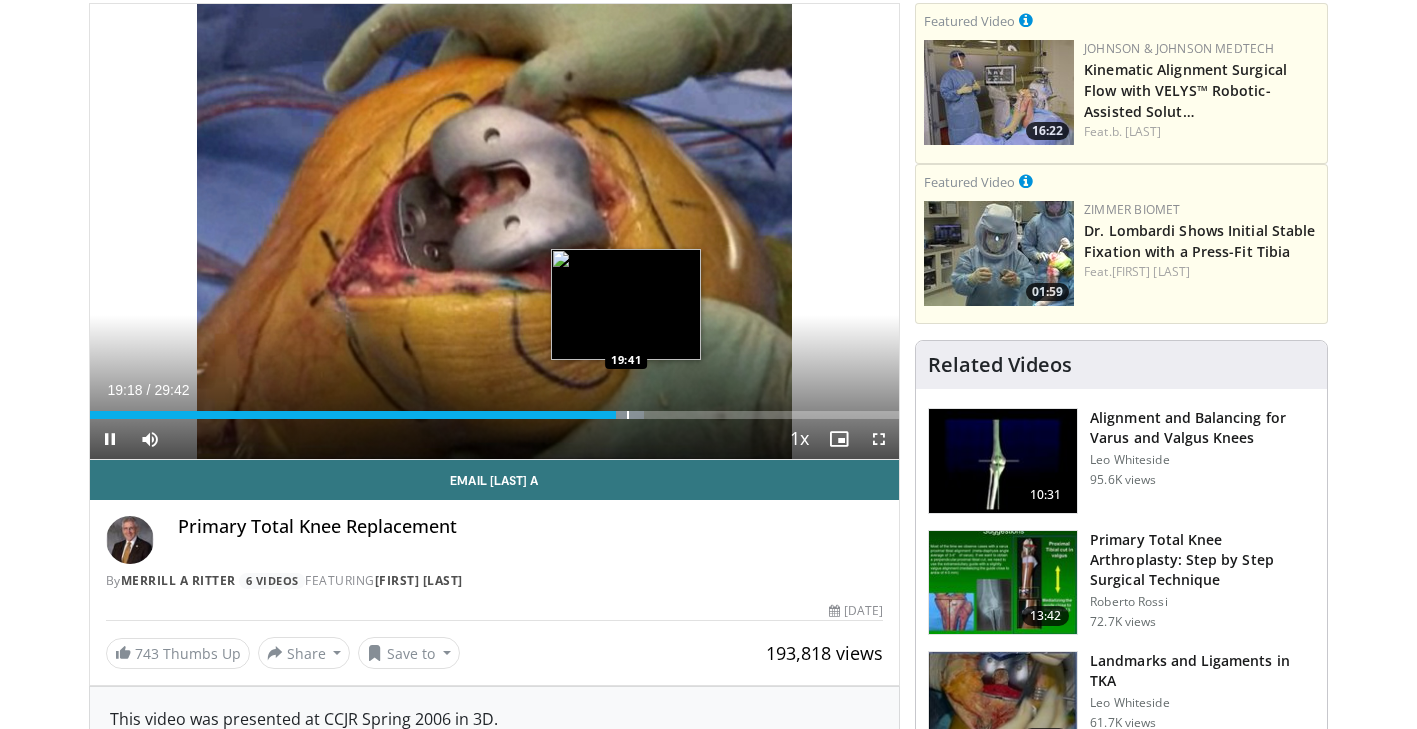 click on "Loaded :  68.51% 19:18 19:41" at bounding box center [495, 409] 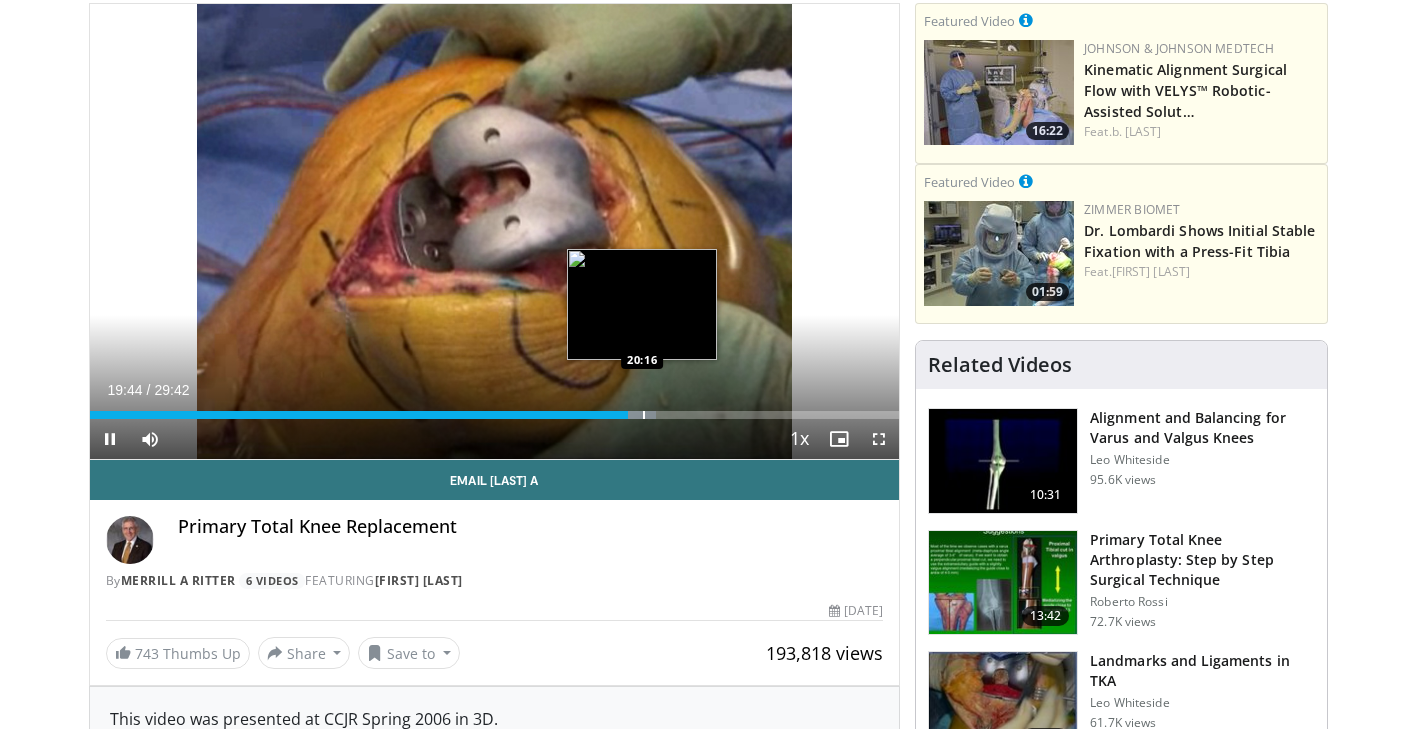 click at bounding box center (644, 415) 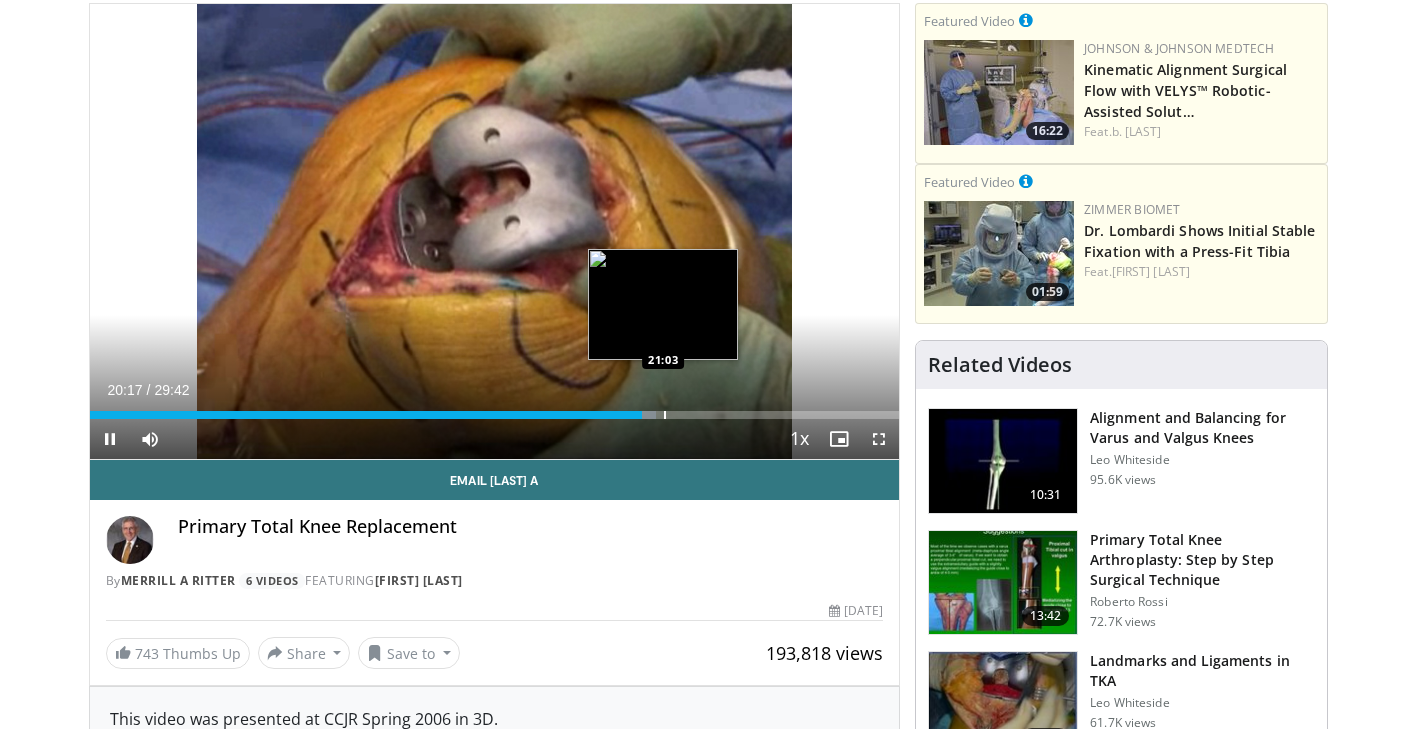 click at bounding box center (665, 415) 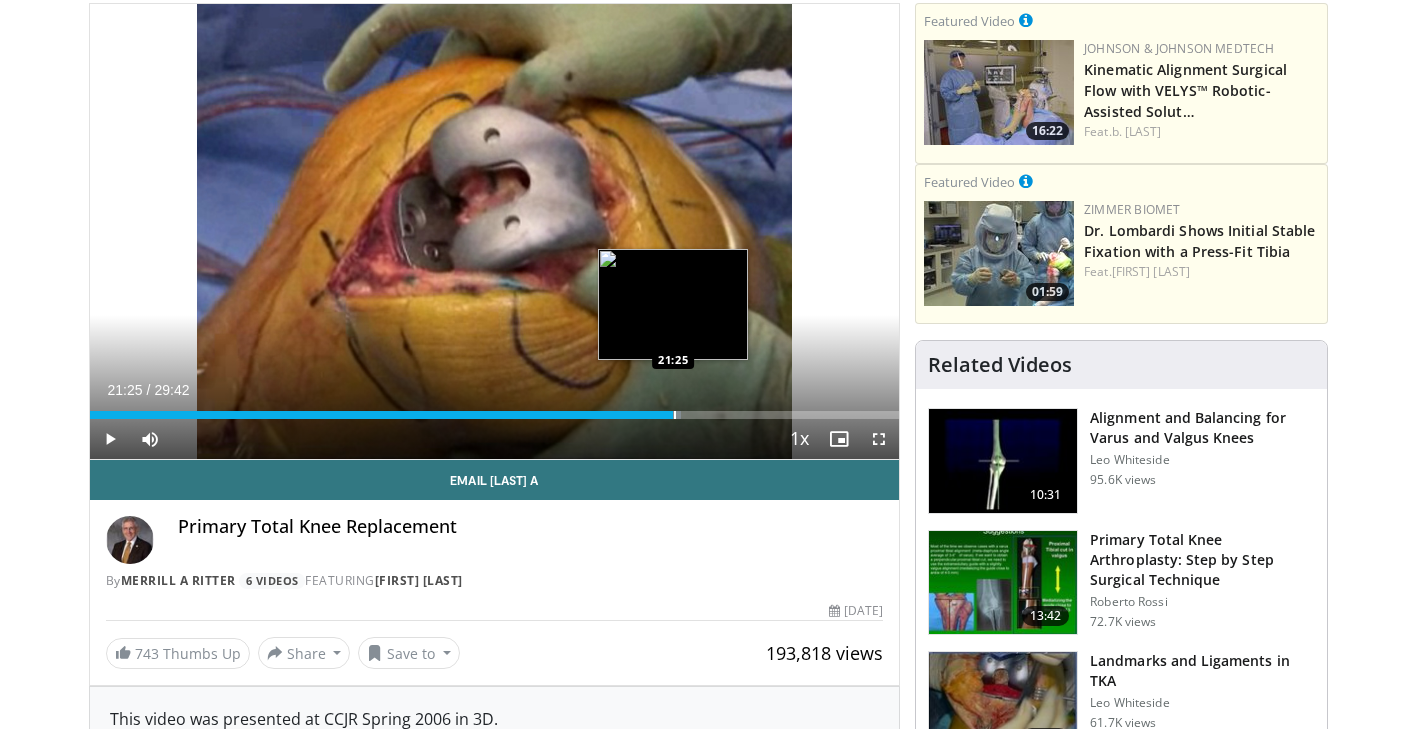 click on "Loaded :  73.00% 21:06 21:25" at bounding box center [495, 409] 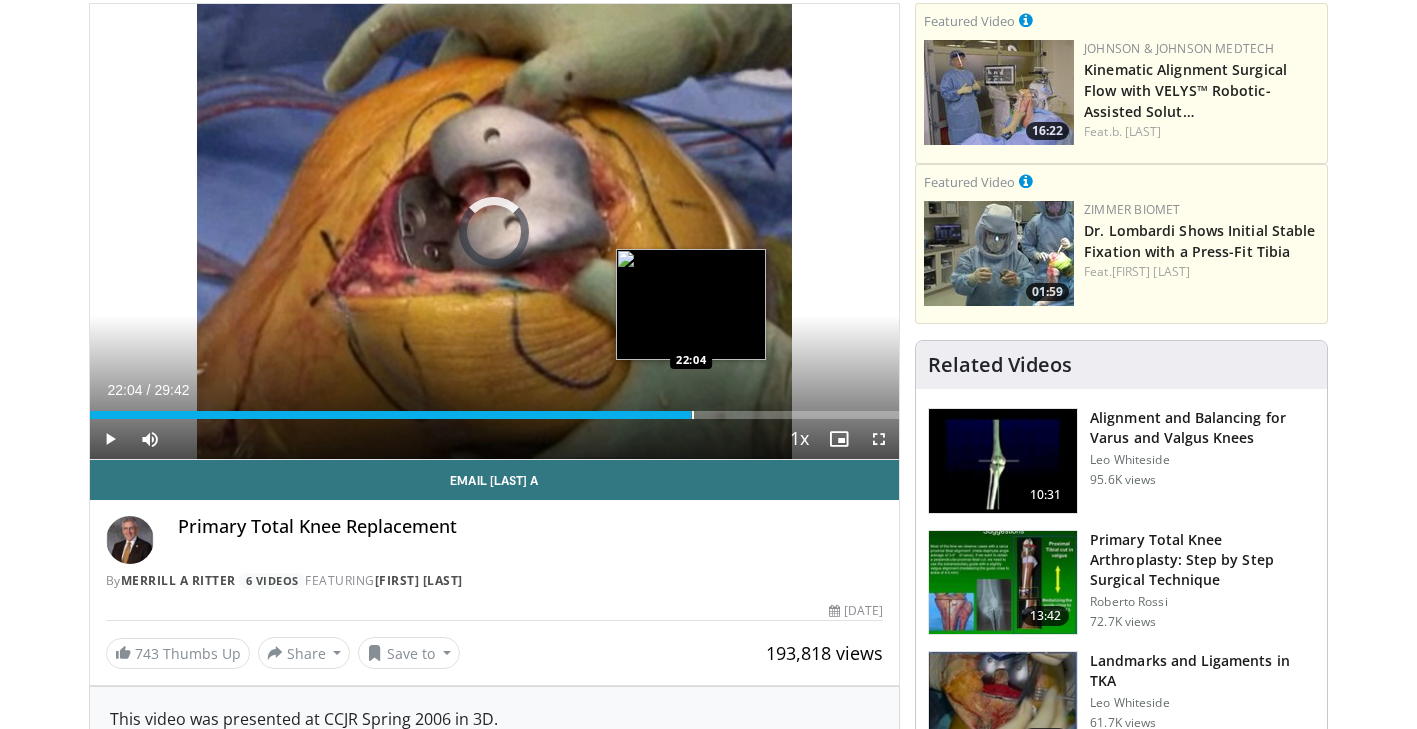 click on "Loaded :  74.13% 21:25 22:04" at bounding box center (495, 409) 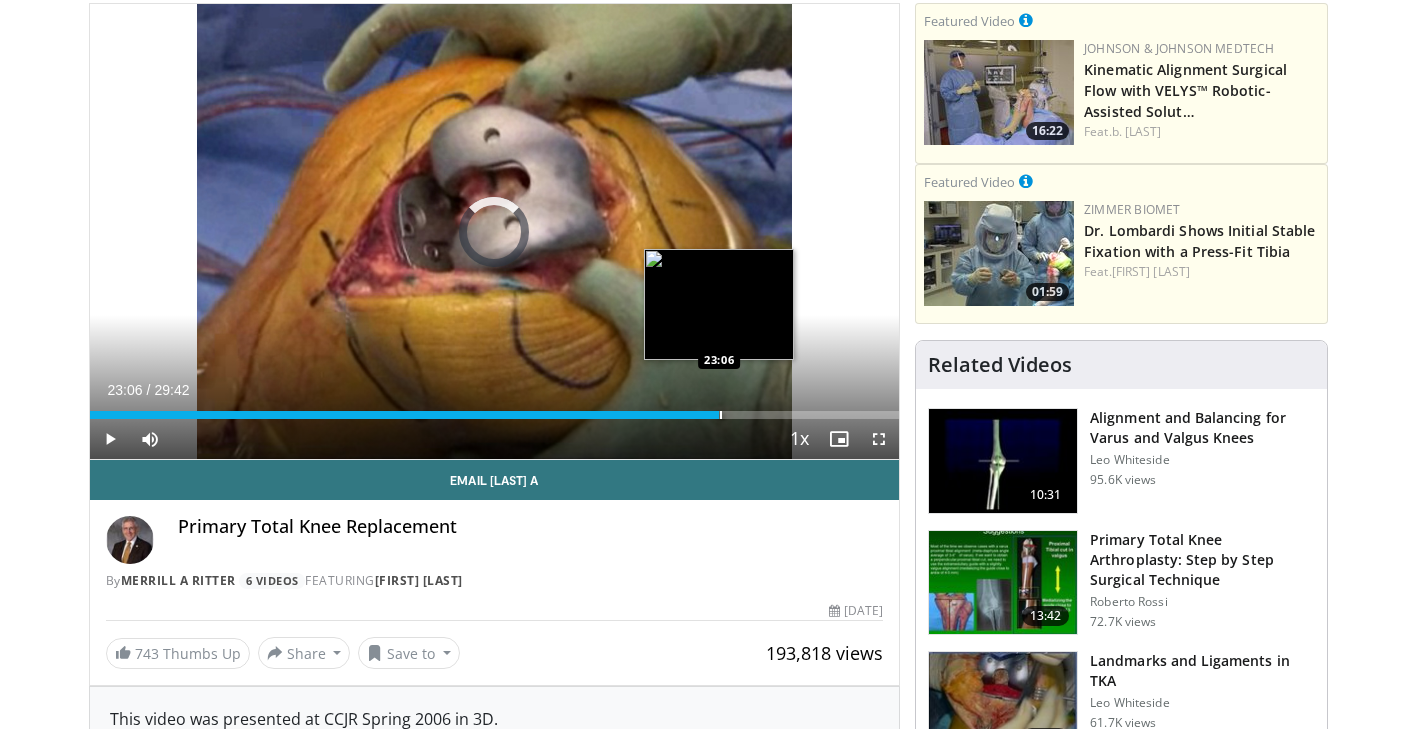 click at bounding box center (721, 415) 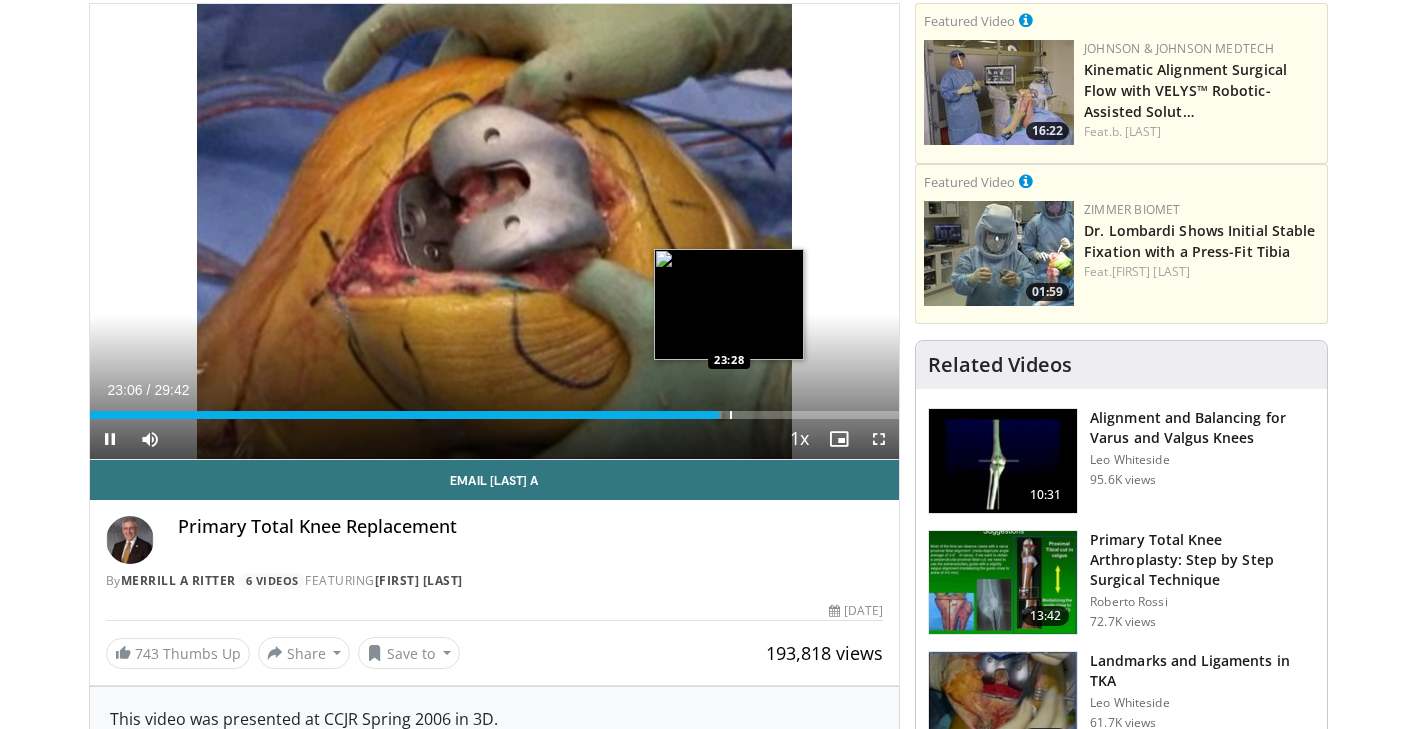 click at bounding box center (731, 415) 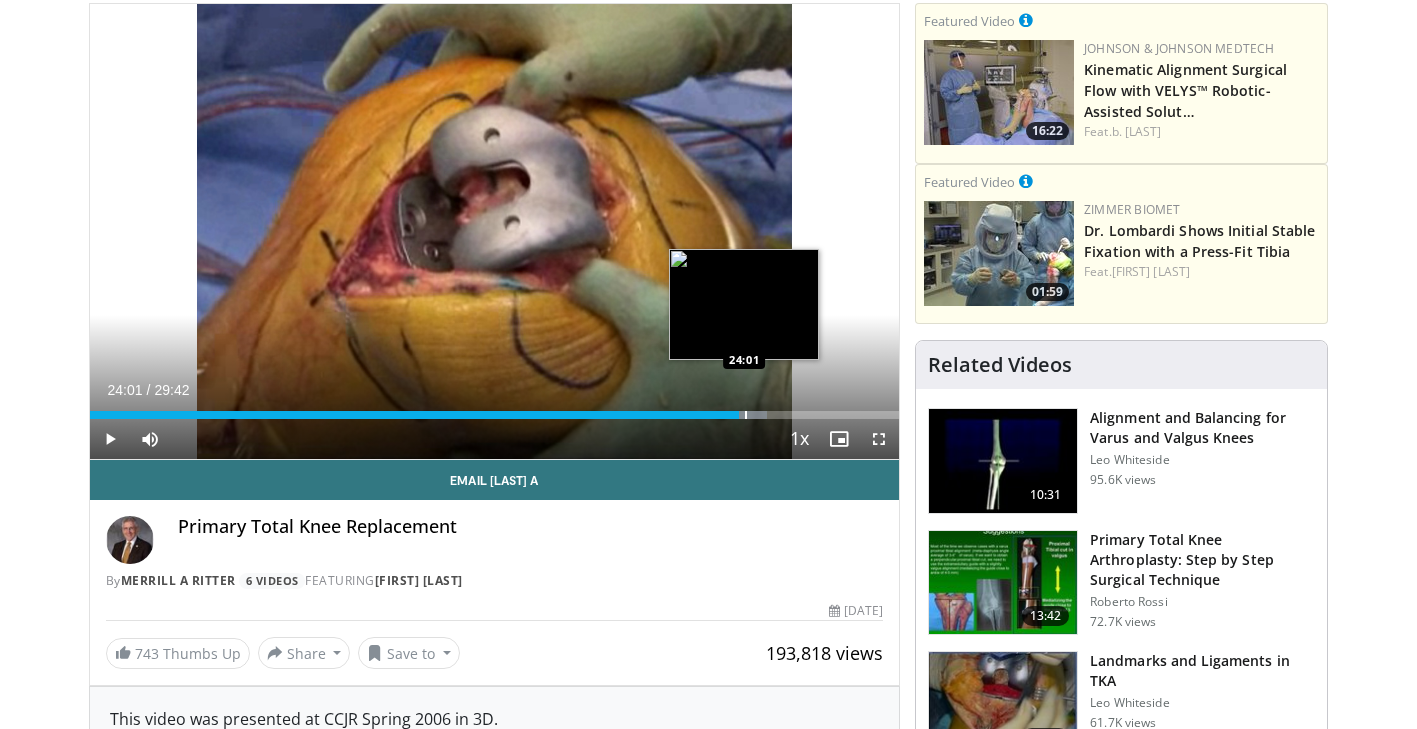 click at bounding box center [746, 415] 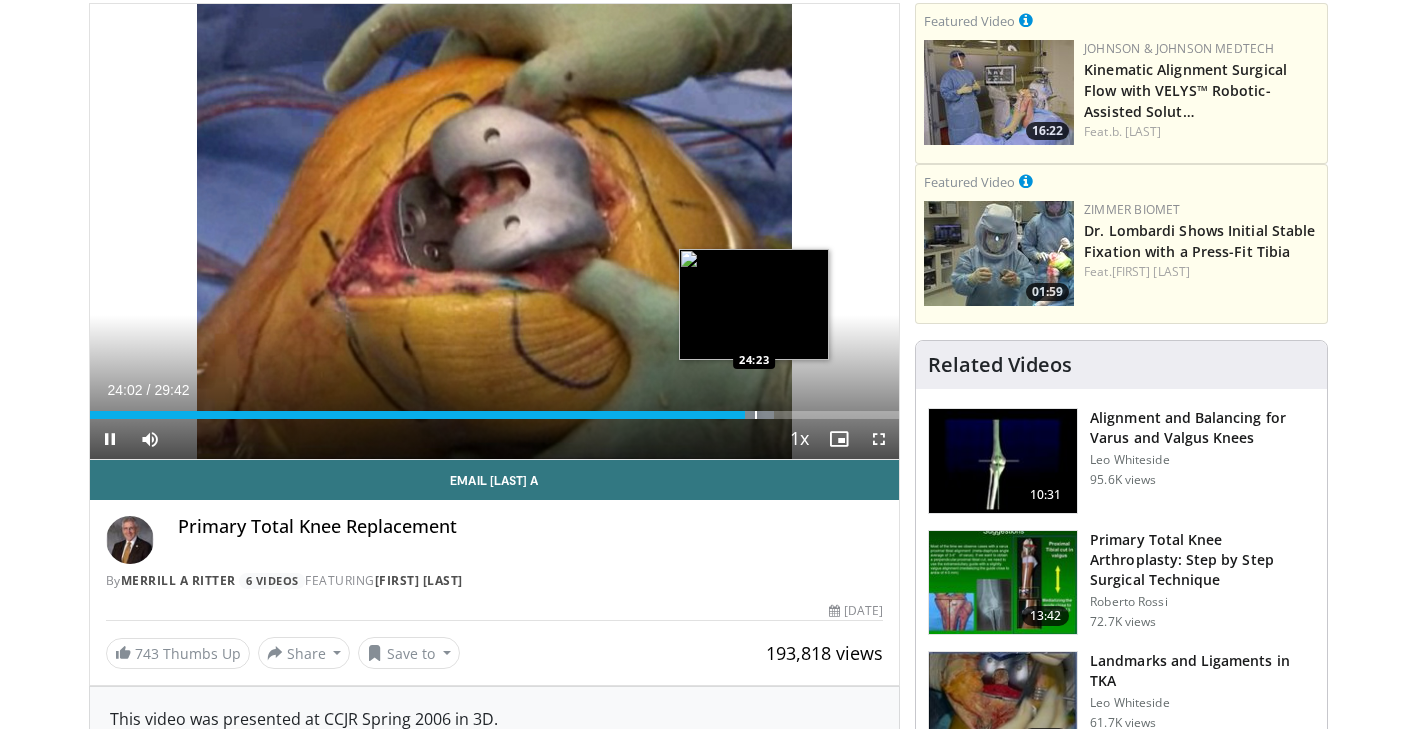 click at bounding box center [756, 415] 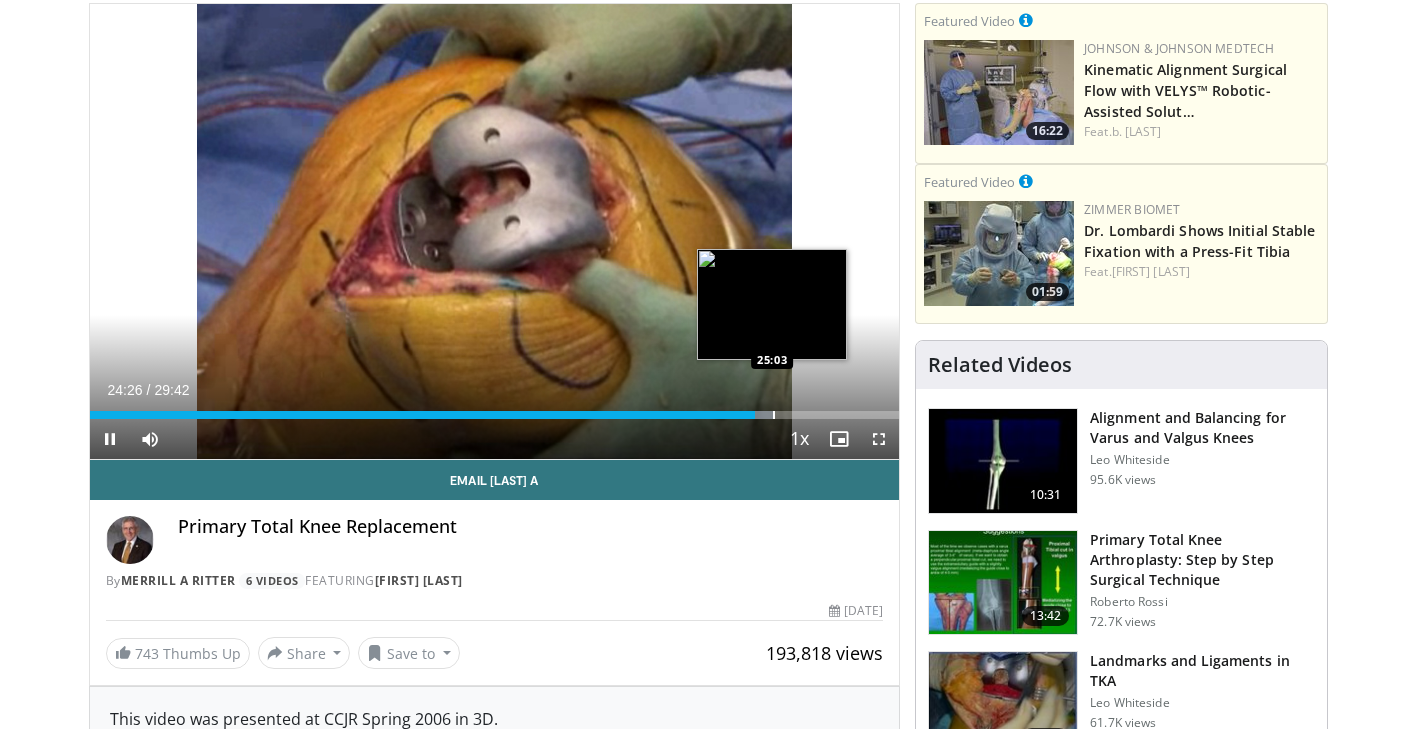 click at bounding box center [774, 415] 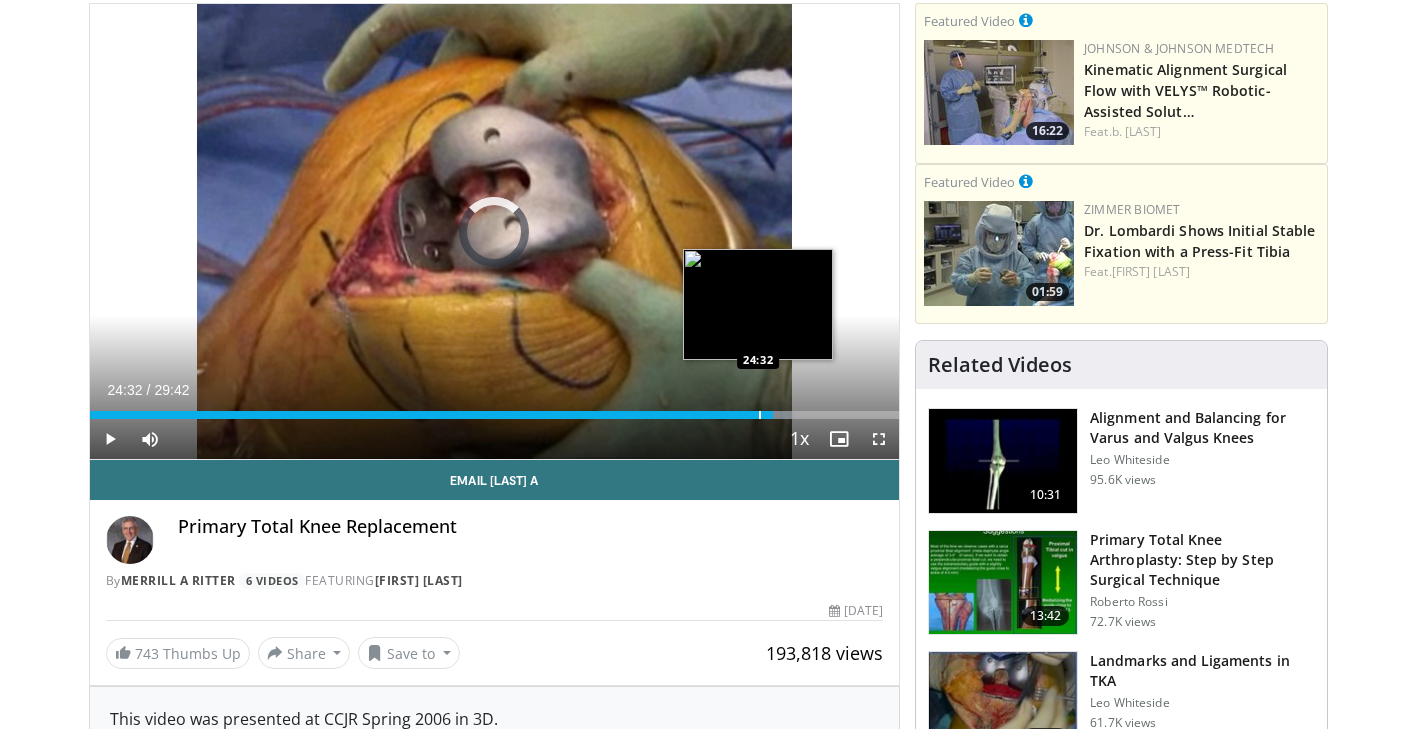 click at bounding box center [760, 415] 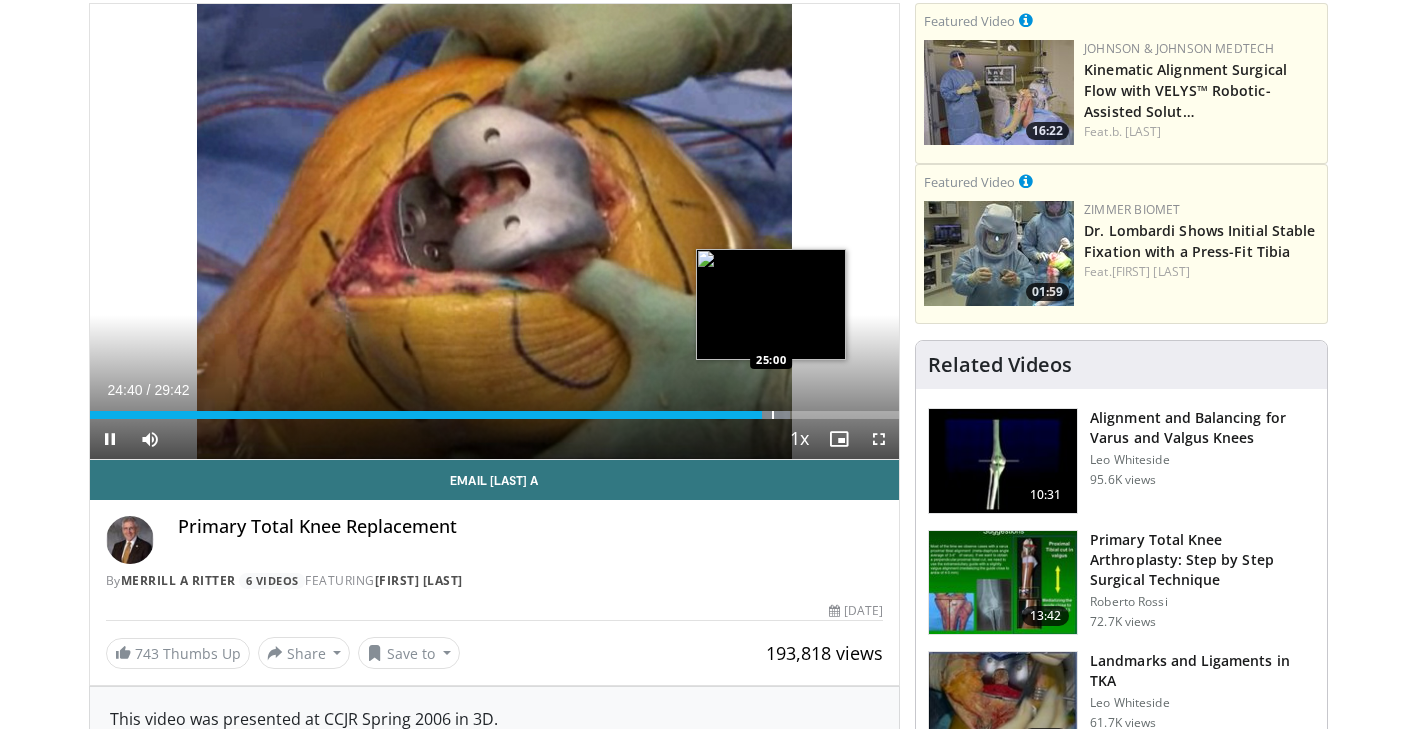 click at bounding box center (773, 415) 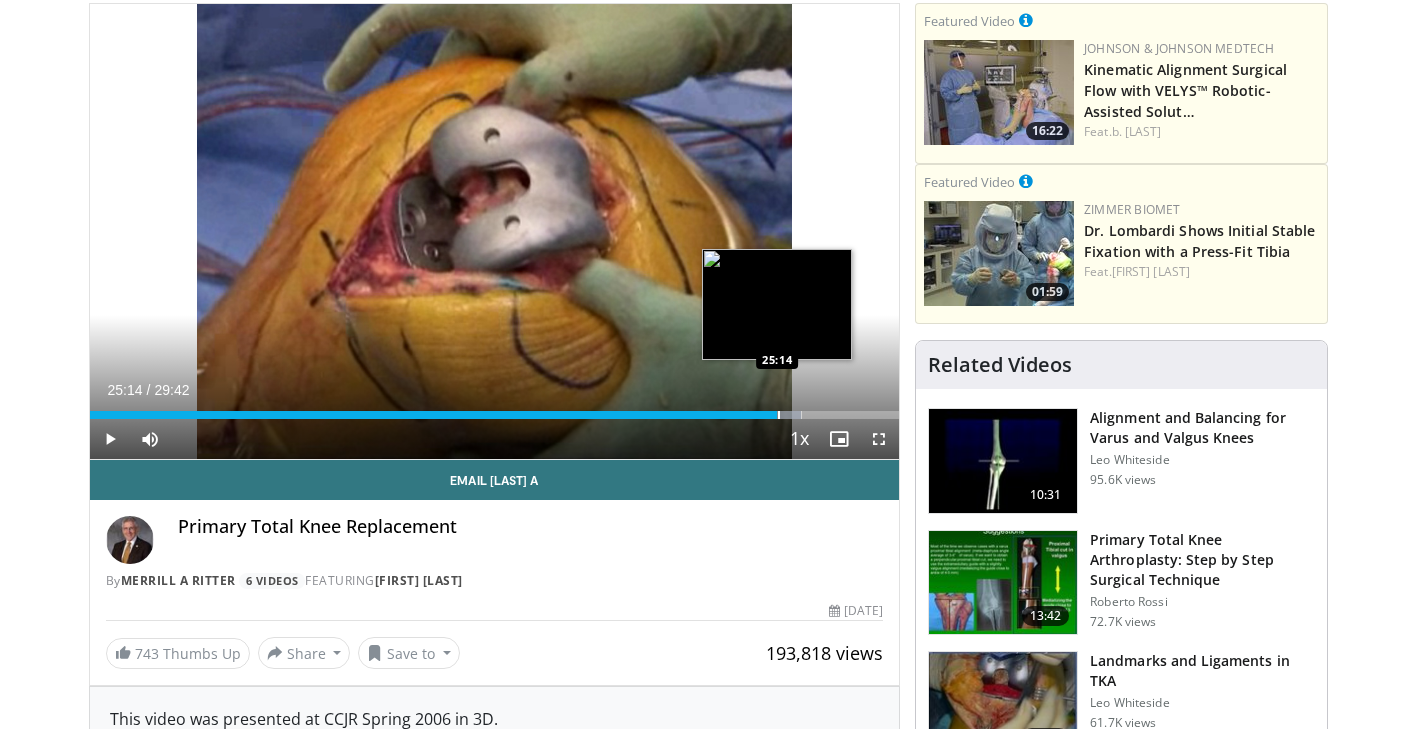 click at bounding box center (779, 415) 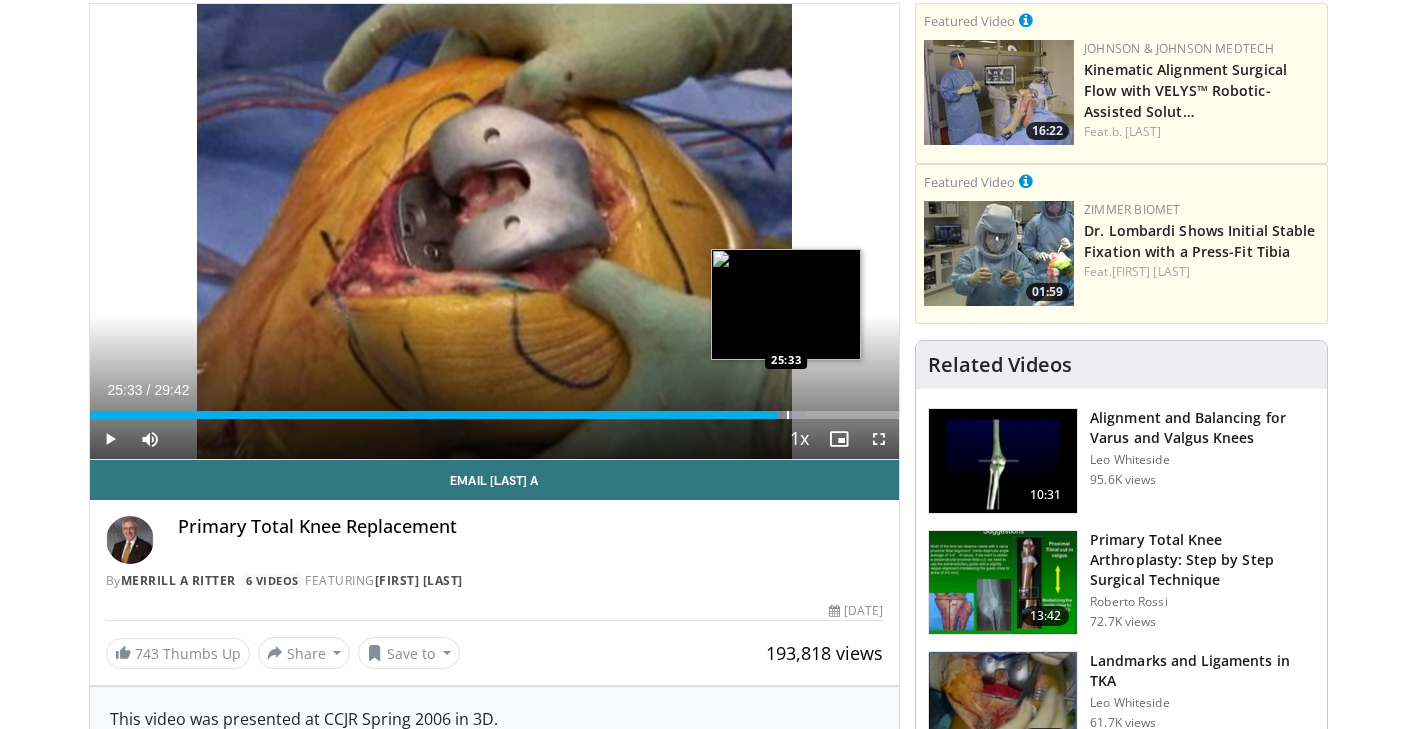 click at bounding box center (788, 415) 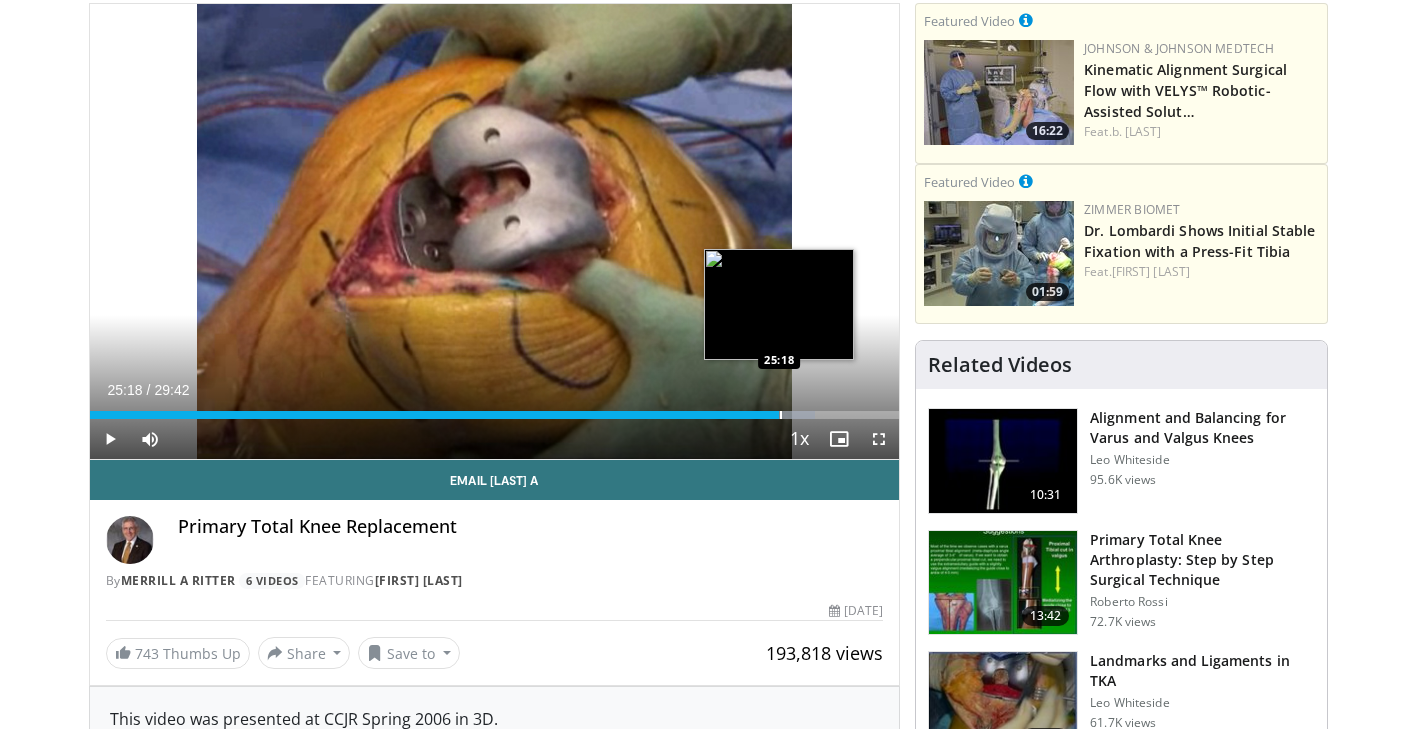 click at bounding box center (781, 415) 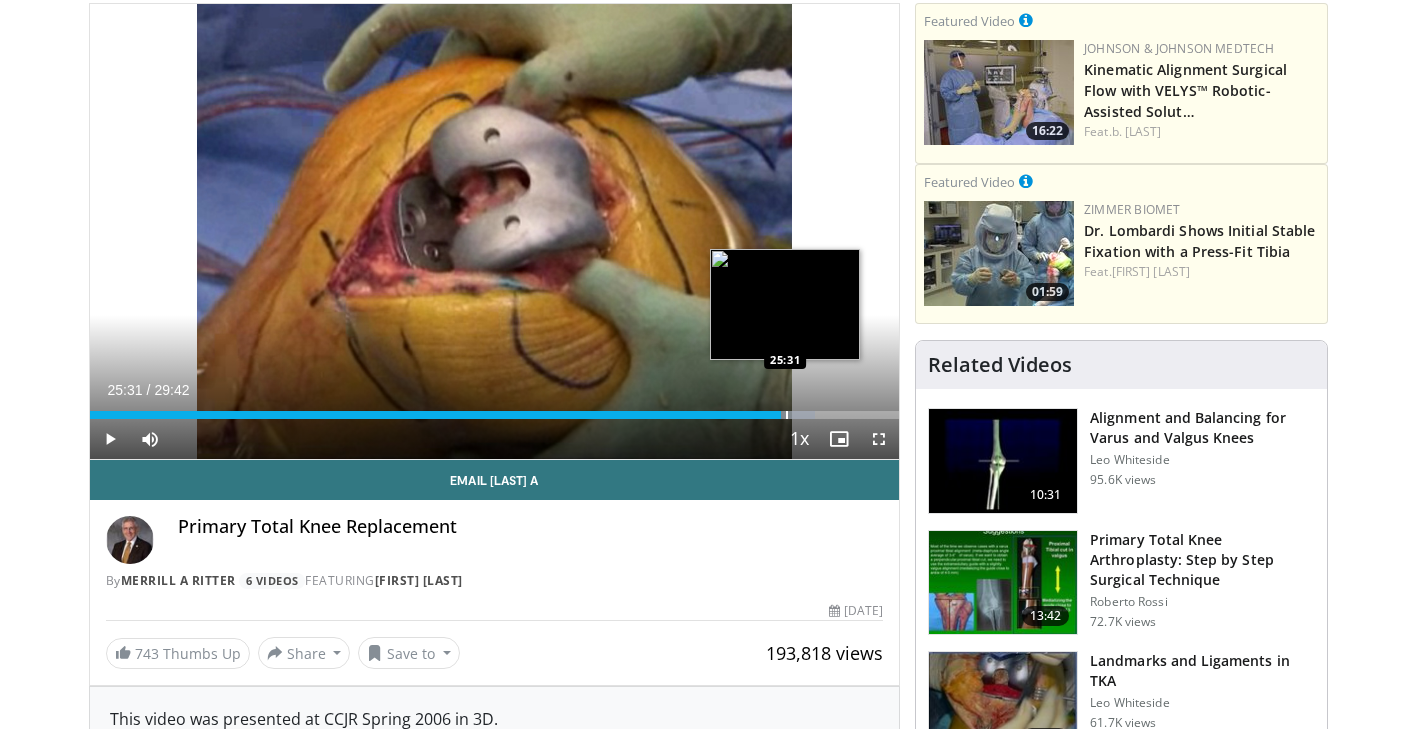 click at bounding box center (787, 415) 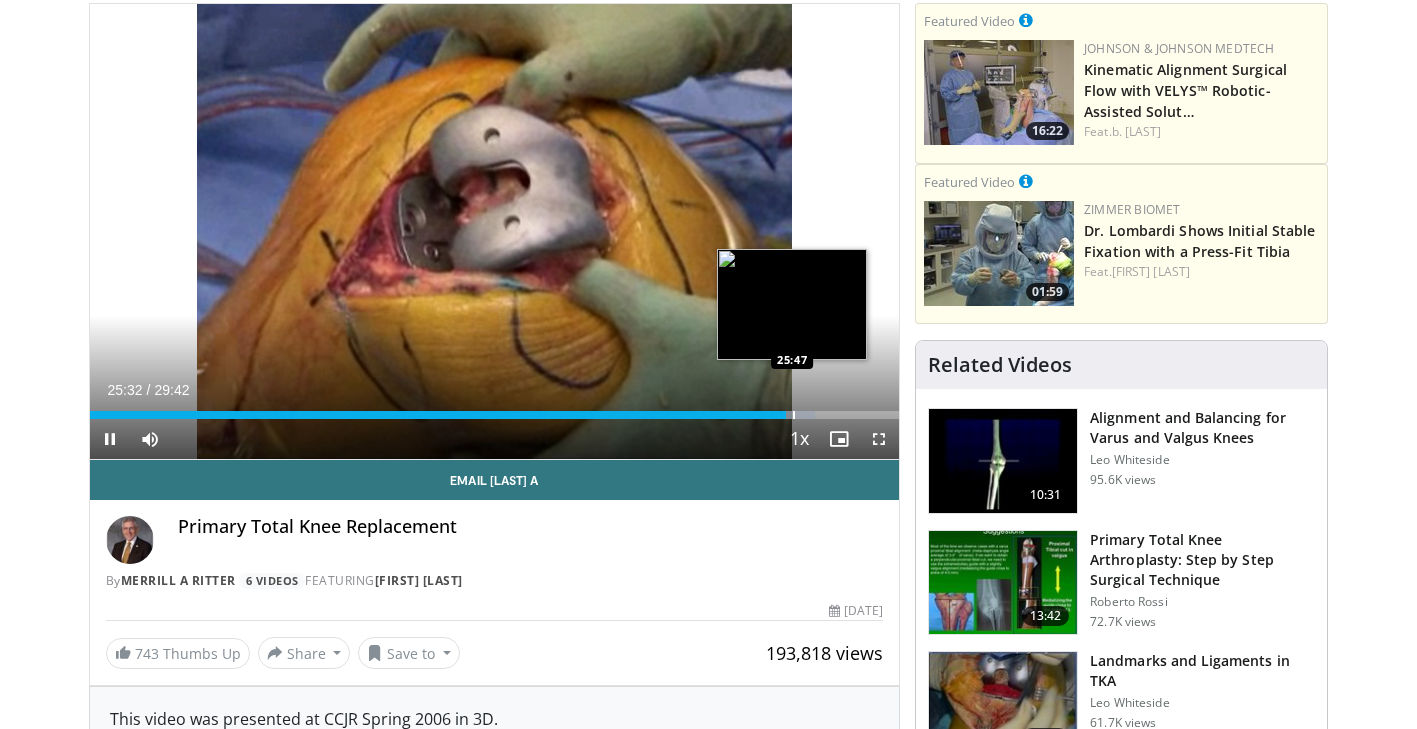 click at bounding box center [794, 415] 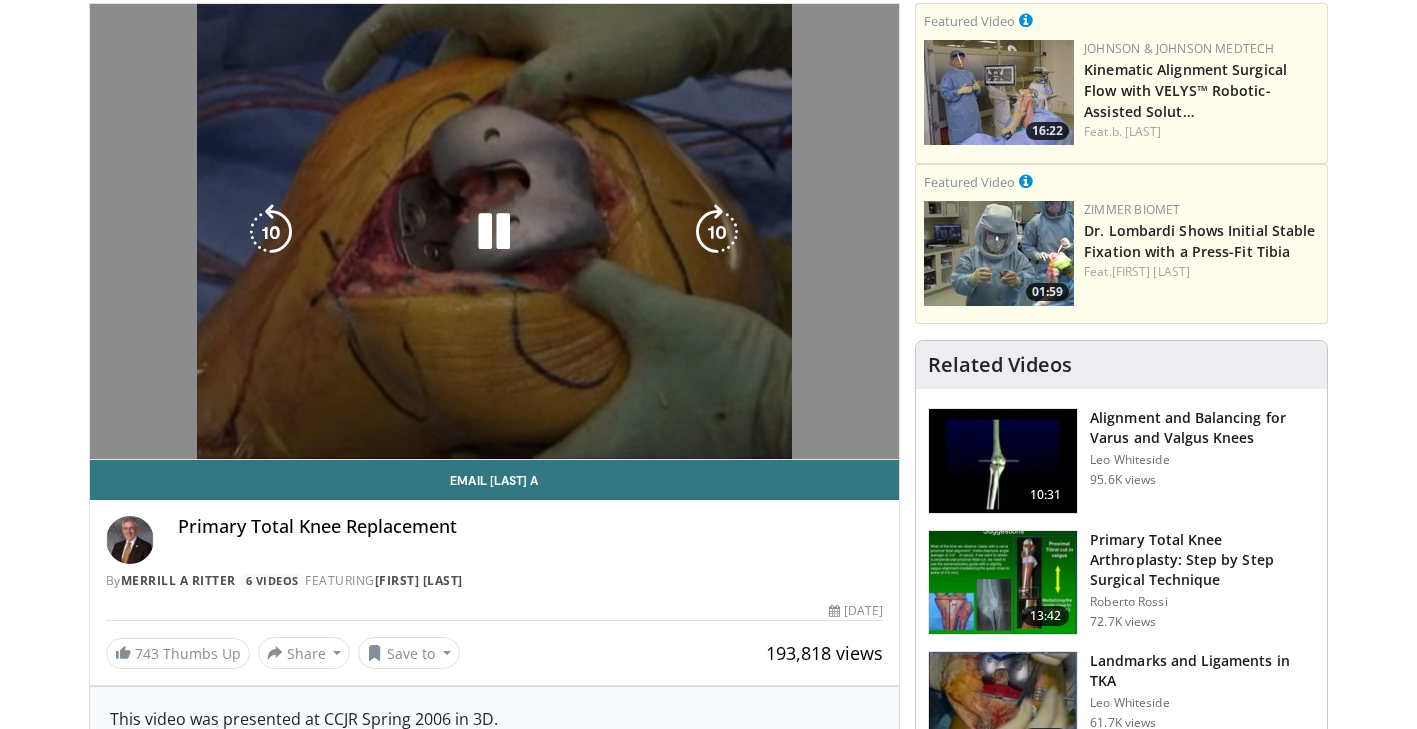 click on "**********" at bounding box center [495, 232] 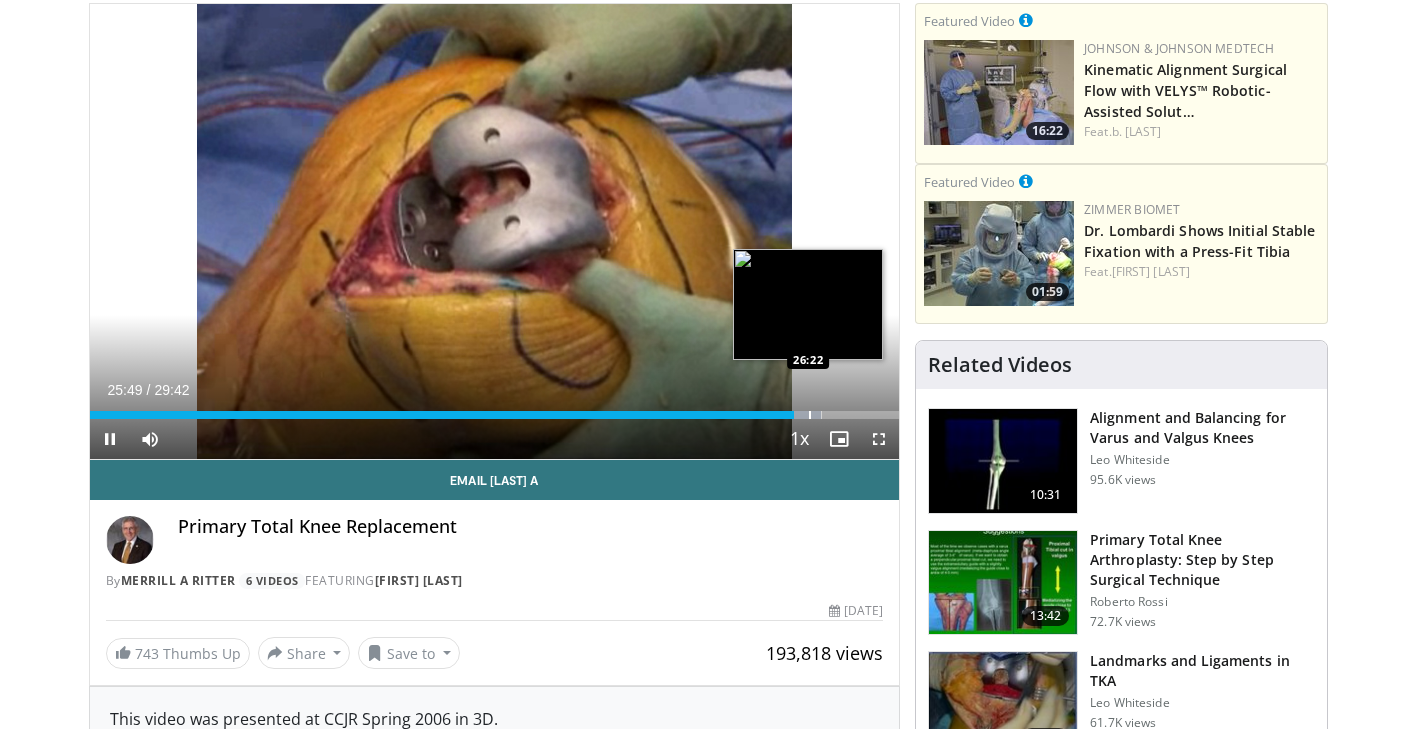 click at bounding box center [810, 415] 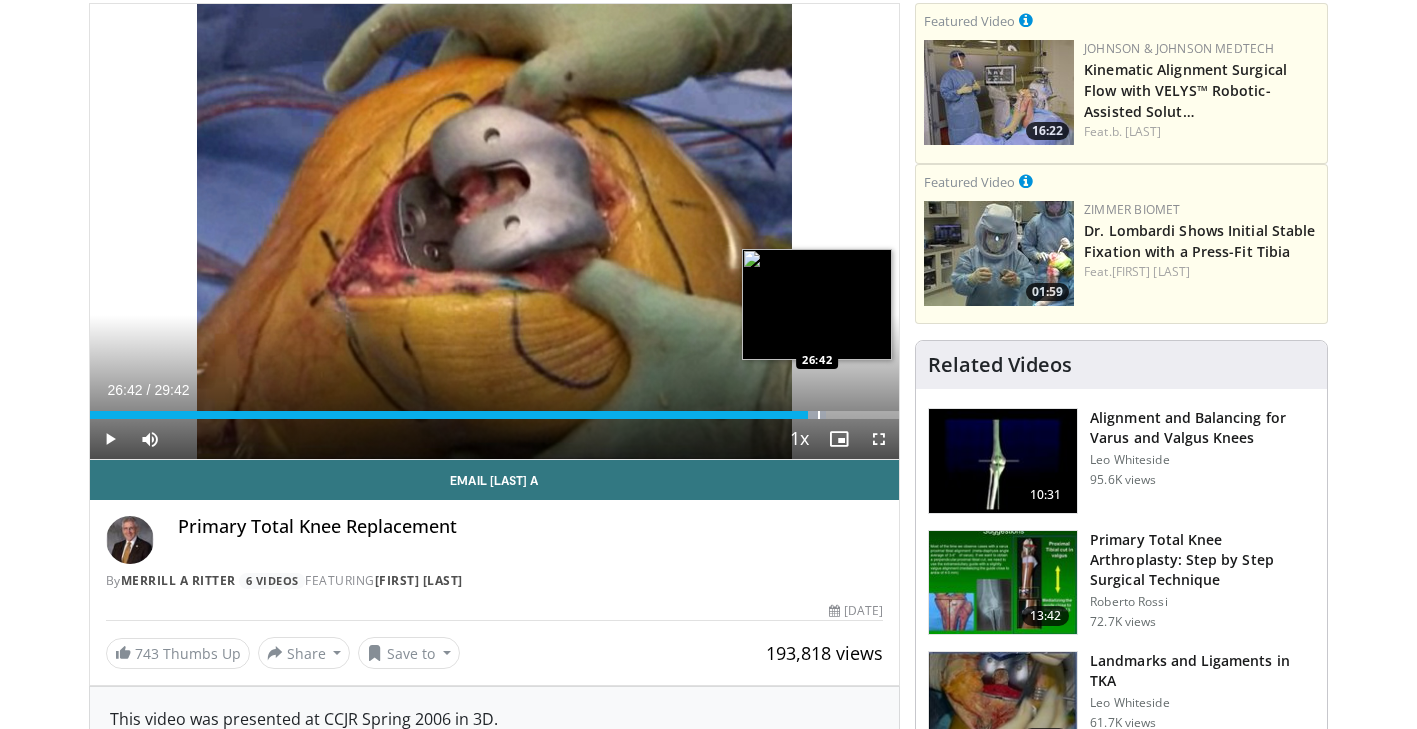 click at bounding box center [819, 415] 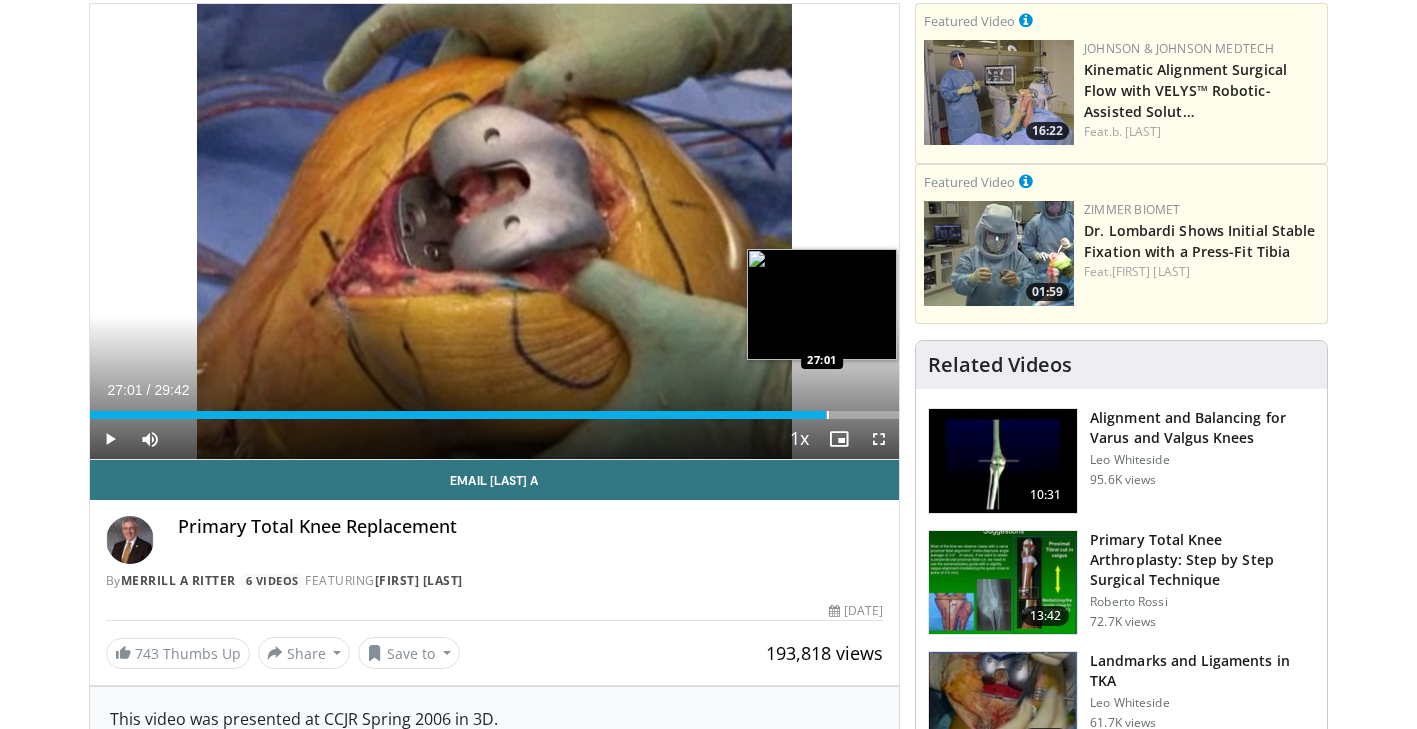 click at bounding box center (828, 415) 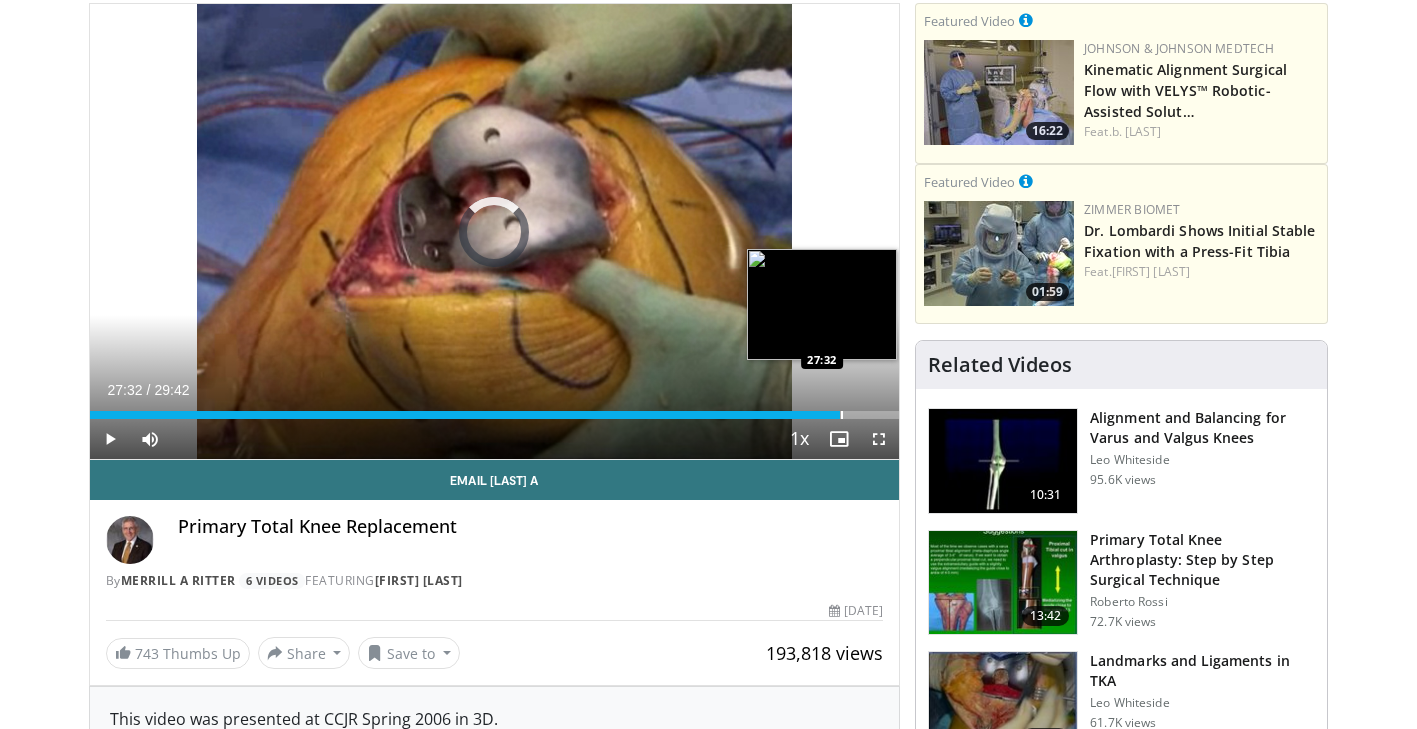 click at bounding box center [842, 415] 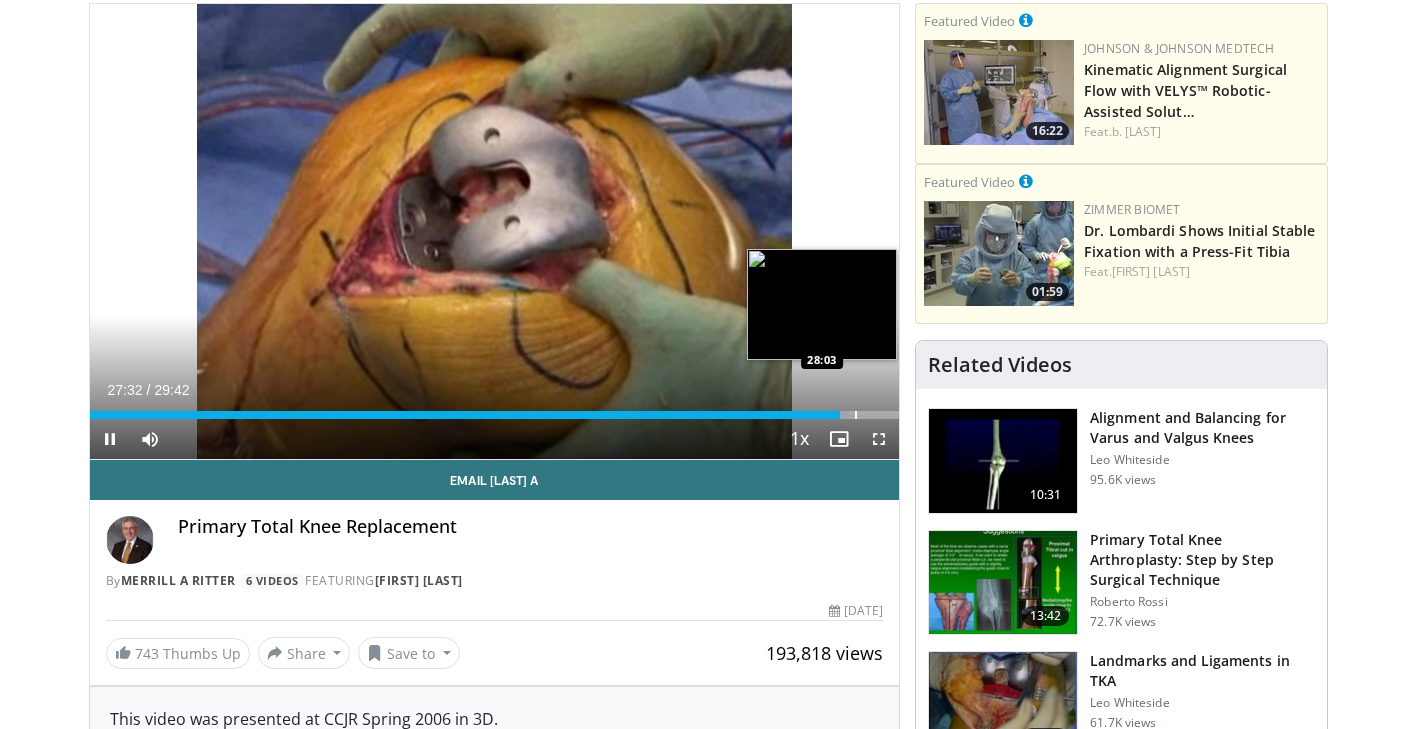 click at bounding box center (856, 415) 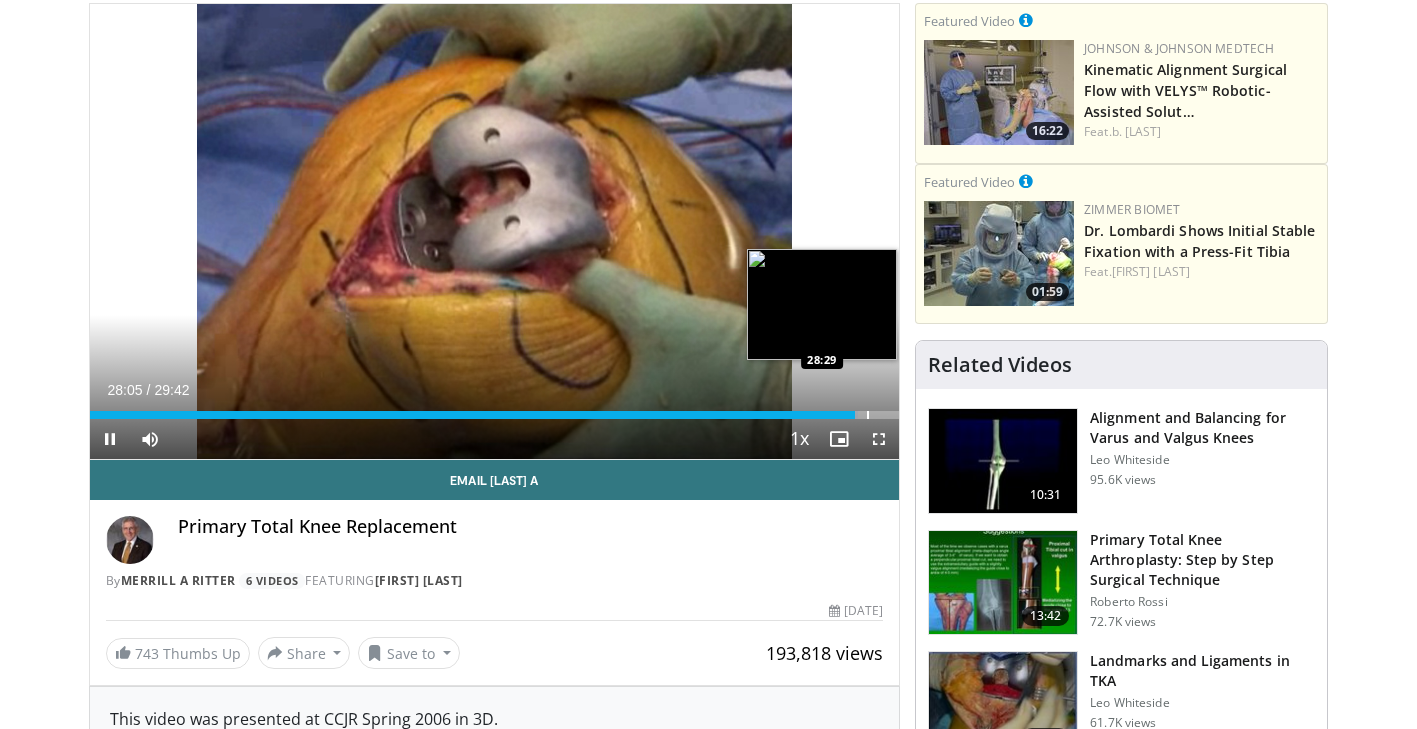 click at bounding box center (868, 415) 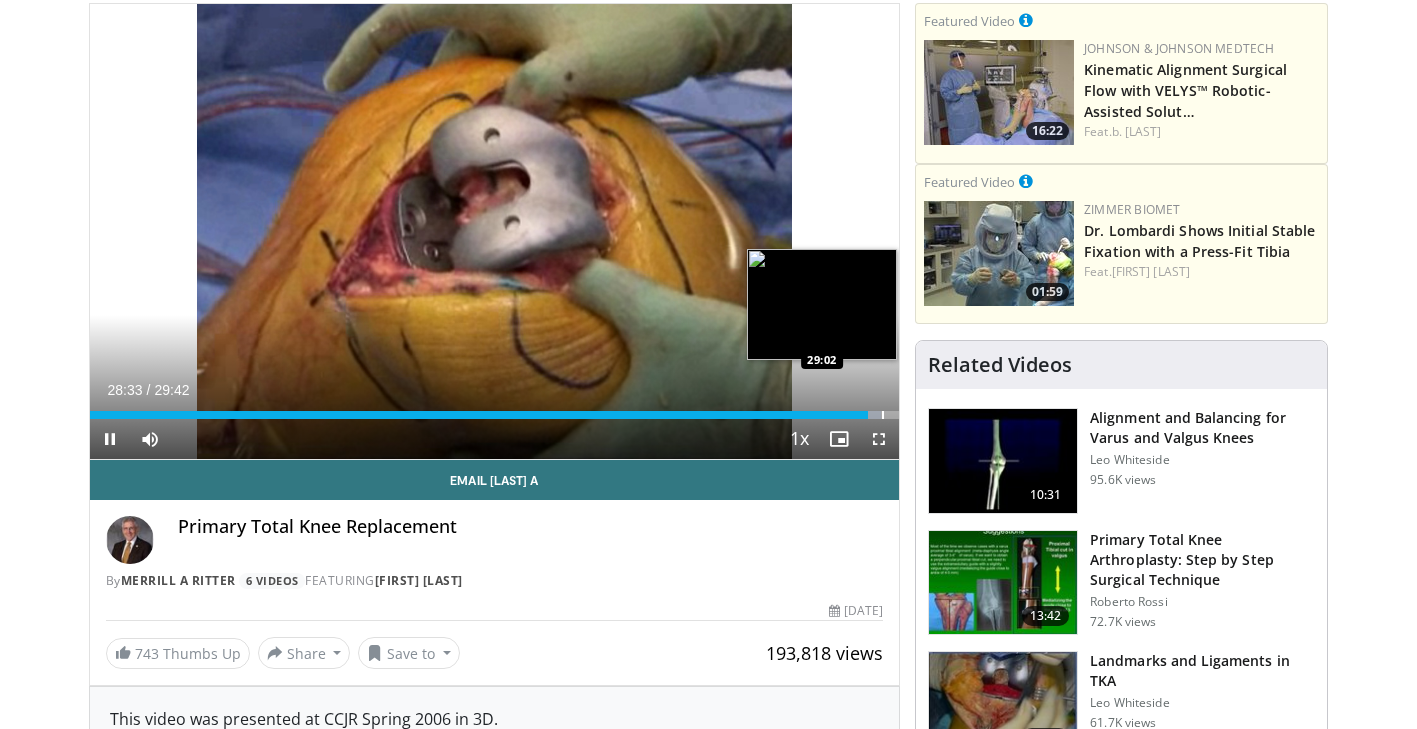 click on "Loaded :  97.71% 28:33 29:02" at bounding box center [495, 415] 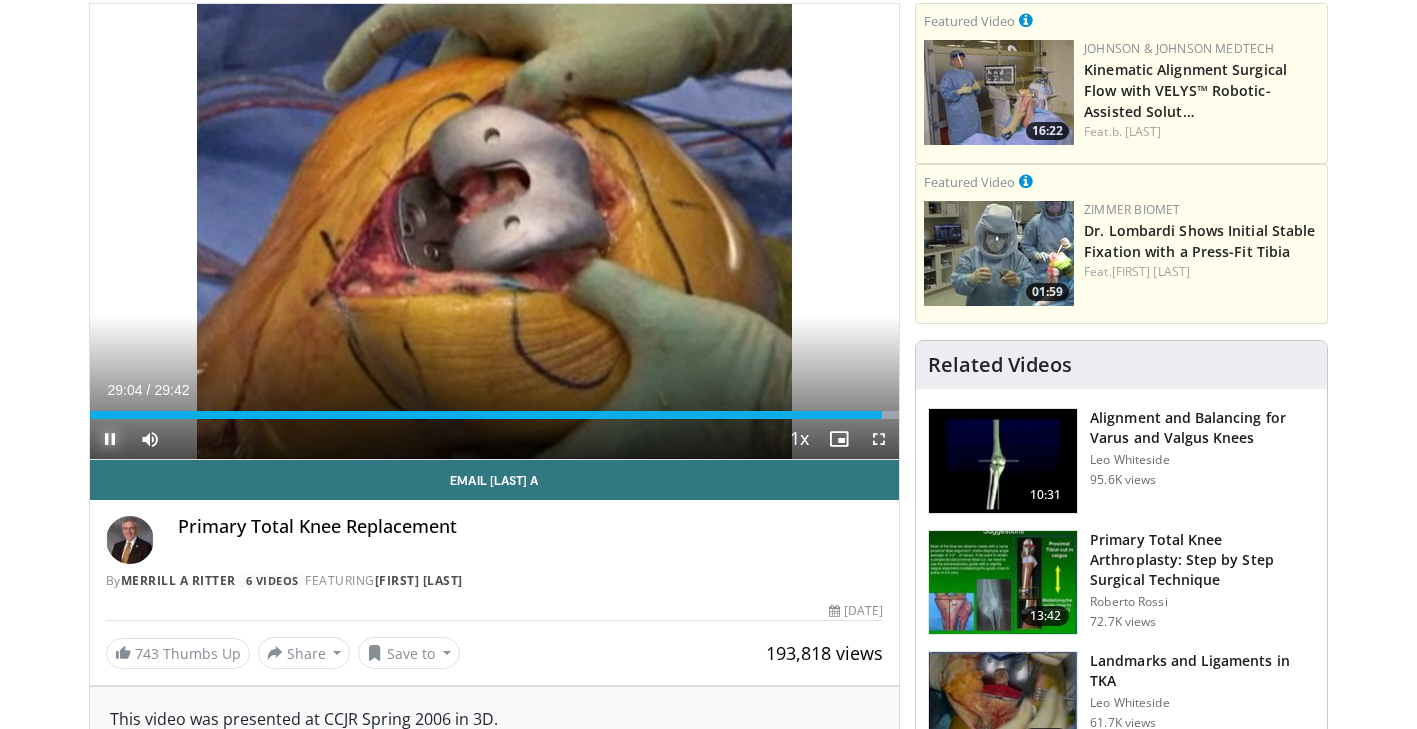 click at bounding box center [110, 439] 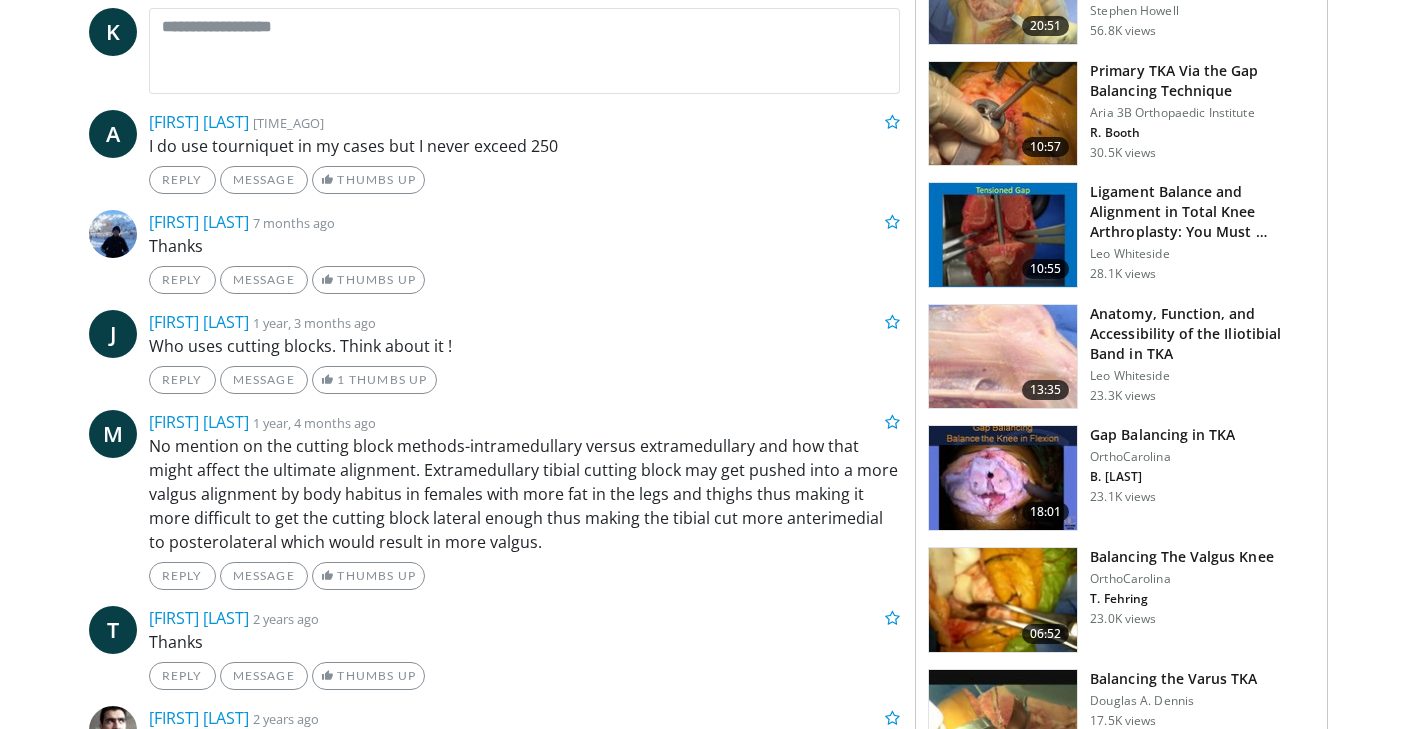 scroll, scrollTop: 1069, scrollLeft: 0, axis: vertical 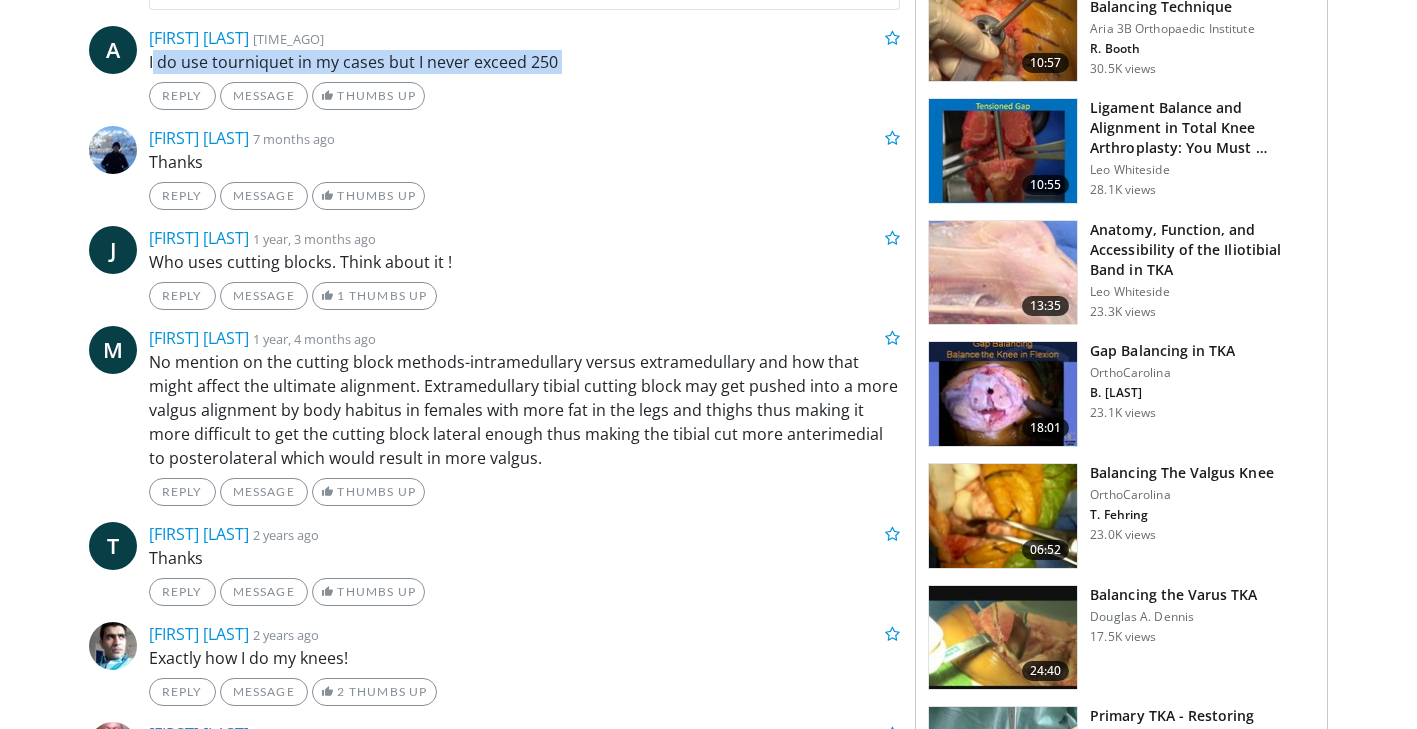 drag, startPoint x: 152, startPoint y: 67, endPoint x: 526, endPoint y: 89, distance: 374.6465 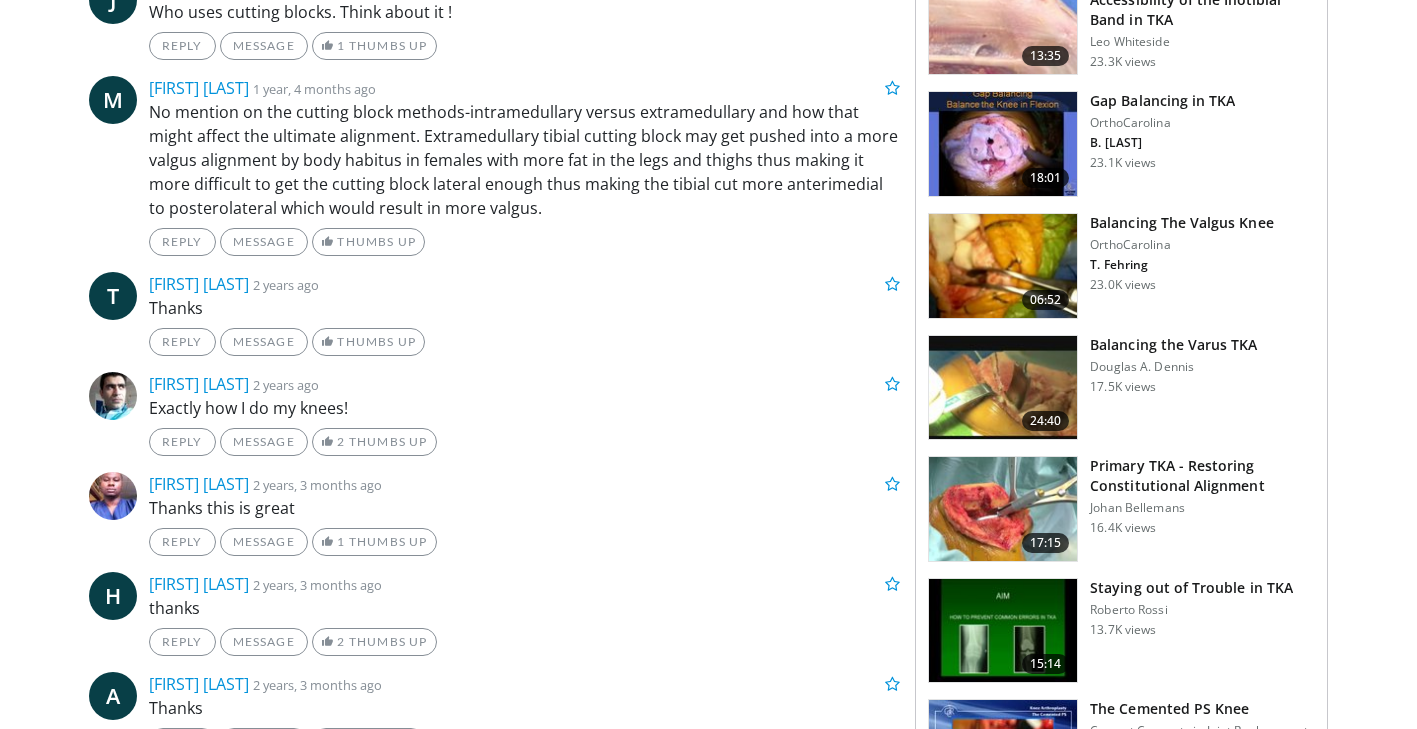 scroll, scrollTop: 1321, scrollLeft: 0, axis: vertical 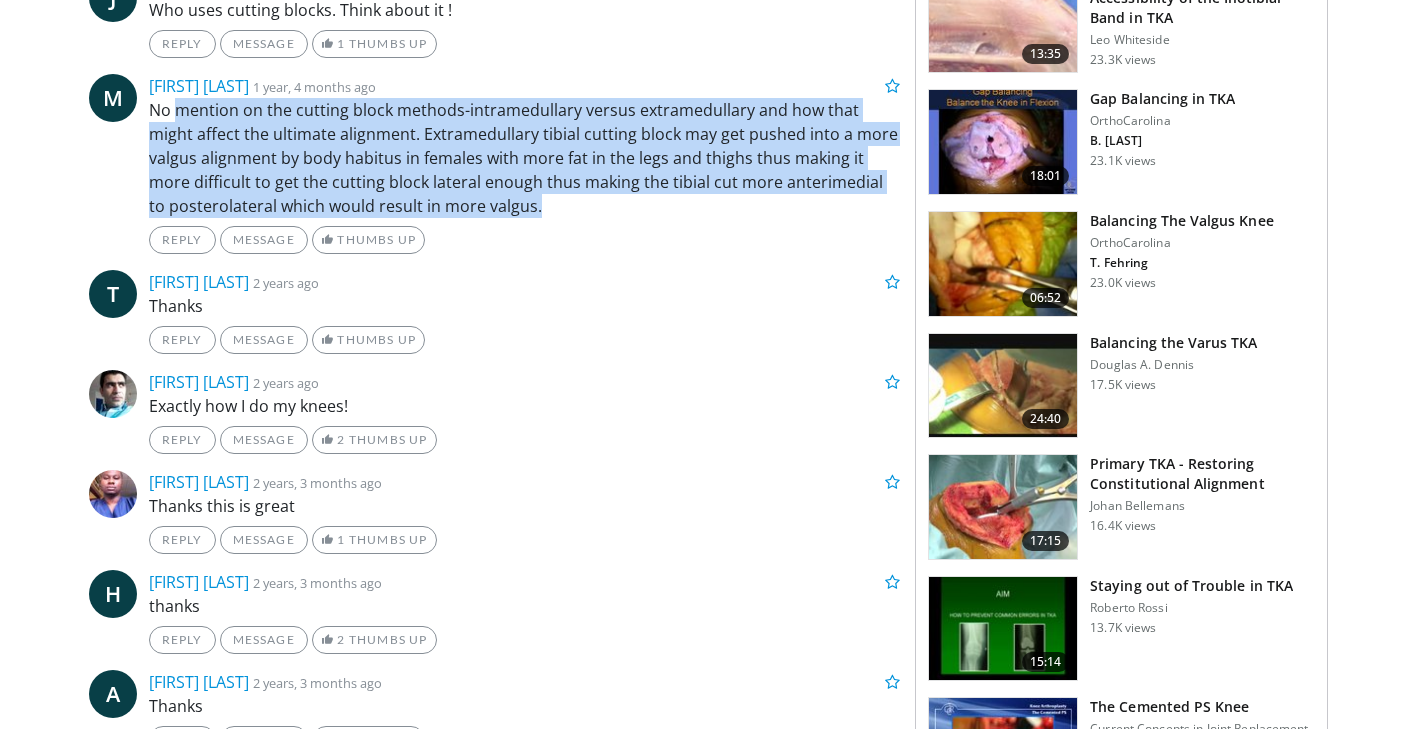 drag, startPoint x: 180, startPoint y: 115, endPoint x: 560, endPoint y: 196, distance: 388.537 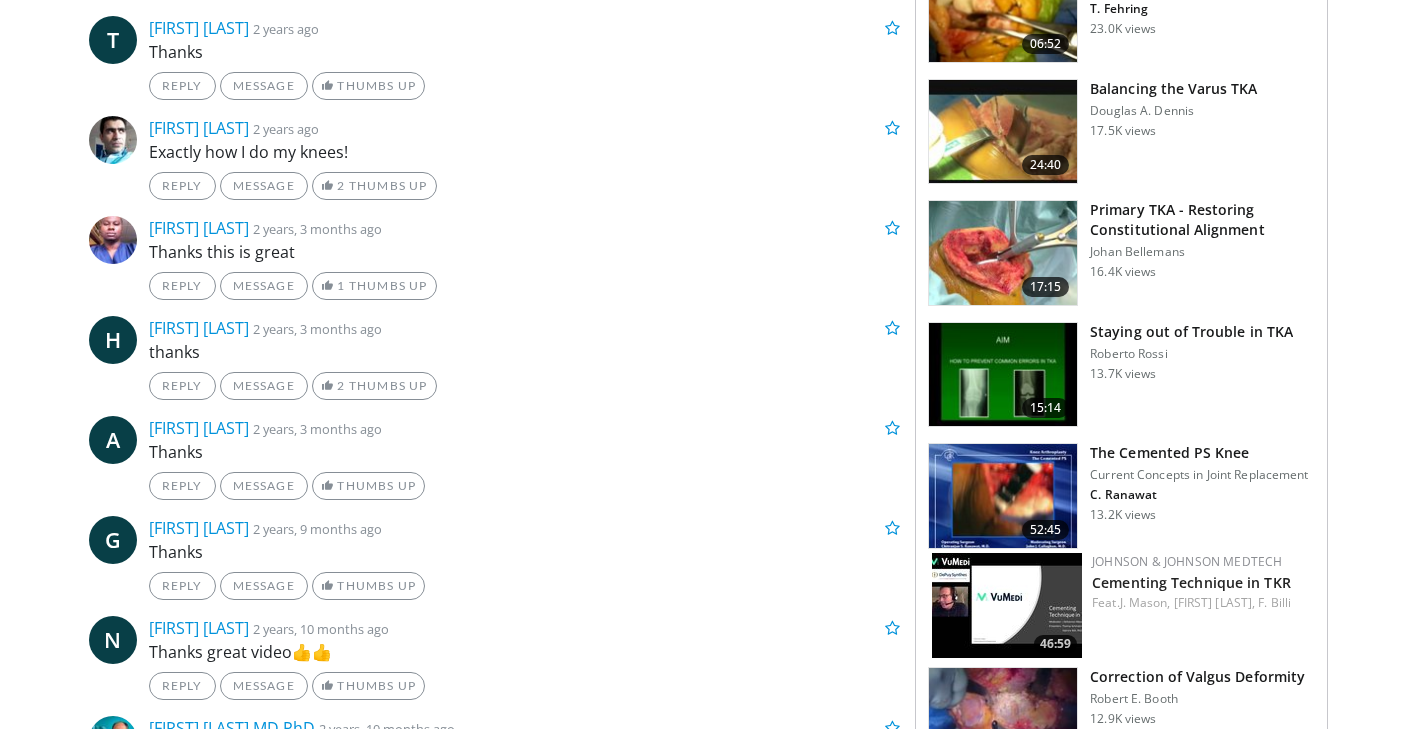 scroll, scrollTop: 1571, scrollLeft: 0, axis: vertical 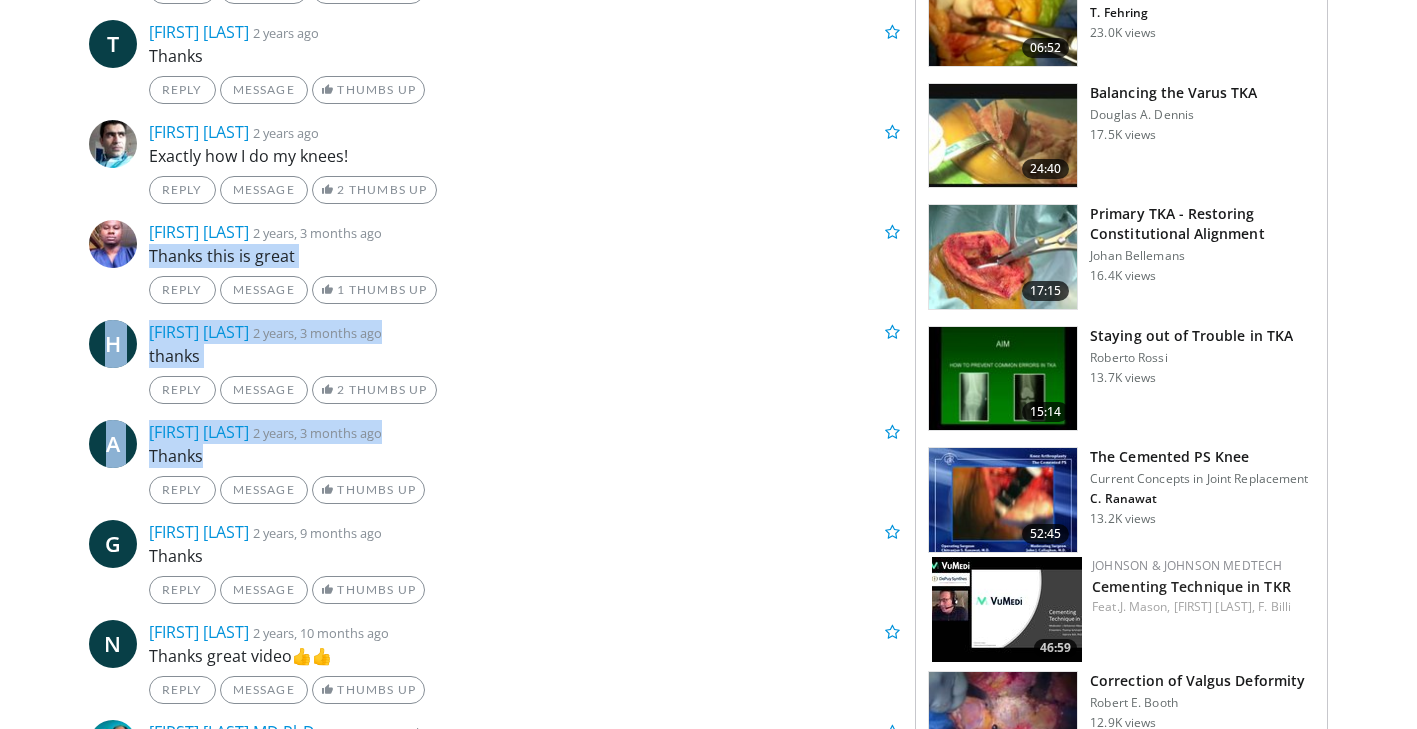 drag, startPoint x: 148, startPoint y: 257, endPoint x: 503, endPoint y: 464, distance: 410.9428 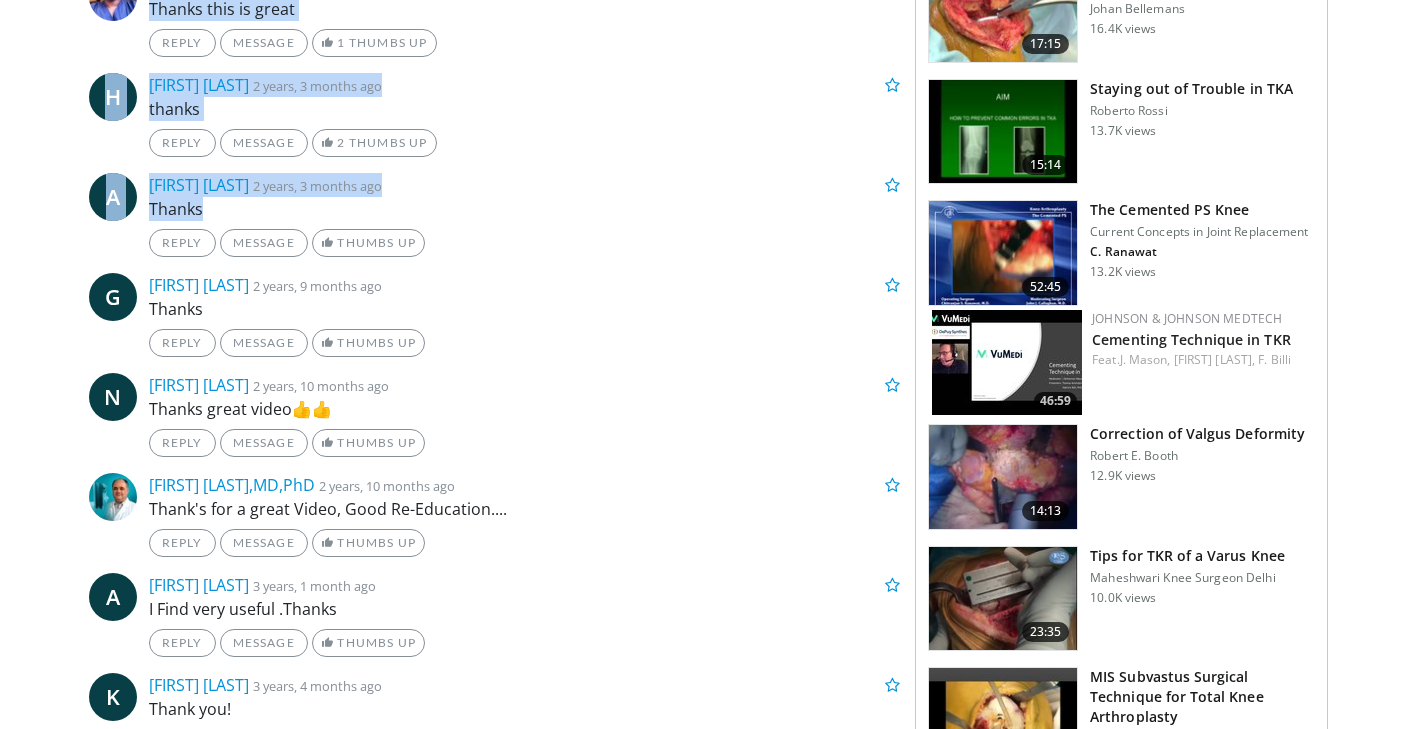 scroll, scrollTop: 1820, scrollLeft: 0, axis: vertical 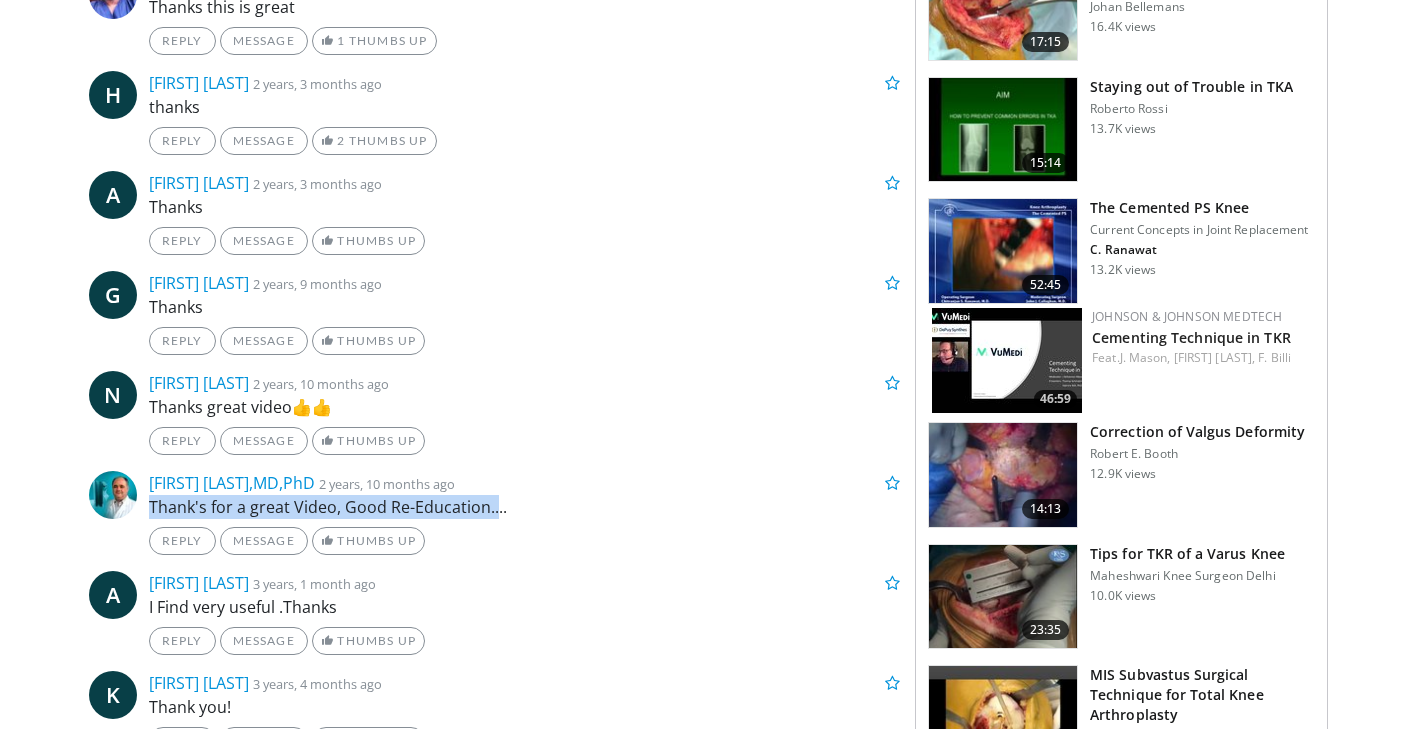 drag, startPoint x: 493, startPoint y: 509, endPoint x: 143, endPoint y: 506, distance: 350.01285 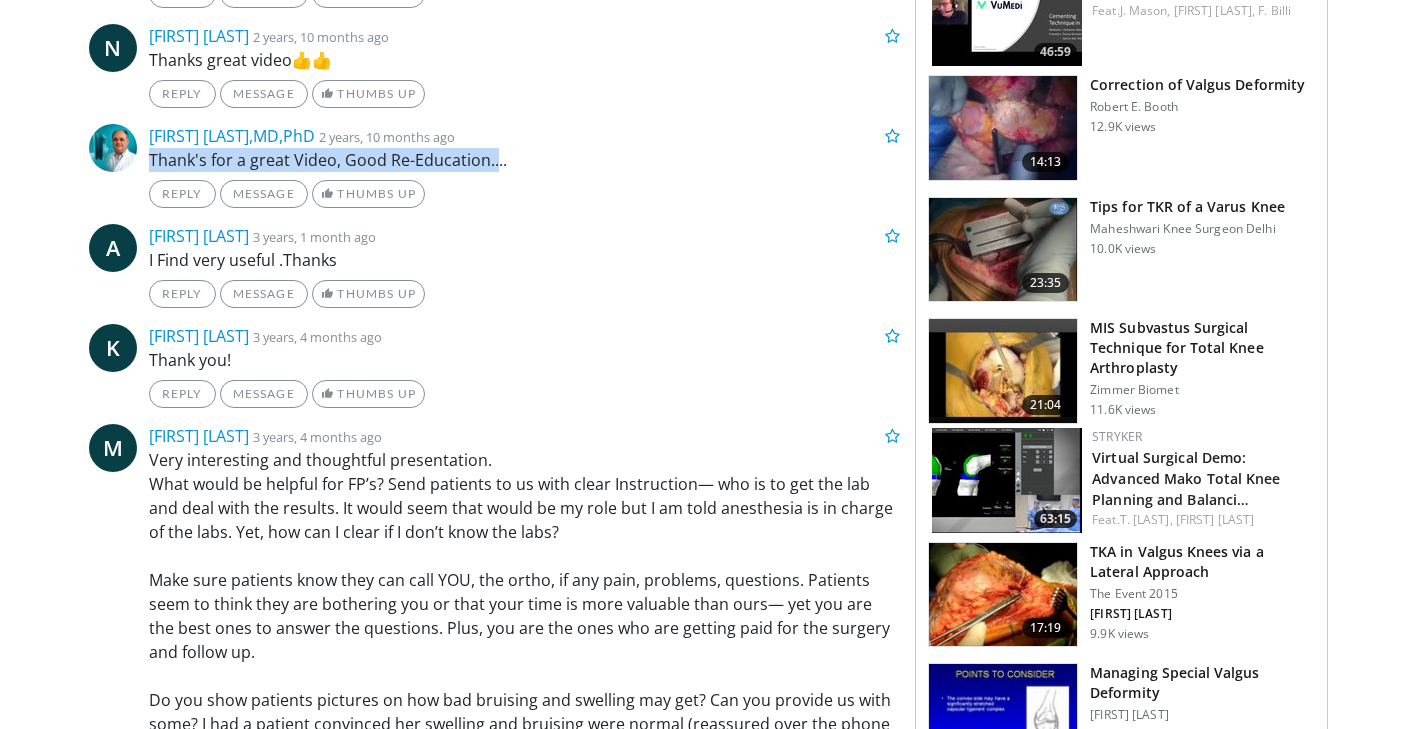 scroll, scrollTop: 2169, scrollLeft: 0, axis: vertical 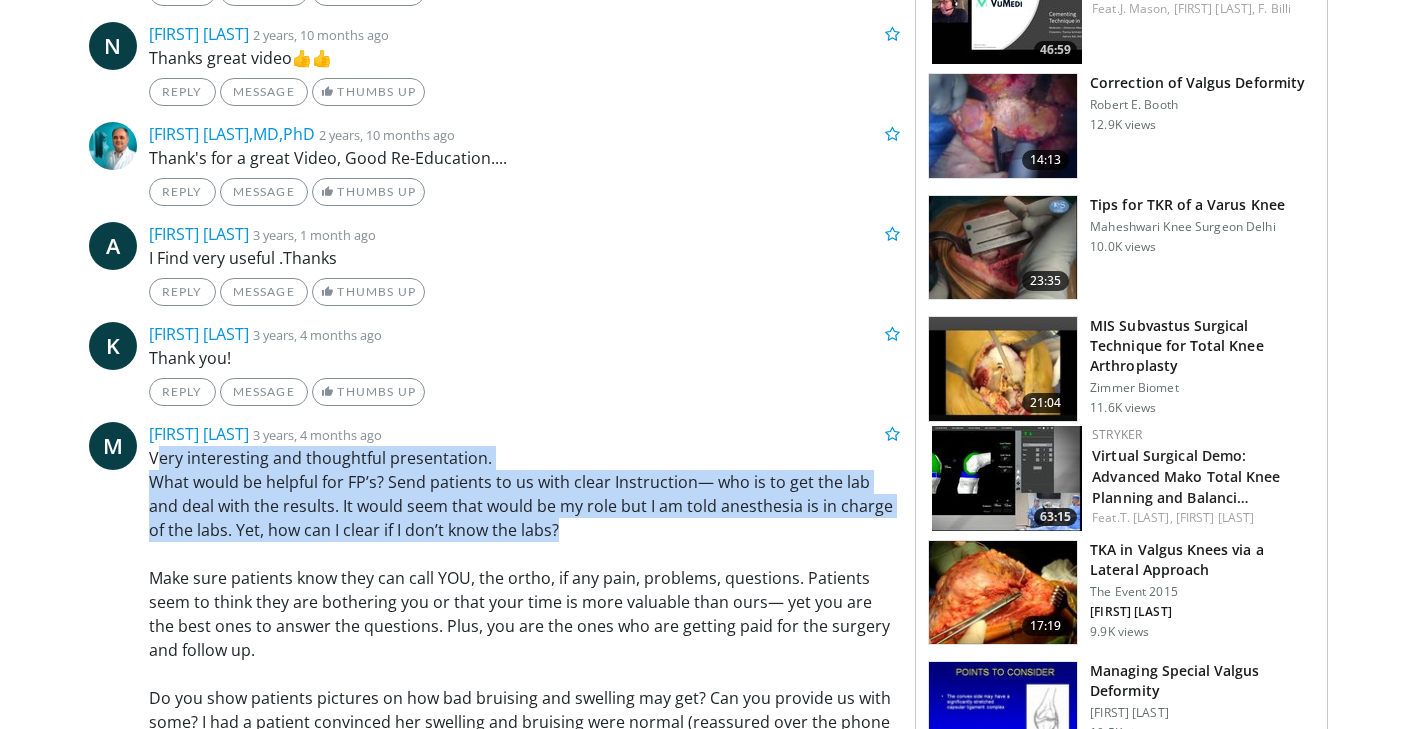drag, startPoint x: 160, startPoint y: 458, endPoint x: 536, endPoint y: 528, distance: 382.46045 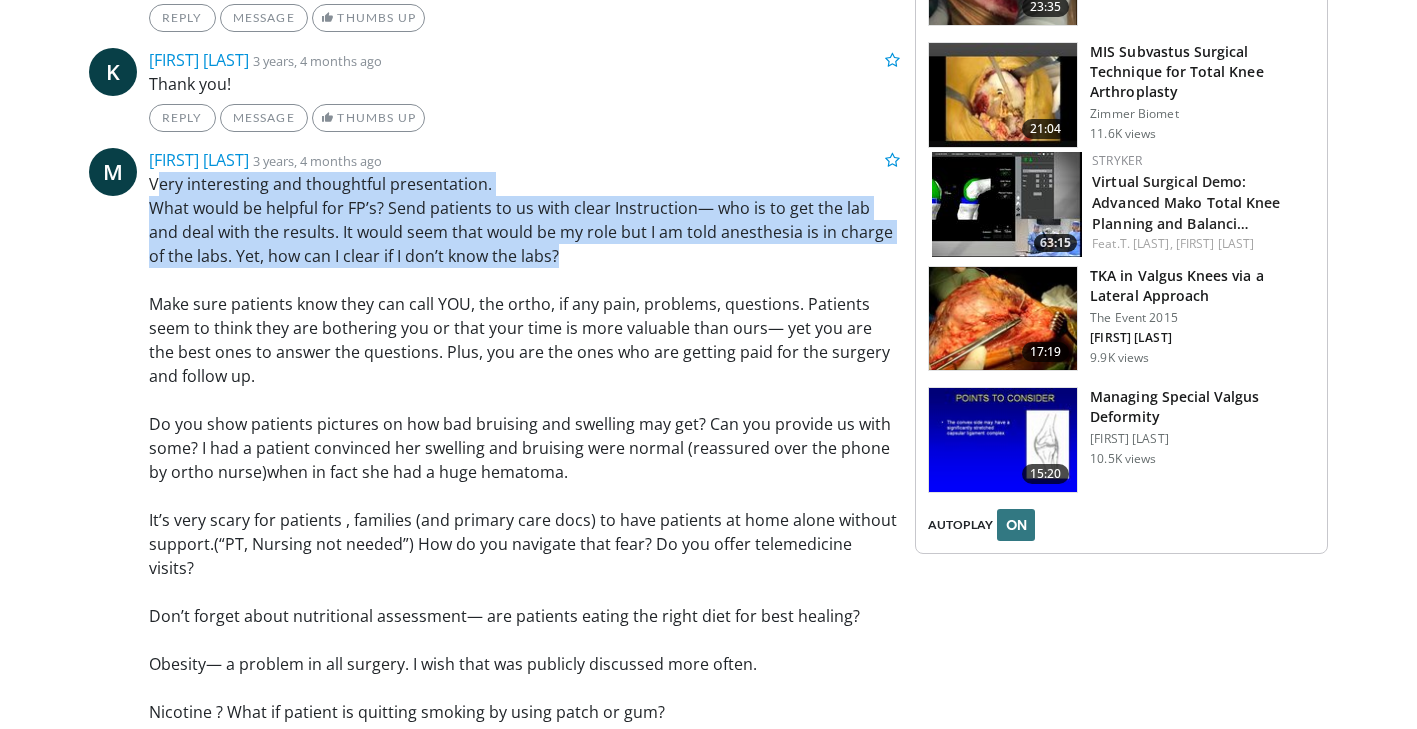 scroll, scrollTop: 2442, scrollLeft: 0, axis: vertical 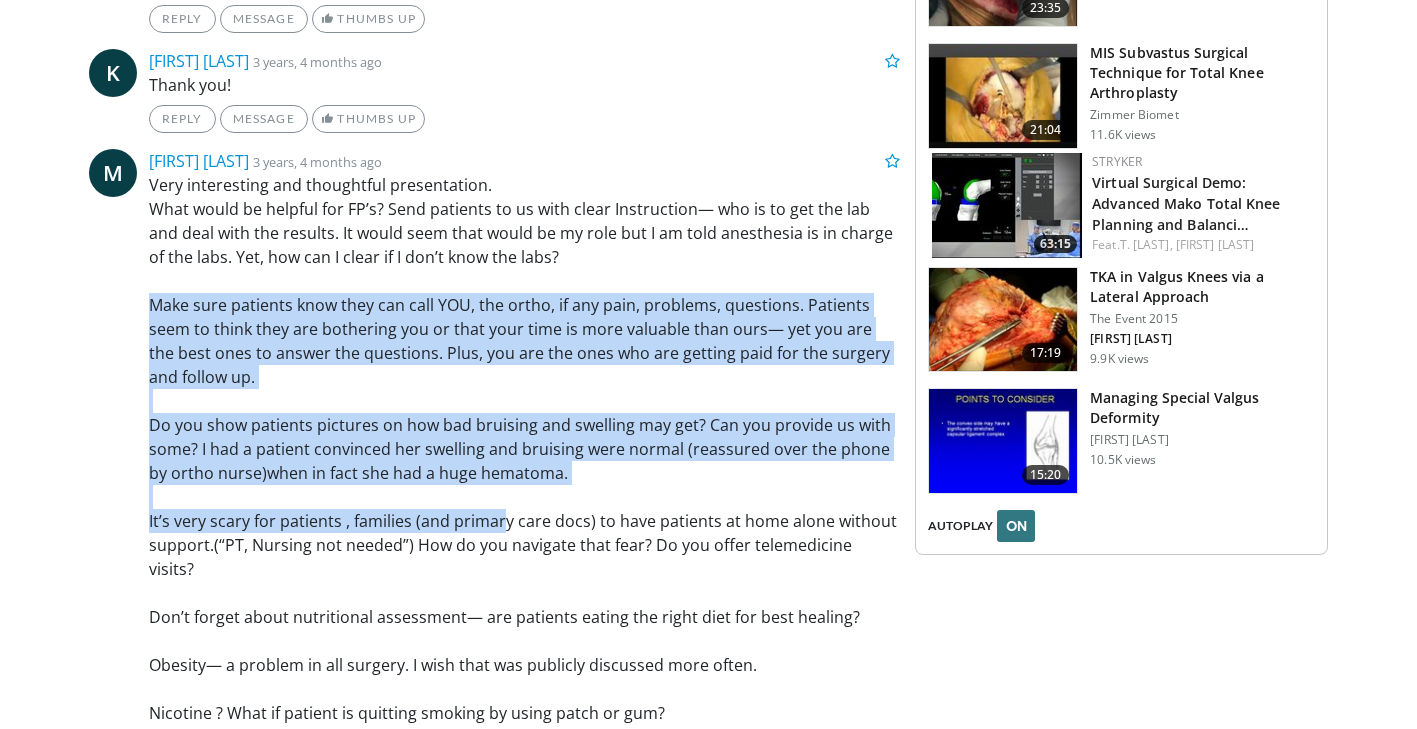 drag, startPoint x: 145, startPoint y: 305, endPoint x: 498, endPoint y: 519, distance: 412.8014 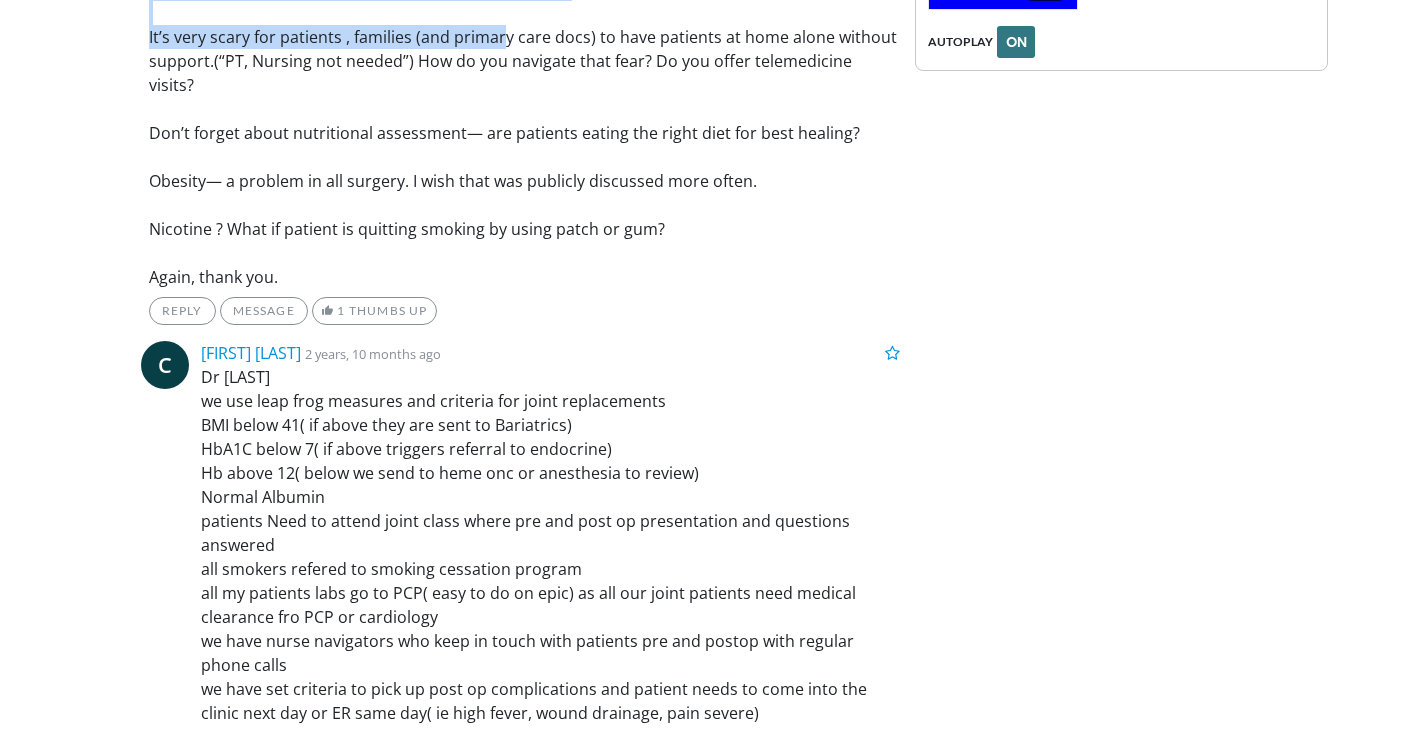 scroll, scrollTop: 2929, scrollLeft: 0, axis: vertical 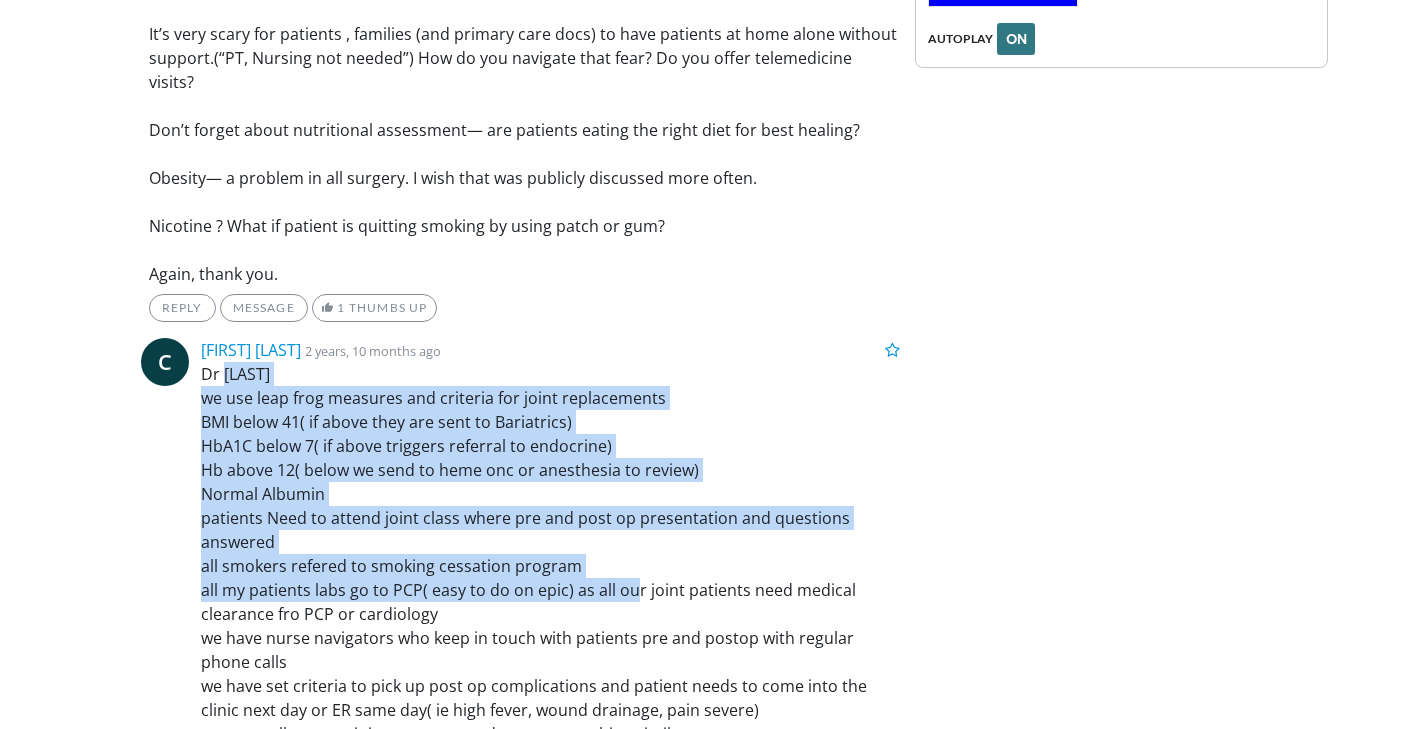 drag, startPoint x: 224, startPoint y: 352, endPoint x: 624, endPoint y: 579, distance: 459.92282 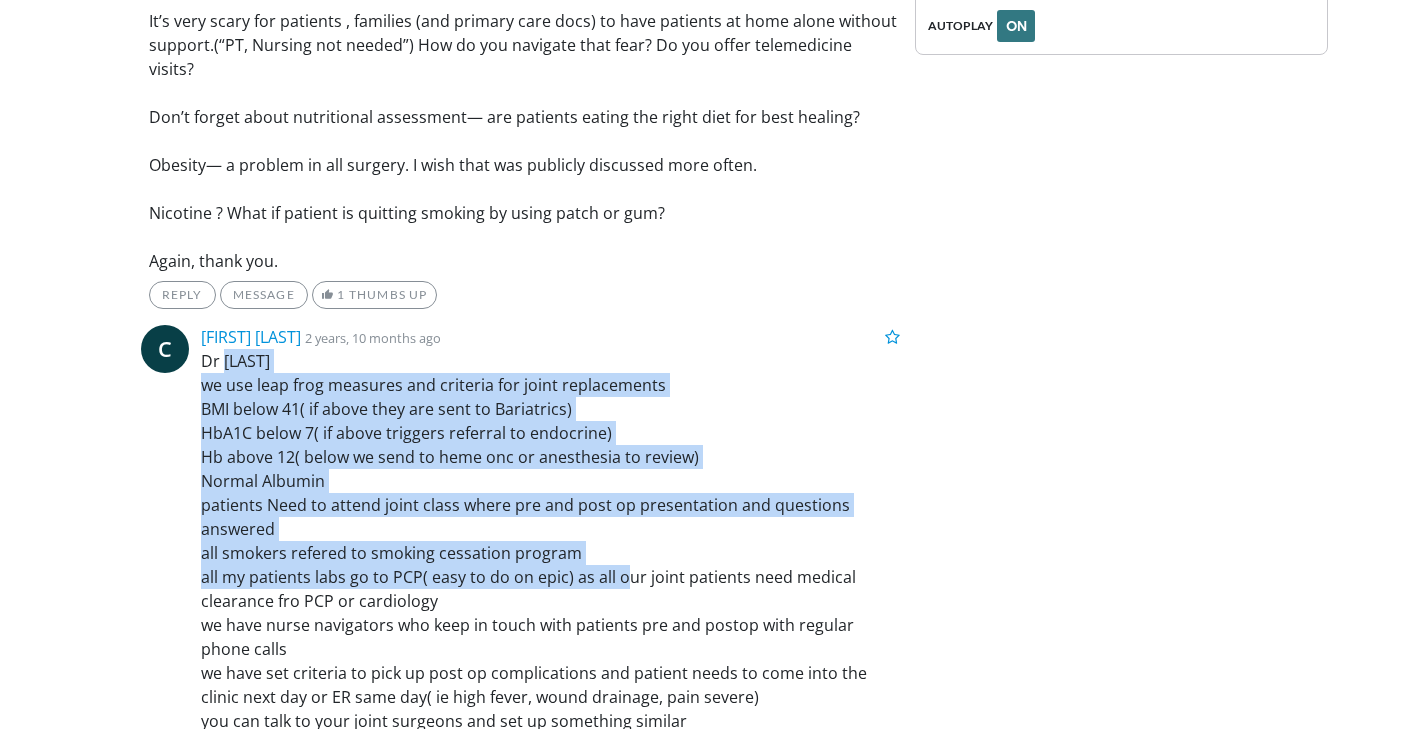 scroll, scrollTop: 2945, scrollLeft: 0, axis: vertical 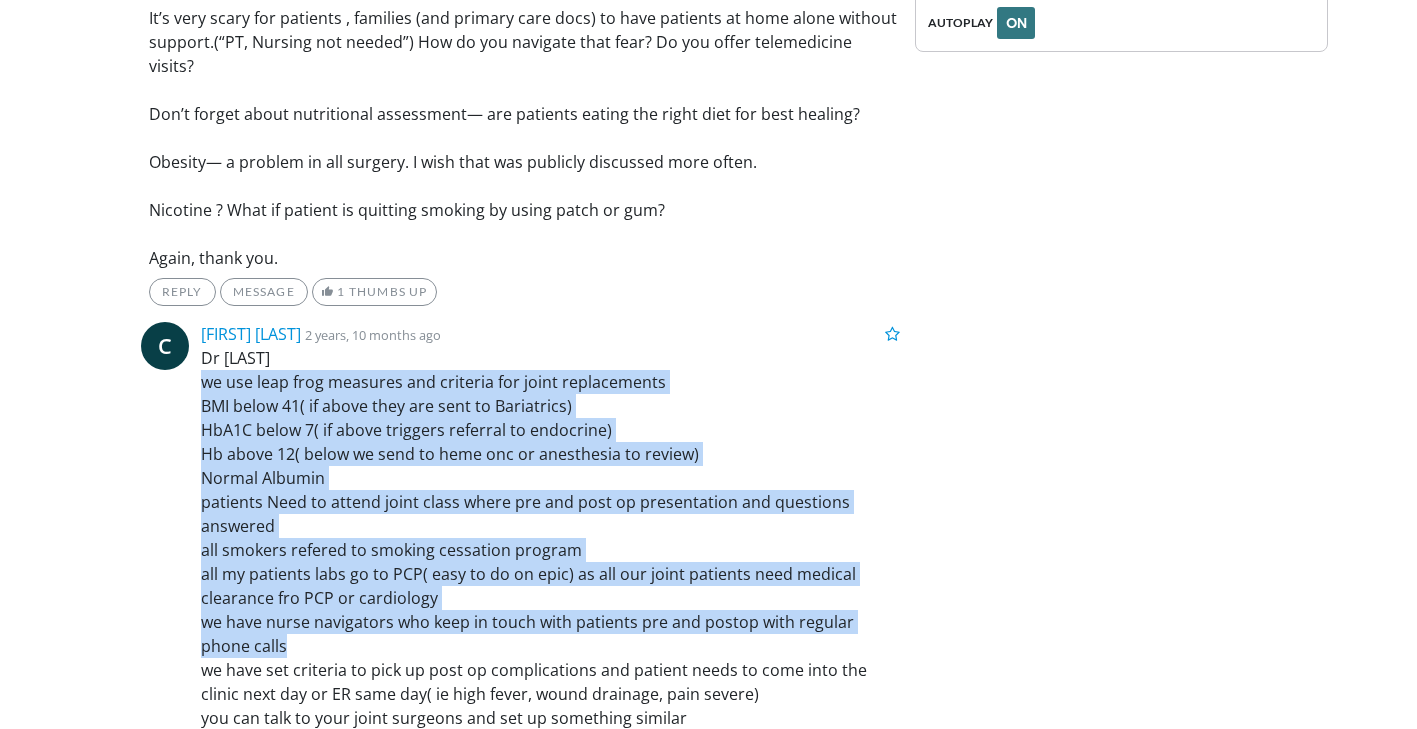 drag, startPoint x: 195, startPoint y: 363, endPoint x: 629, endPoint y: 630, distance: 509.55374 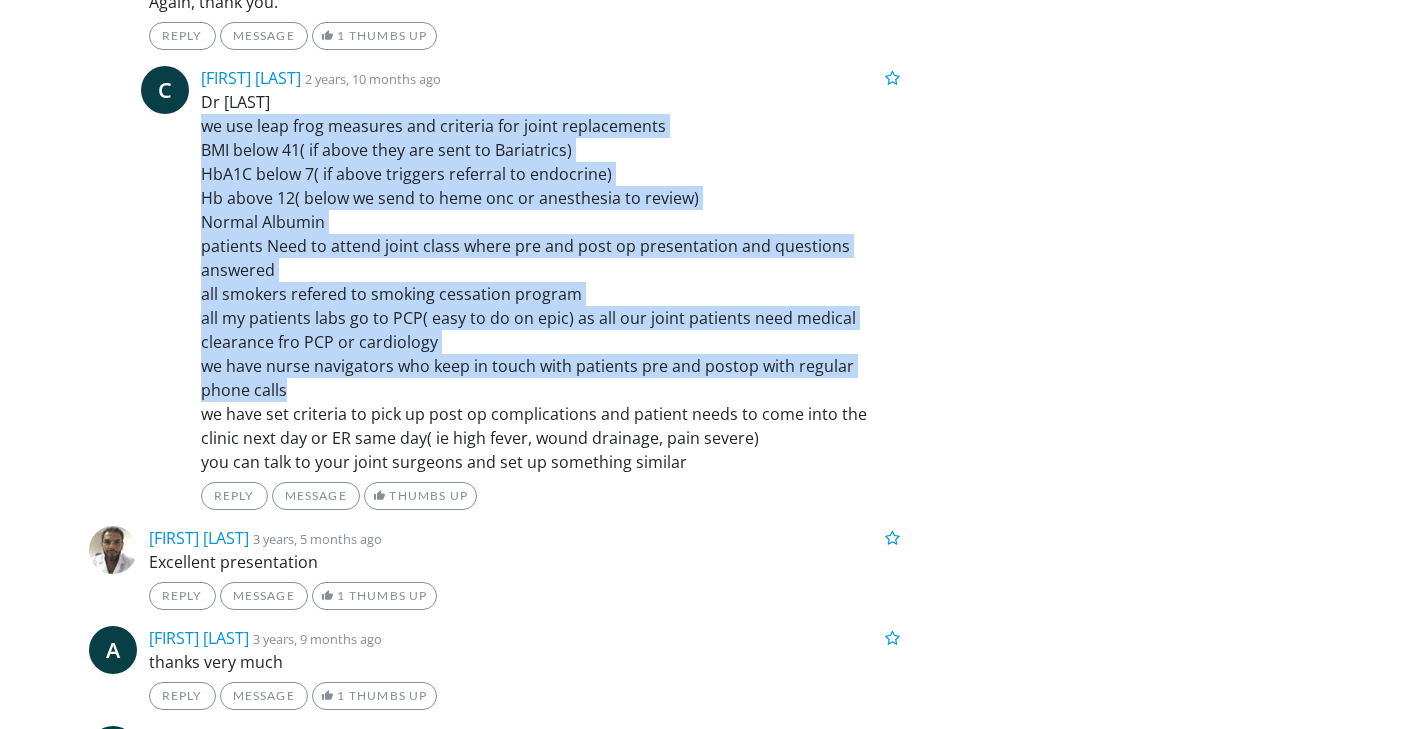 scroll, scrollTop: 3200, scrollLeft: 0, axis: vertical 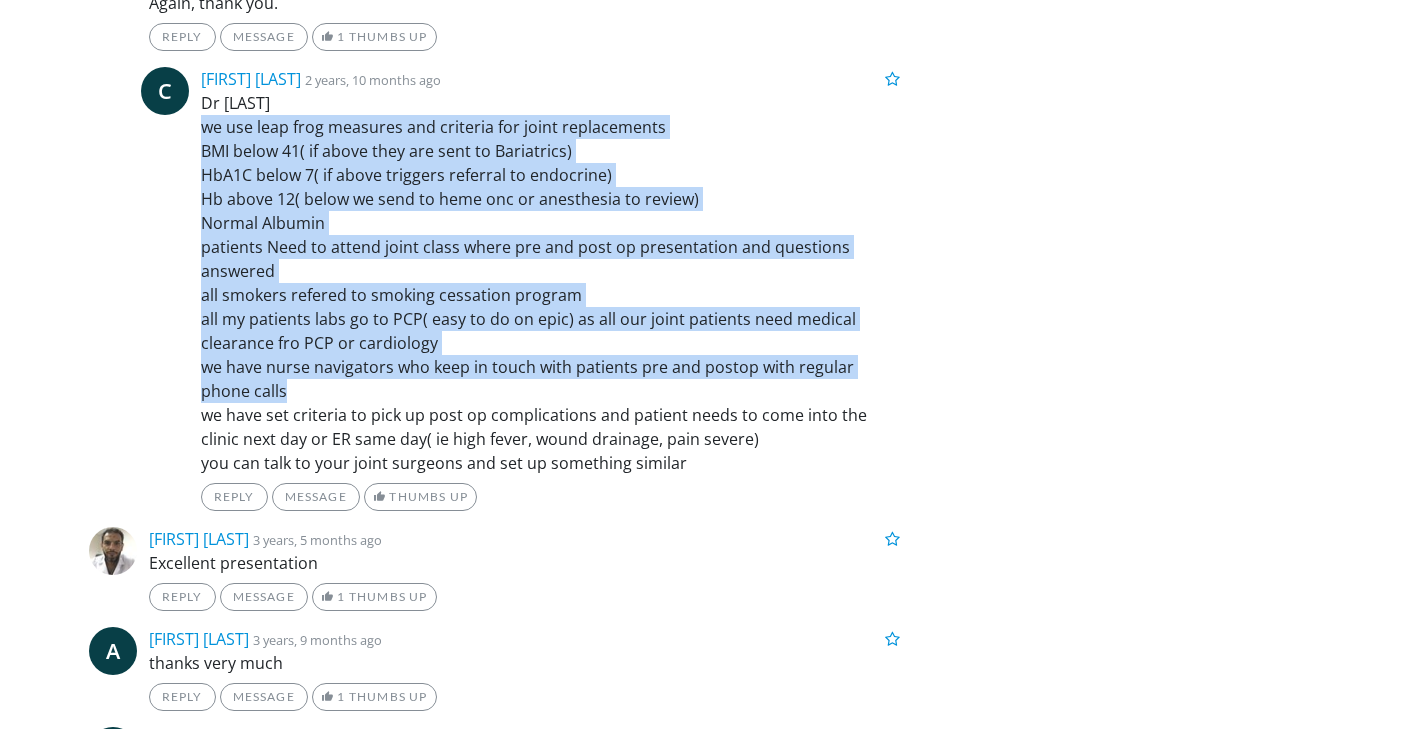 click on "Dr Amelon we use leap frog measures and criteria  for joint replacements BMI below 41( if above they are sent to Bariatrics) HbA1C below 7( if above triggers referral to endocrine) Hb above 12( below we send to heme onc or anesthesia to review) Normal Albumin patients Need to attend joint class where pre and post op presentation and questions answered all smokers refered to smoking cessation program all my patients labs go to PCP( easy to do on epic) as all our joint patients need medical clearance fro PCP or cardiology we have nurse navigators who keep in touch with patients pre and postop with regular phone calls we have set criteria to pick up post op complications and patient needs to come into the clinic next day or ER same day( ie high fever, wound drainage, pain severe) you can talk to your joint surgeons and set up something similar" at bounding box center [551, 283] 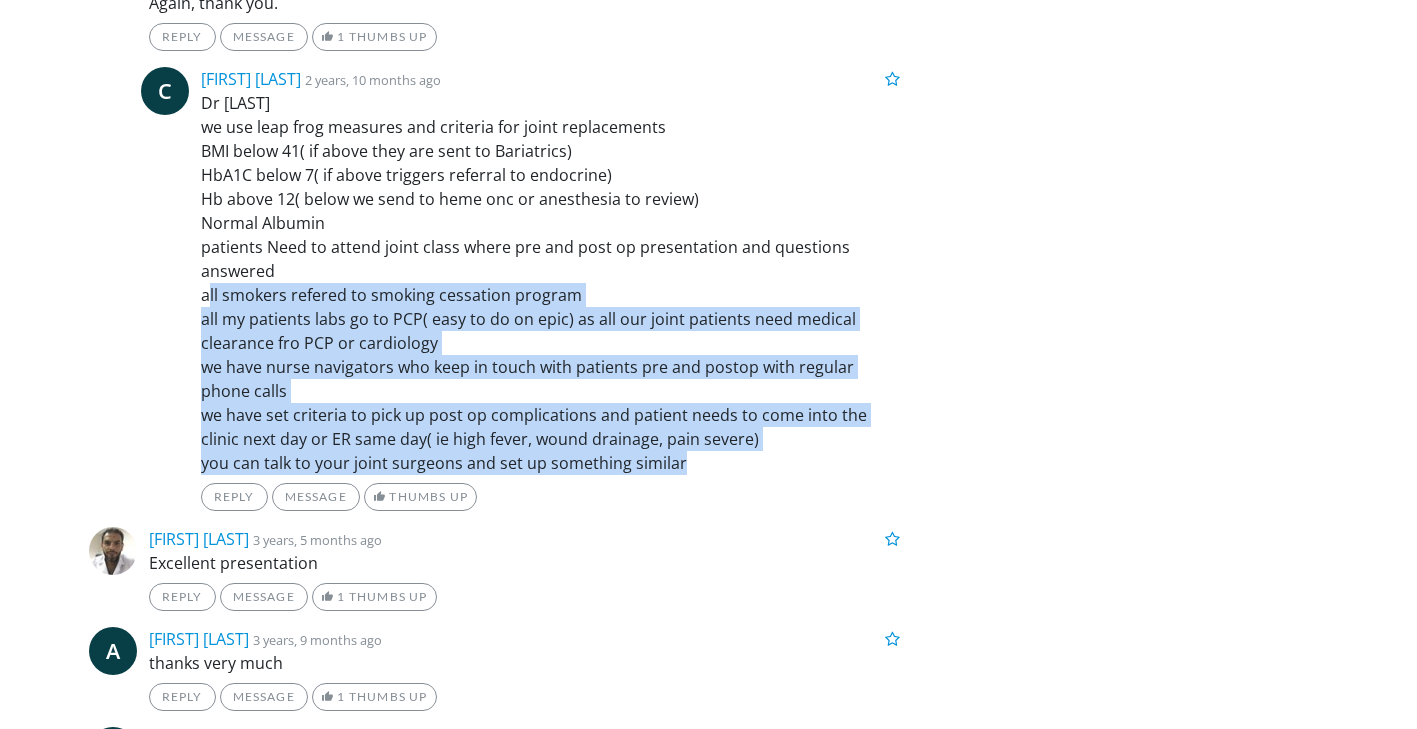drag, startPoint x: 206, startPoint y: 273, endPoint x: 712, endPoint y: 443, distance: 533.79395 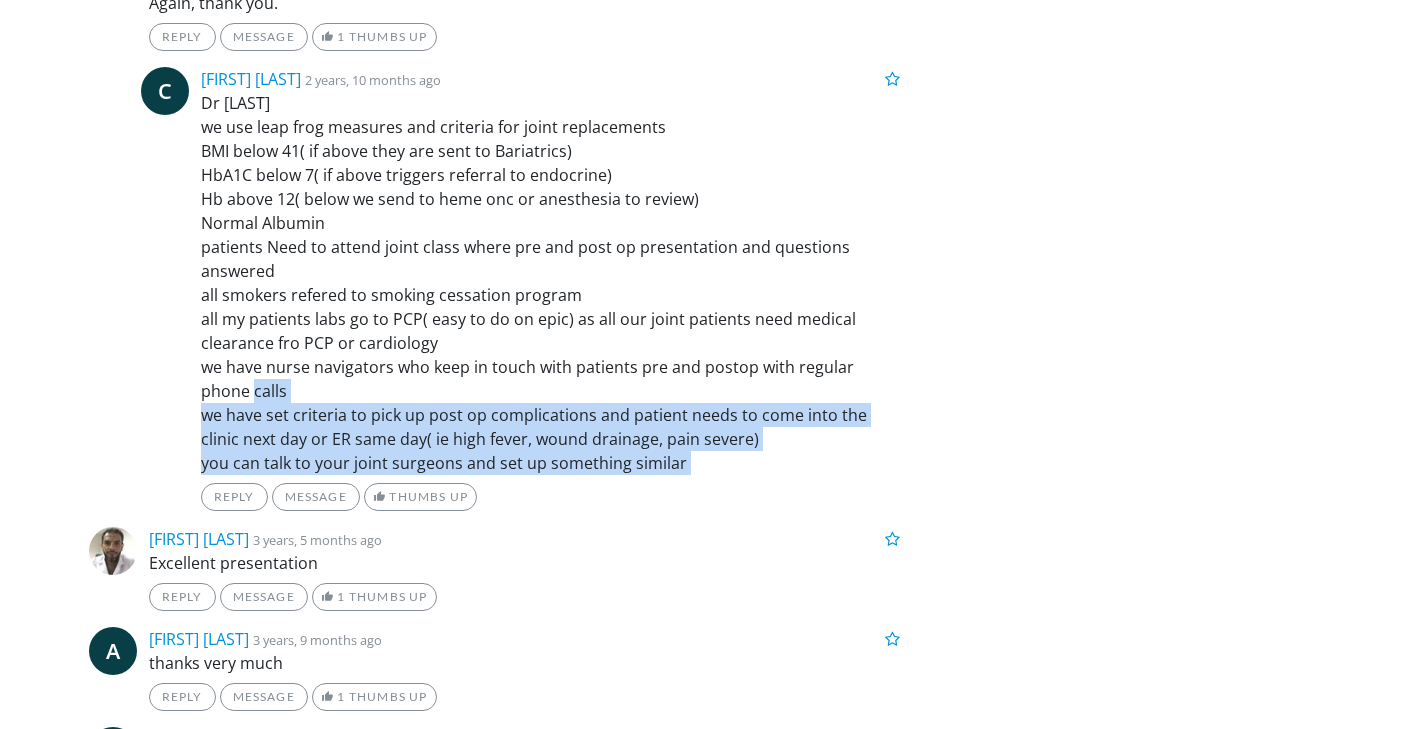 drag, startPoint x: 712, startPoint y: 443, endPoint x: 101, endPoint y: 360, distance: 616.6117 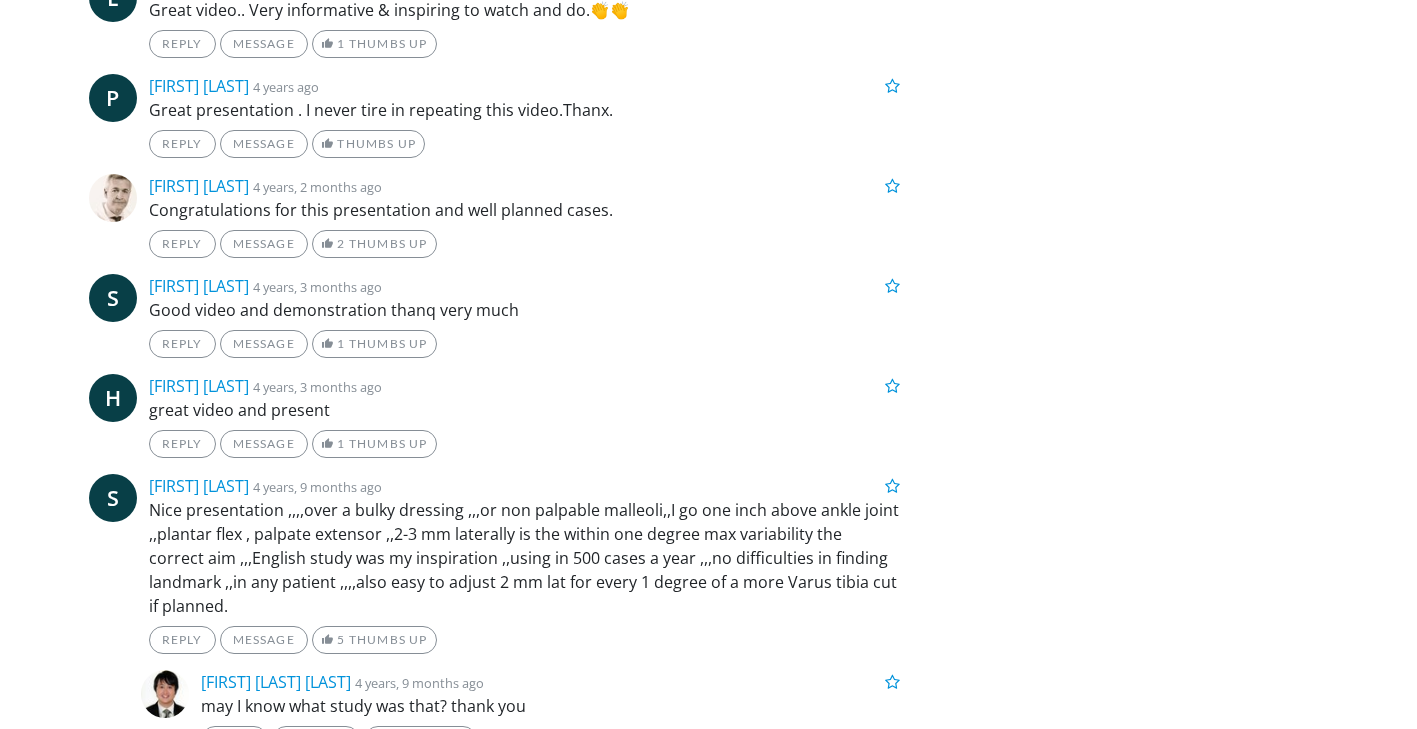 scroll, scrollTop: 4124, scrollLeft: 0, axis: vertical 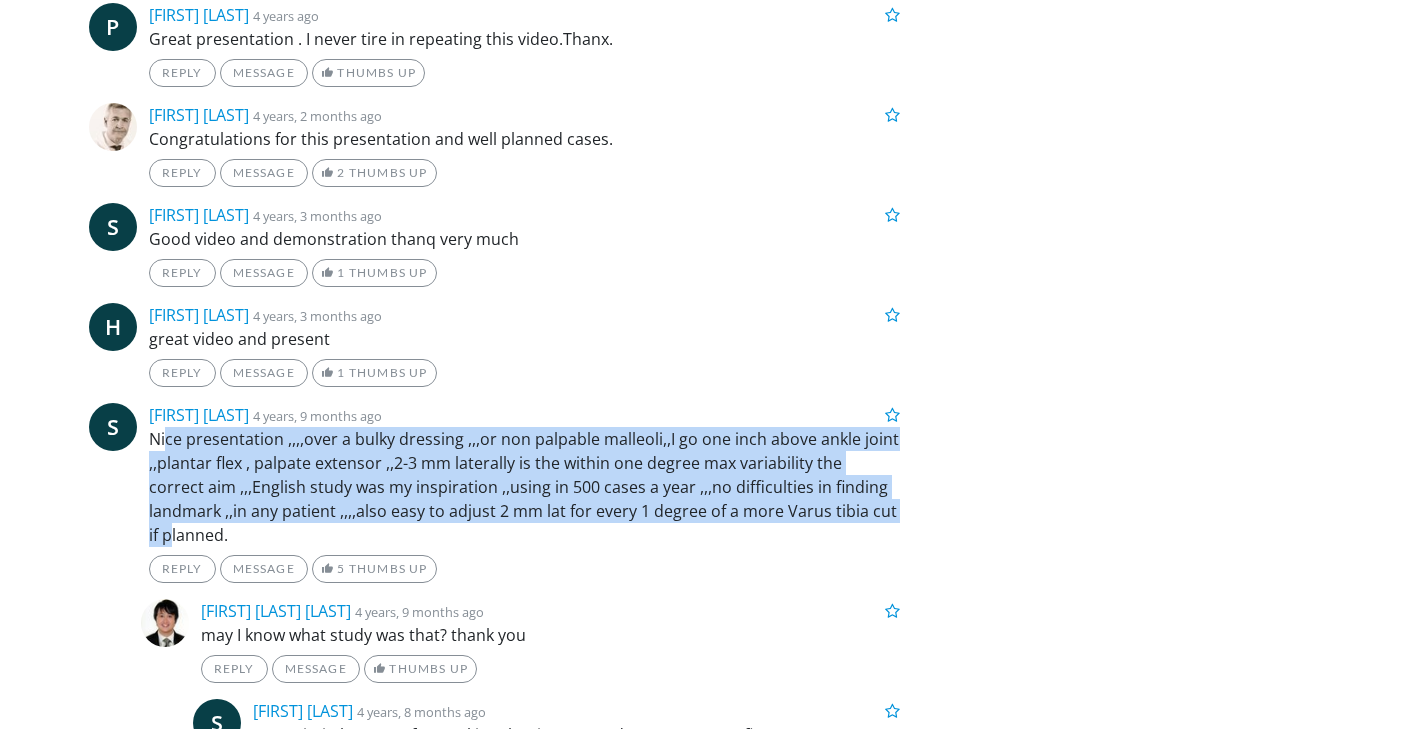 drag, startPoint x: 166, startPoint y: 418, endPoint x: 839, endPoint y: 490, distance: 676.84045 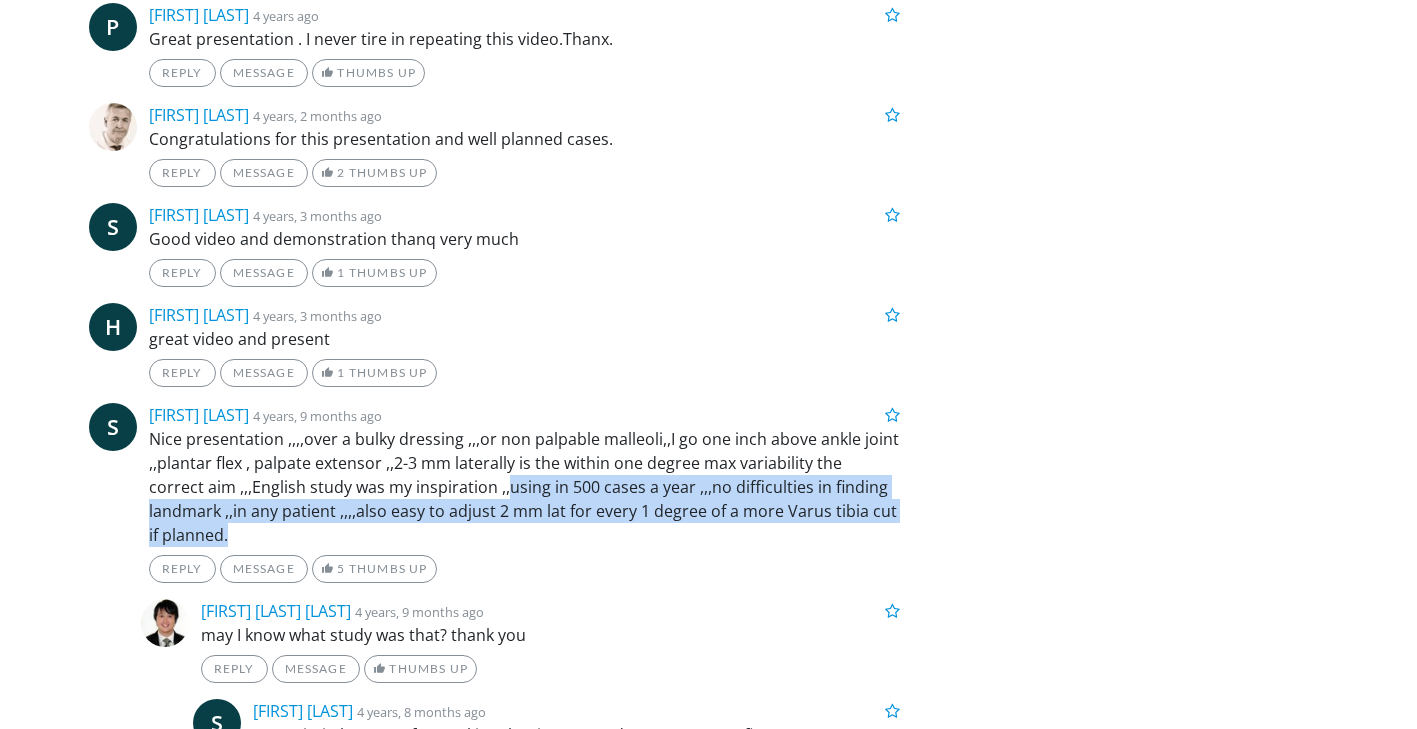 drag, startPoint x: 450, startPoint y: 468, endPoint x: 884, endPoint y: 488, distance: 434.46057 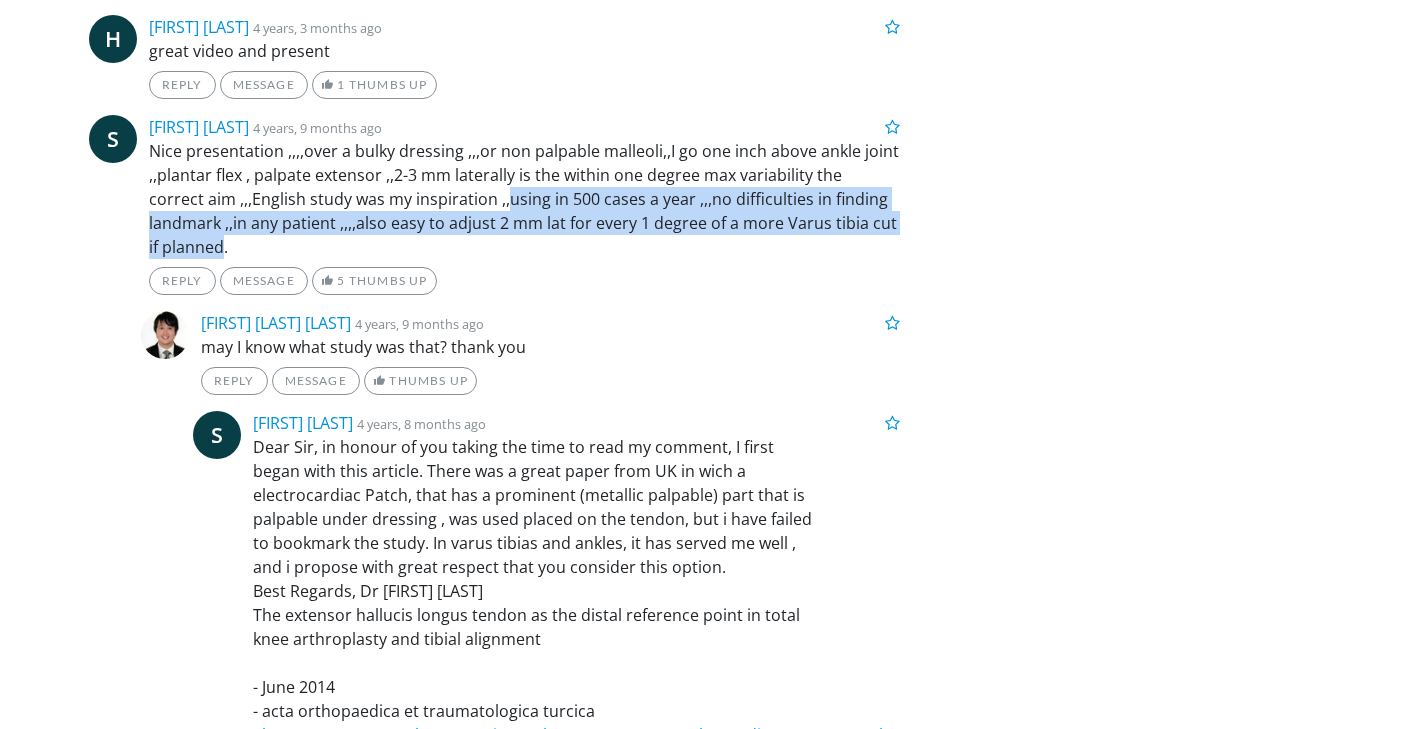 scroll, scrollTop: 4413, scrollLeft: 0, axis: vertical 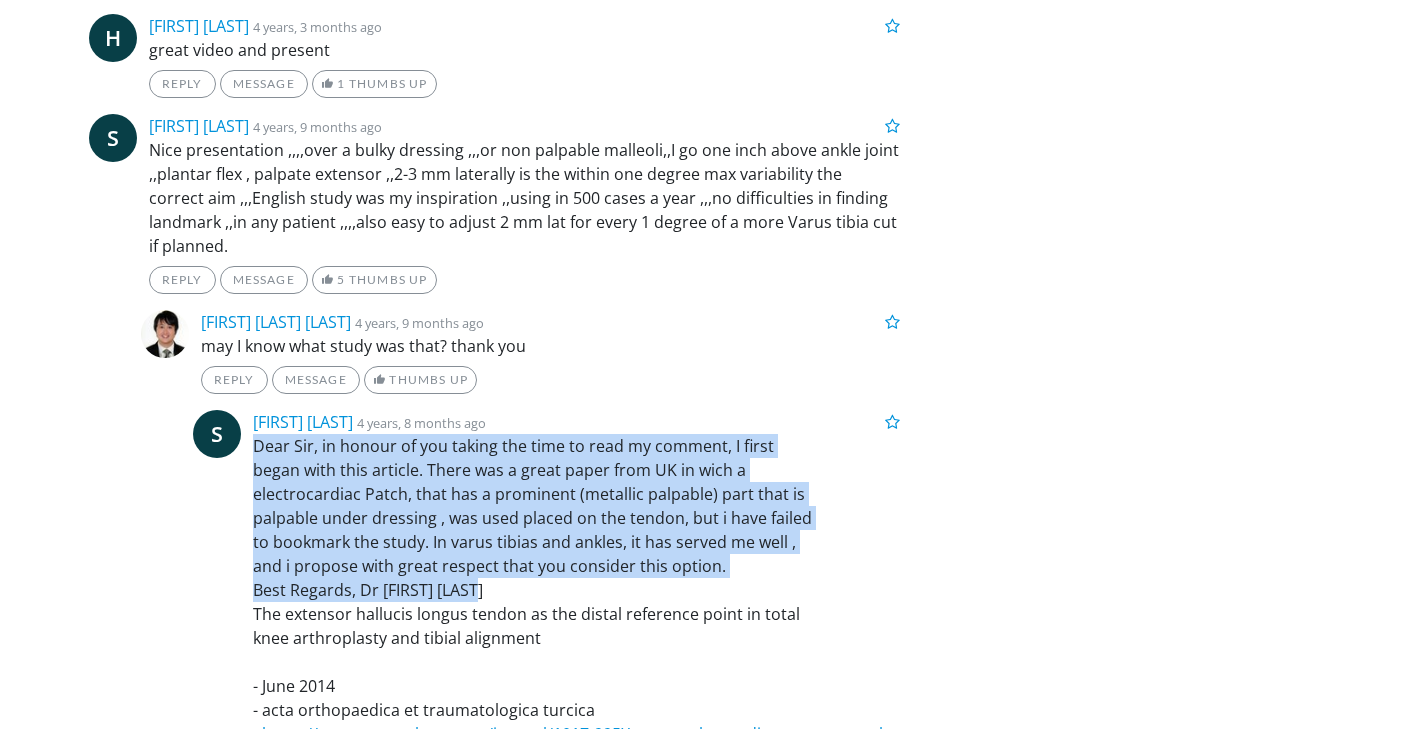 drag, startPoint x: 254, startPoint y: 397, endPoint x: 657, endPoint y: 567, distance: 437.38885 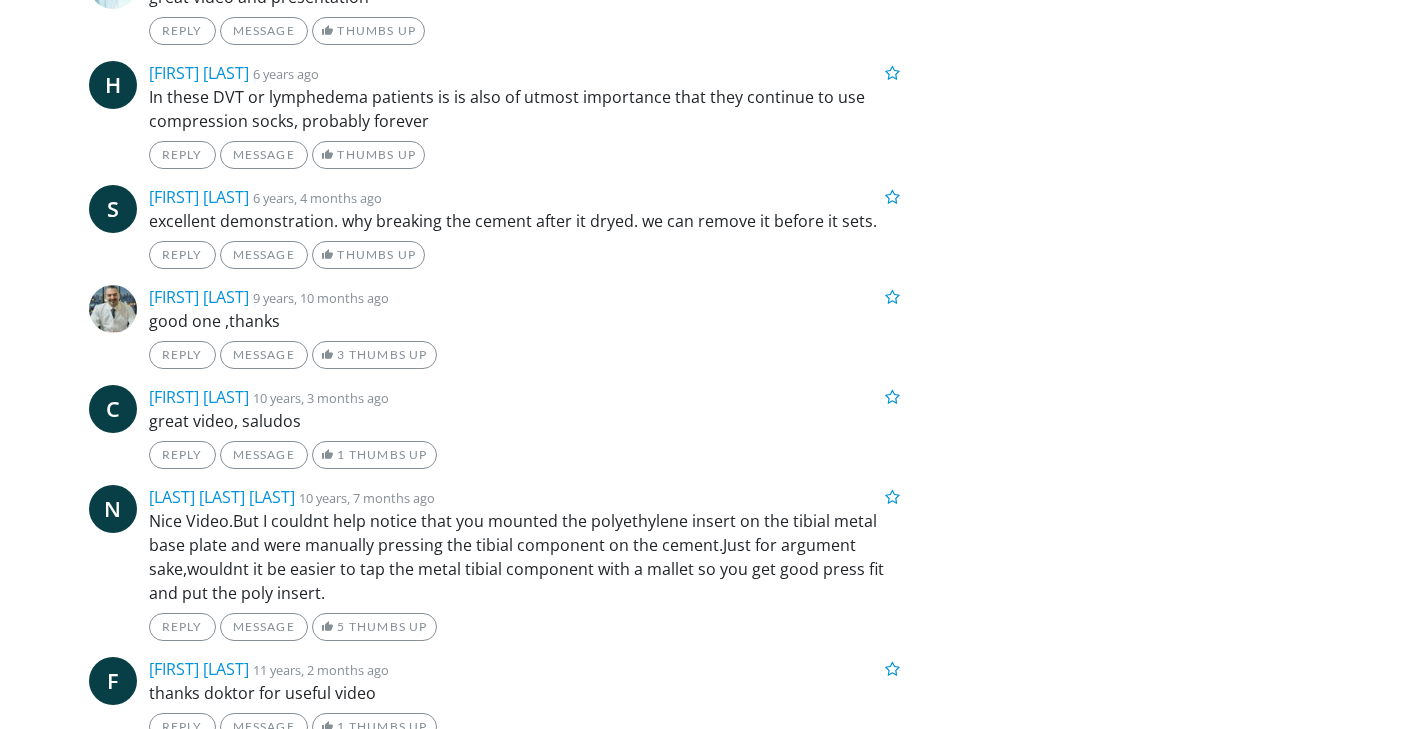 scroll, scrollTop: 6792, scrollLeft: 0, axis: vertical 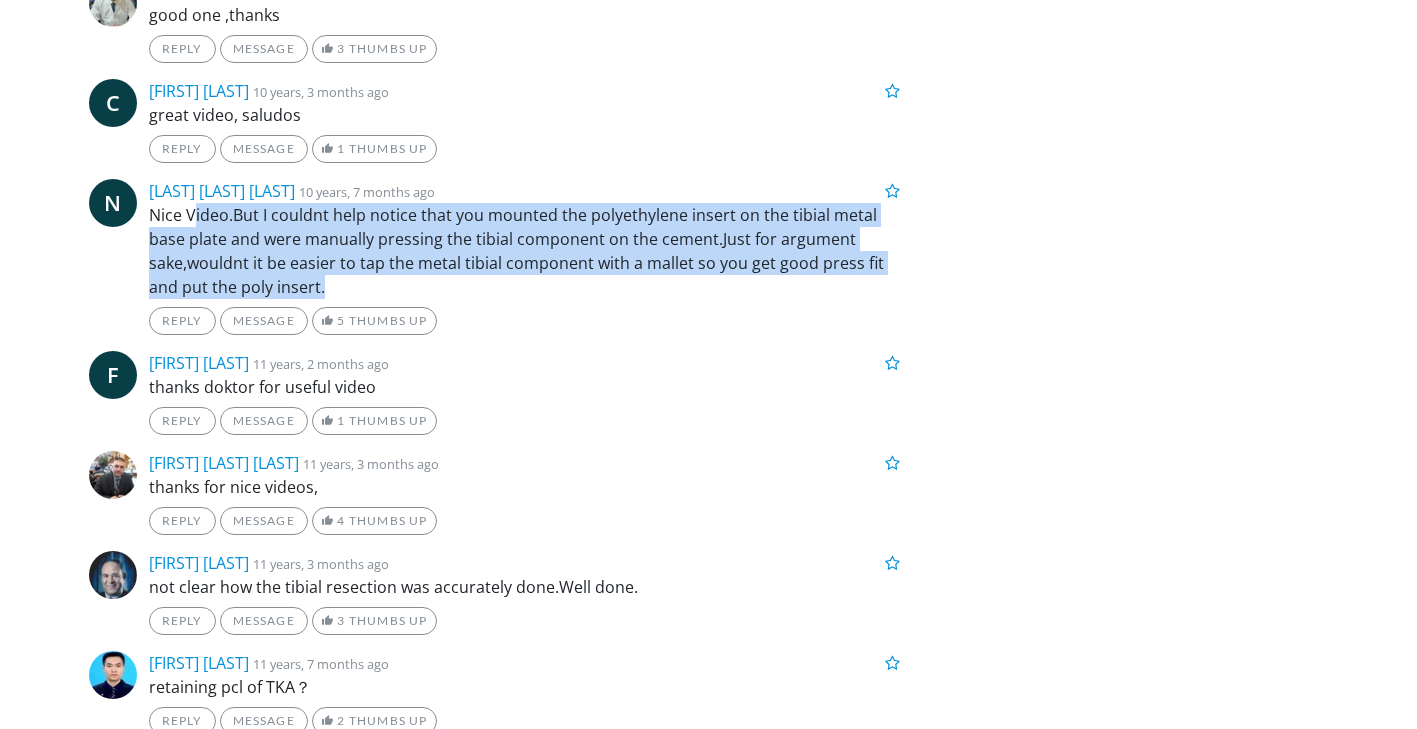 drag, startPoint x: 192, startPoint y: 189, endPoint x: 513, endPoint y: 255, distance: 327.7148 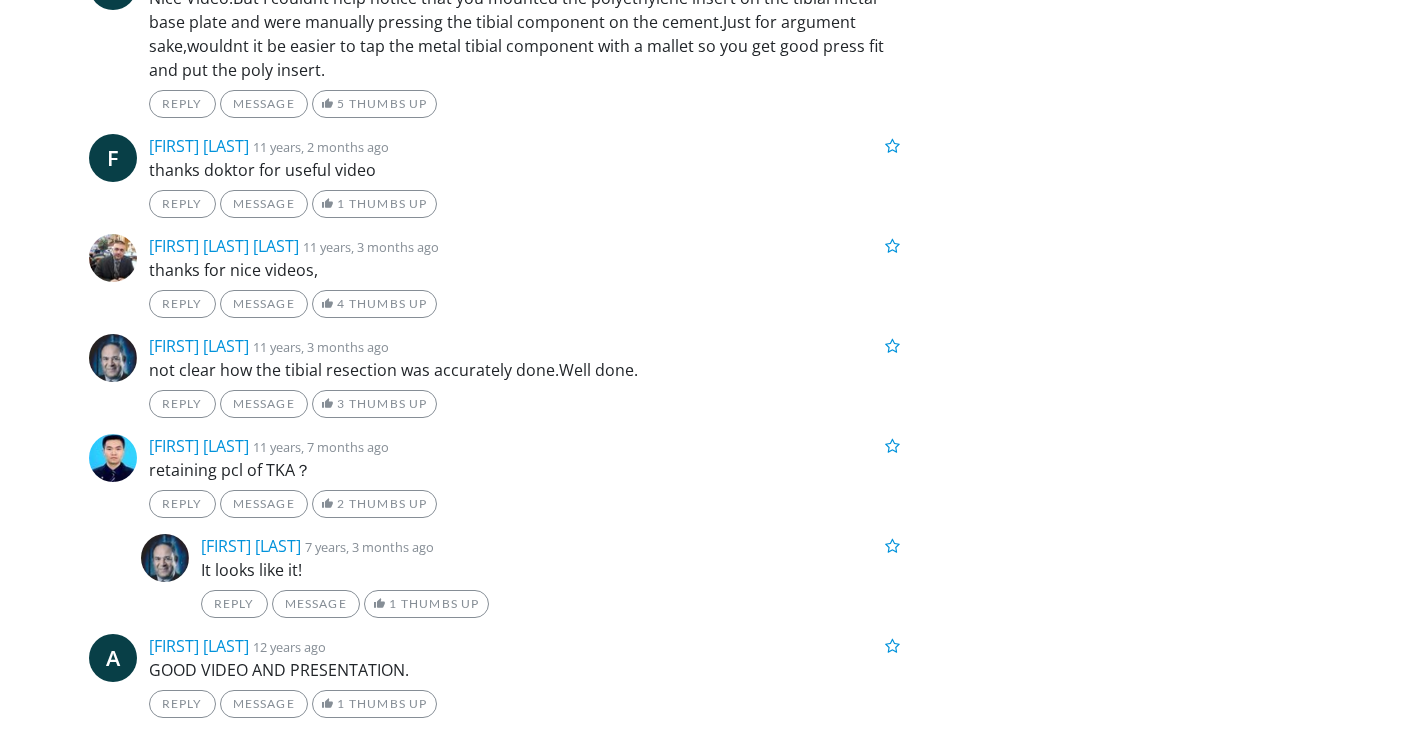 scroll, scrollTop: 7007, scrollLeft: 0, axis: vertical 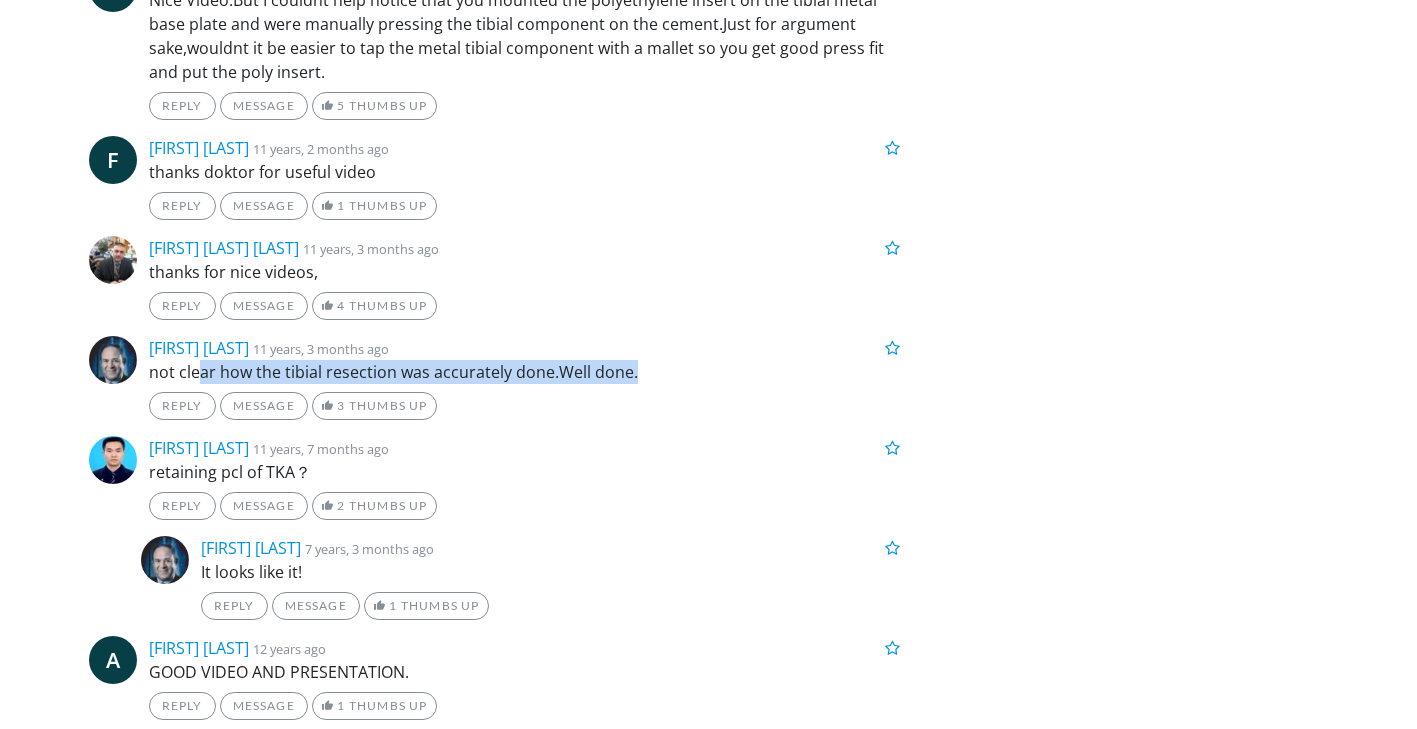 drag, startPoint x: 200, startPoint y: 341, endPoint x: 661, endPoint y: 337, distance: 461.01736 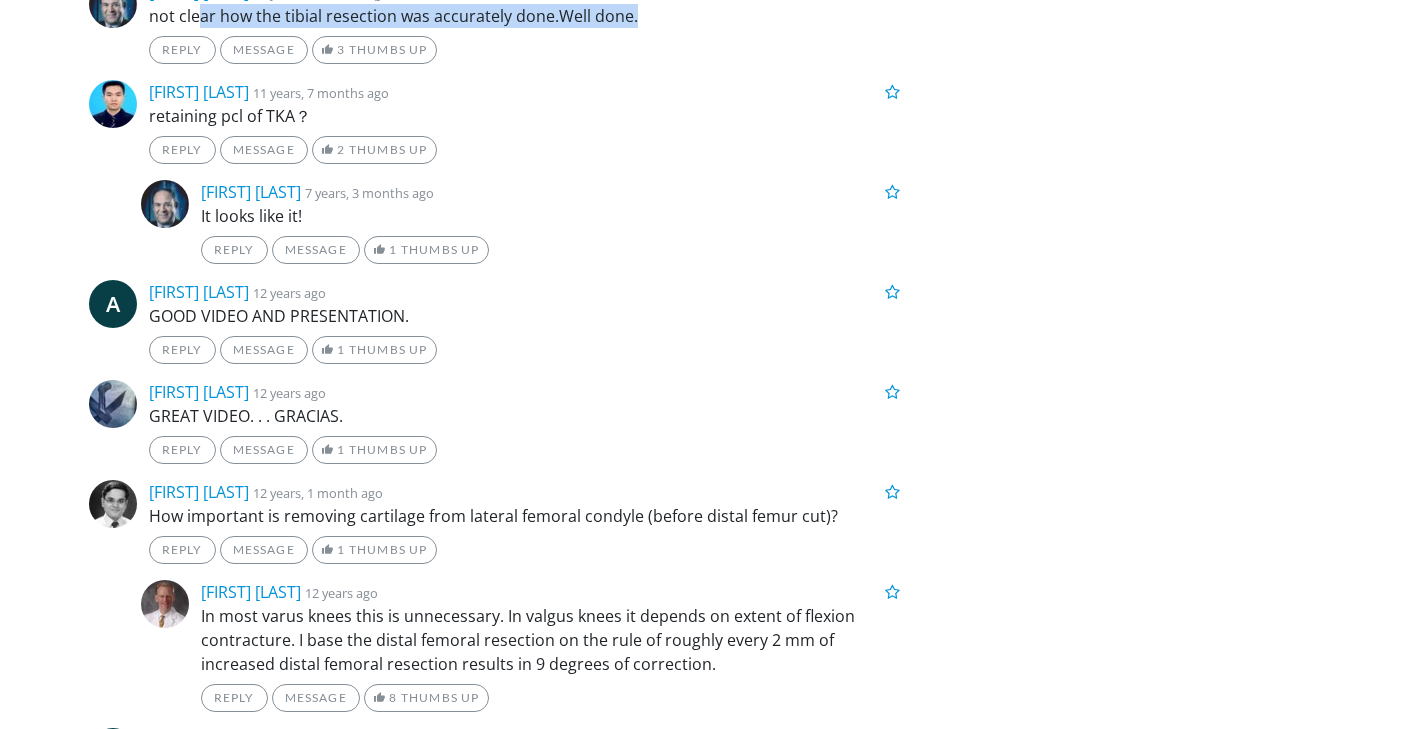 scroll, scrollTop: 7386, scrollLeft: 0, axis: vertical 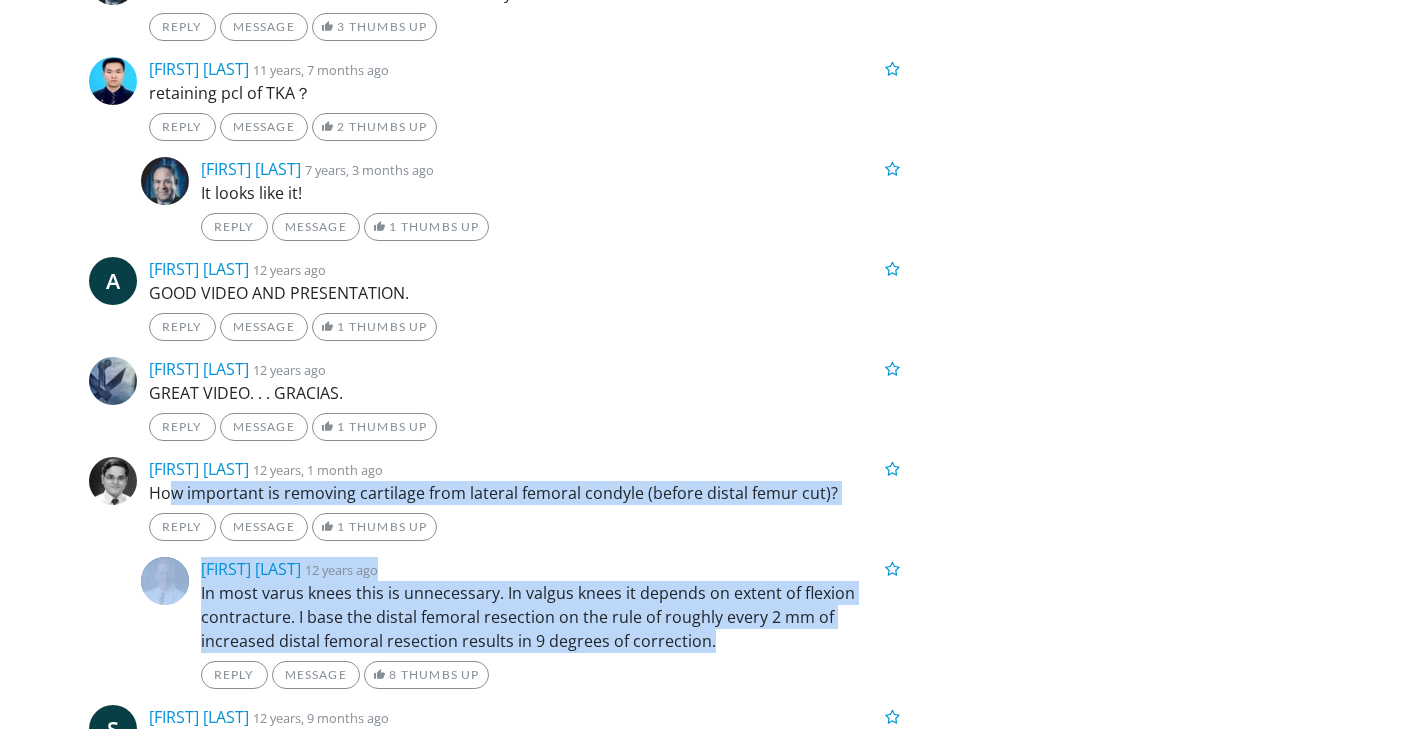 drag, startPoint x: 166, startPoint y: 470, endPoint x: 705, endPoint y: 620, distance: 559.4828 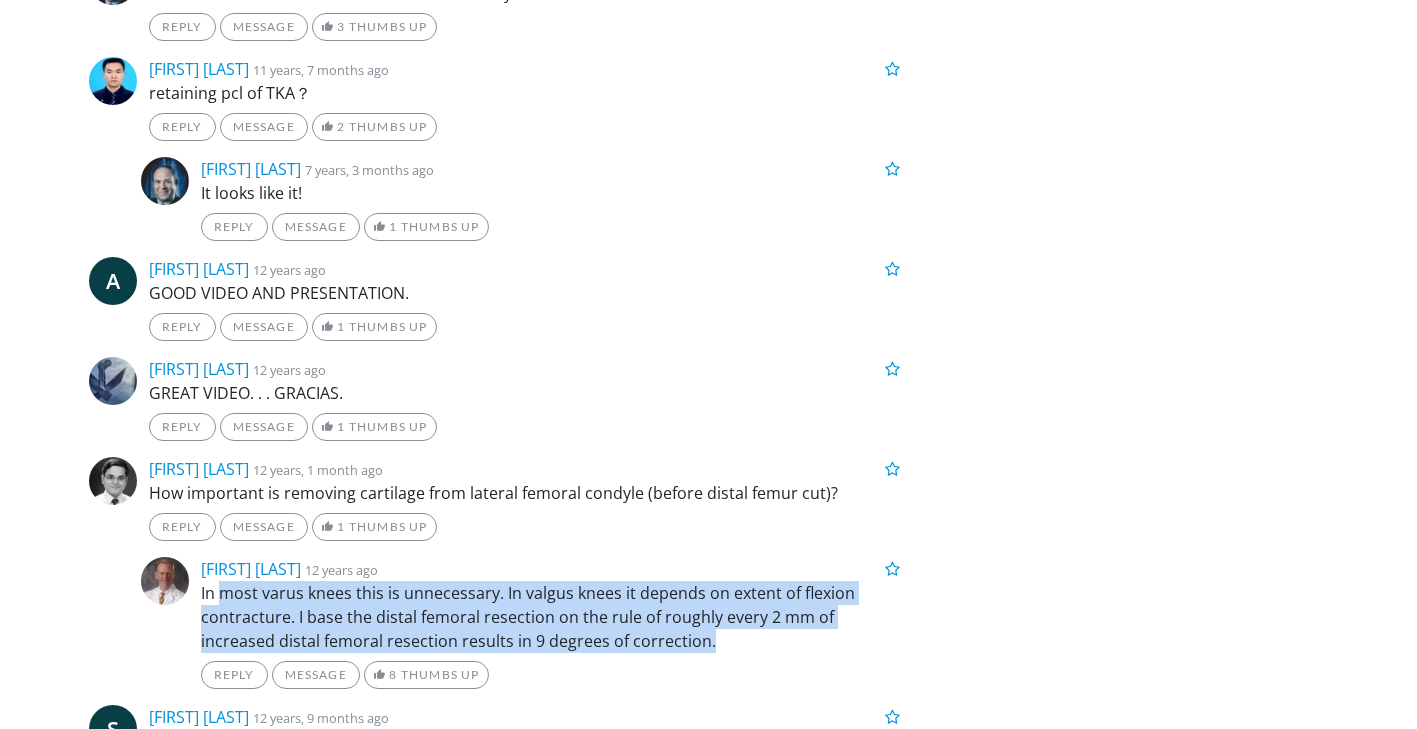 drag, startPoint x: 220, startPoint y: 575, endPoint x: 714, endPoint y: 619, distance: 495.95566 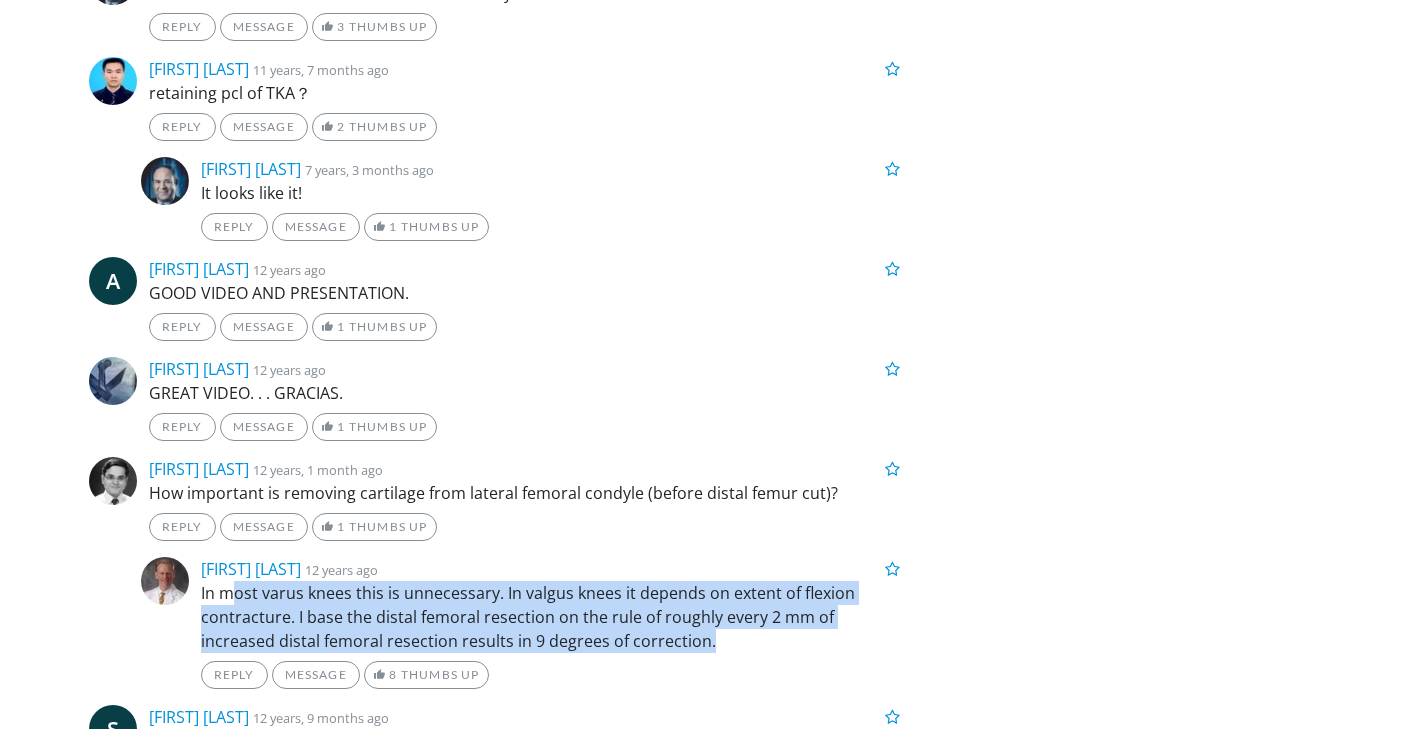 drag, startPoint x: 756, startPoint y: 619, endPoint x: 233, endPoint y: 577, distance: 524.6837 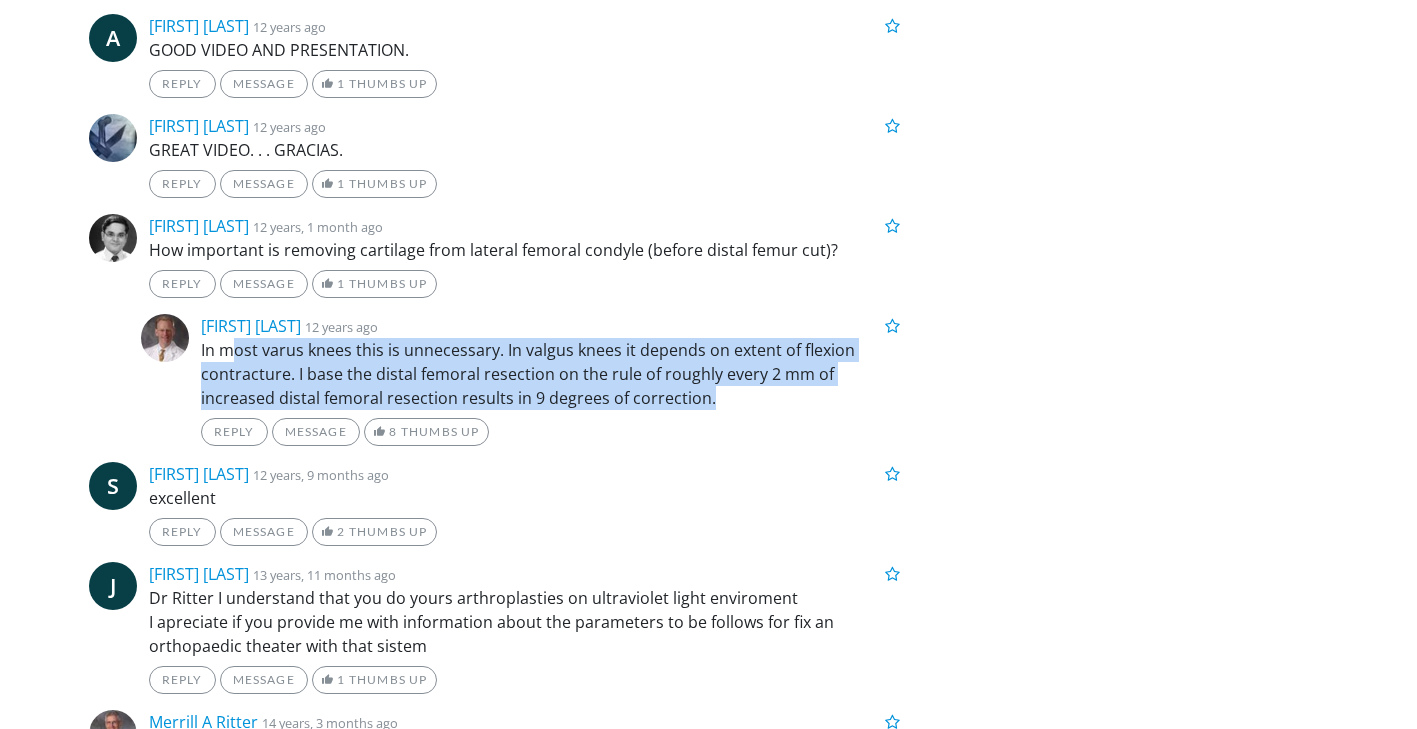 scroll, scrollTop: 7630, scrollLeft: 0, axis: vertical 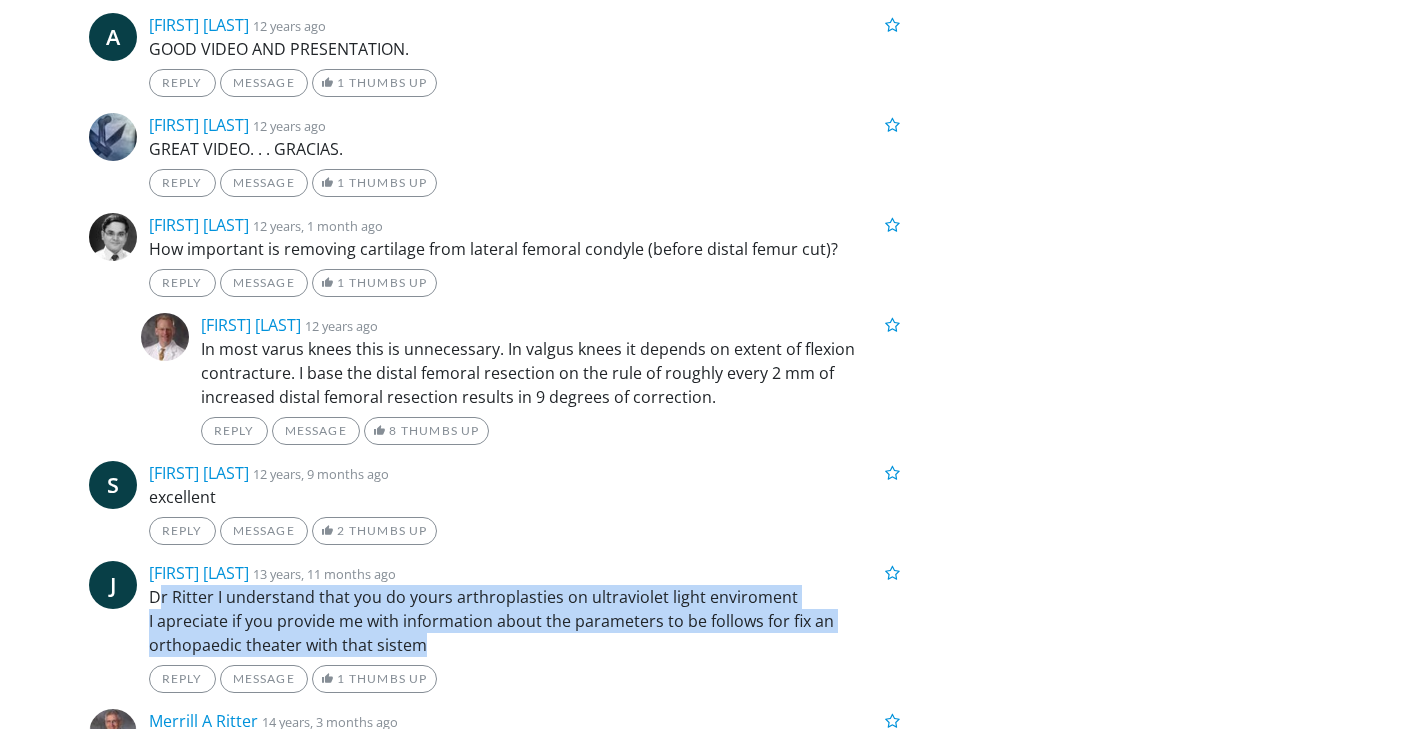 drag, startPoint x: 159, startPoint y: 572, endPoint x: 500, endPoint y: 612, distance: 343.338 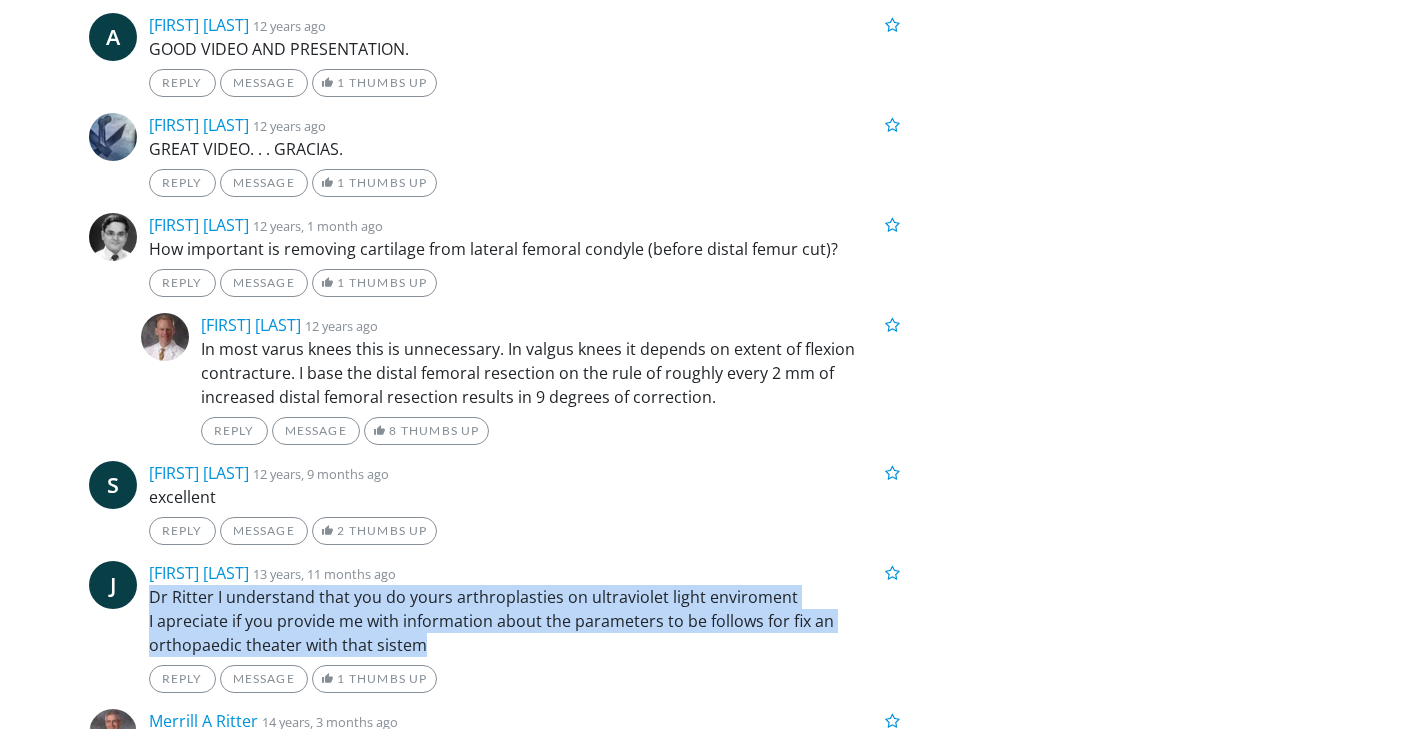 drag, startPoint x: 532, startPoint y: 612, endPoint x: 143, endPoint y: 566, distance: 391.71036 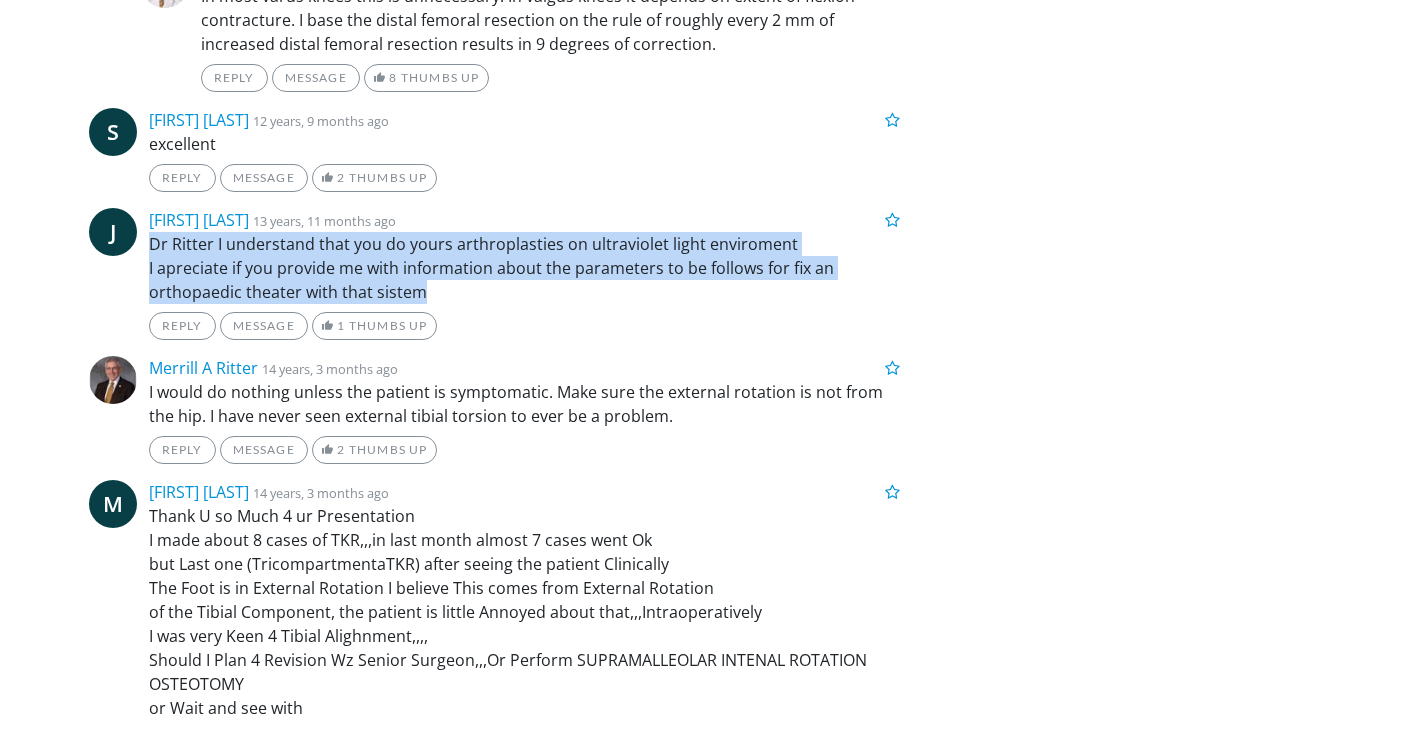 scroll, scrollTop: 7982, scrollLeft: 0, axis: vertical 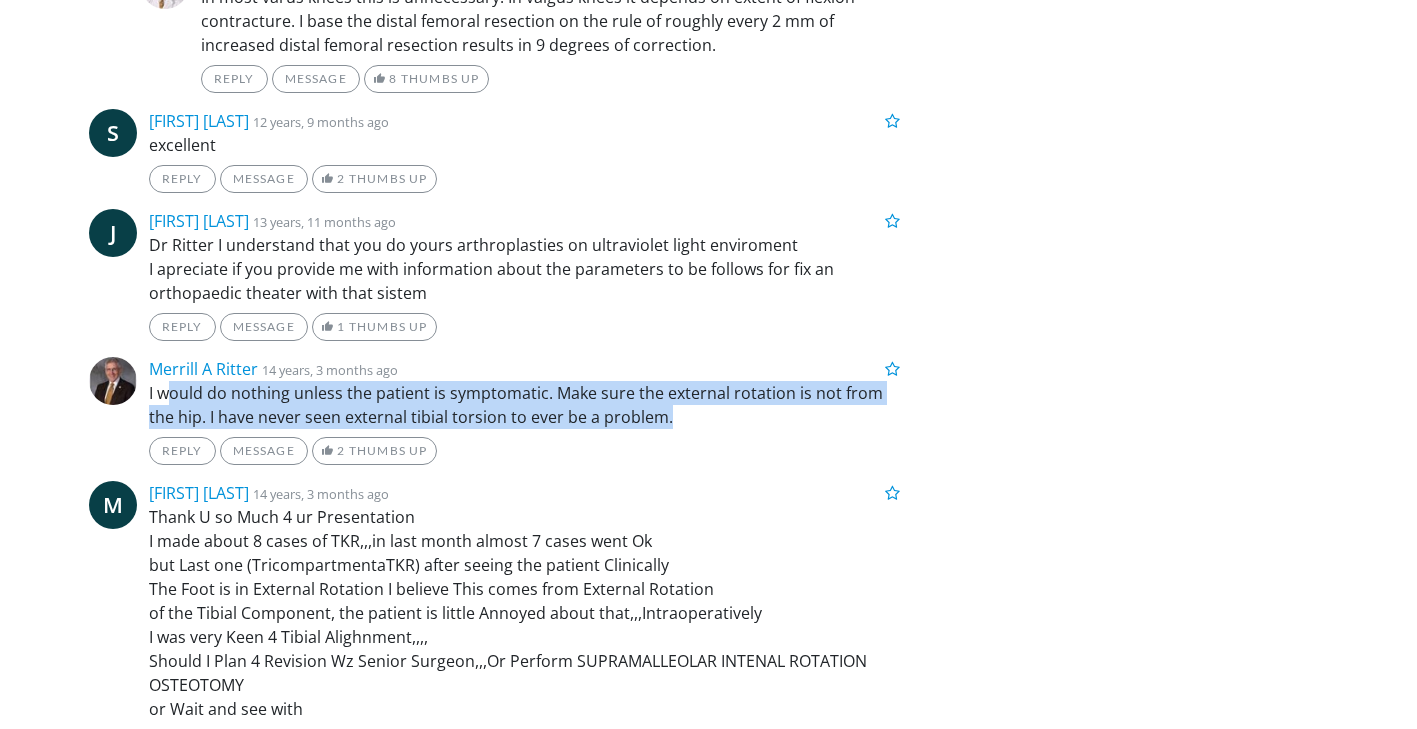 drag, startPoint x: 164, startPoint y: 371, endPoint x: 686, endPoint y: 401, distance: 522.8613 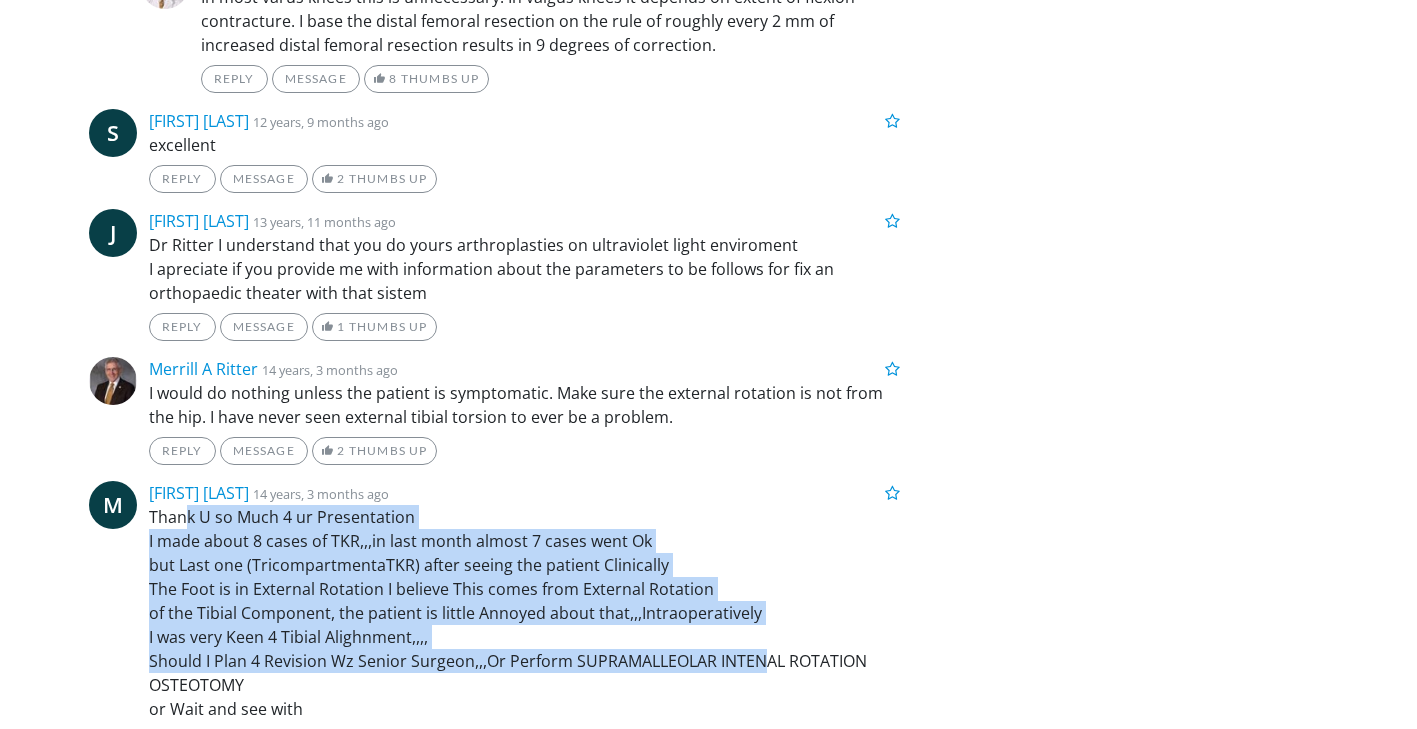 drag, startPoint x: 182, startPoint y: 501, endPoint x: 761, endPoint y: 630, distance: 593.1964 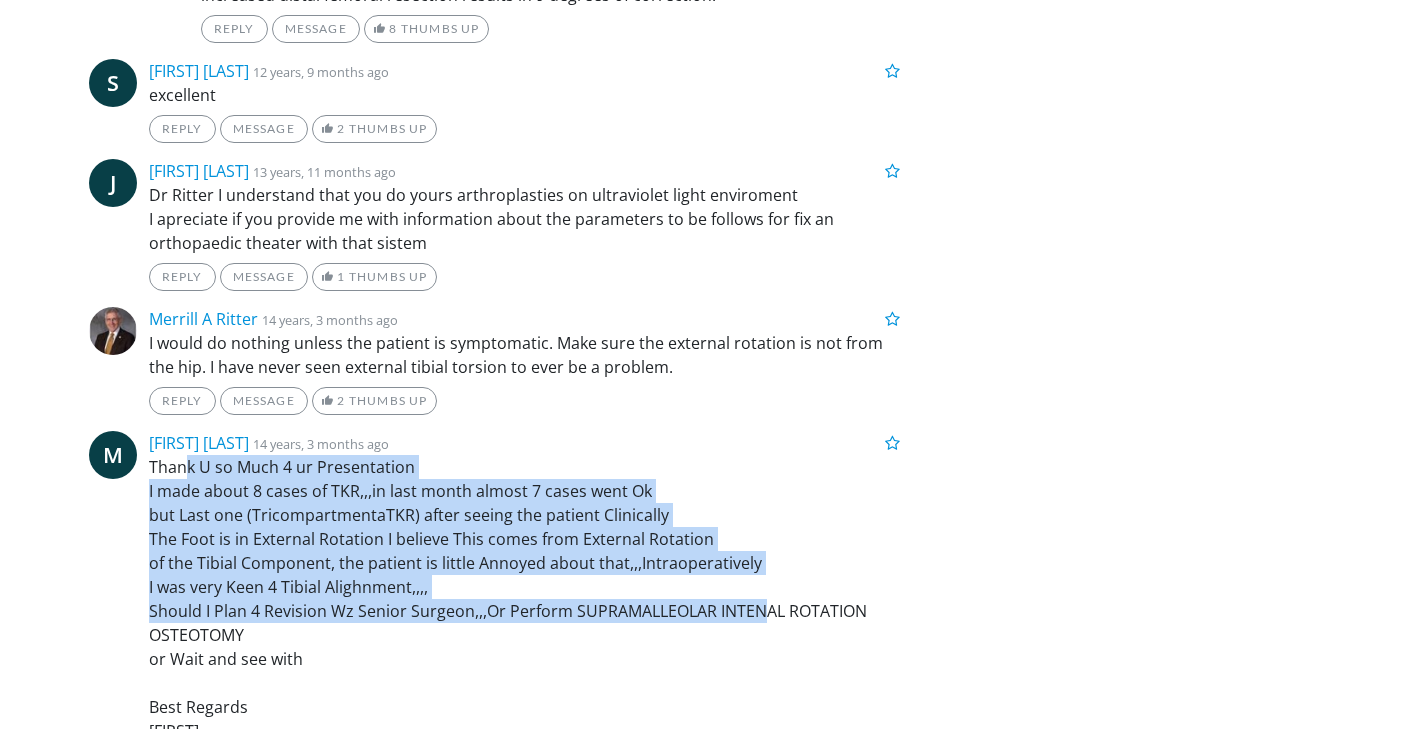 scroll, scrollTop: 8037, scrollLeft: 0, axis: vertical 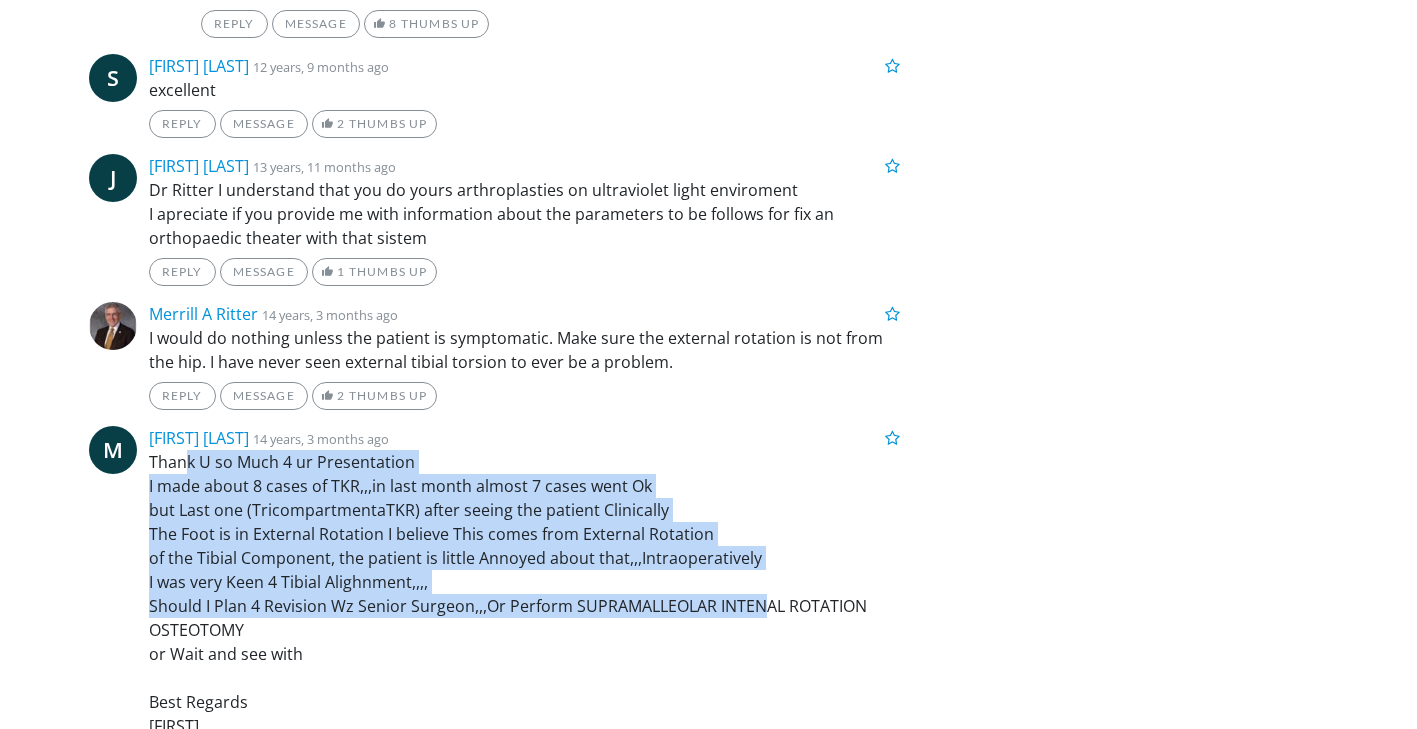 click on "Thank U so Much 4 ur Presentation I made about 8 cases of TKR,,,in last month almost 7 cases went Ok but Last one (TricompartmentaTKR) after seeing the patient Clinically  The Foot is in External Rotation I believe This comes from External Rotation  of the Tibial Component, the patient is little Annoyed about that,,,Intraoperatively I was very Keen 4 Tibial Alighnment,,,, Should I Plan 4 Revision Wz Senior Surgeon,,,Or Perform SUPRAMALLEOLAR INTENAL ROTATION  OSTEOTOMY or Wait and see with                             Best Regards                          mohammed" at bounding box center [525, 594] 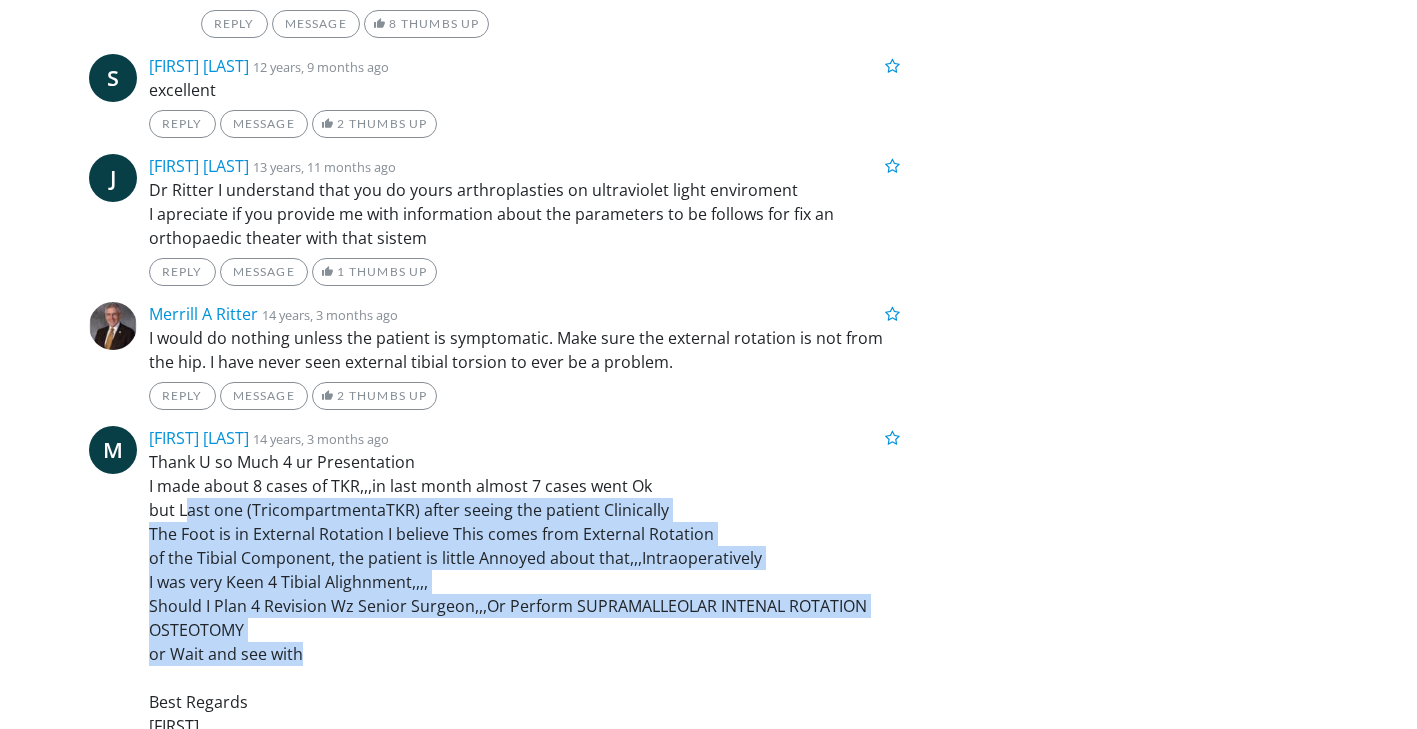 drag, startPoint x: 187, startPoint y: 478, endPoint x: 618, endPoint y: 621, distance: 454.10352 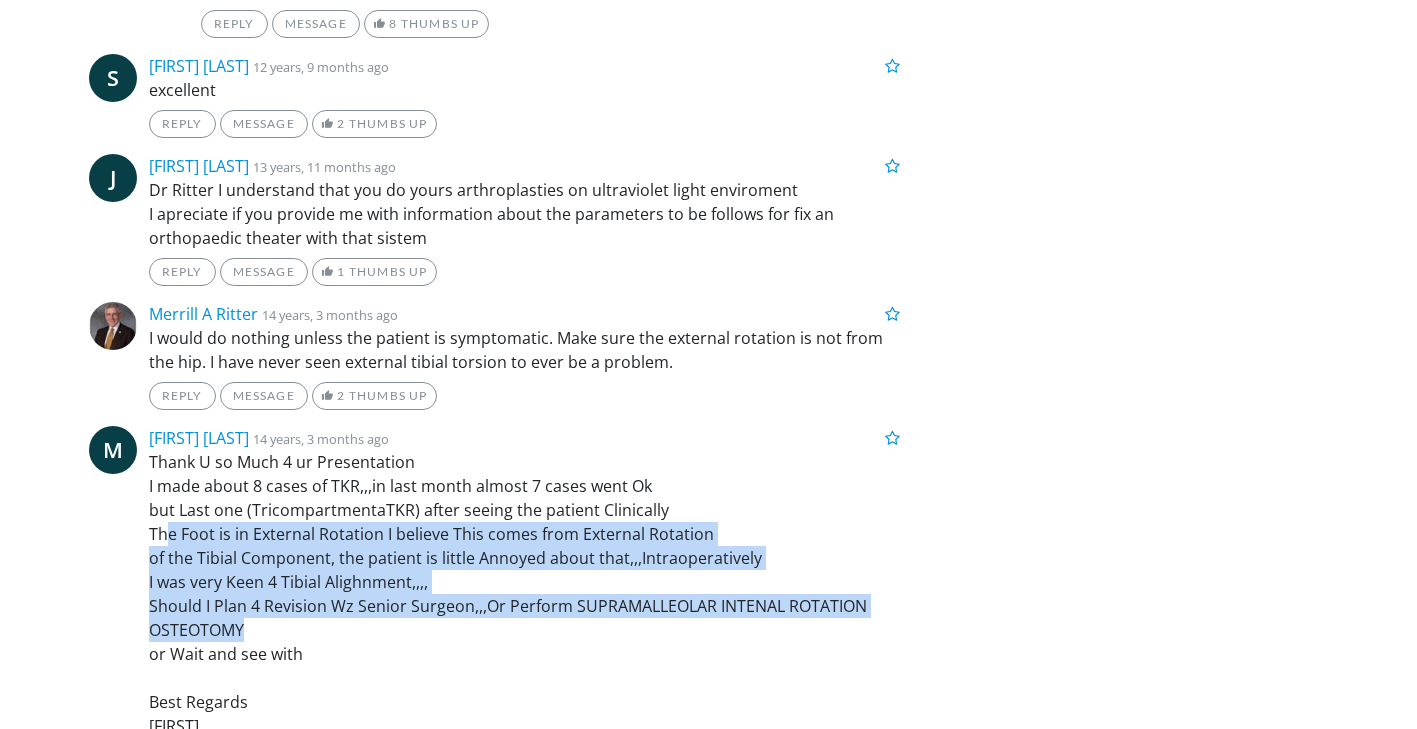 drag, startPoint x: 163, startPoint y: 510, endPoint x: 494, endPoint y: 606, distance: 344.64038 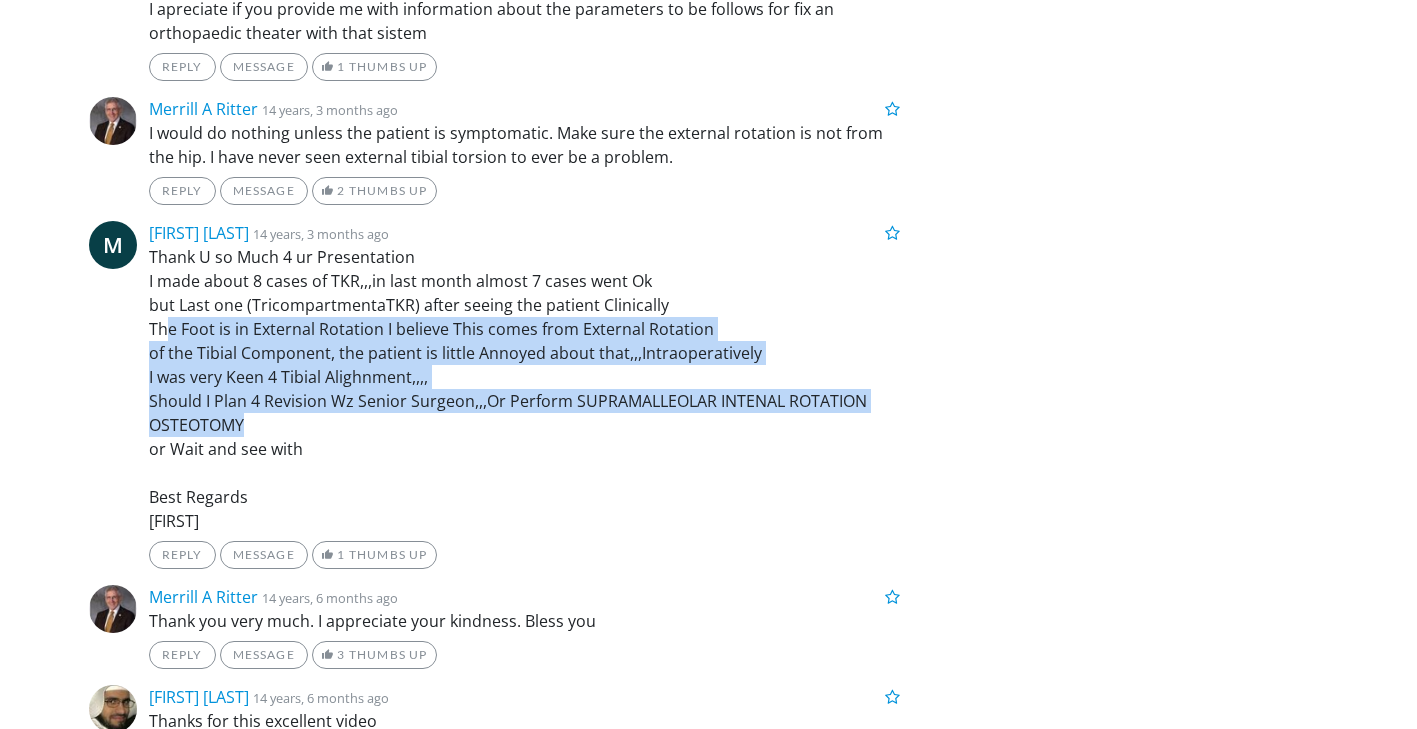 scroll, scrollTop: 8455, scrollLeft: 0, axis: vertical 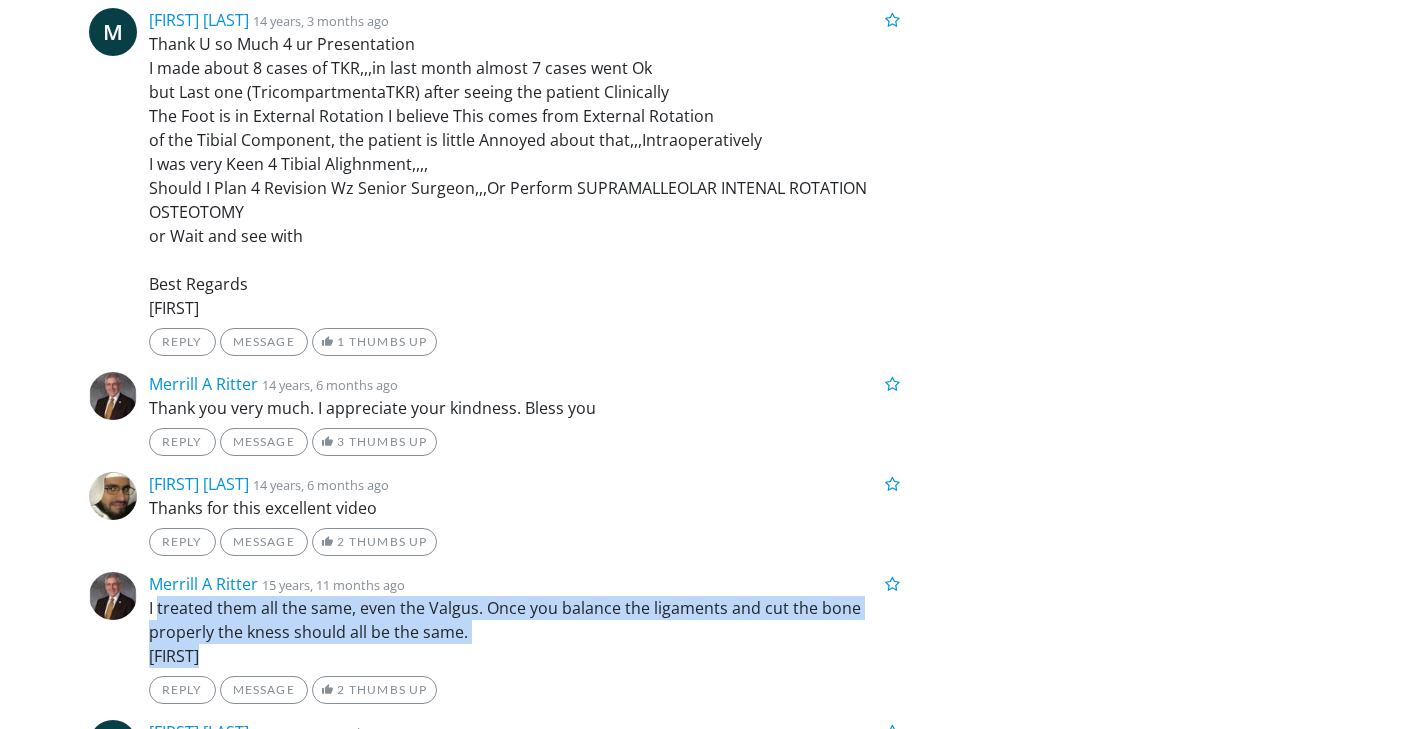 drag, startPoint x: 156, startPoint y: 584, endPoint x: 325, endPoint y: 624, distance: 173.66922 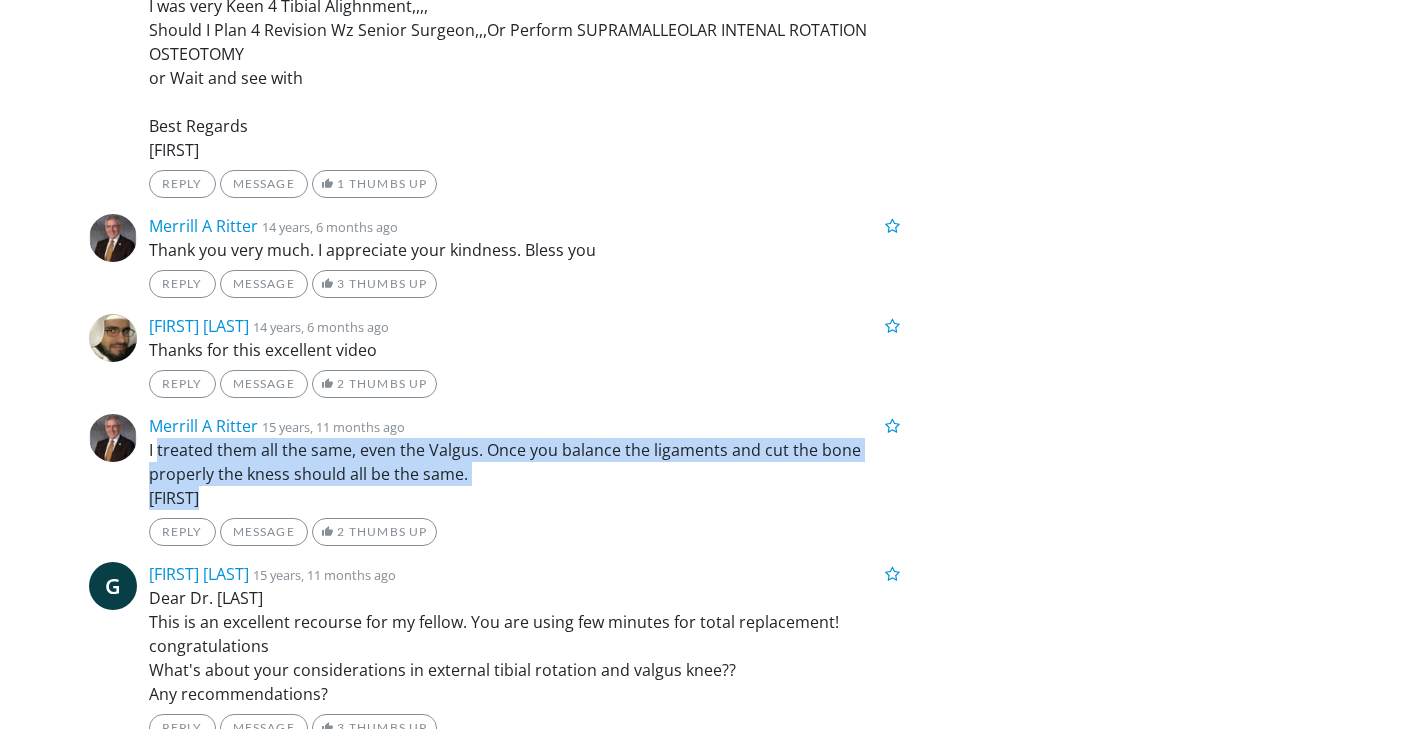 scroll, scrollTop: 8659, scrollLeft: 0, axis: vertical 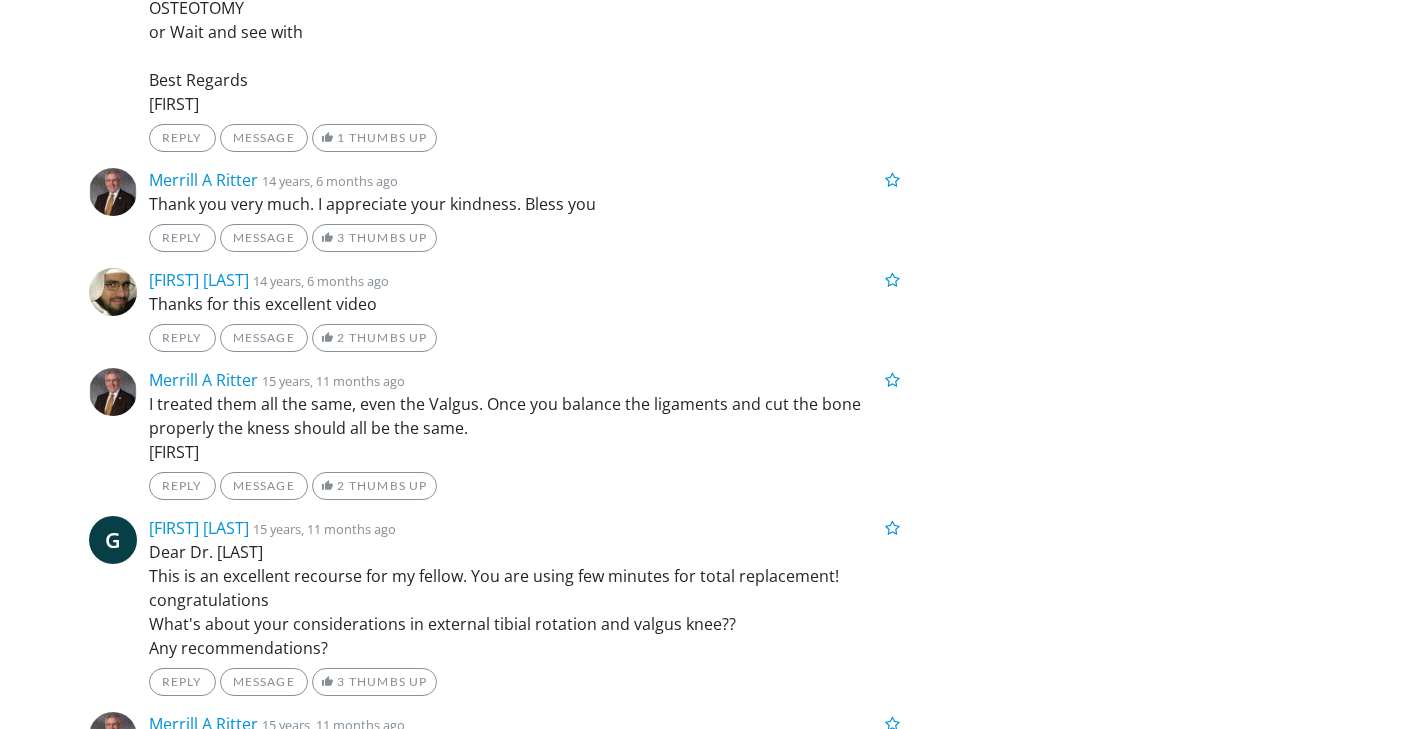 drag, startPoint x: 164, startPoint y: 530, endPoint x: 440, endPoint y: 577, distance: 279.9732 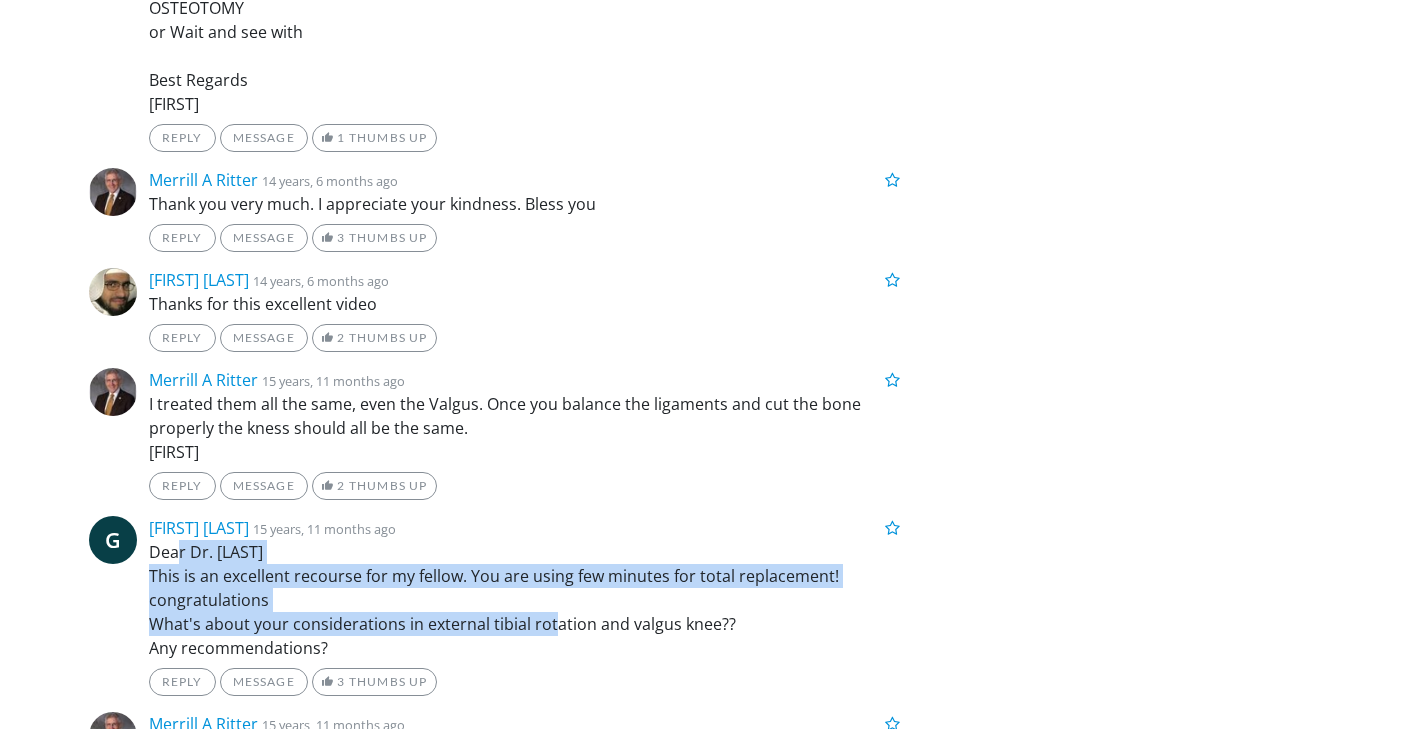 drag, startPoint x: 176, startPoint y: 524, endPoint x: 550, endPoint y: 612, distance: 384.21347 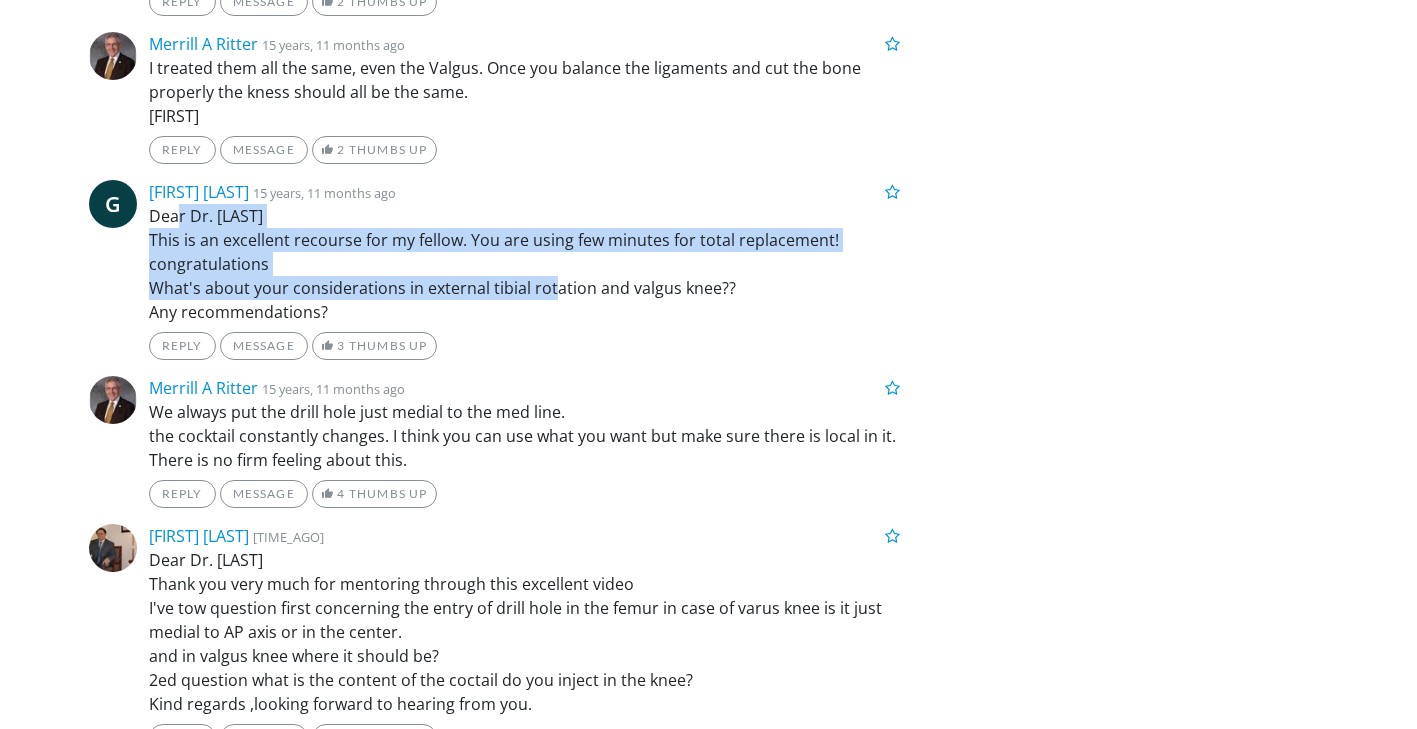 scroll, scrollTop: 9036, scrollLeft: 0, axis: vertical 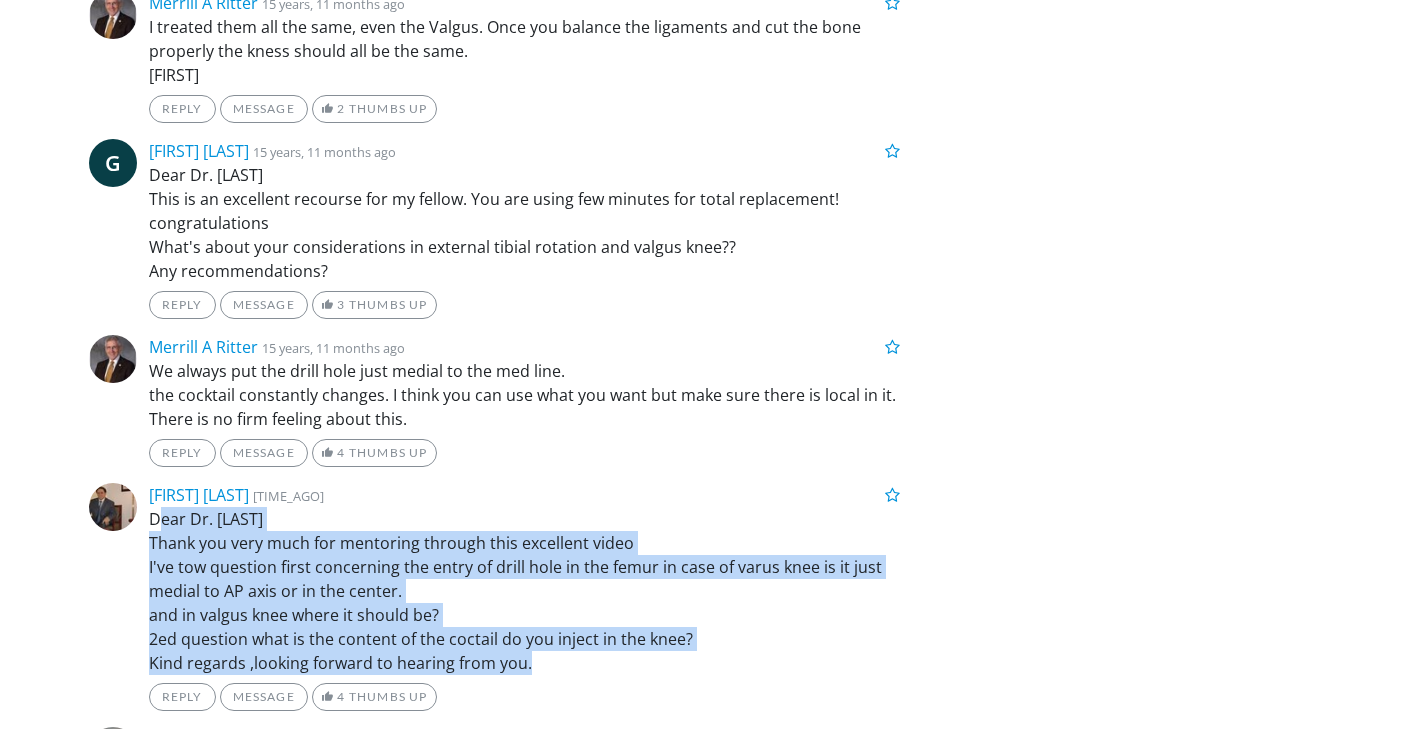 drag, startPoint x: 155, startPoint y: 497, endPoint x: 593, endPoint y: 643, distance: 461.69254 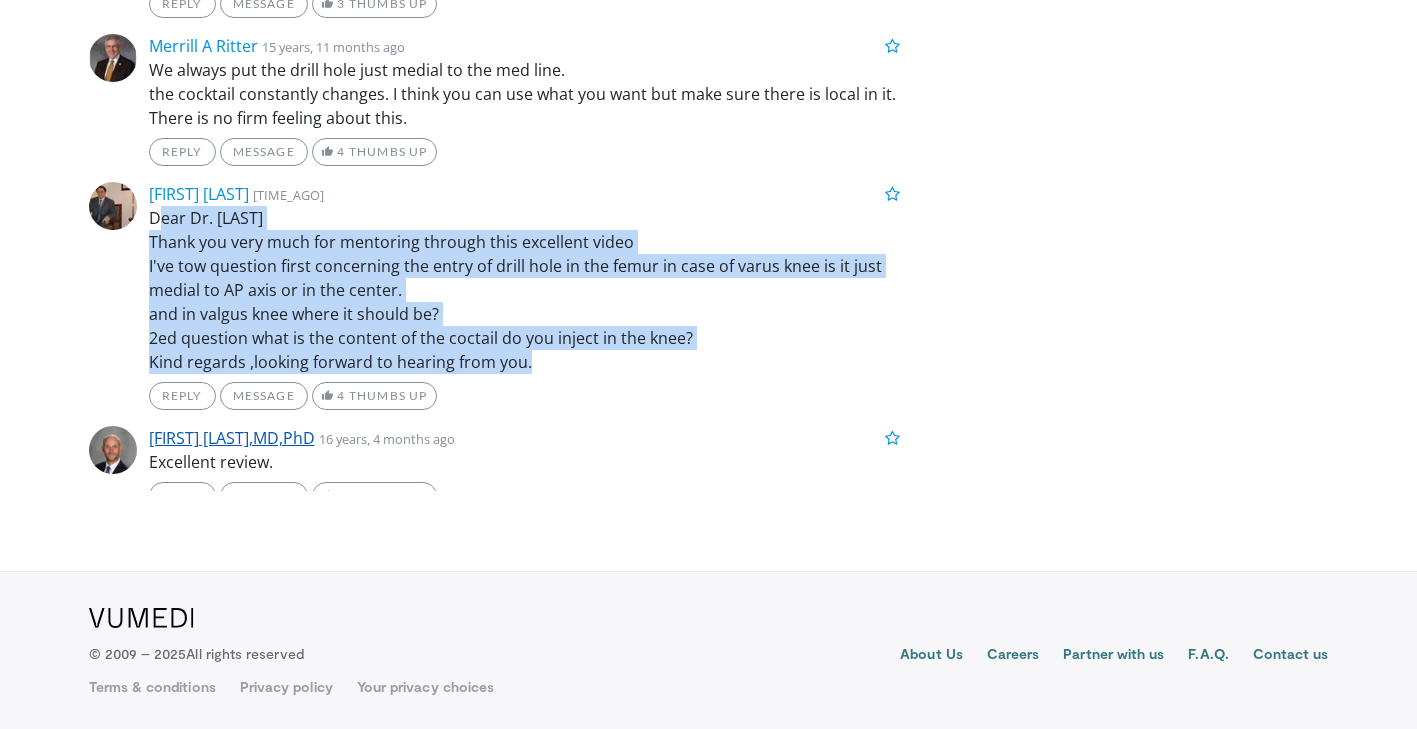 click on "Robert Malinzak, MD" at bounding box center [232, 438] 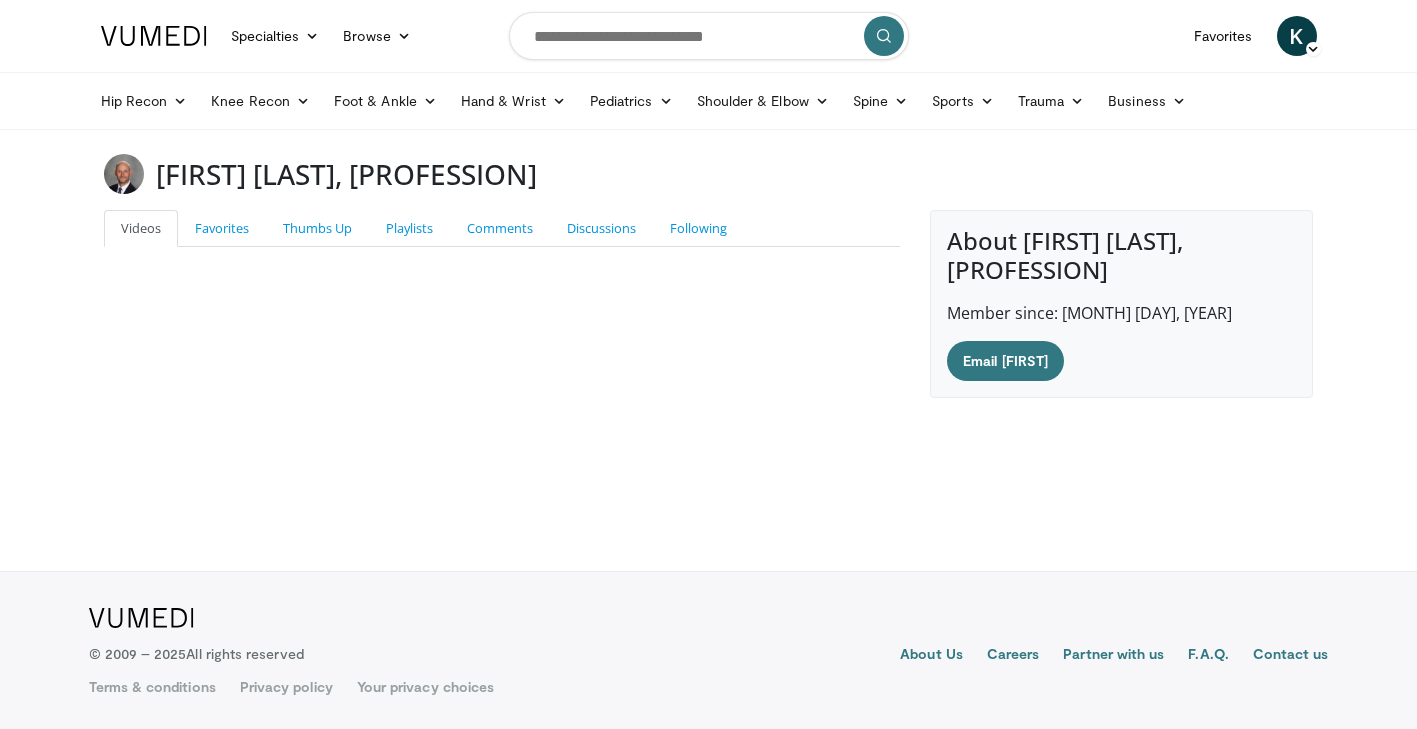 scroll, scrollTop: 0, scrollLeft: 0, axis: both 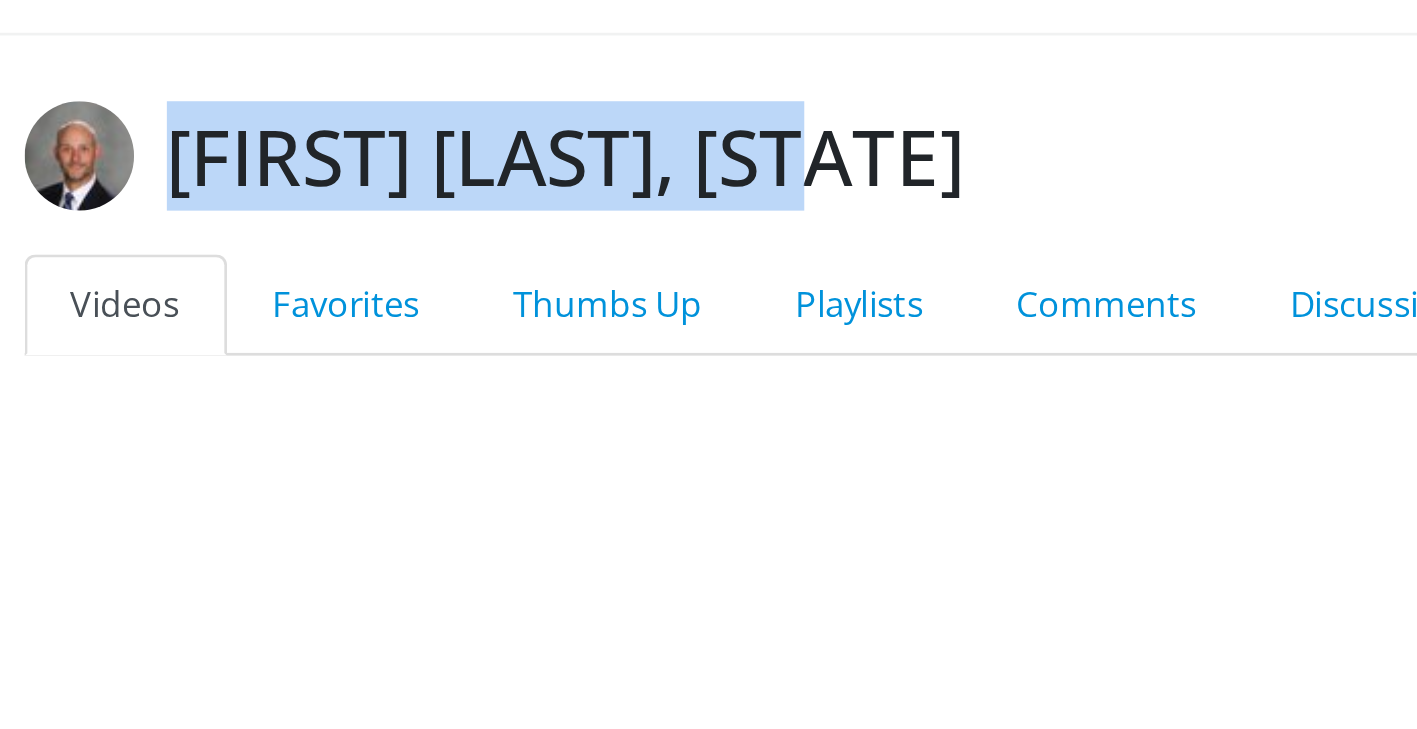 drag, startPoint x: 163, startPoint y: 172, endPoint x: 432, endPoint y: 191, distance: 269.67017 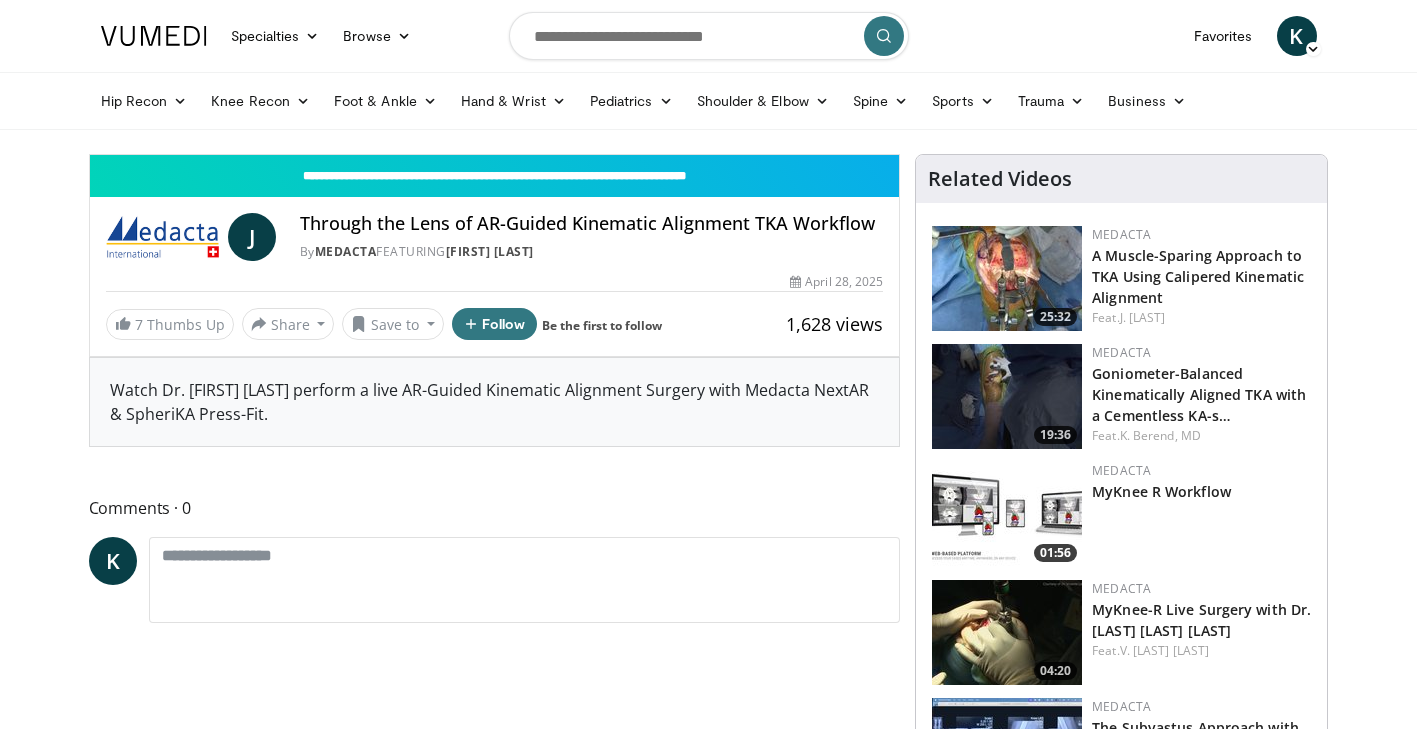 scroll, scrollTop: 0, scrollLeft: 0, axis: both 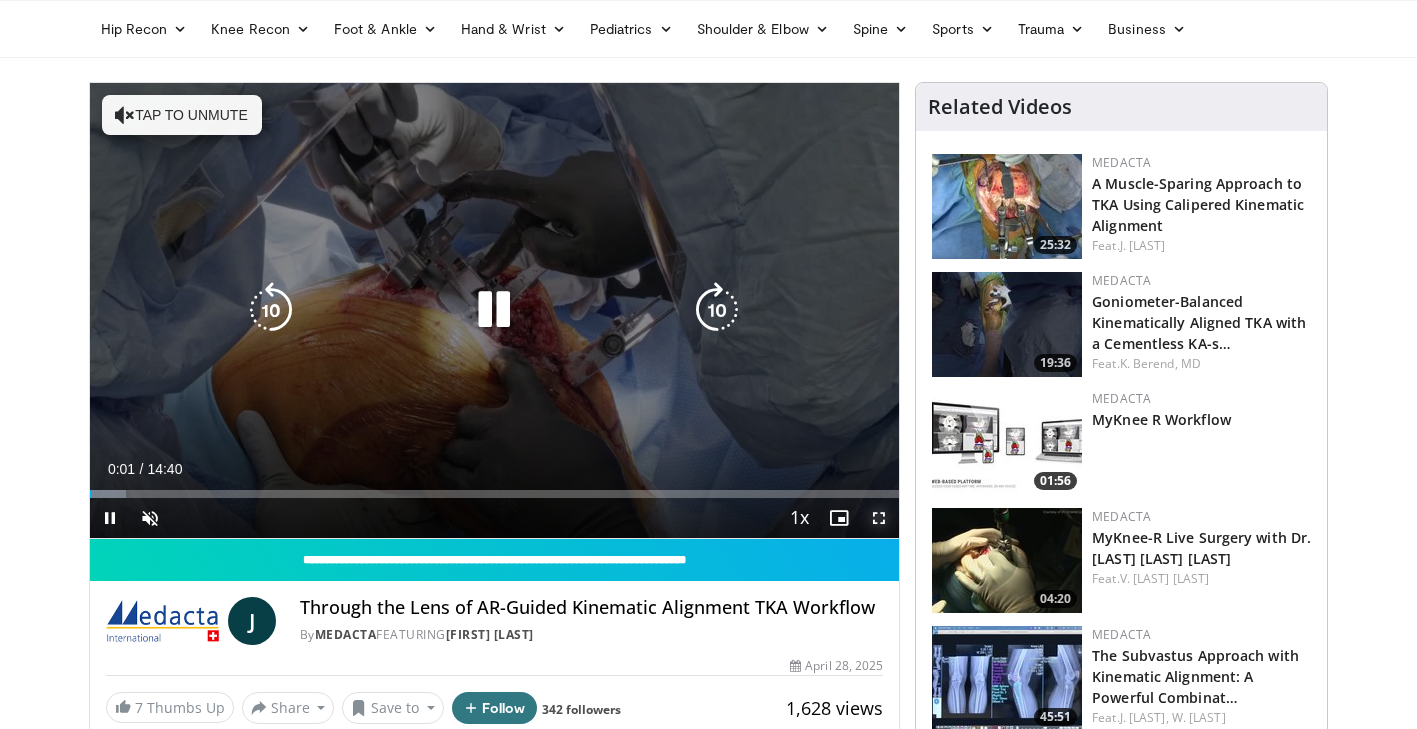 click at bounding box center (879, 518) 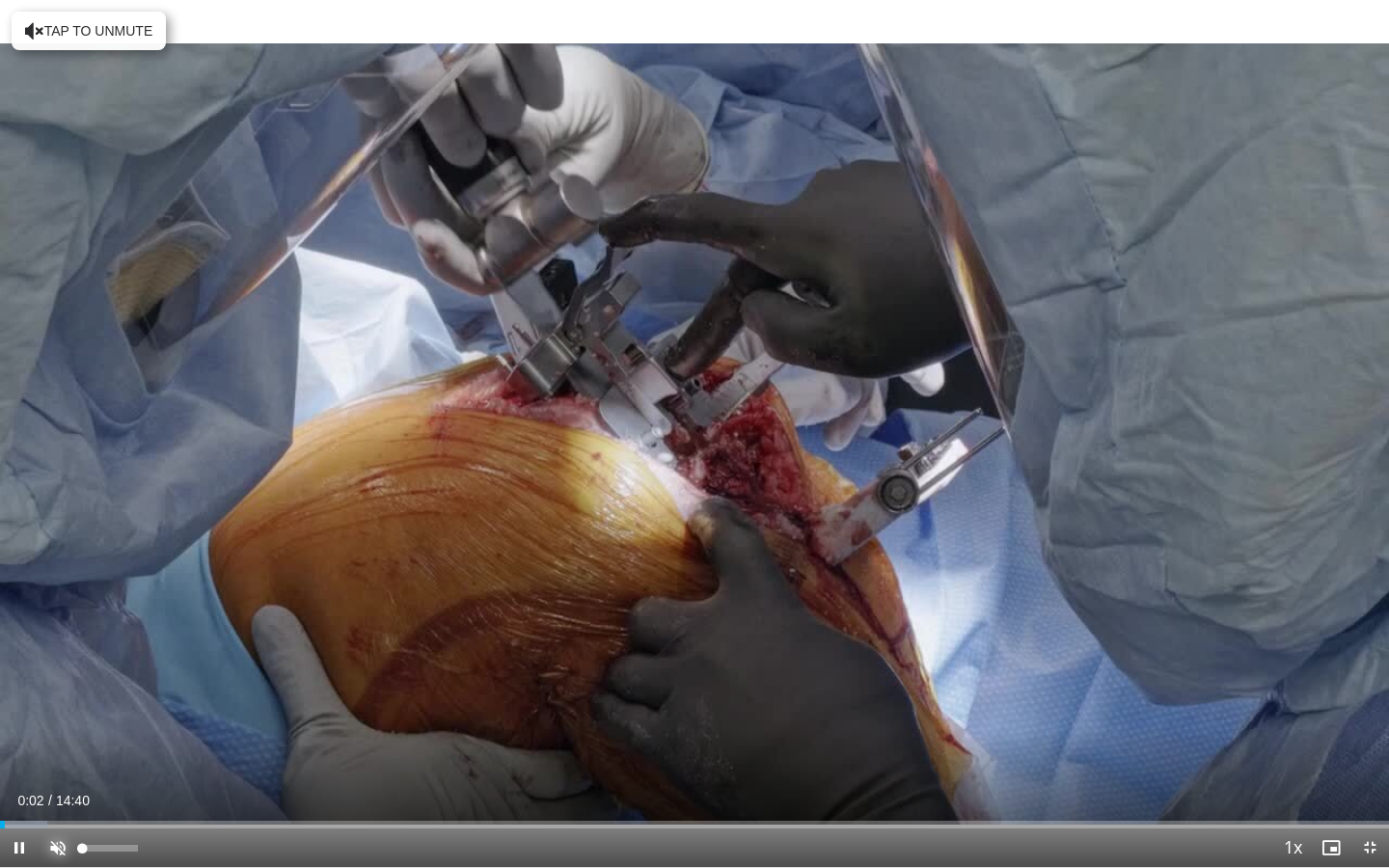 click at bounding box center (58, 848) 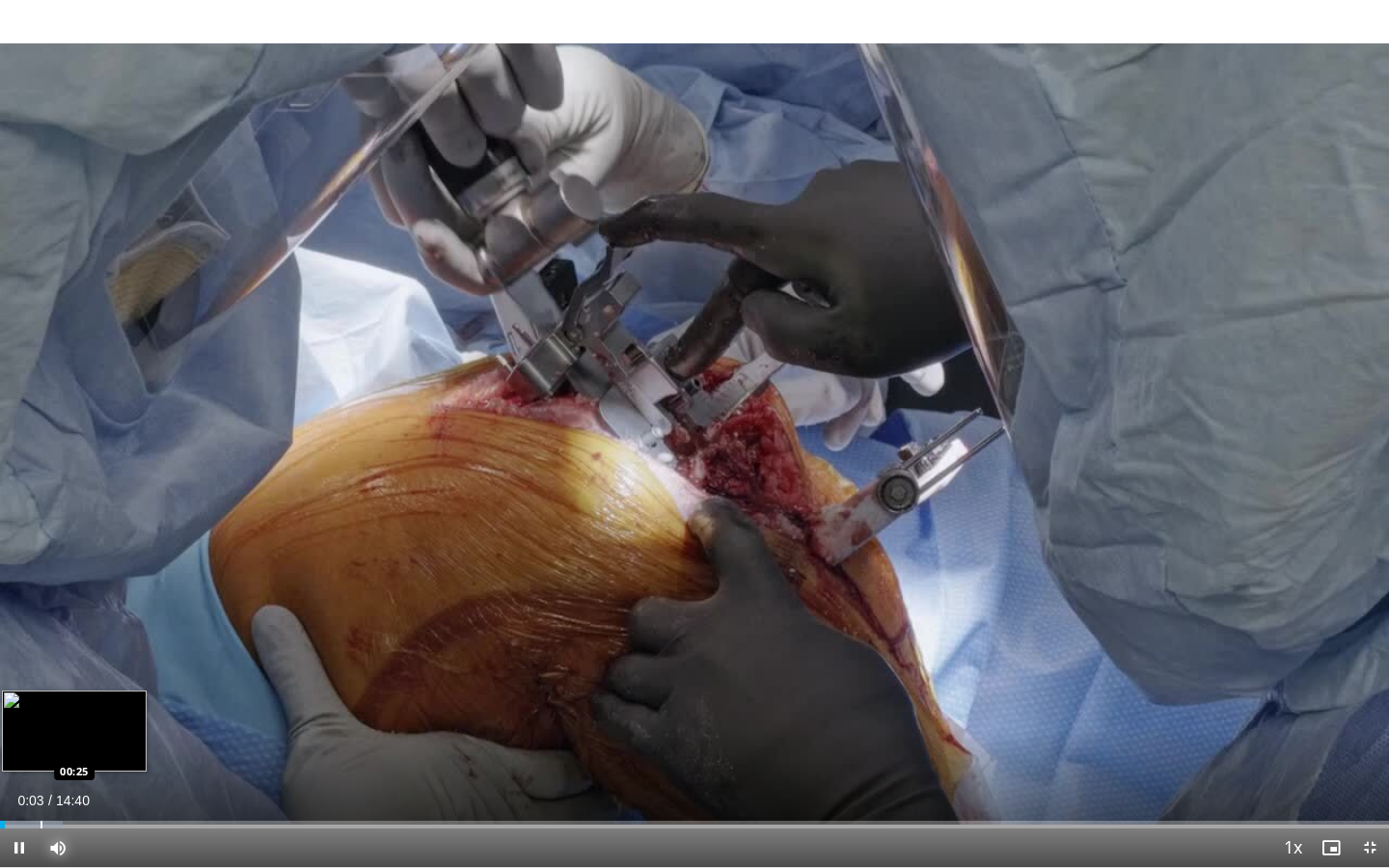click at bounding box center (41, 825) 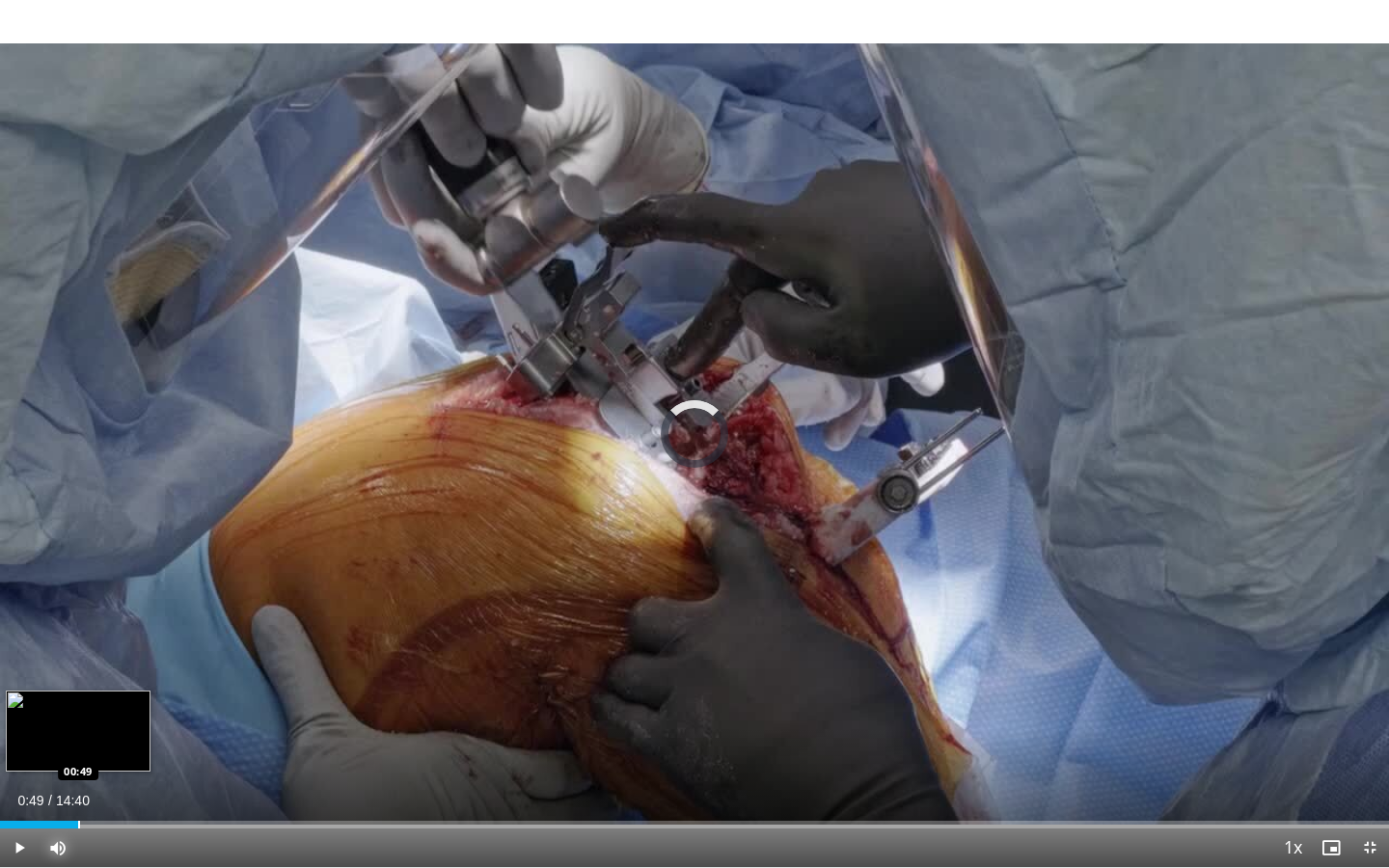 click at bounding box center [79, 825] 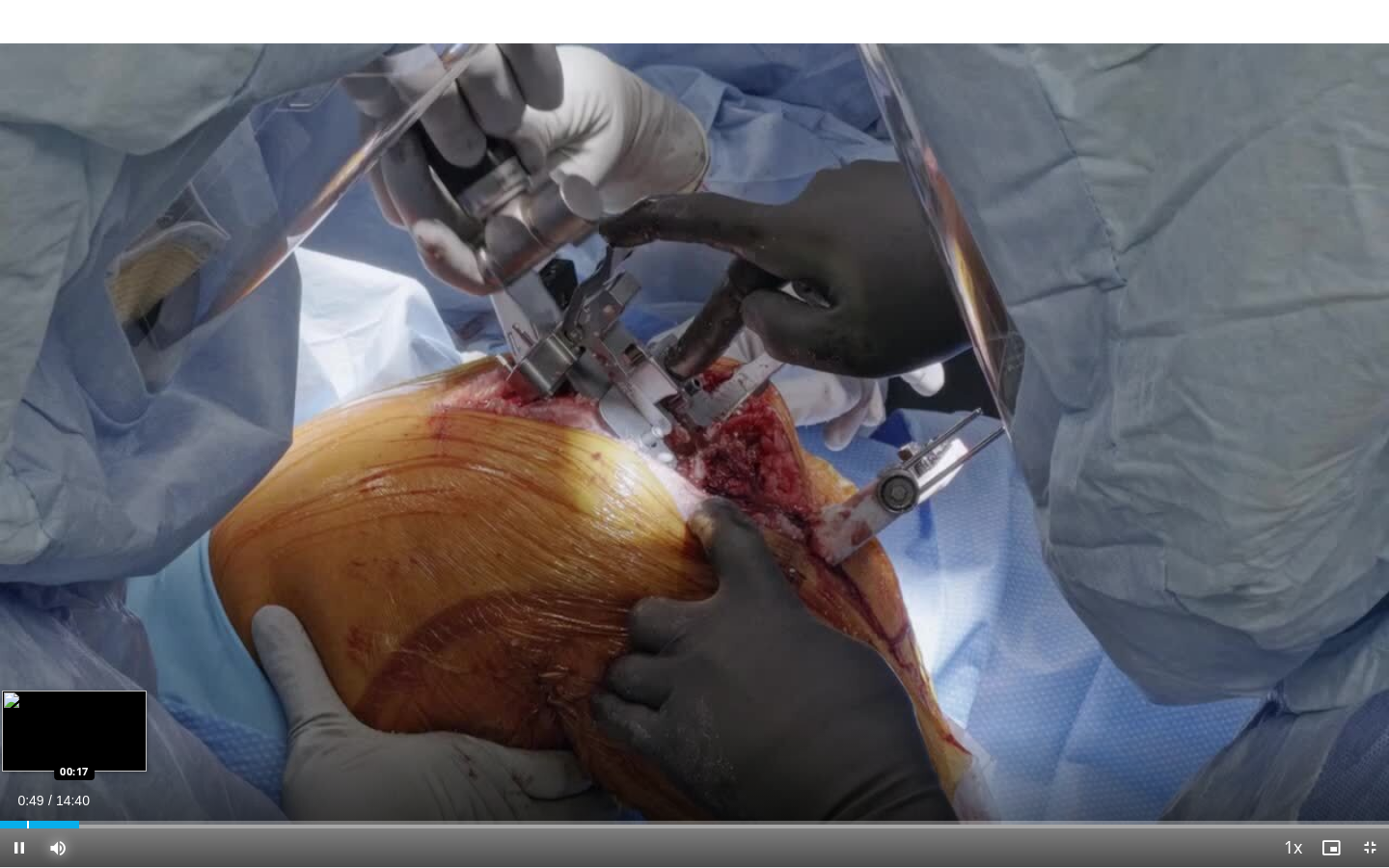 click at bounding box center (28, 825) 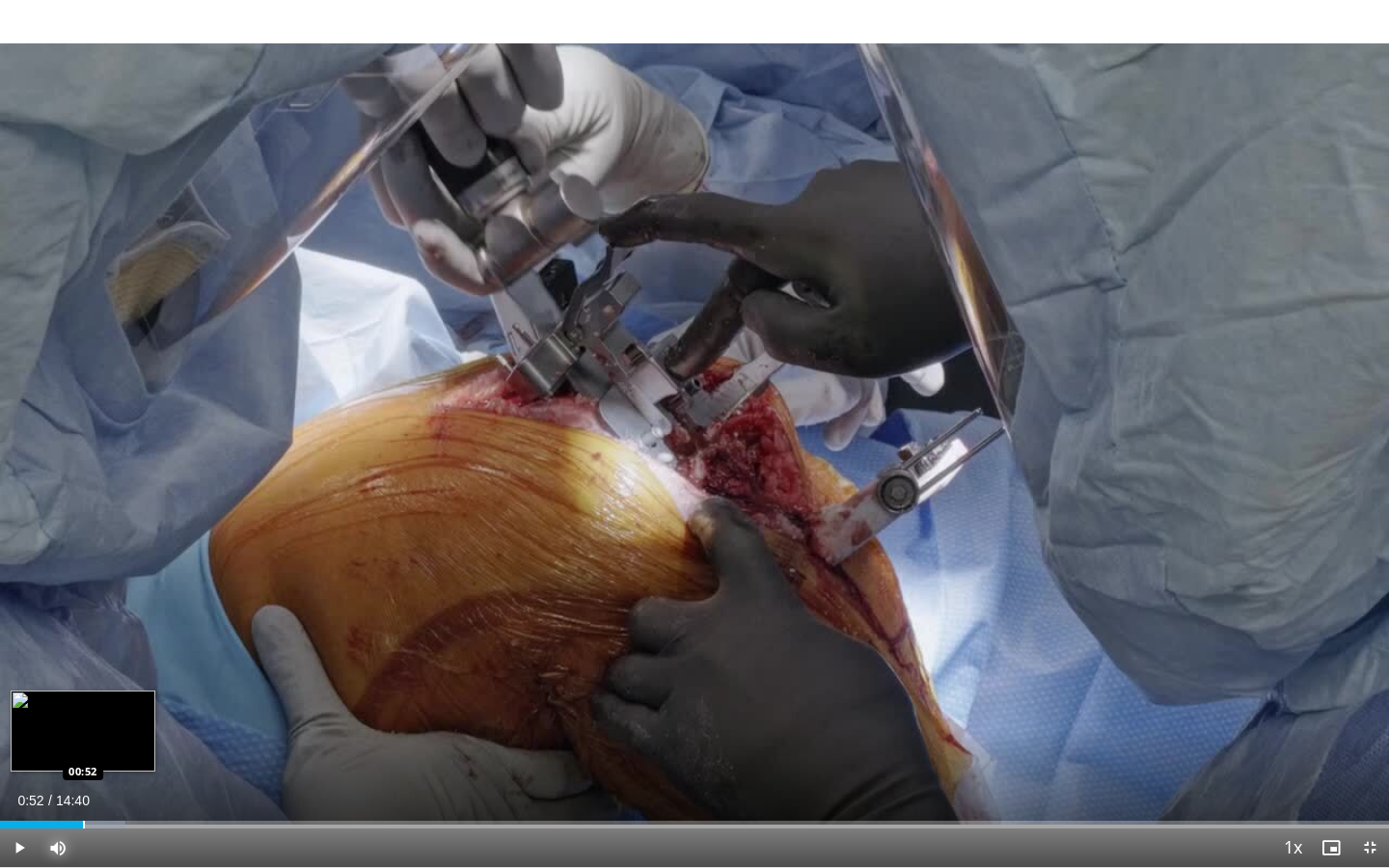 click at bounding box center [84, 825] 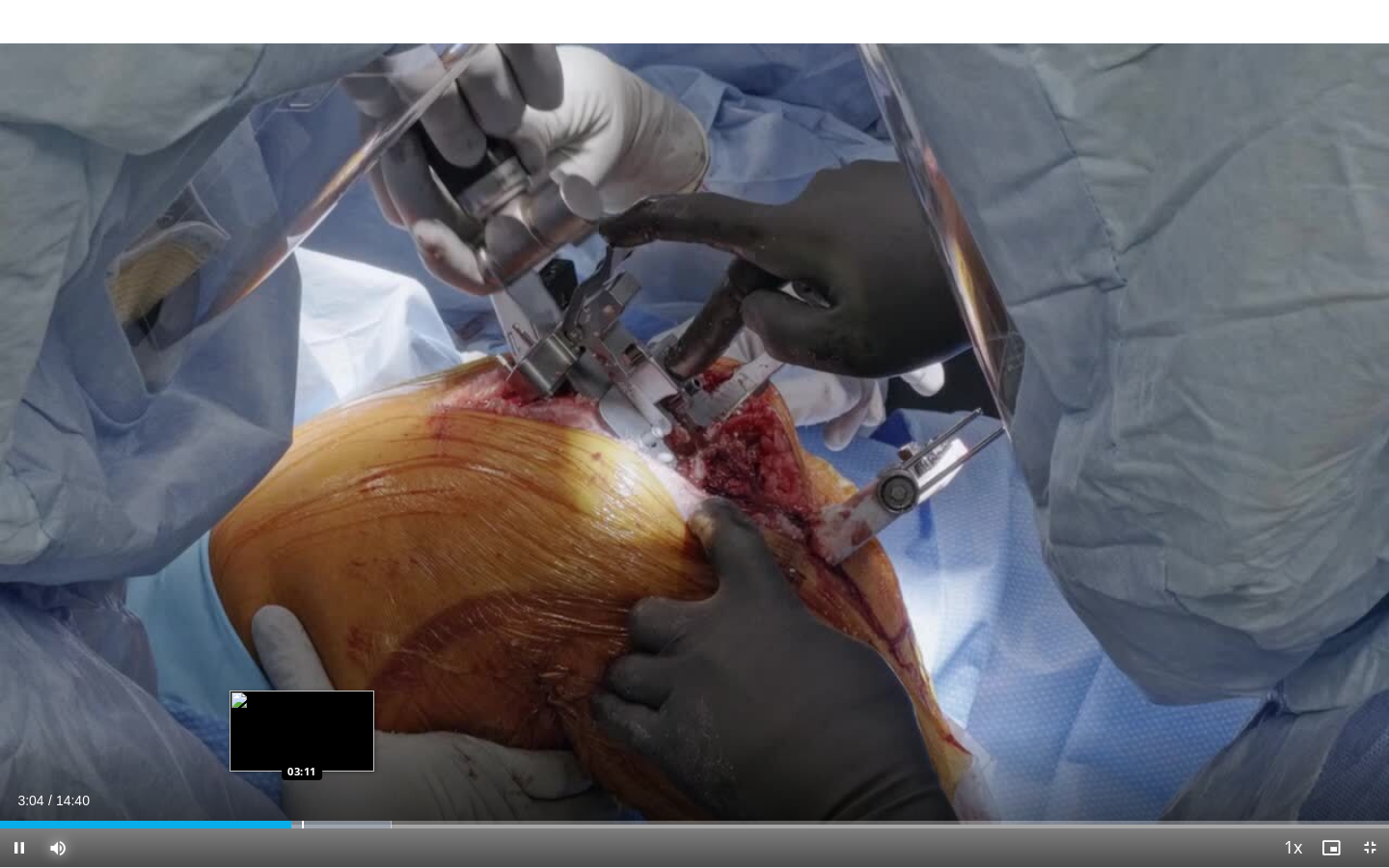 click at bounding box center [303, 825] 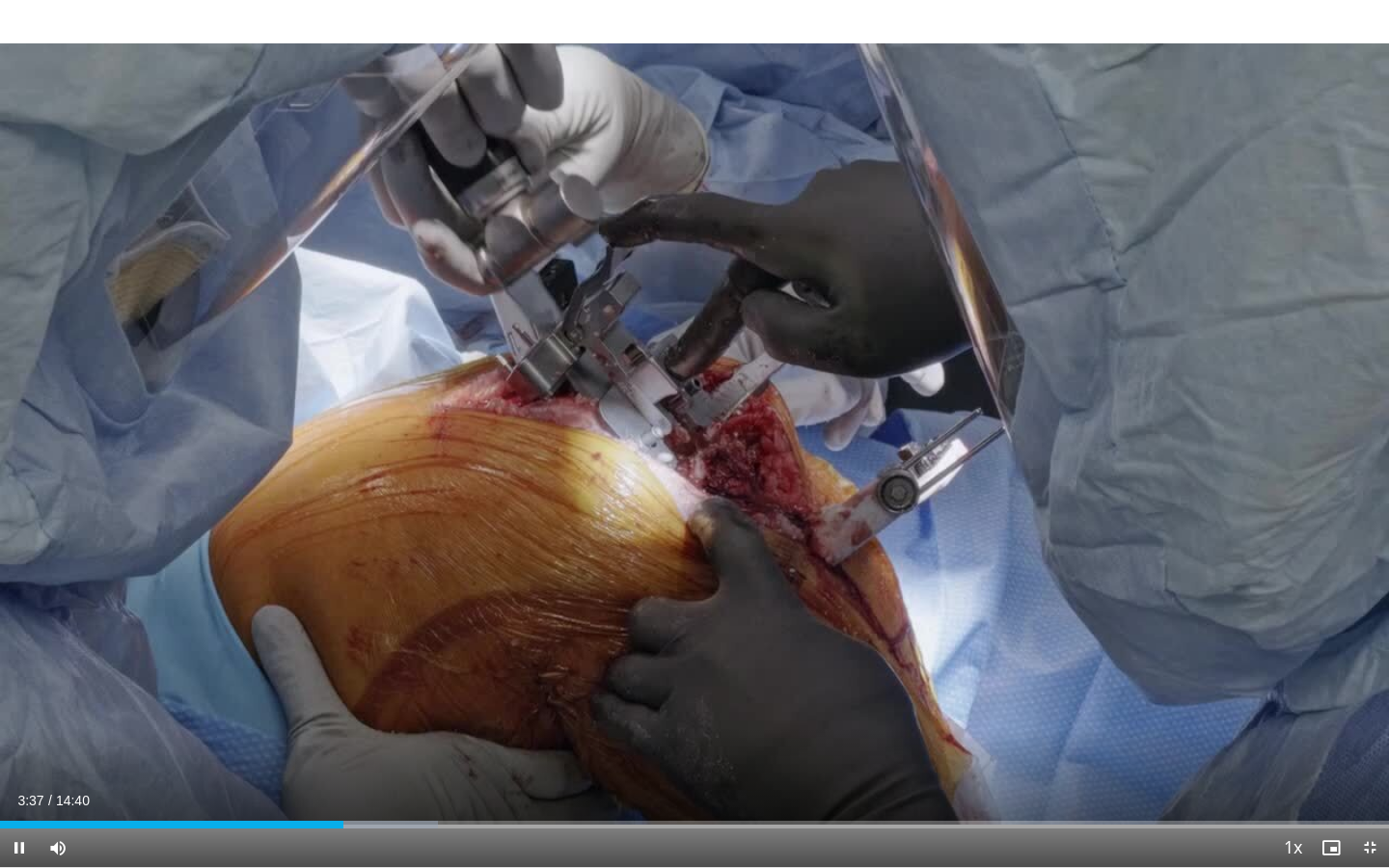click on "Current Time  3:37 / Duration  14:40 Pause Skip Backward Skip Forward Mute Loaded :  31.54% 03:37 03:59 Stream Type  LIVE Seek to live, currently behind live LIVE   1x Playback Rate 0.5x 0.75x 1x , selected 1.25x 1.5x 1.75x 2x Chapters Chapters Descriptions descriptions off , selected Captions captions settings , opens captions settings dialog captions off , selected Audio Track en (Main) , selected Exit Fullscreen Enable picture-in-picture mode" at bounding box center [694, 848] 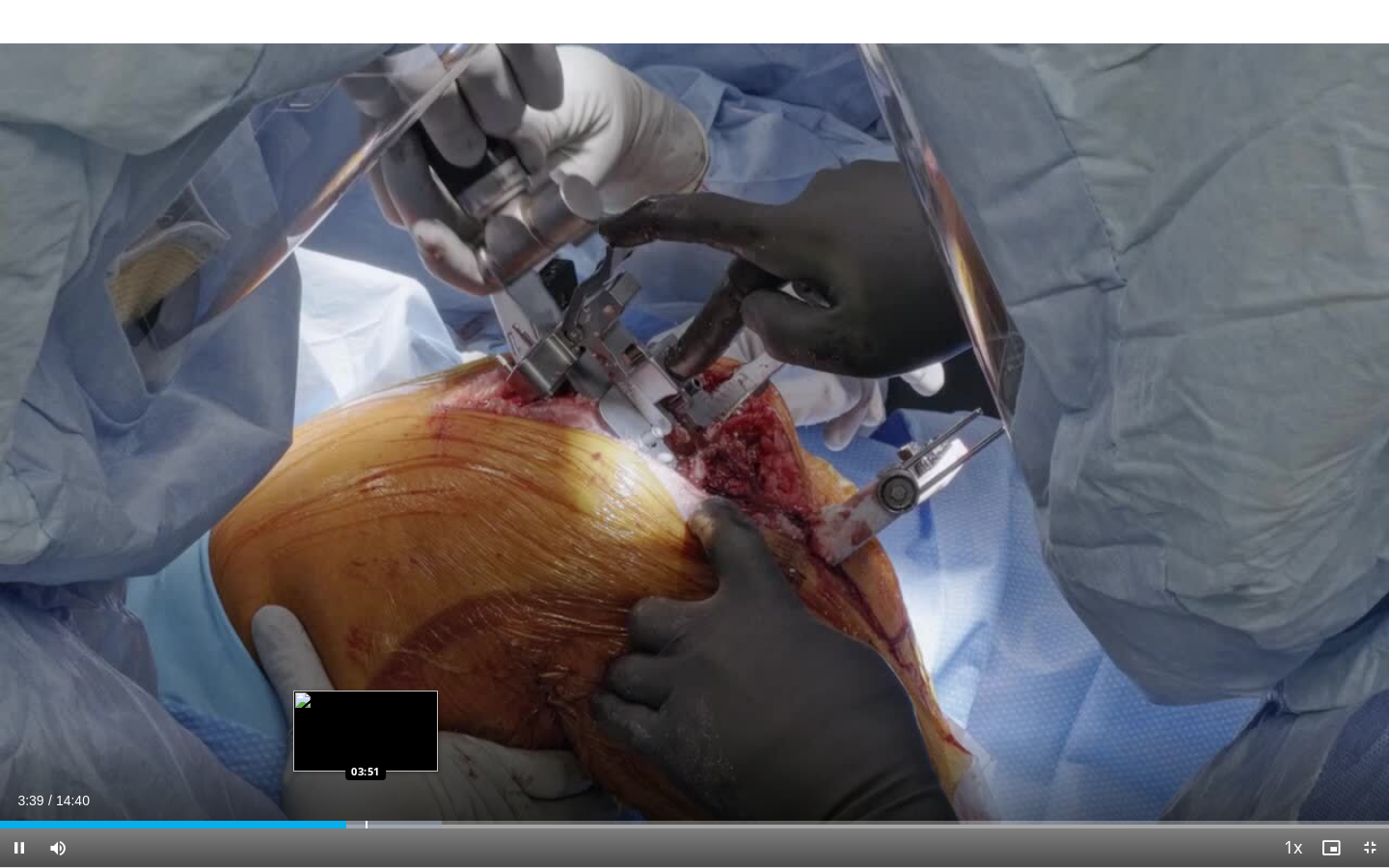 click at bounding box center [367, 825] 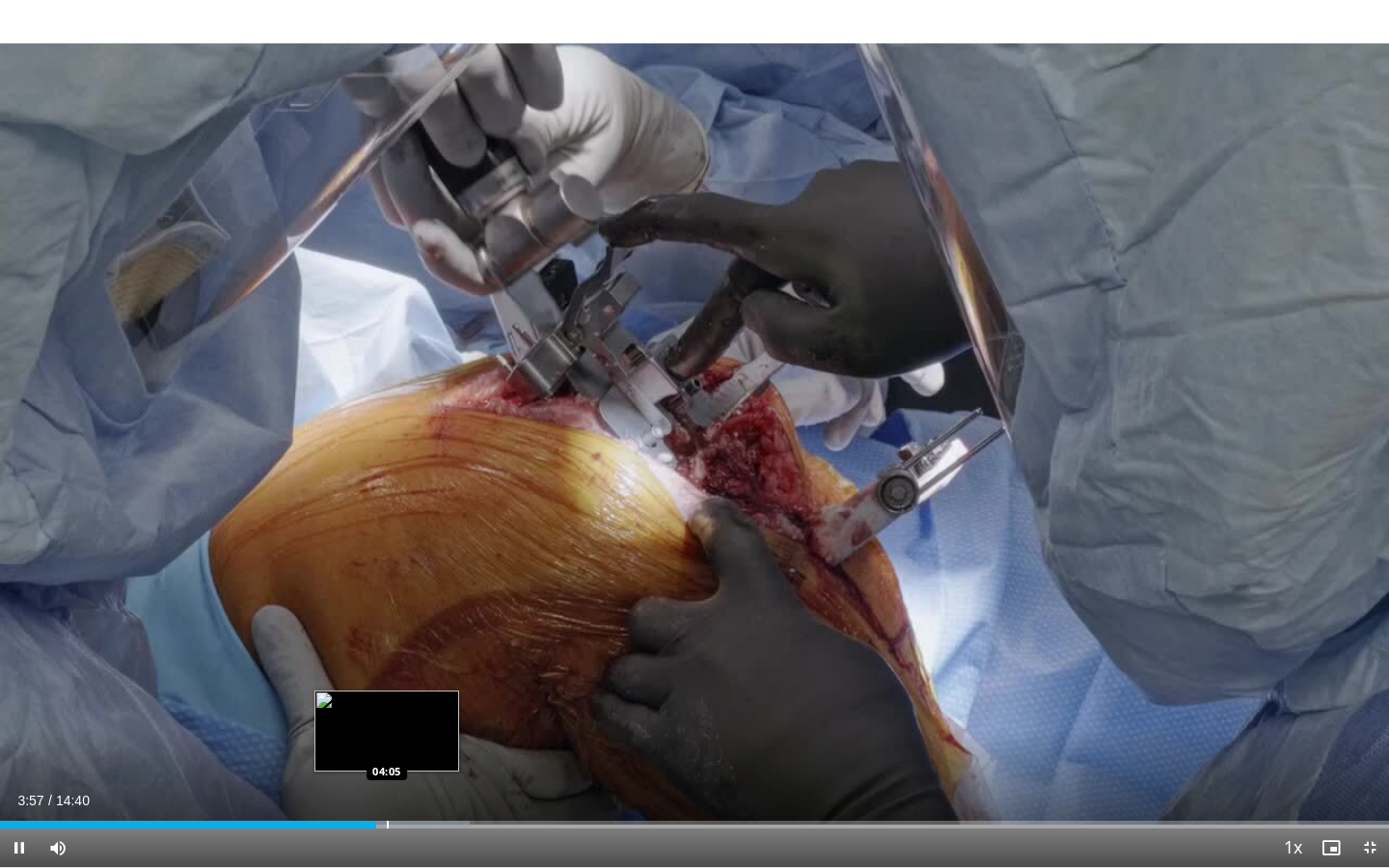 click at bounding box center [388, 825] 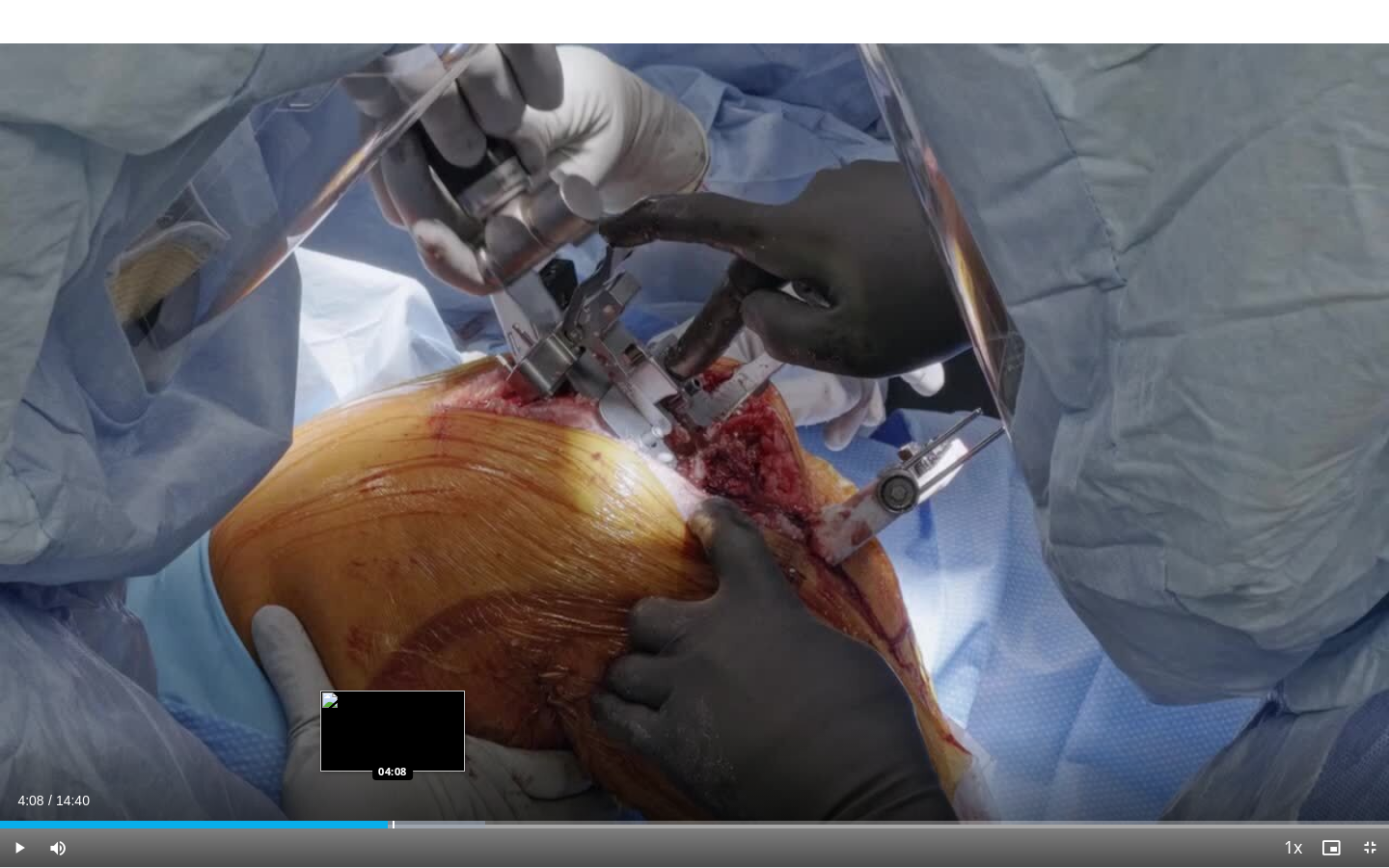 click at bounding box center (394, 825) 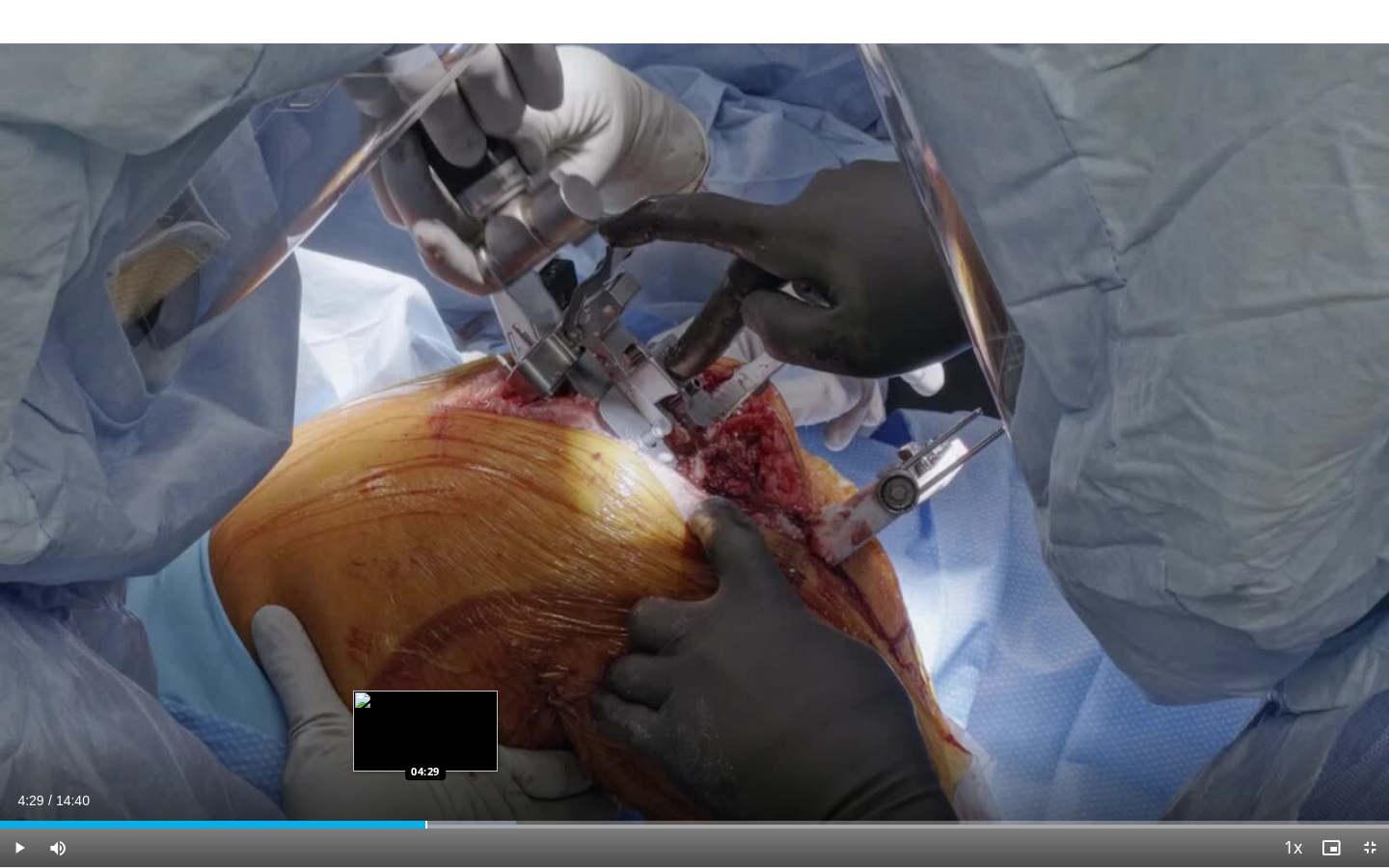click at bounding box center (426, 825) 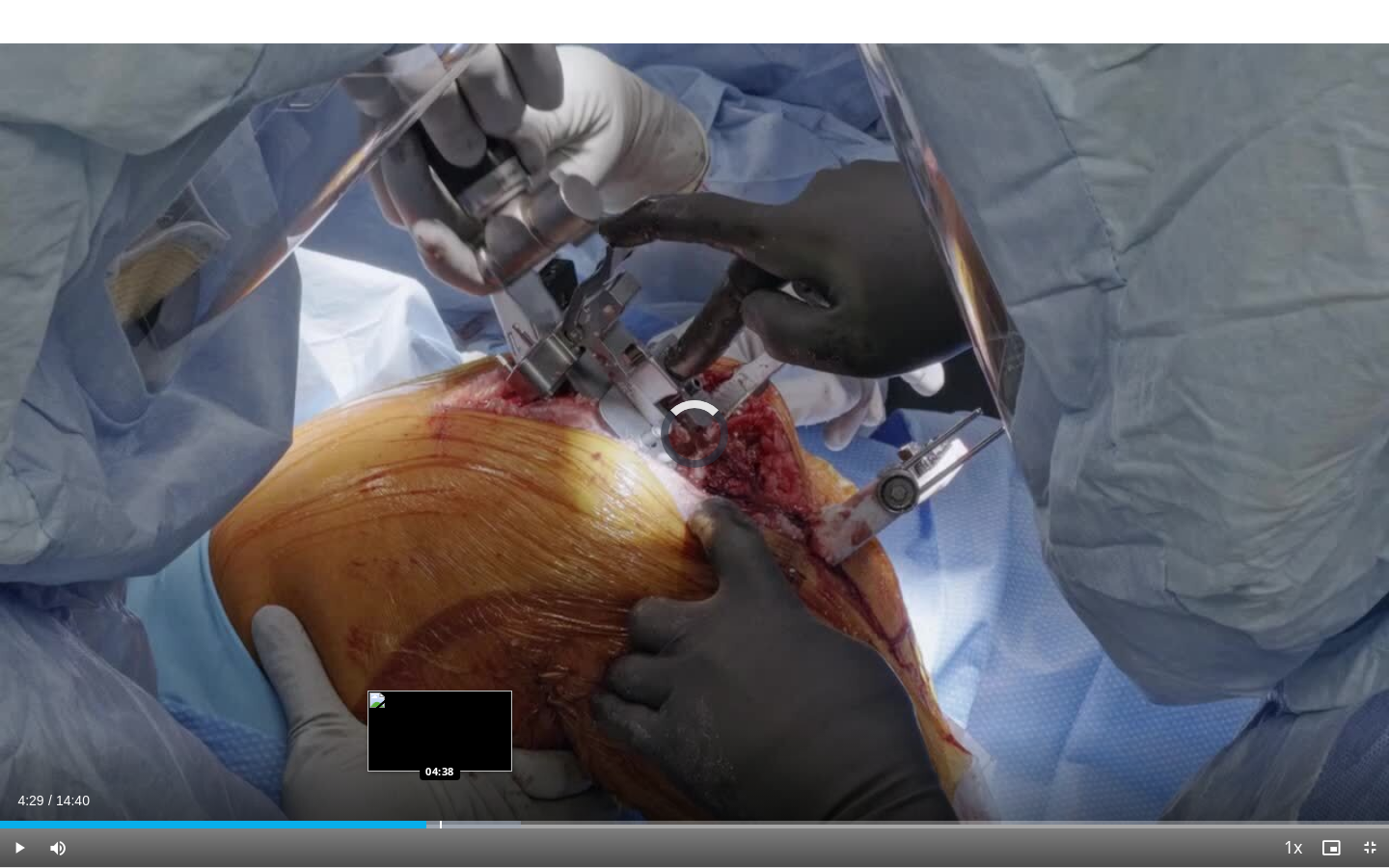 click at bounding box center [441, 825] 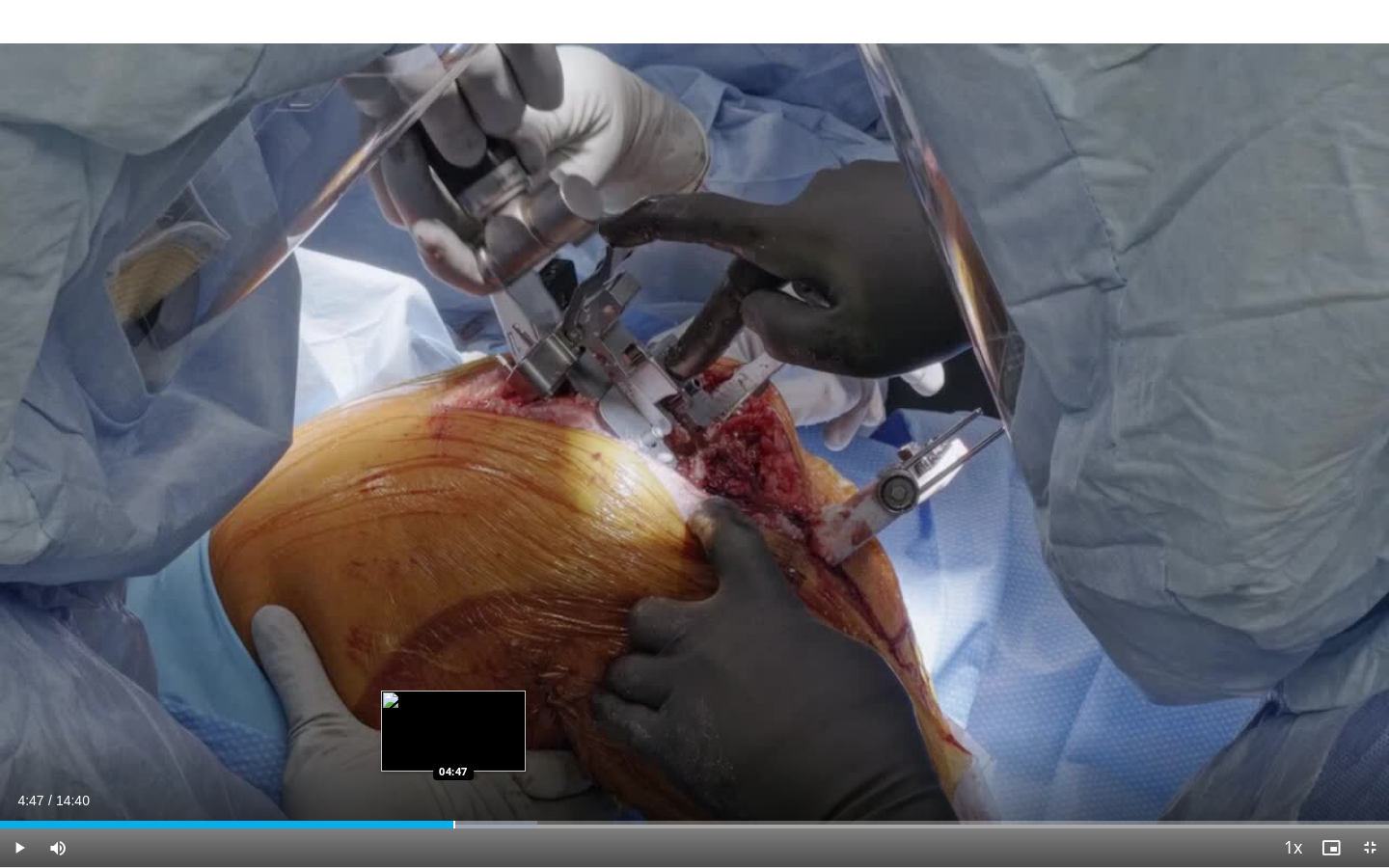 click at bounding box center (454, 825) 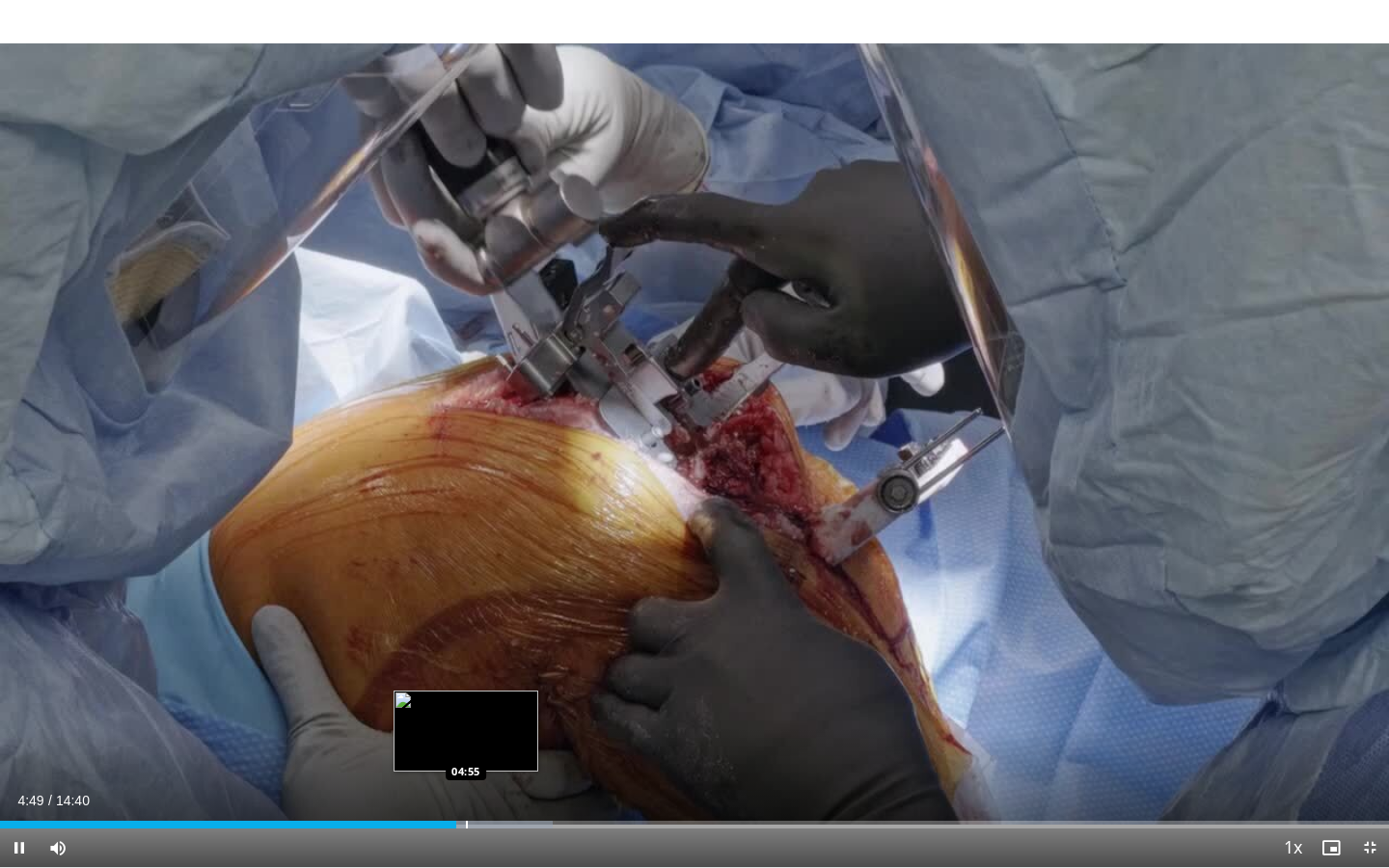 click at bounding box center [467, 825] 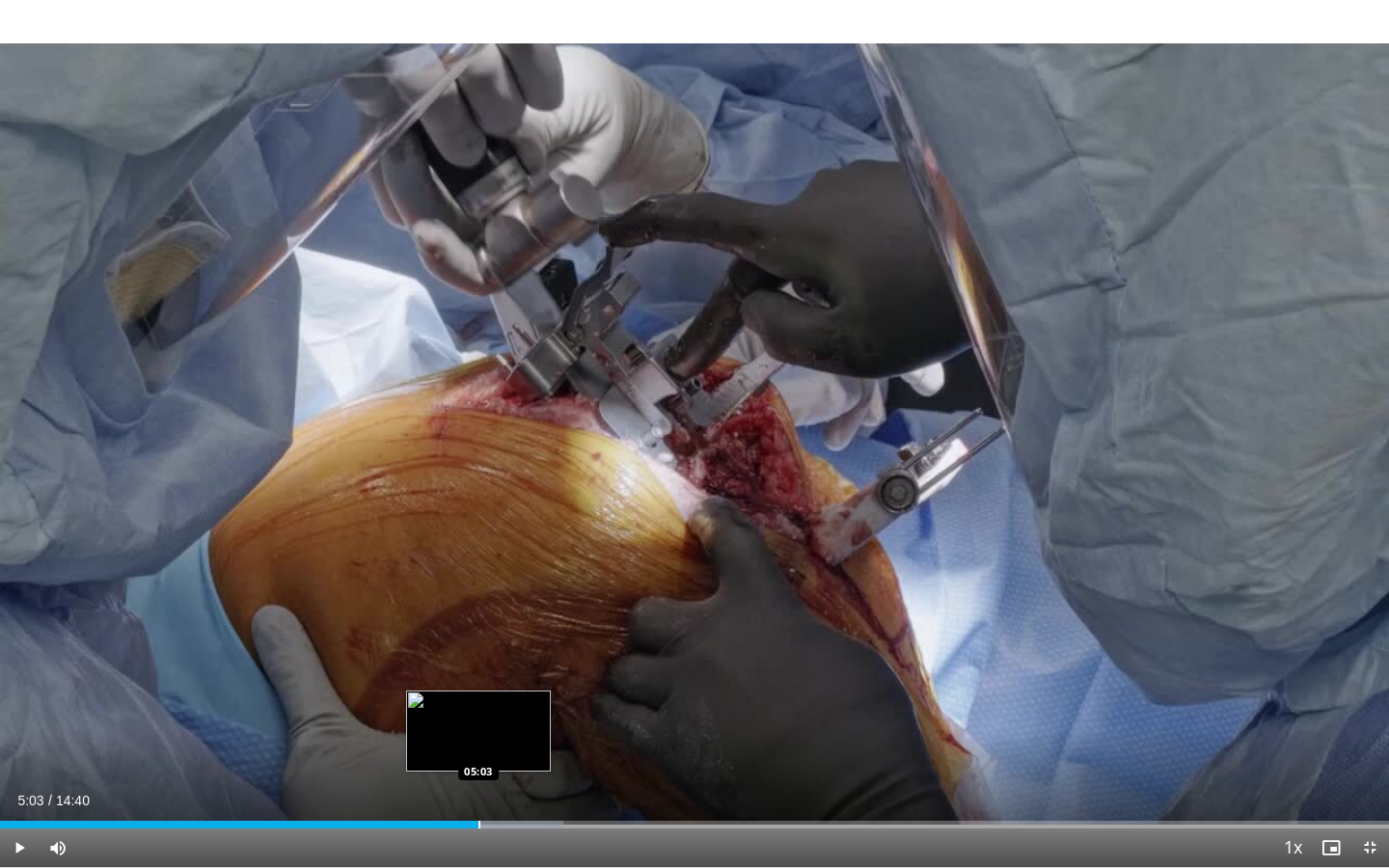 click at bounding box center (479, 825) 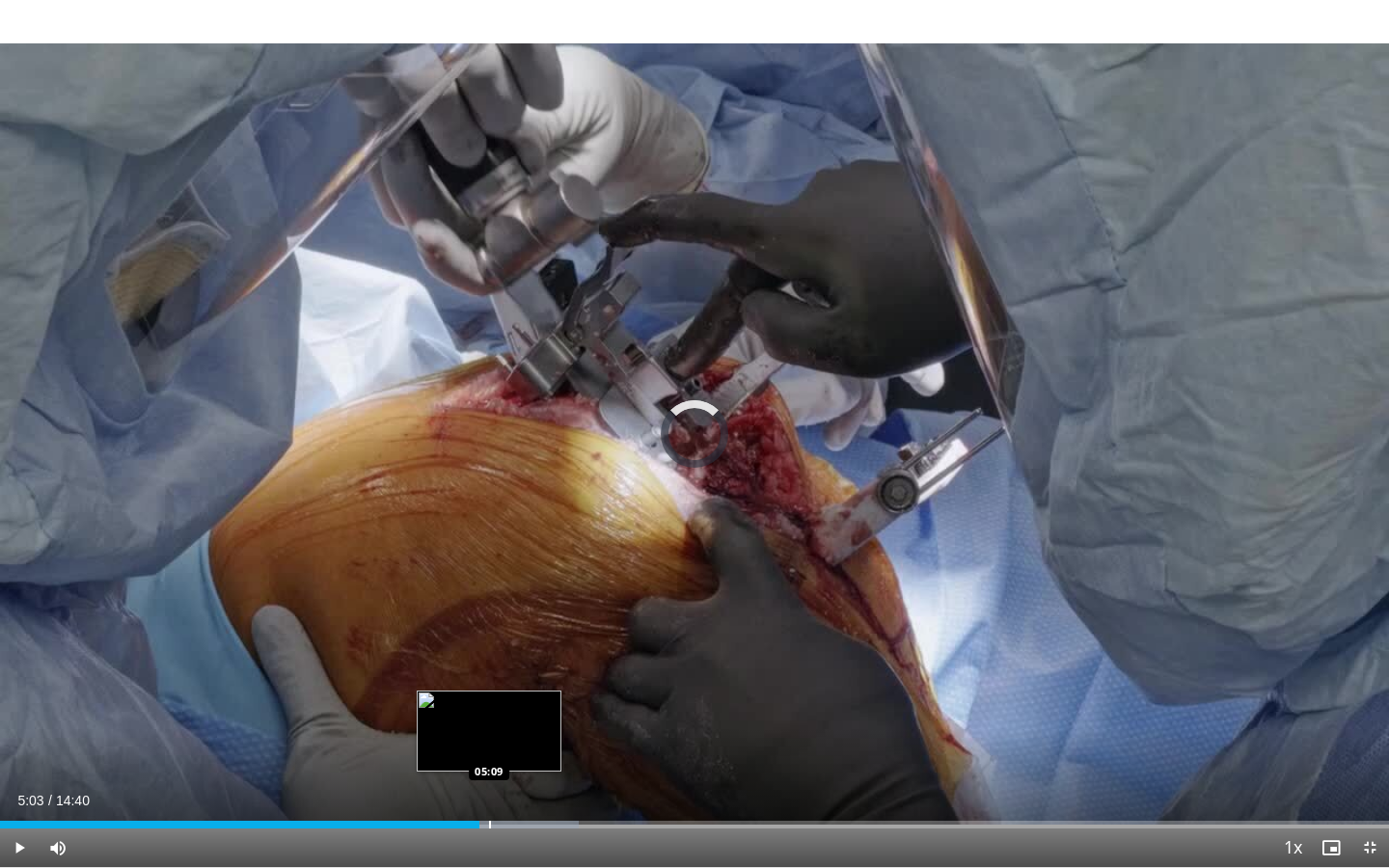 click at bounding box center (490, 825) 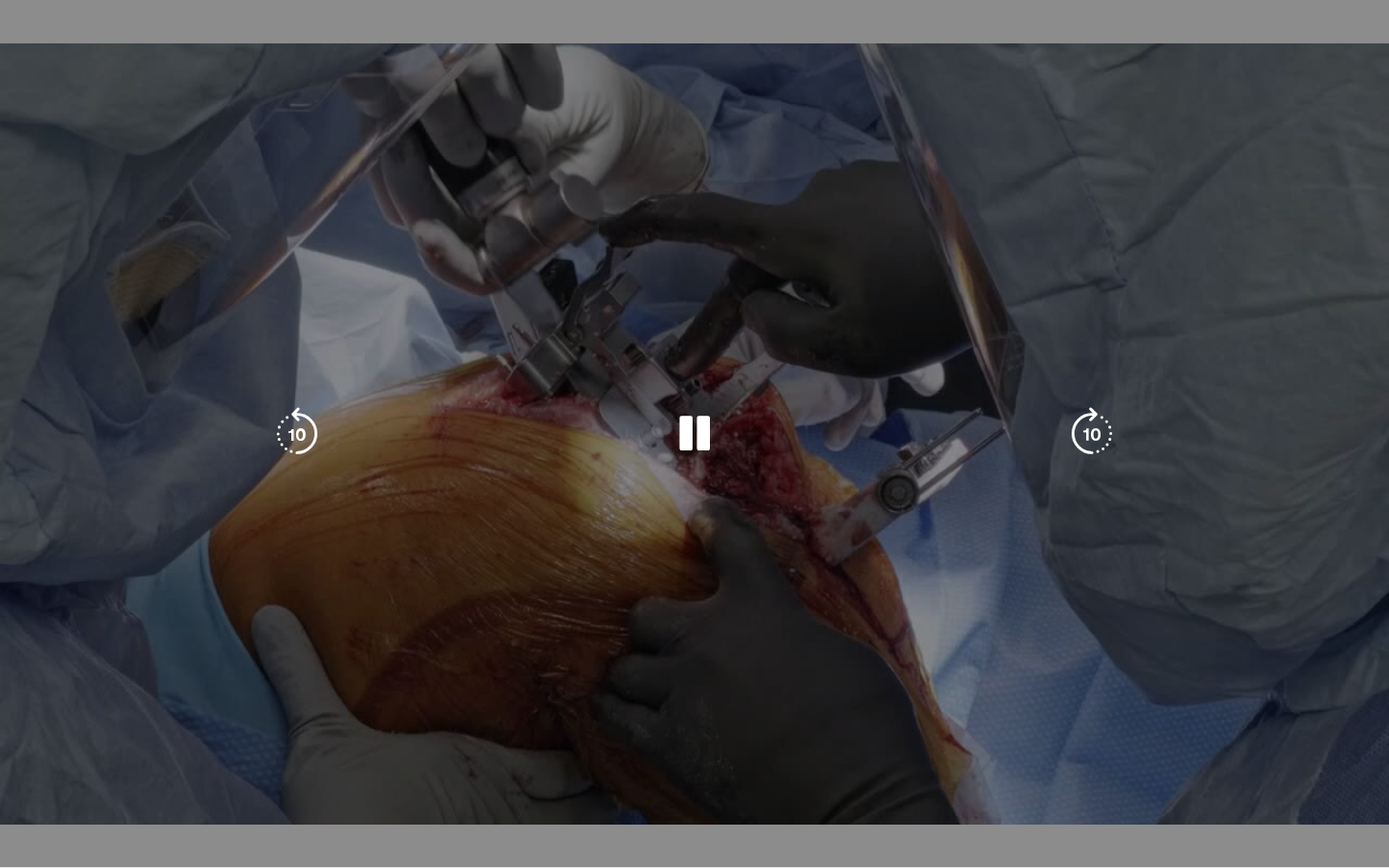 click on "**********" at bounding box center (694, 434) 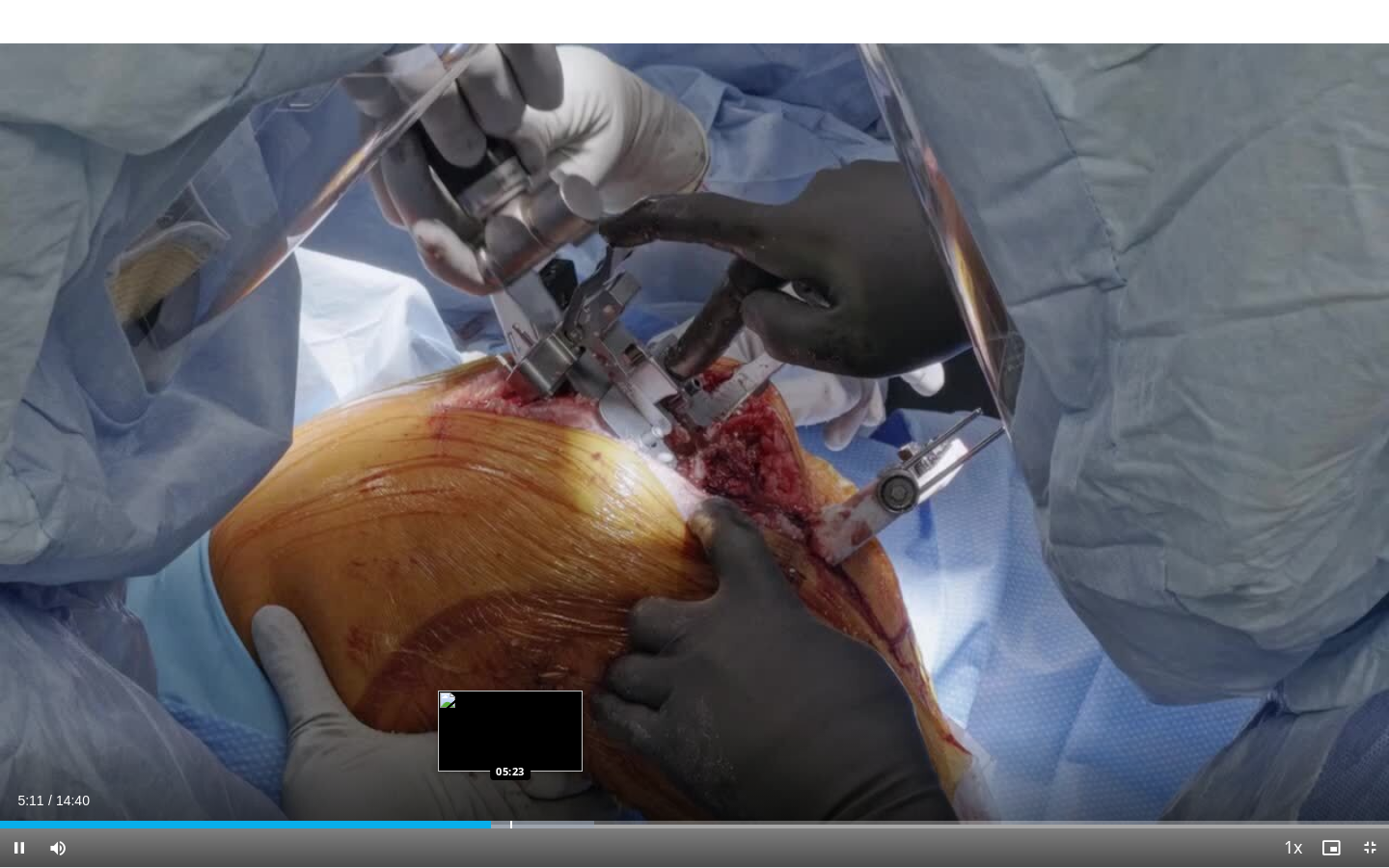click at bounding box center [511, 825] 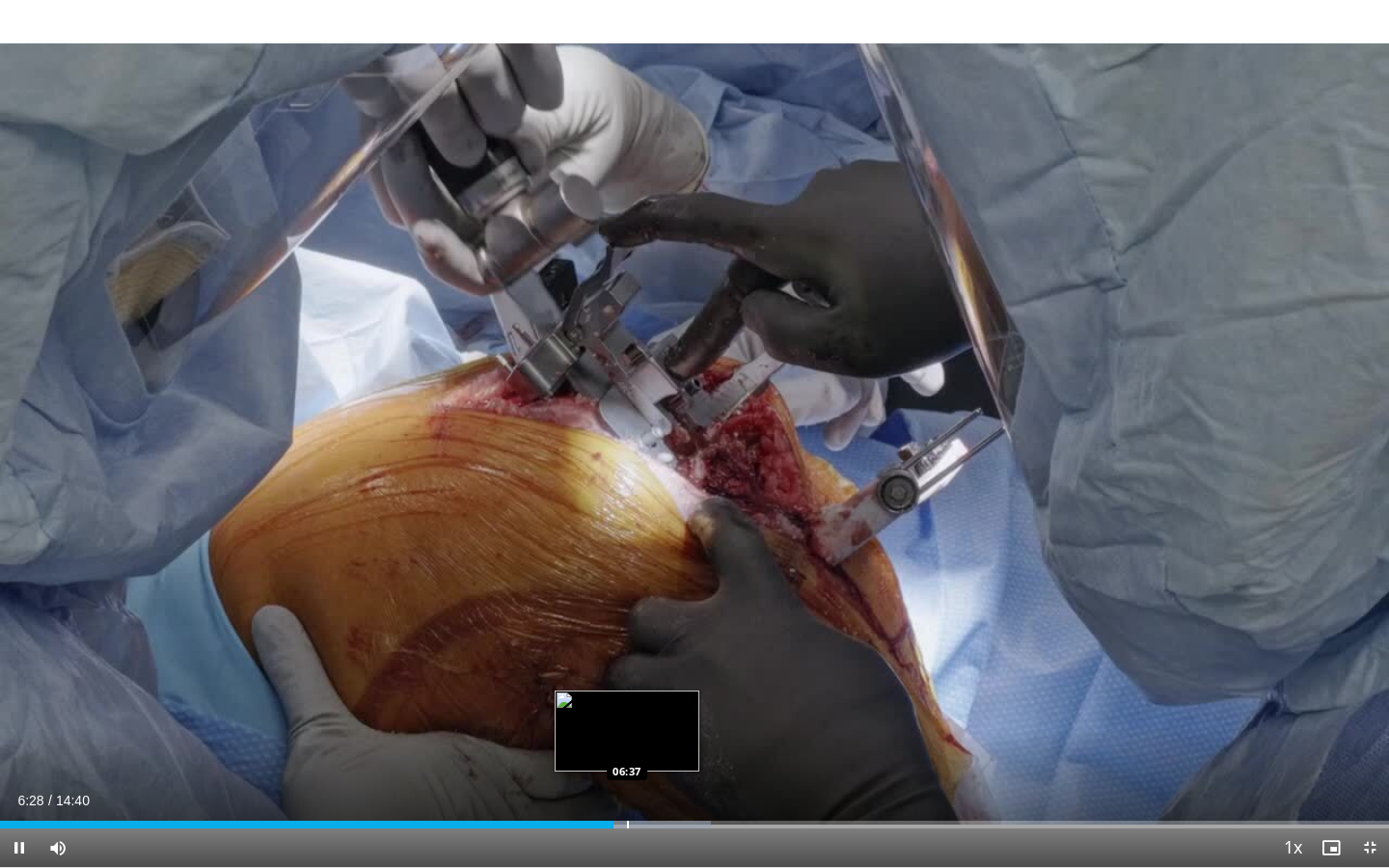 click at bounding box center (628, 825) 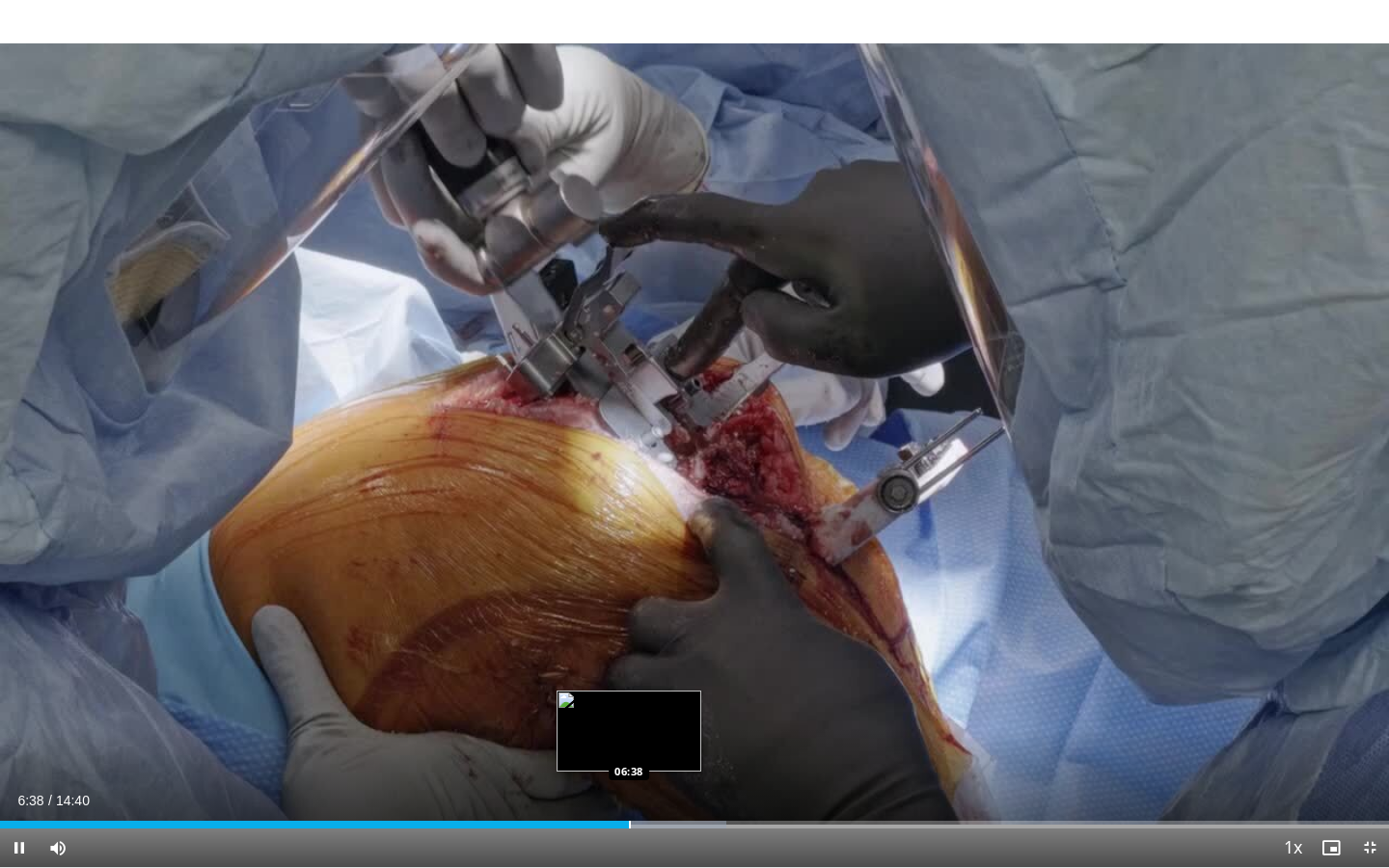 click at bounding box center (630, 825) 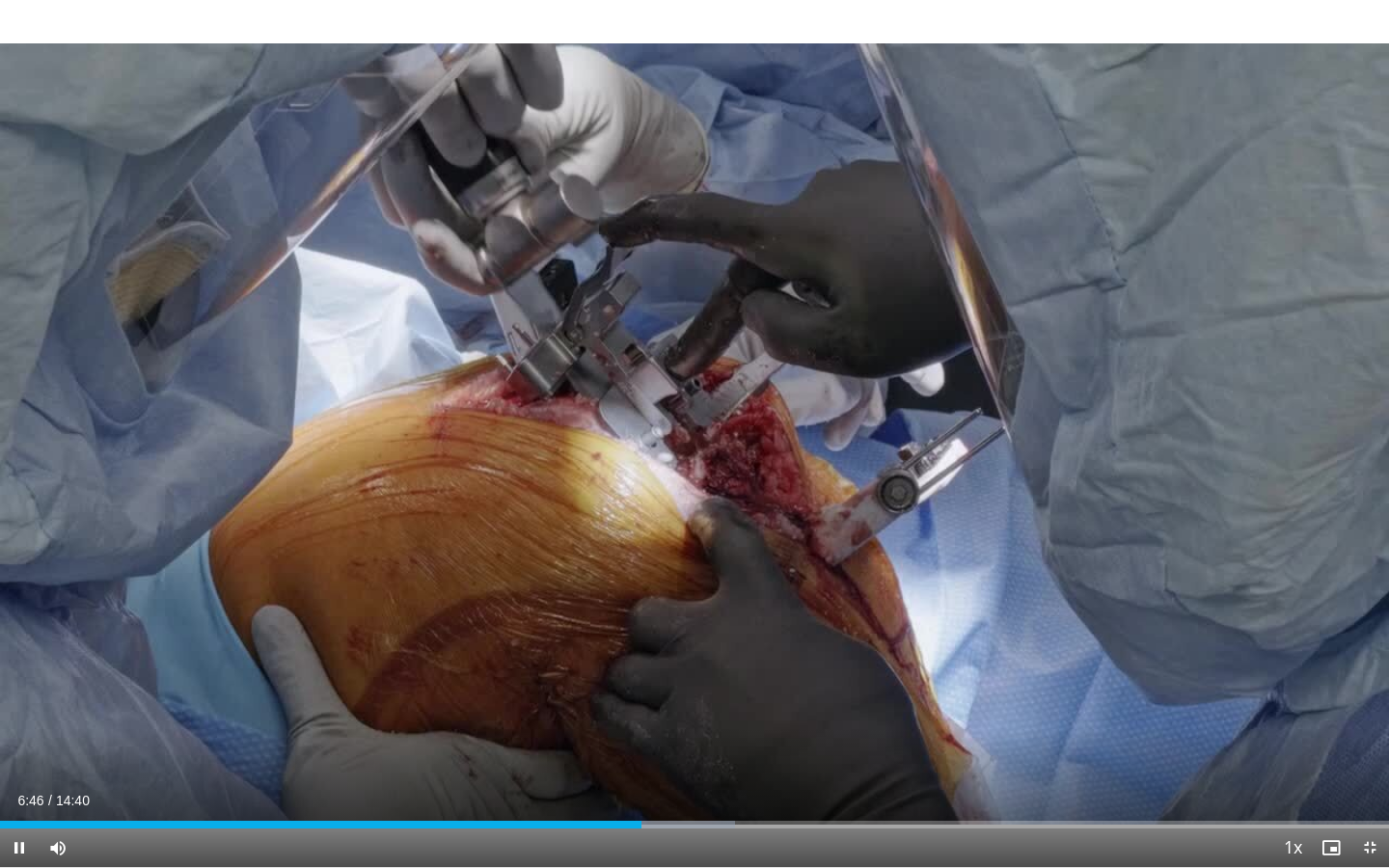 click on "**********" at bounding box center [694, 434] 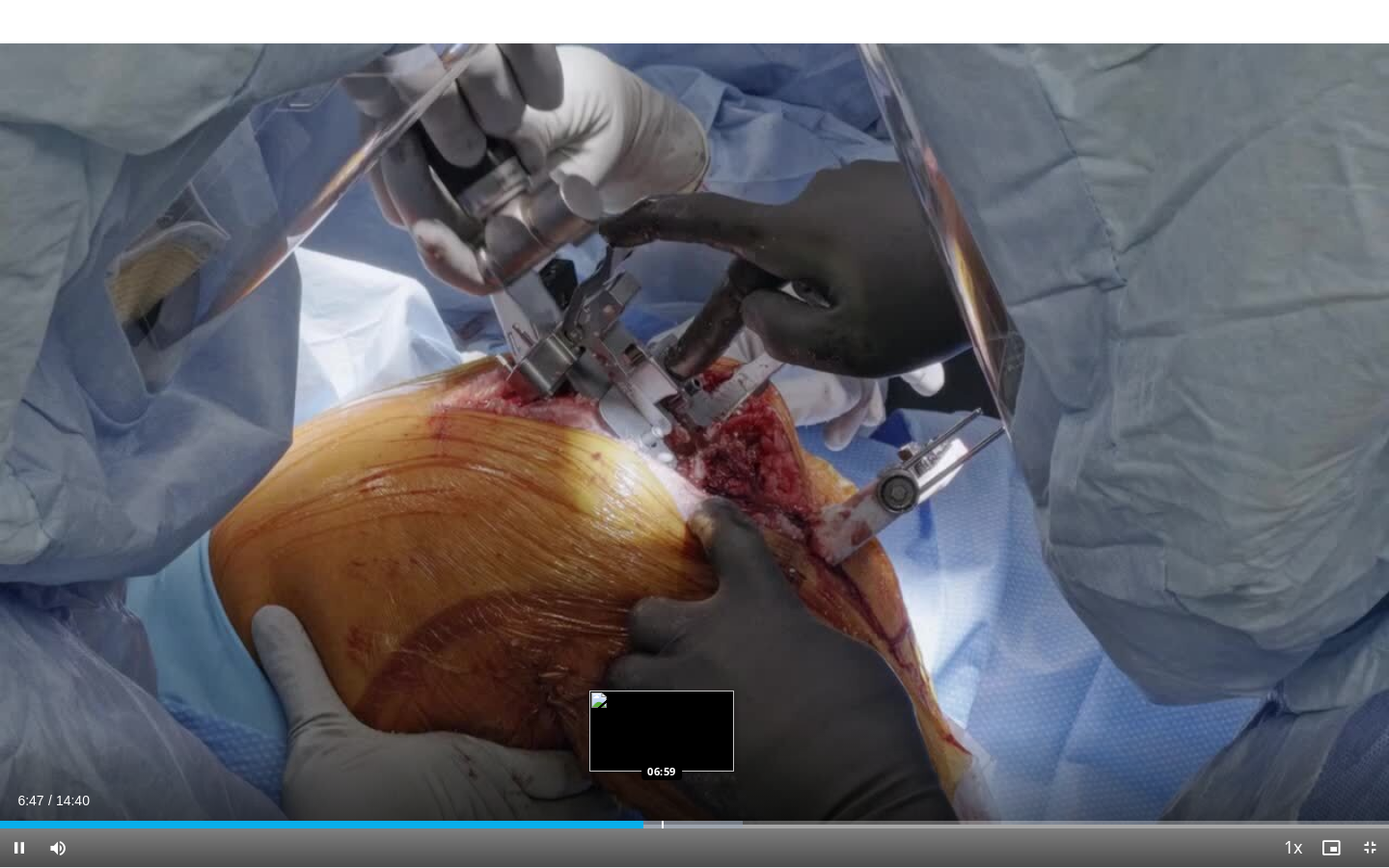 click at bounding box center [663, 825] 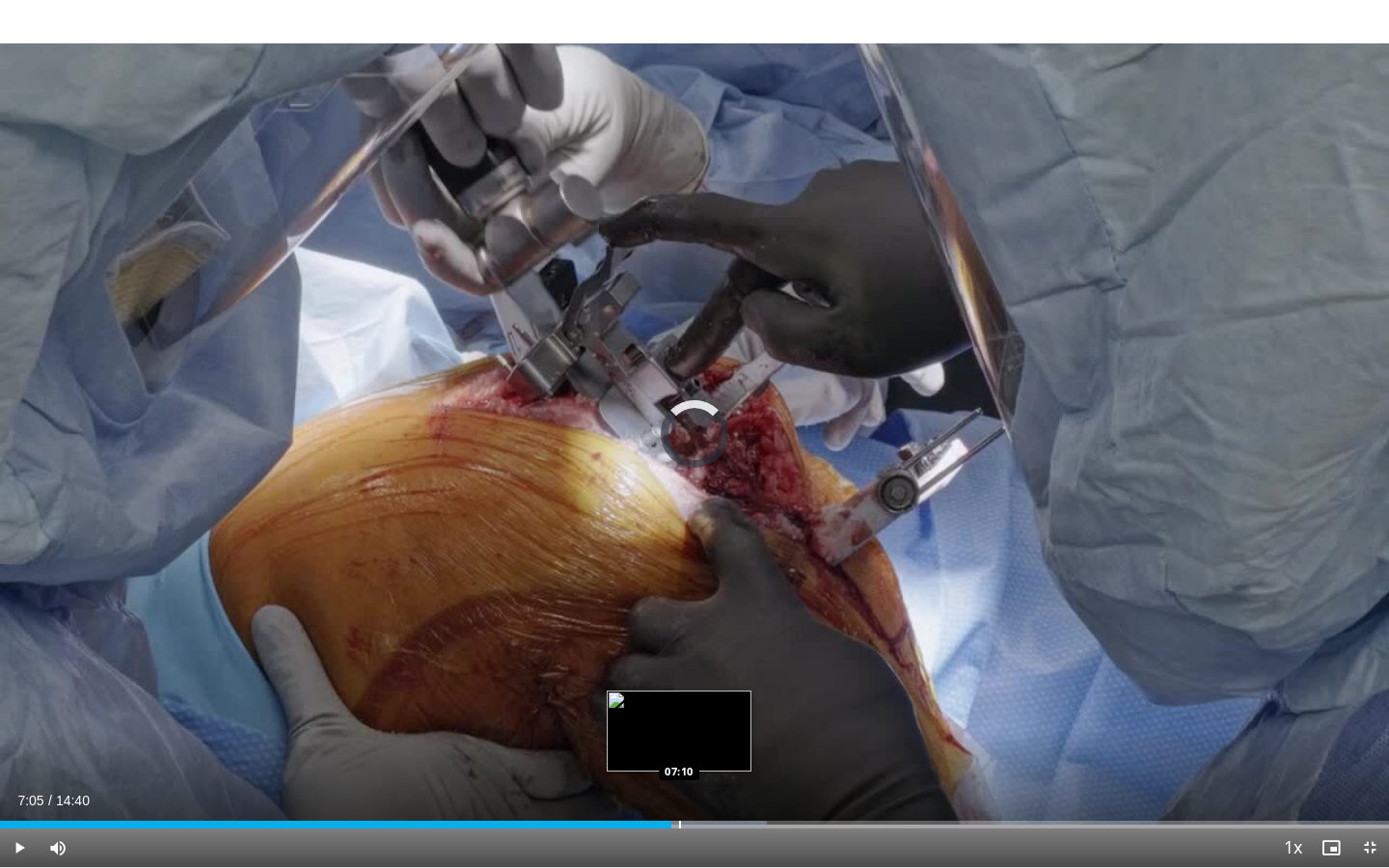 click at bounding box center [680, 825] 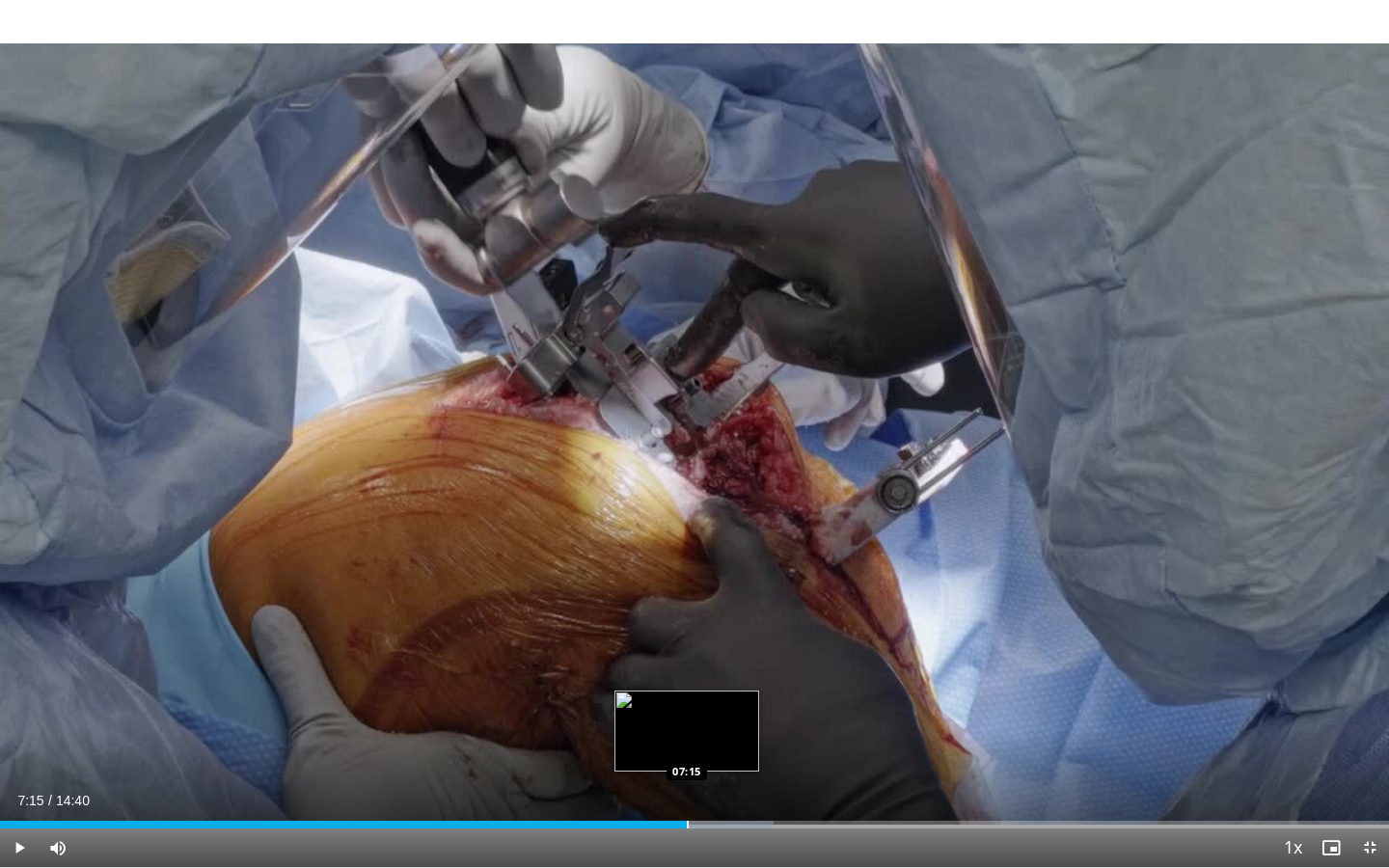 click at bounding box center (688, 825) 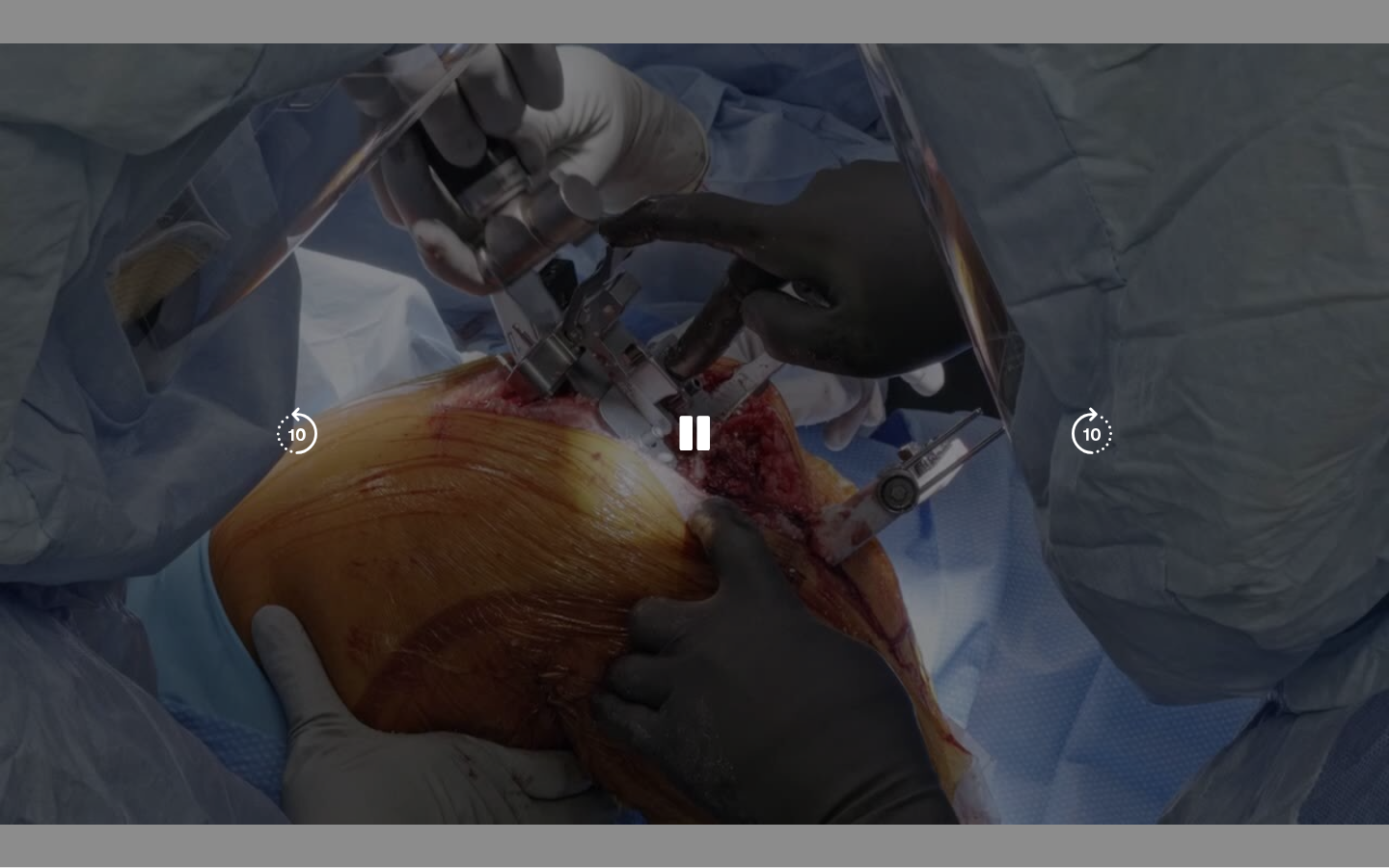 click on "10 seconds
Tap to unmute" at bounding box center [694, 433] 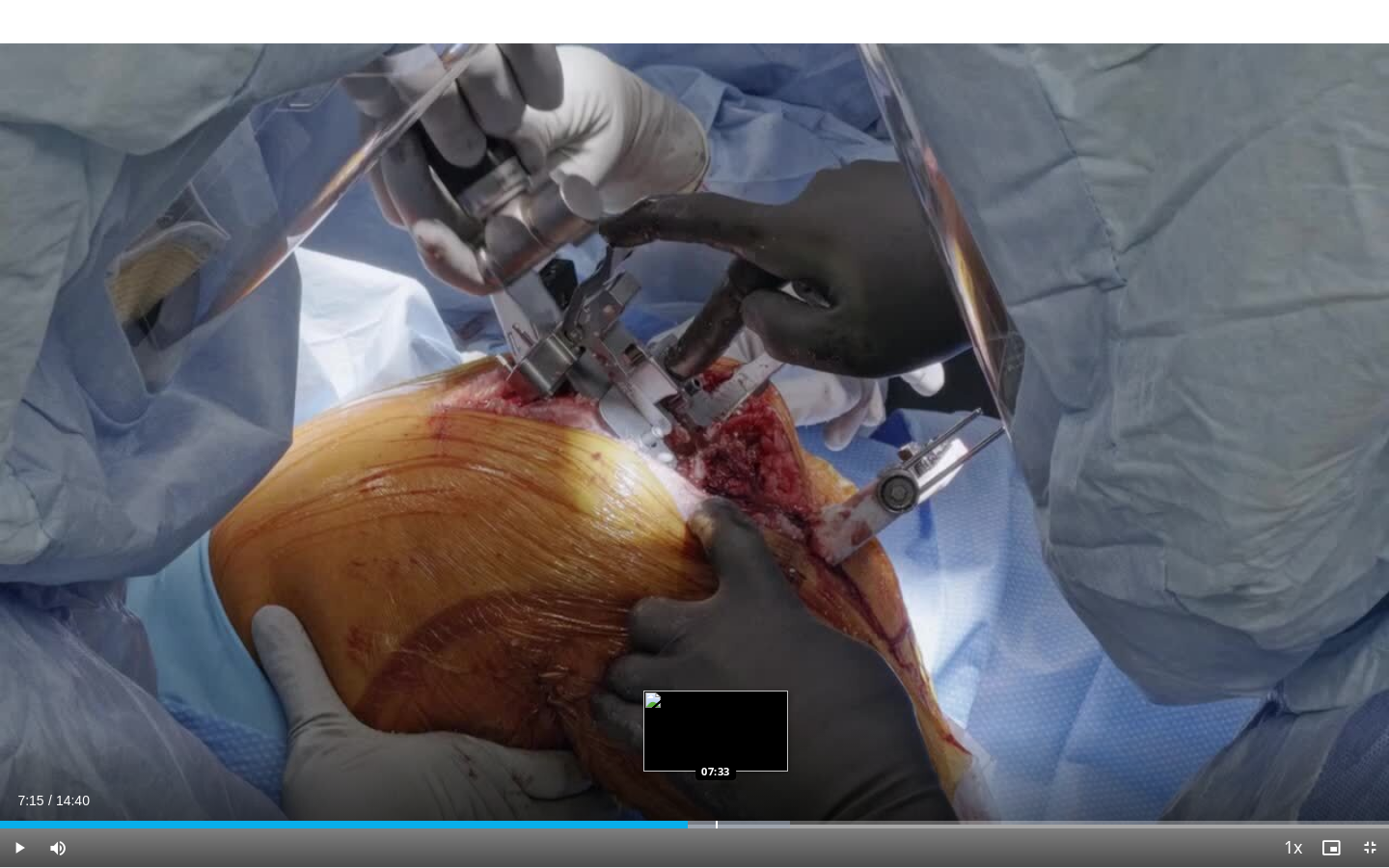 click at bounding box center (717, 825) 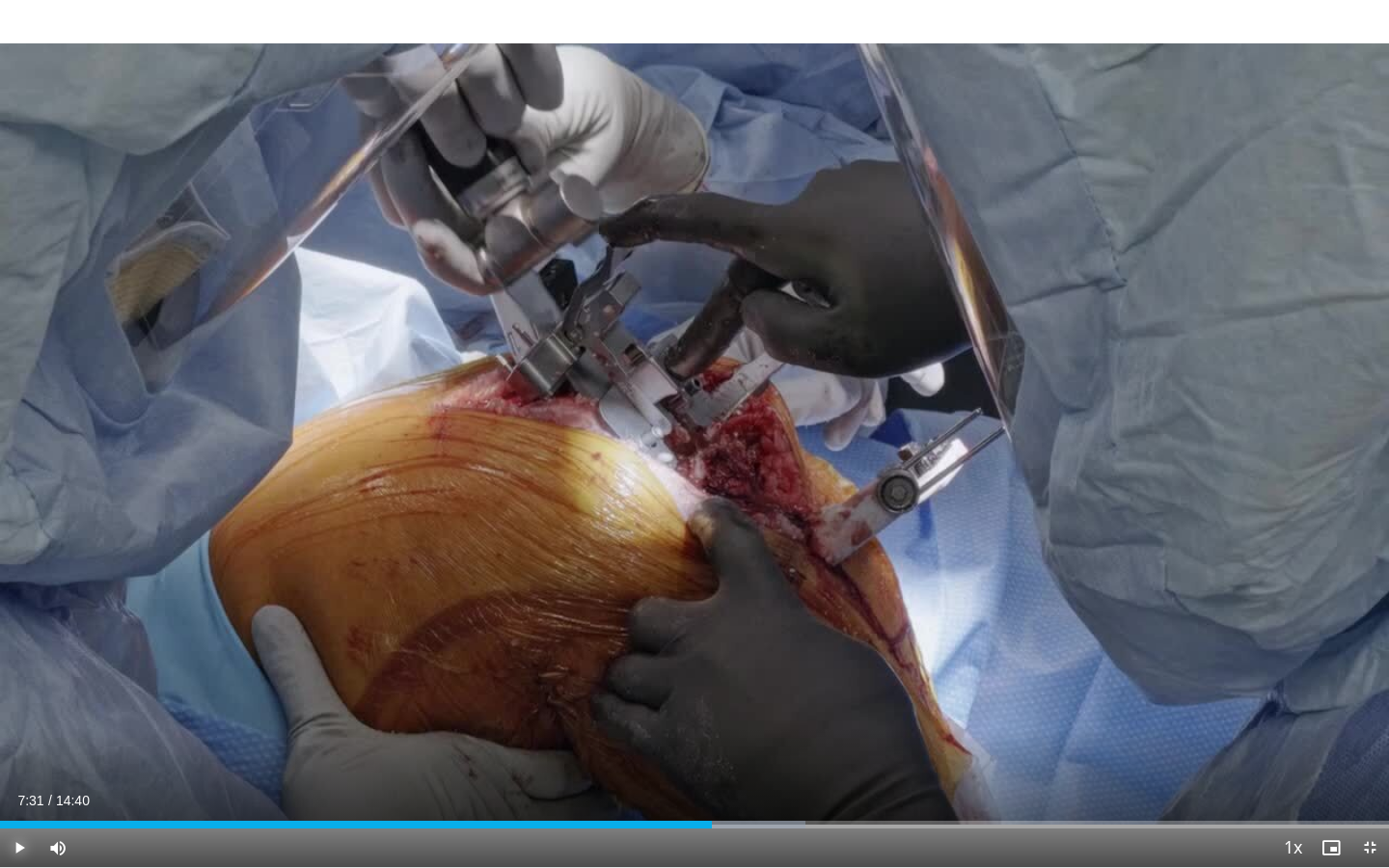 click at bounding box center (19, 848) 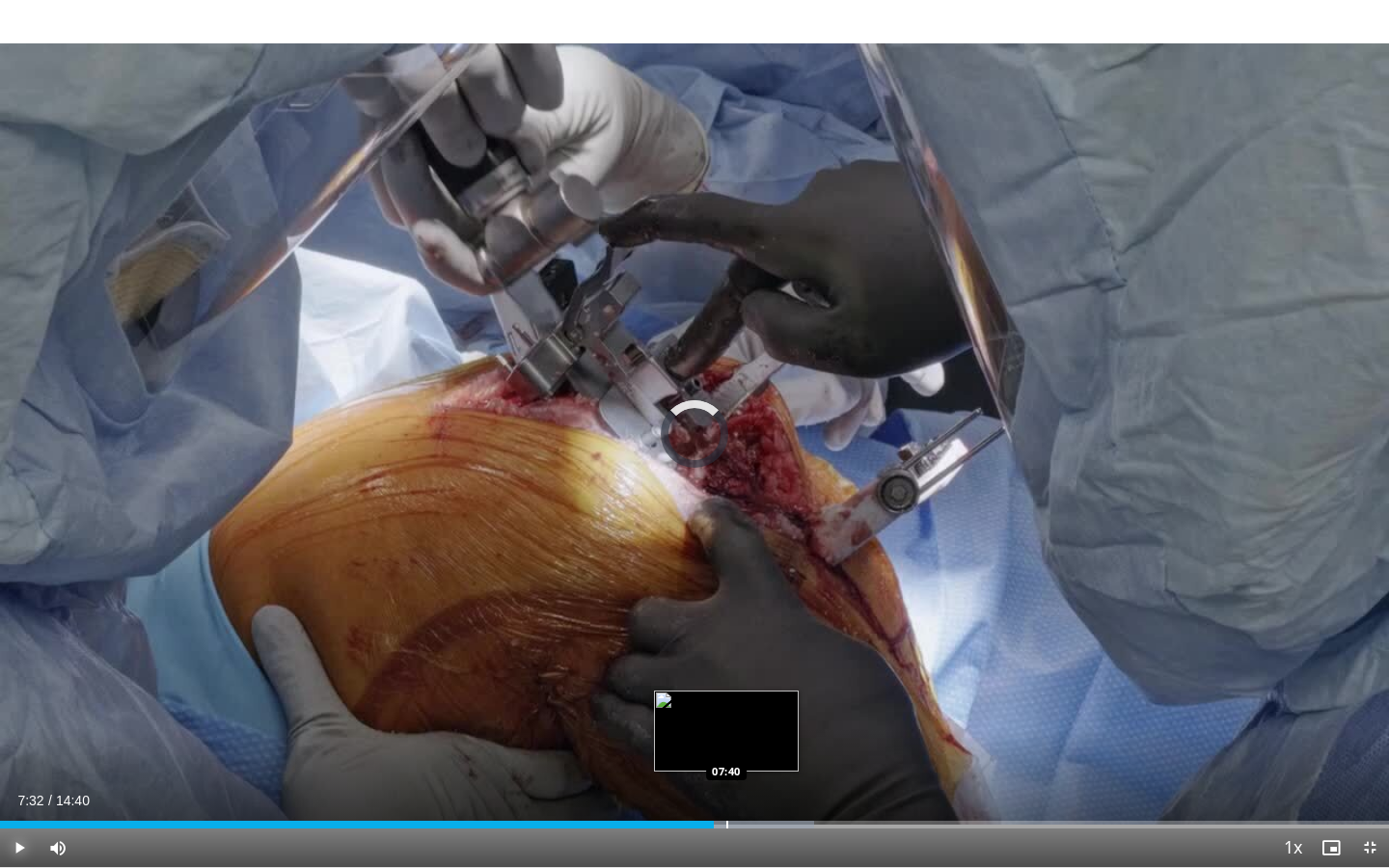 click at bounding box center (727, 825) 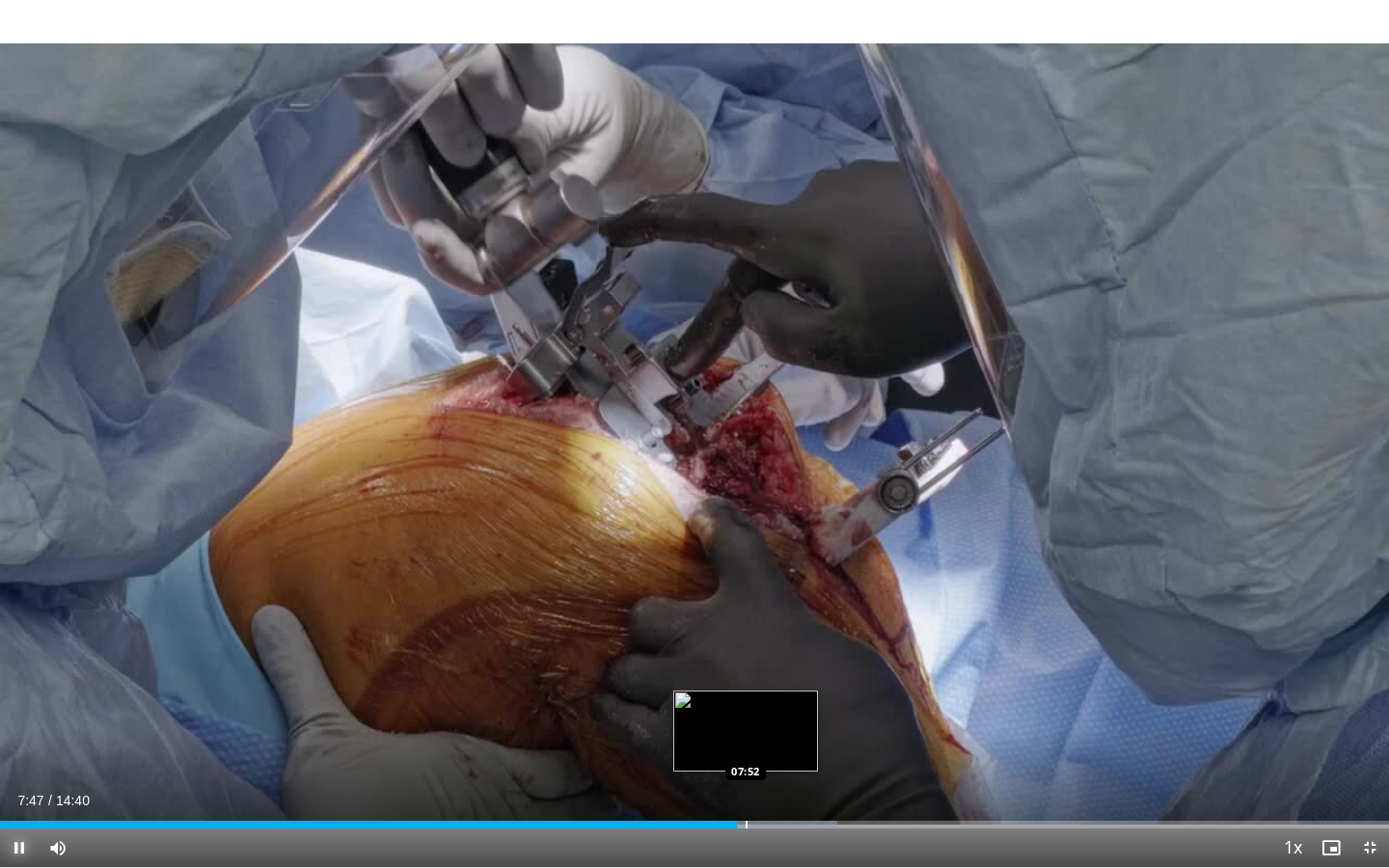 click at bounding box center (747, 825) 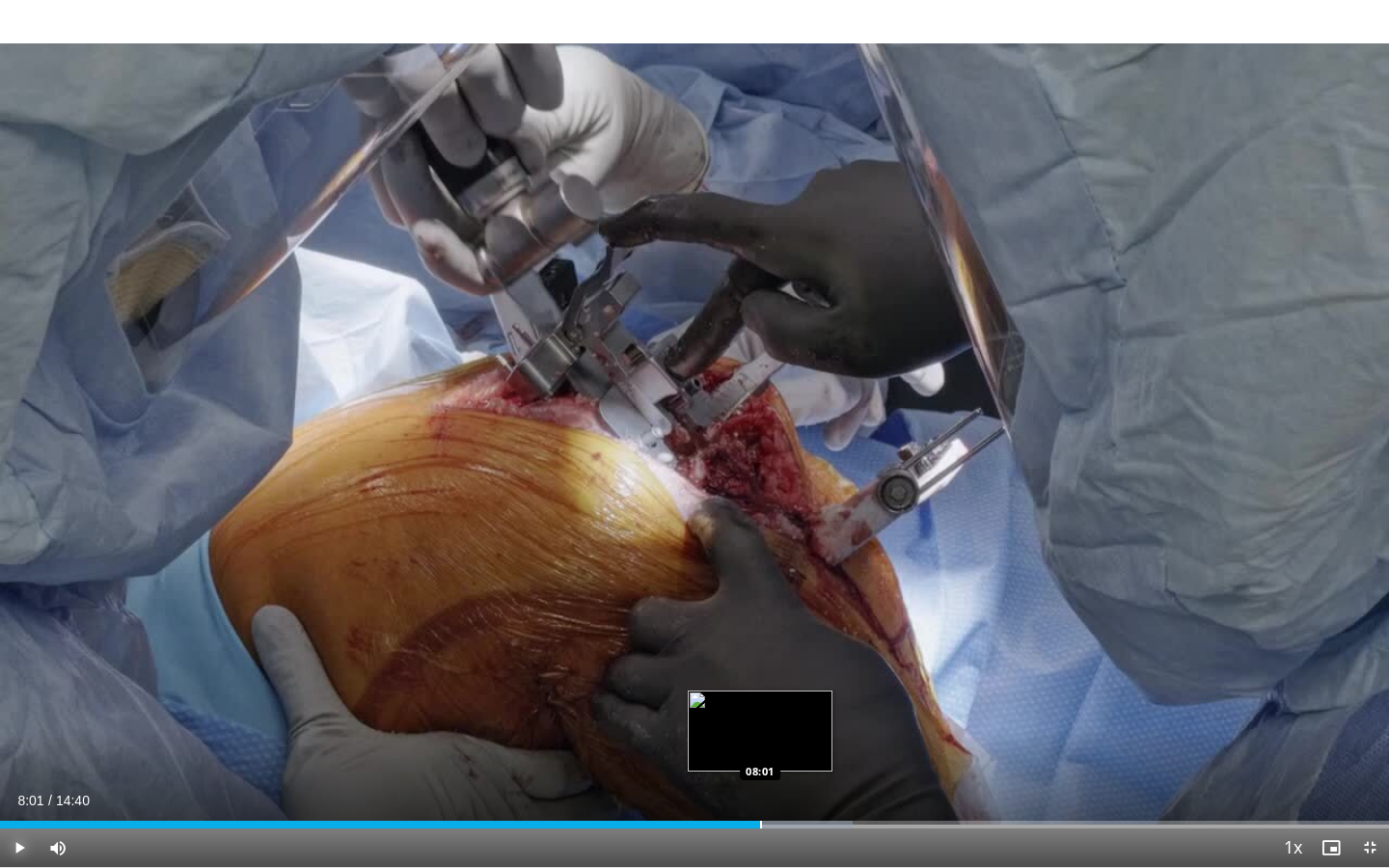 click at bounding box center [761, 825] 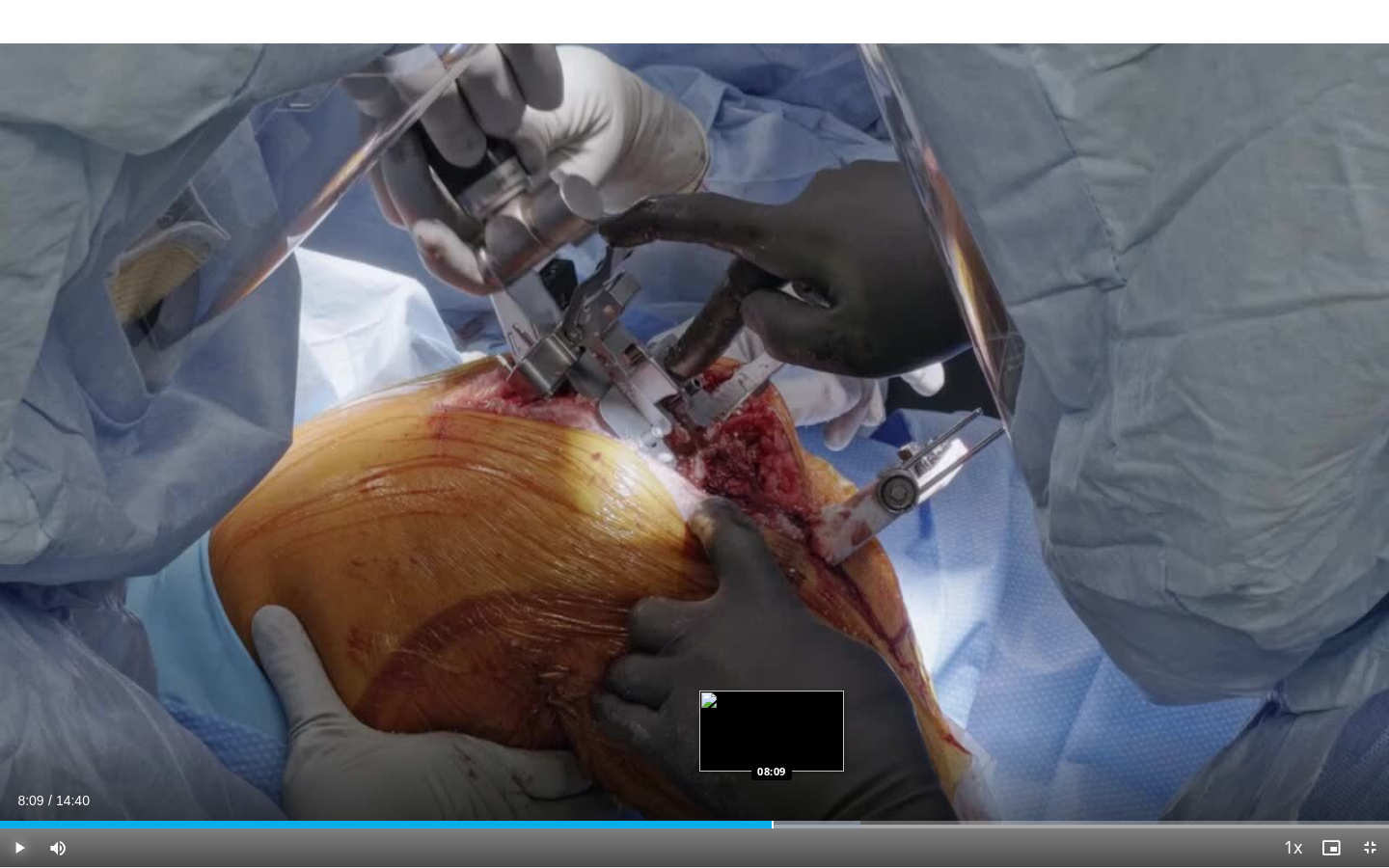 click at bounding box center (773, 825) 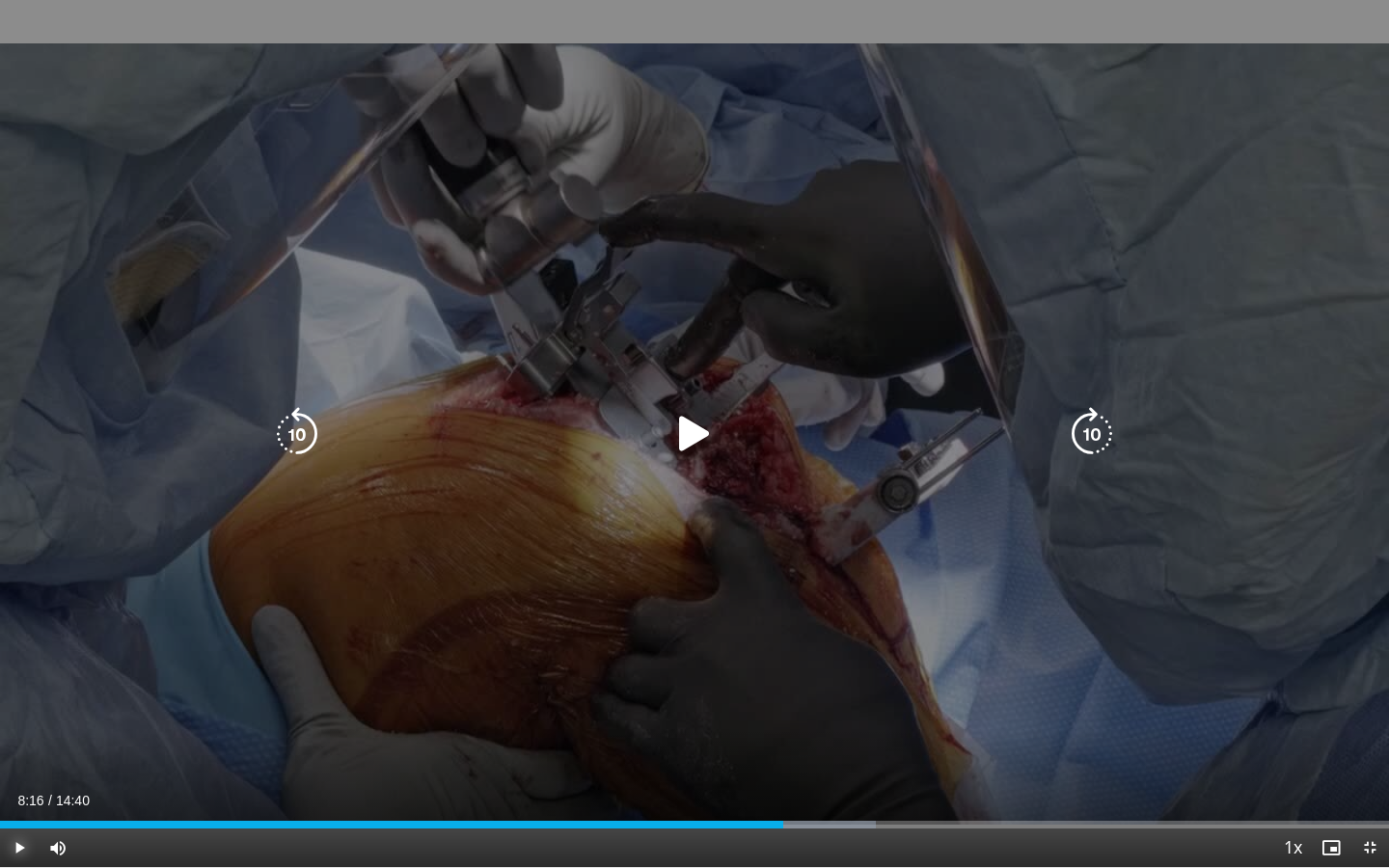 click at bounding box center (803, 825) 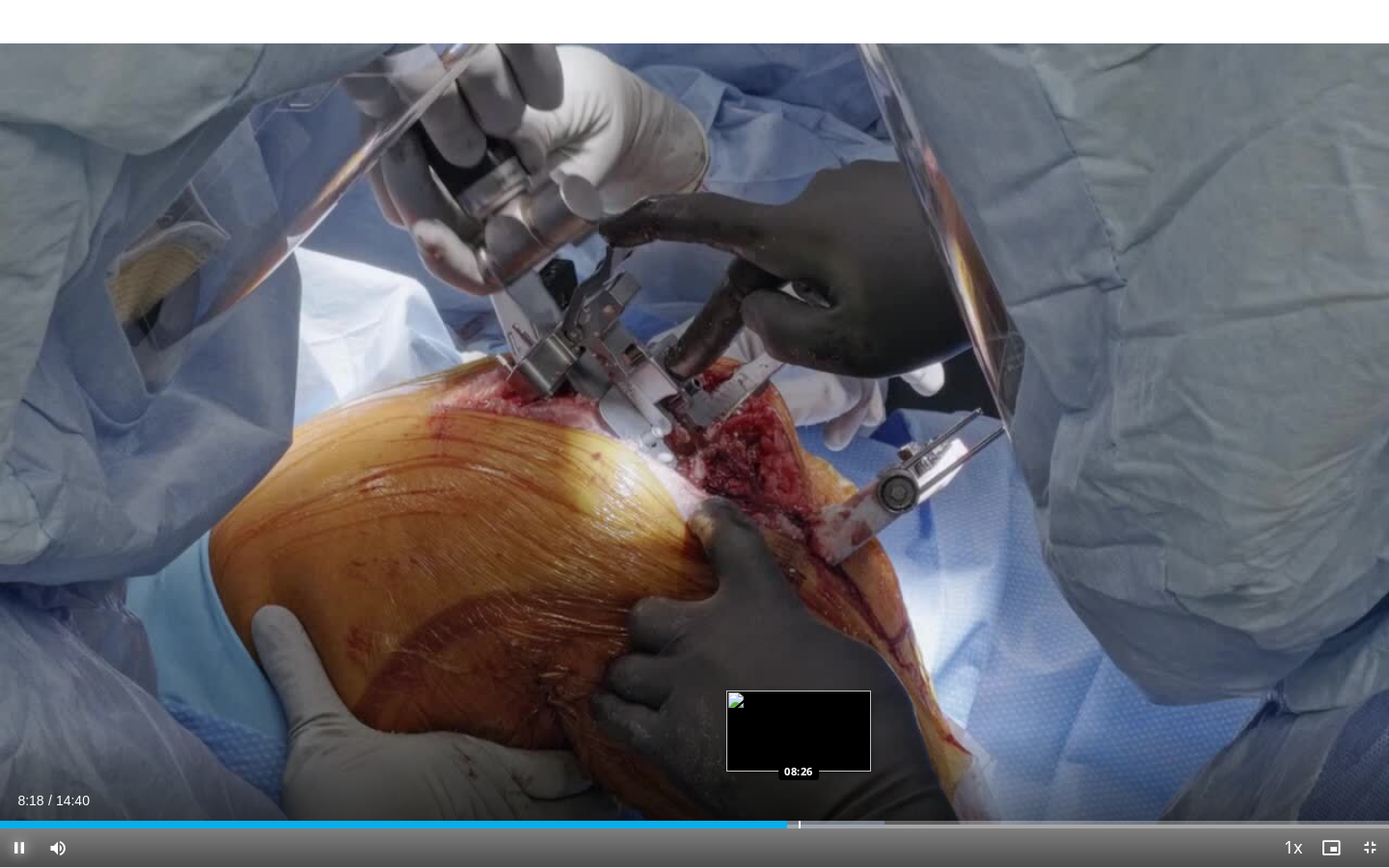 click on "Loaded :  63.68% 08:18 08:26" at bounding box center [694, 819] 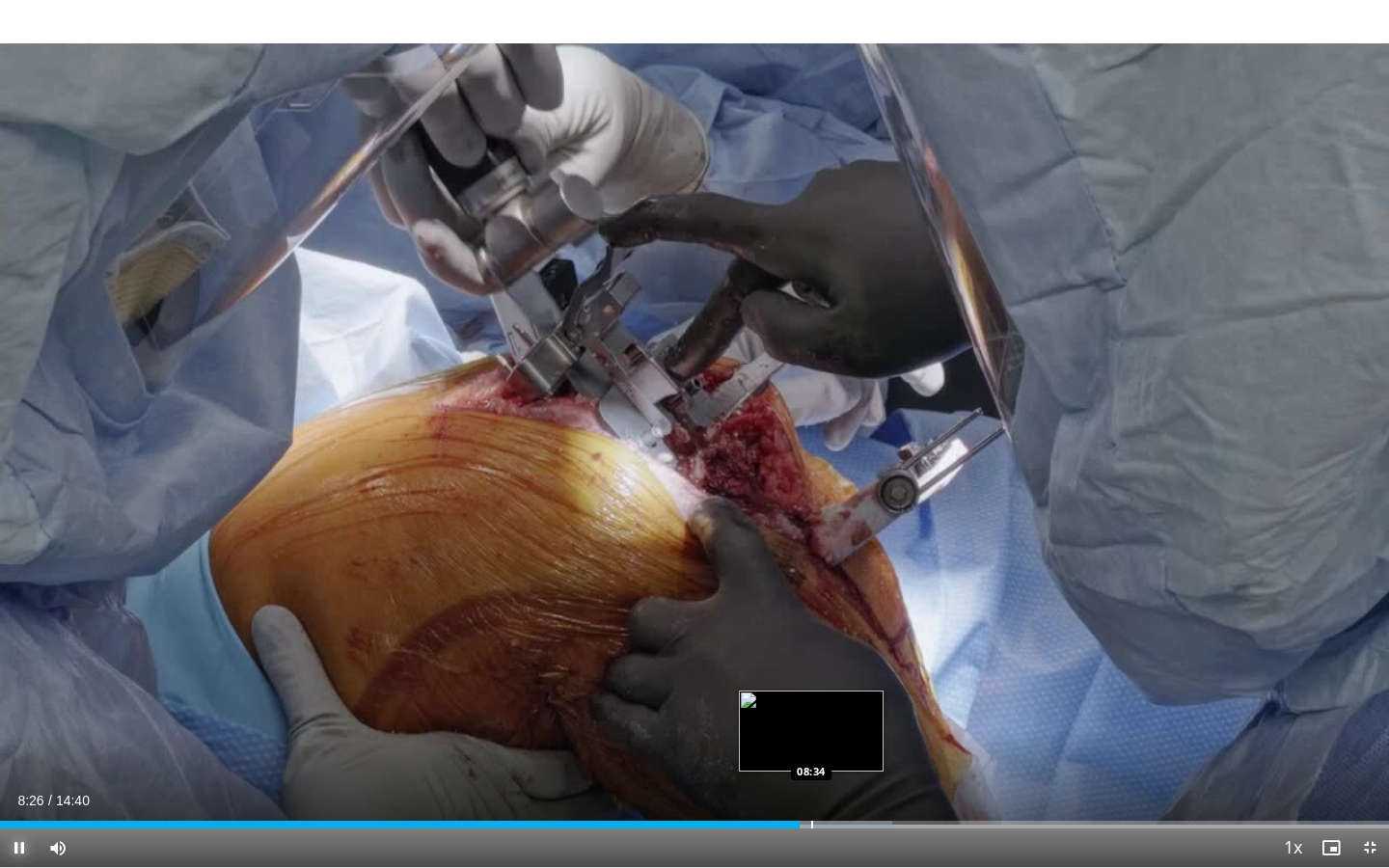 click at bounding box center (812, 825) 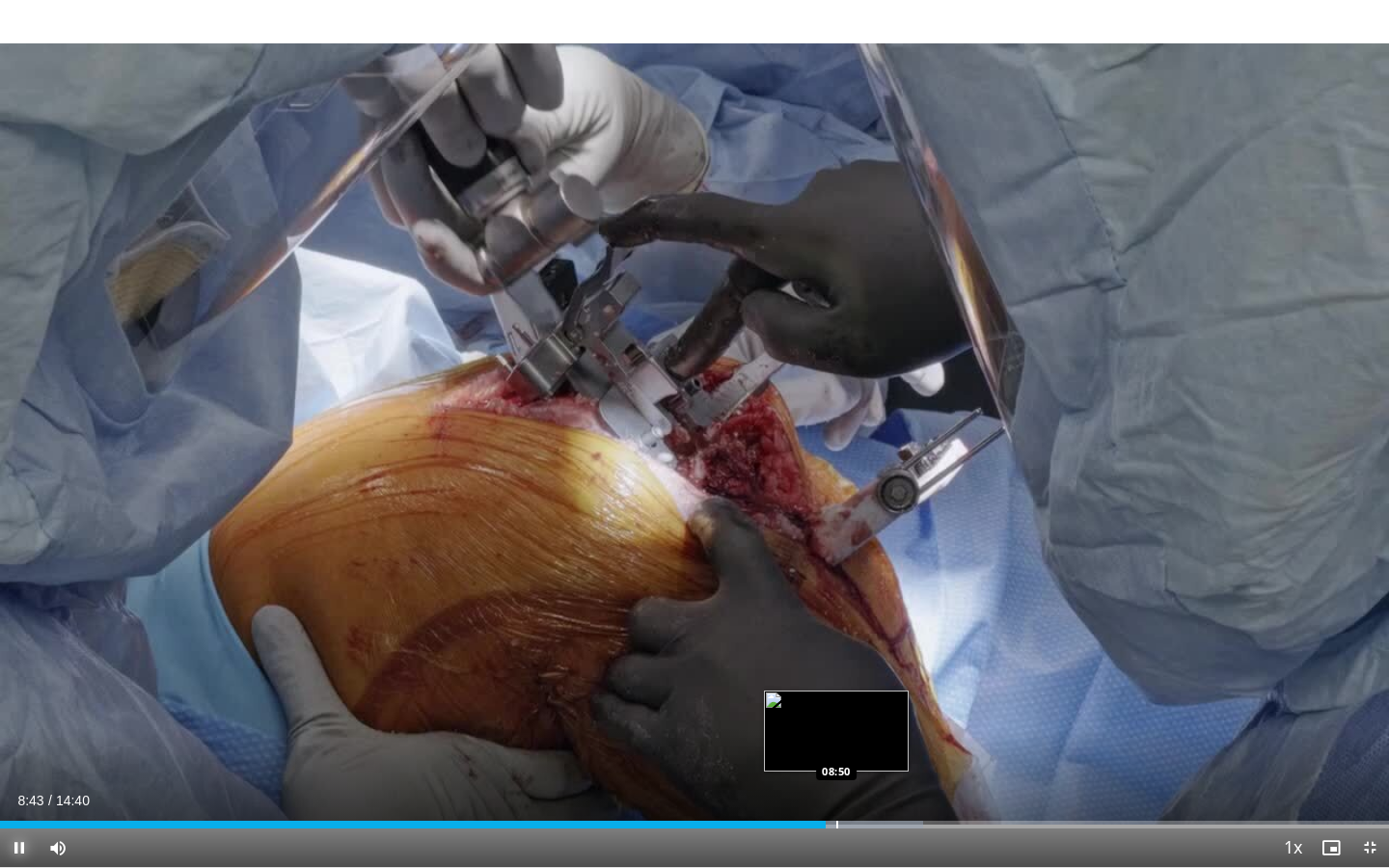 click at bounding box center (837, 825) 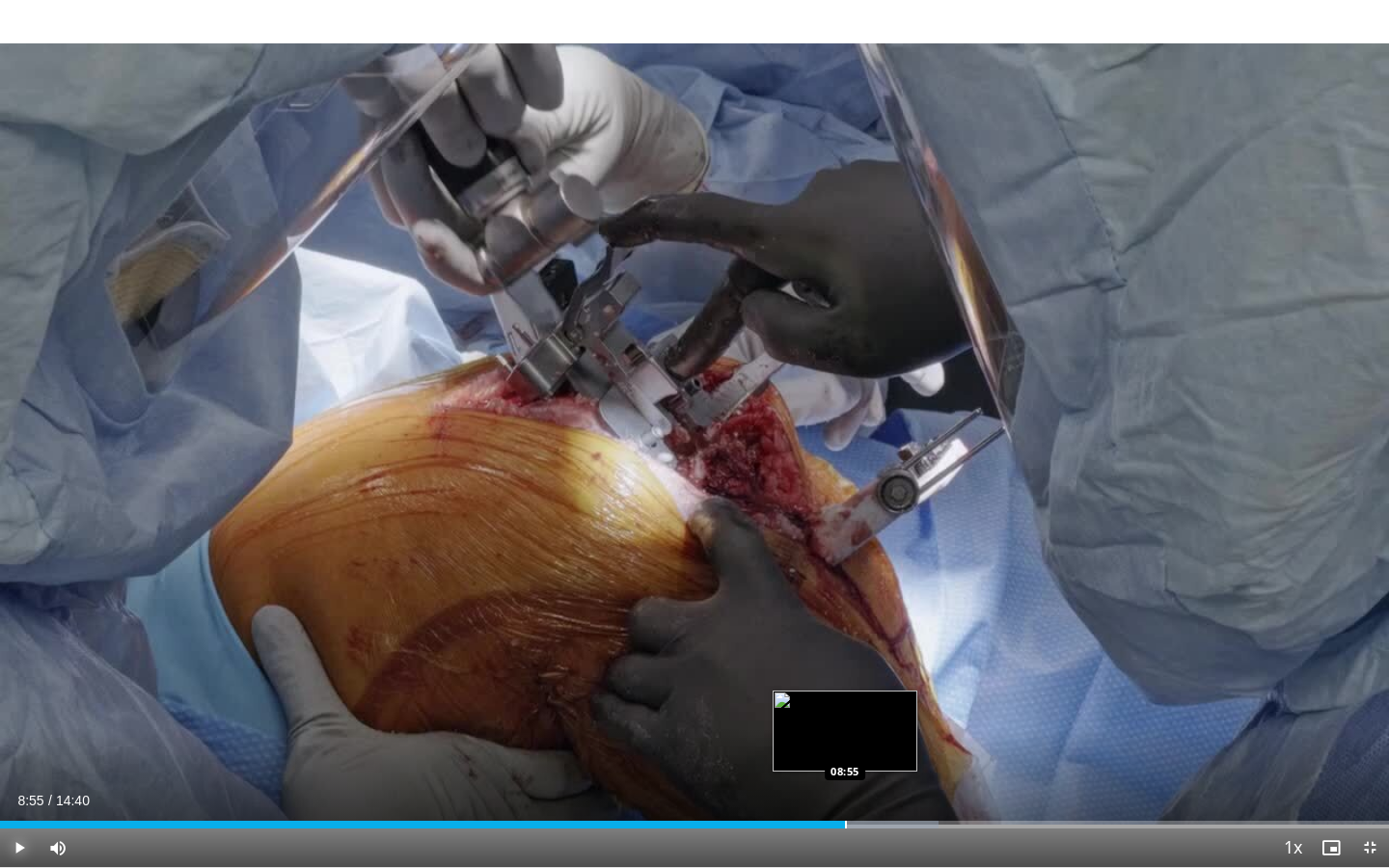 click at bounding box center (846, 825) 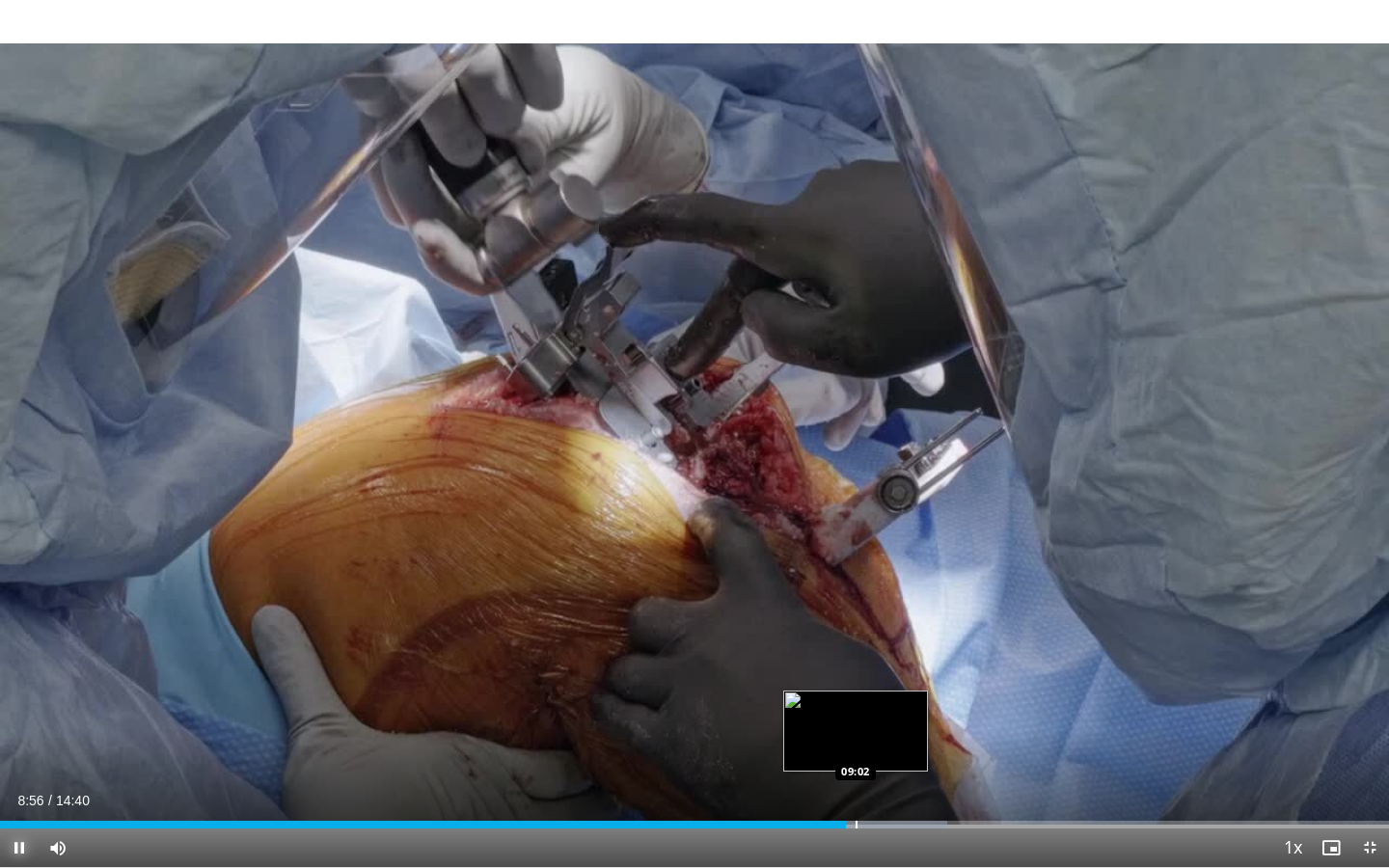 click at bounding box center [857, 825] 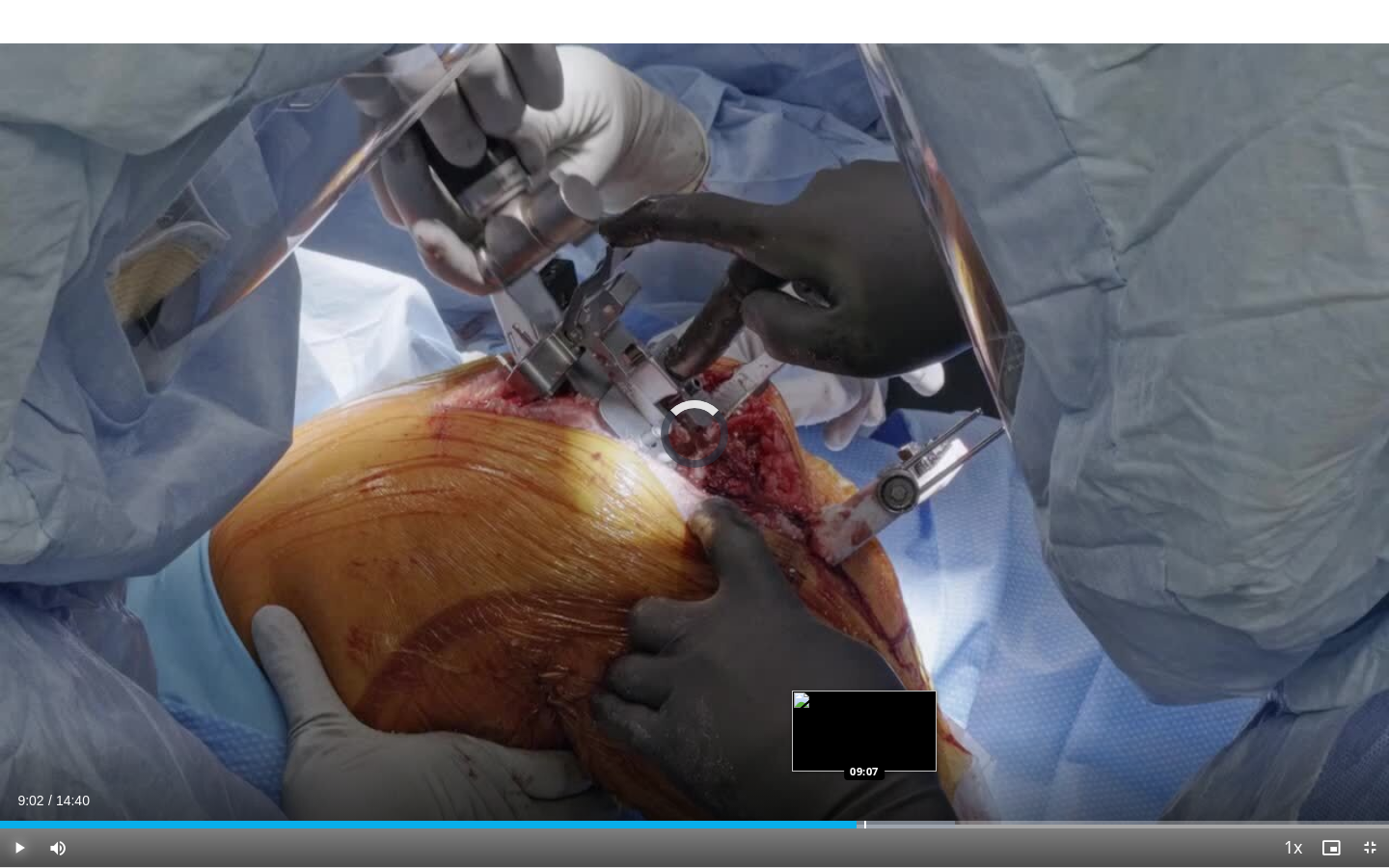click at bounding box center (865, 825) 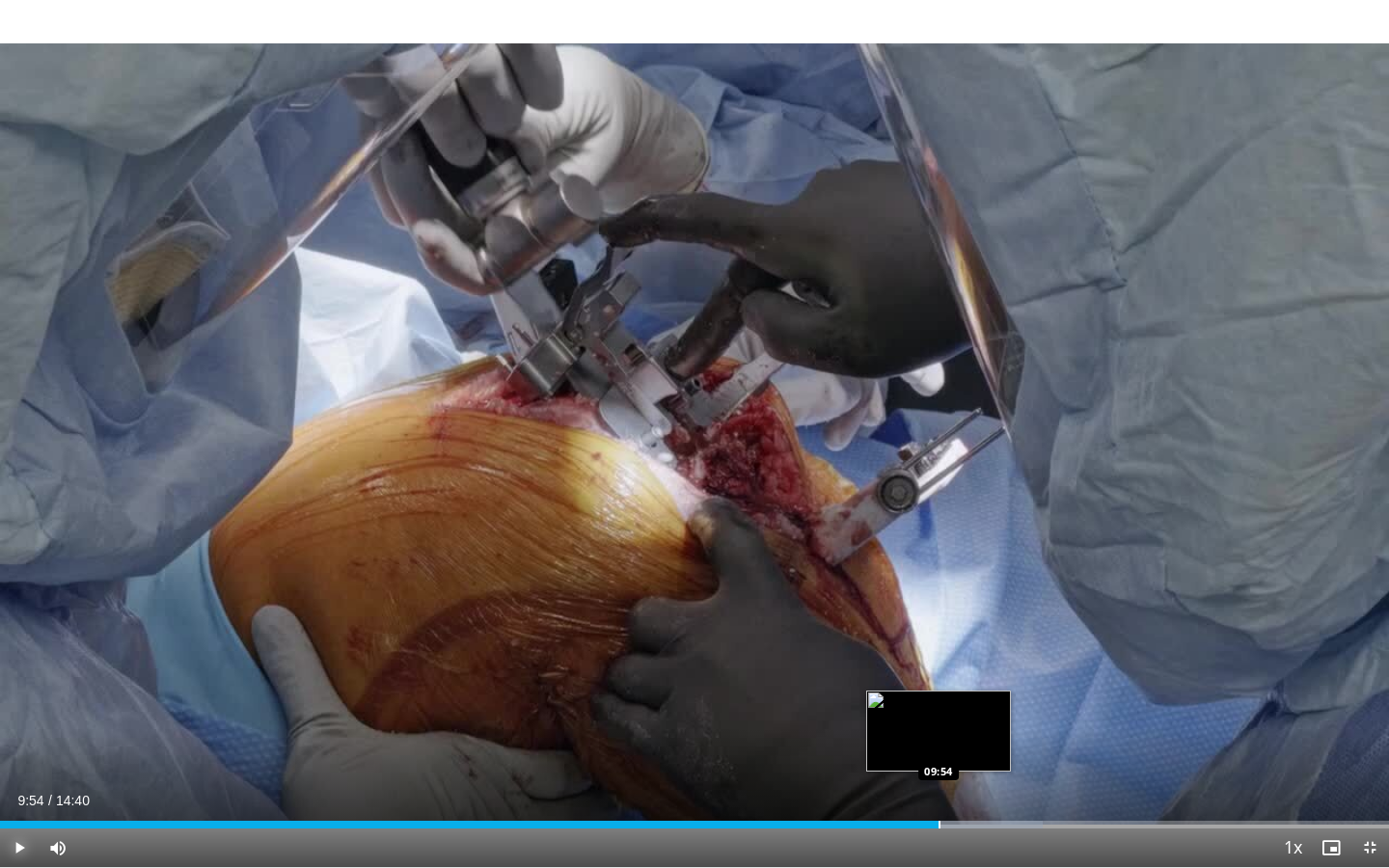 click at bounding box center [940, 825] 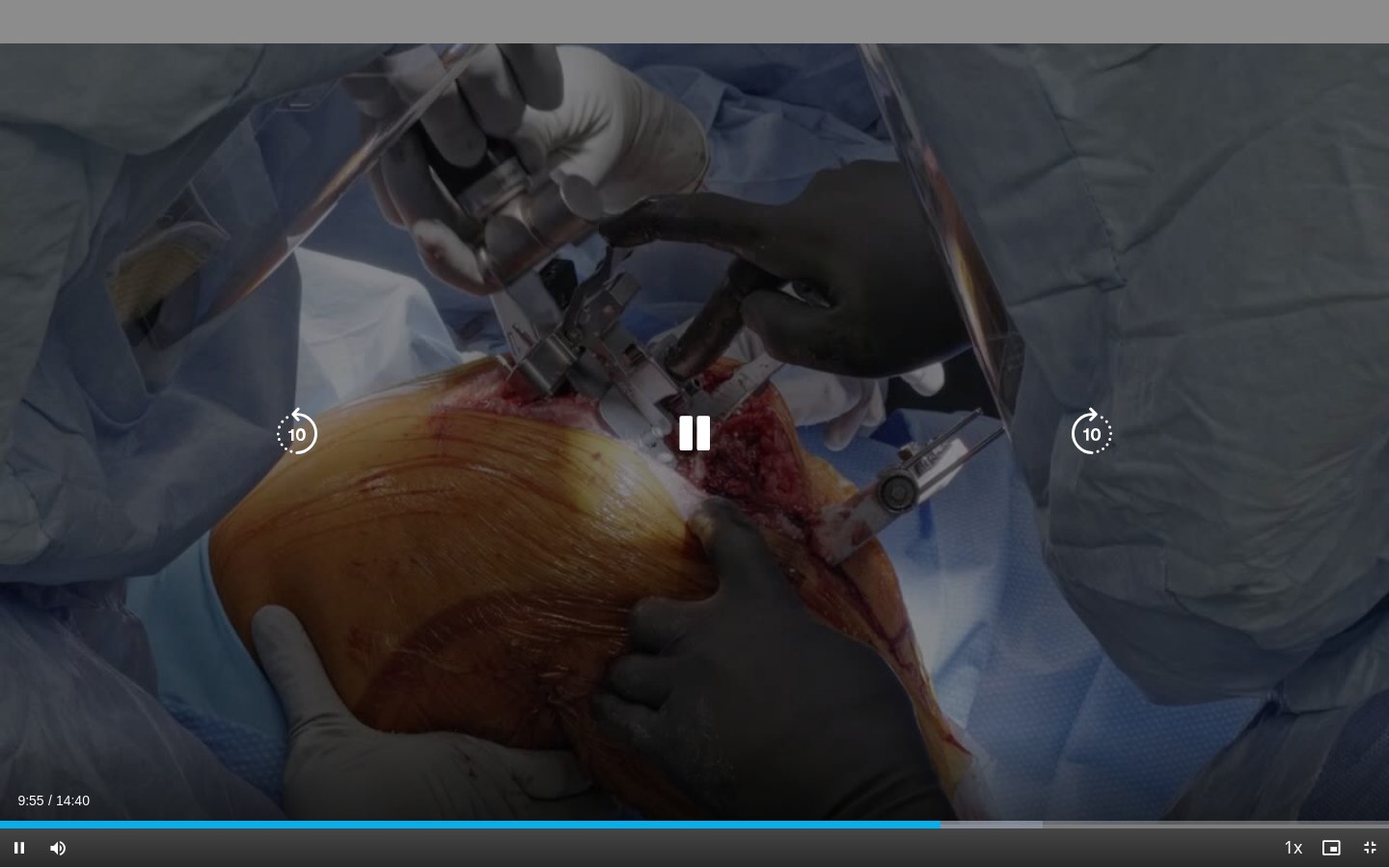 click on "10 seconds
Tap to unmute" at bounding box center (694, 433) 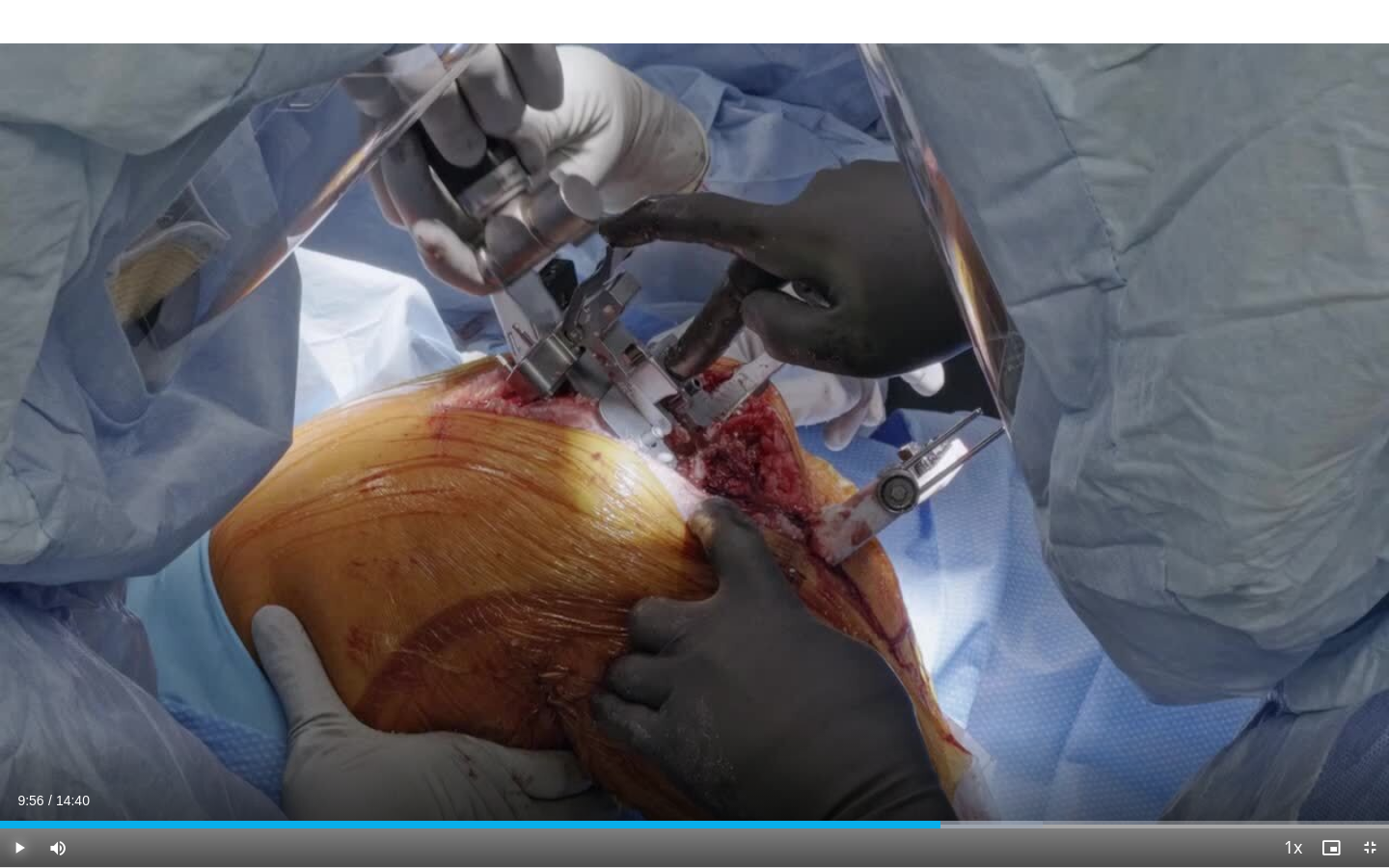 click at bounding box center (19, 848) 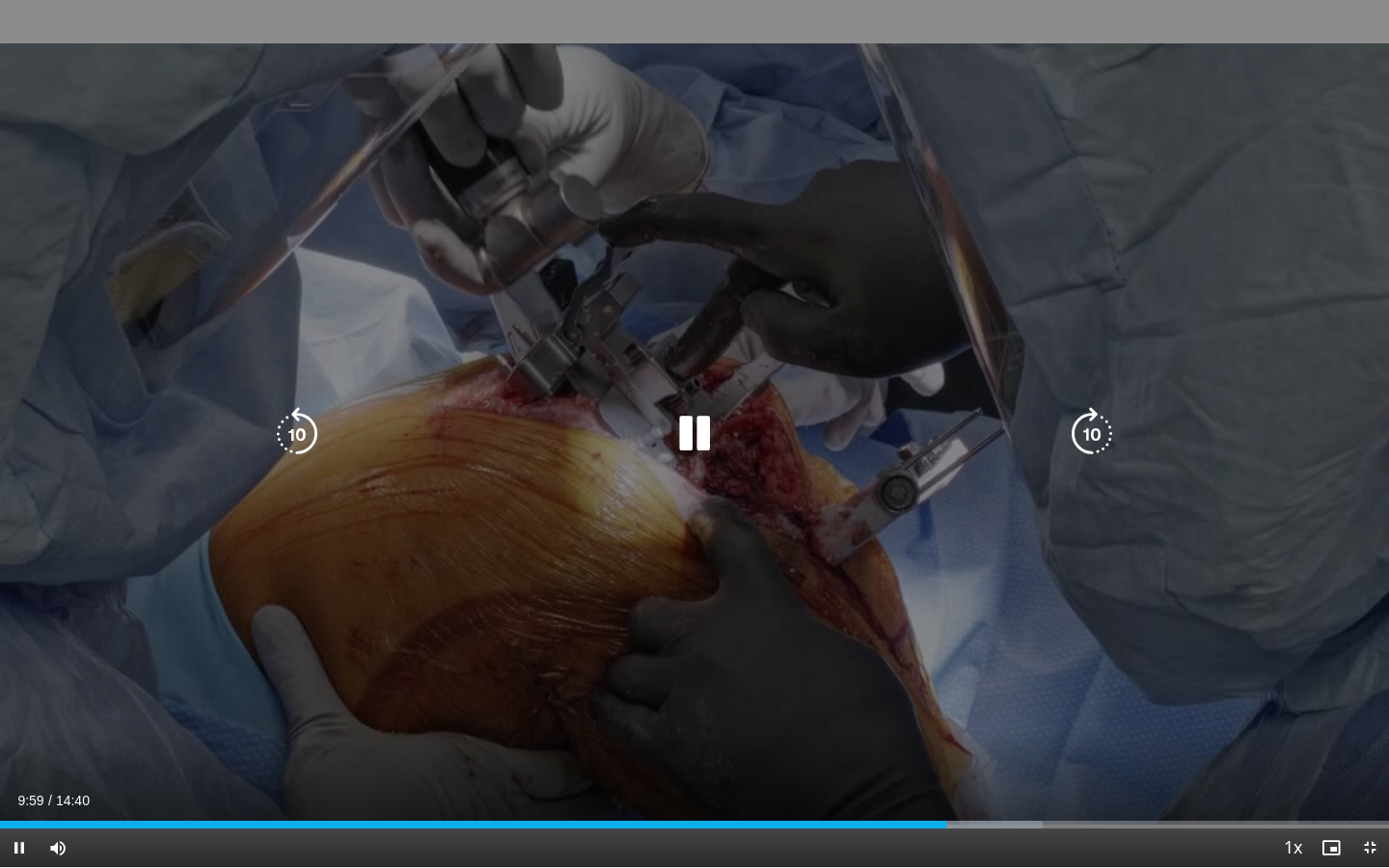 click on "10 seconds
Tap to unmute" at bounding box center (694, 433) 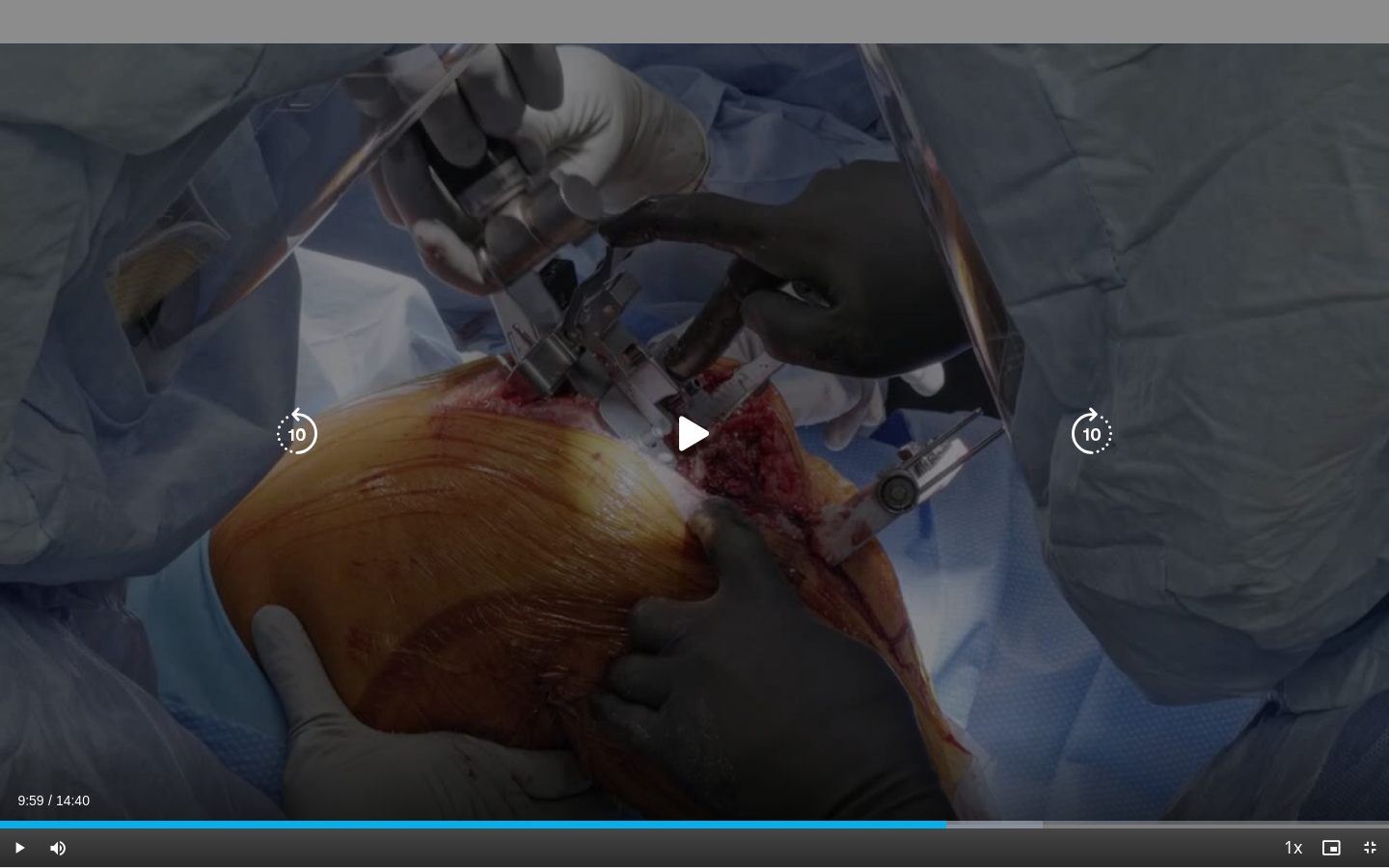 click on "10 seconds
Tap to unmute" at bounding box center (694, 433) 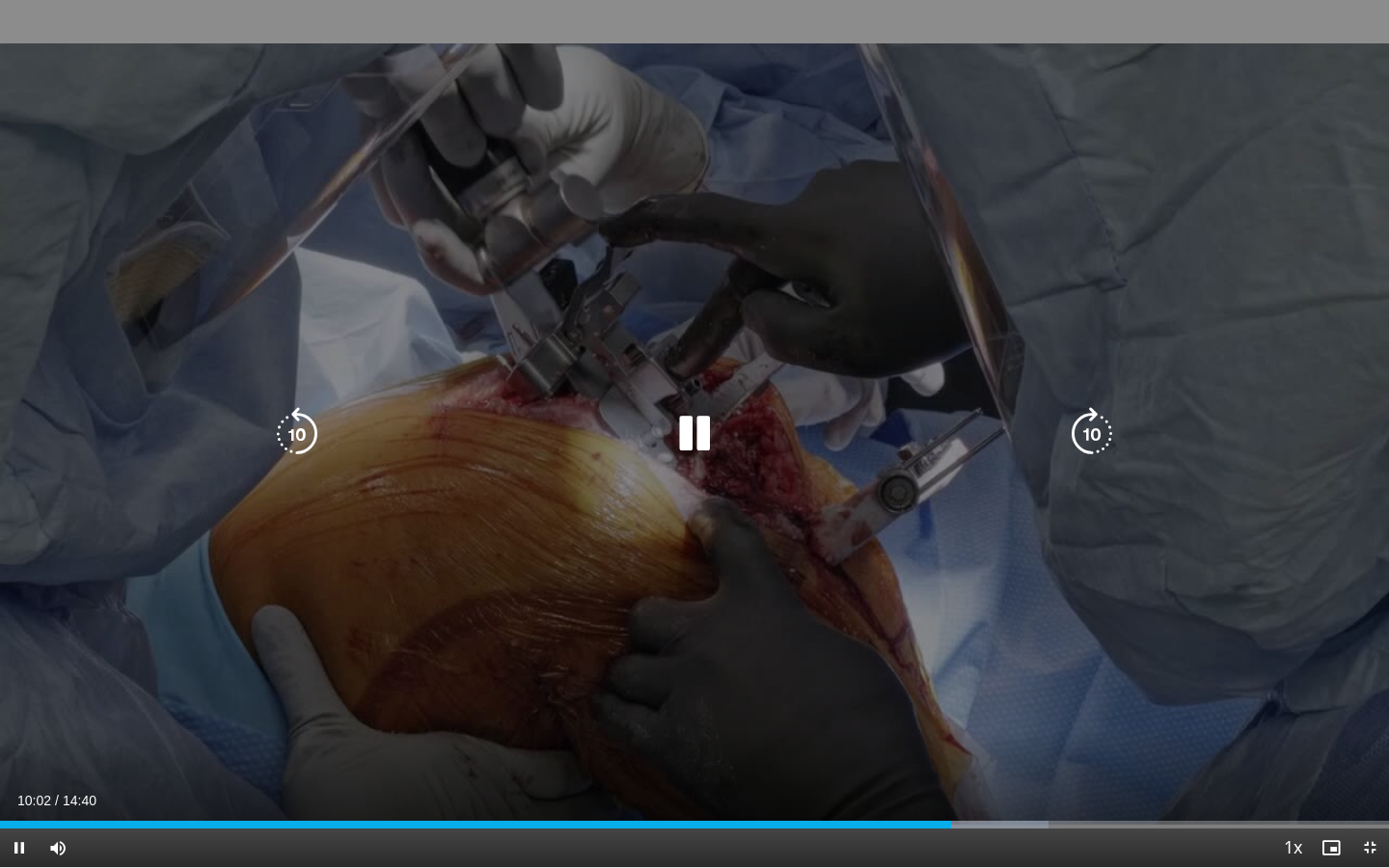 click on "10 seconds
Tap to unmute" at bounding box center [694, 433] 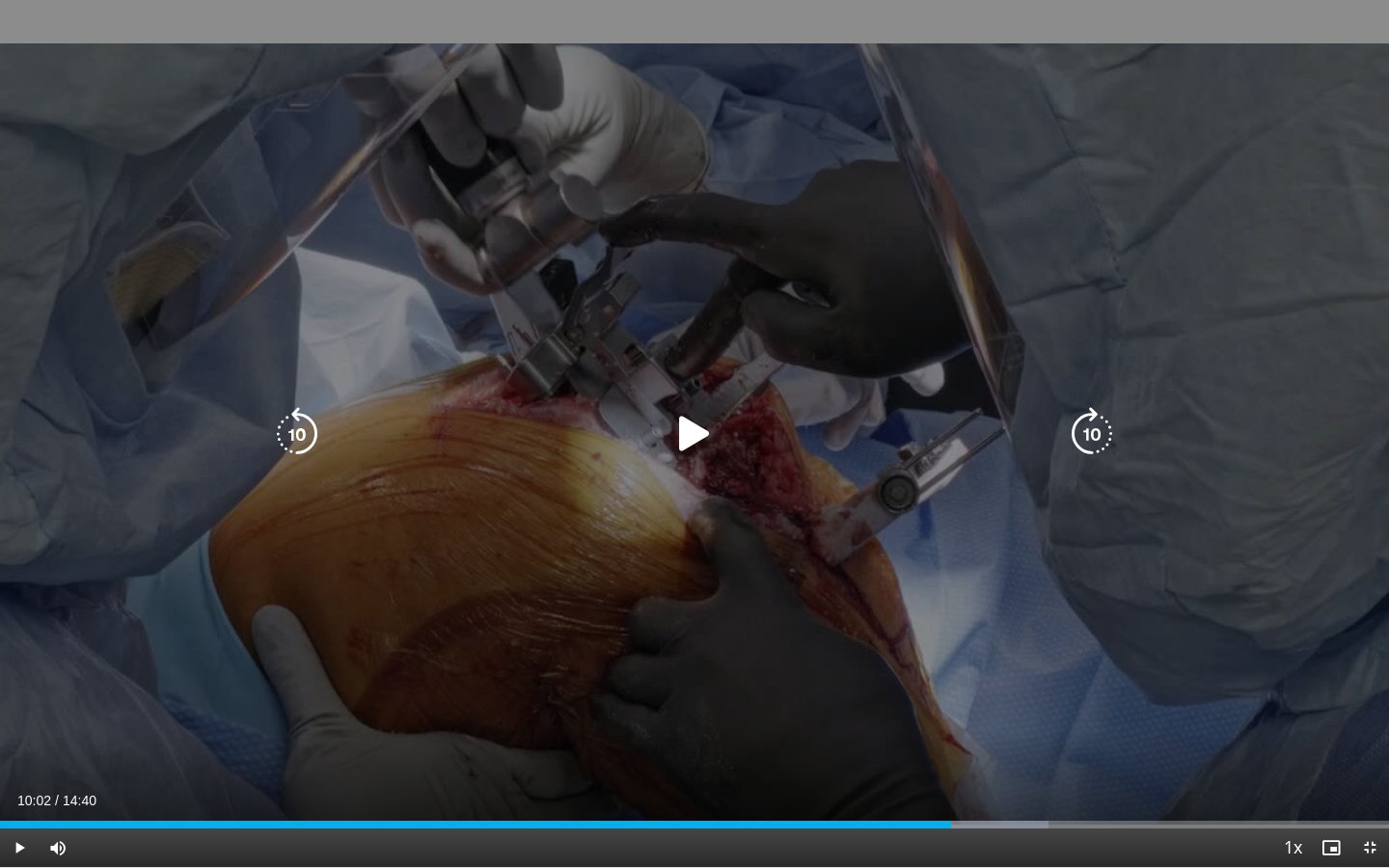 click on "10 seconds
Tap to unmute" at bounding box center [694, 433] 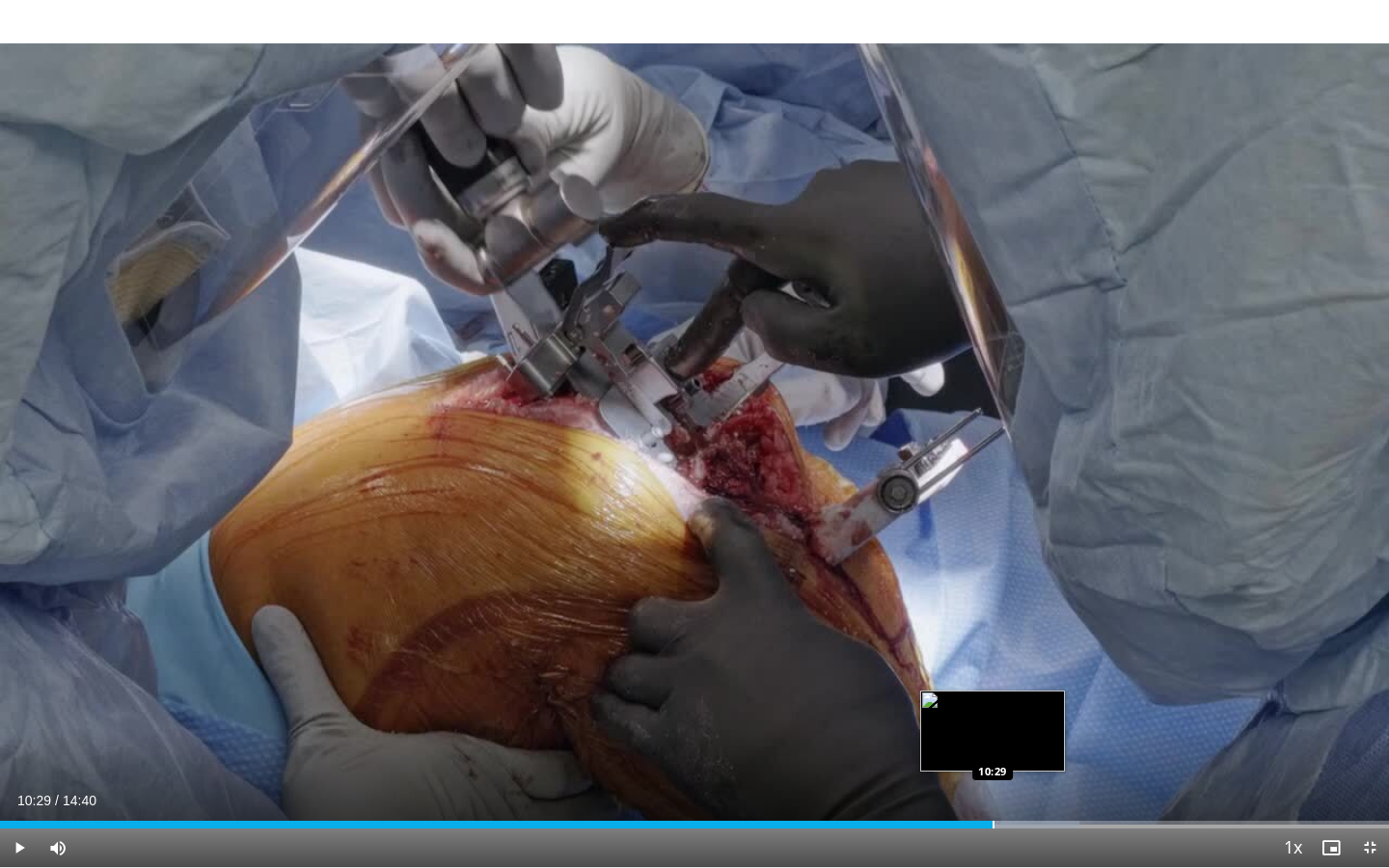 click at bounding box center (994, 825) 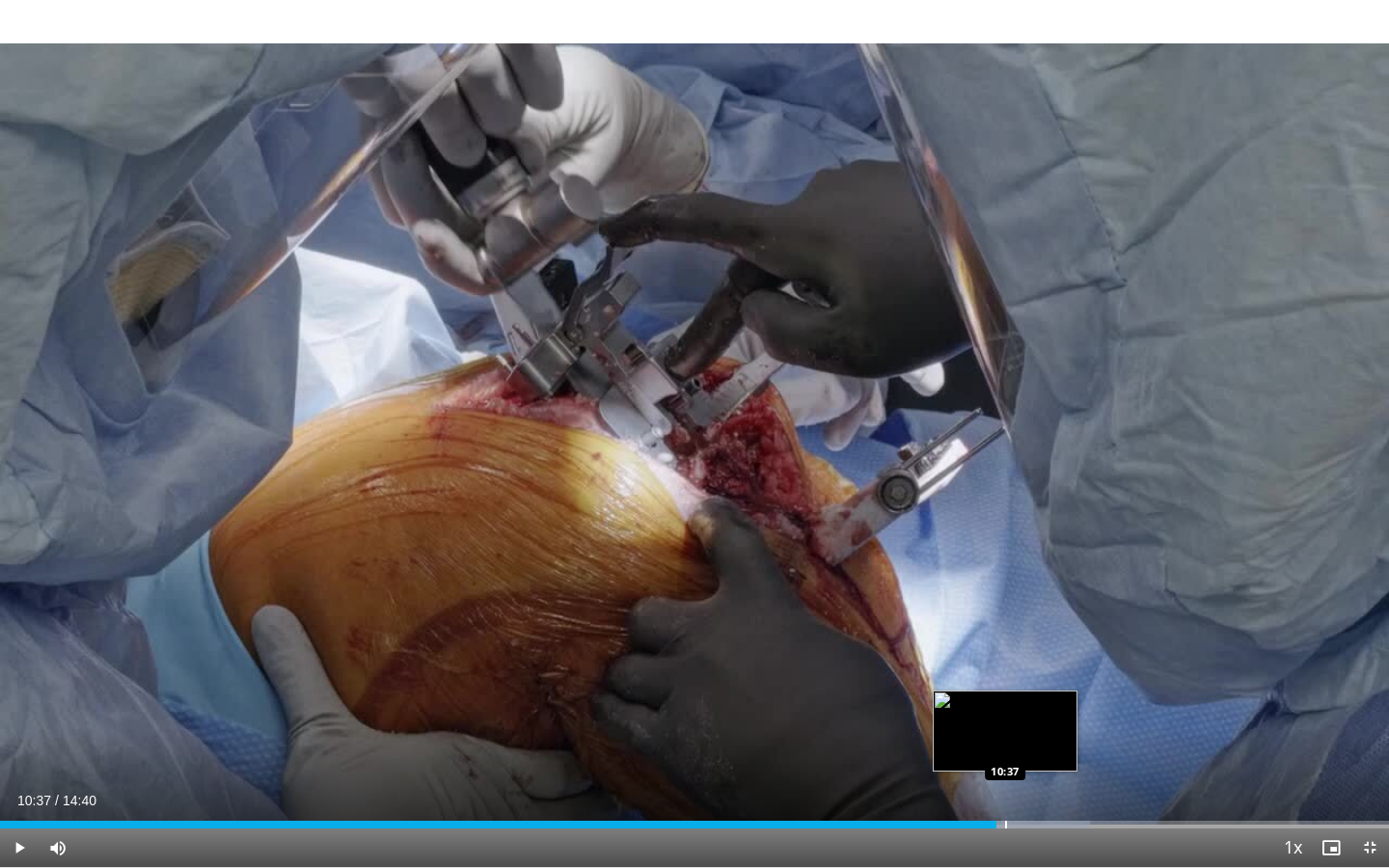 click at bounding box center [1006, 825] 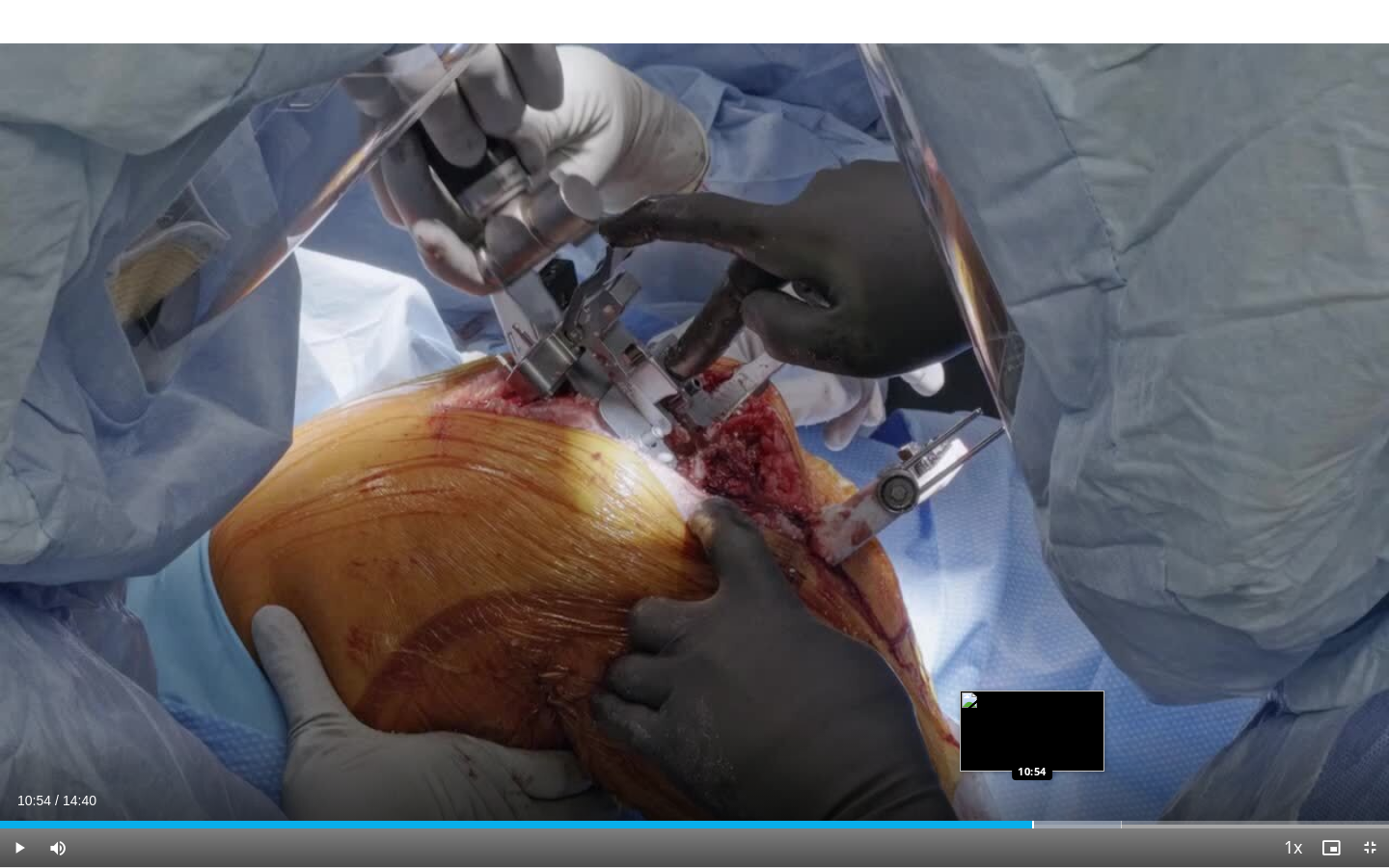 click at bounding box center [1033, 825] 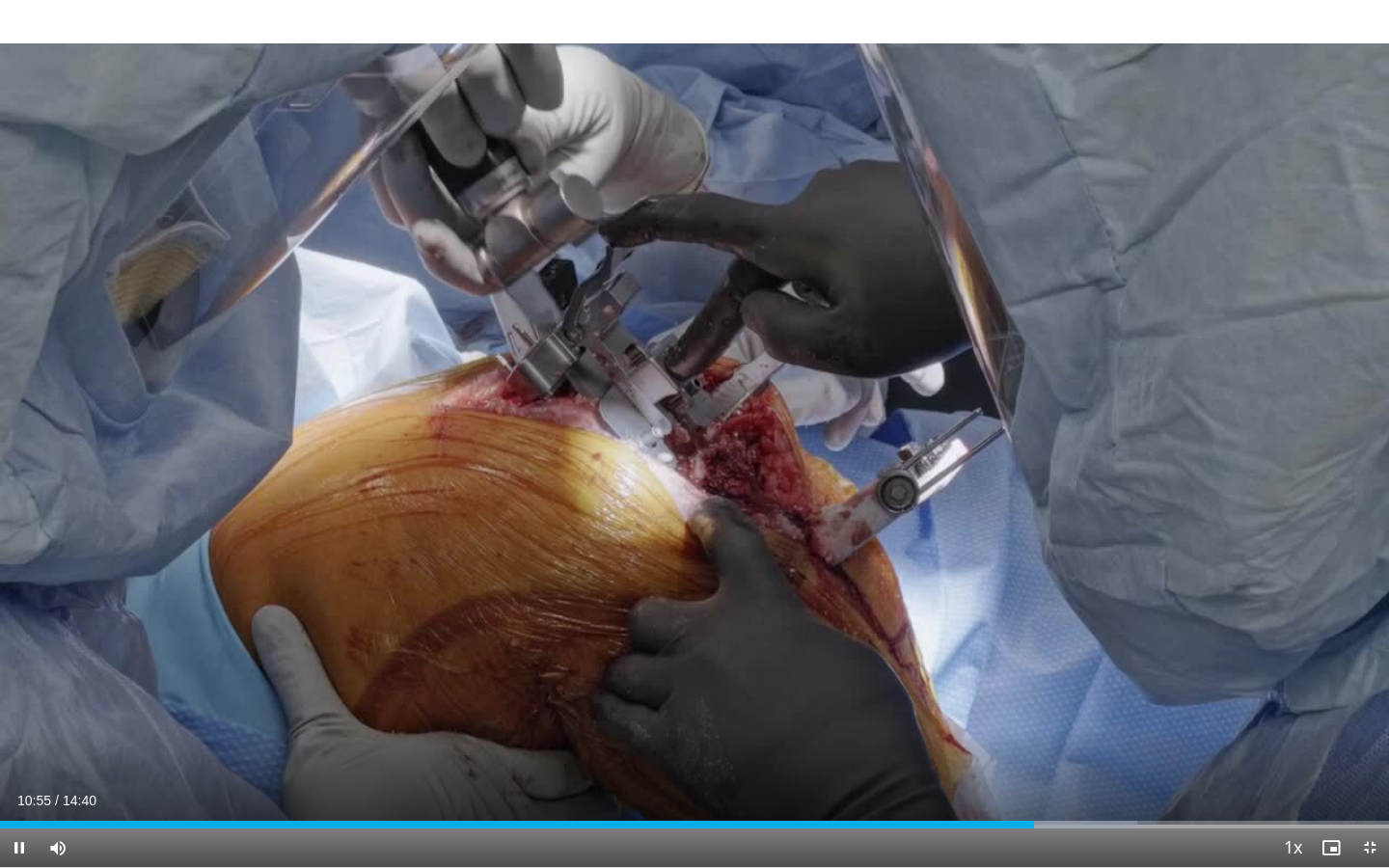 click on "Current Time  10:55 / Duration  14:40 Pause Skip Backward Skip Forward Mute Loaded :  81.87% 10:55 10:55 Stream Type  LIVE Seek to live, currently behind live LIVE   1x Playback Rate 0.5x 0.75x 1x , selected 1.25x 1.5x 1.75x 2x Chapters Chapters Descriptions descriptions off , selected Captions captions settings , opens captions settings dialog captions off , selected Audio Track en (Main) , selected Exit Fullscreen Enable picture-in-picture mode" at bounding box center (694, 848) 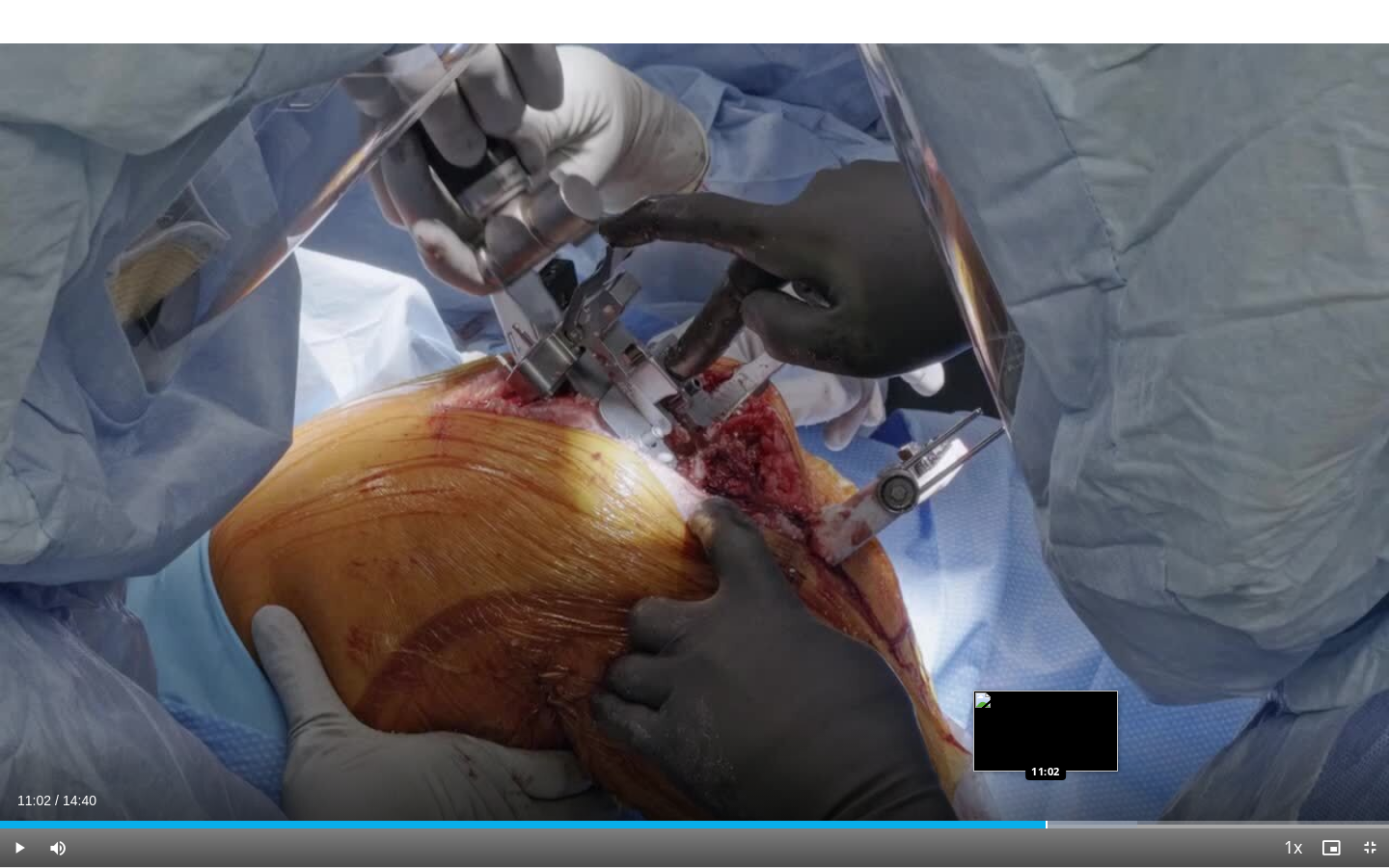 click at bounding box center [1047, 825] 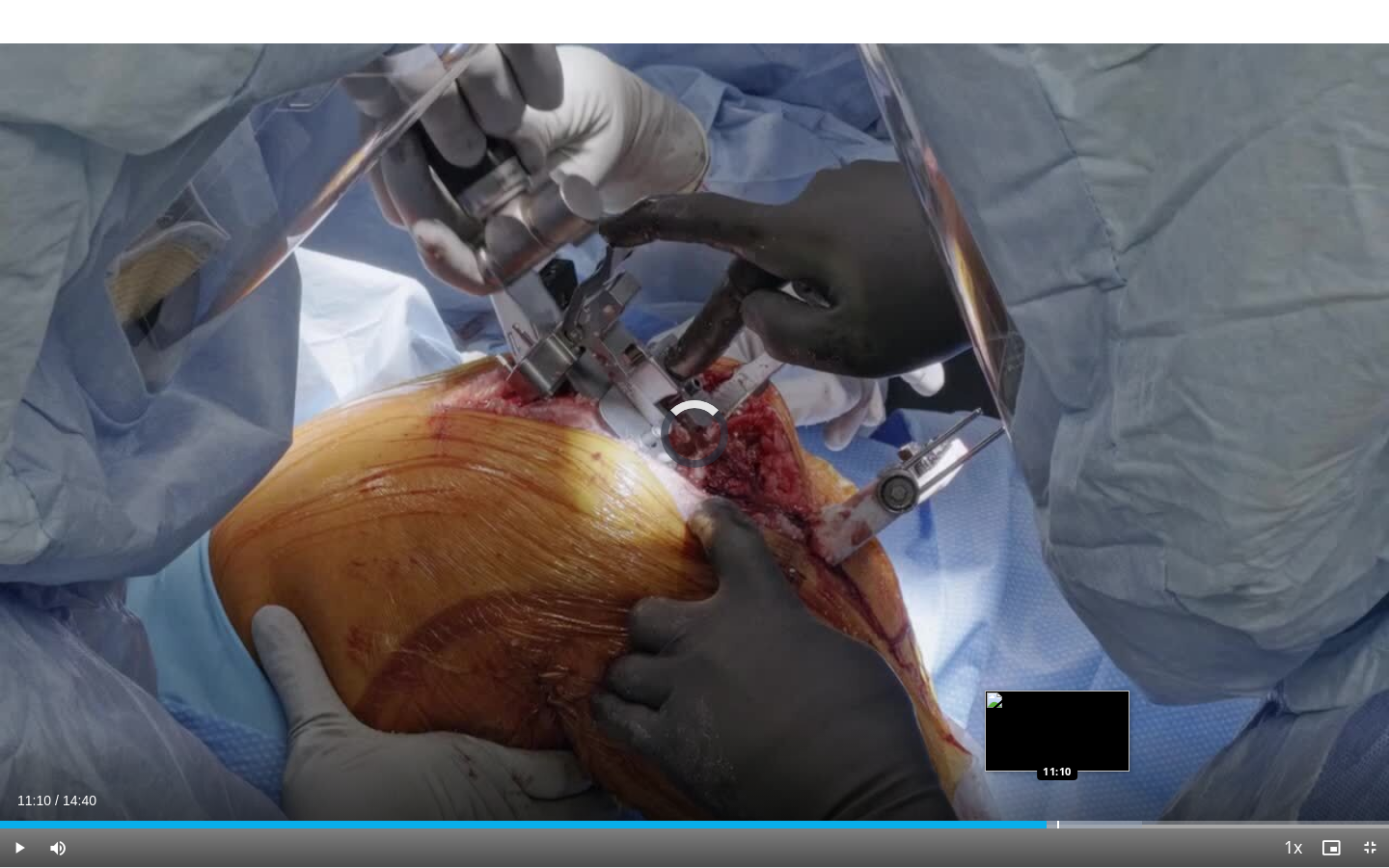 click at bounding box center [1058, 825] 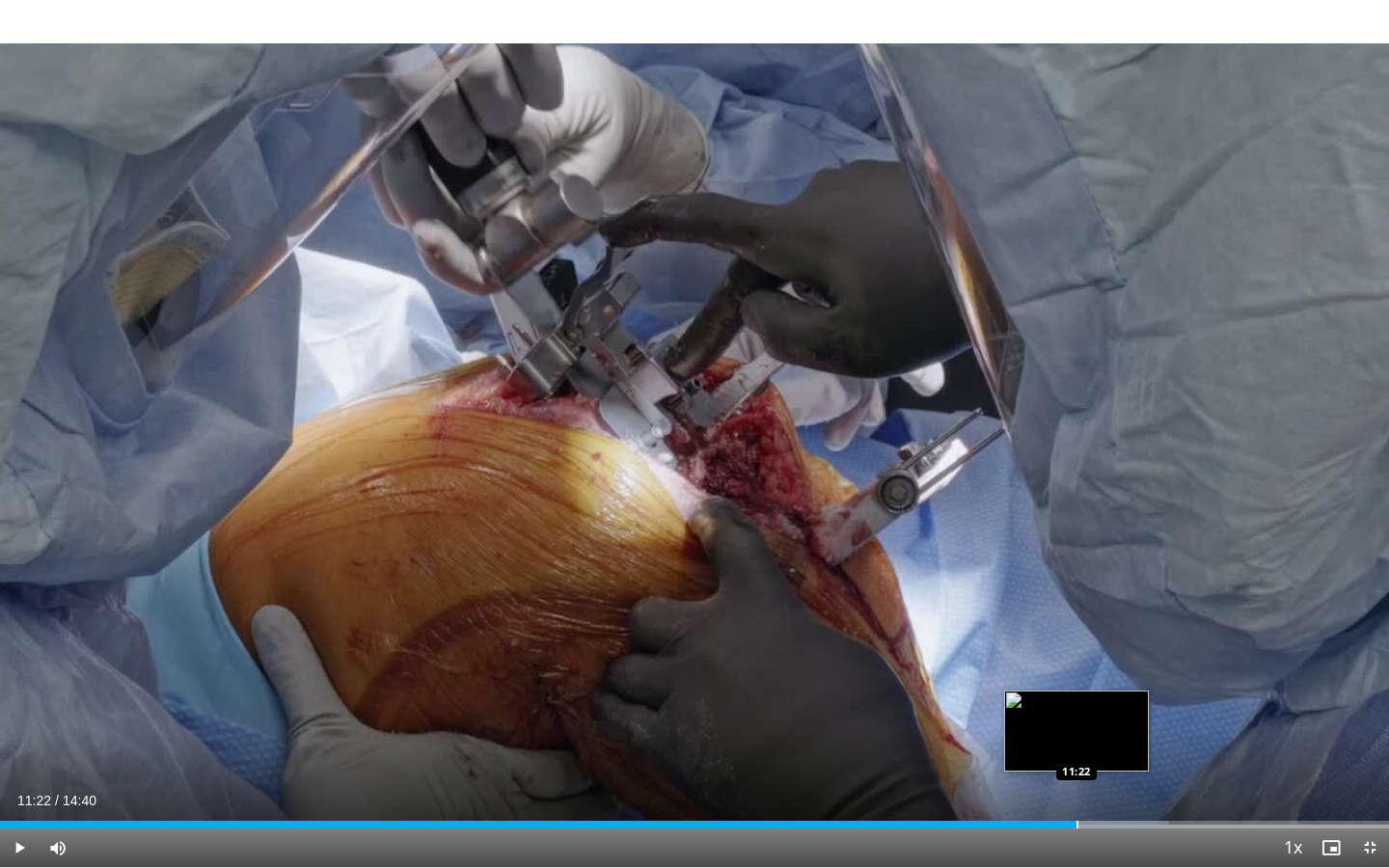 click at bounding box center [1077, 825] 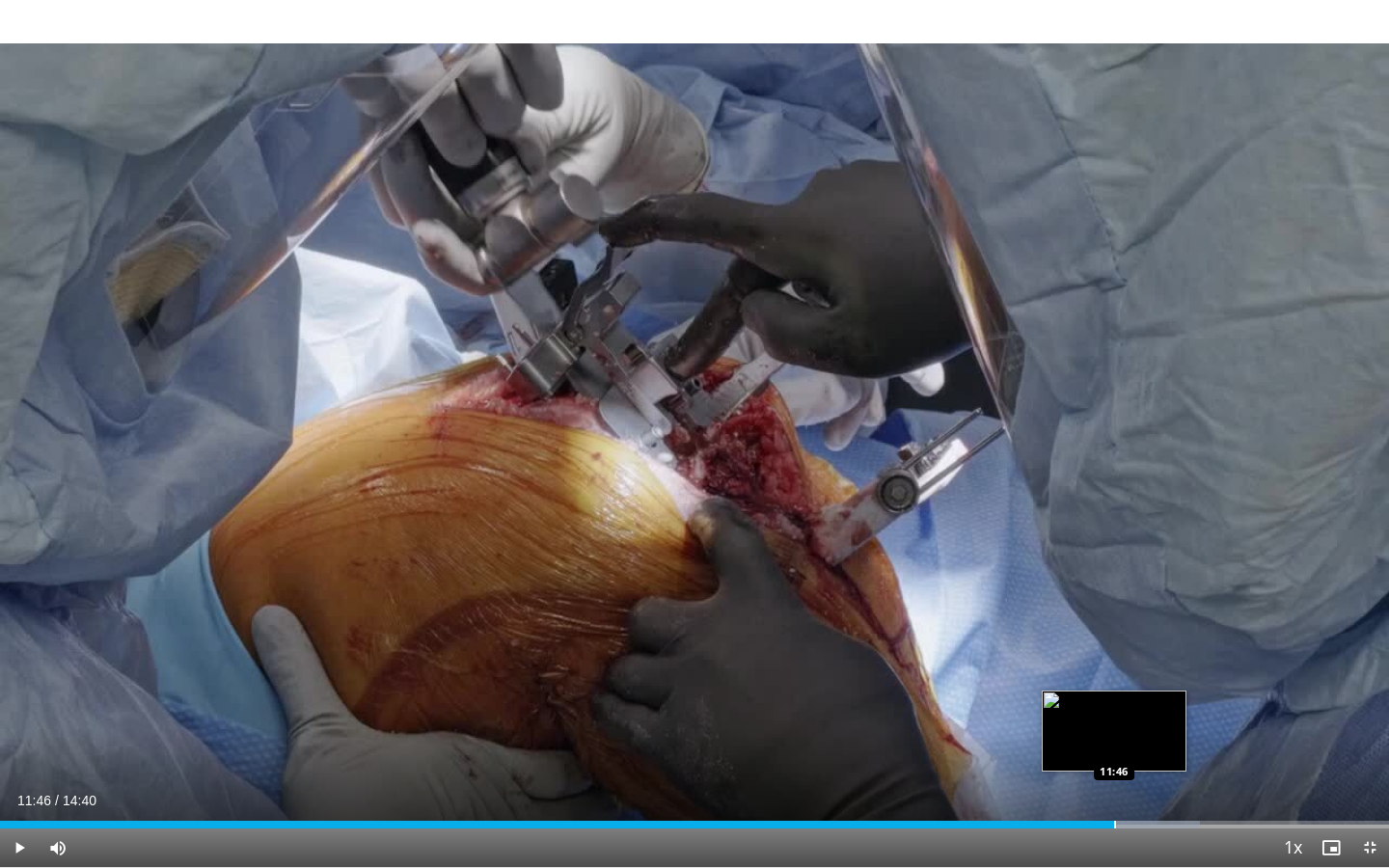 click at bounding box center [1115, 825] 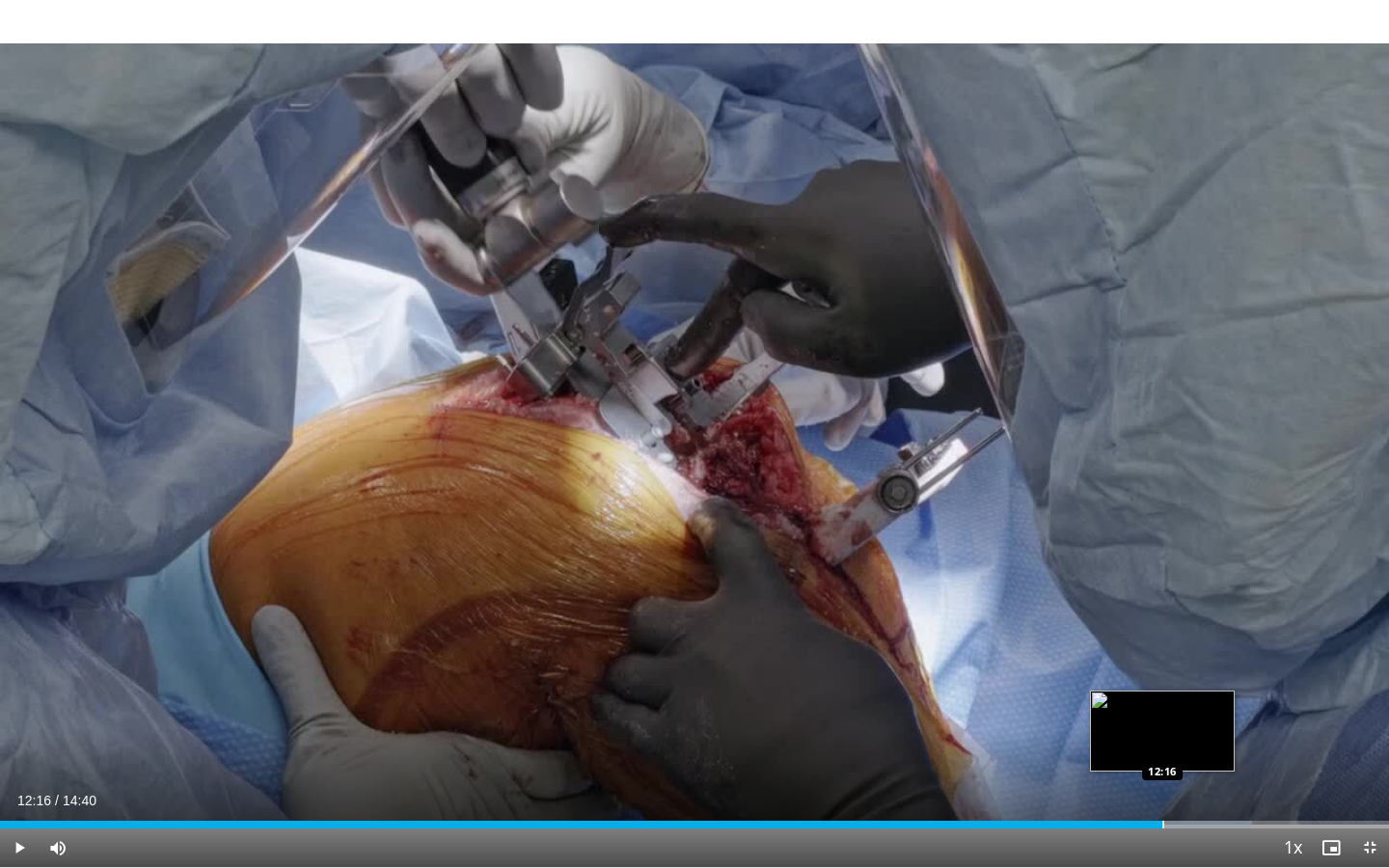 click at bounding box center (1163, 825) 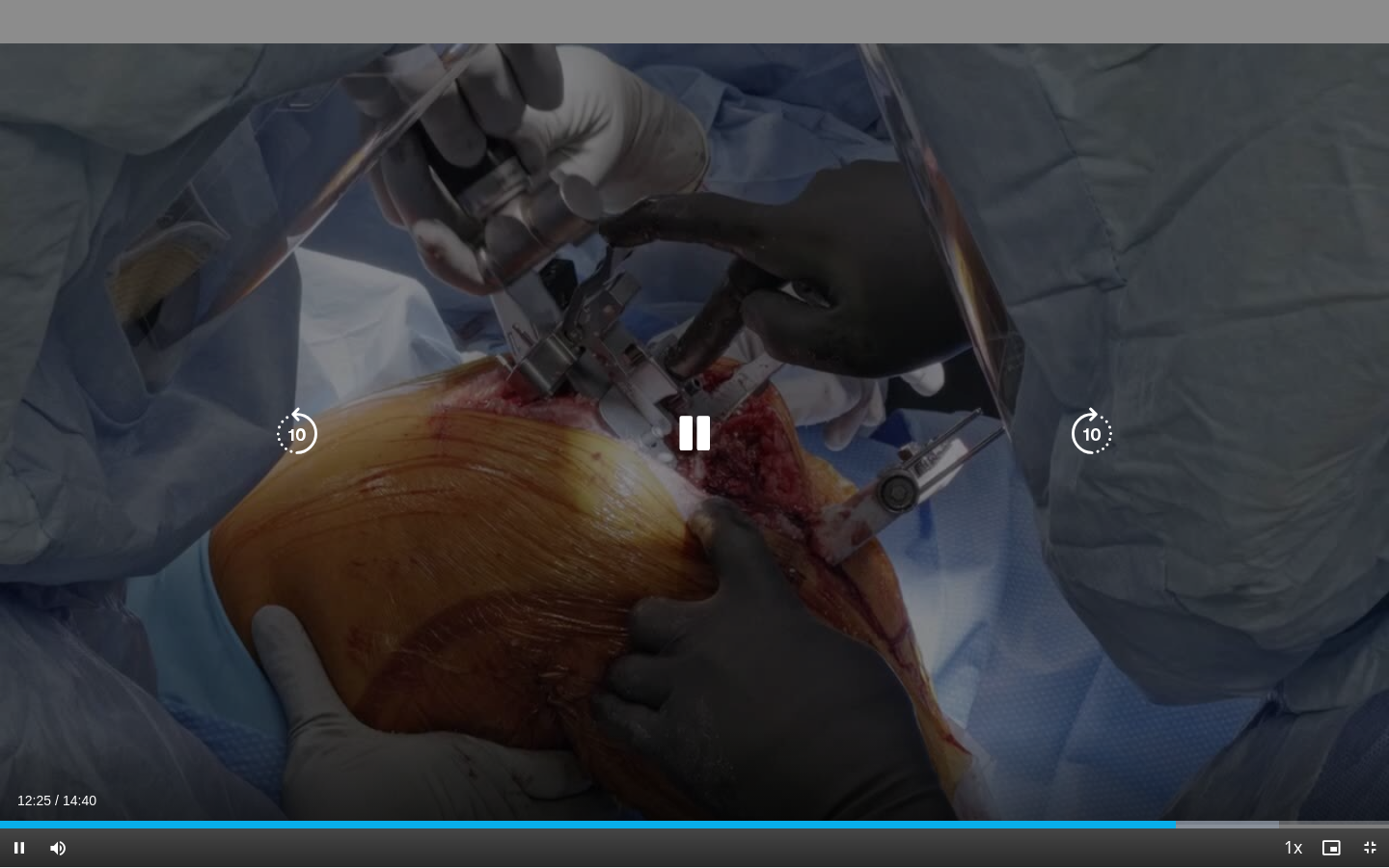 click at bounding box center [1202, 825] 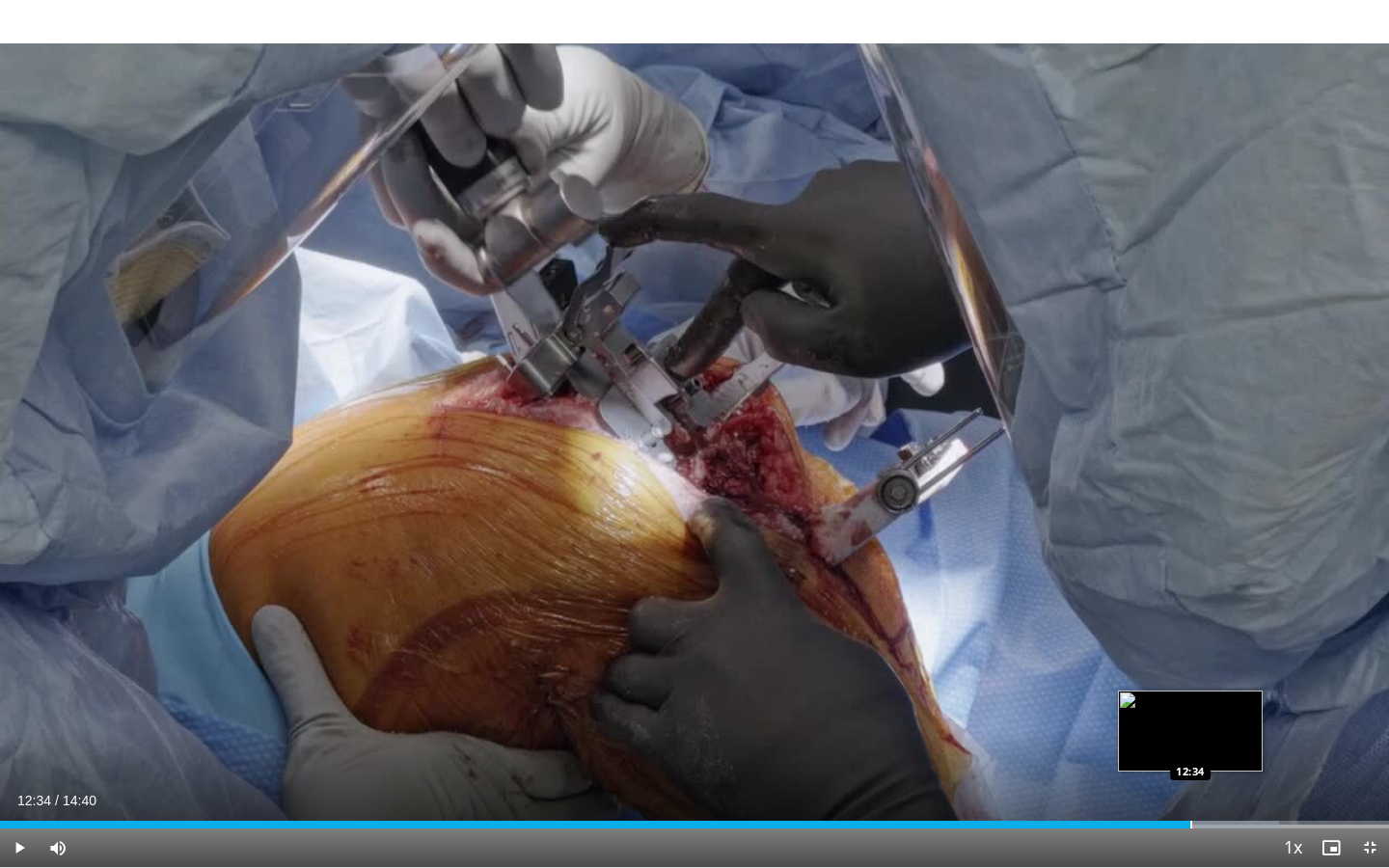 click at bounding box center [1191, 825] 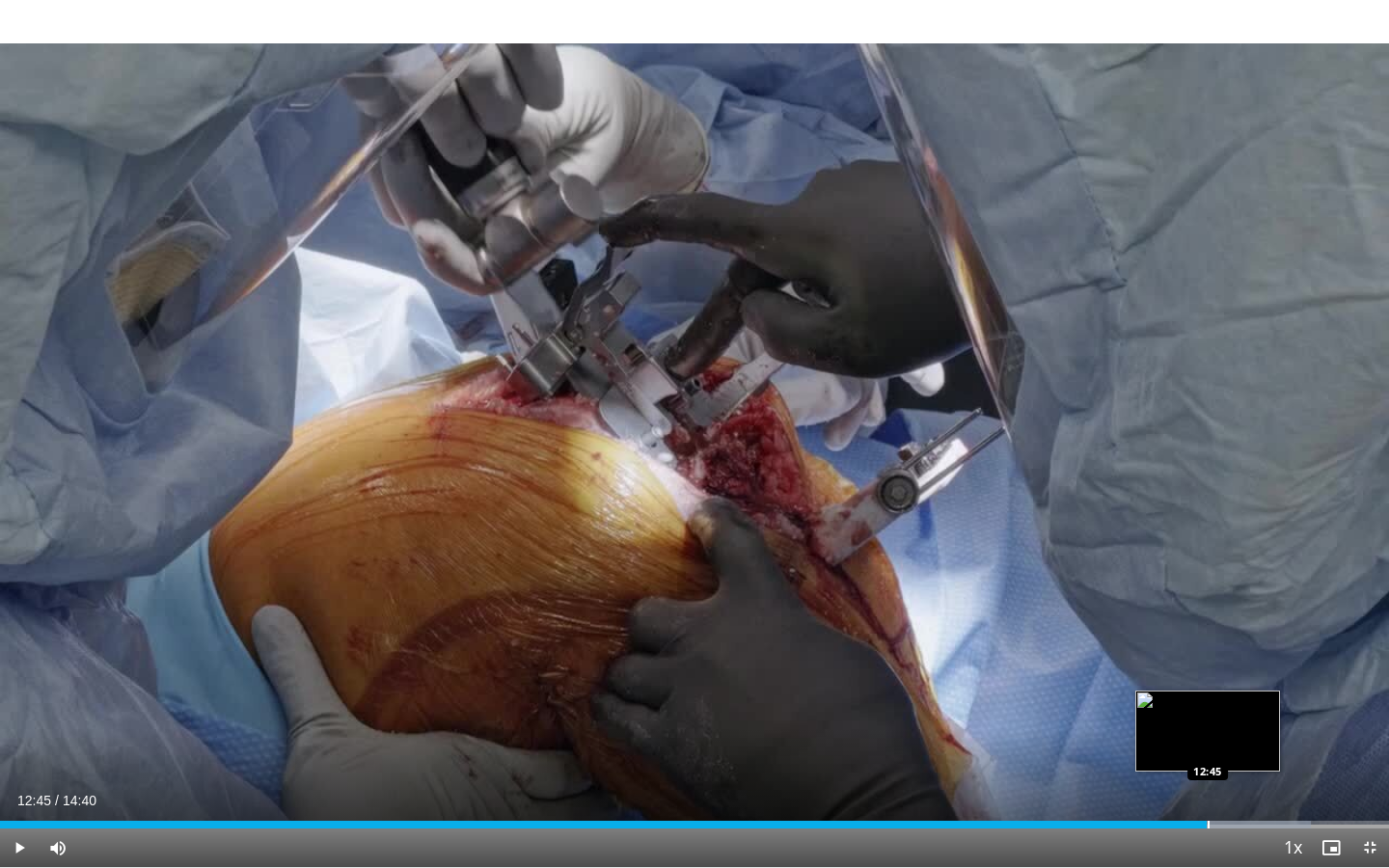 click at bounding box center [1209, 825] 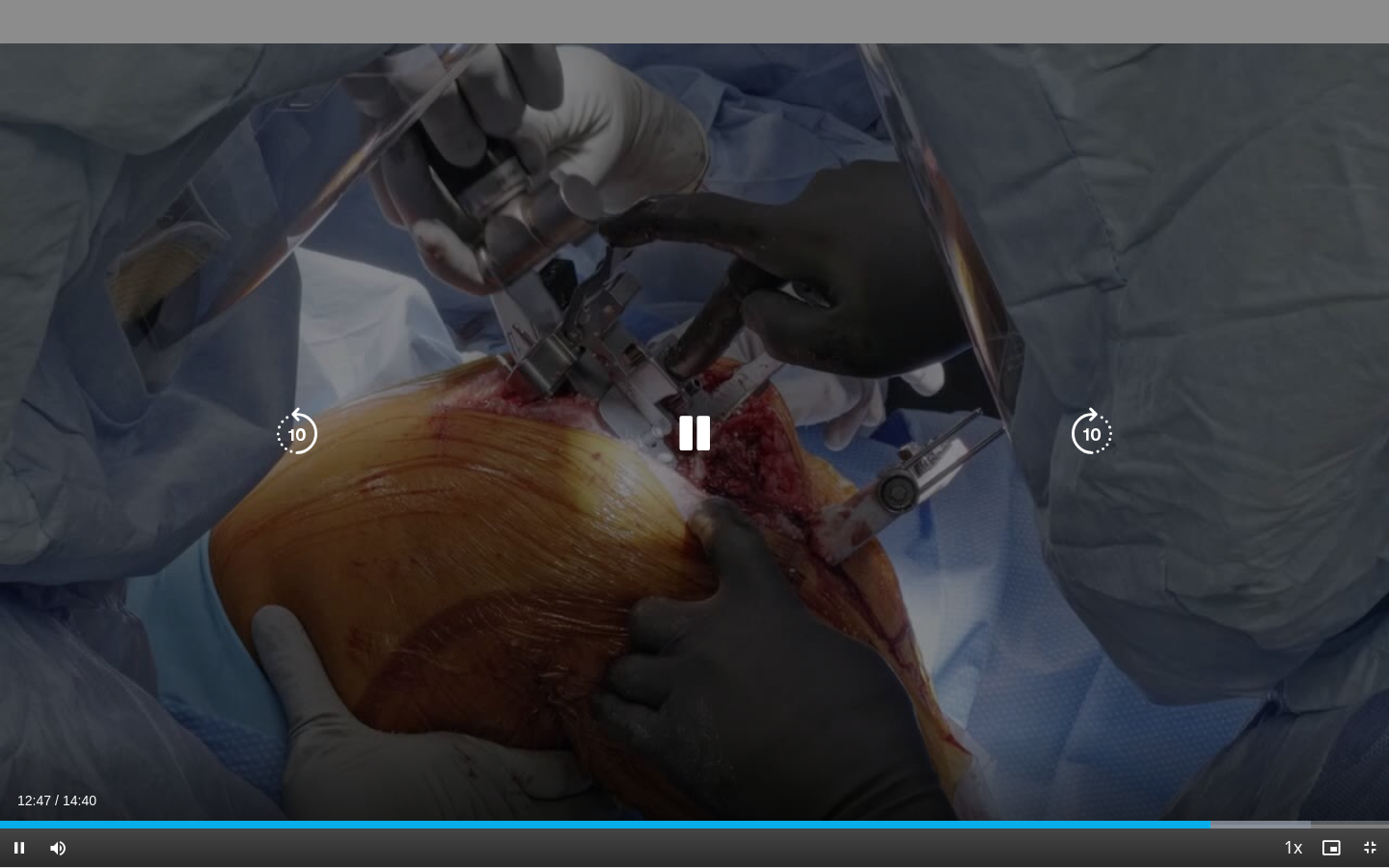 click on "**********" at bounding box center [694, 434] 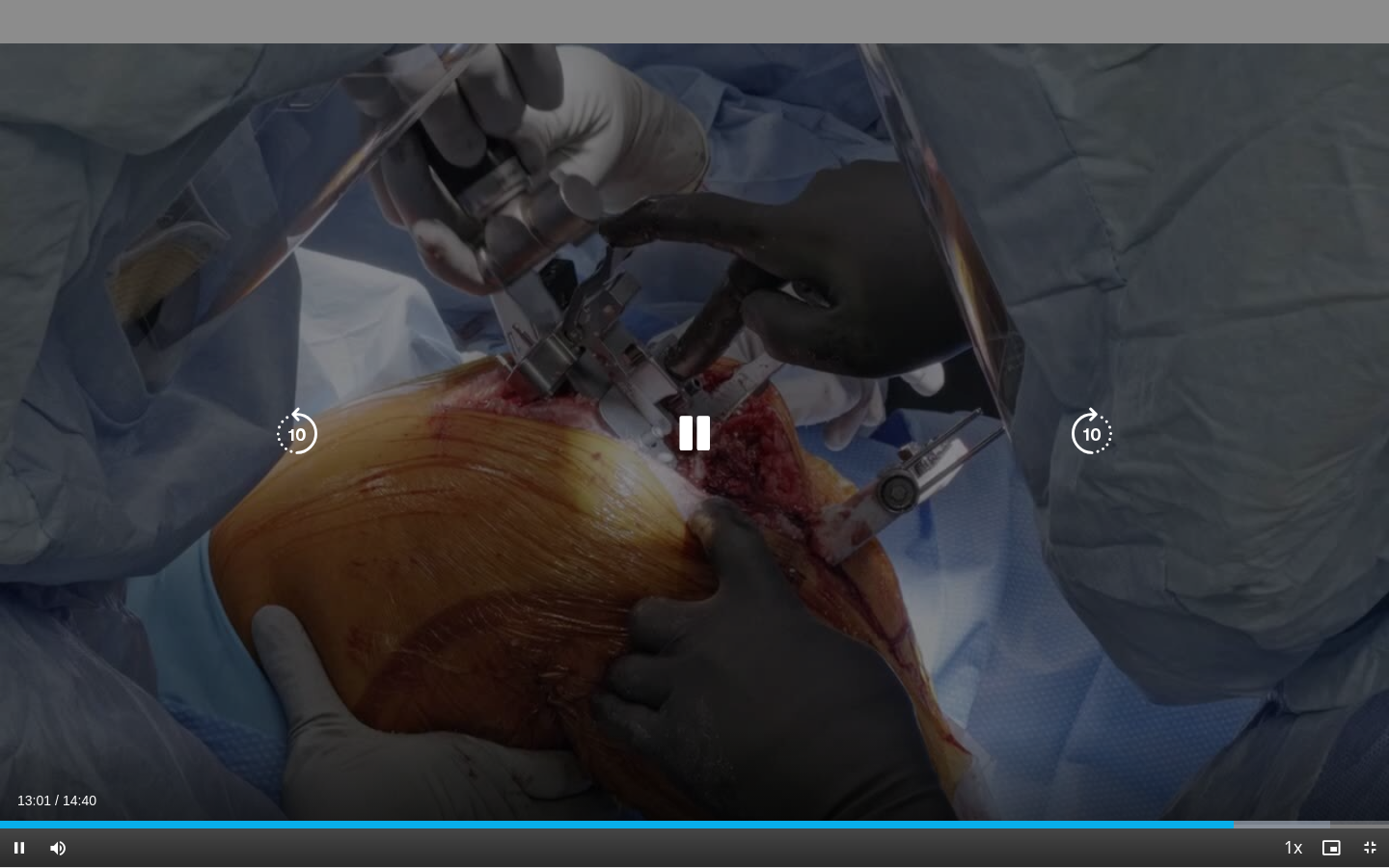 click on "10 seconds
Tap to unmute" at bounding box center (694, 433) 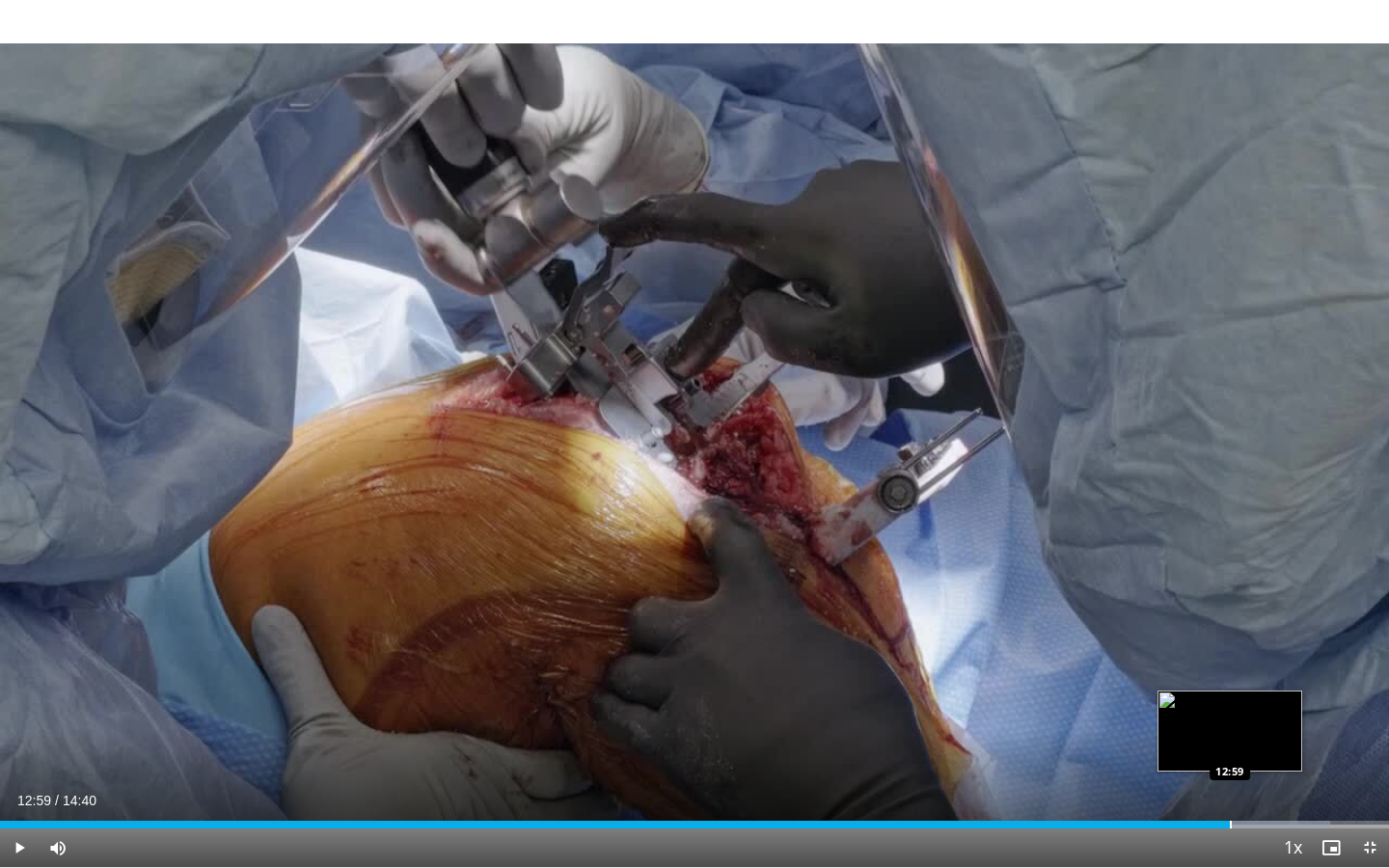 click at bounding box center (1231, 825) 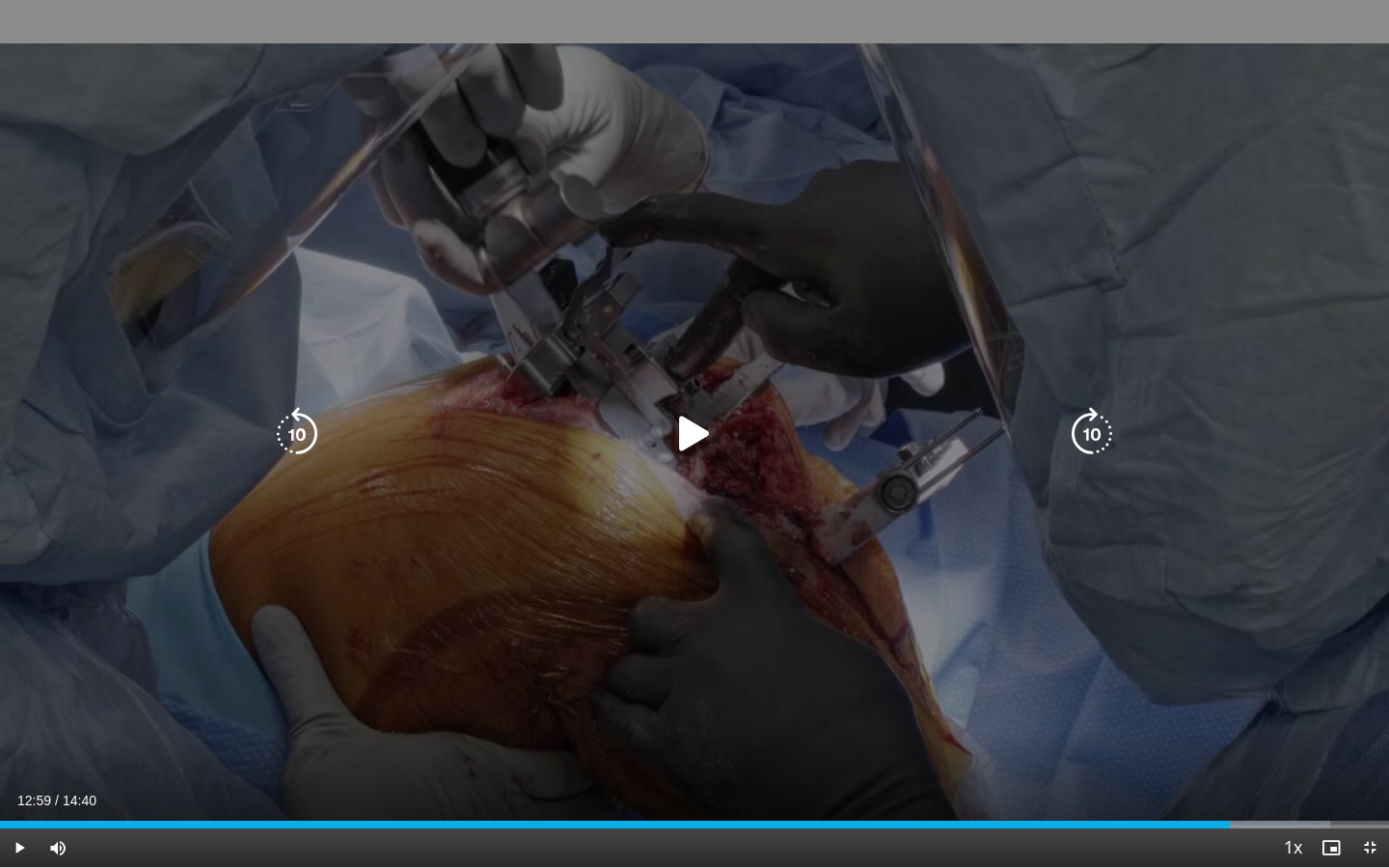 click on "10 seconds
Tap to unmute" at bounding box center (694, 433) 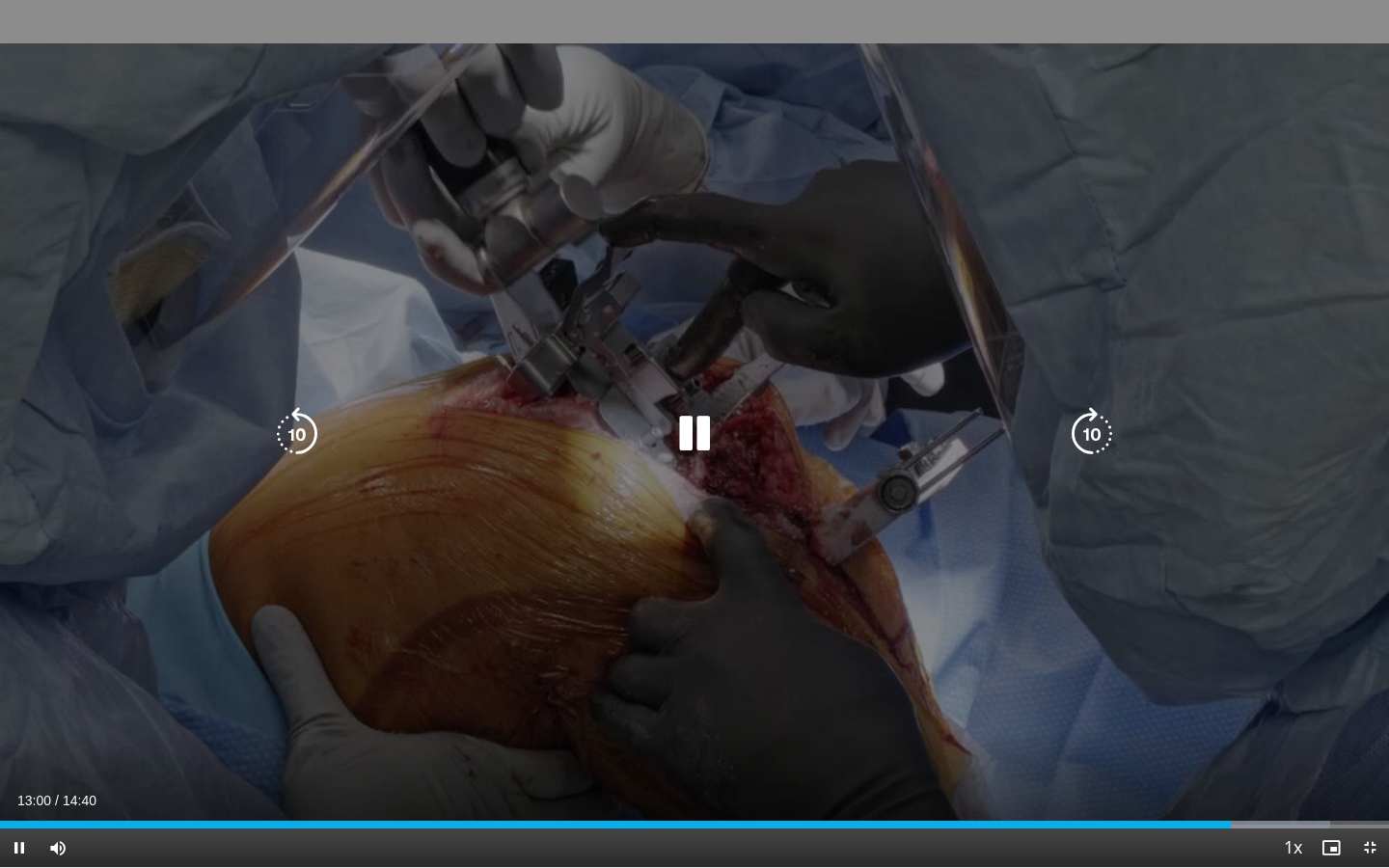 click on "10 seconds
Tap to unmute" at bounding box center [694, 433] 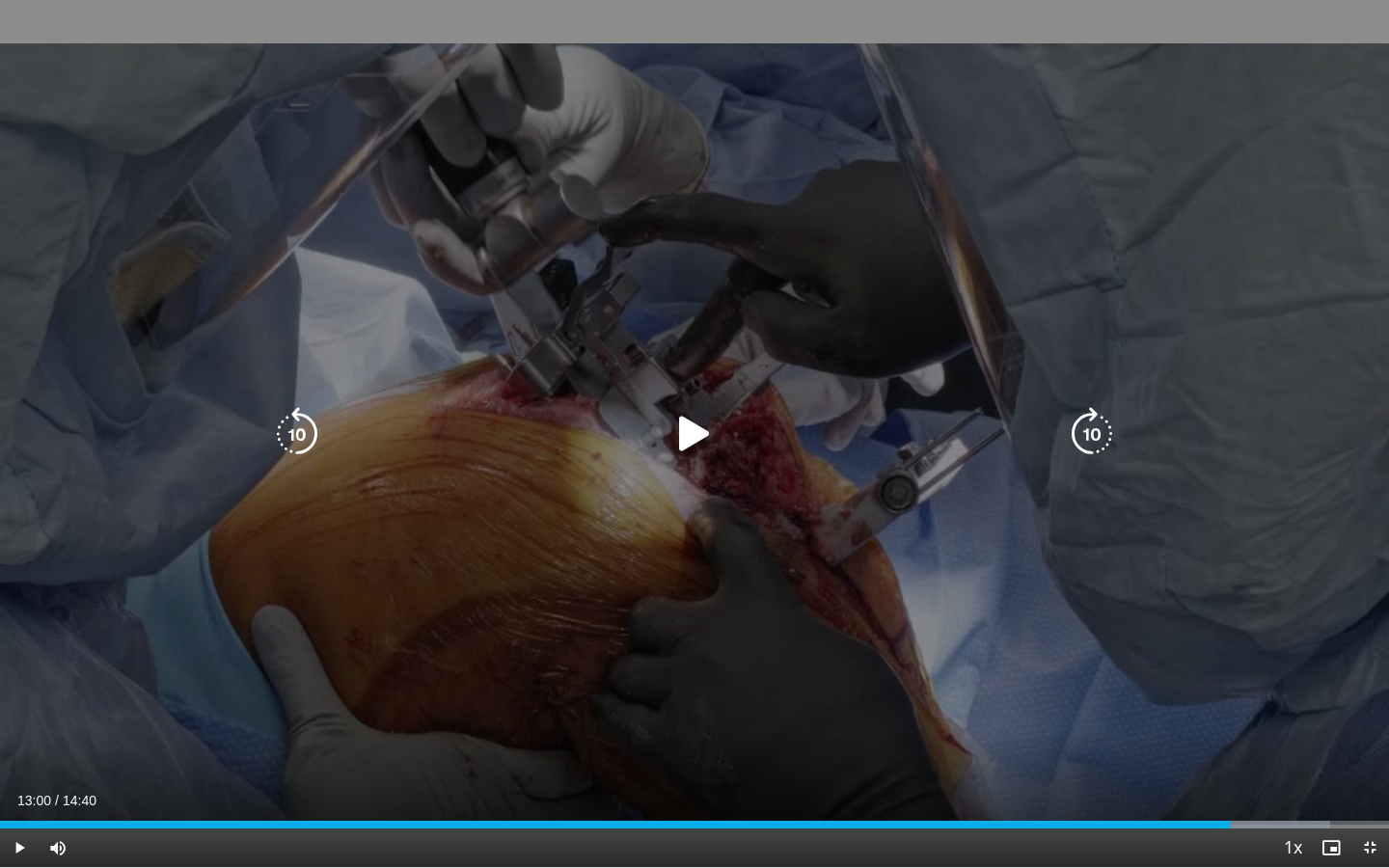 click at bounding box center (694, 434) 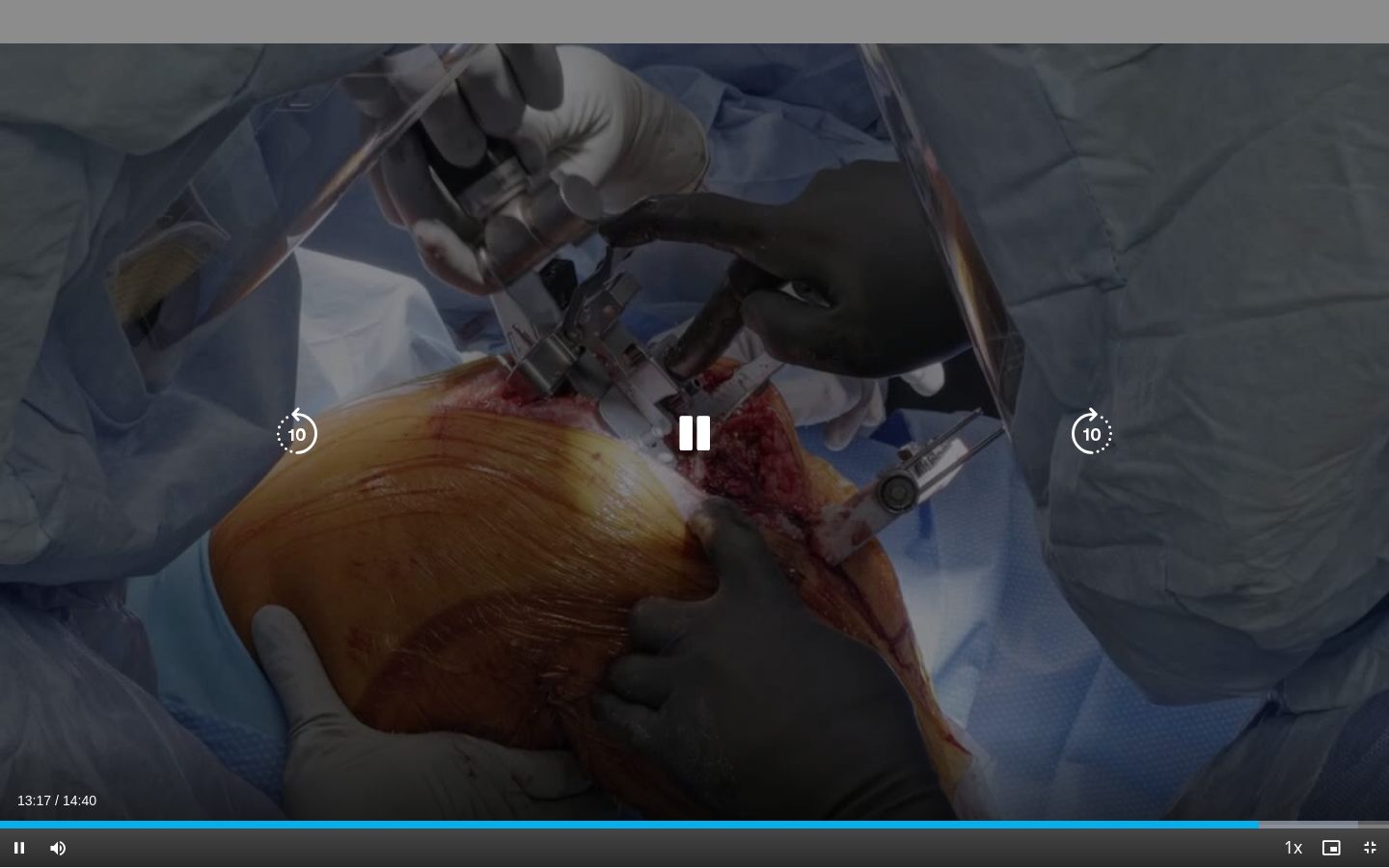 click on "10 seconds
Tap to unmute" at bounding box center (694, 433) 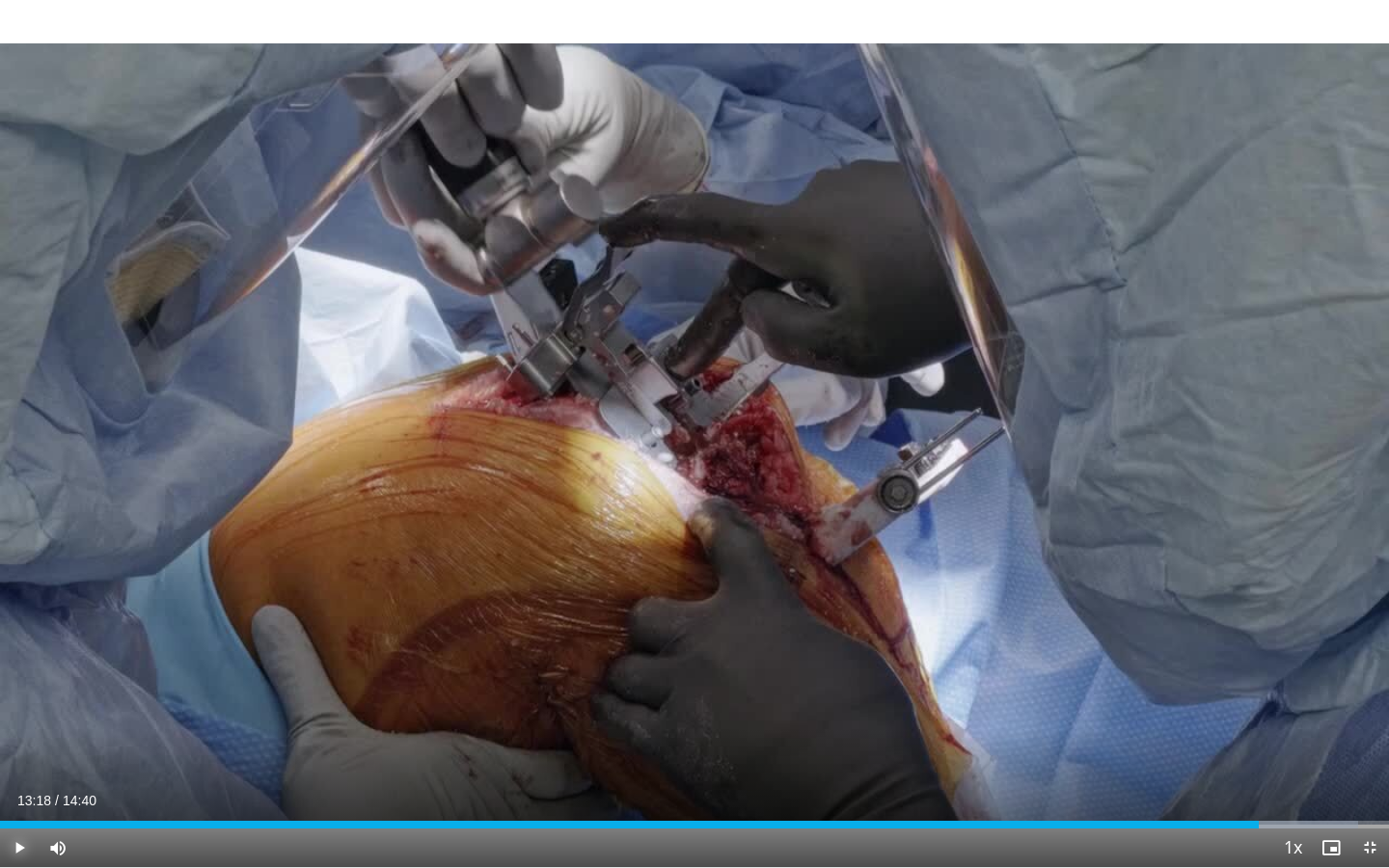 click at bounding box center (19, 848) 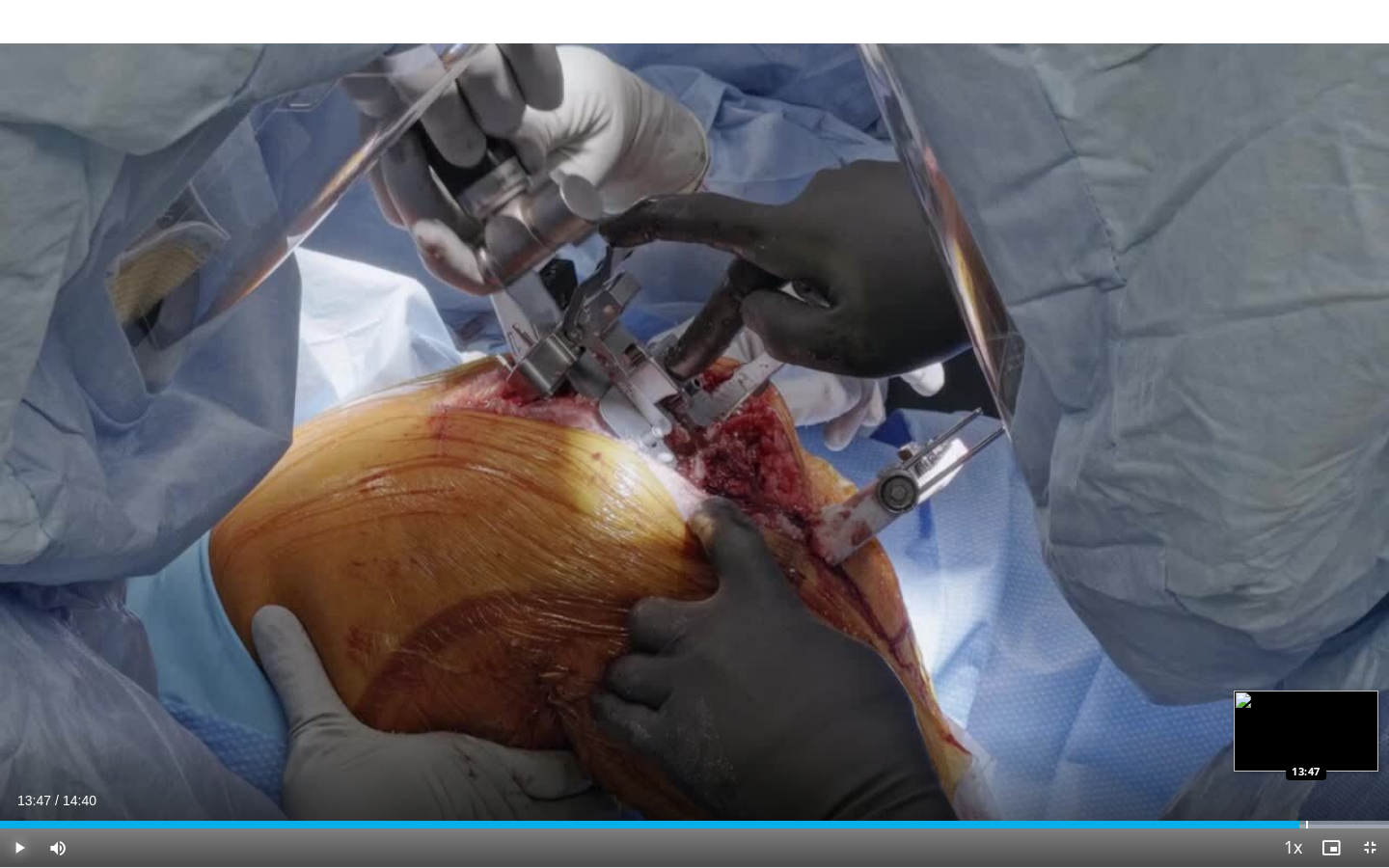 click at bounding box center [1307, 825] 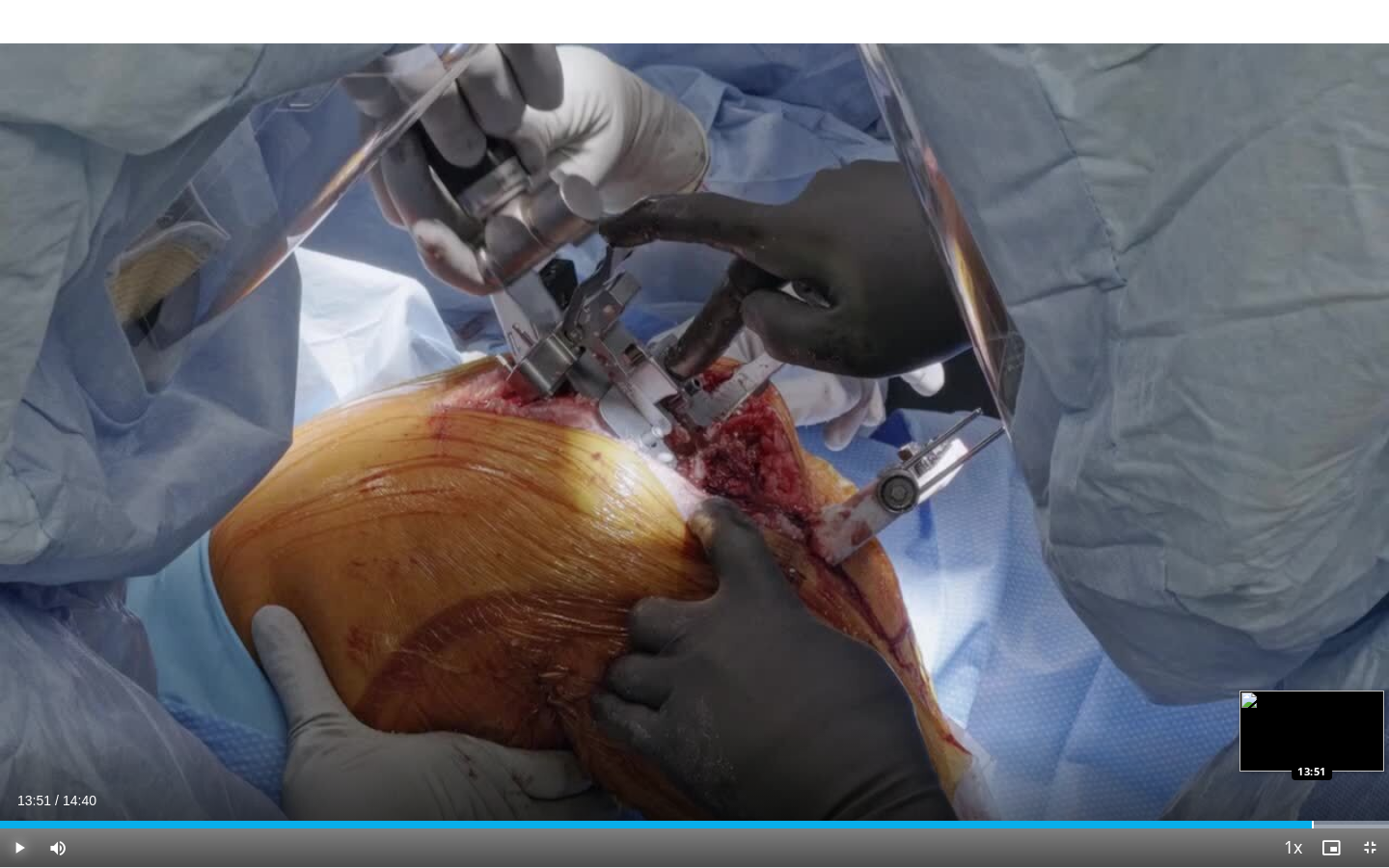 click on "Loaded :  100.00% 13:51 13:51" at bounding box center [694, 825] 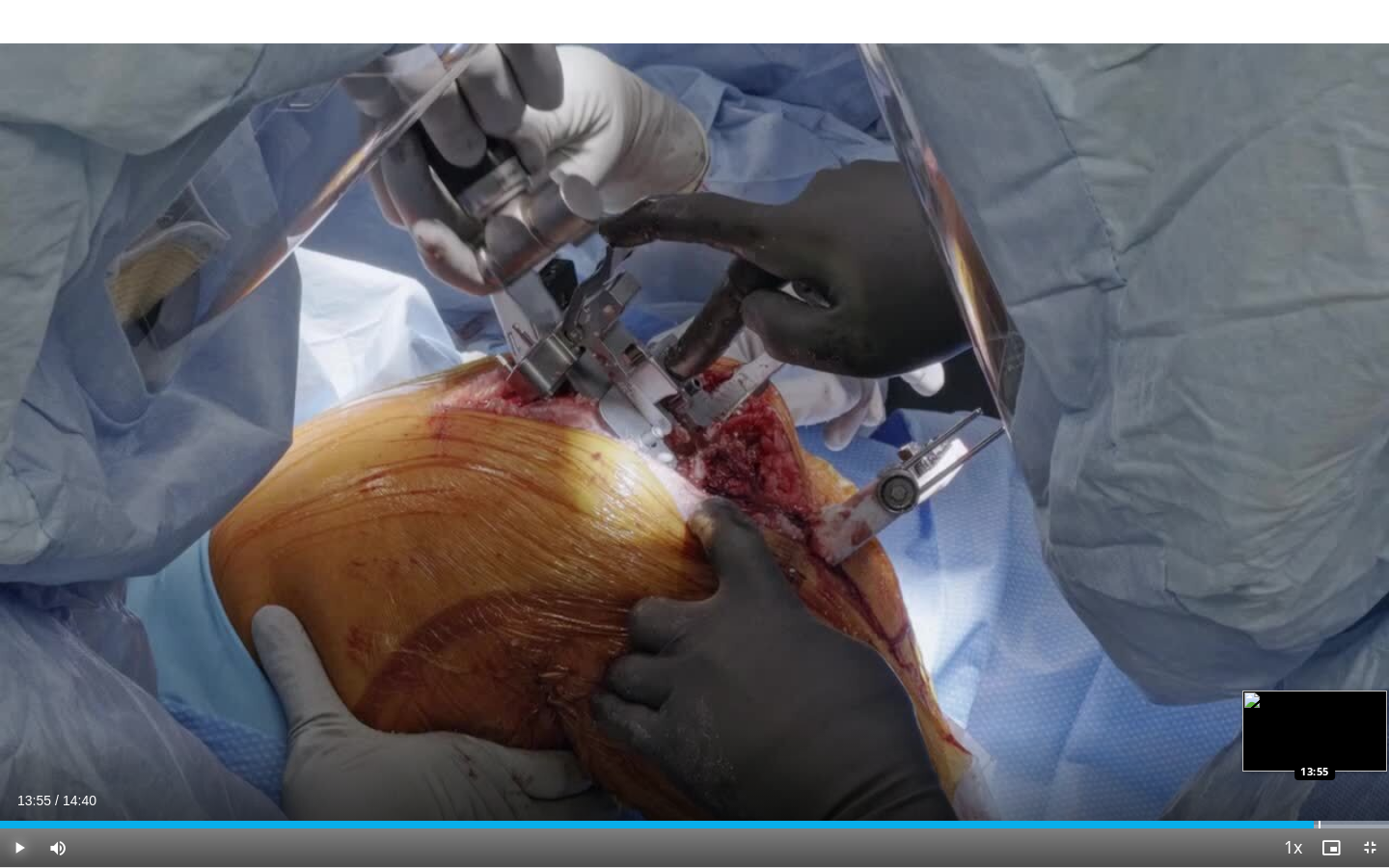 click at bounding box center (1320, 825) 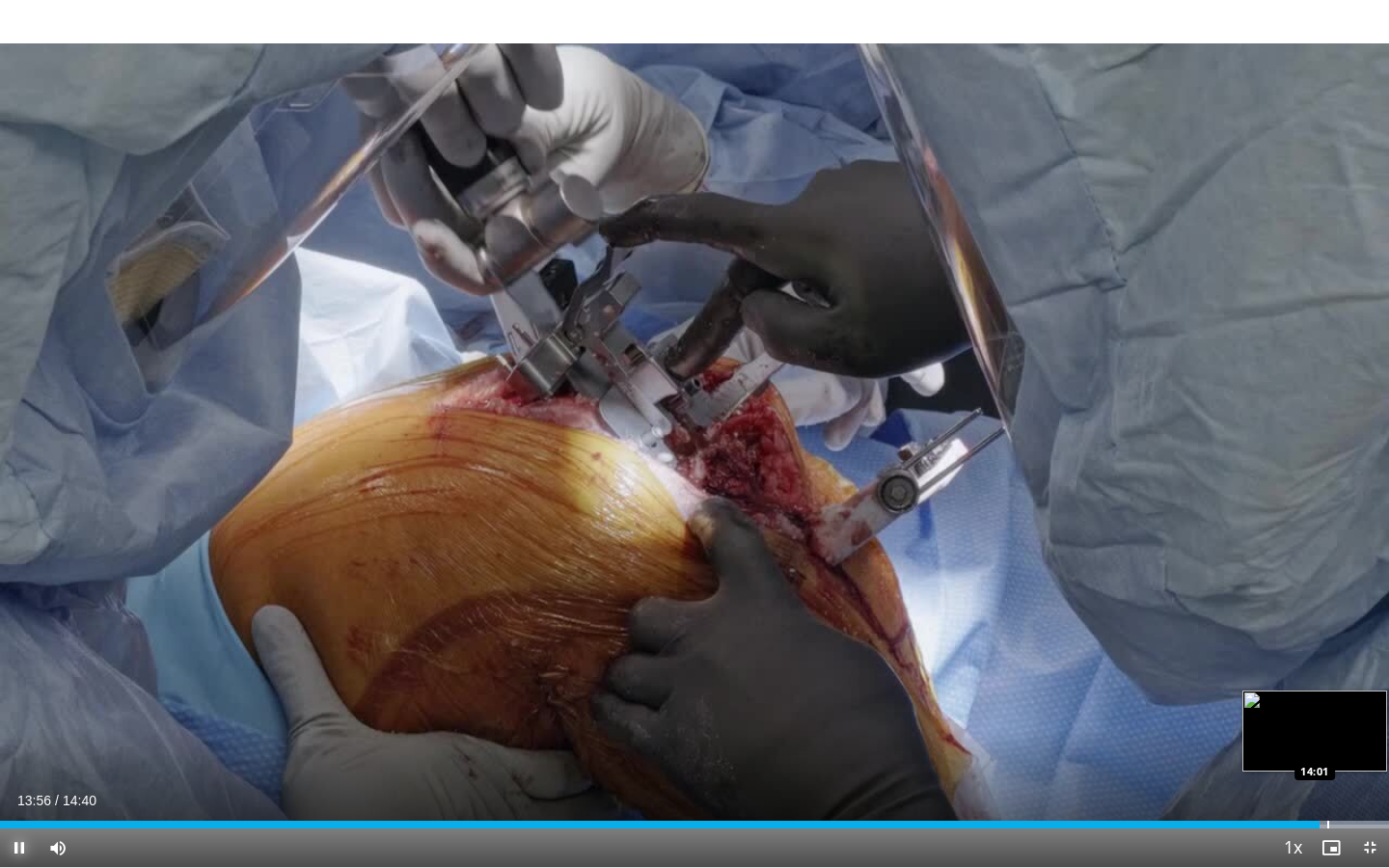click on "Loaded :  100.00% 13:56 14:01" at bounding box center (694, 819) 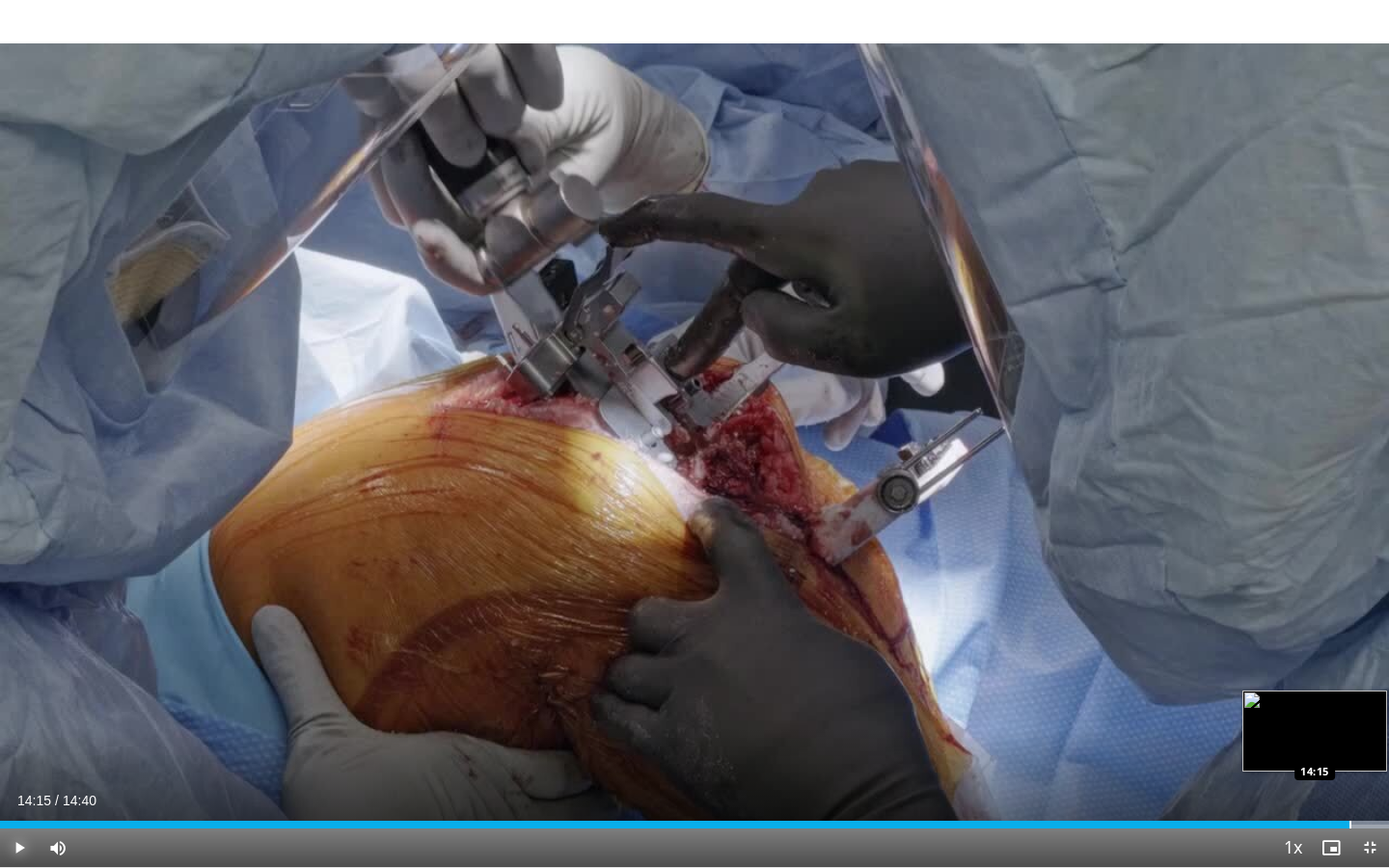 click at bounding box center [1350, 825] 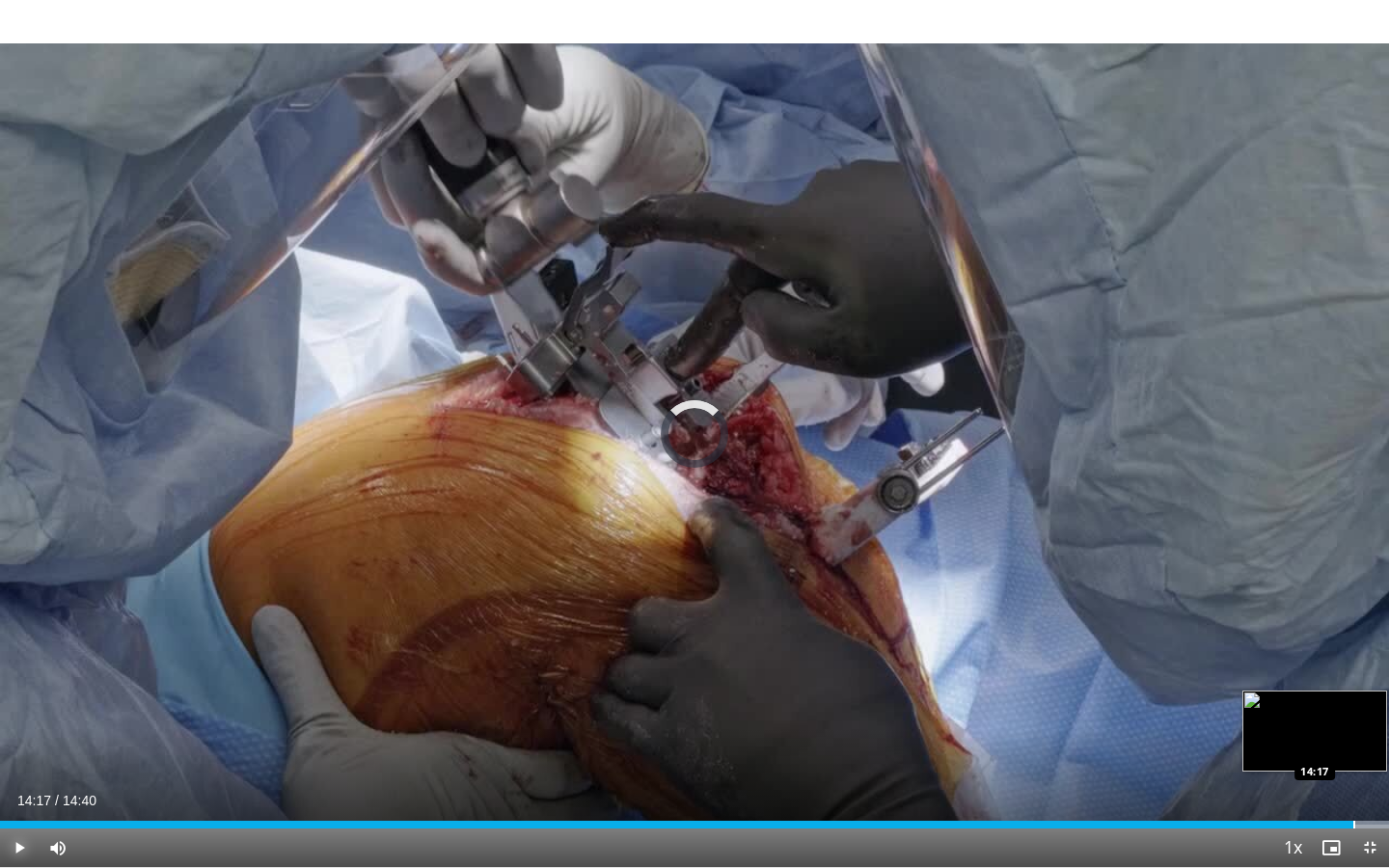 click at bounding box center [1354, 825] 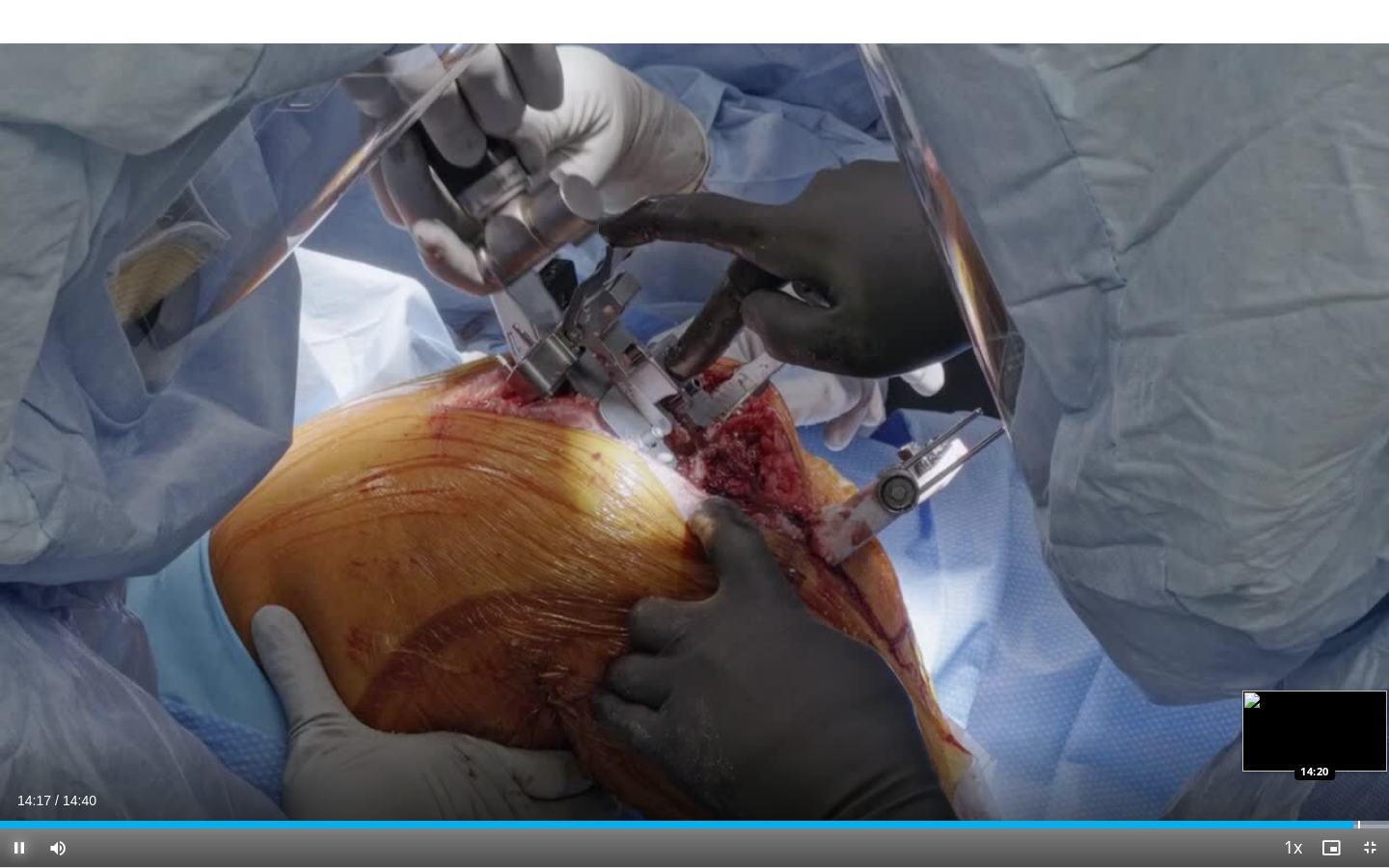 click at bounding box center (1359, 825) 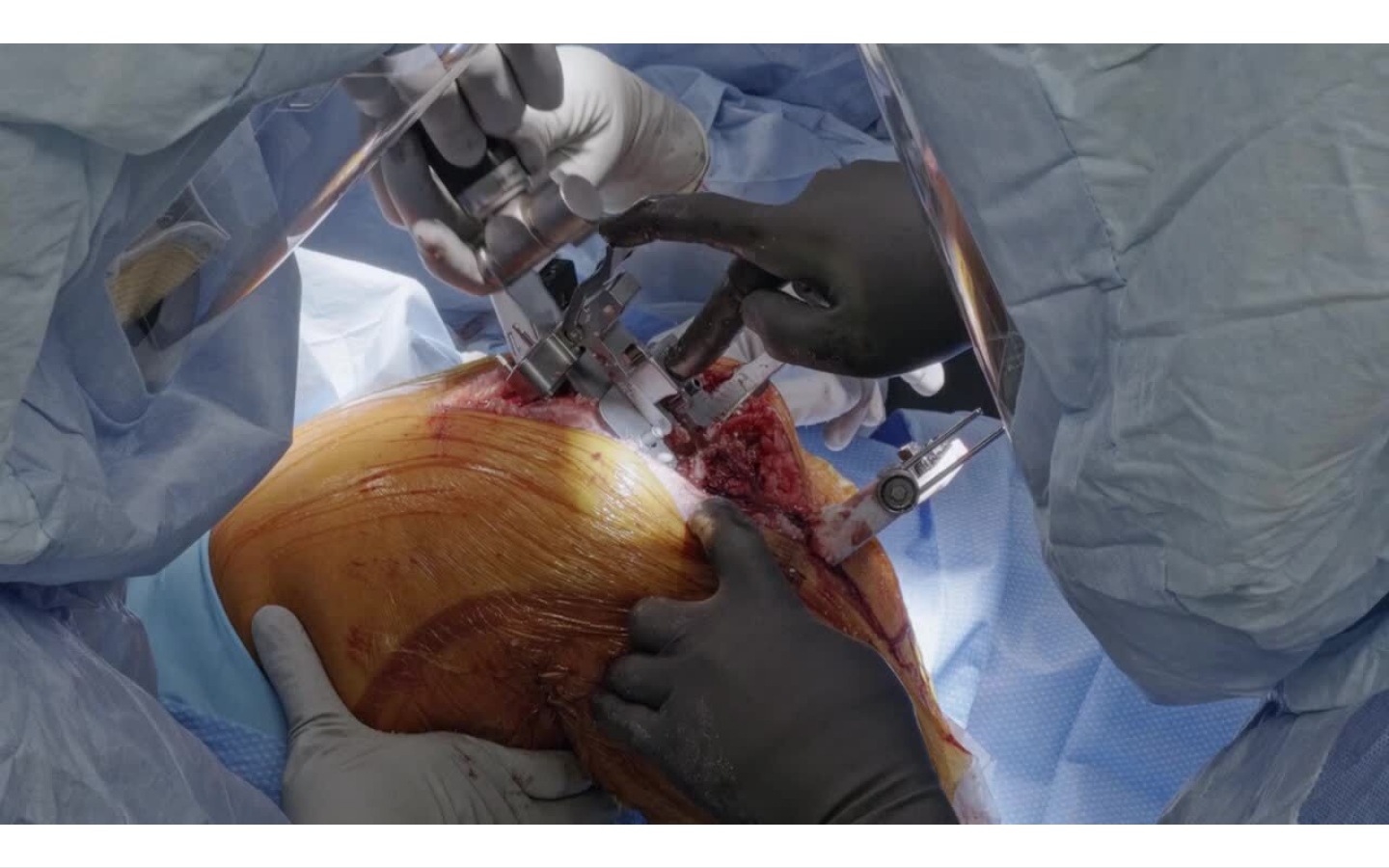 click on "10 seconds
Tap to unmute" at bounding box center [694, 433] 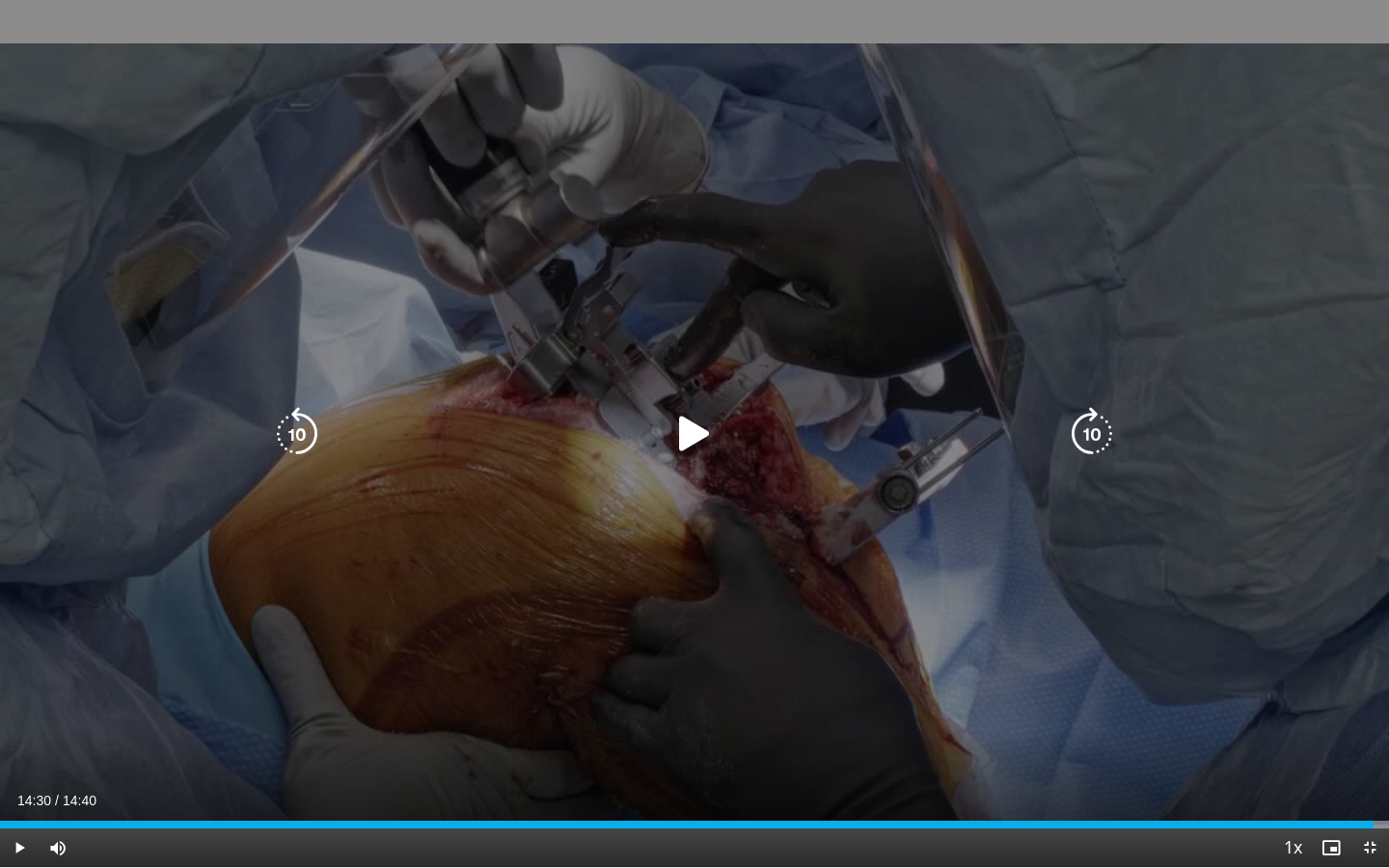 click at bounding box center [694, 434] 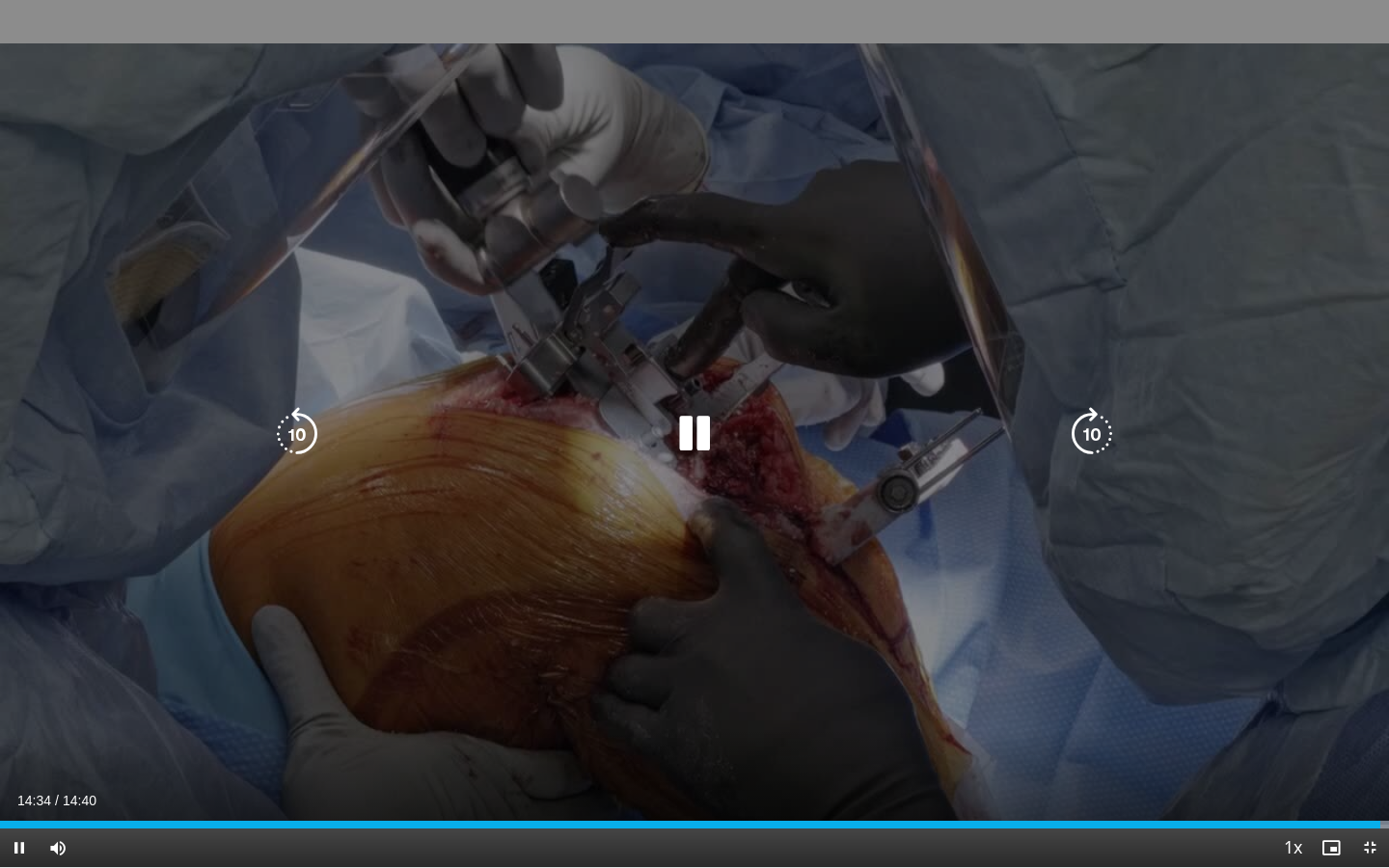 click at bounding box center (694, 434) 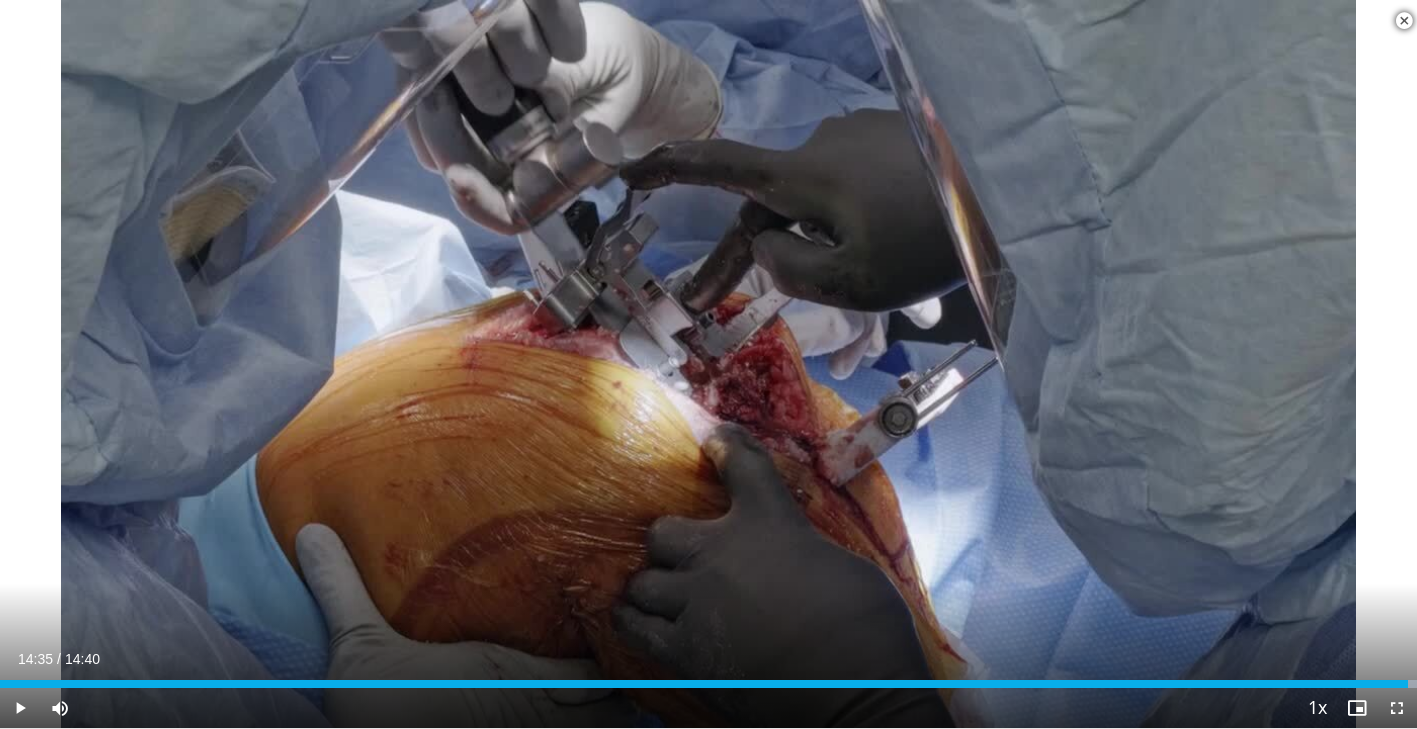 scroll, scrollTop: 2099, scrollLeft: 0, axis: vertical 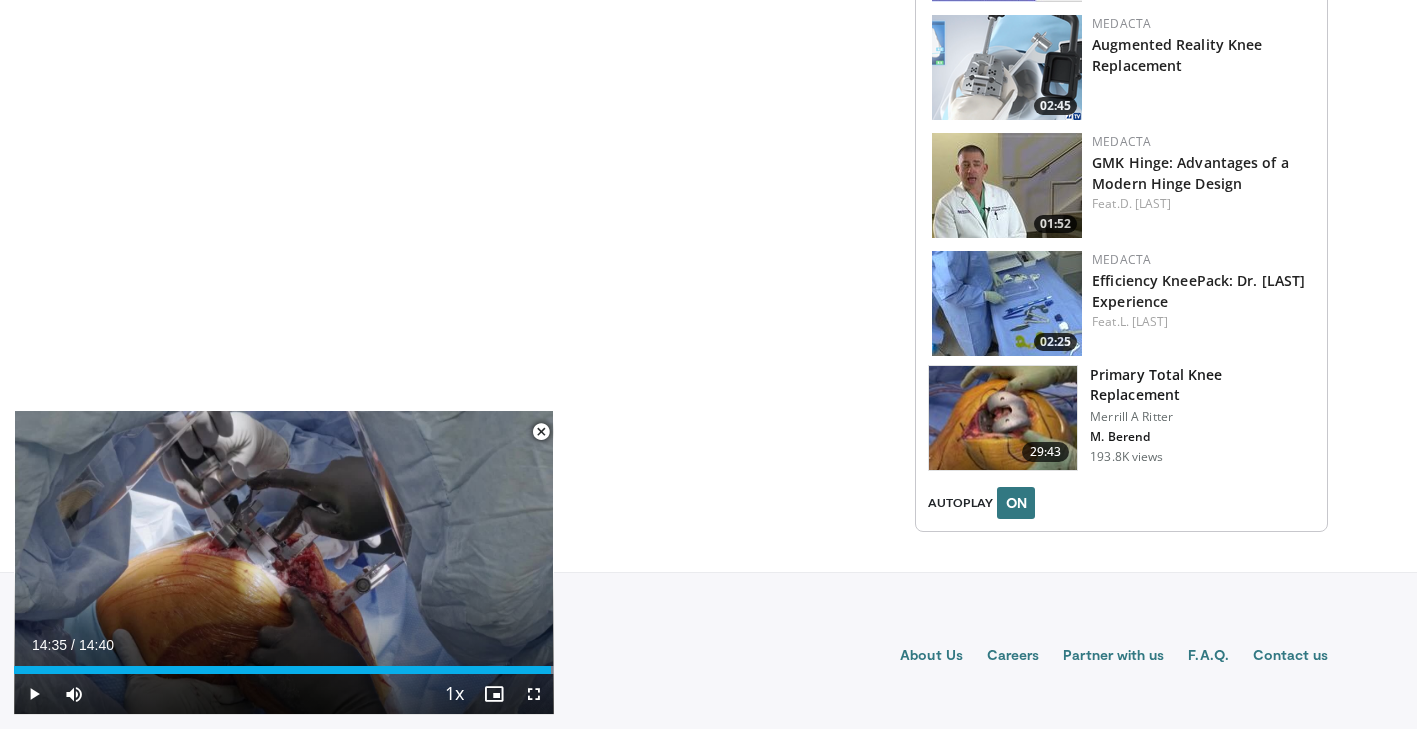click at bounding box center [1007, 303] 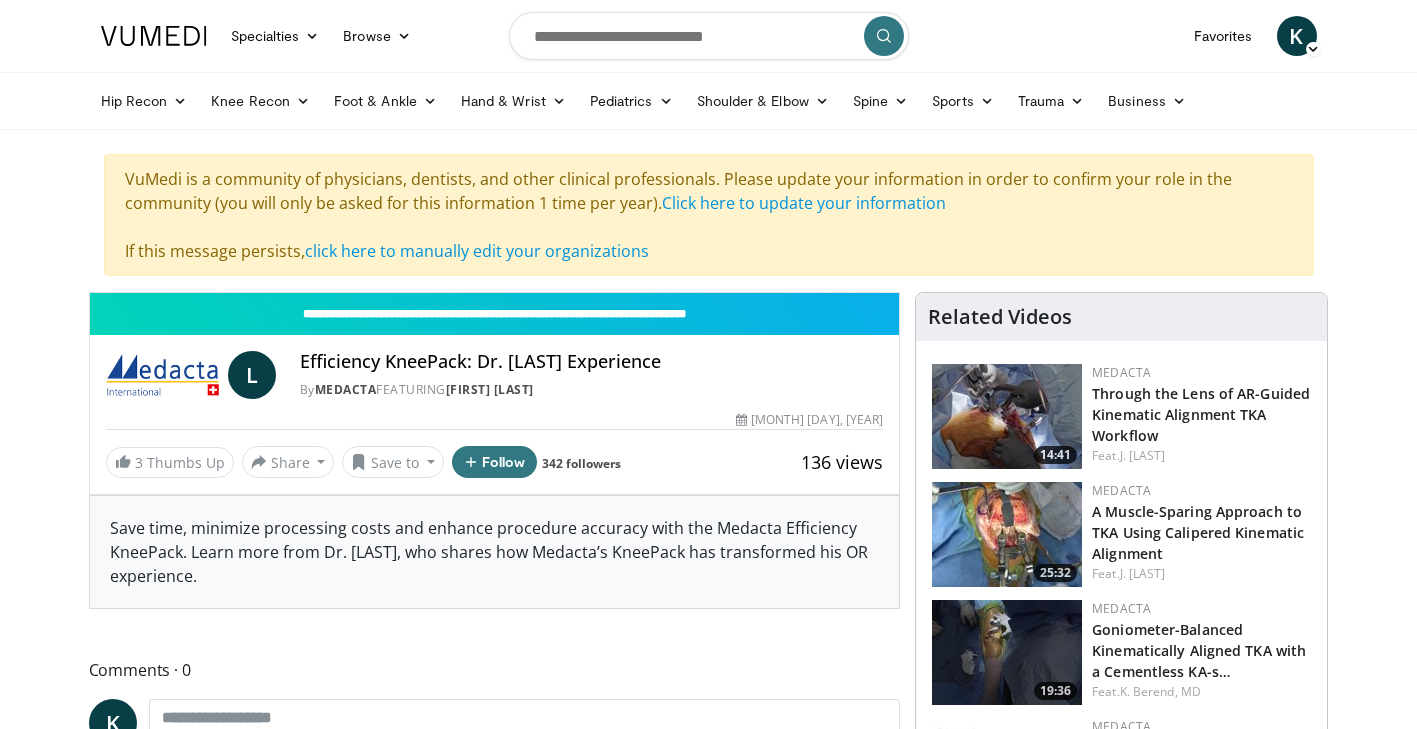 scroll, scrollTop: 0, scrollLeft: 0, axis: both 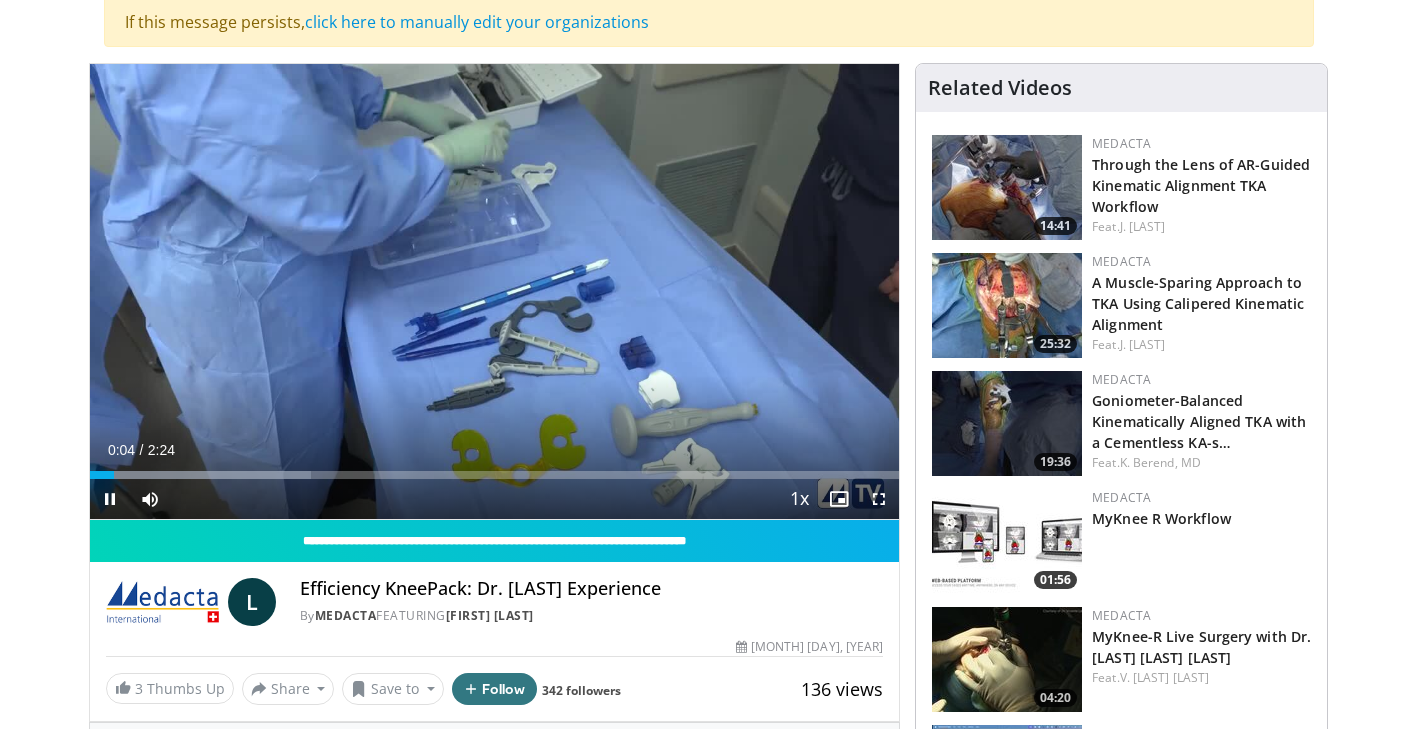 click on "Current Time  0:04 / Duration  2:24 Pause Skip Backward Skip Forward Mute Loaded :  27.37% 0:04 0:16 Stream Type  LIVE Seek to live, currently behind live LIVE   1x Playback Rate 0.5x 0.75x 1x , selected 1.25x 1.5x 1.75x 2x Chapters Chapters Descriptions descriptions off , selected Captions captions settings , opens captions settings dialog captions off , selected Audio Track en (Main) , selected Fullscreen Enable picture-in-picture mode" at bounding box center (495, 499) 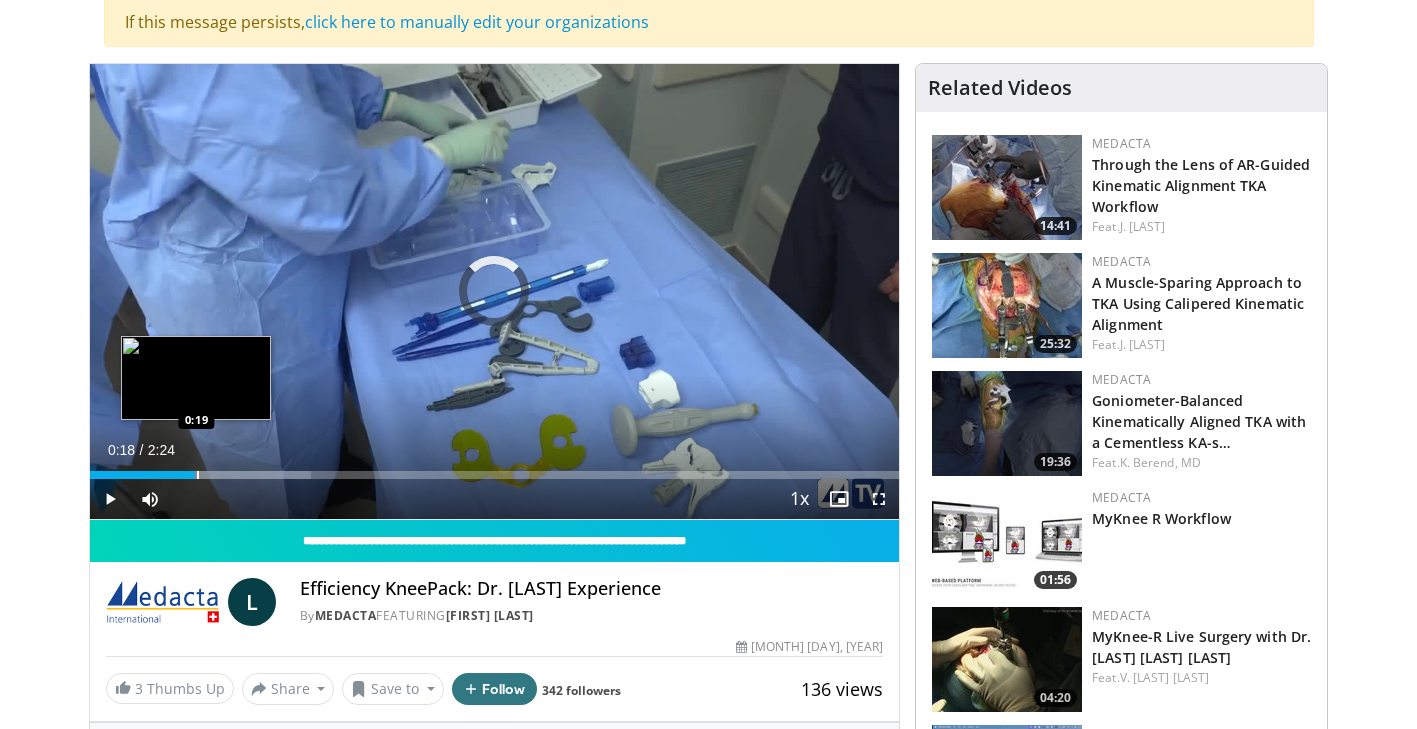 click at bounding box center [198, 475] 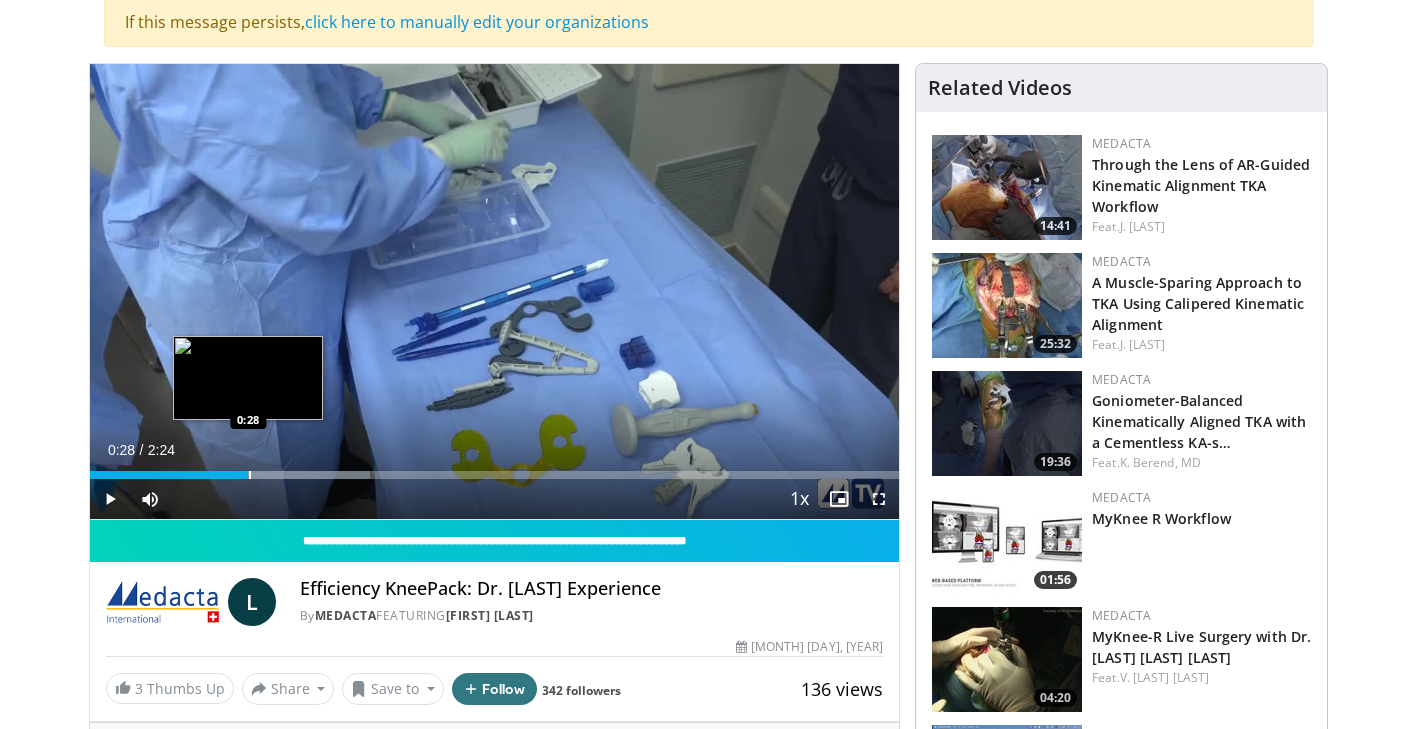 click at bounding box center (250, 475) 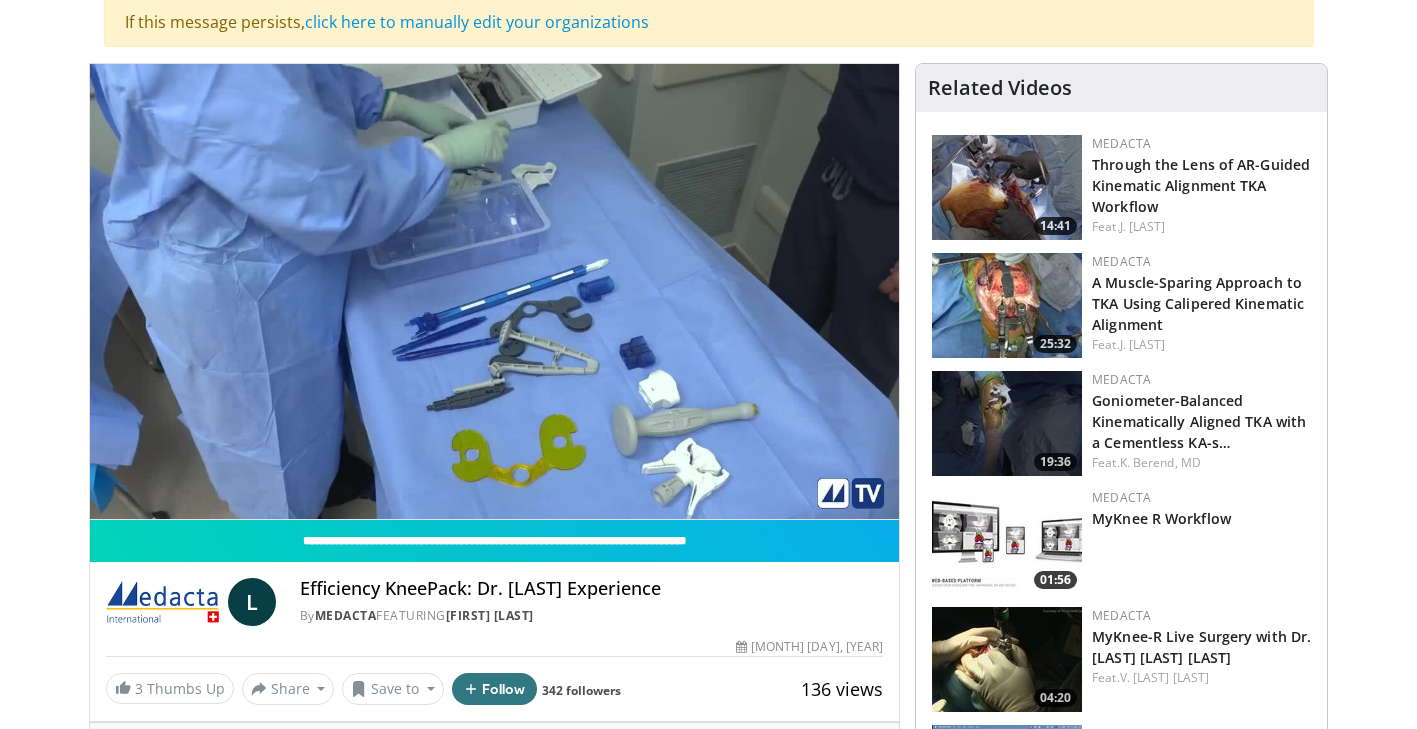 click on "10 seconds
Tap to unmute" at bounding box center (495, 291) 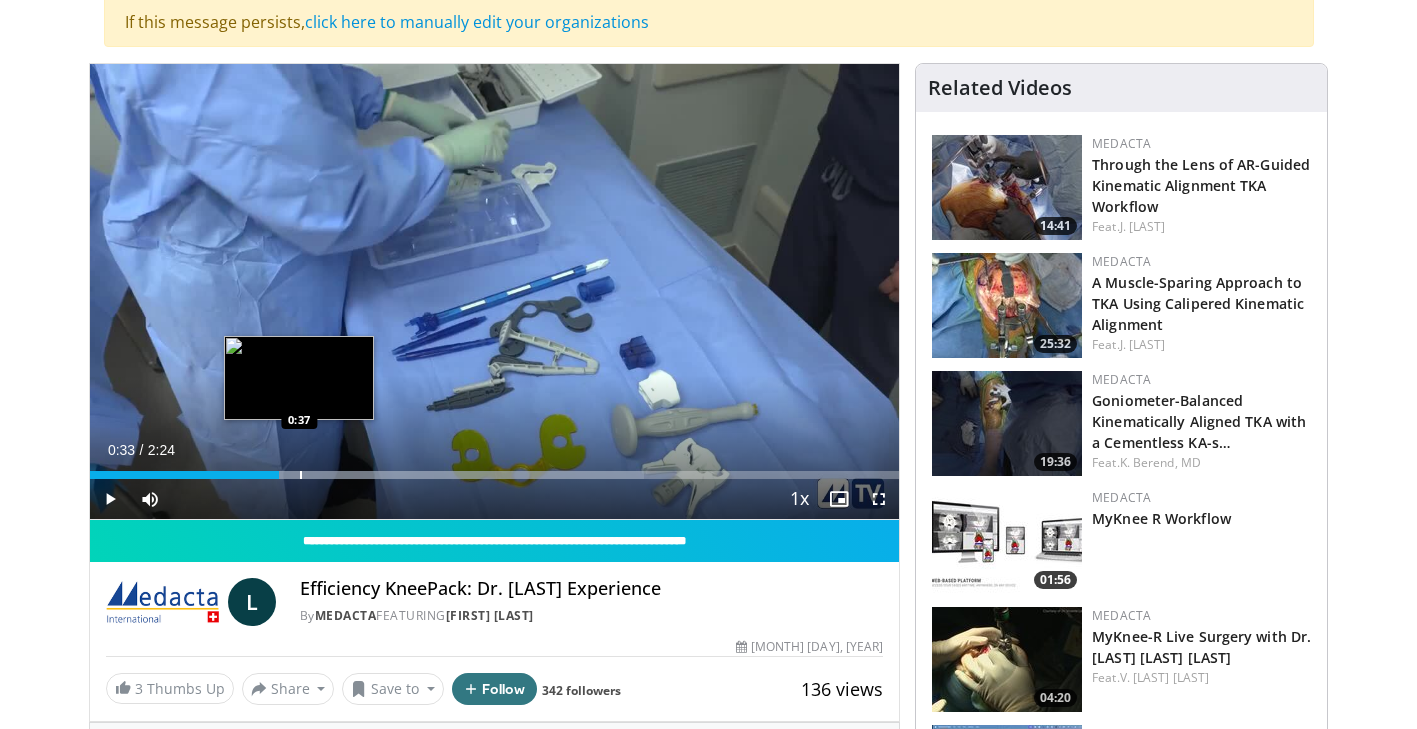 click at bounding box center [301, 475] 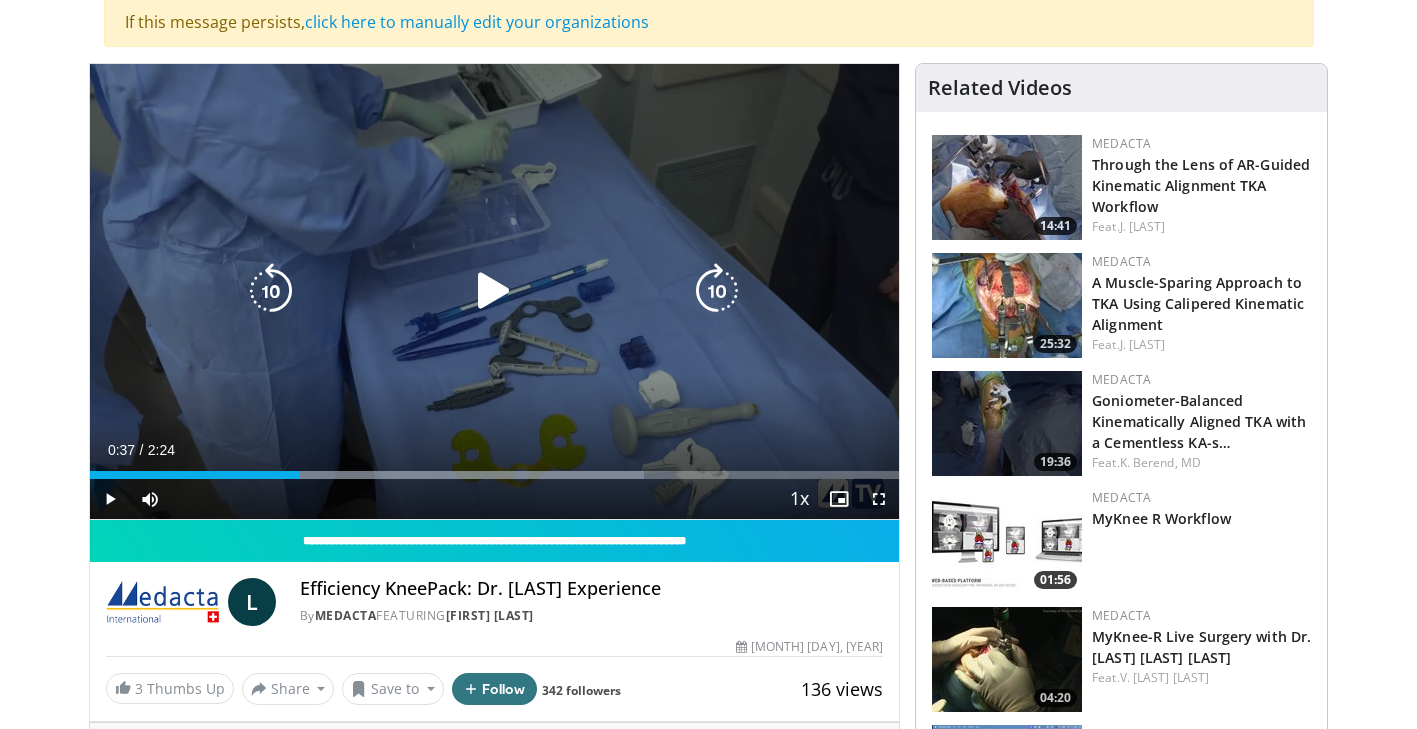 click on "10 seconds
Tap to unmute" at bounding box center (495, 291) 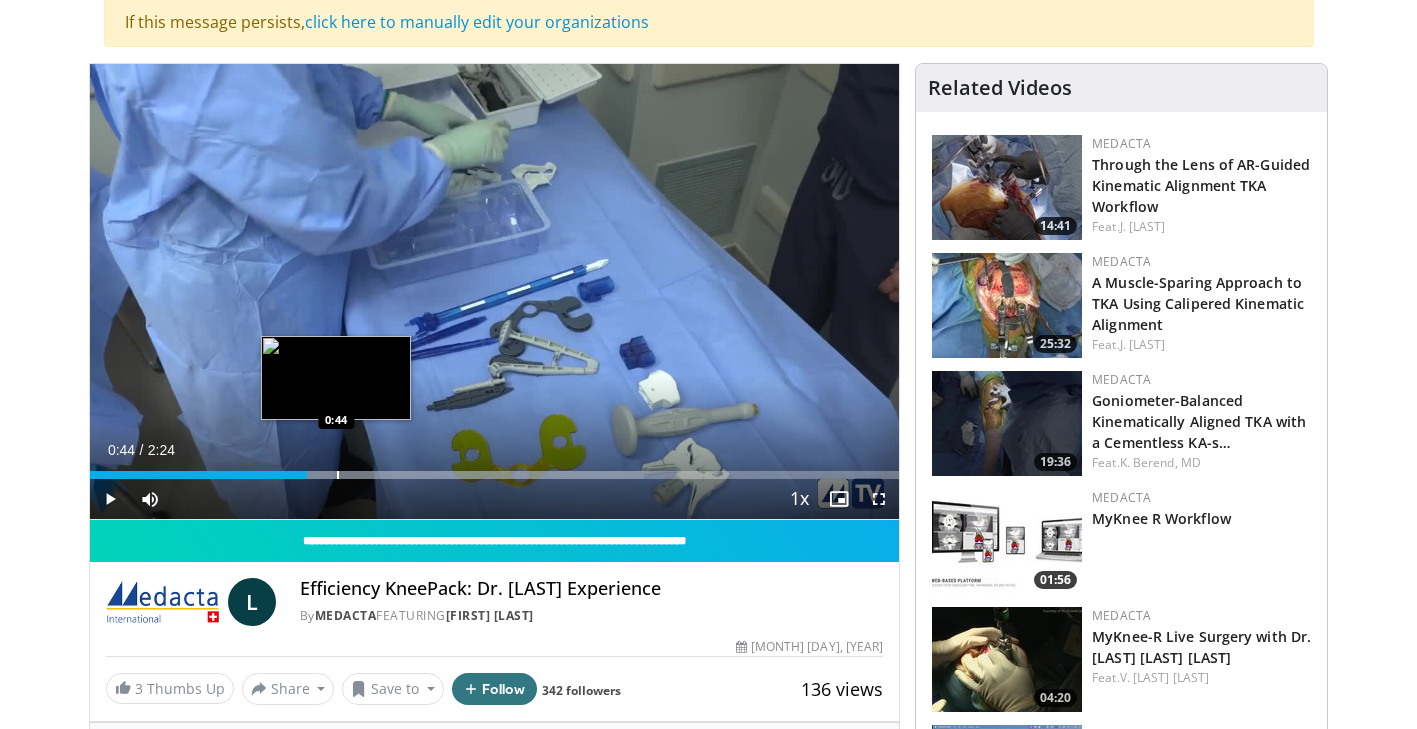 click at bounding box center (338, 475) 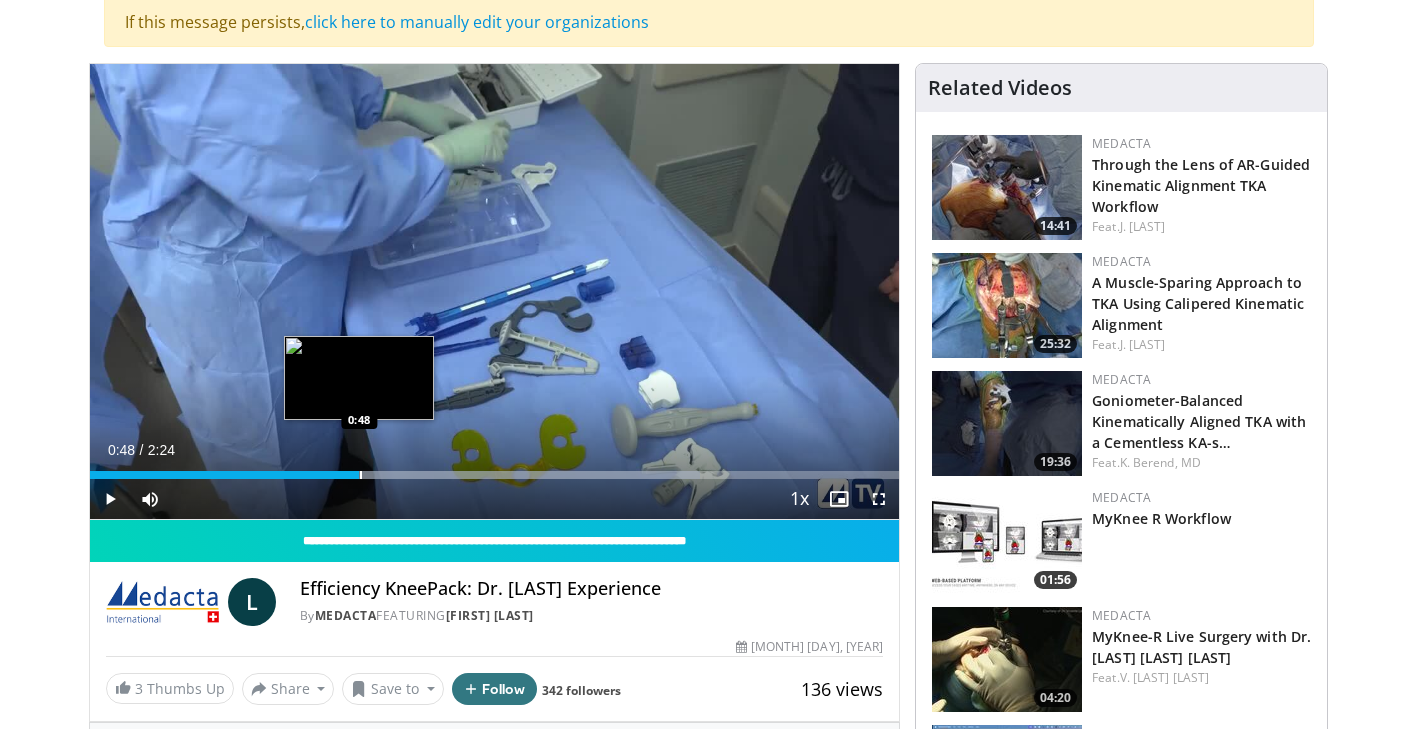 click at bounding box center [361, 475] 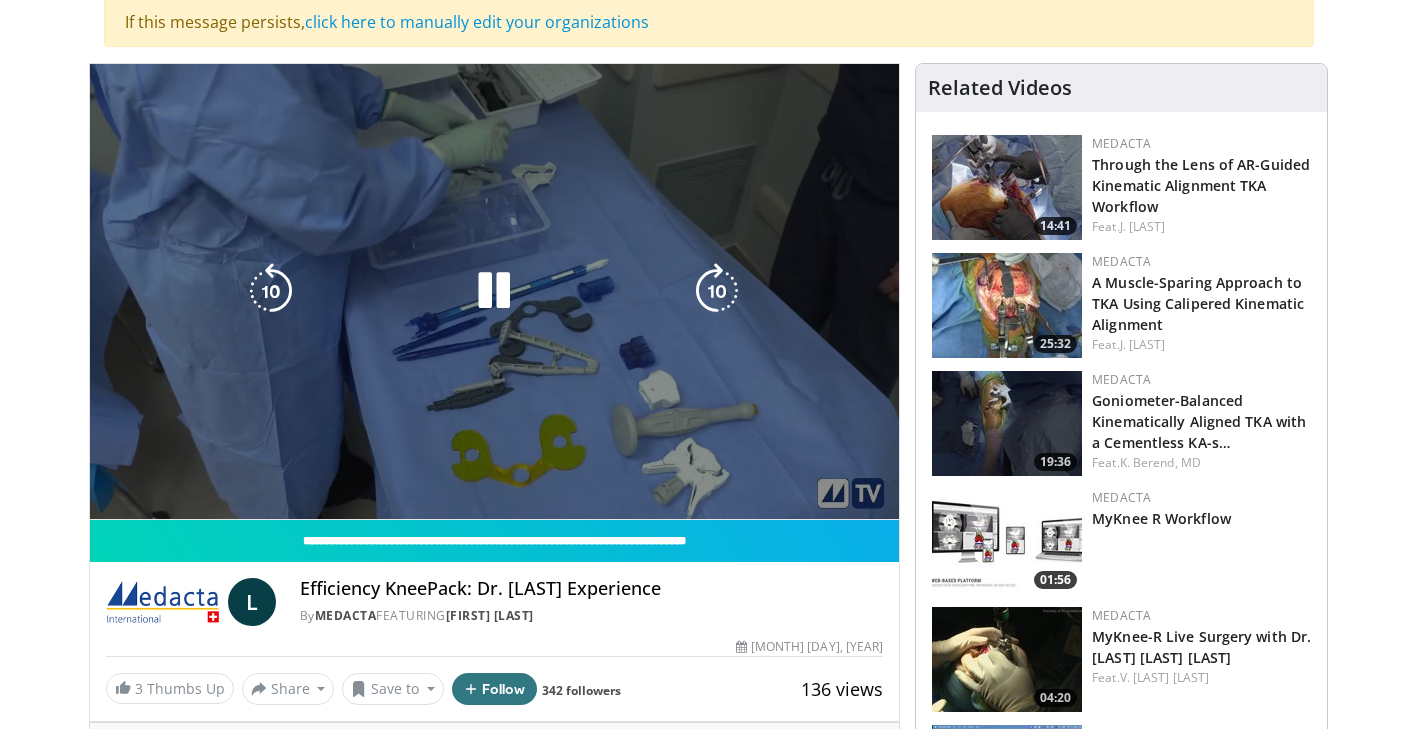 click on "**********" at bounding box center [495, 292] 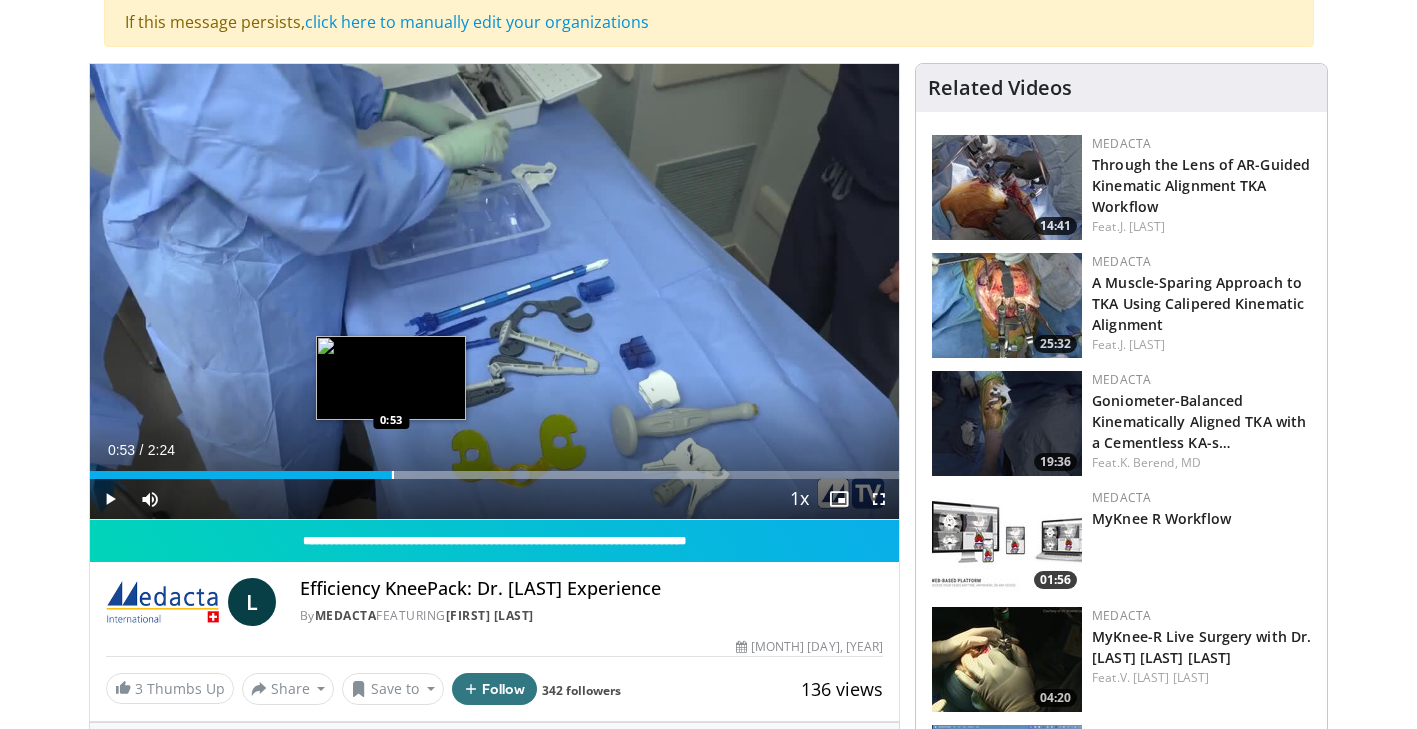 click at bounding box center [393, 475] 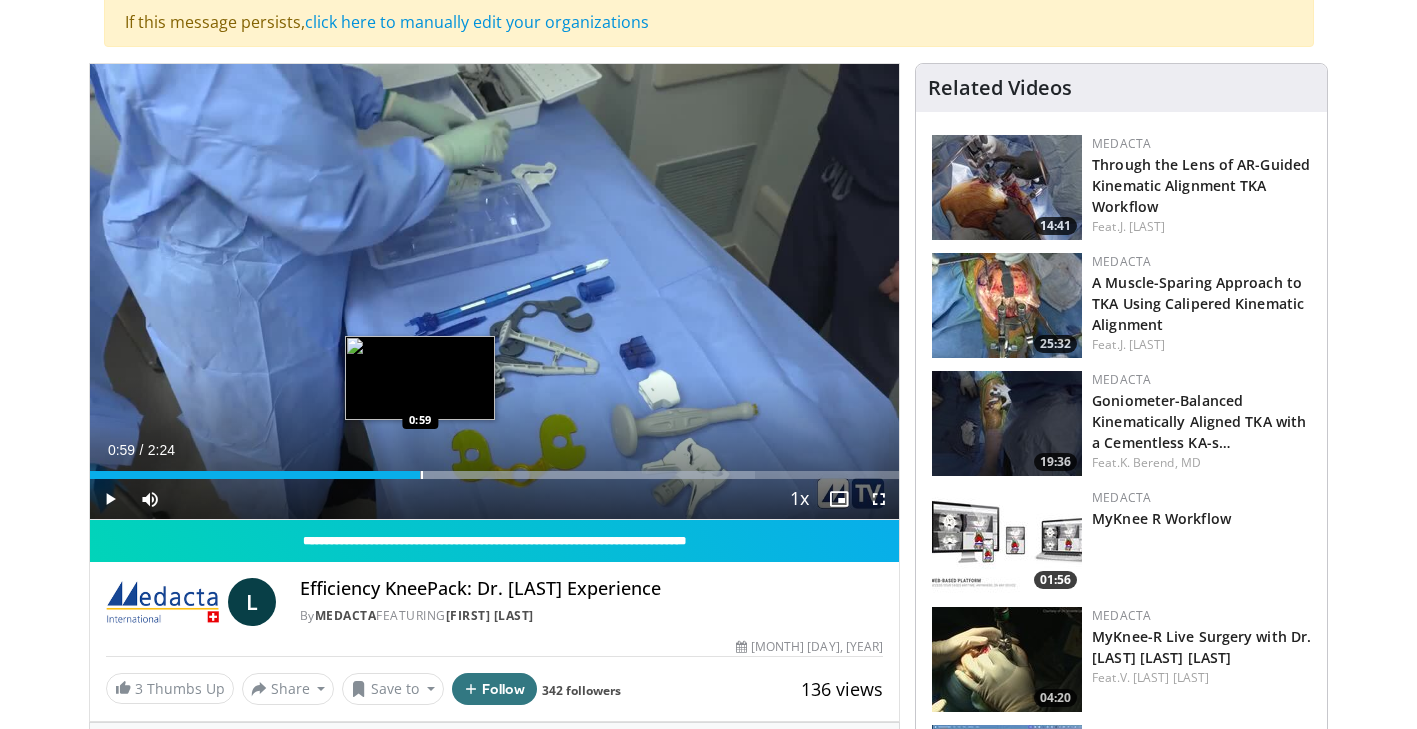 click on "Loaded :  82.21% 0:59 0:59" at bounding box center [495, 469] 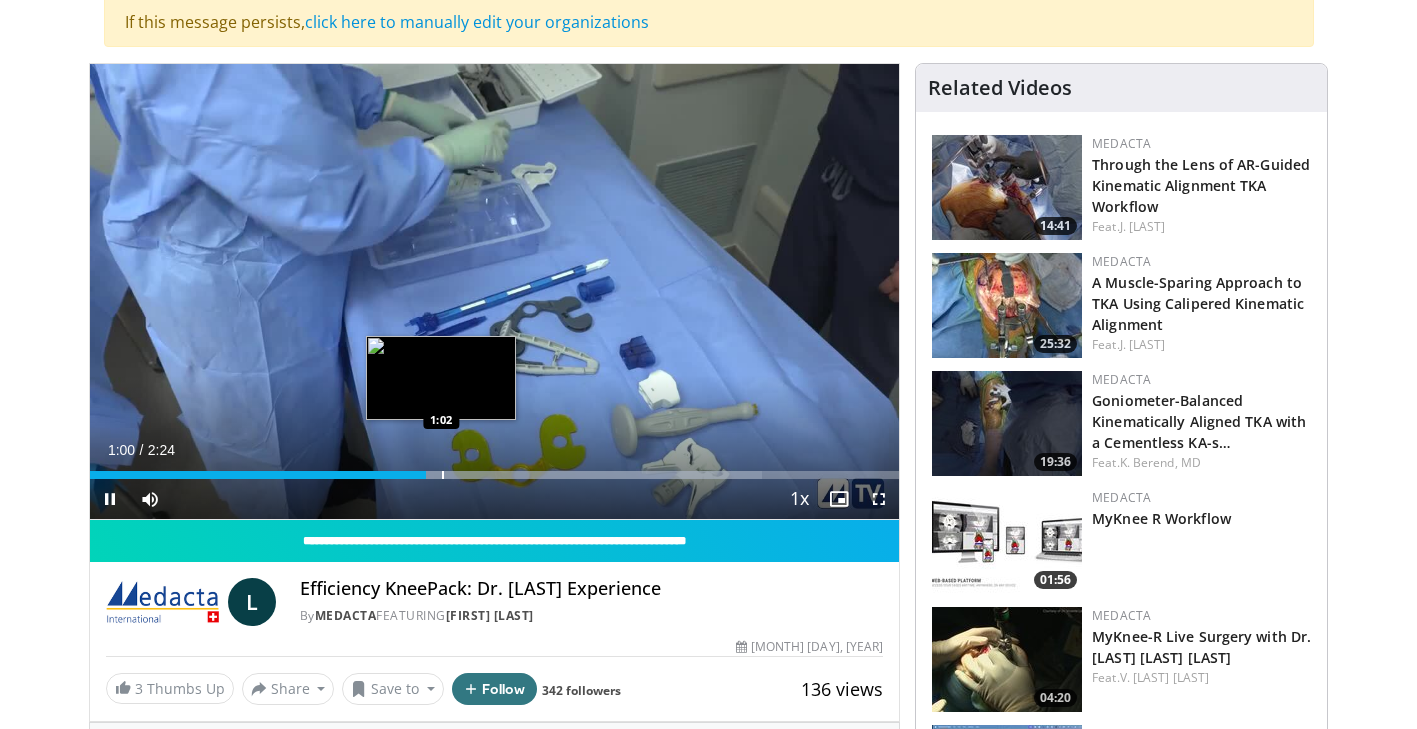 click at bounding box center [443, 475] 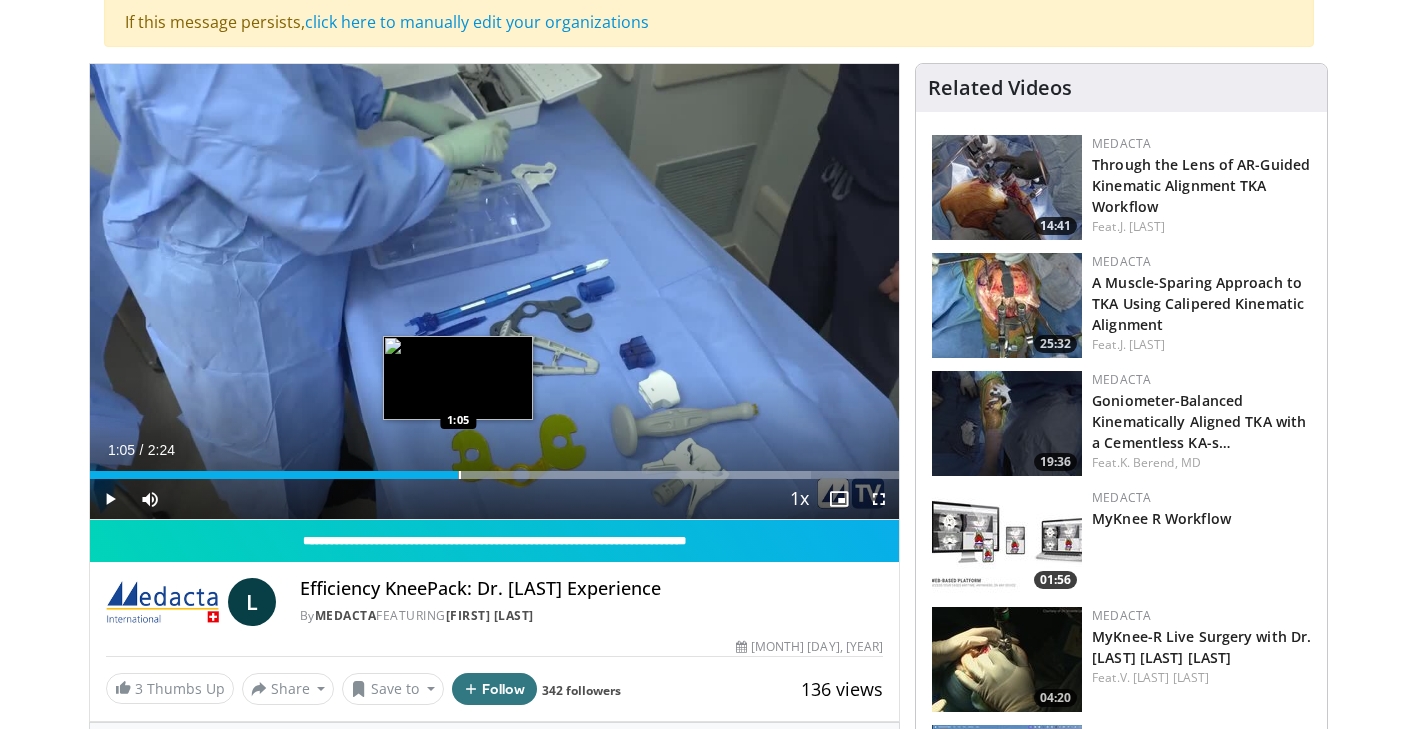click on "Loaded :  89.07% 1:05 1:05" at bounding box center [495, 475] 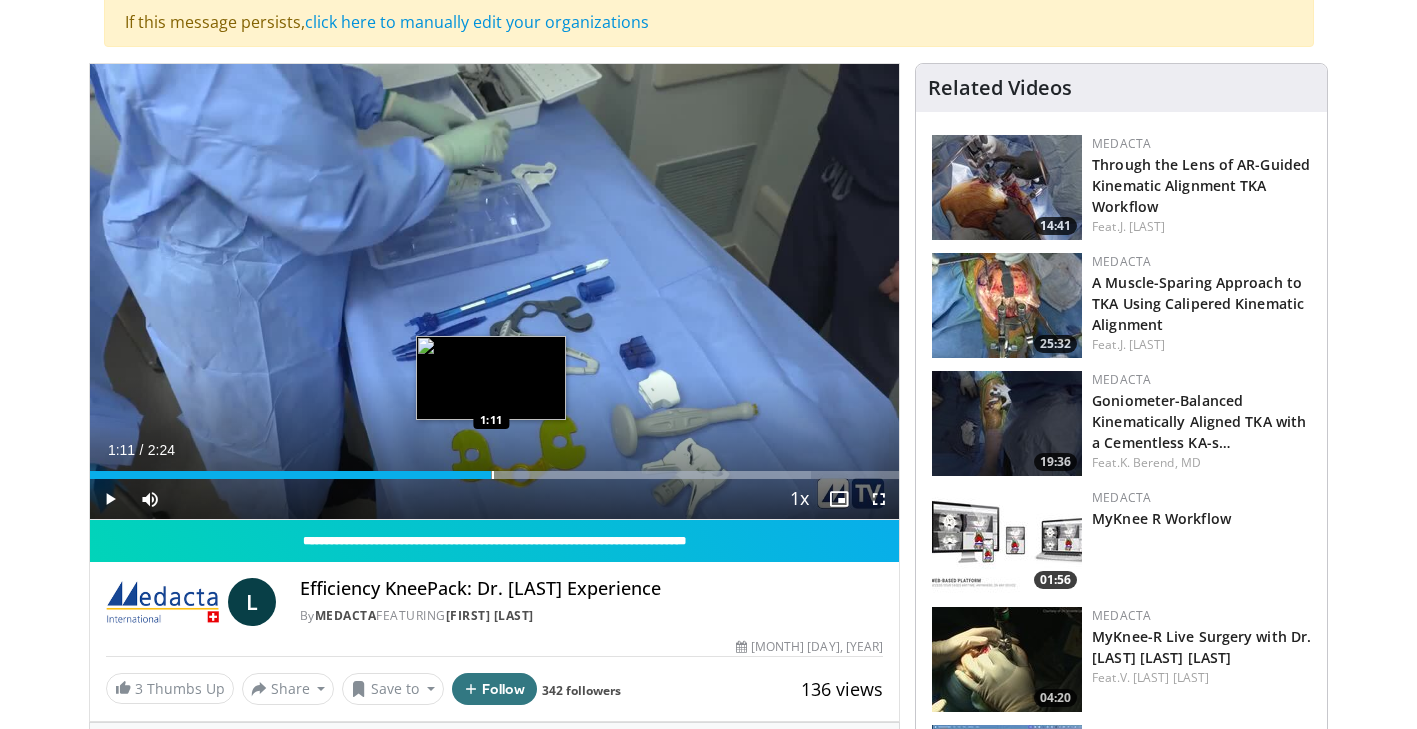 click at bounding box center (493, 475) 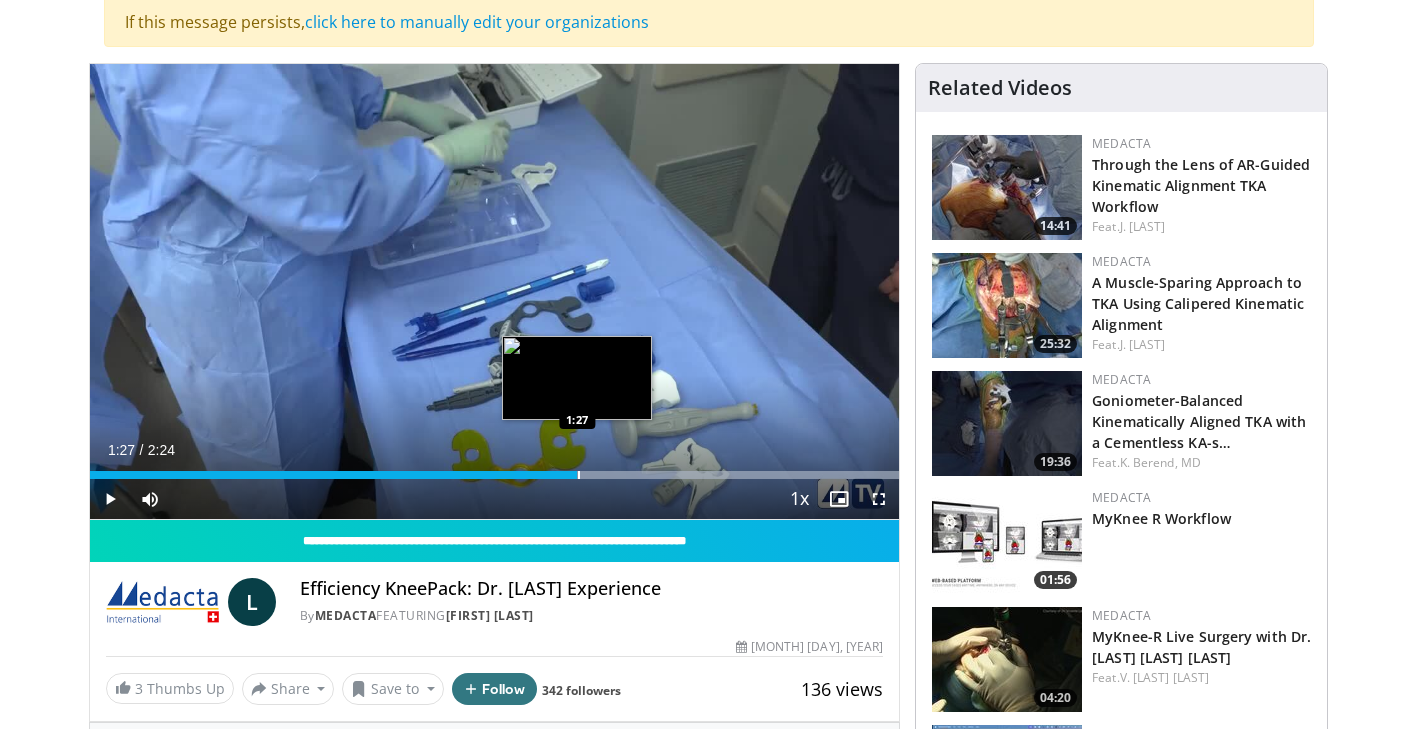 click at bounding box center [579, 475] 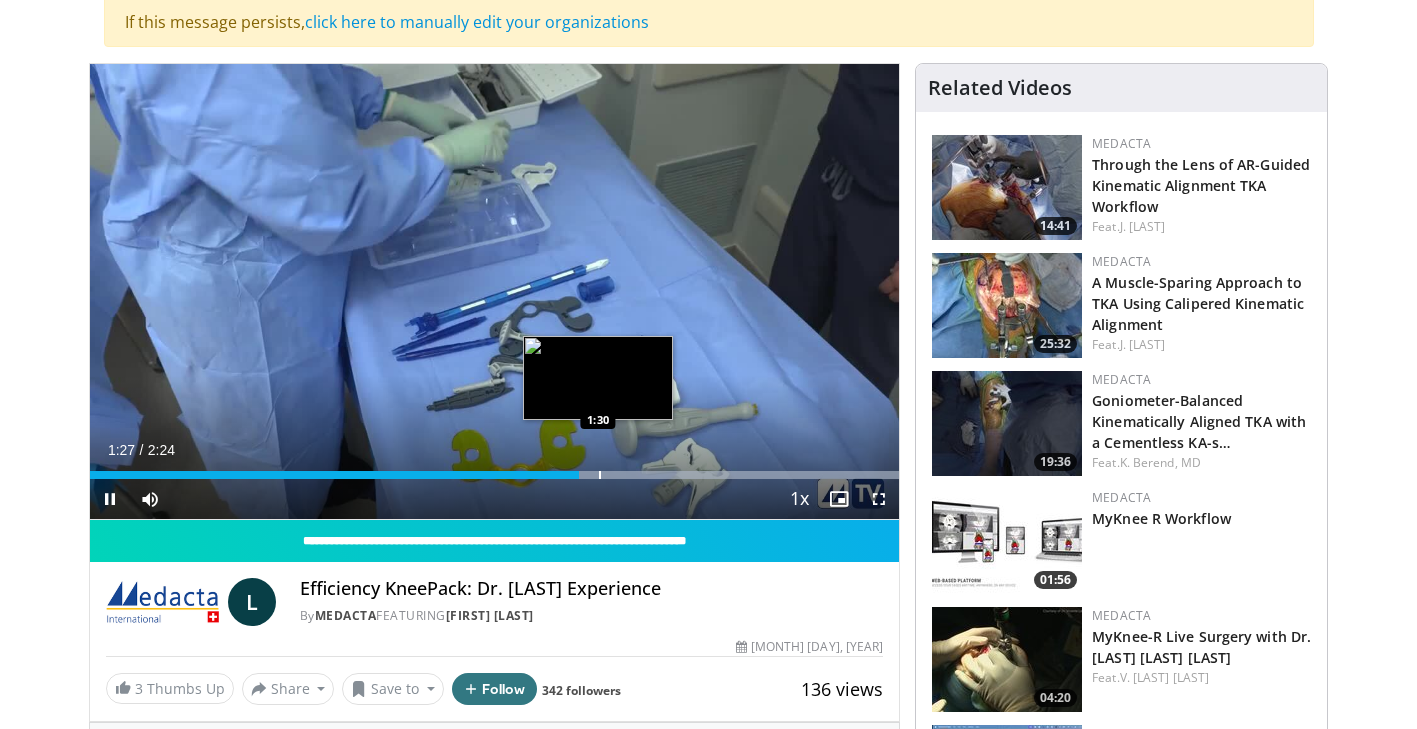 click at bounding box center (600, 475) 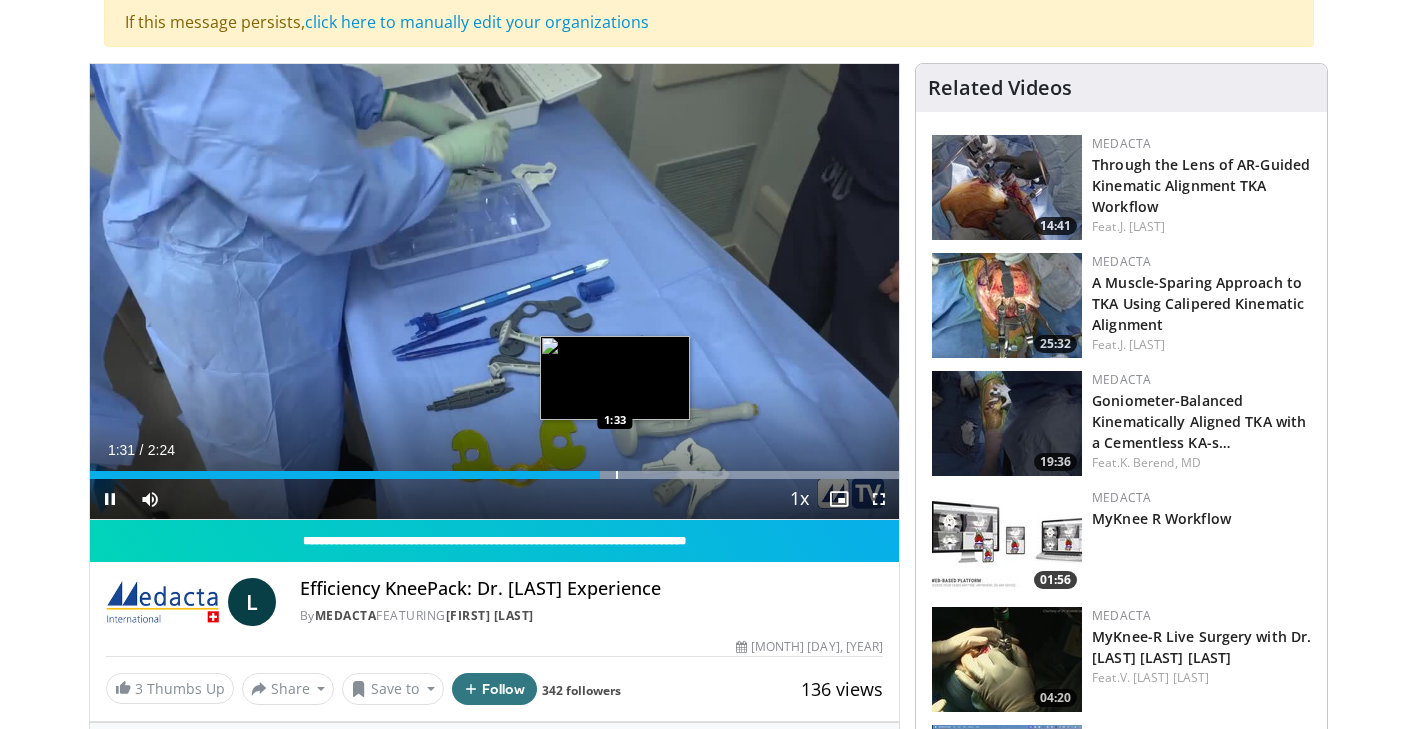 click at bounding box center [617, 475] 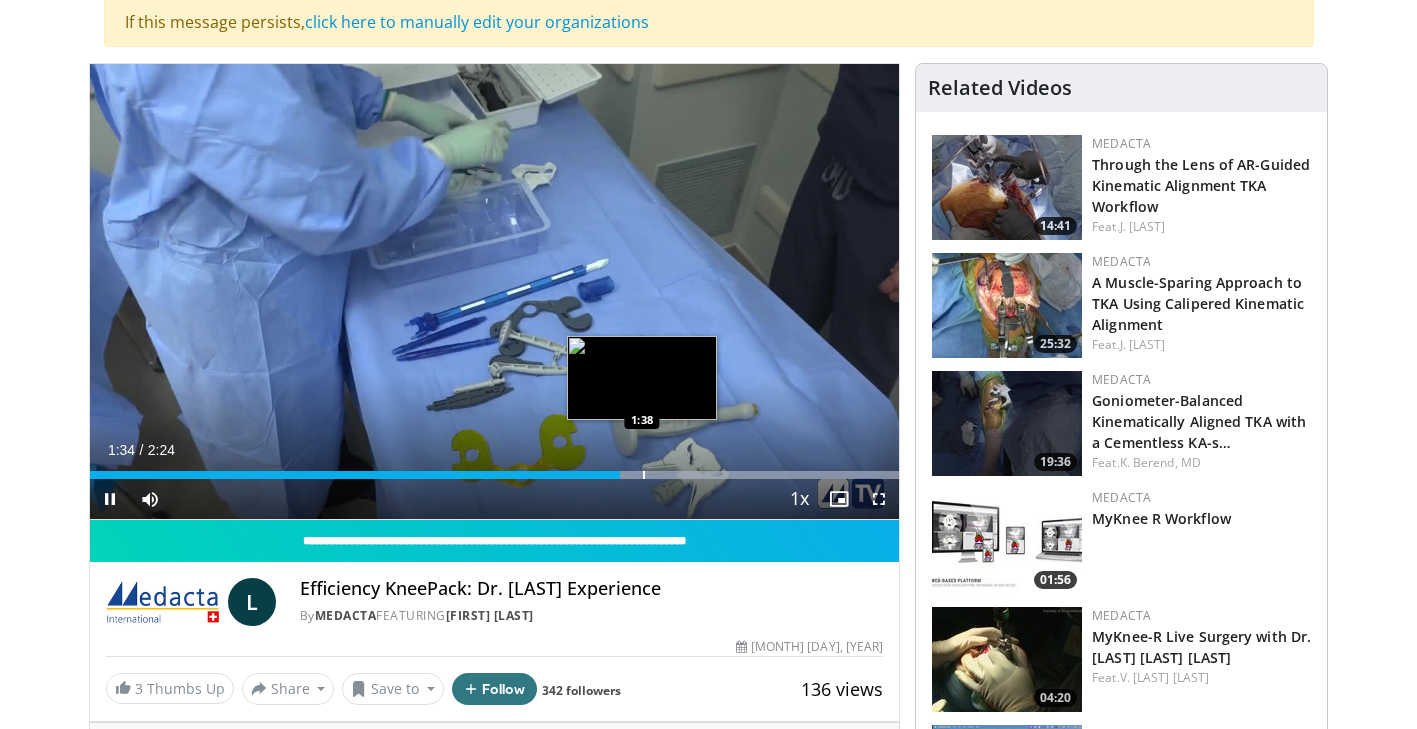 click at bounding box center [644, 475] 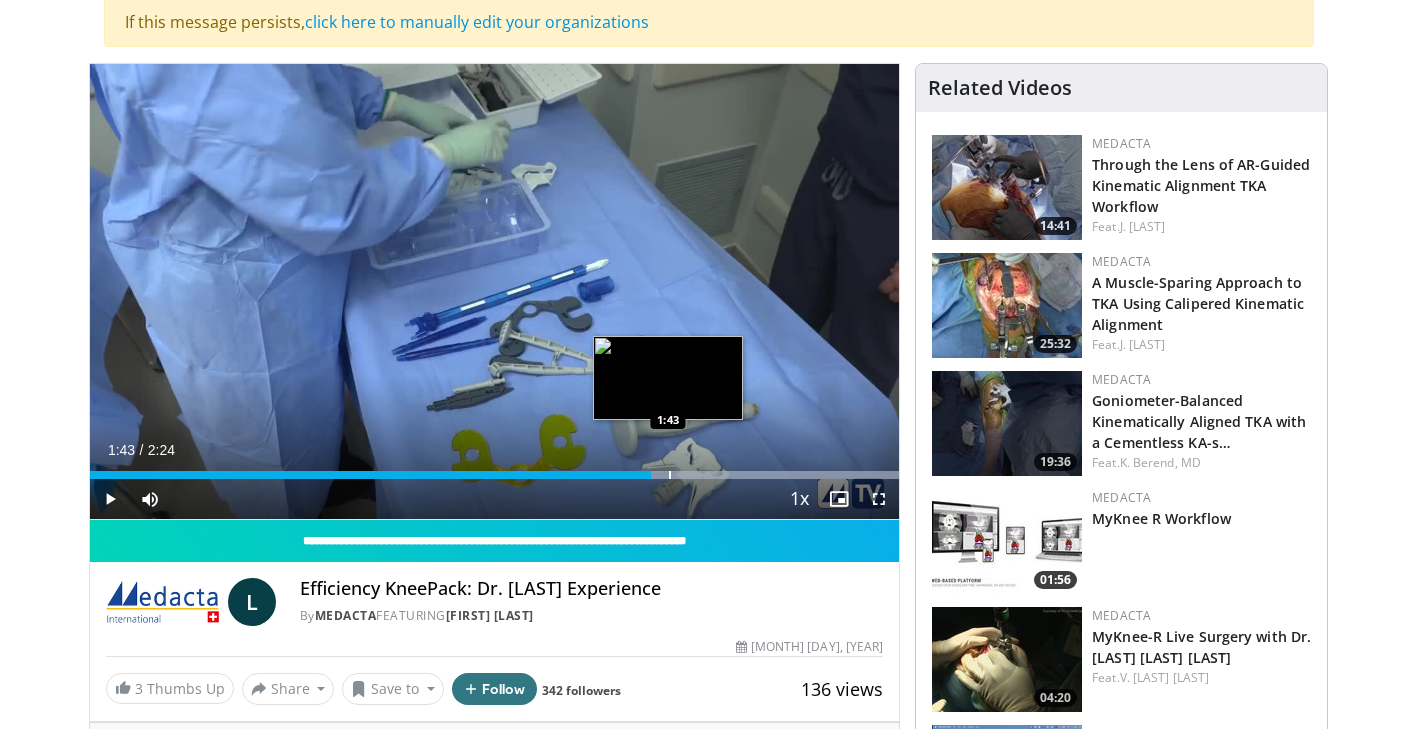 click at bounding box center (670, 475) 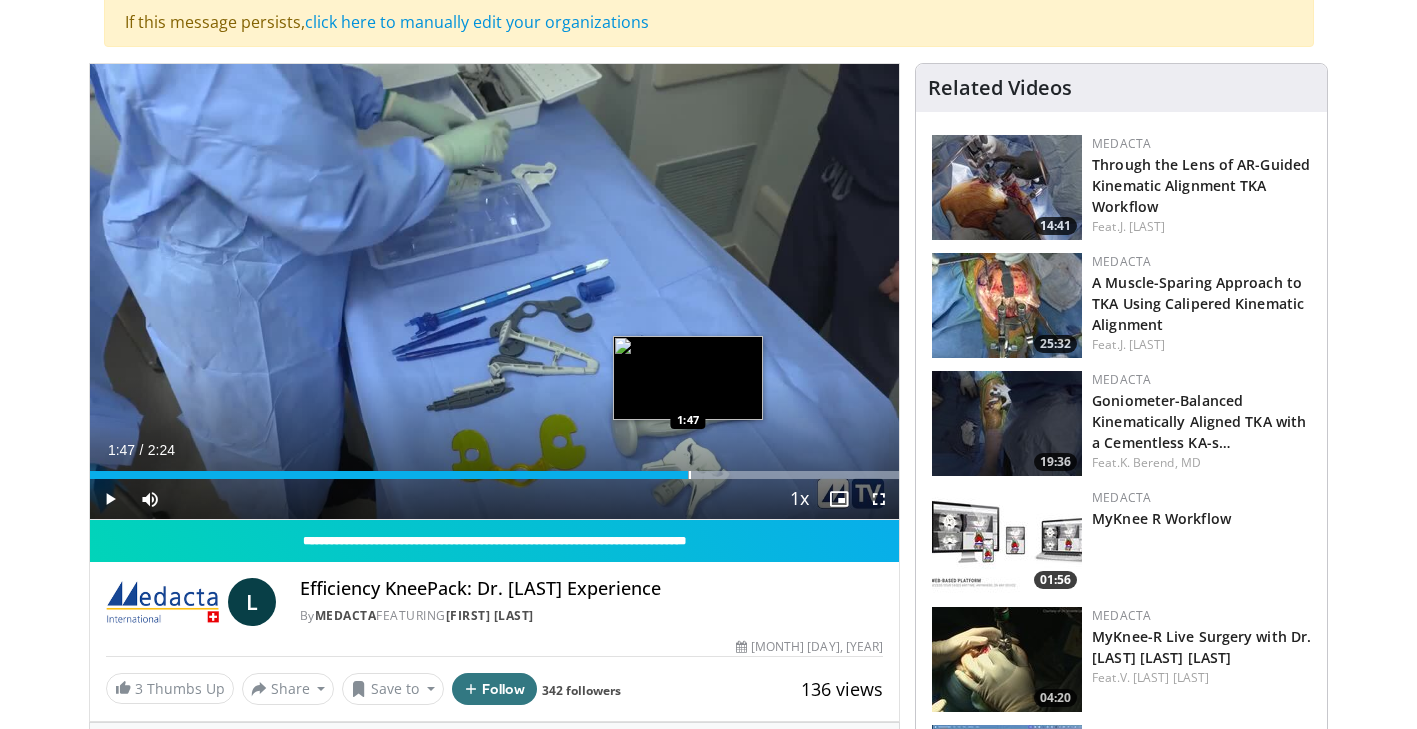 click at bounding box center [690, 475] 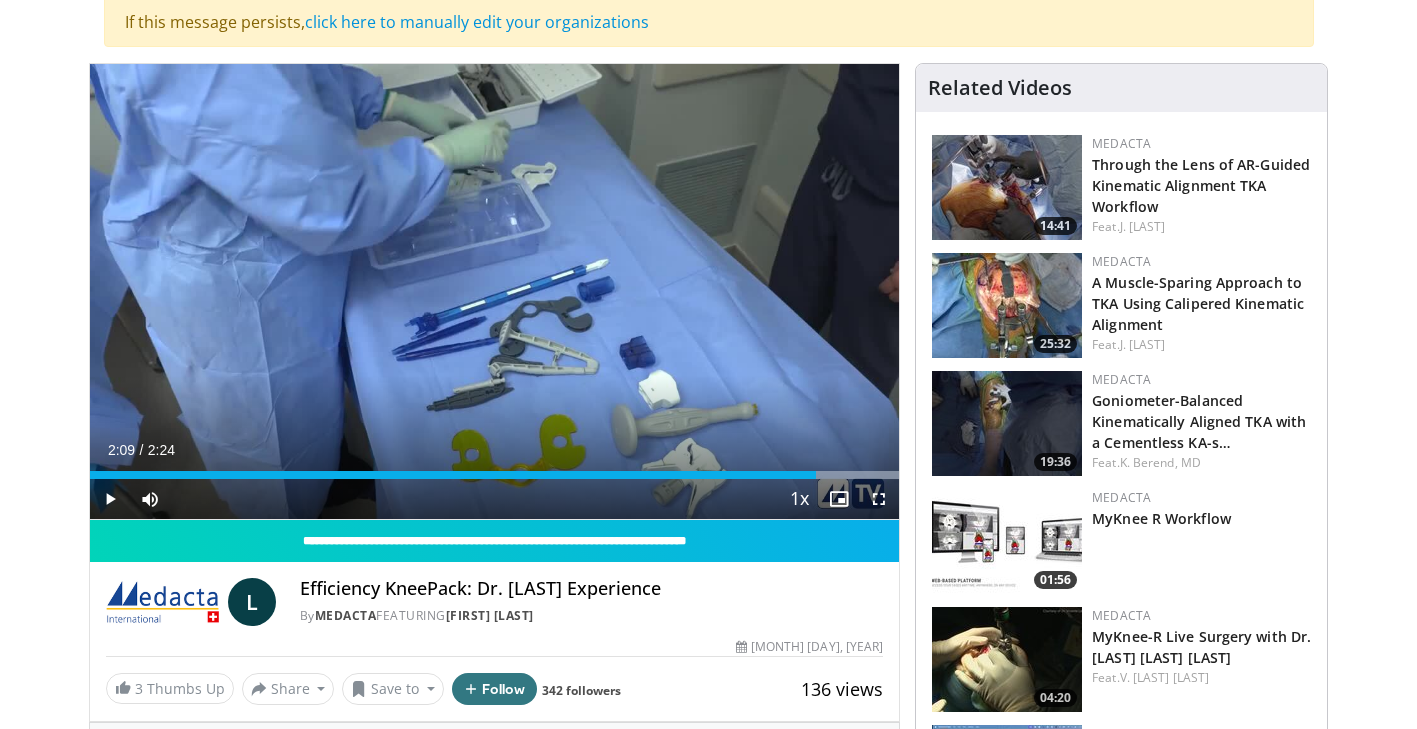 click on "Loaded :  100.00% 2:09 2:09" at bounding box center (495, 469) 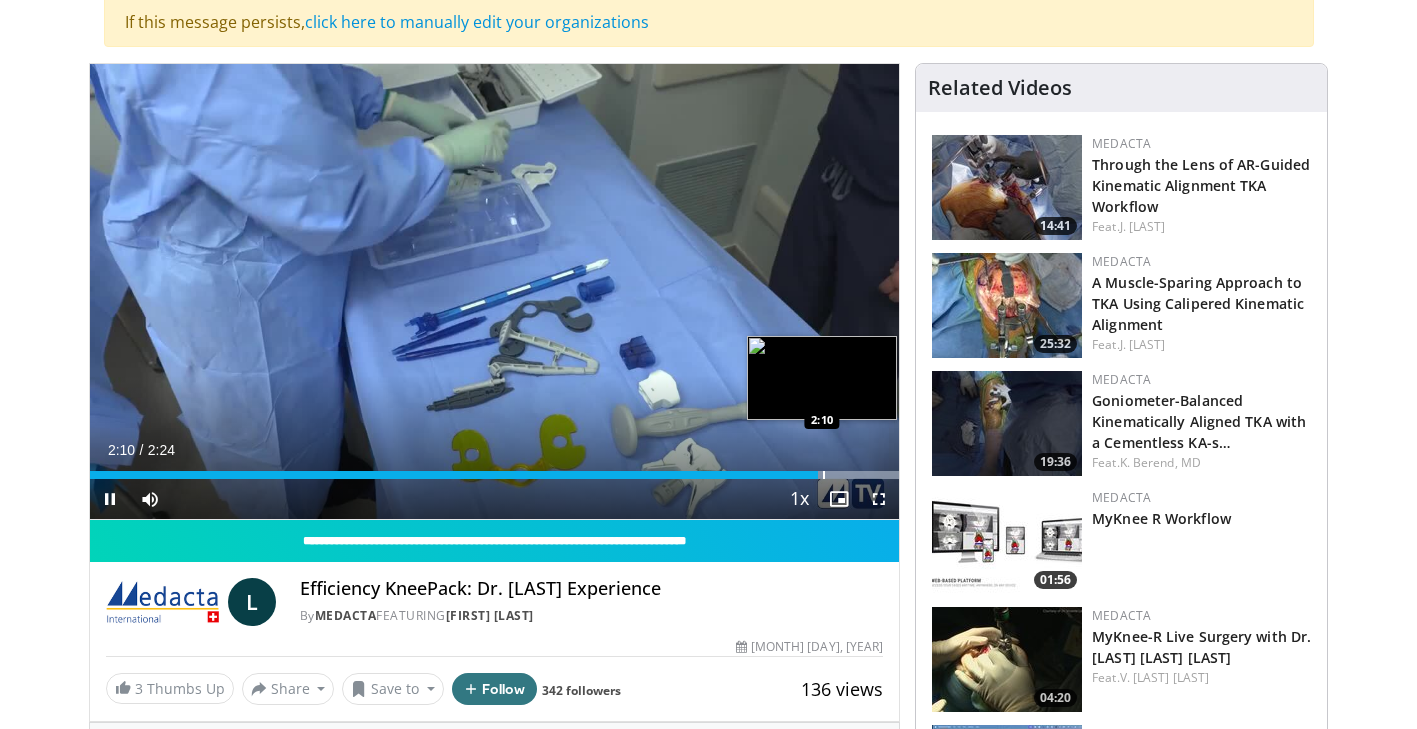 click on "Loaded :  100.00% 2:10 2:10" at bounding box center [495, 469] 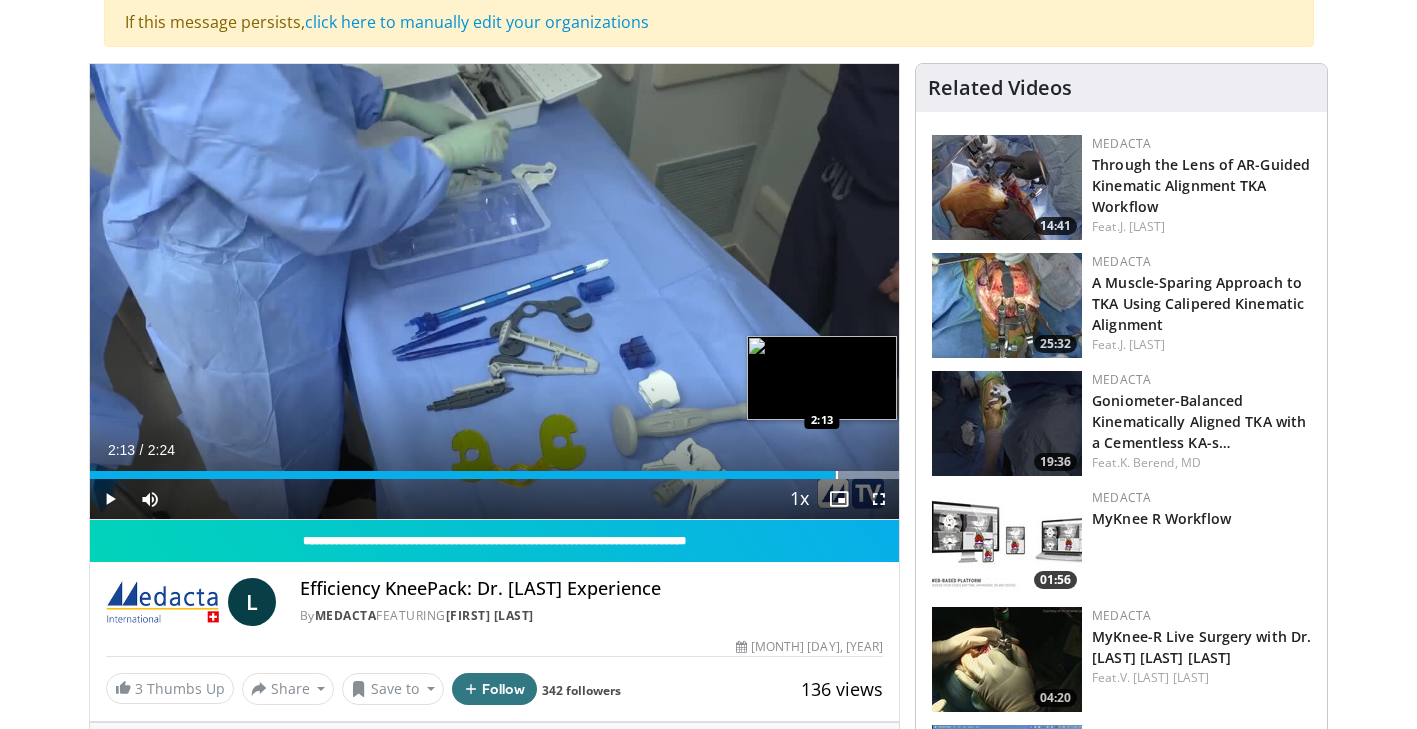 click at bounding box center (837, 475) 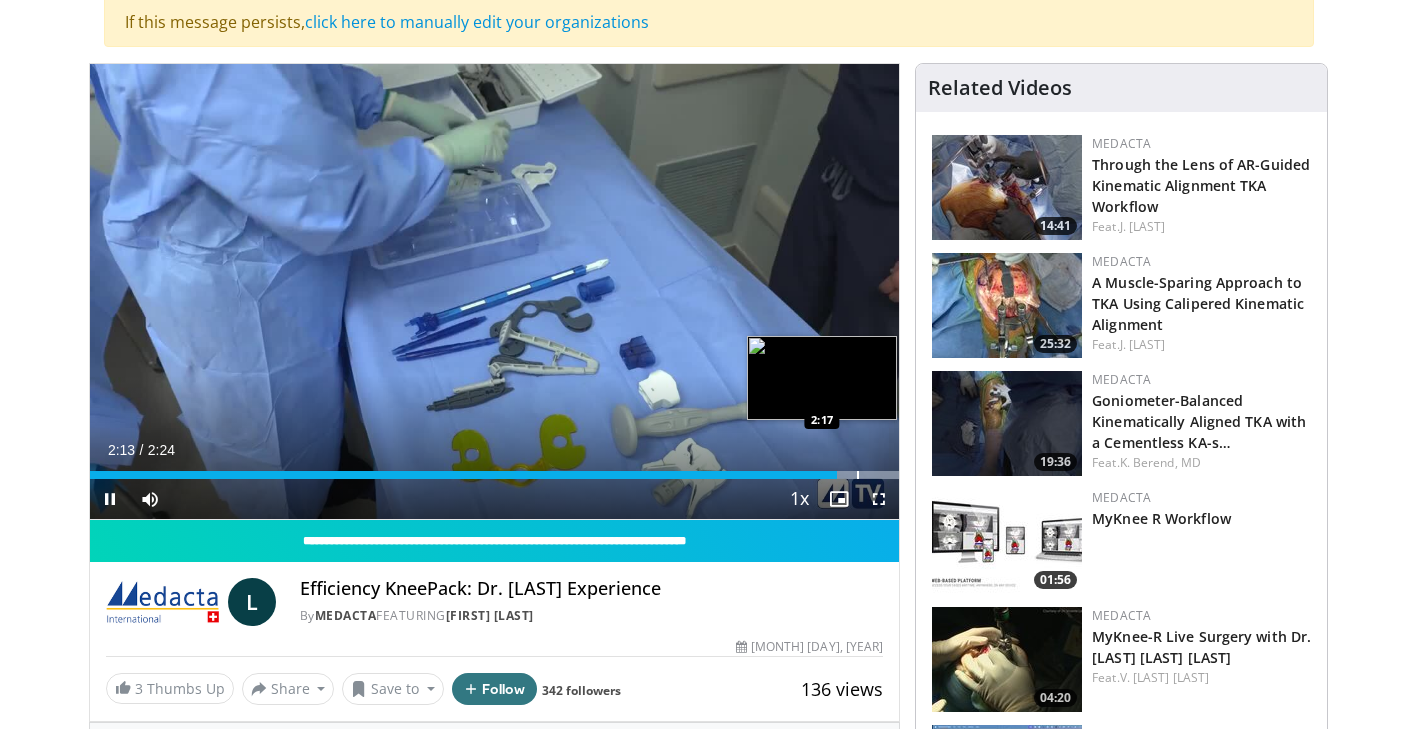 click at bounding box center [858, 475] 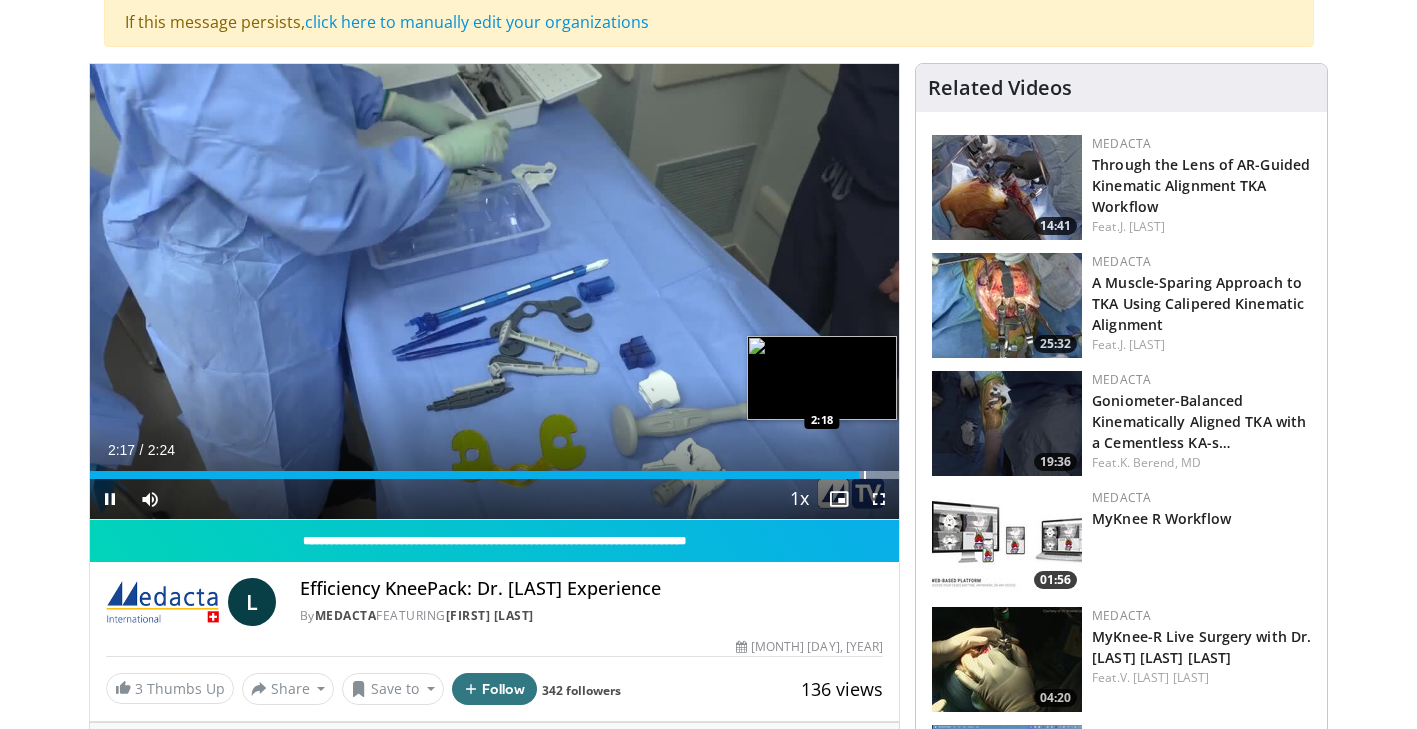click at bounding box center [865, 475] 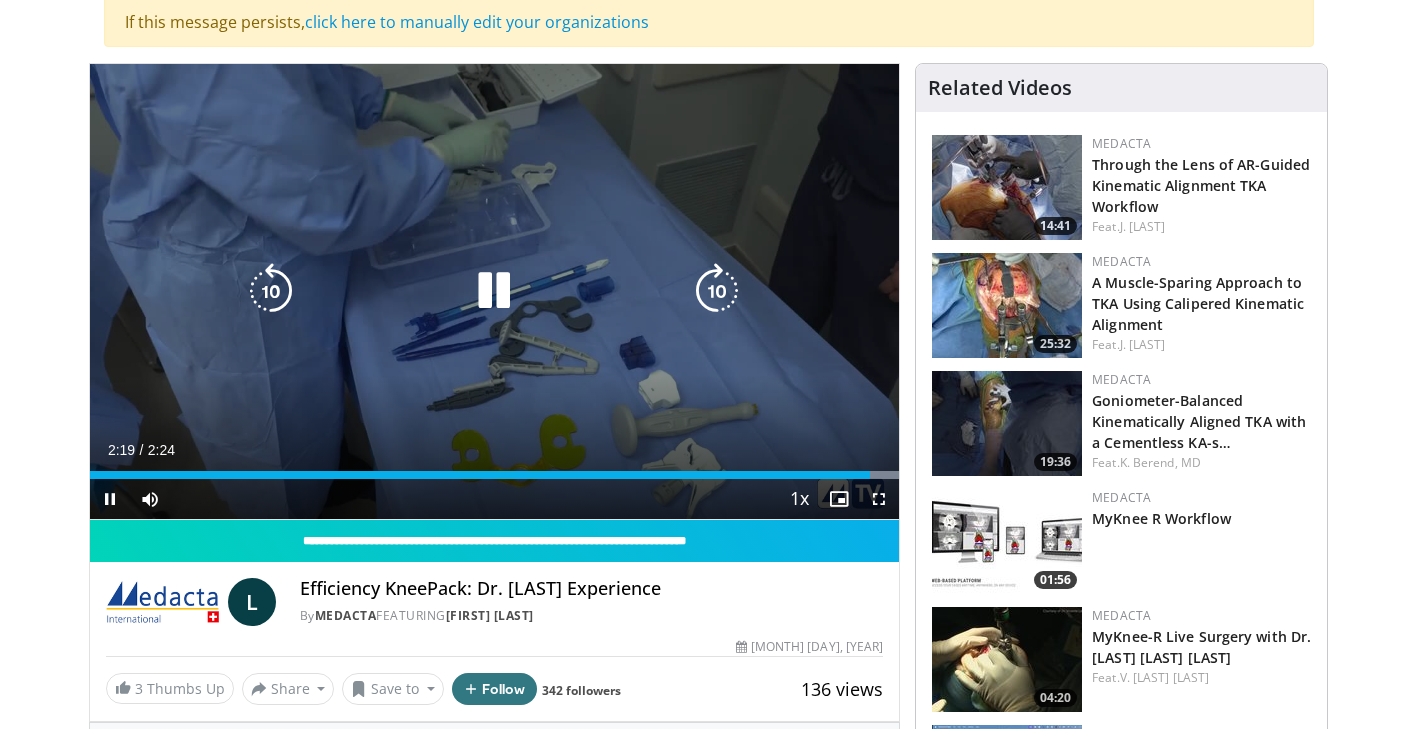 click on "10 seconds
Tap to unmute" at bounding box center [495, 291] 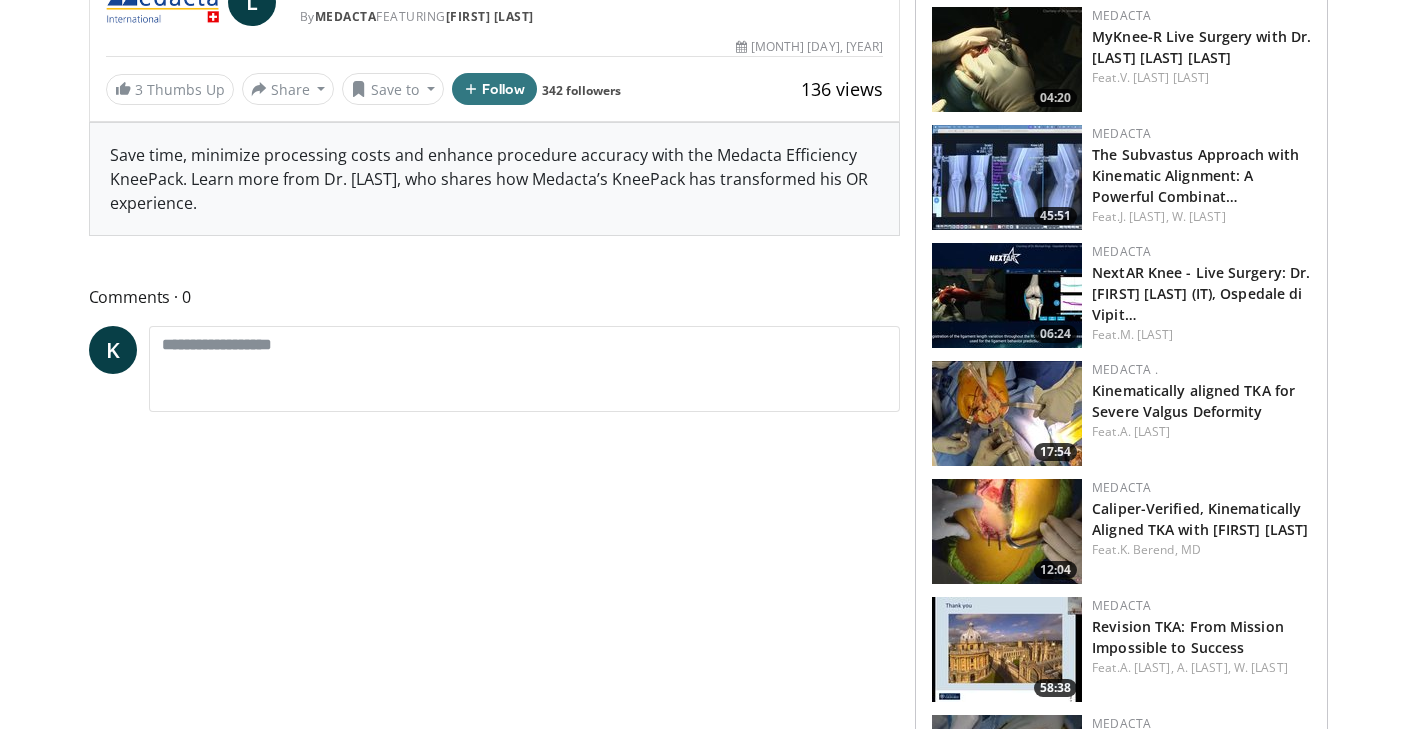 scroll, scrollTop: 152, scrollLeft: 0, axis: vertical 